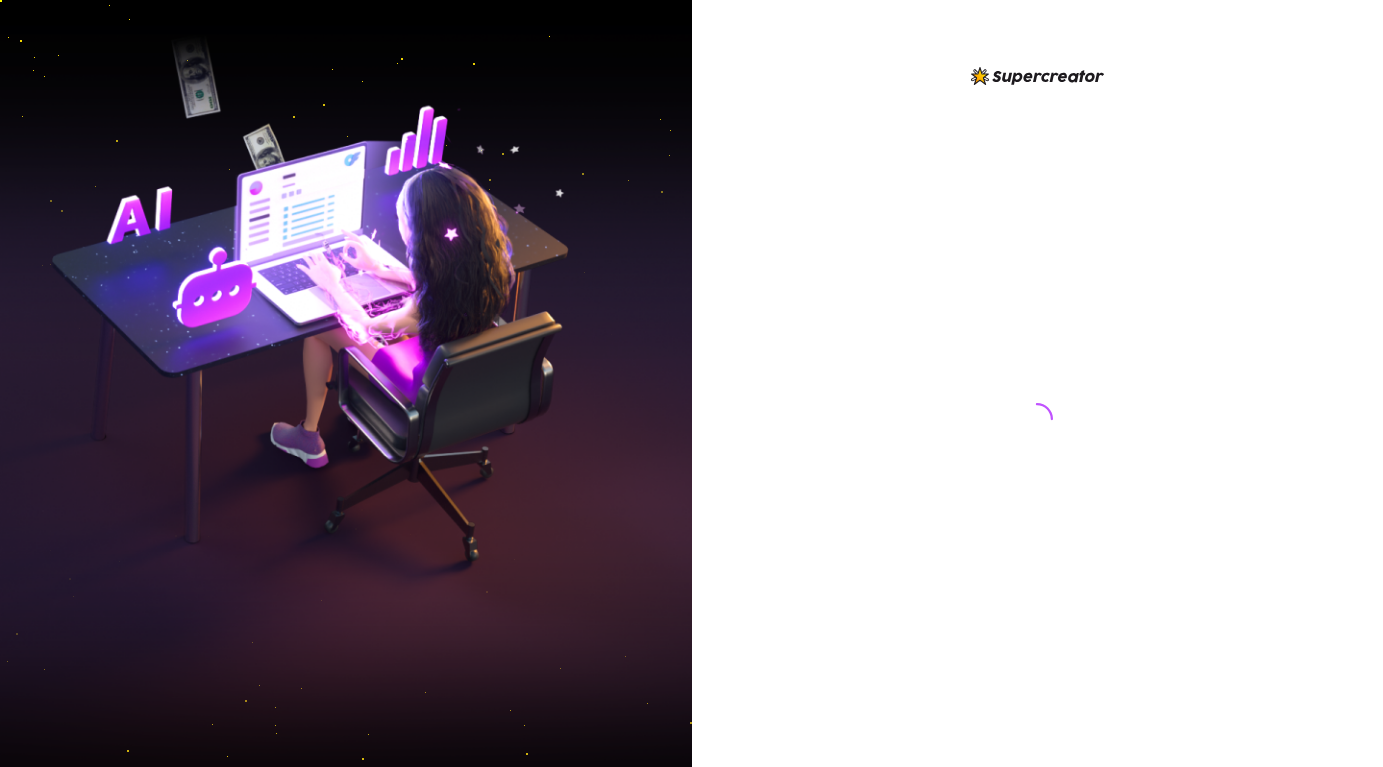 scroll, scrollTop: 0, scrollLeft: 0, axis: both 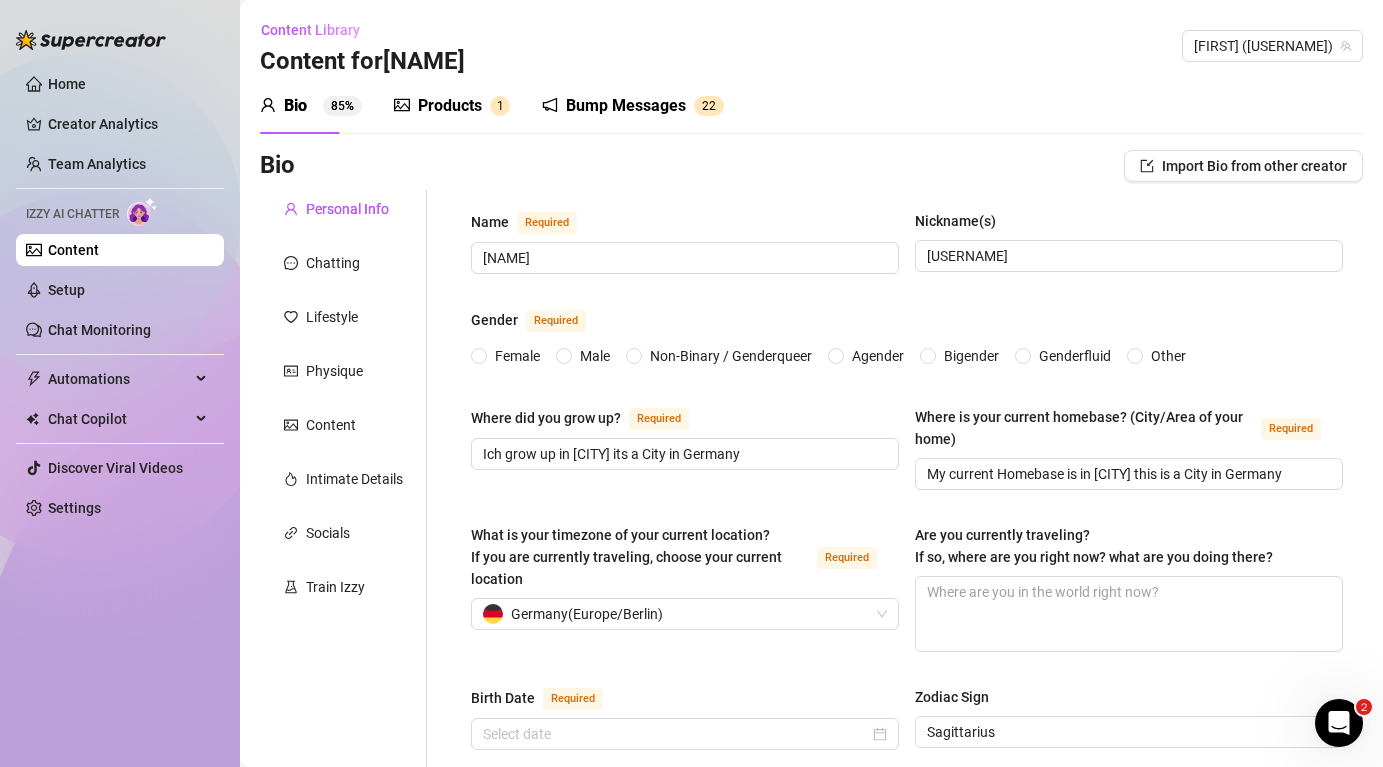 type 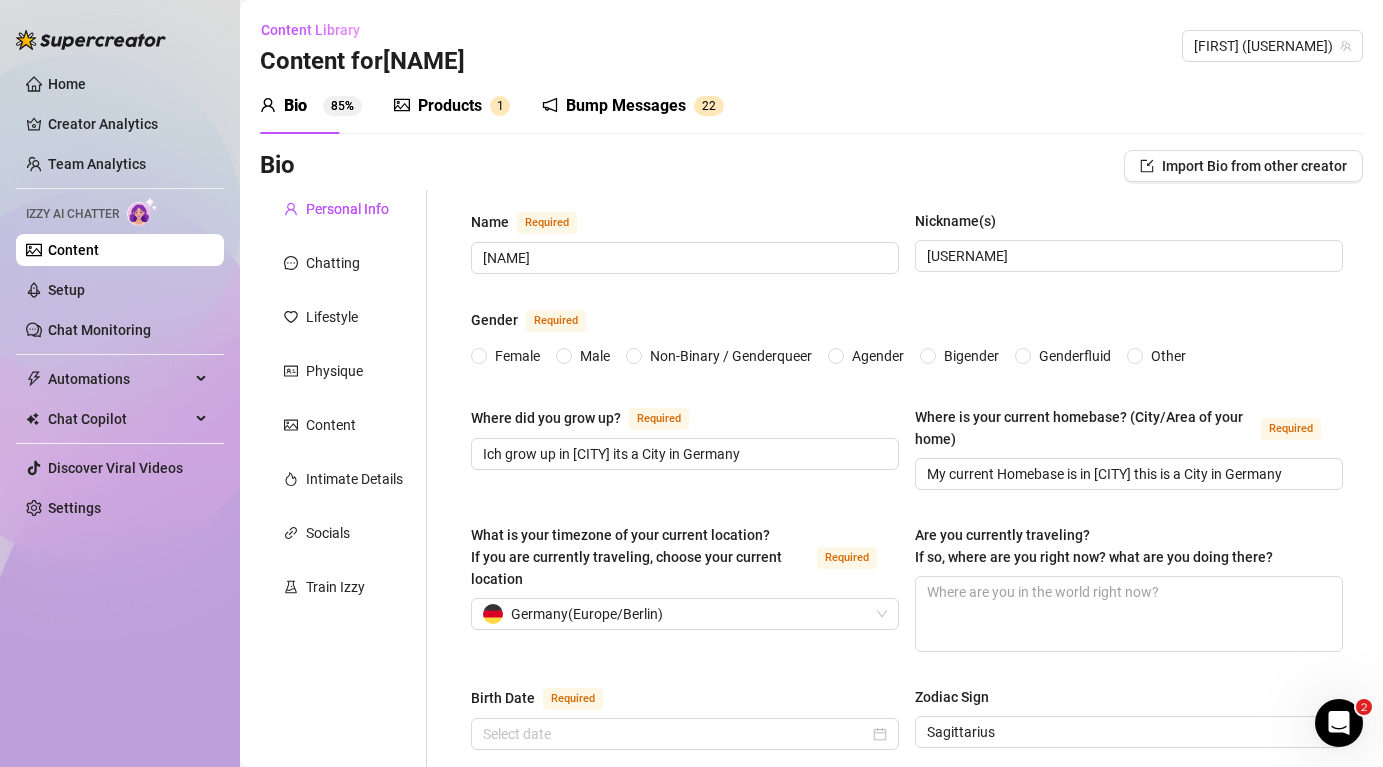 radio on "true" 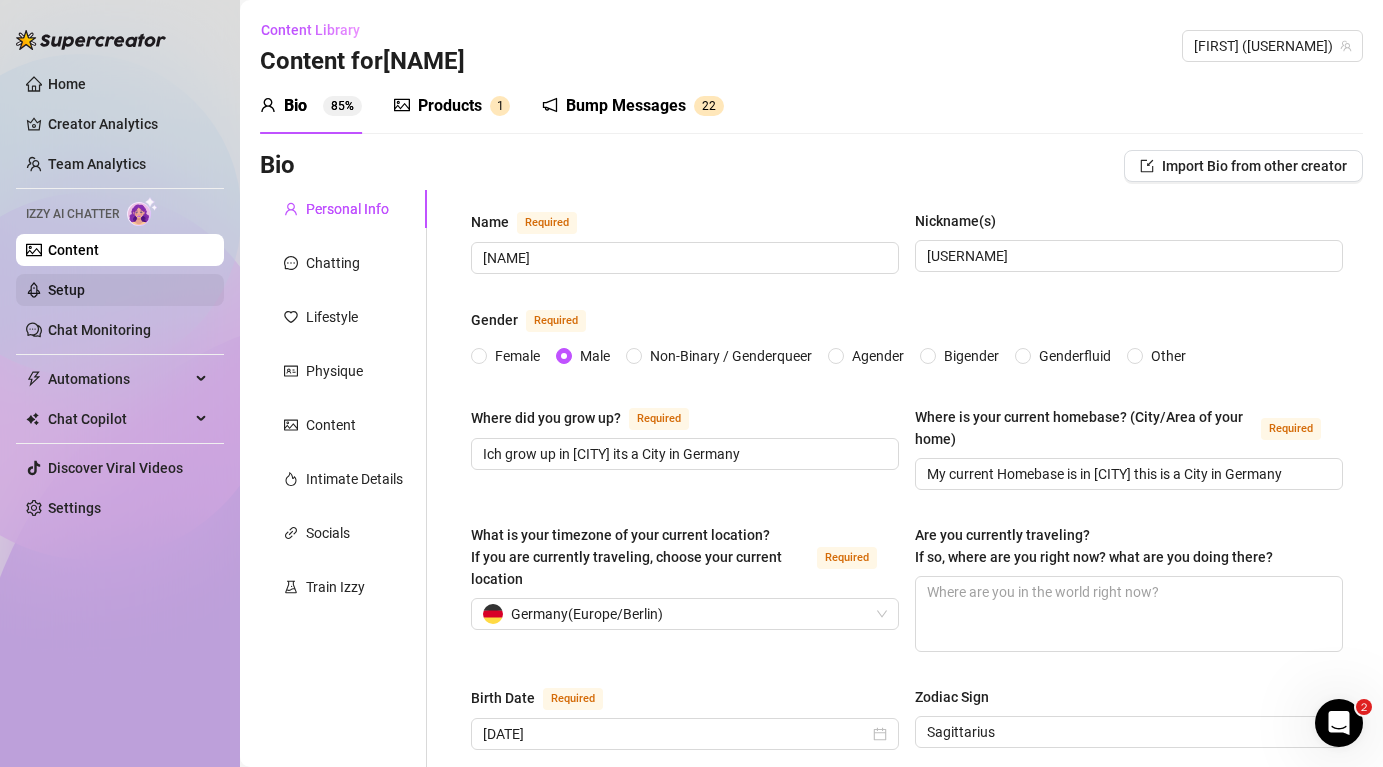 click on "Setup" at bounding box center (66, 290) 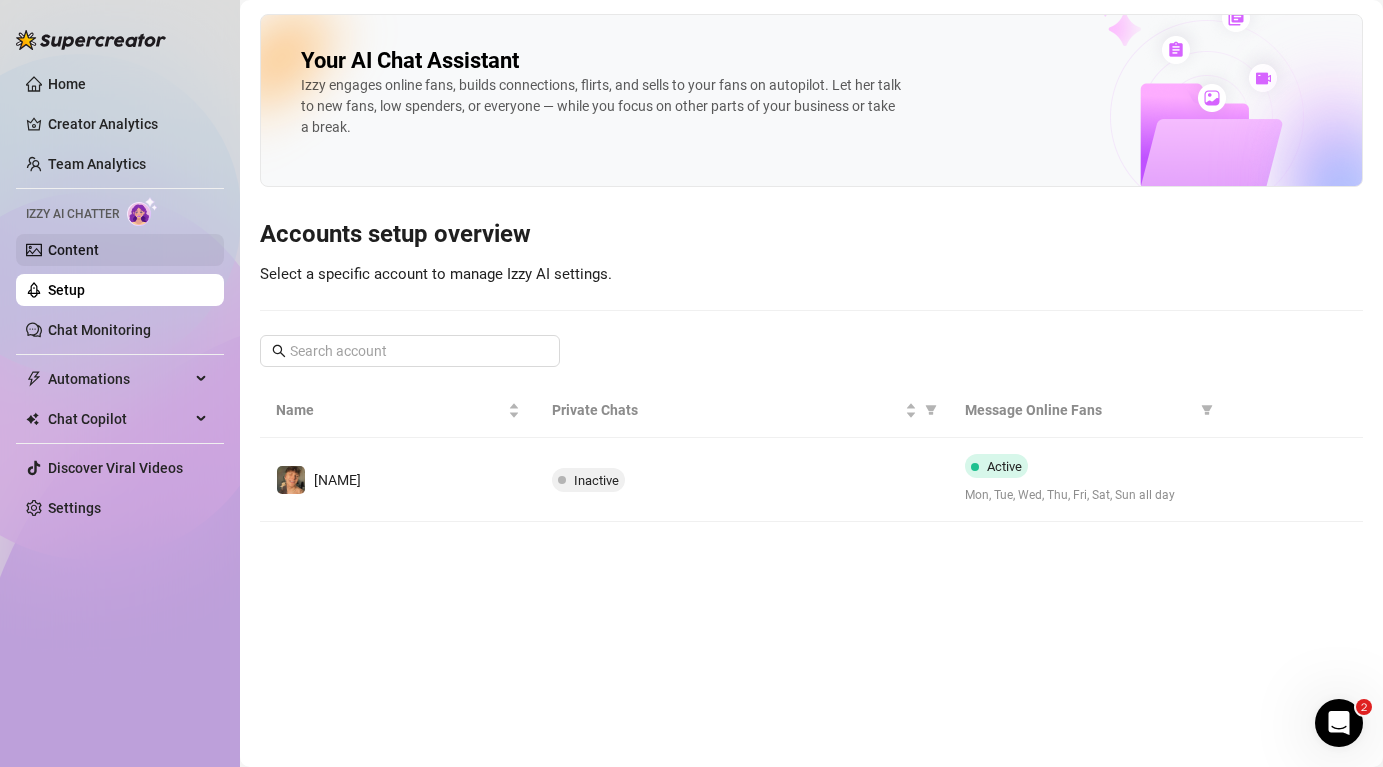 click on "Content" at bounding box center (73, 250) 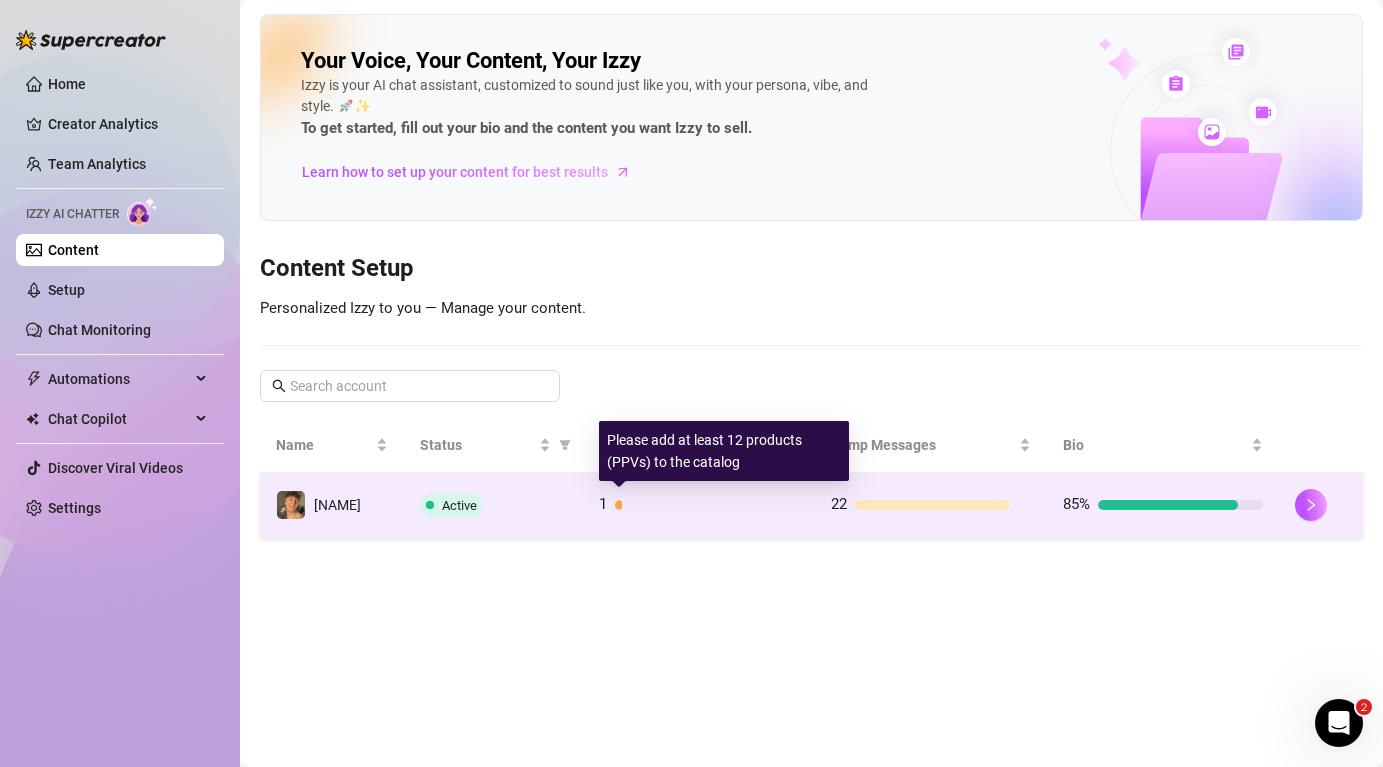 click on "1" at bounding box center [699, 505] 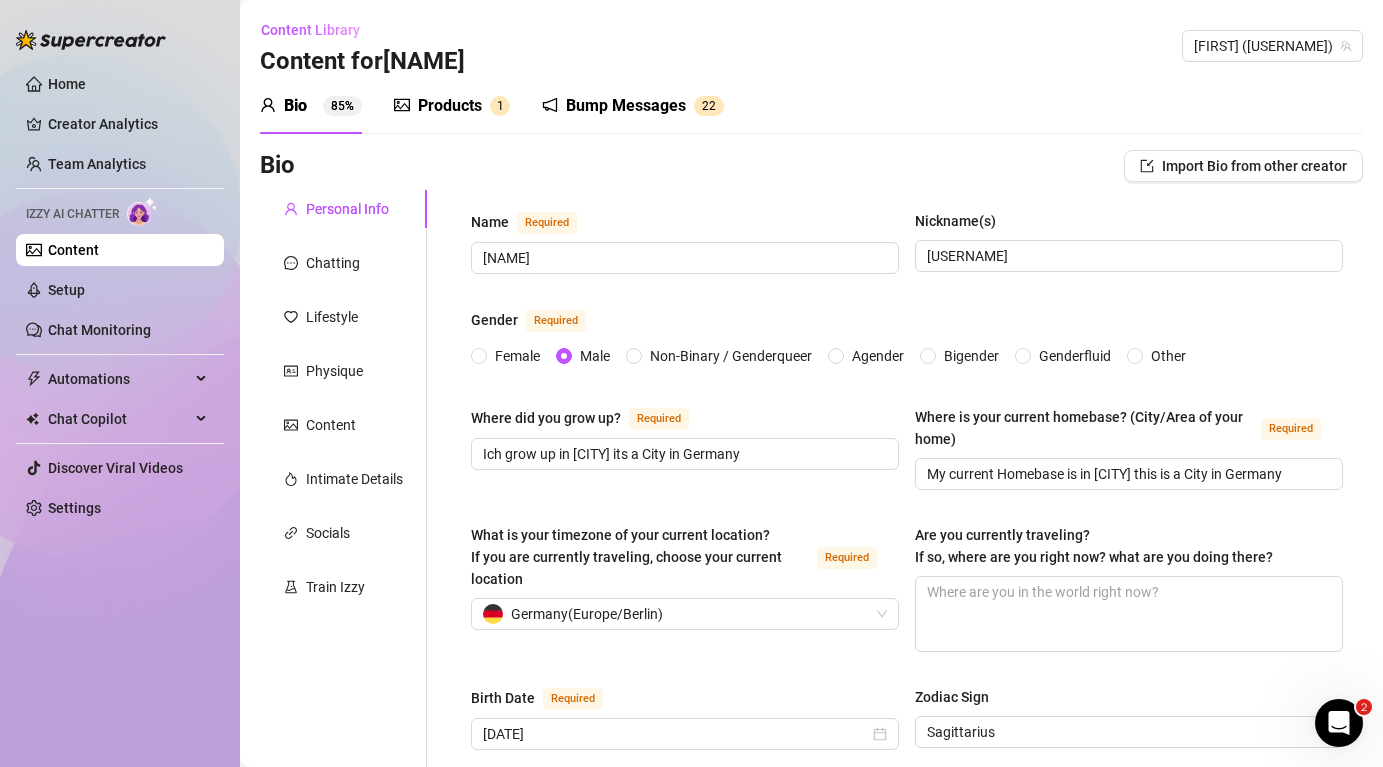 click on "Products 1" at bounding box center [452, 106] 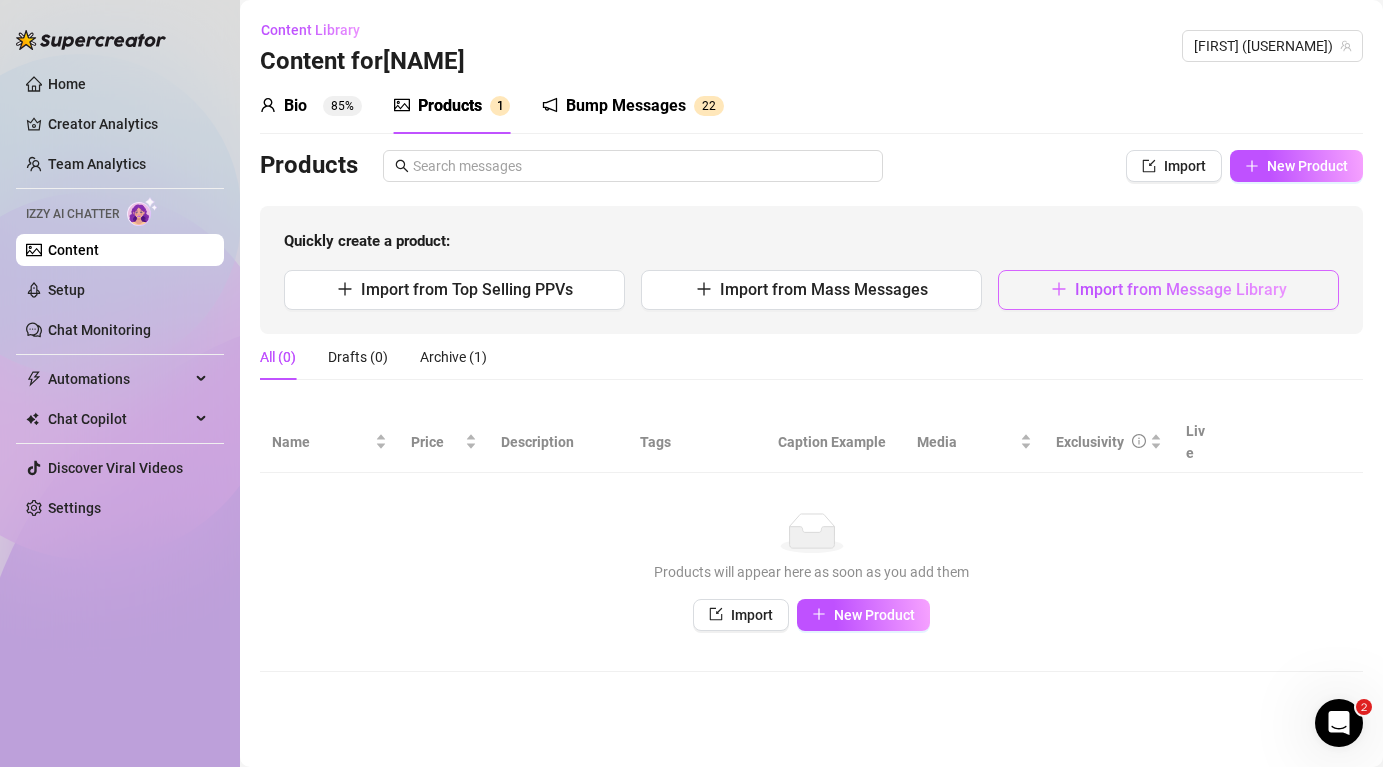 click on "Import from Message Library" at bounding box center [1181, 289] 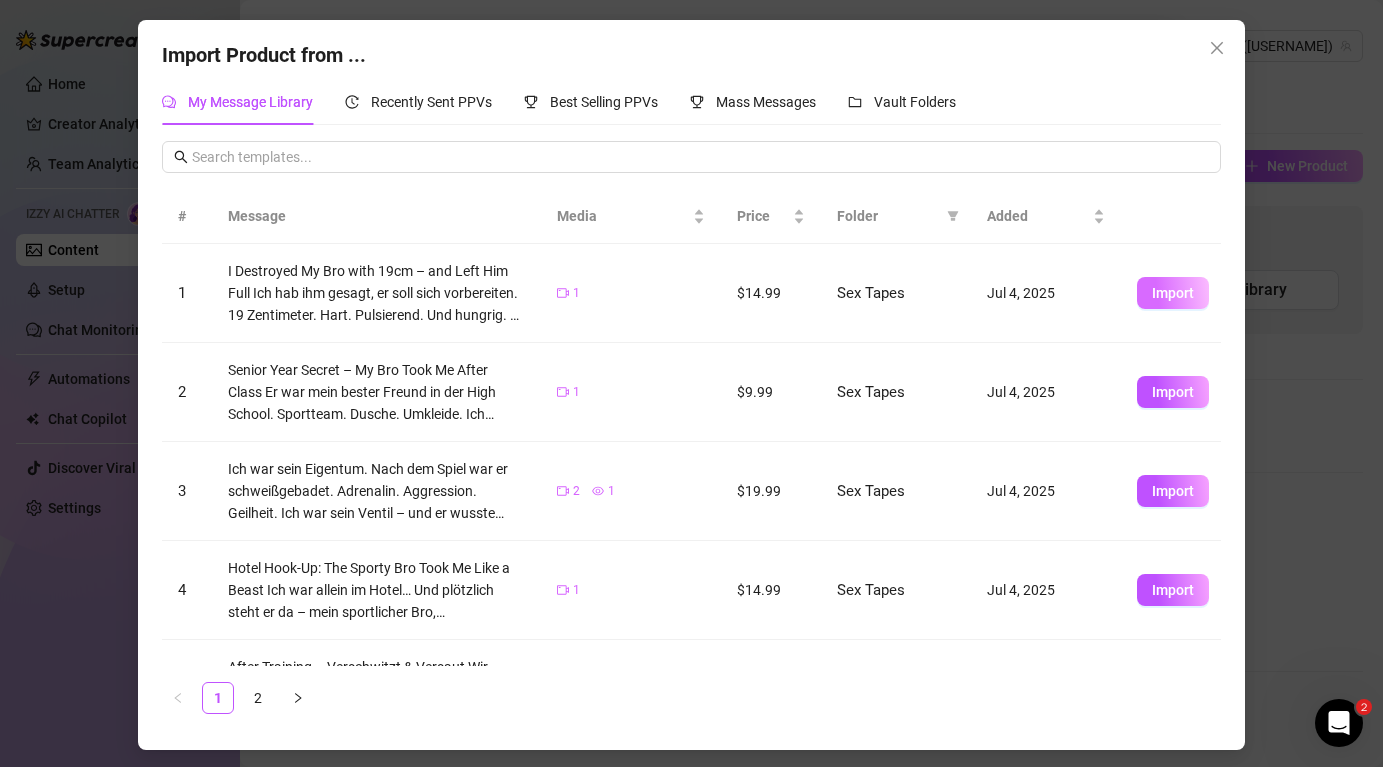 click on "Import" at bounding box center [1173, 293] 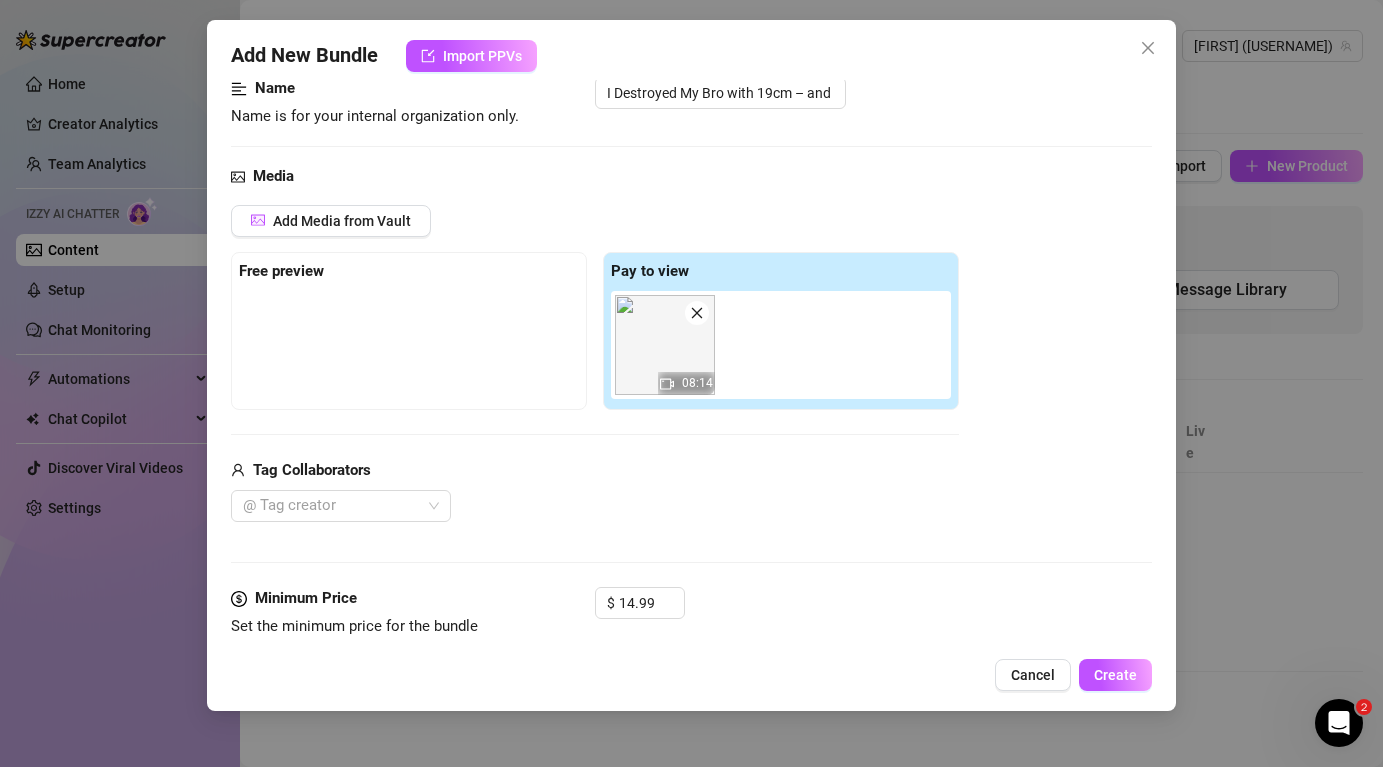 scroll, scrollTop: 141, scrollLeft: 0, axis: vertical 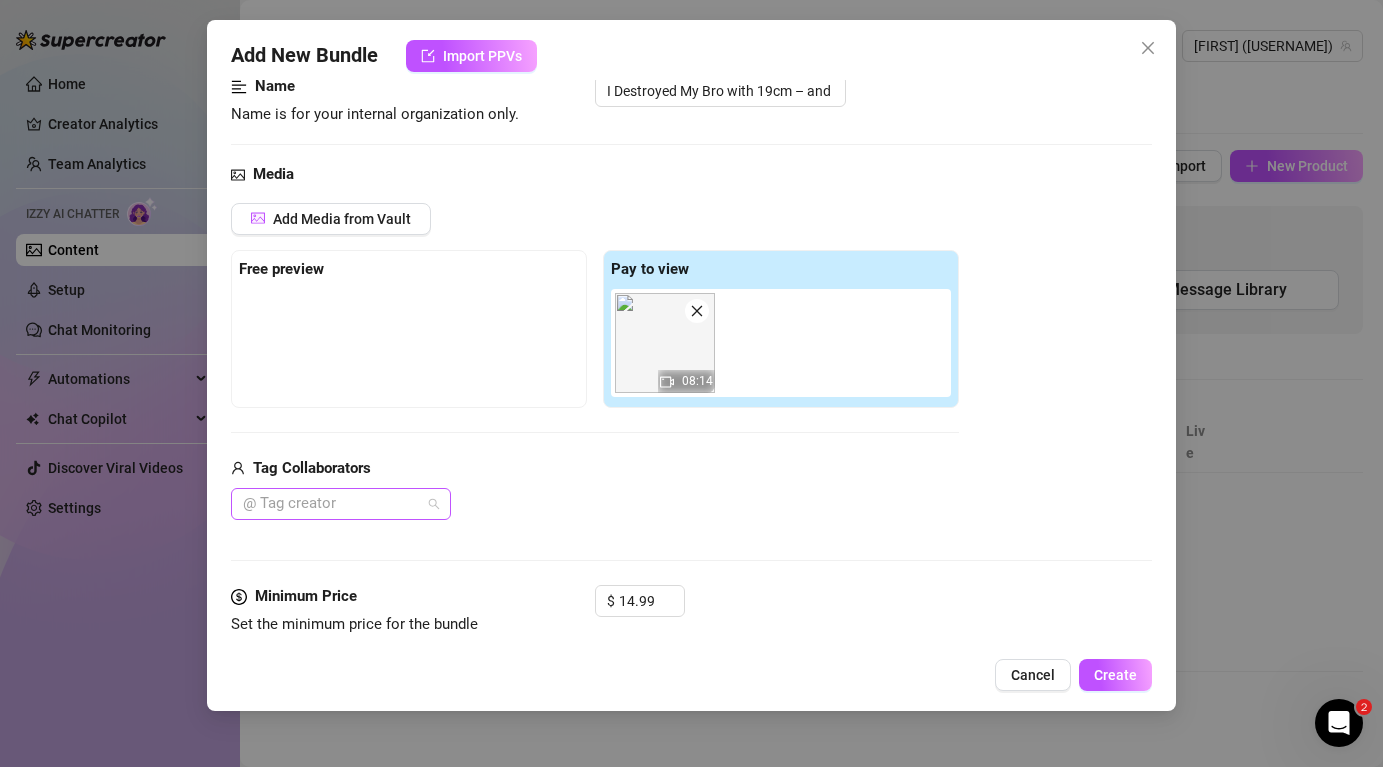 click at bounding box center (330, 504) 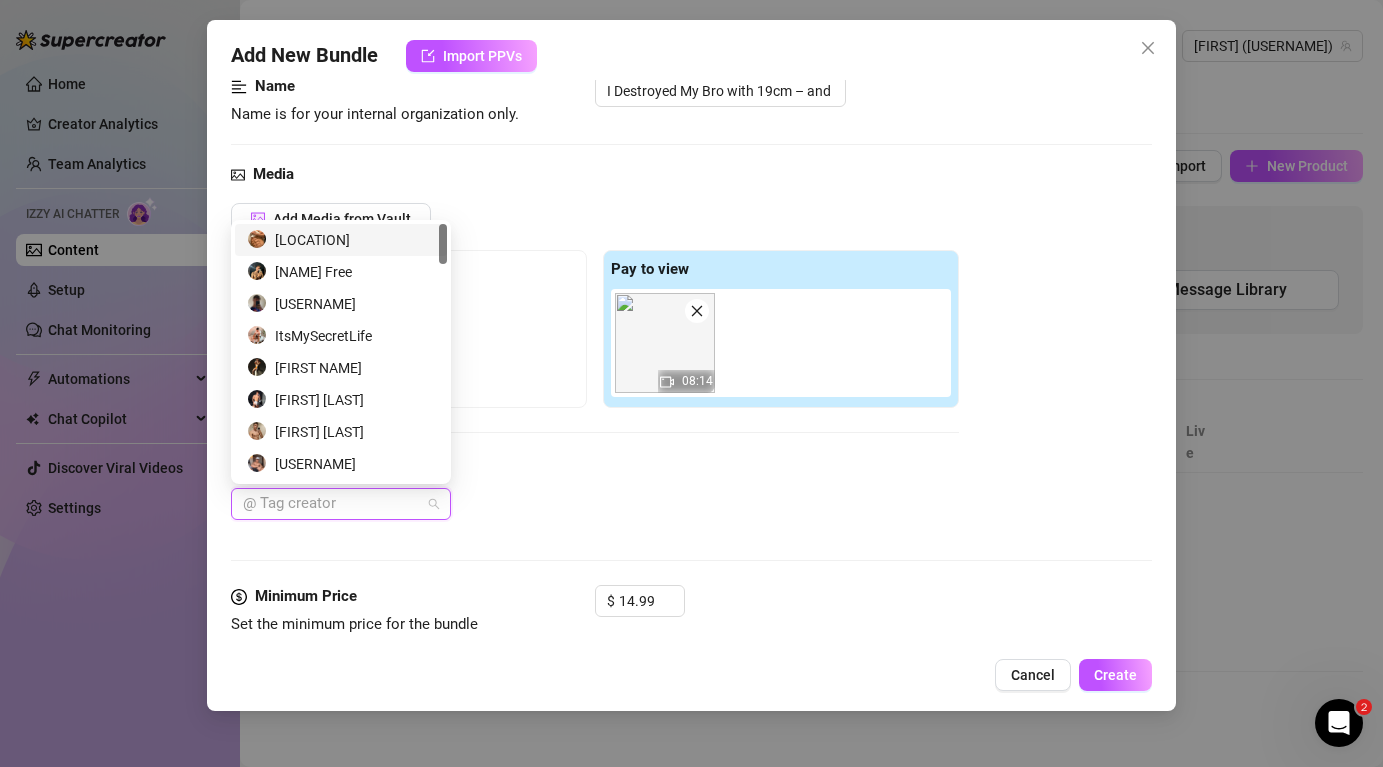 click on "[LOCATION]" at bounding box center (341, 240) 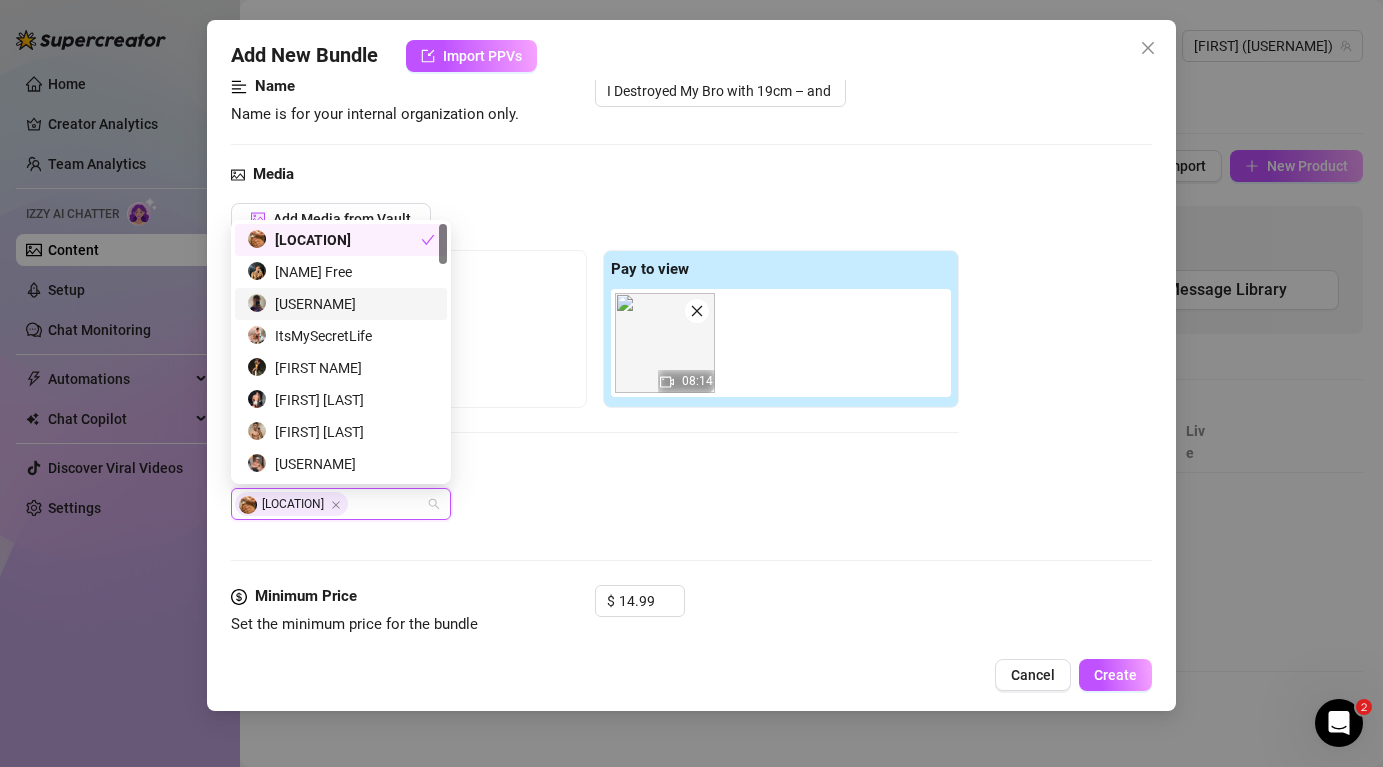 click on "[LOCATION]" at bounding box center [595, 504] 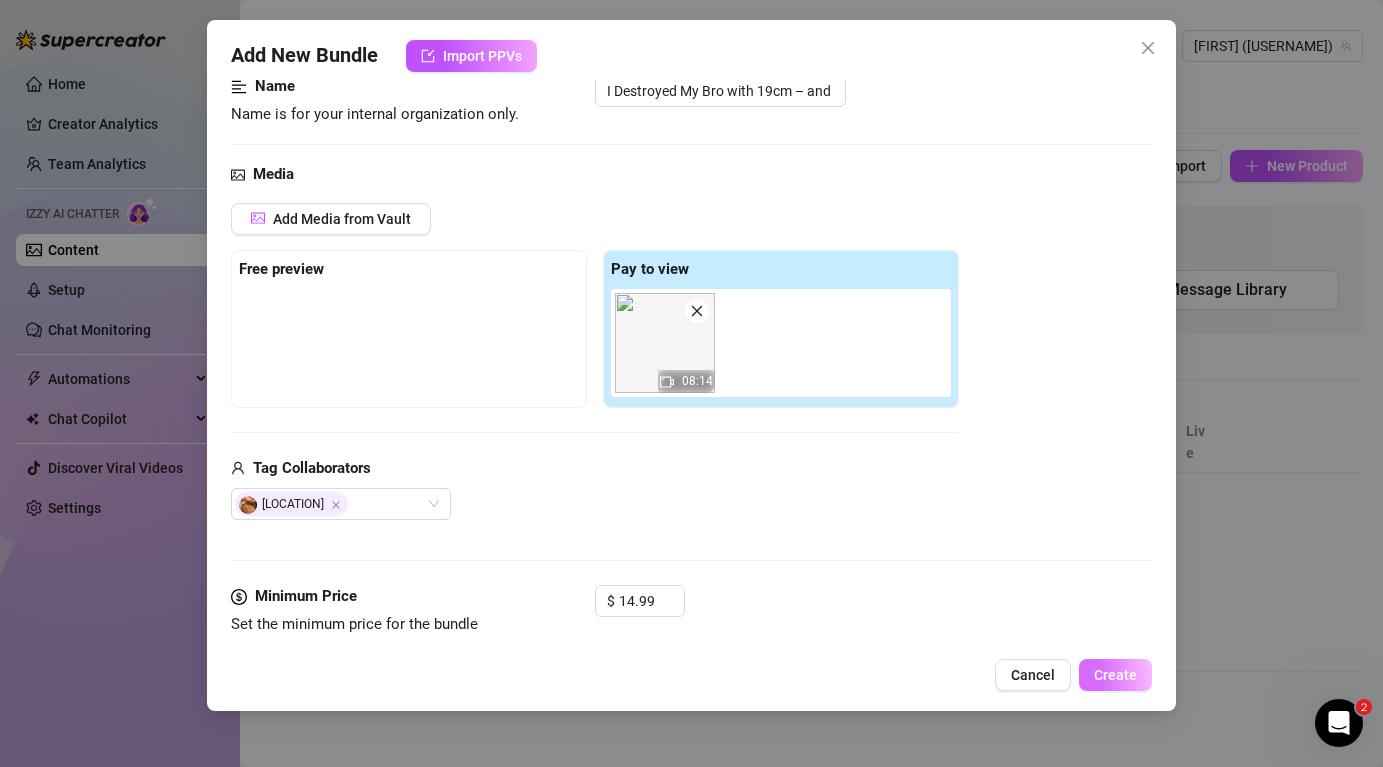 click on "Create" at bounding box center [1115, 675] 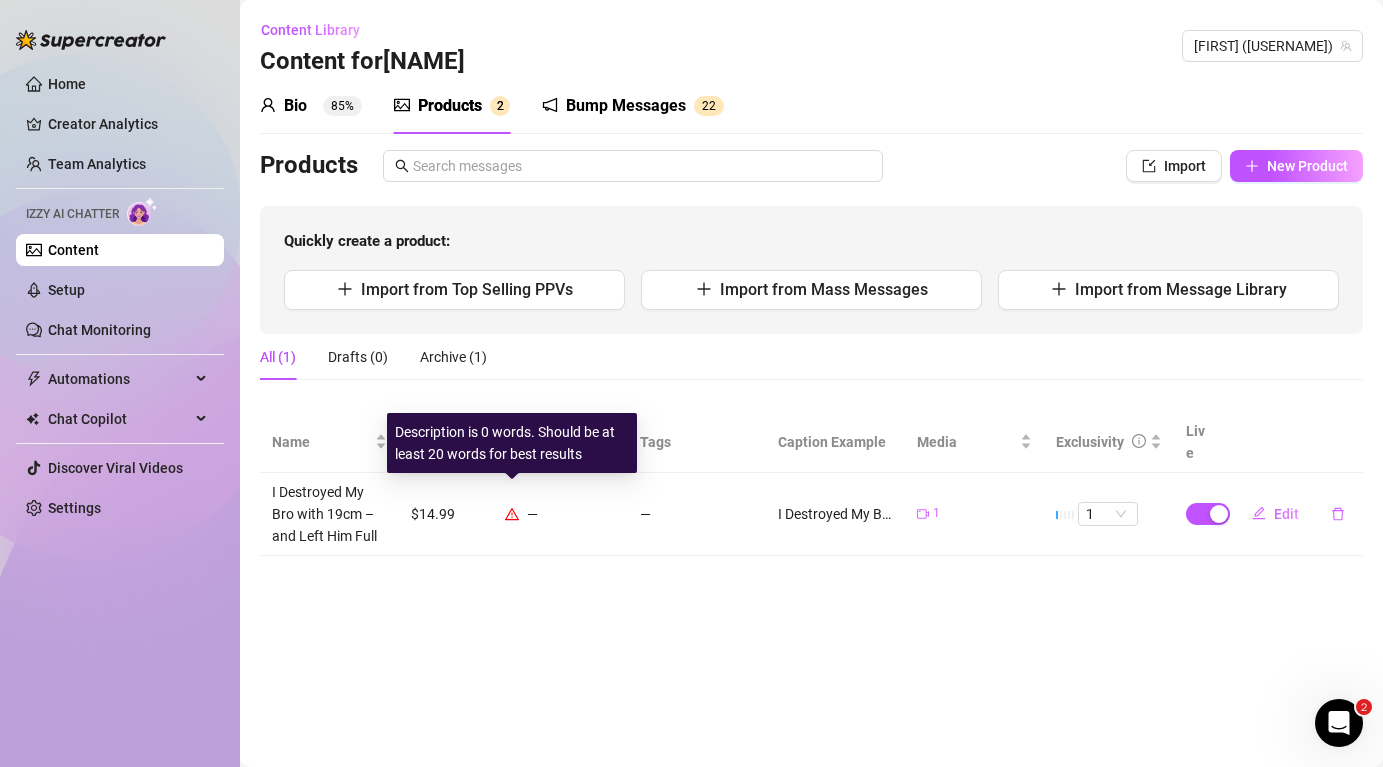 click 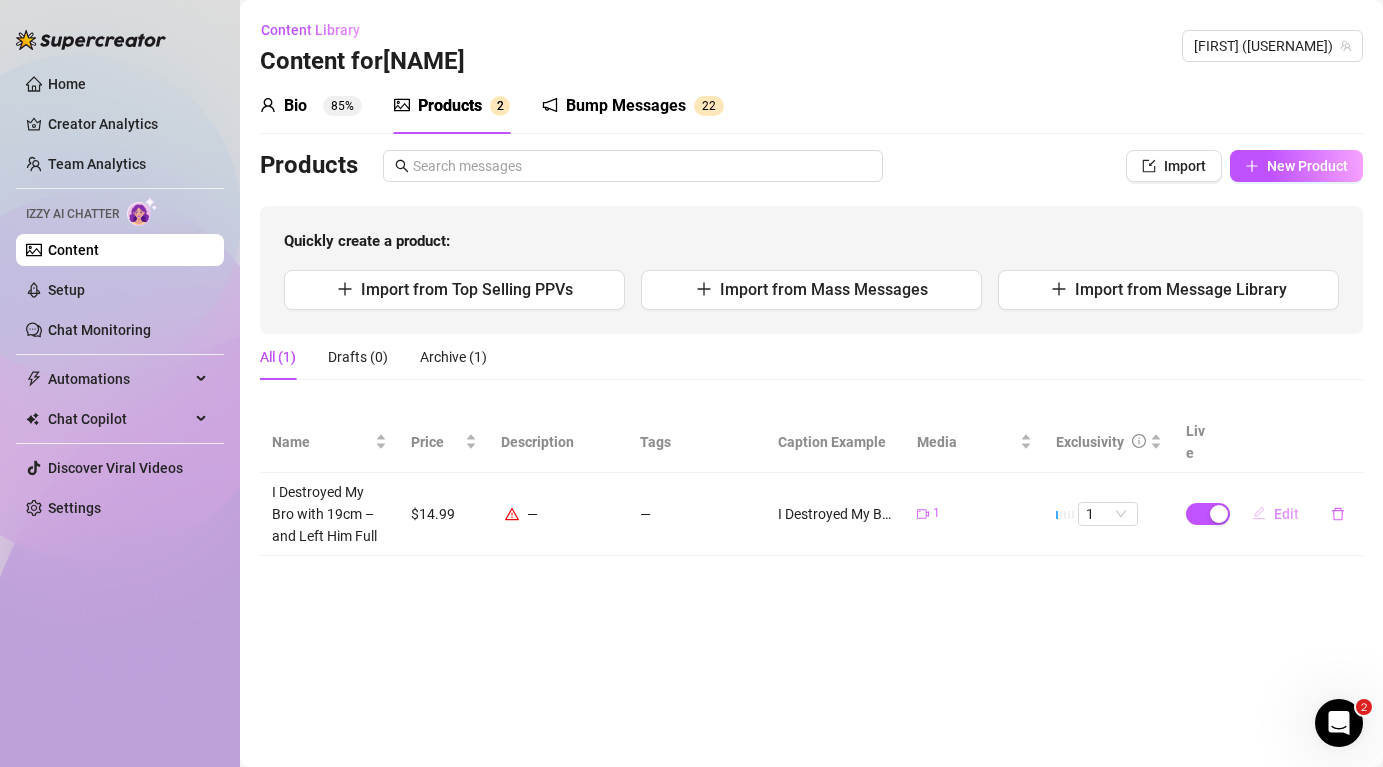 click on "Edit" at bounding box center (1286, 514) 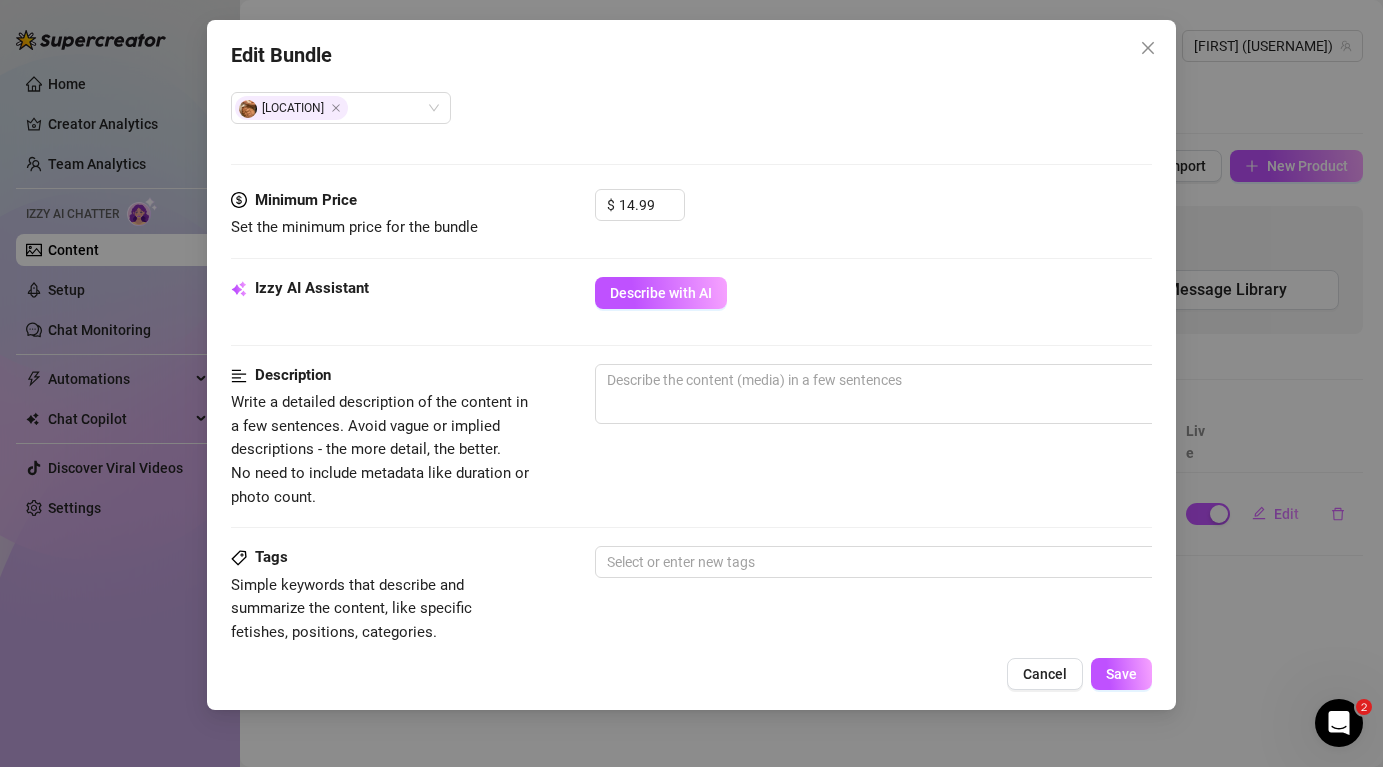 scroll, scrollTop: 540, scrollLeft: 0, axis: vertical 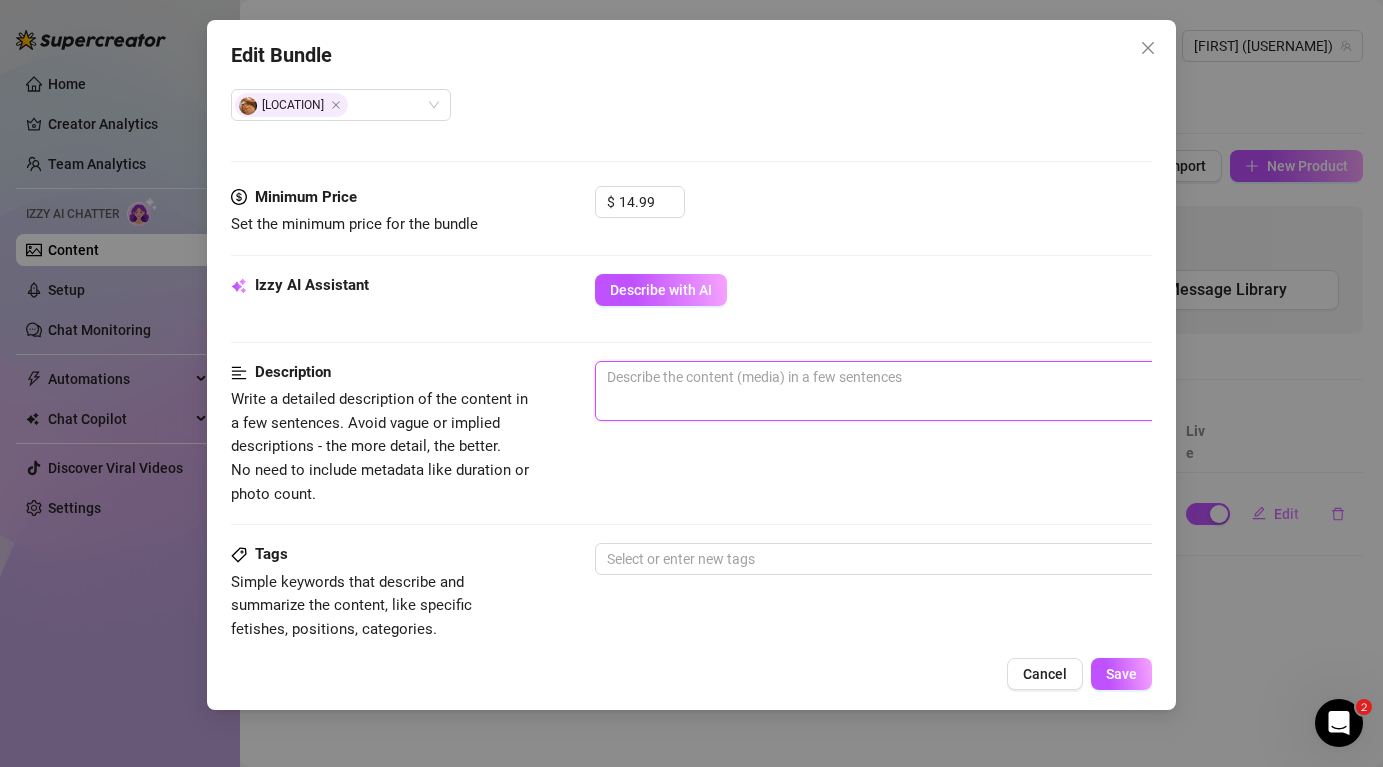 click at bounding box center (945, 391) 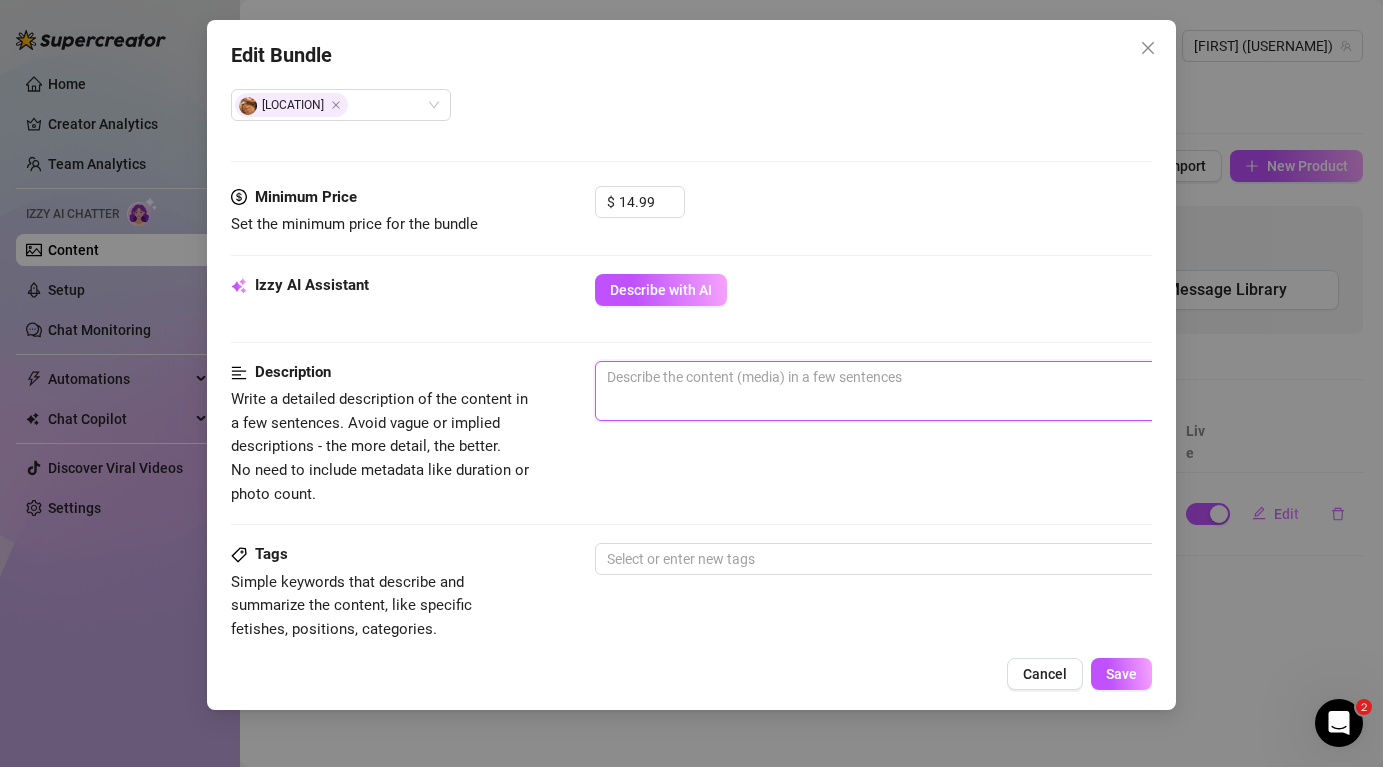 type on "H" 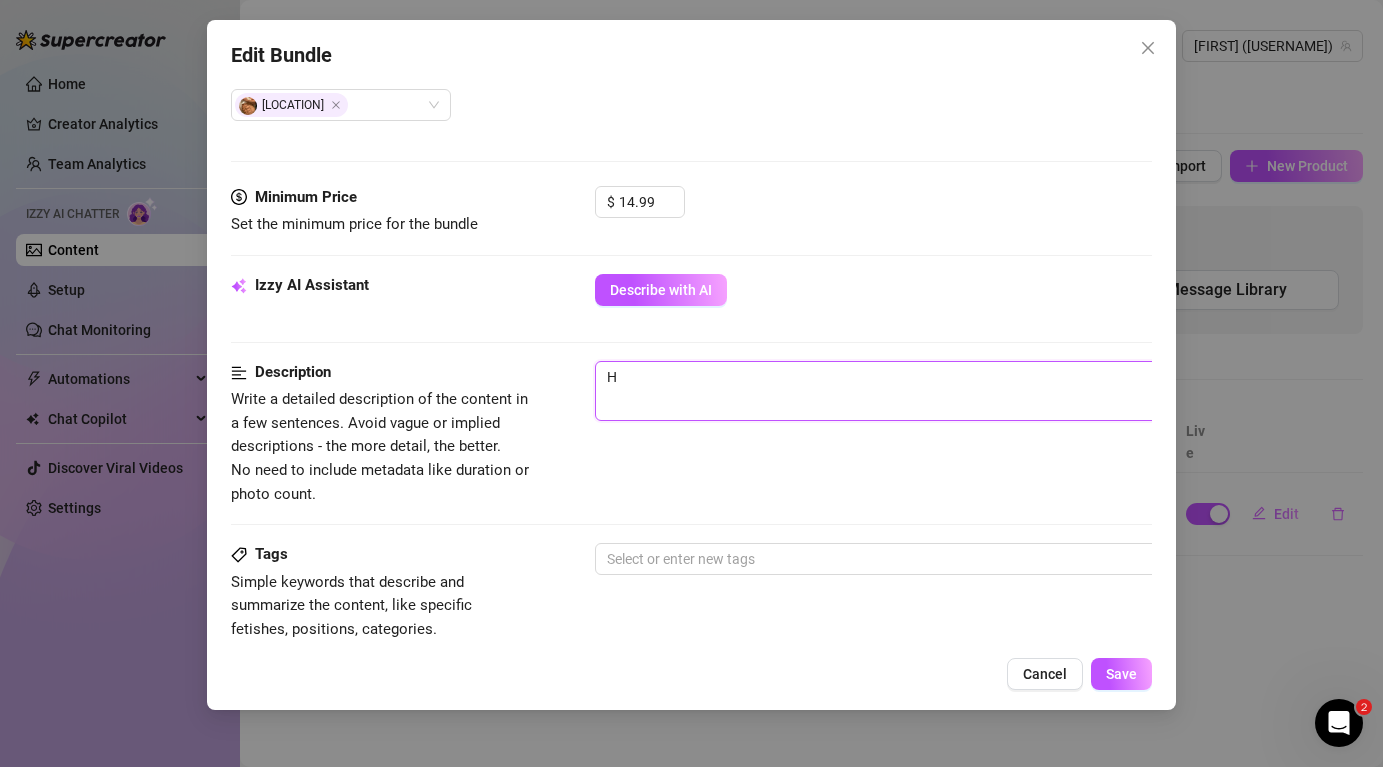 type on "Describe the content (media) in a few sentences" 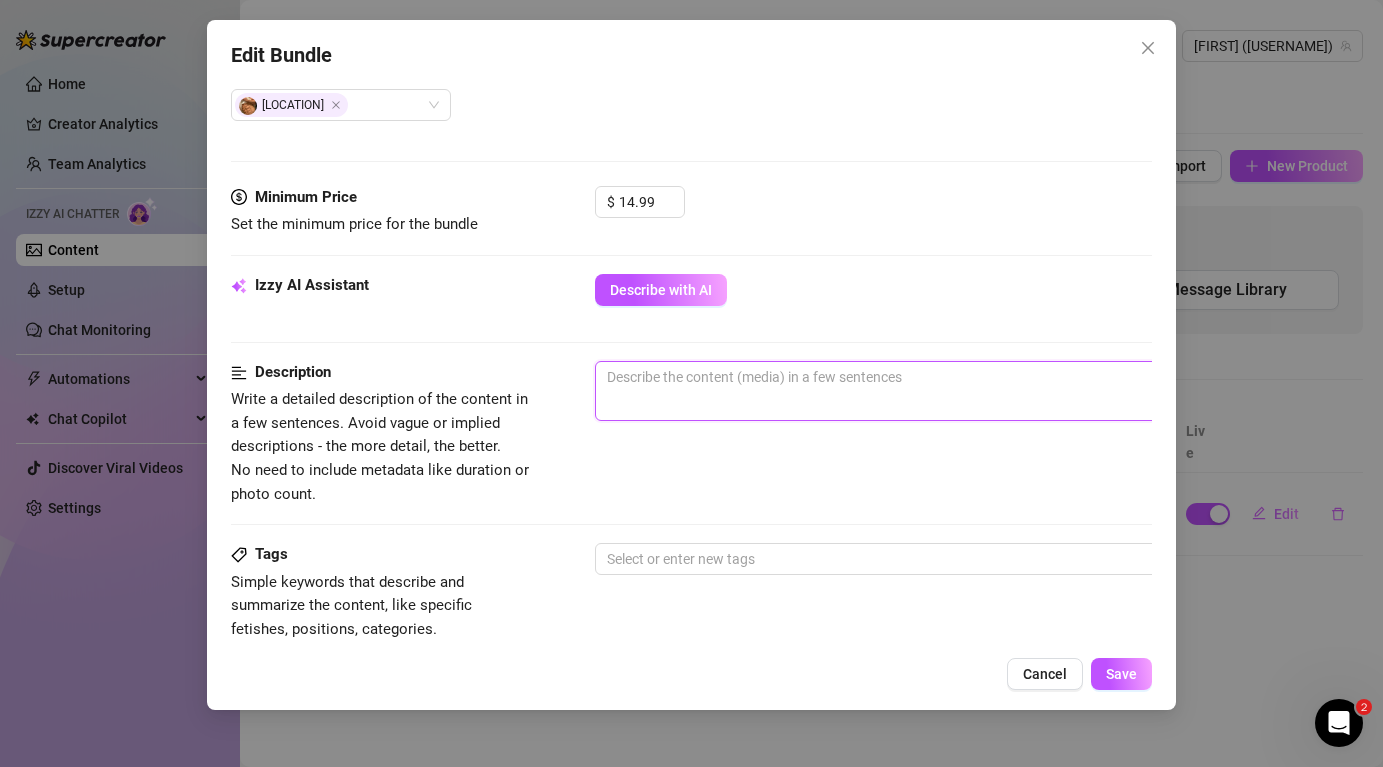 type on "H" 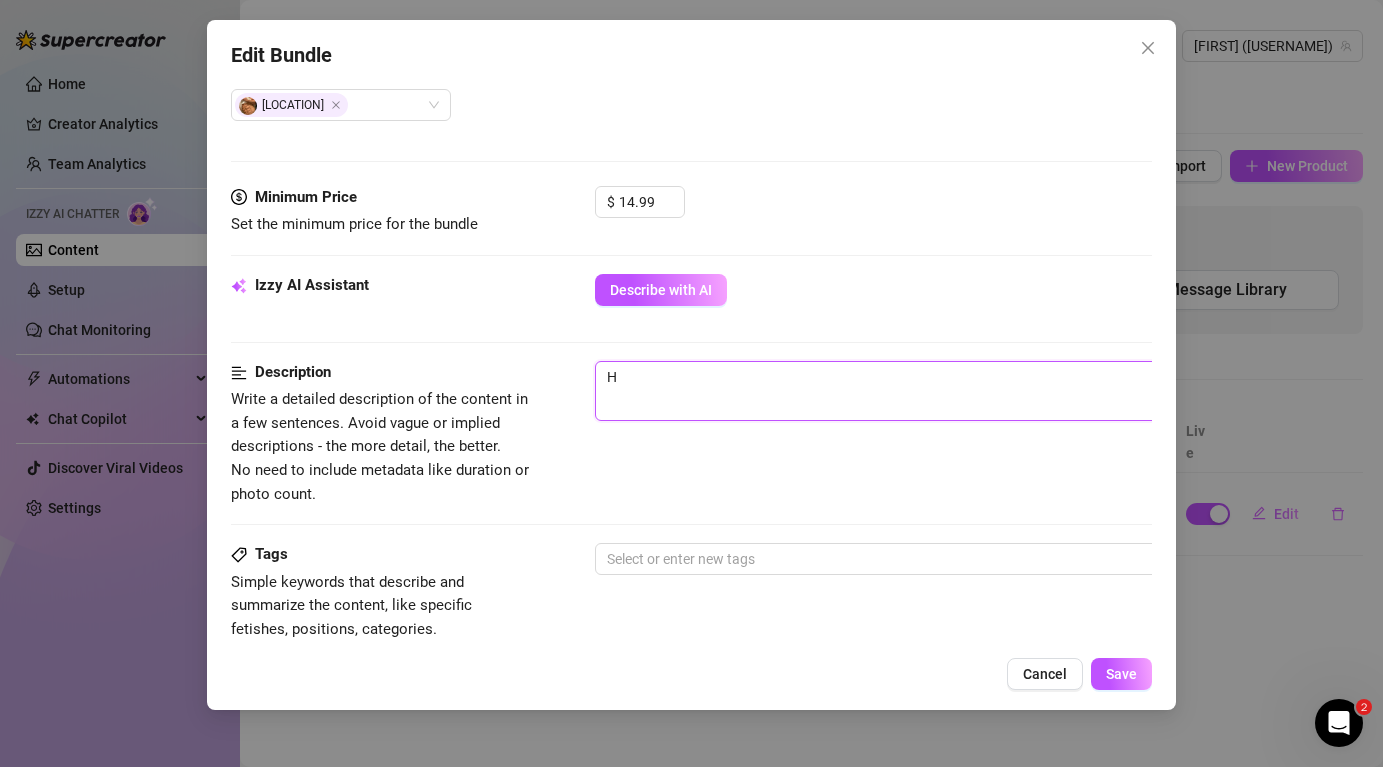 type on "Describe the content (media) in a few sentences" 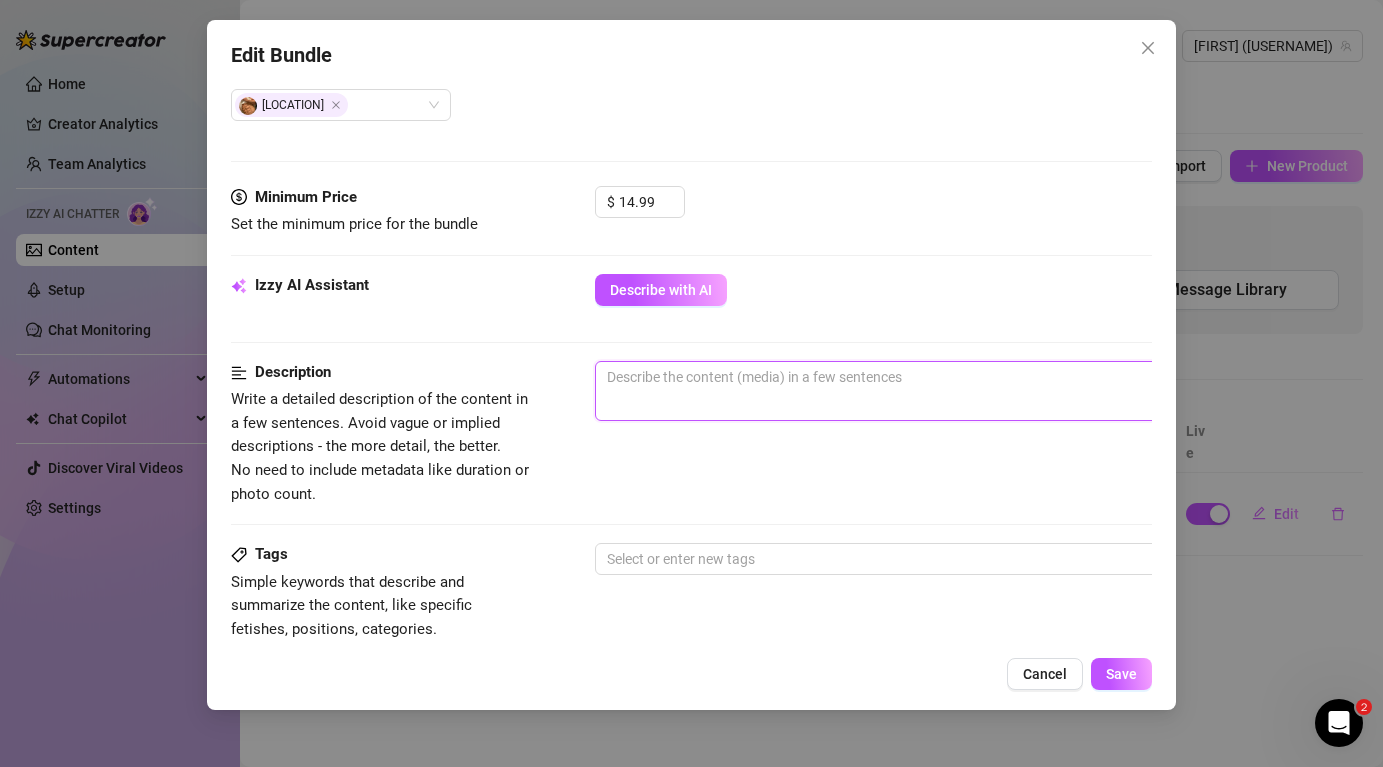 type on "H" 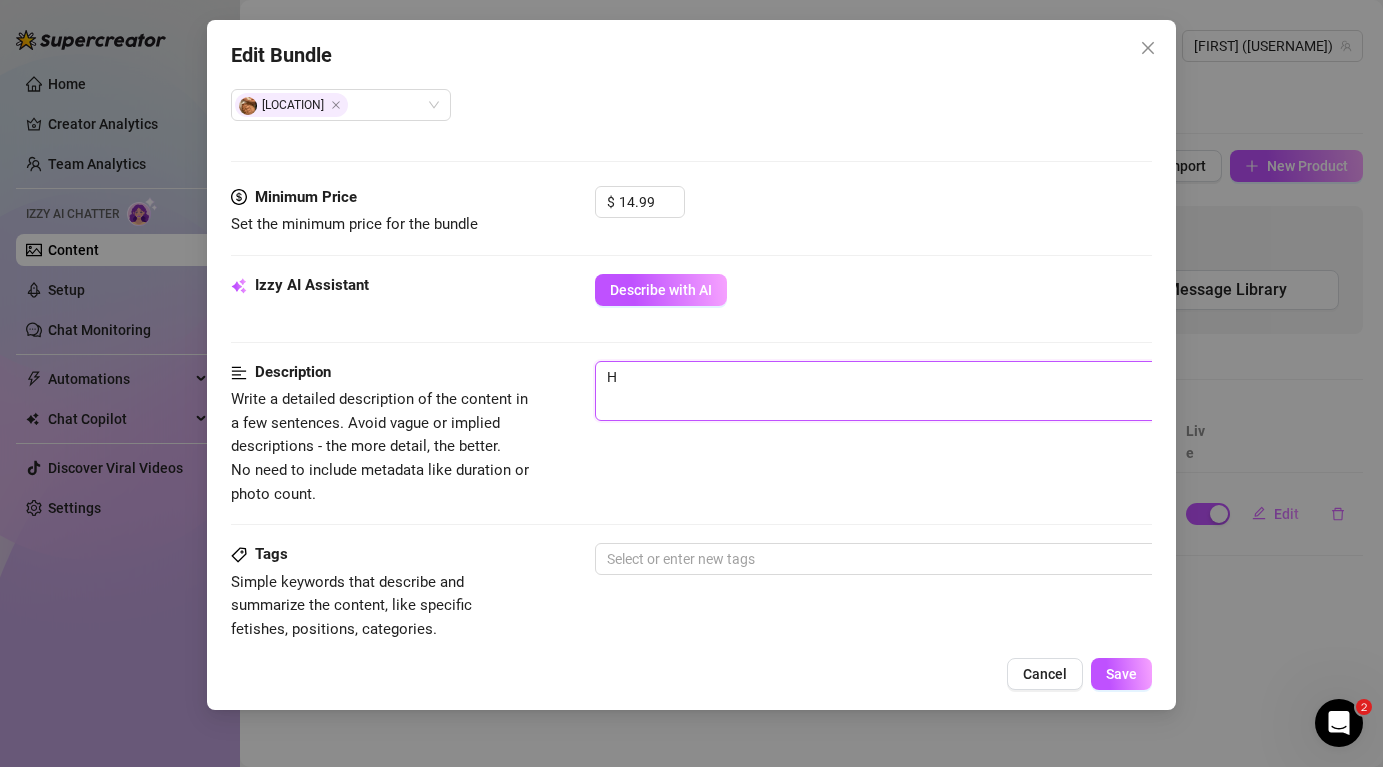 type on "He" 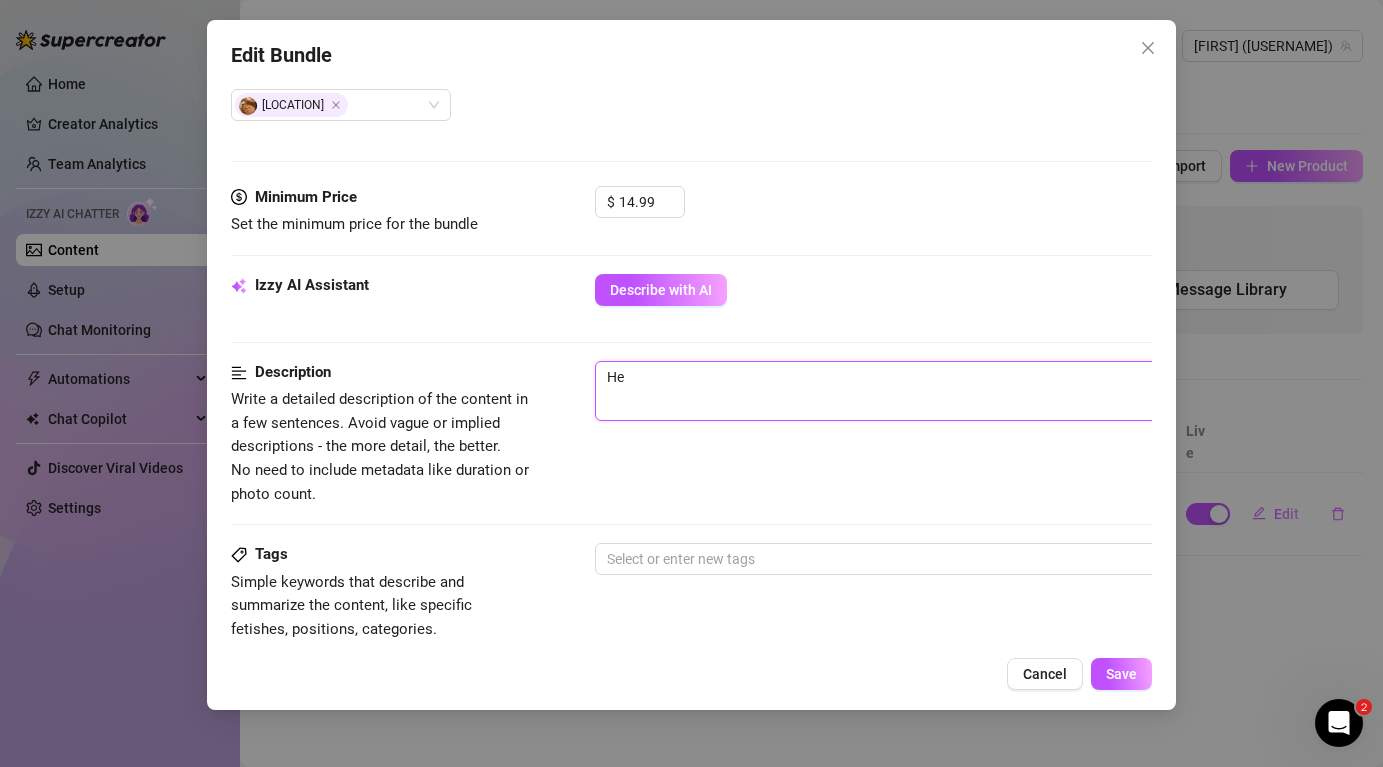 type on "Hey" 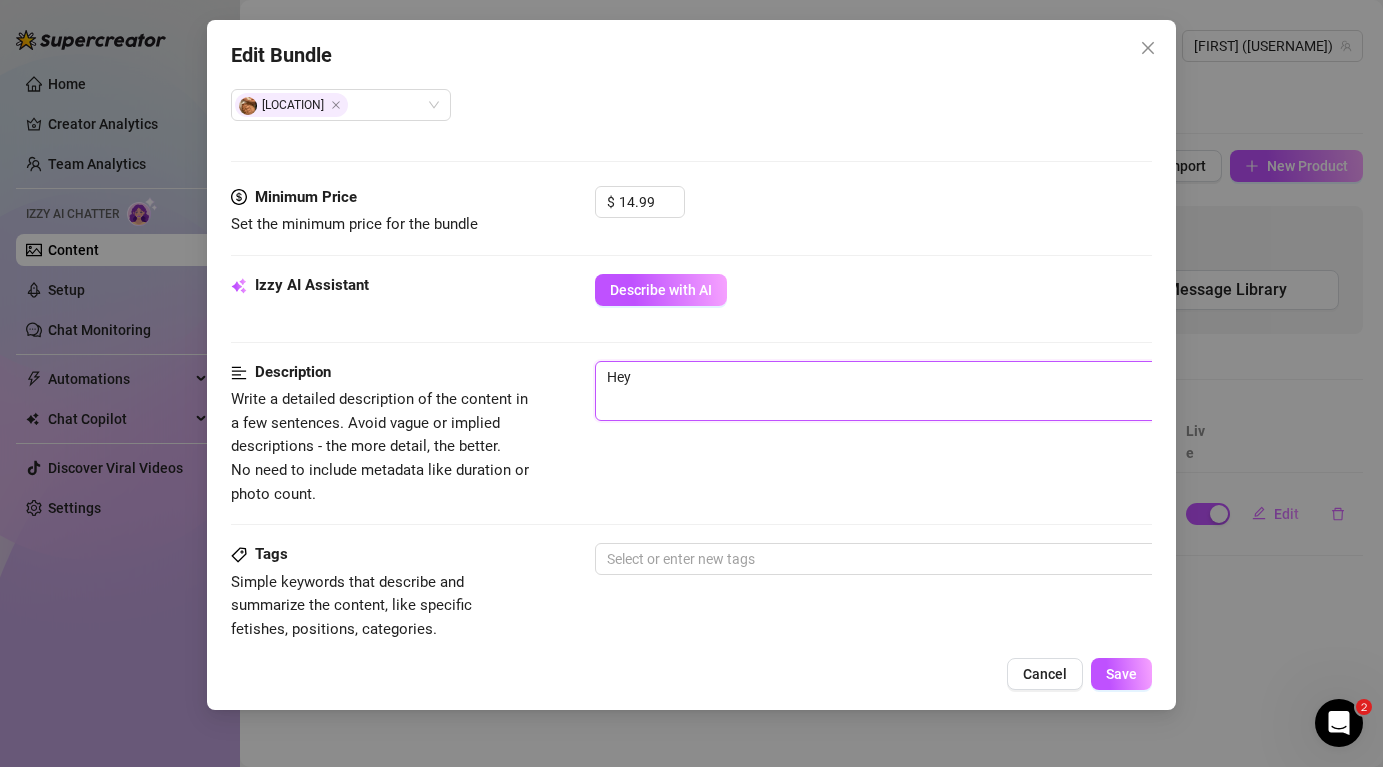 type on "He" 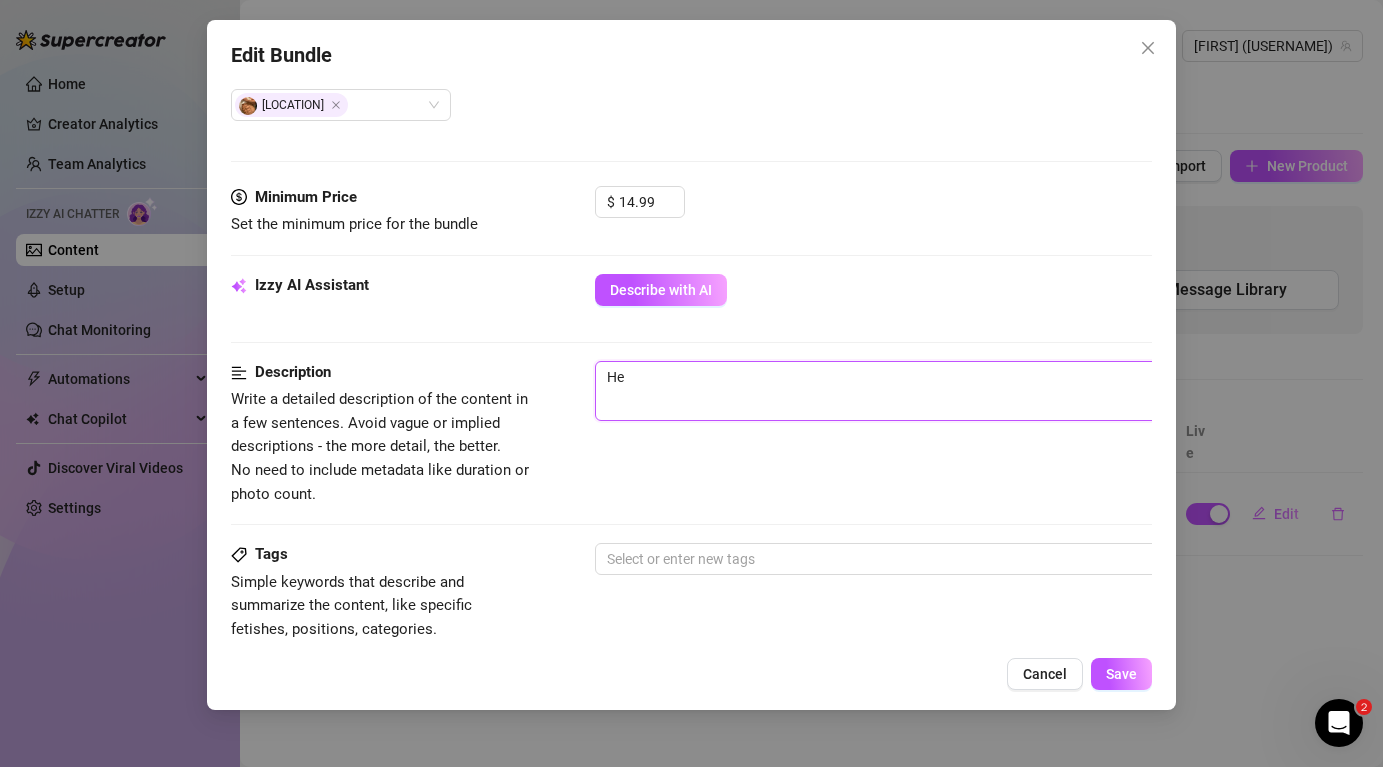 type on "H" 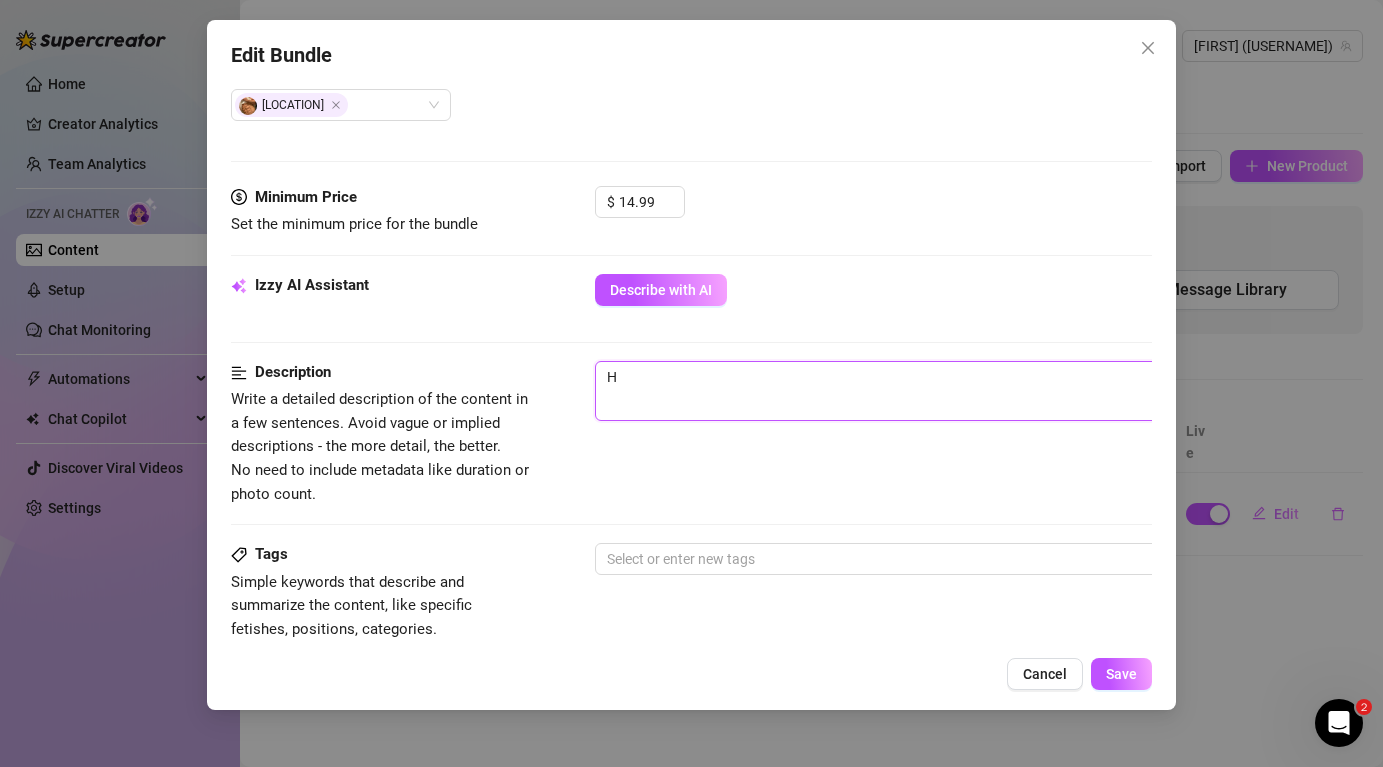 type on "Describe the content (media) in a few sentences" 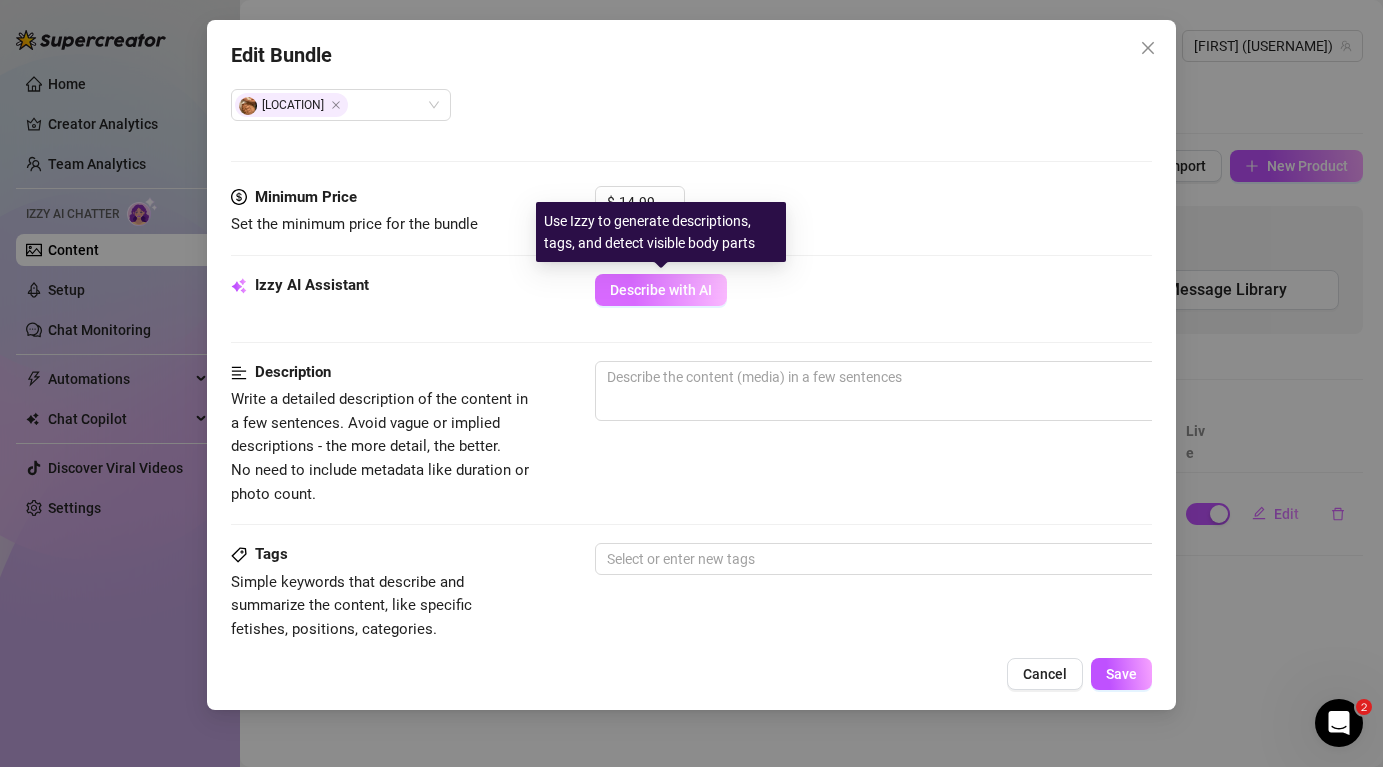 click on "Describe with AI" at bounding box center (661, 290) 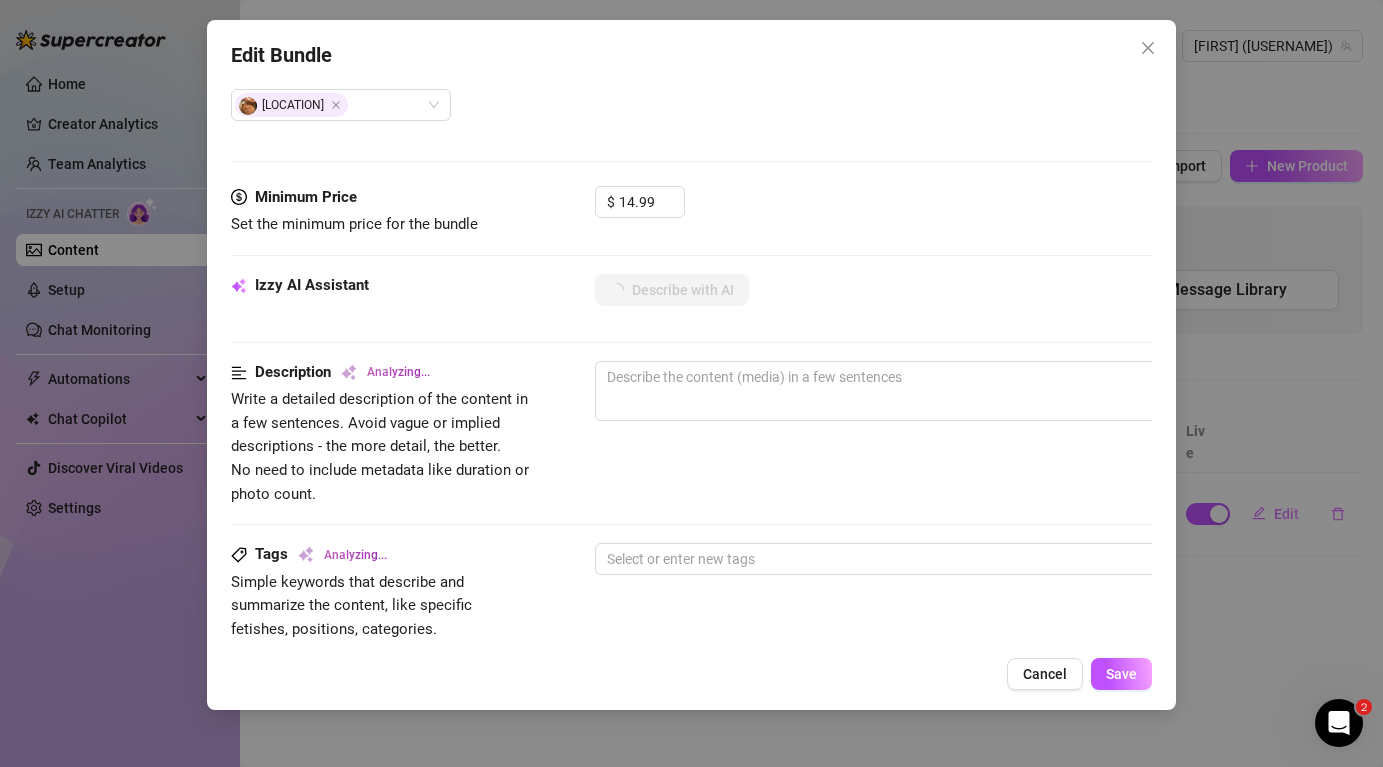 type on "[NAME]" 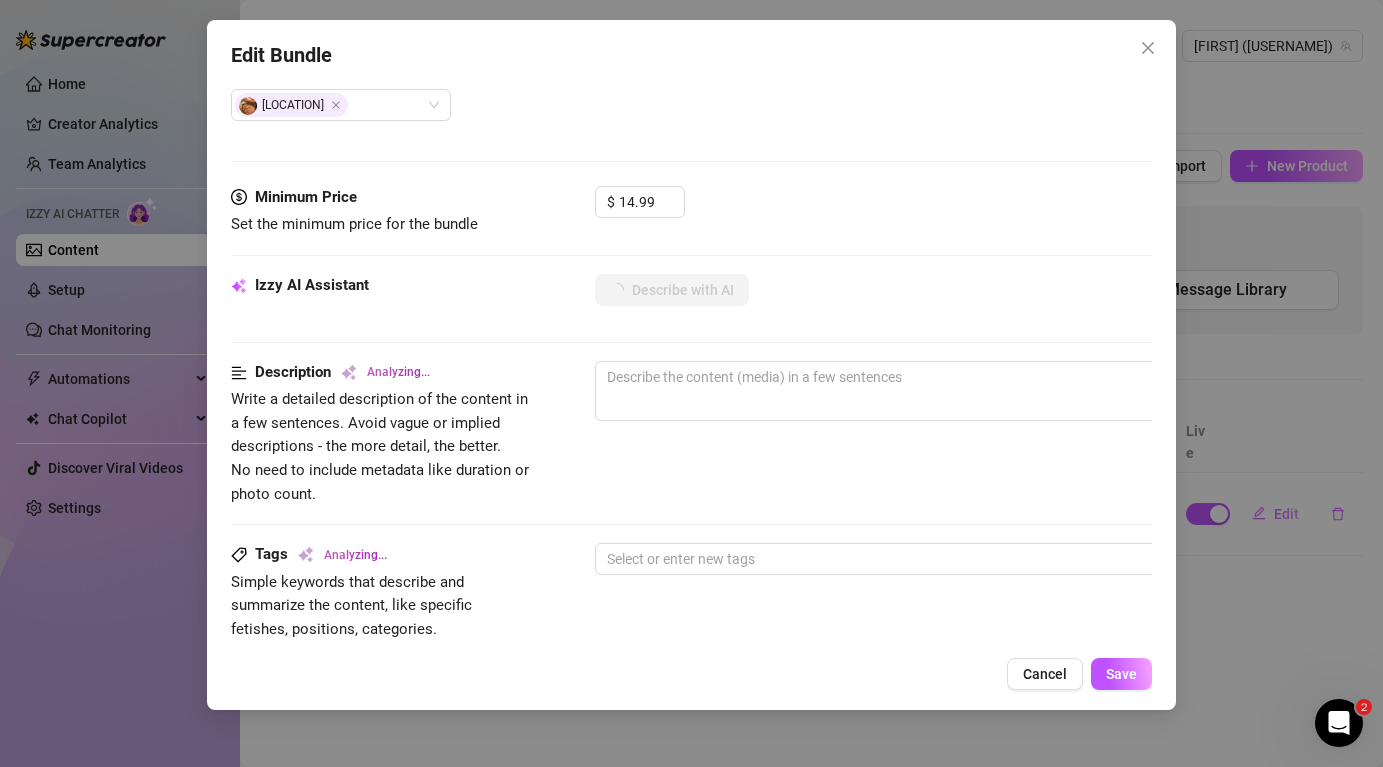 type on "[NAME]" 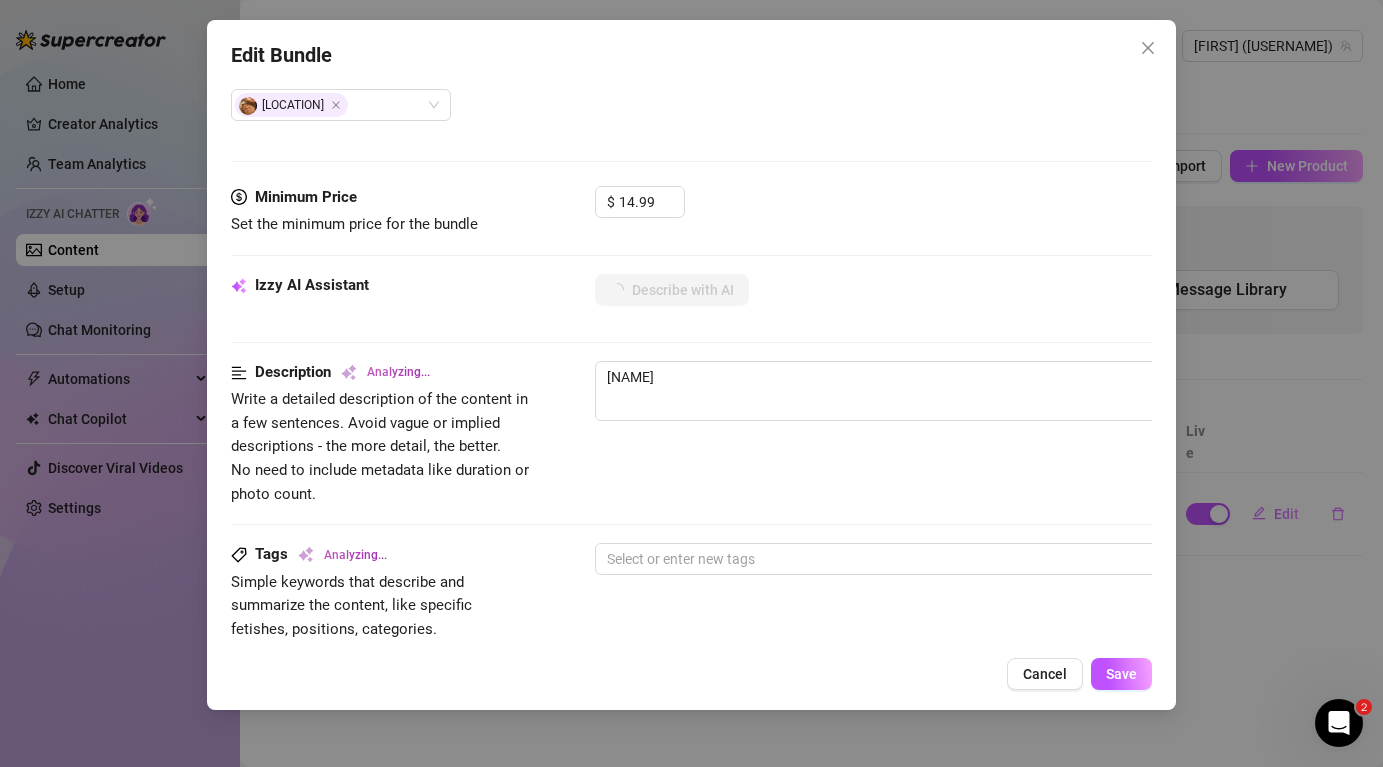 type on "[NAME] is" 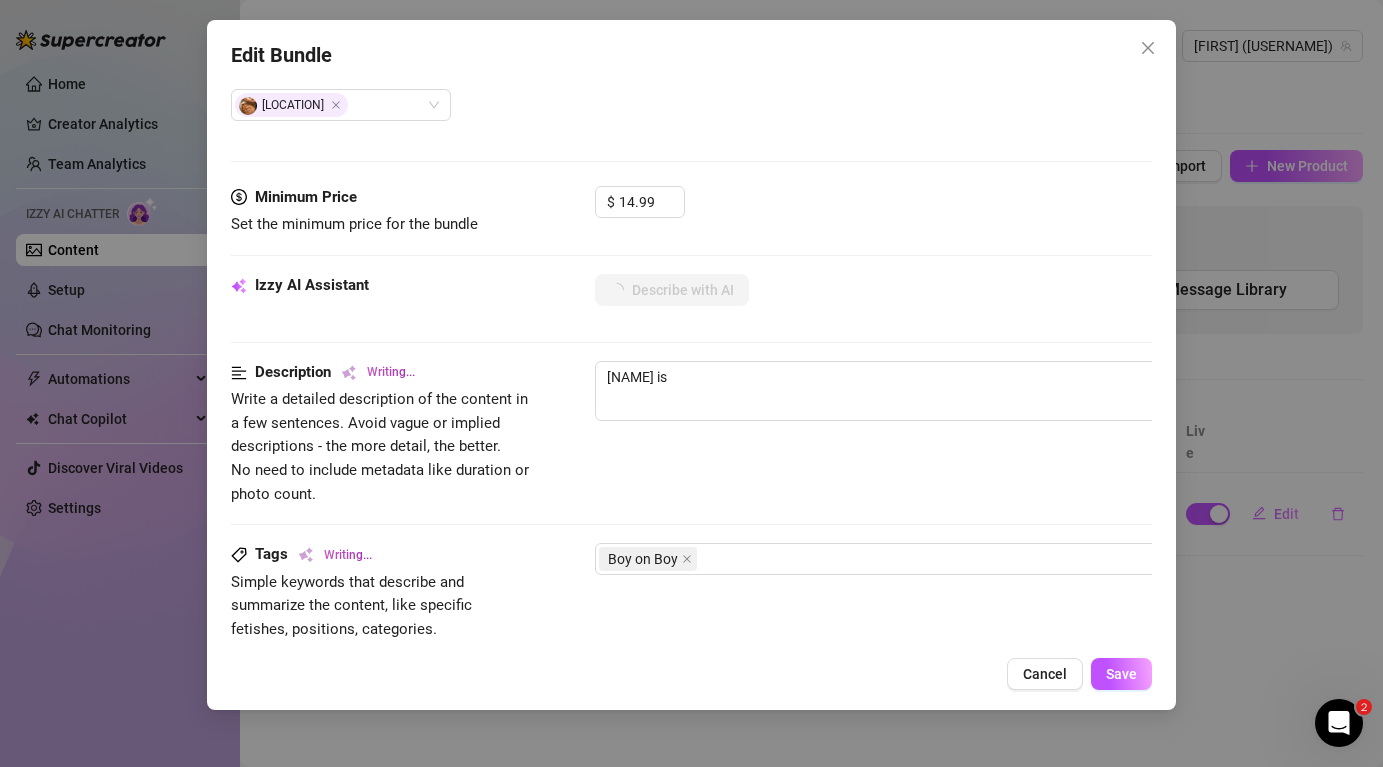 type on "[NAME] is fully" 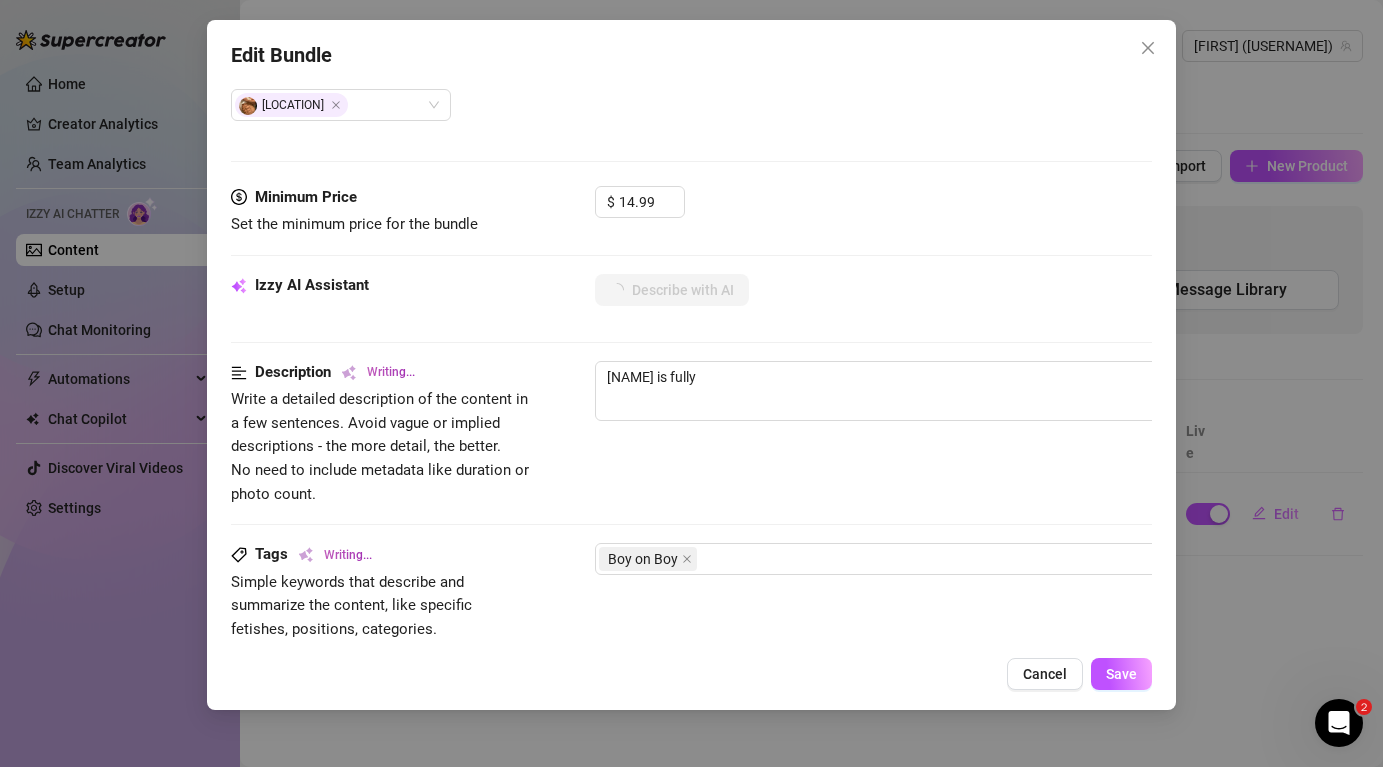 type on "[NAME] is fully naked," 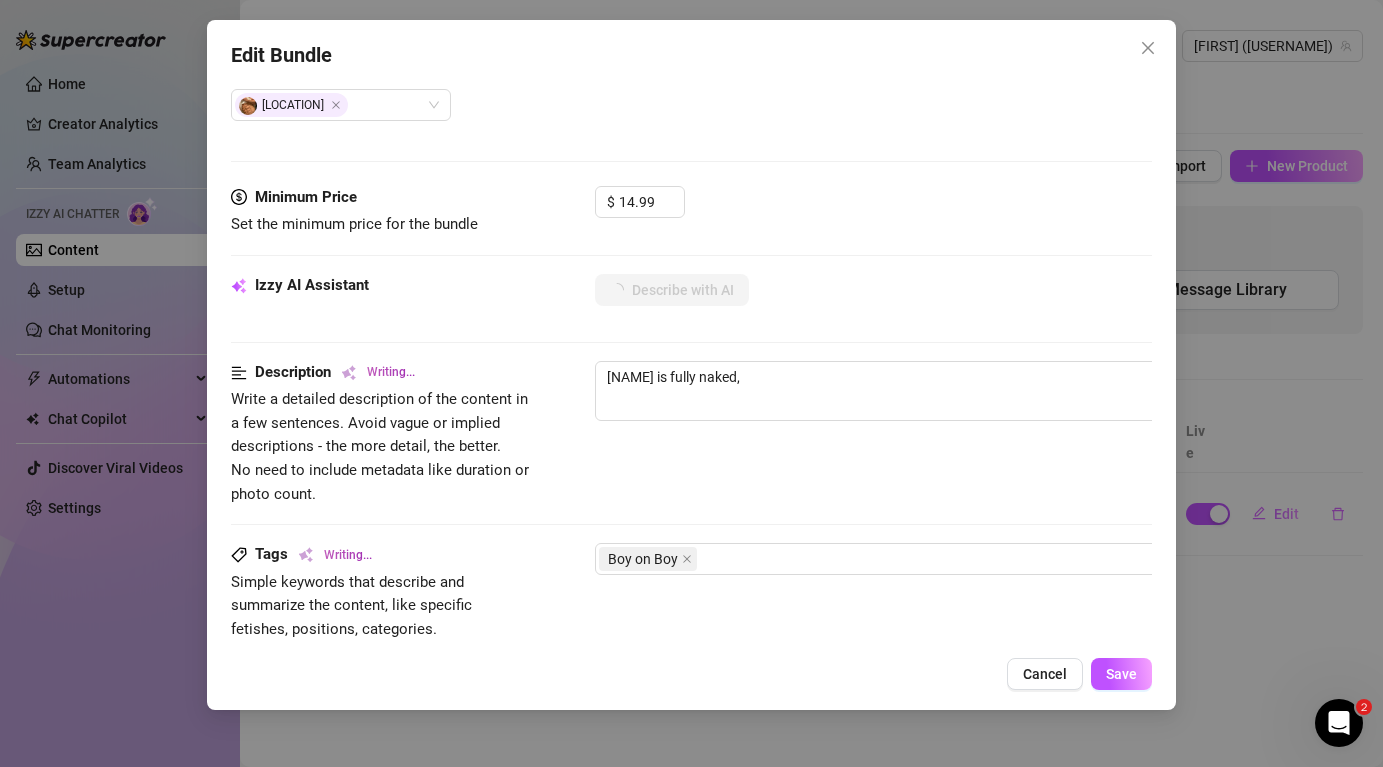 type on "Marius is fully naked, showcasing" 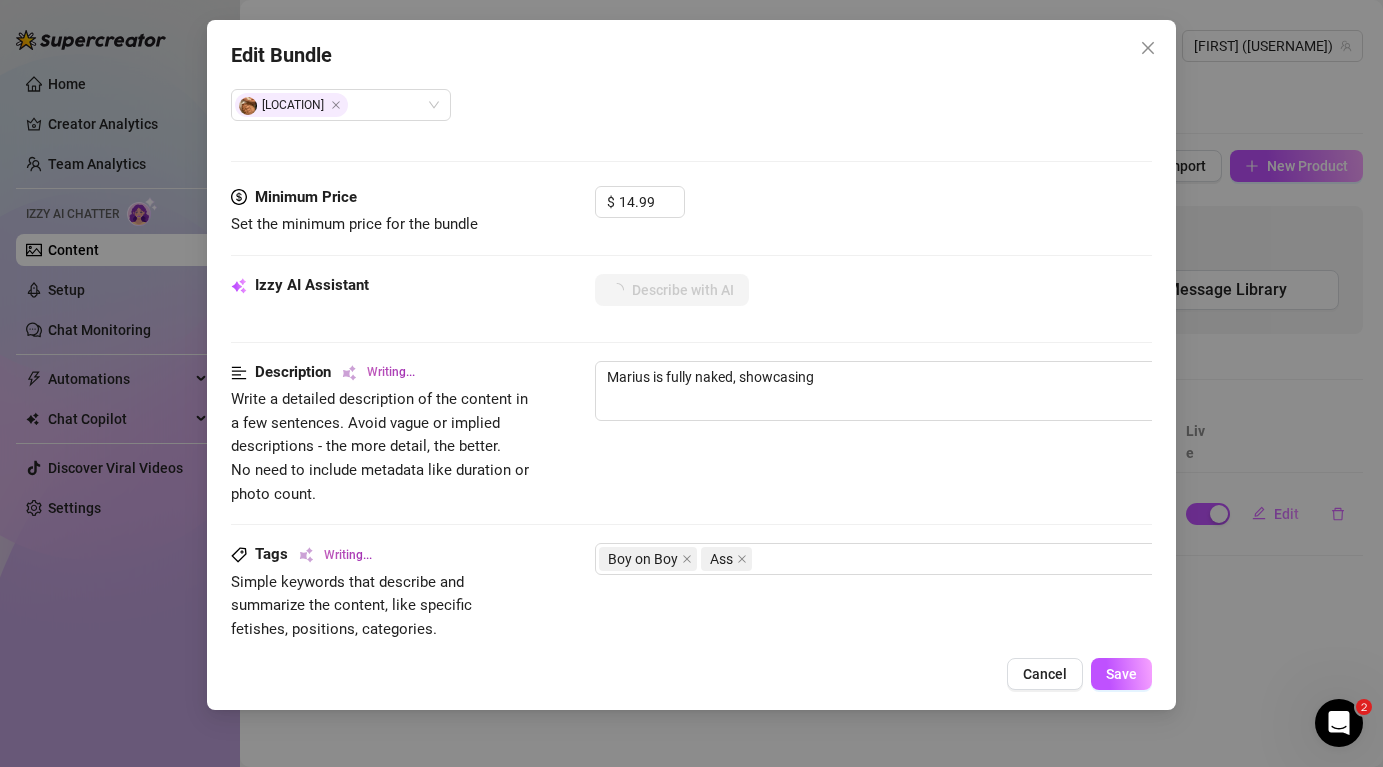 type on "[FIRST] is fully naked, showcasing his" 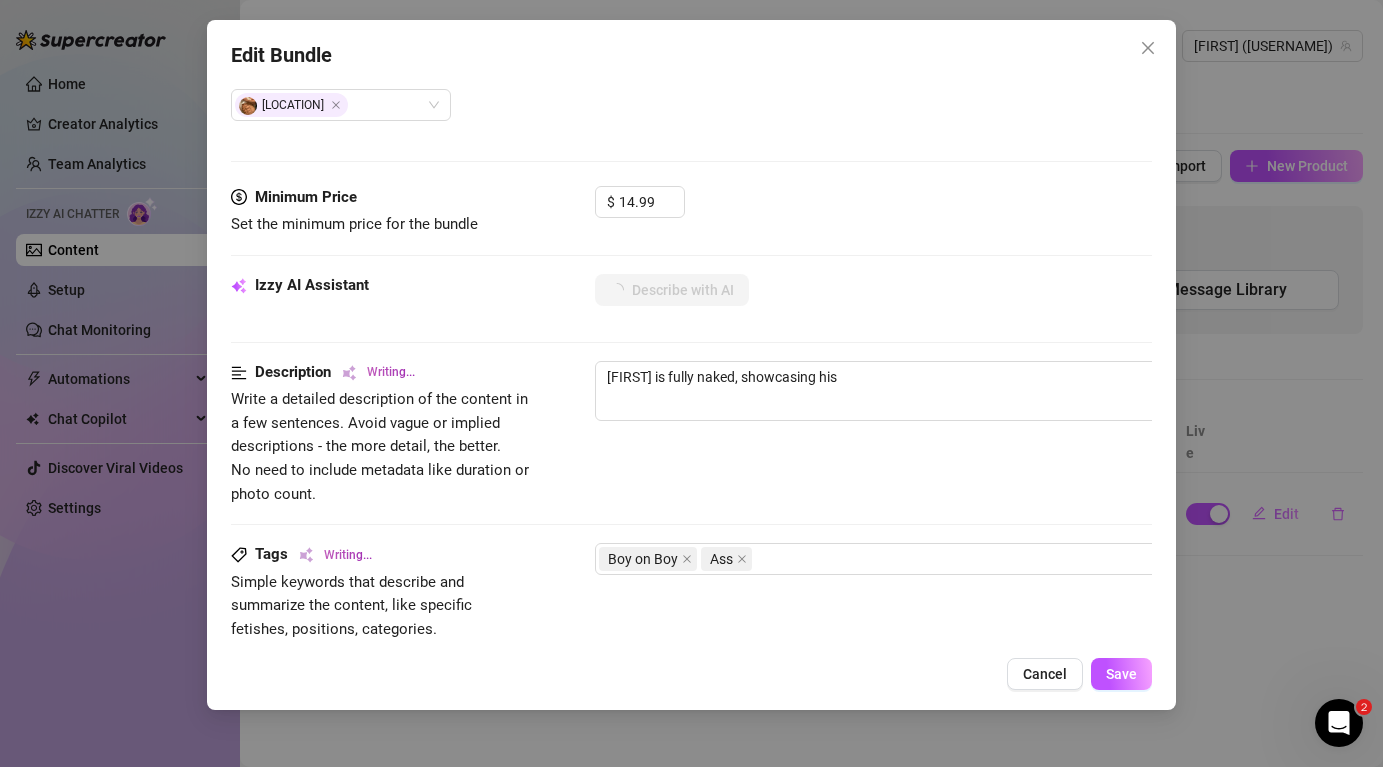 type on "[FIRST] is fully naked, showcasing his toned" 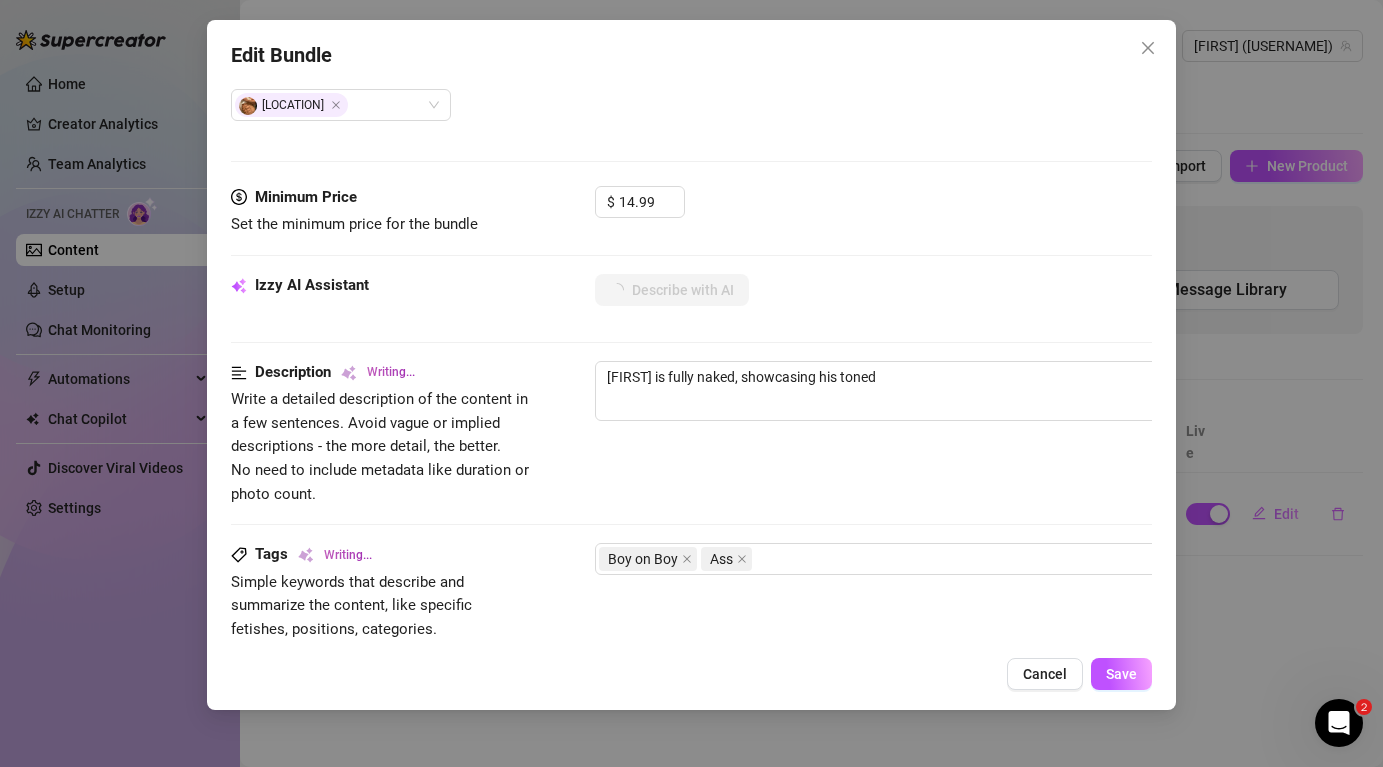 type on "[FIRST] is fully naked, showcasing his toned body" 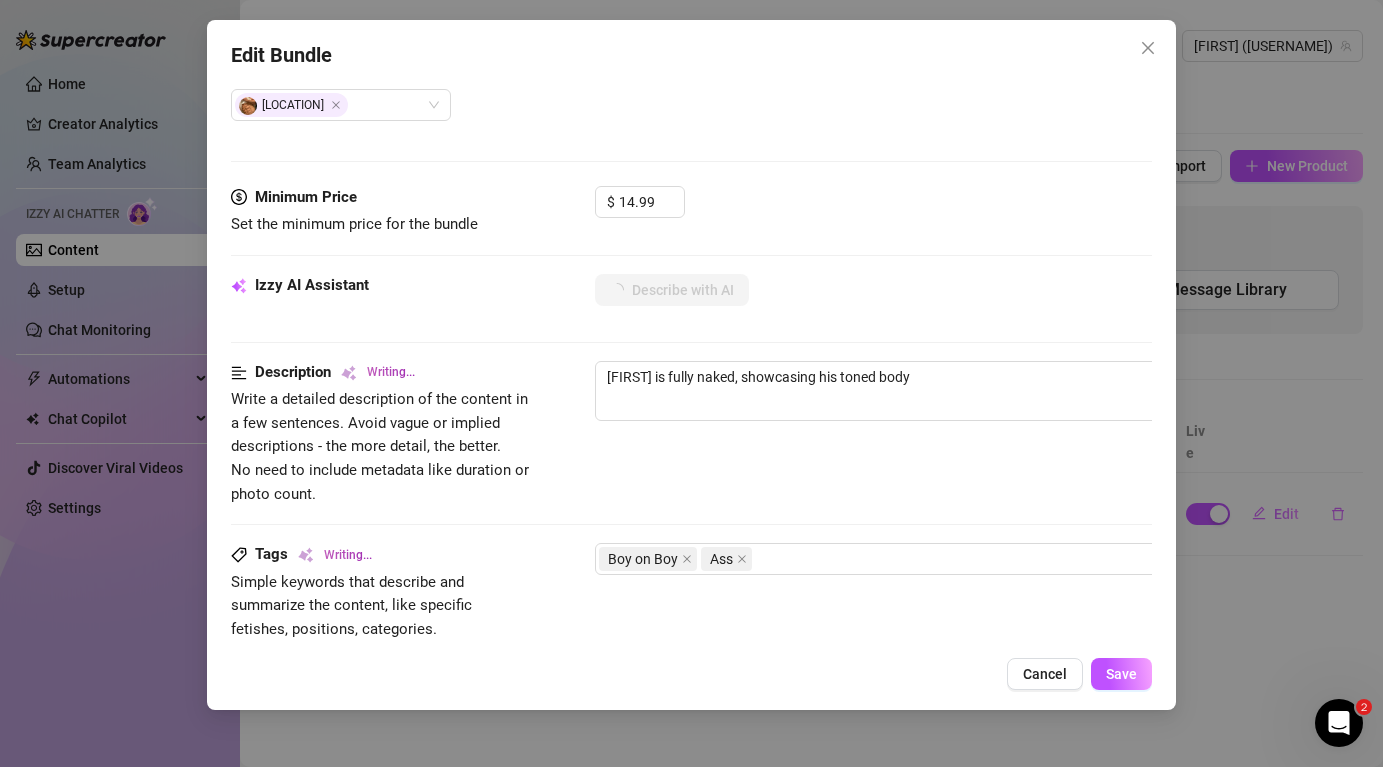 type on "[FIRST] is fully naked, showcasing his toned body and" 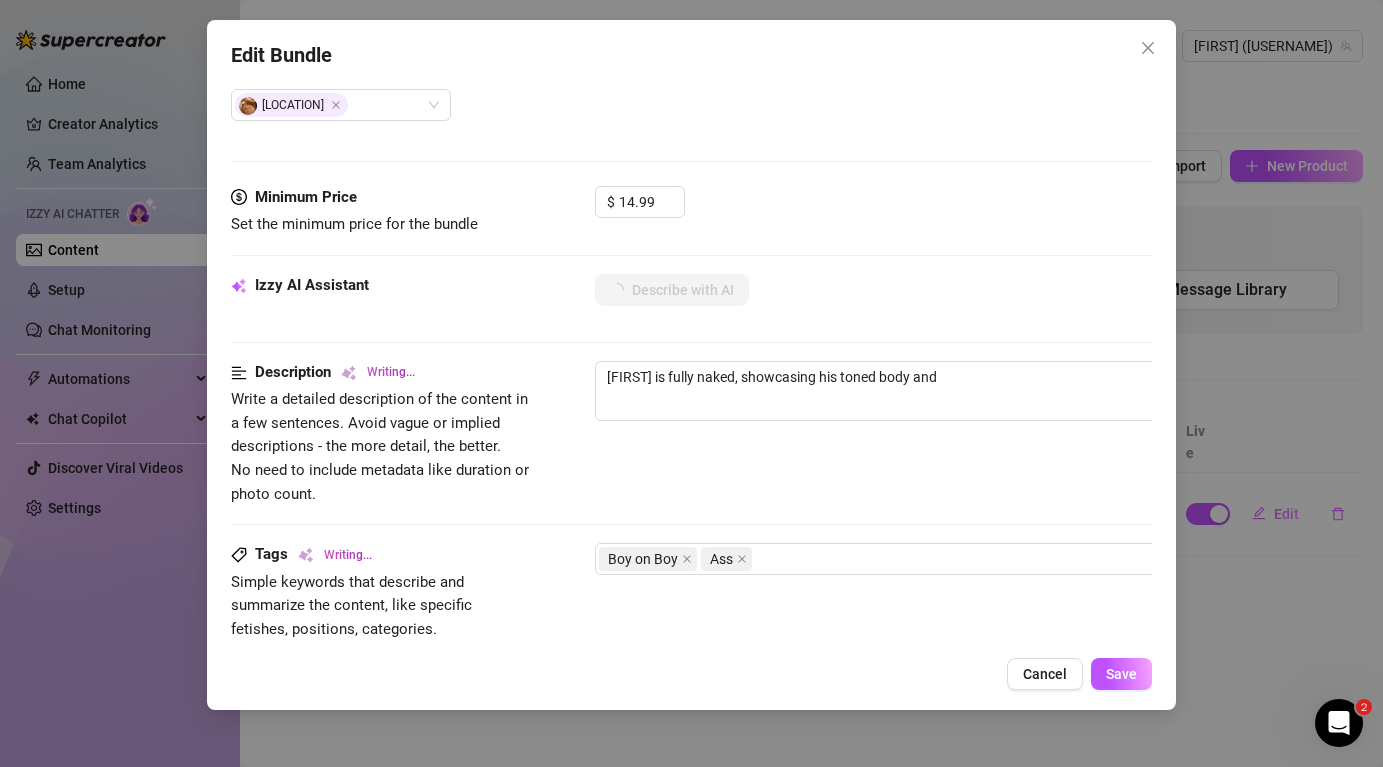 type on "[NAME] is fully naked, showcasing his toned body and hard" 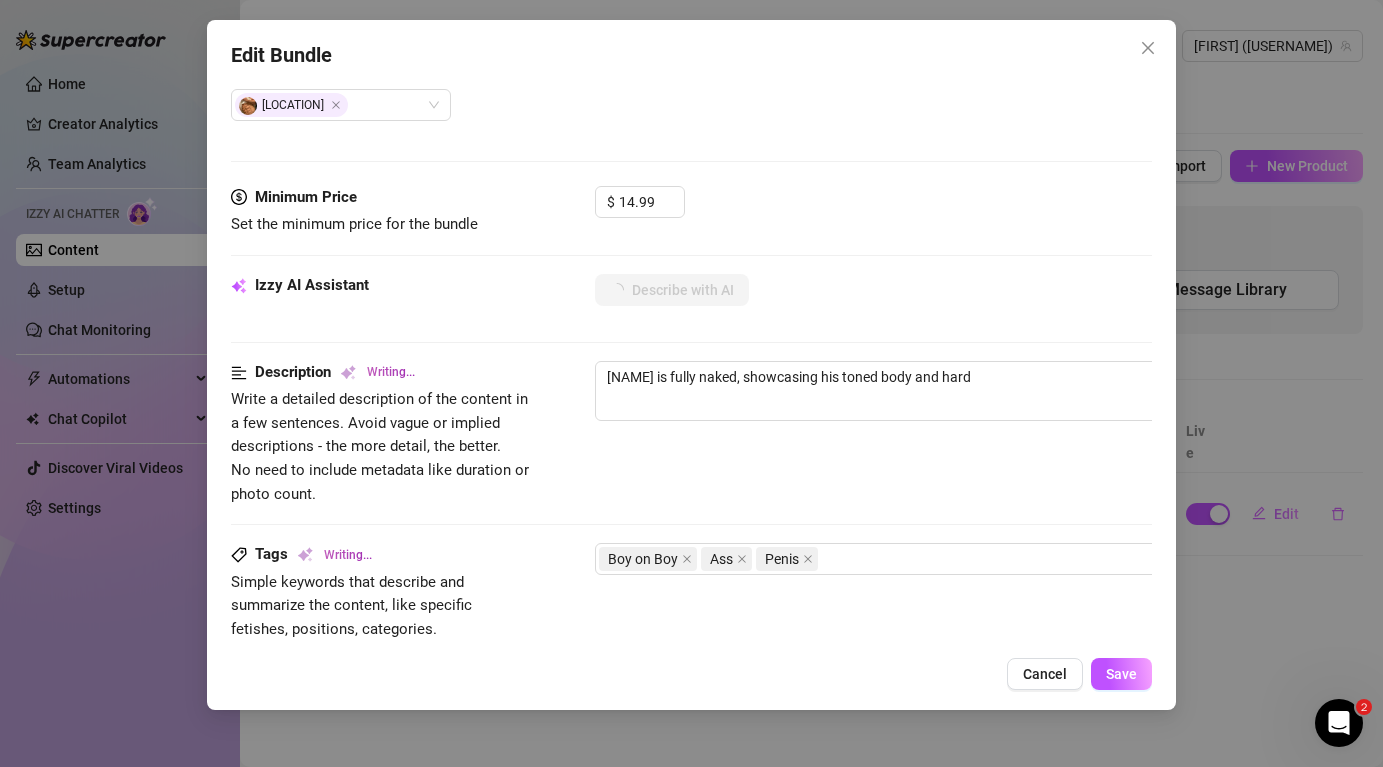 type on "[FIRST] is fully naked, showcasing his toned body and hard cock" 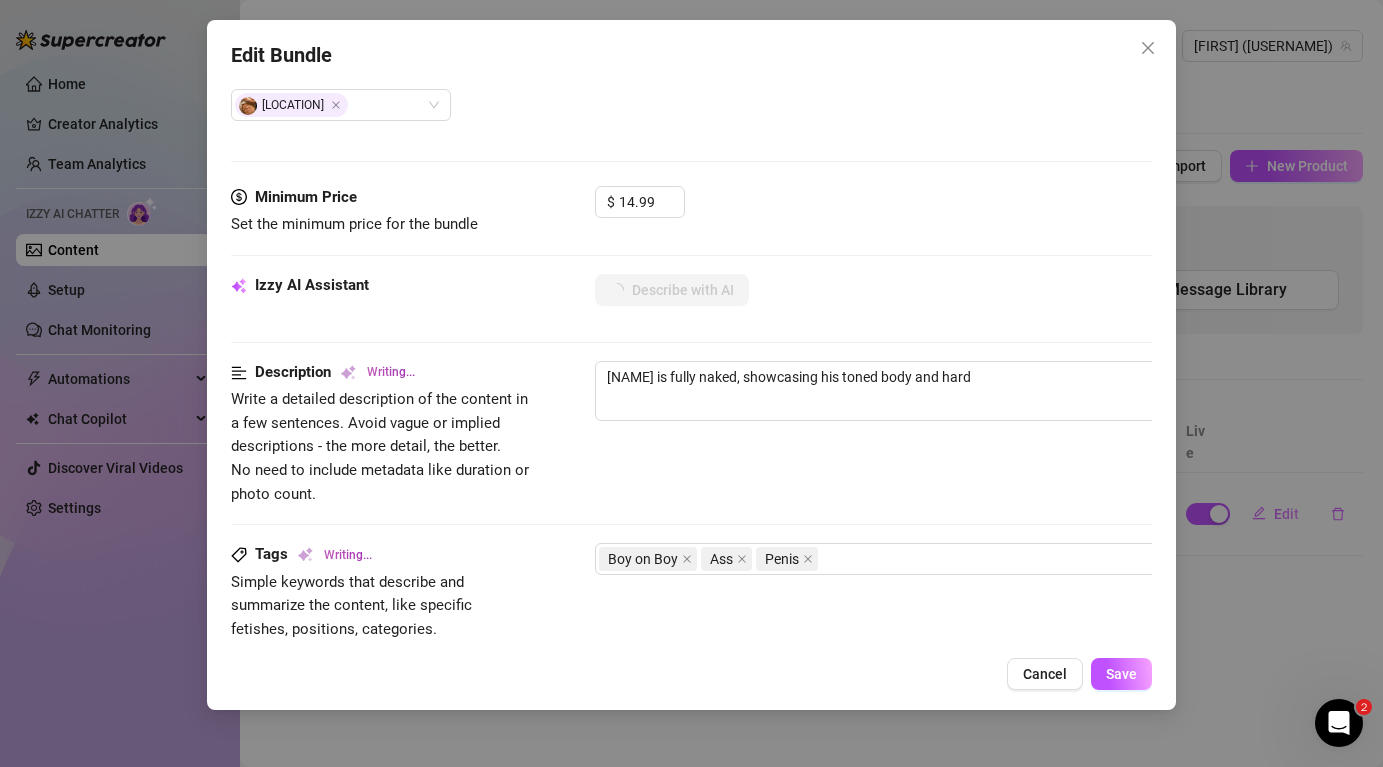 type on "[FIRST] is fully naked, showcasing his toned body and hard cock" 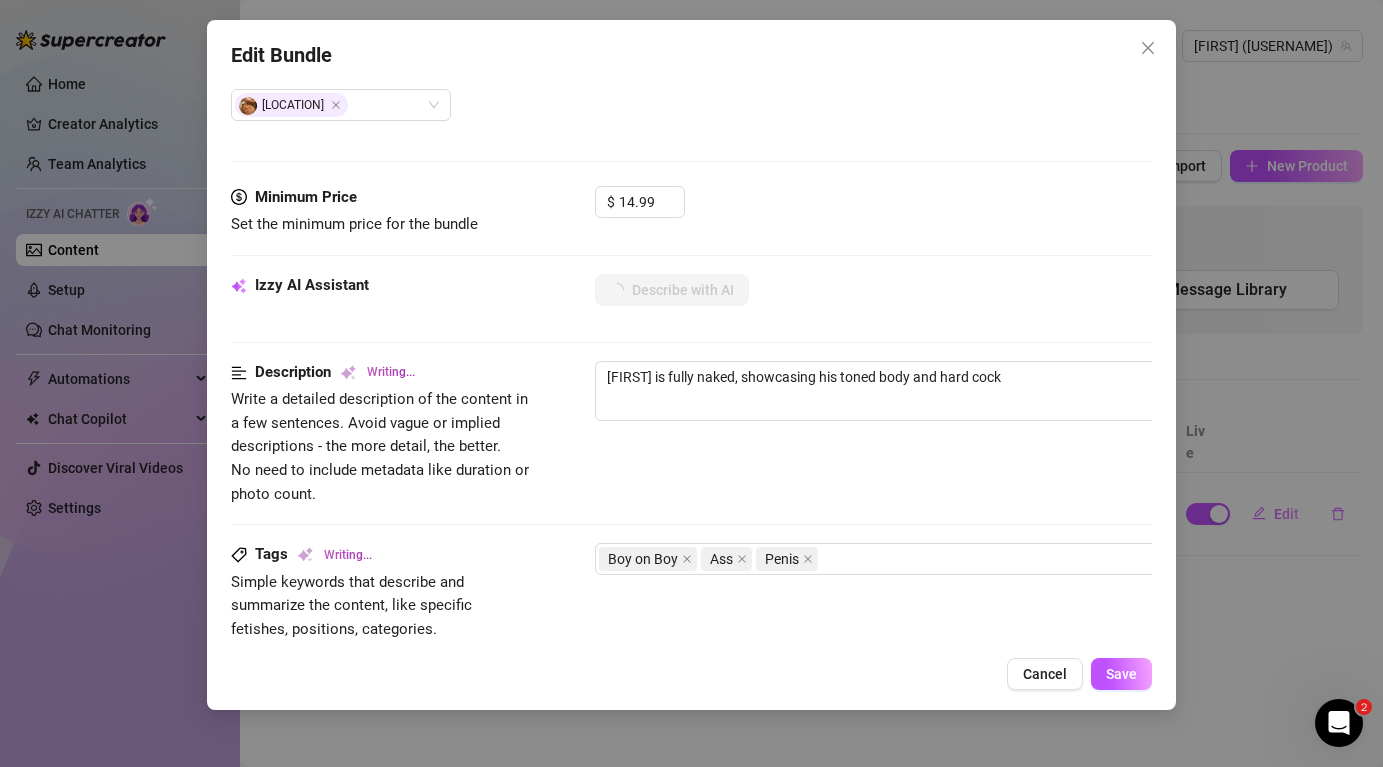 type on "[NAME] is fully naked, showcasing his toned body and hard cock in" 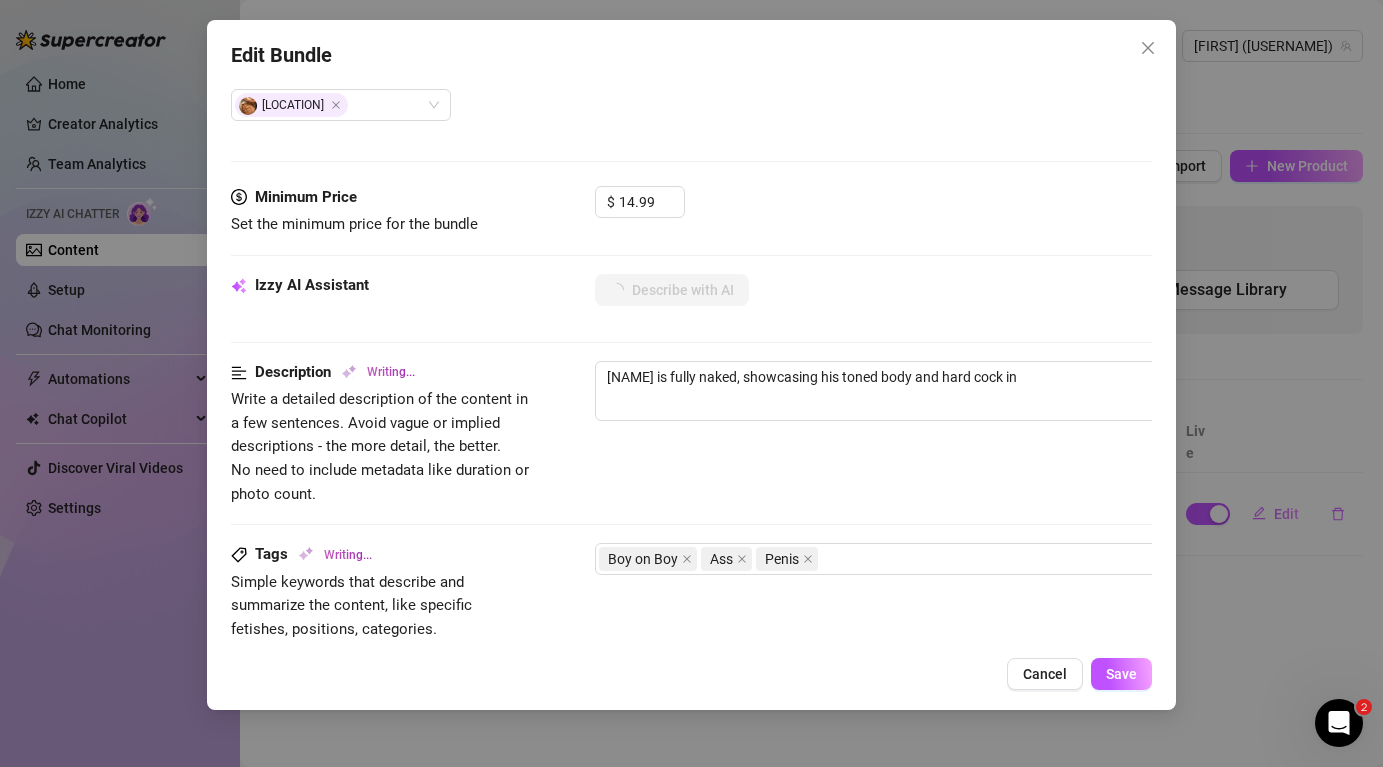type on "[FIRST] is fully naked, showcasing his toned body and hard cock in a" 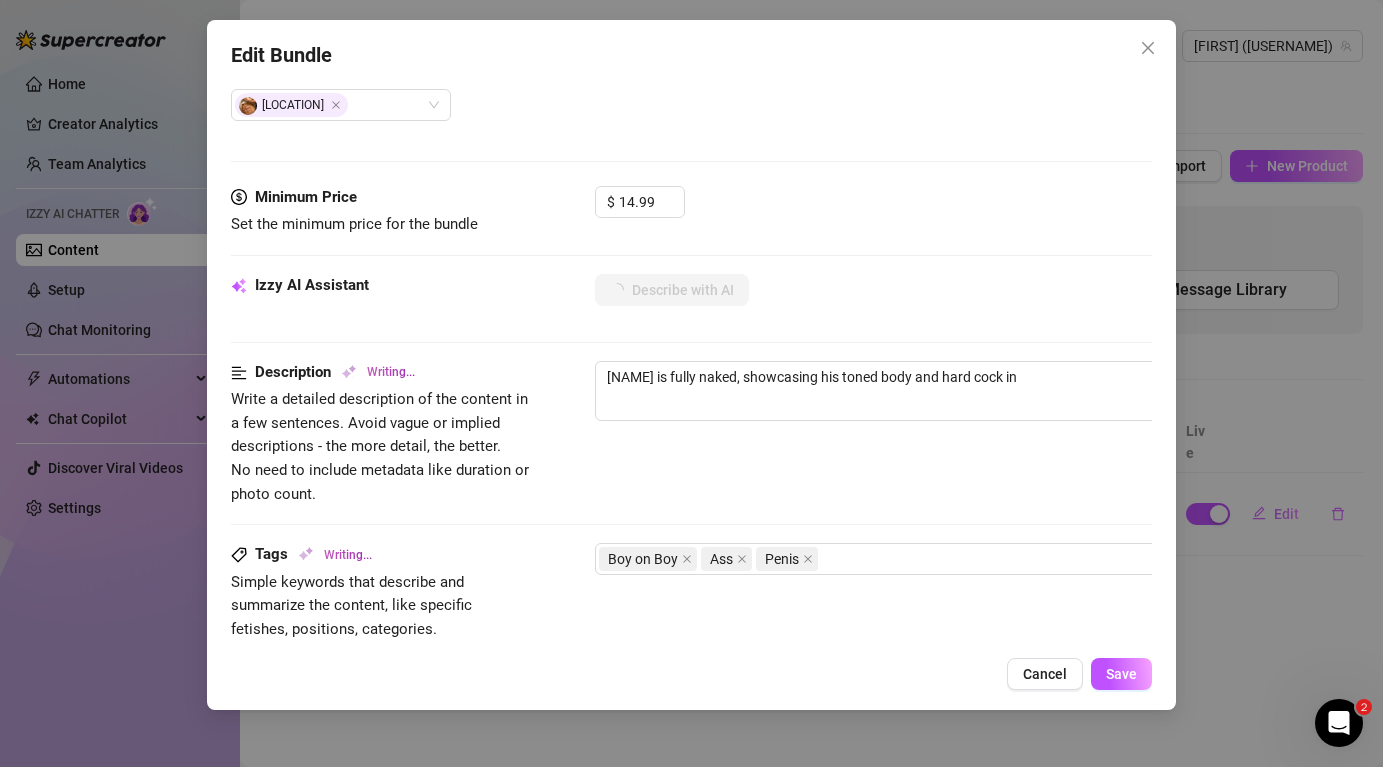 type on "[FIRST] is fully naked, showcasing his toned body and hard cock in a" 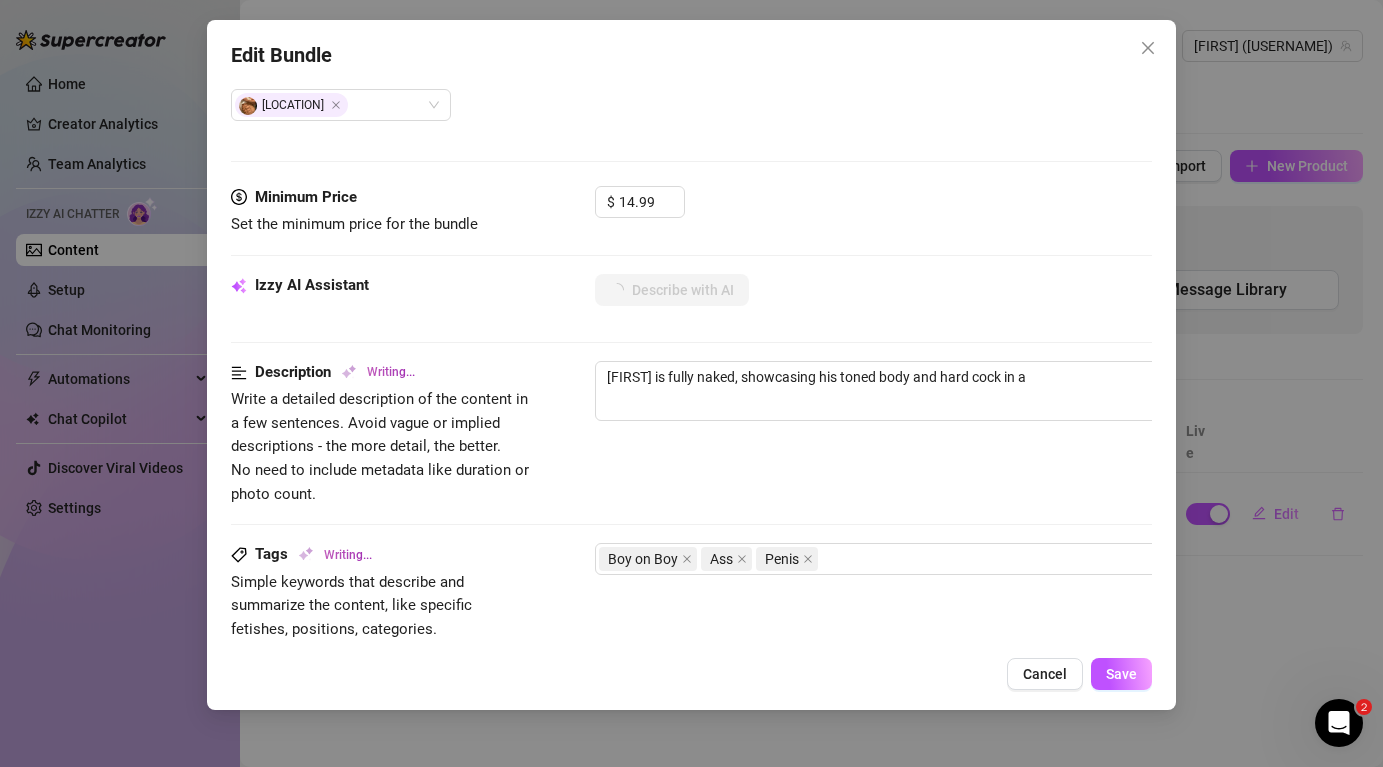 type on "[FIRST] is fully naked, showcasing his toned body and hard cock in a steamy" 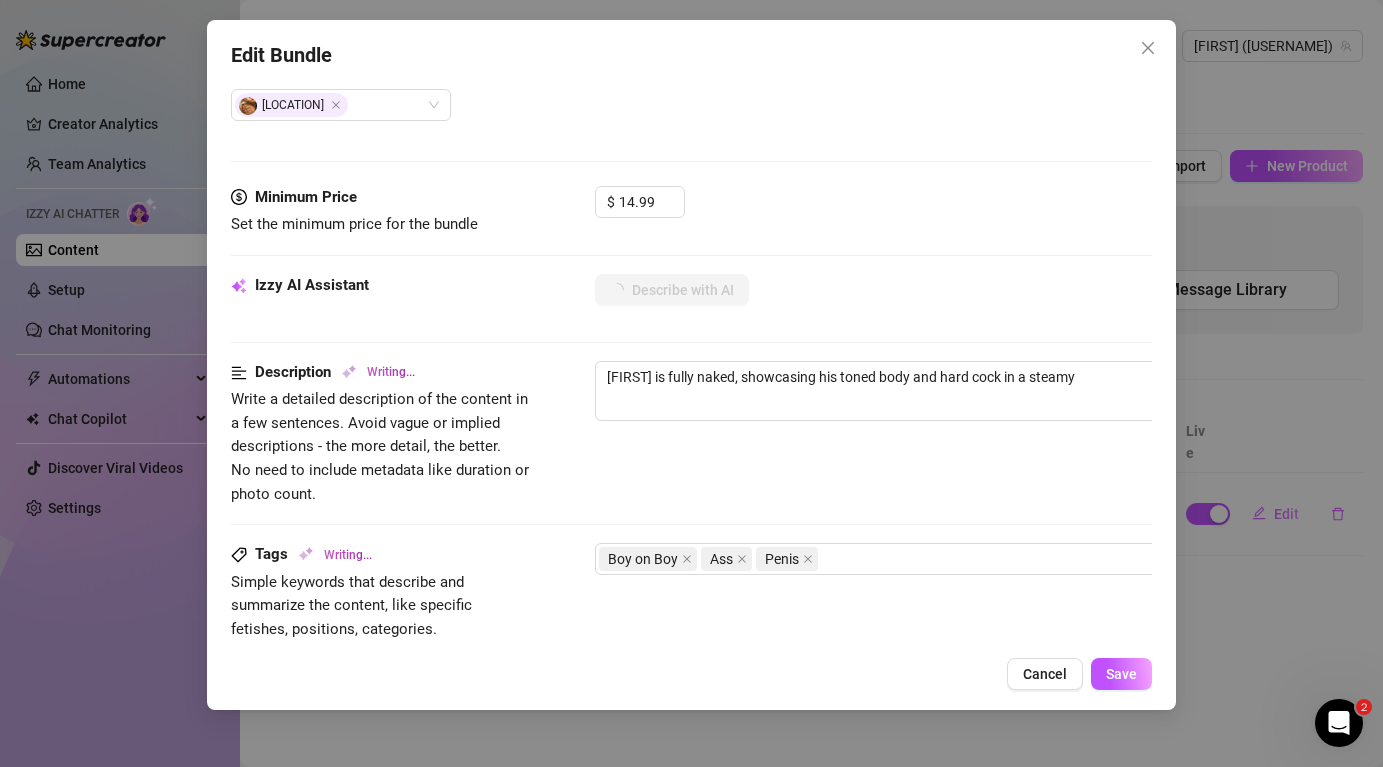 type on "[NAME] is fully naked, showcasing his toned body and hard cock in a steamy bedroom" 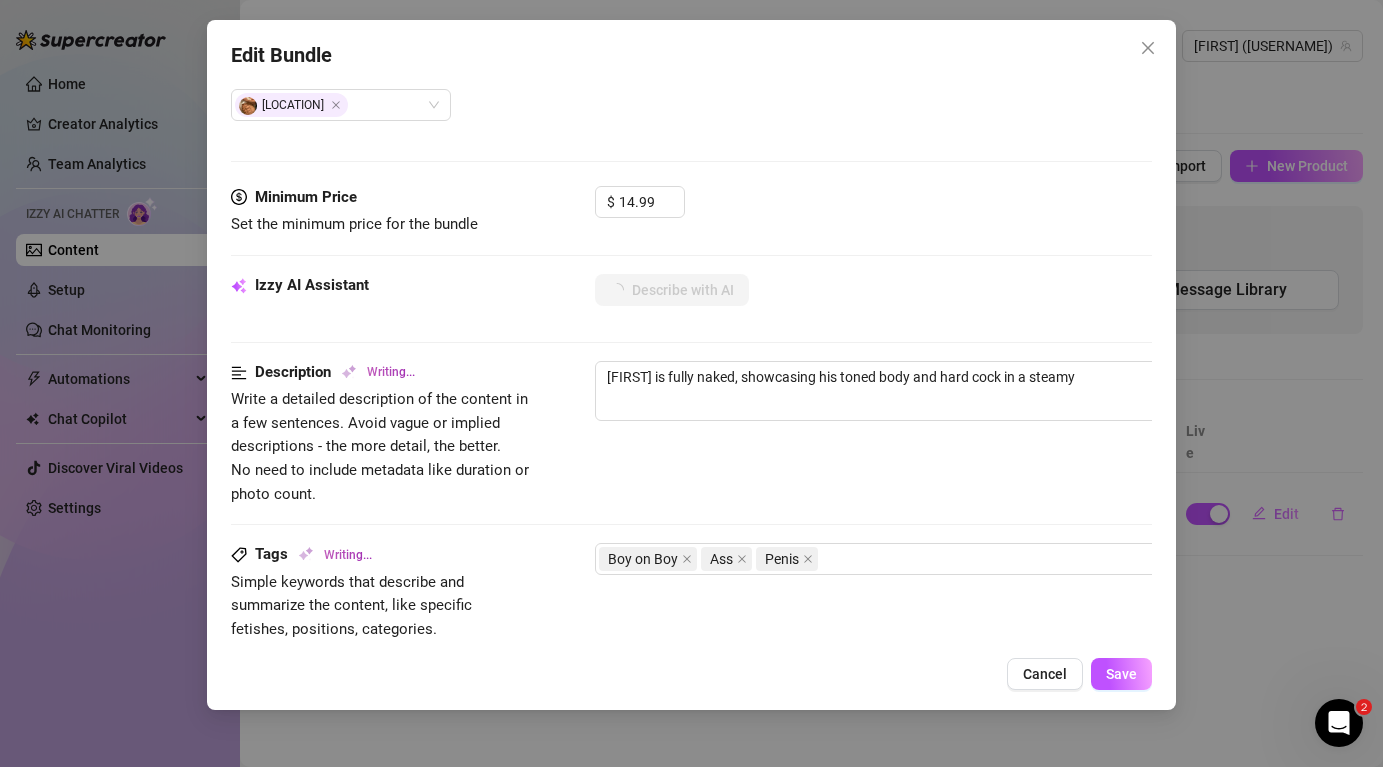 type on "[NAME] is fully naked, showcasing his toned body and hard cock in a steamy bedroom" 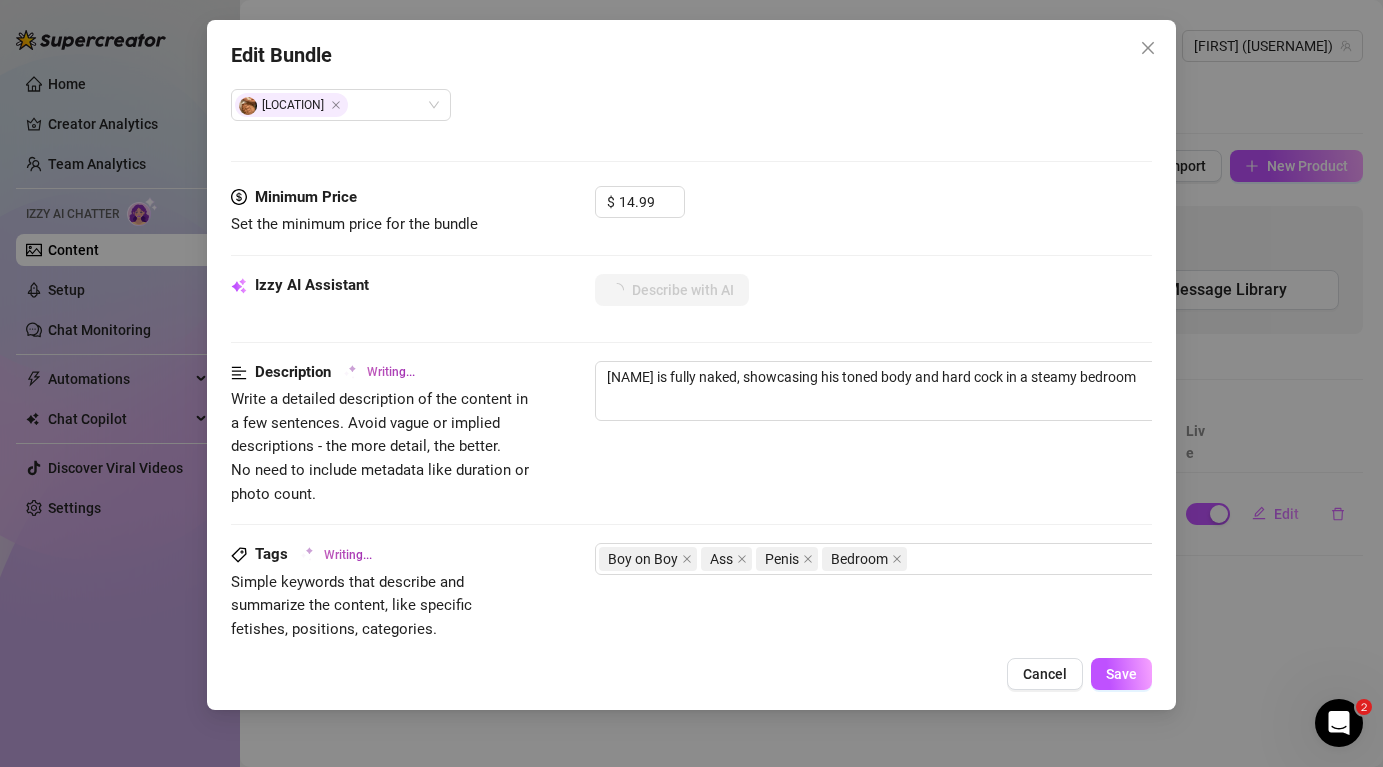 type on "[FIRST] is fully naked, showcasing his toned body and hard cock in a steamy bedroom setting." 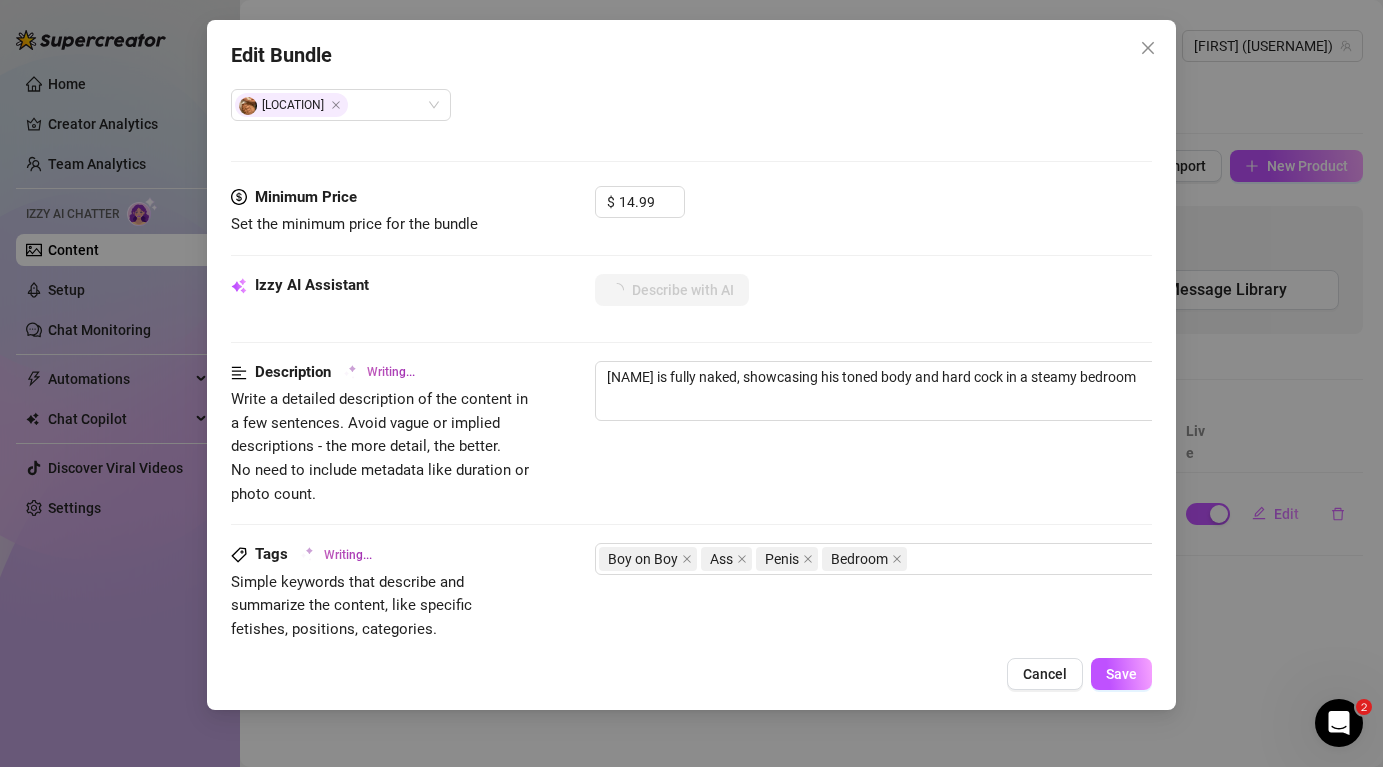 type on "[FIRST] is fully naked, showcasing his toned body and hard cock in a steamy bedroom setting." 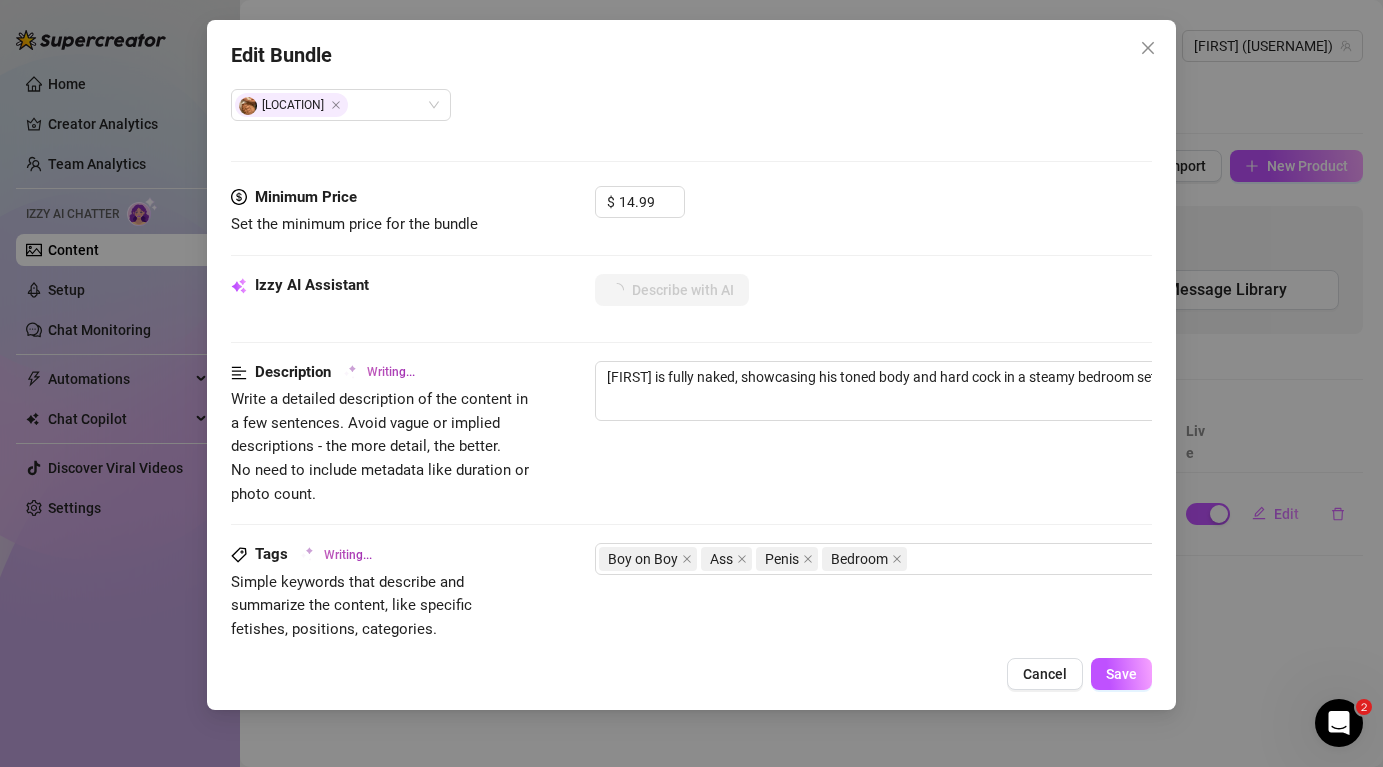 type on "[FIRST] is fully naked, showcasing his toned body and hard cock in a steamy bedroom setting. He passionately" 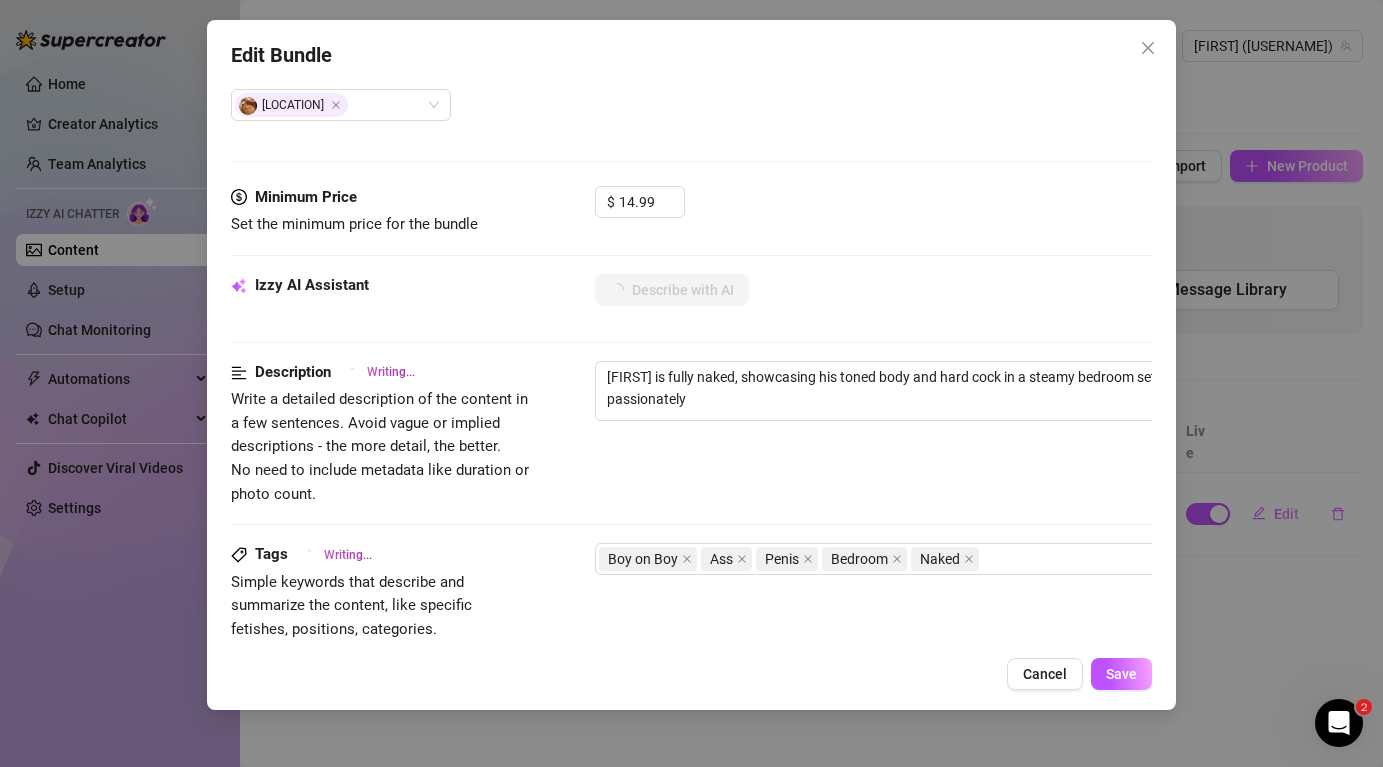 type on "[FIRST] is fully naked, showcasing his toned body and hard cock in a steamy bedroom setting. He passionately" 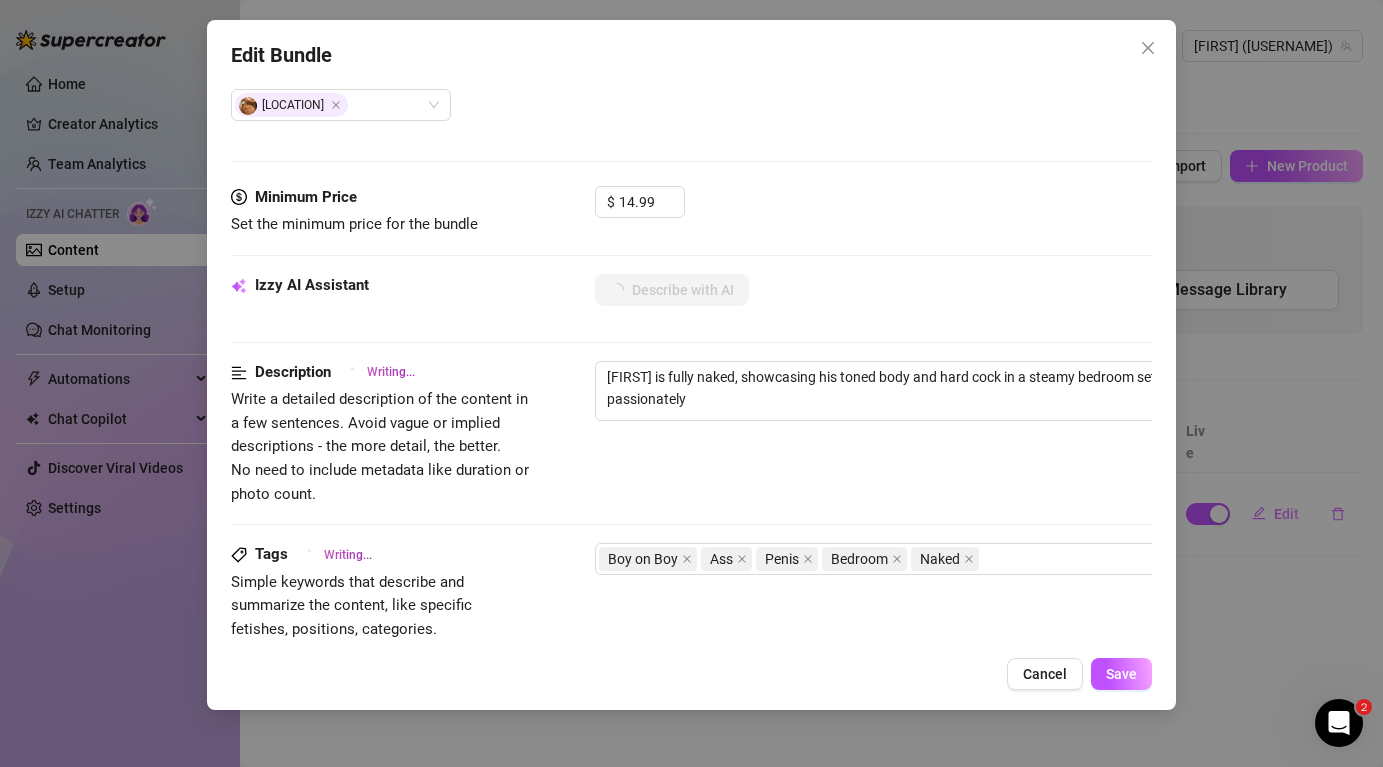 type on "[FIRST] is fully naked, showcasing his toned body and hard cock in a steamy bedroom setting. He passionately" 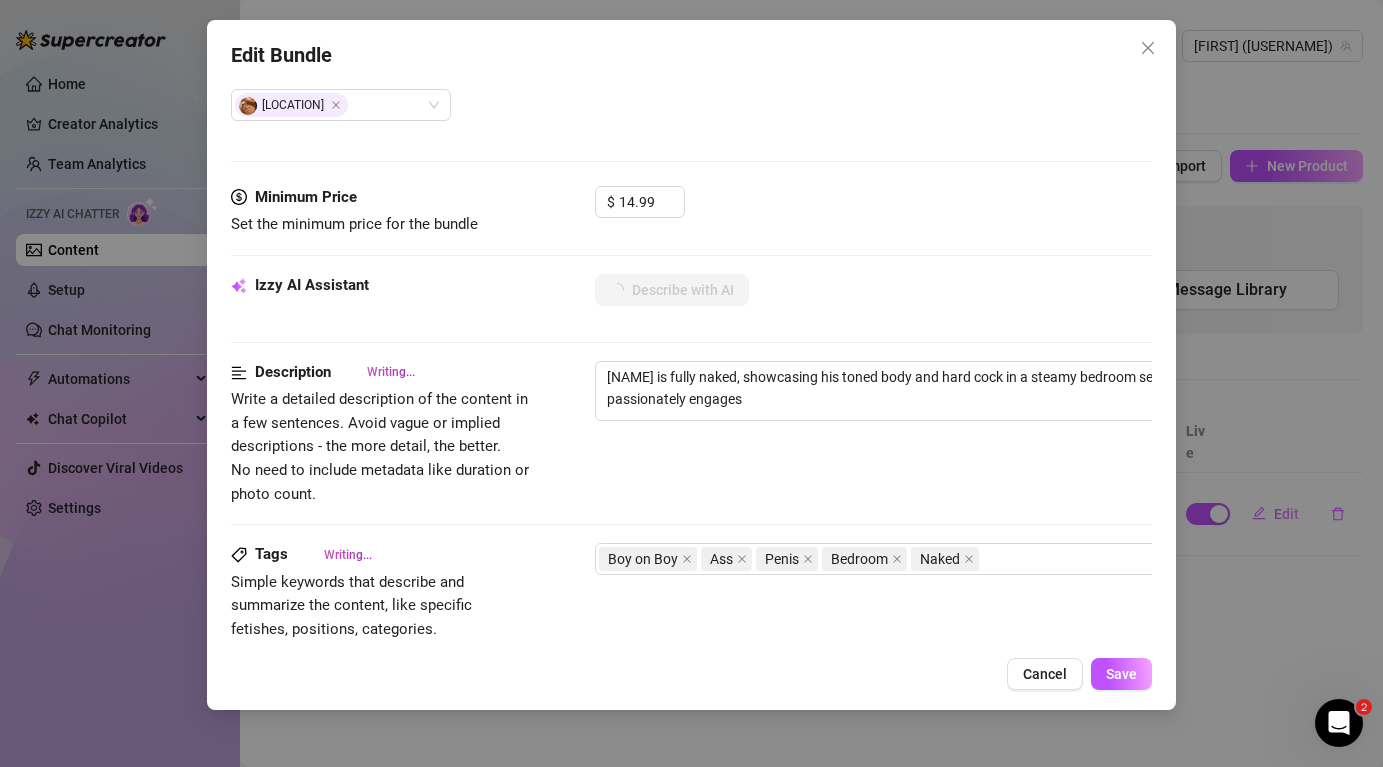 type on "Marius is fully naked, showcasing his toned body and hard cock in a steamy bedroom setting. He passionately engages in" 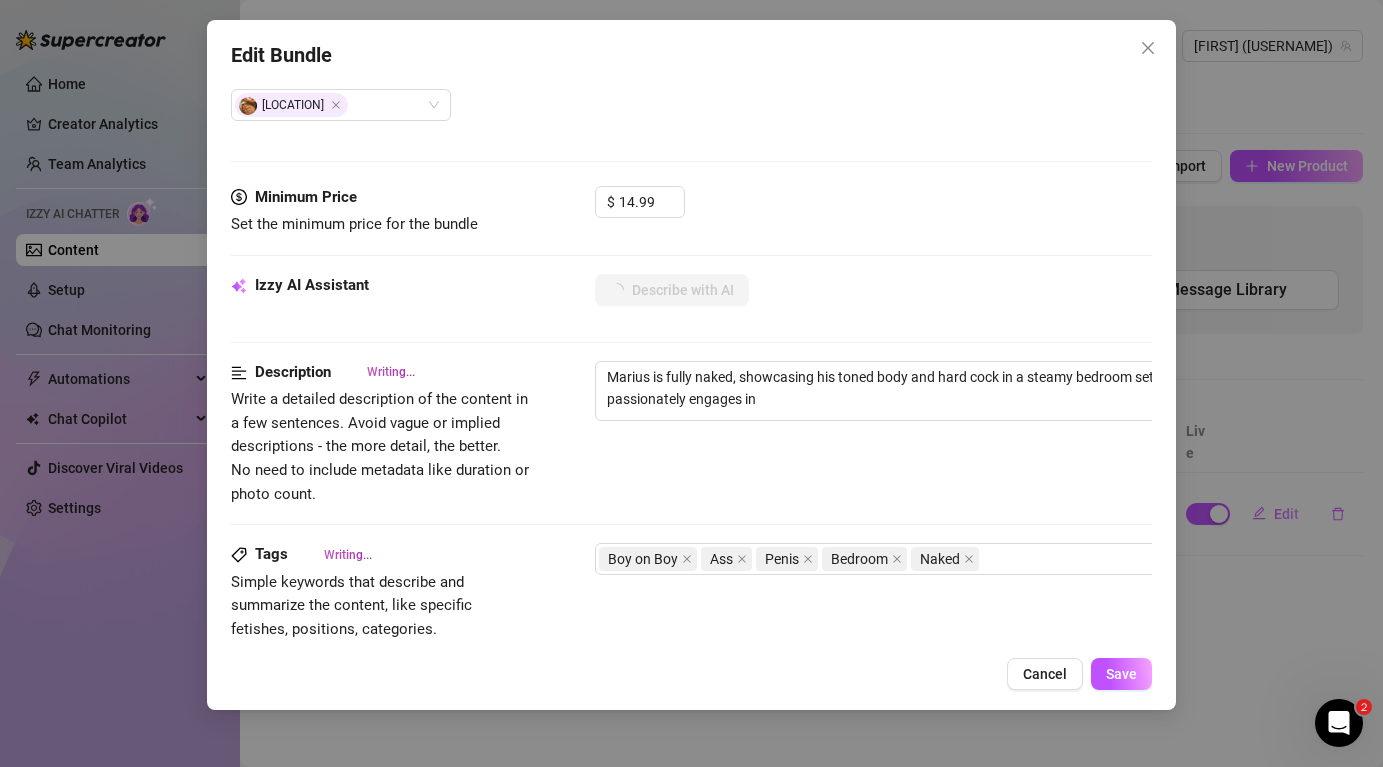 type on "[NAME] is fully naked, showcasing his toned body and hard cock in a steamy bedroom setting. He passionately engages in a" 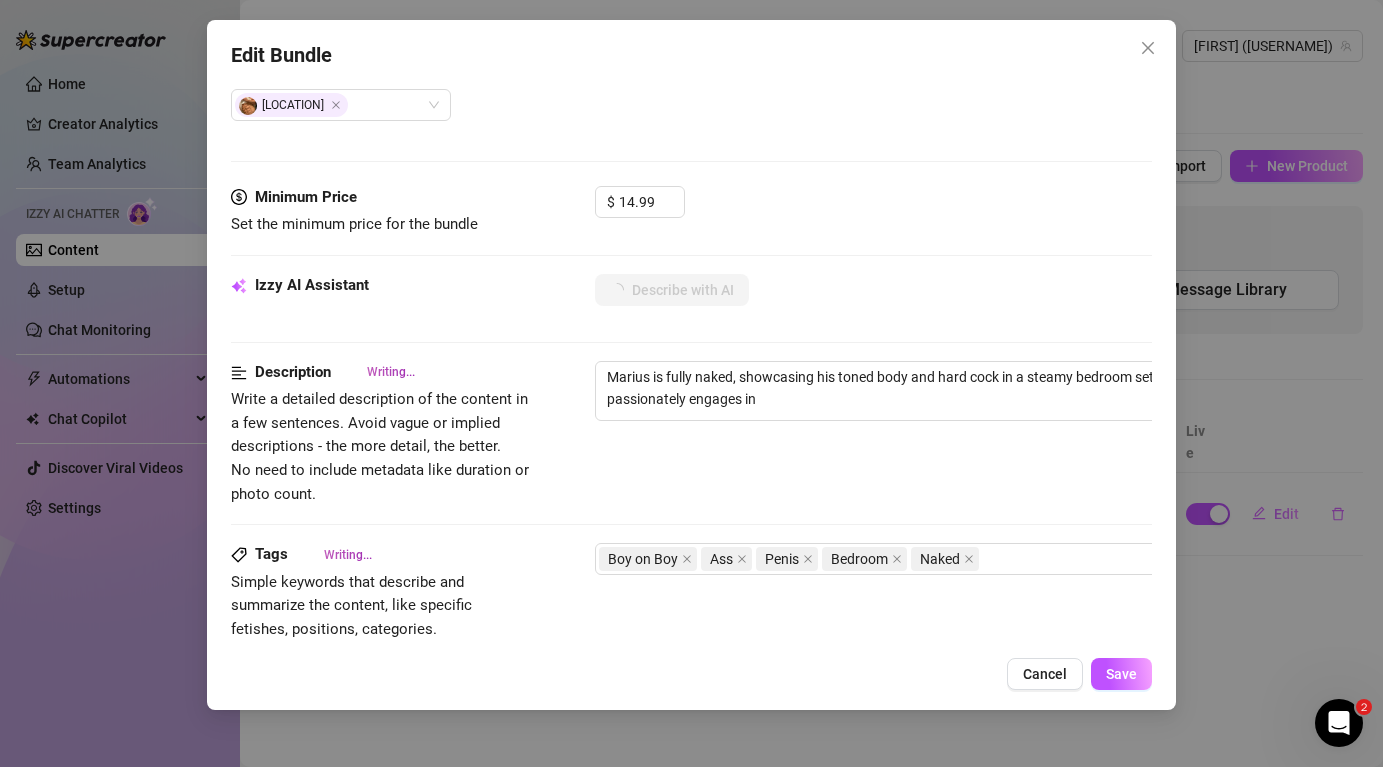 type on "[NAME] is fully naked, showcasing his toned body and hard cock in a steamy bedroom setting. He passionately engages in a" 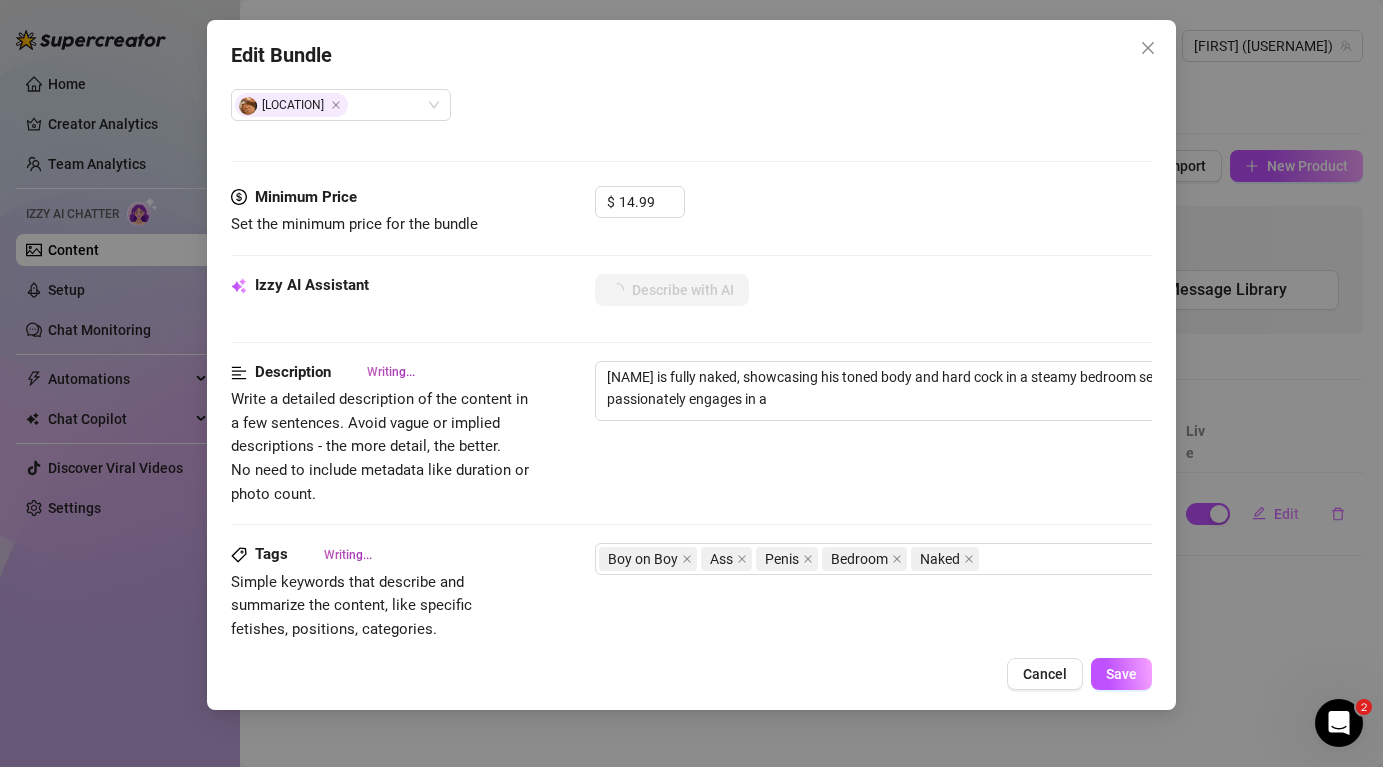 type on "[FIRST] is fully naked, showcasing his toned body and hard cock in a steamy bedroom setting. He passionately engages in a hot" 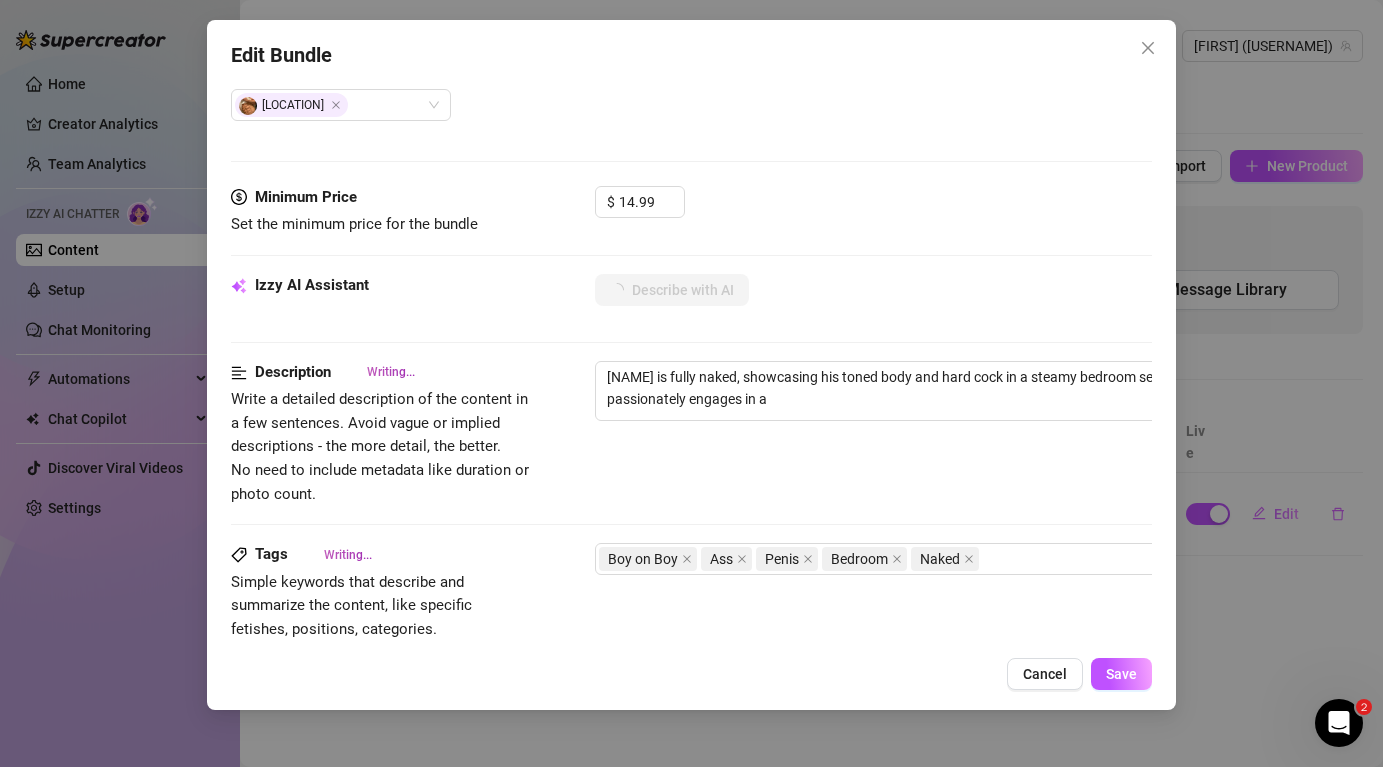 type on "[FIRST] is fully naked, showcasing his toned body and hard cock in a steamy bedroom setting. He passionately engages in a hot" 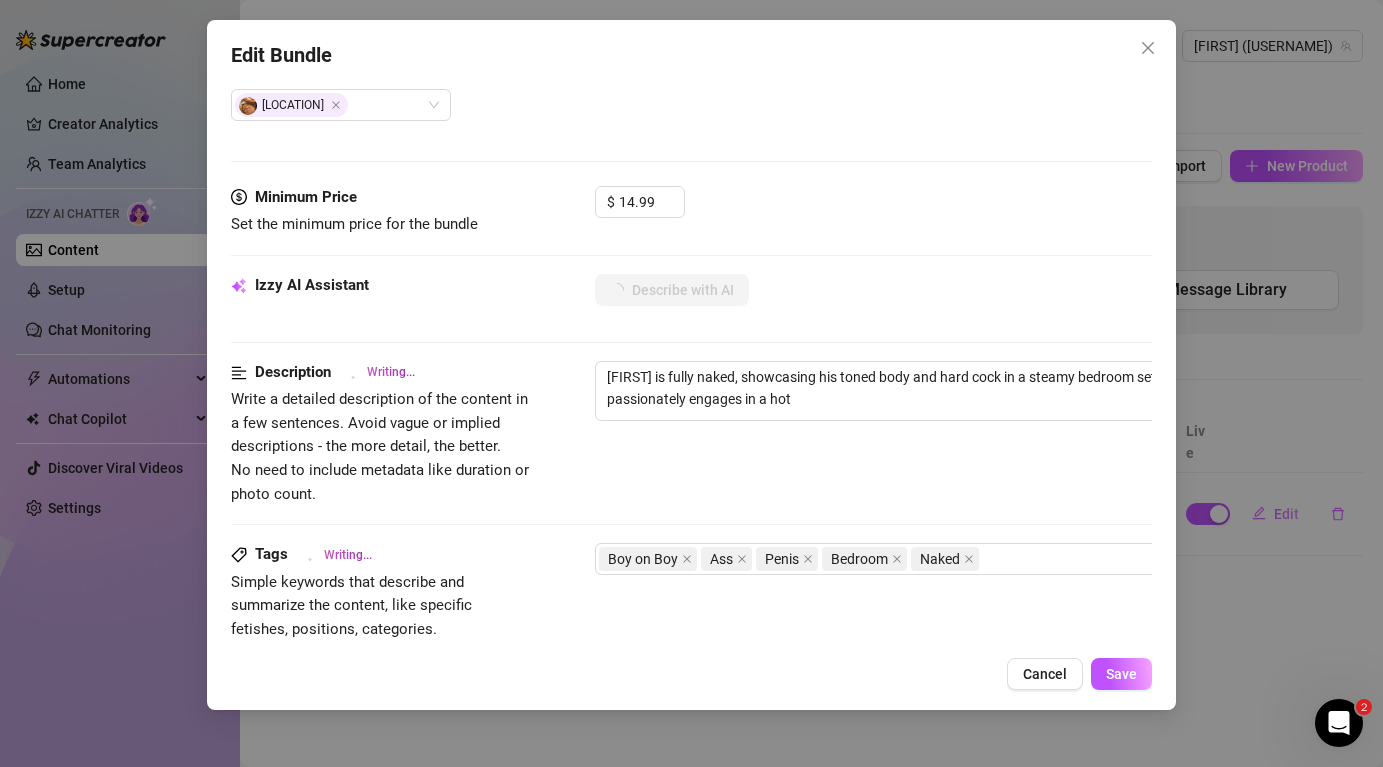 type on "Marius is fully naked, showcasing his toned body and hard cock in a steamy bedroom setting. He passionately engages in a hot boy-on-boy" 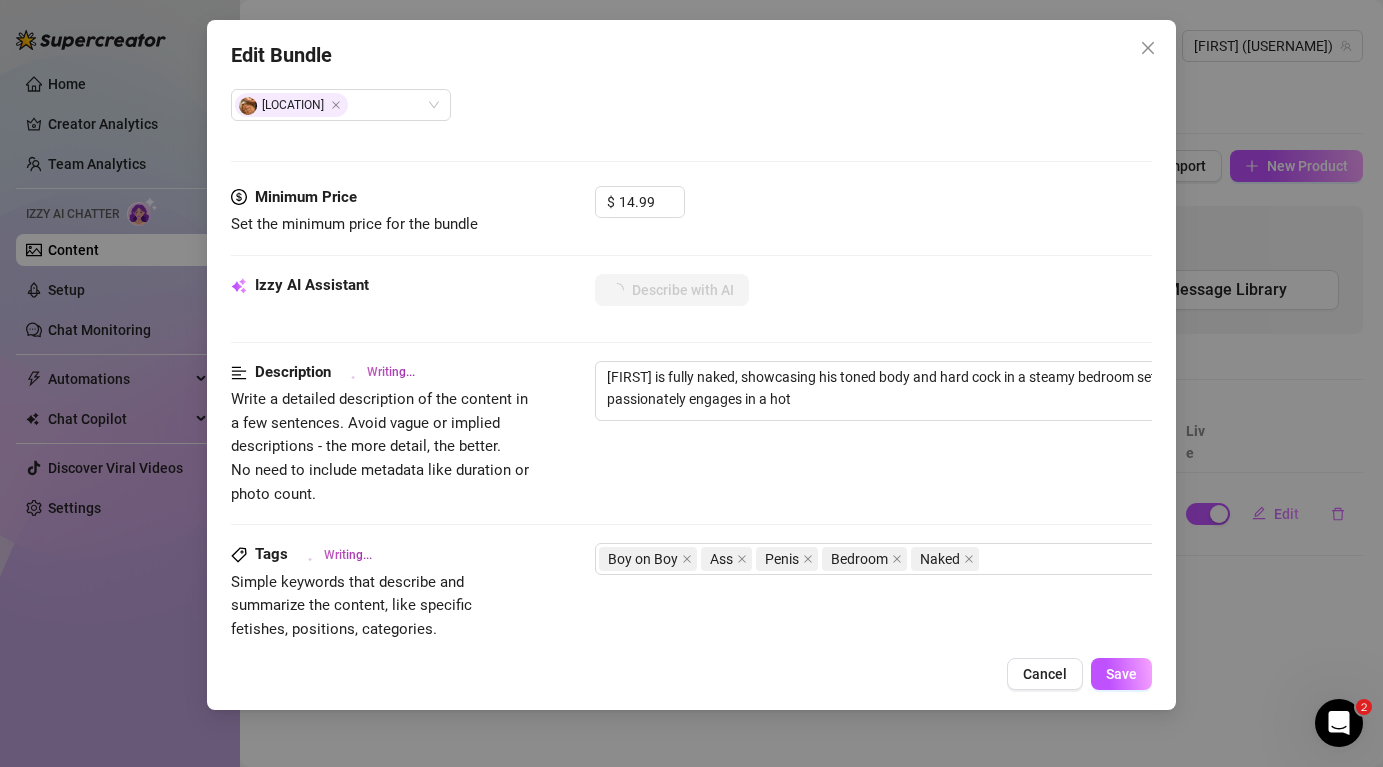 type on "Marius is fully naked, showcasing his toned body and hard cock in a steamy bedroom setting. He passionately engages in a hot boy-on-boy" 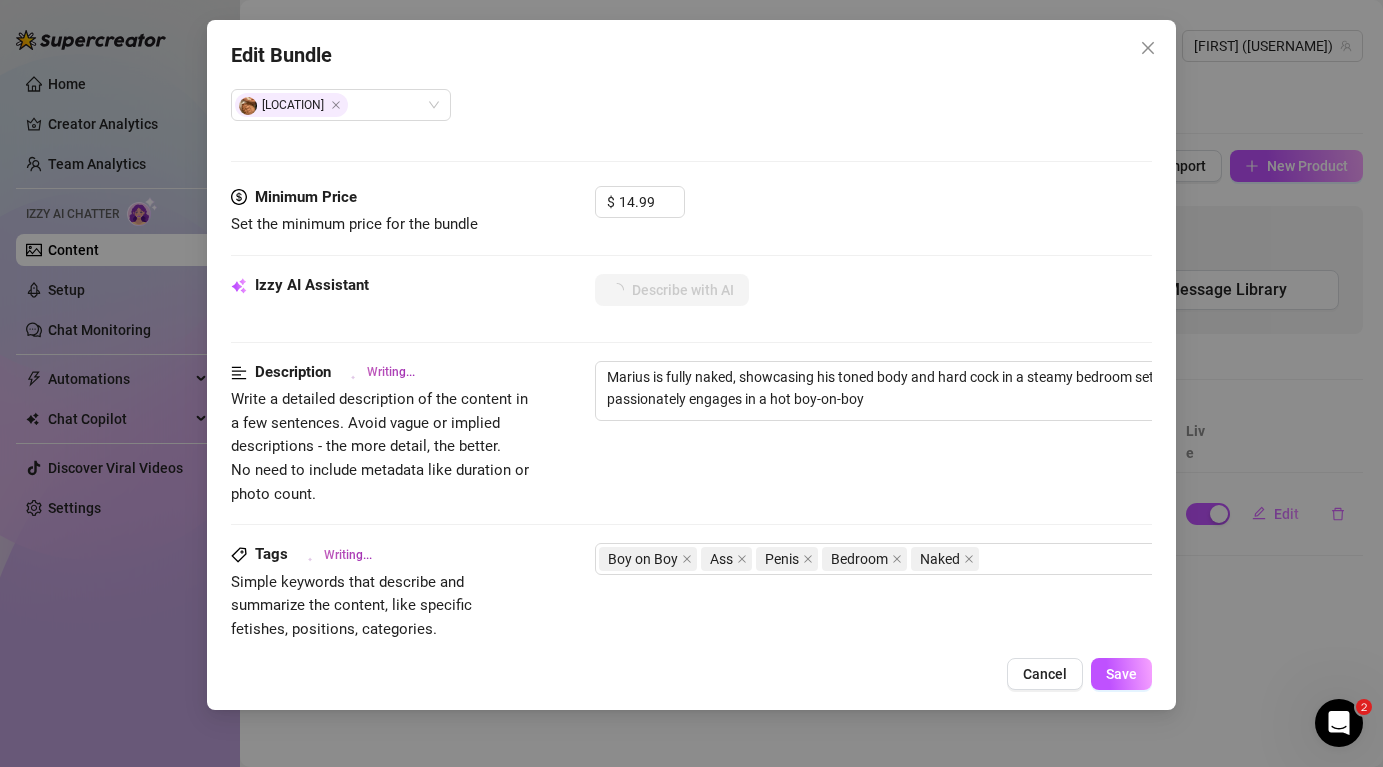 type on "[NAME] is fully naked, showcasing his toned body and hard cock in a steamy bedroom setting. He passionately engages in a hot boy-on-boy session," 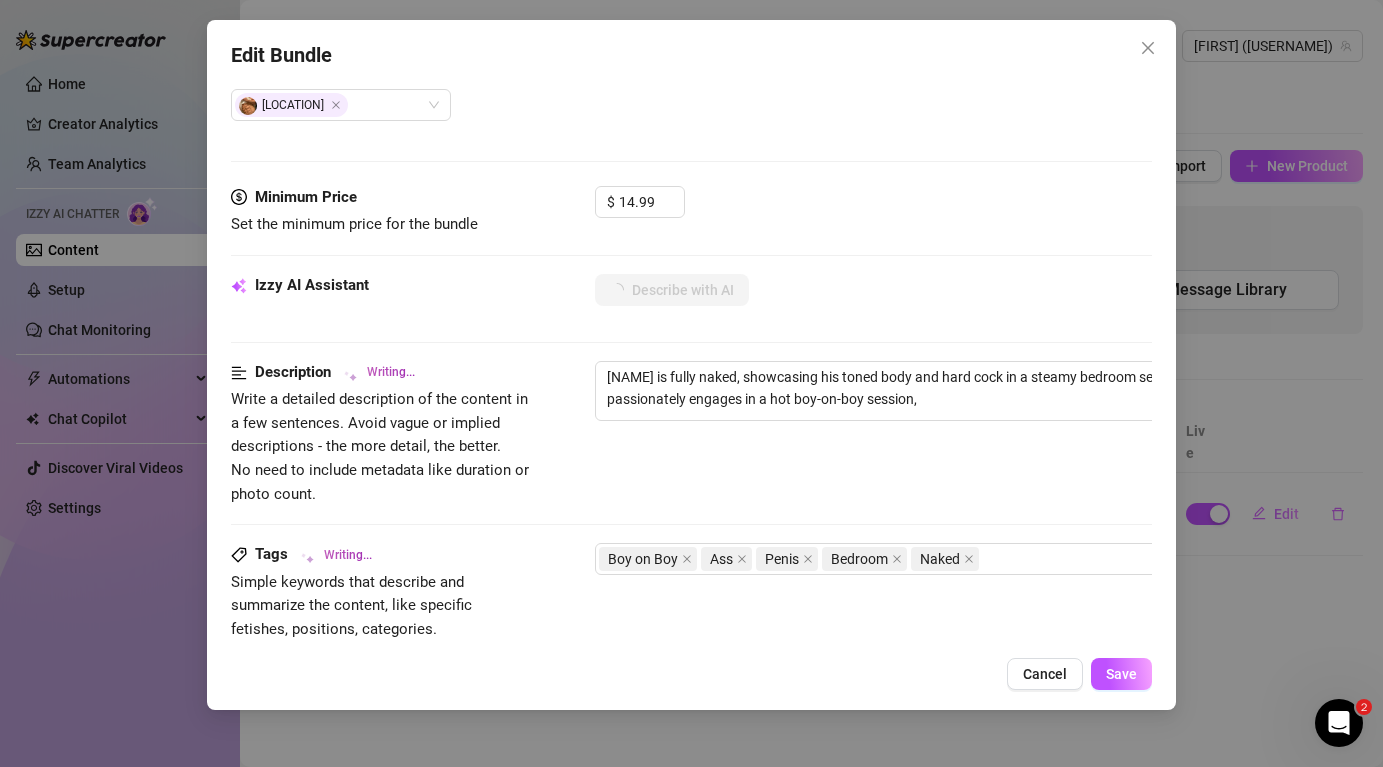 type on "Marius is fully naked, showcasing his toned body and hard cock in a steamy bedroom setting. He passionately engages in a hot boy-on-boy session, with" 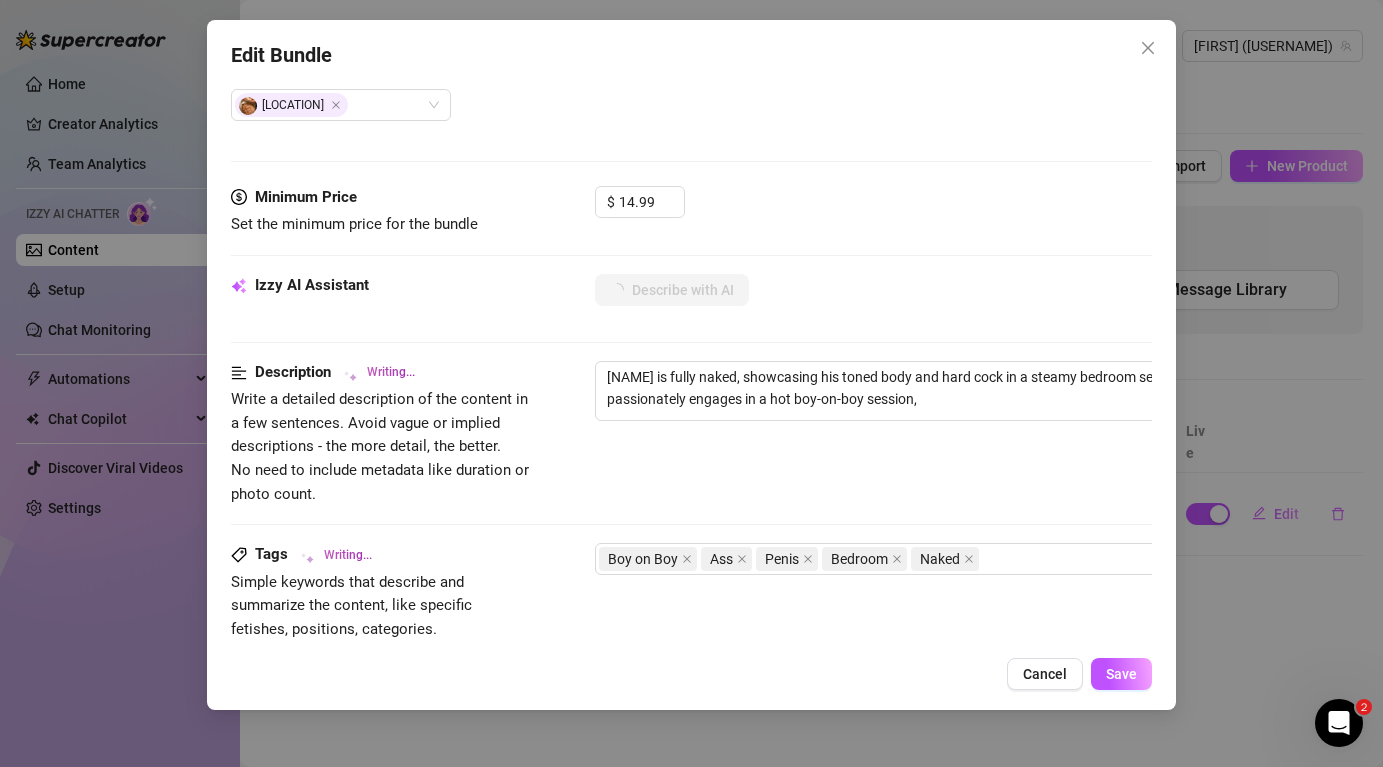 type on "Marius is fully naked, showcasing his toned body and hard cock in a steamy bedroom setting. He passionately engages in a hot boy-on-boy session, with" 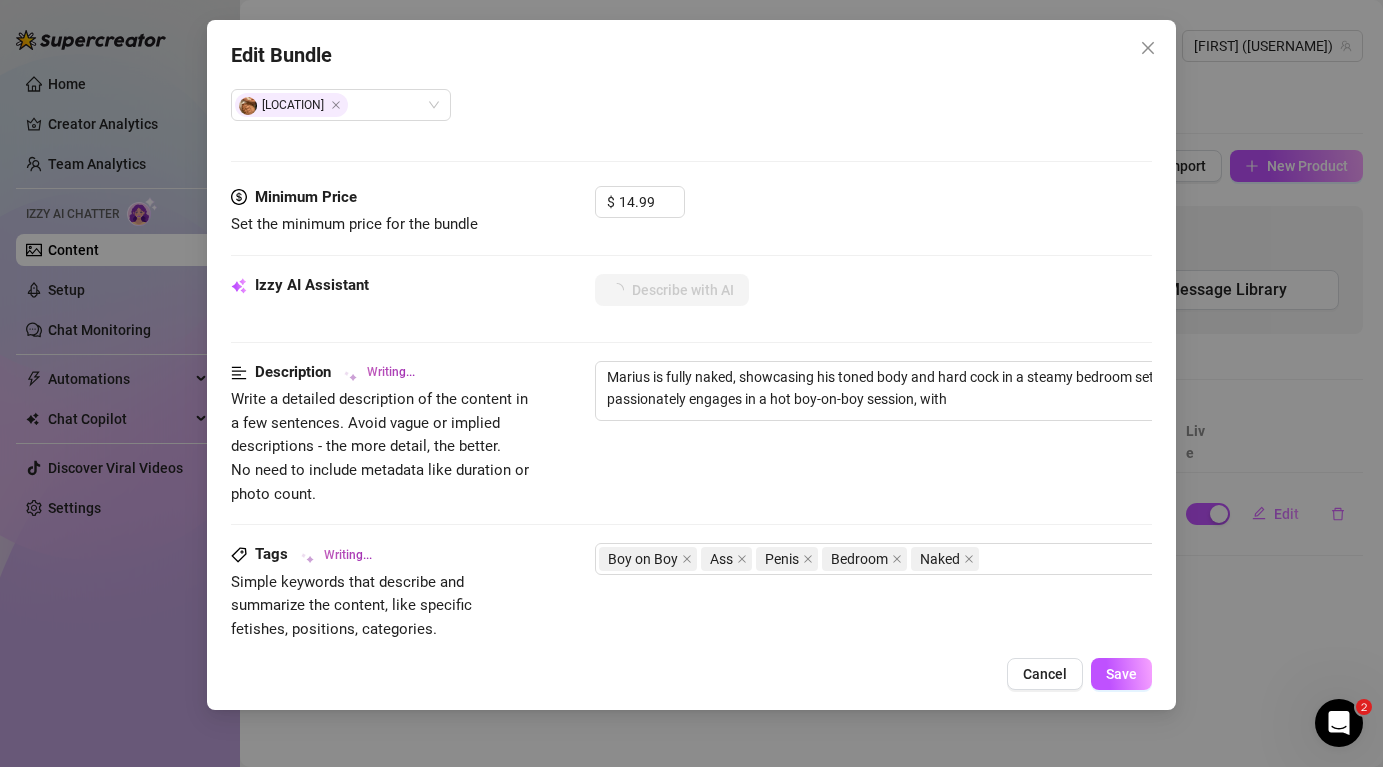 type on "[NAME] is fully naked, showcasing his toned body and hard cock in a steamy bedroom setting. He passionately engages in a hot boy-on-boy session, with close-ups" 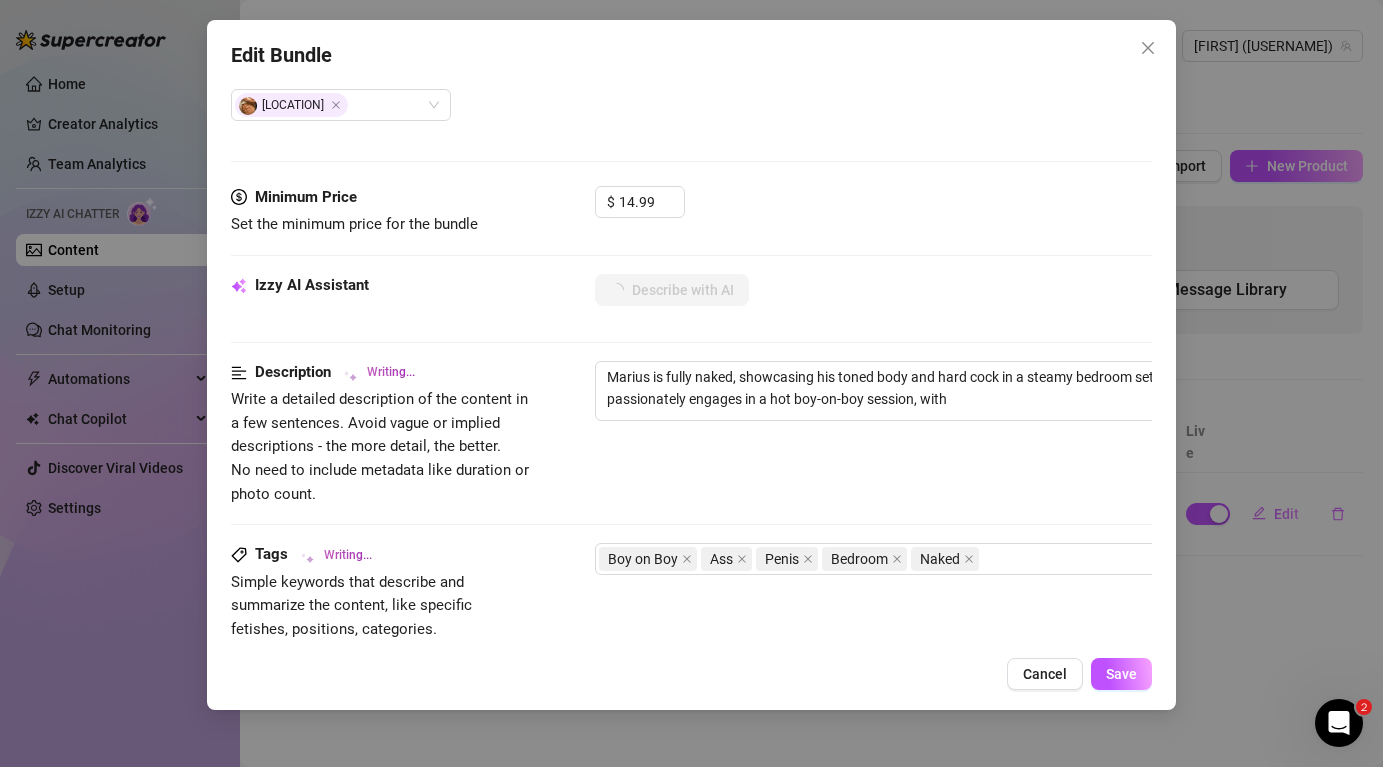 type on "[NAME] is fully naked, showcasing his toned body and hard cock in a steamy bedroom setting. He passionately engages in a hot boy-on-boy session, with close-ups" 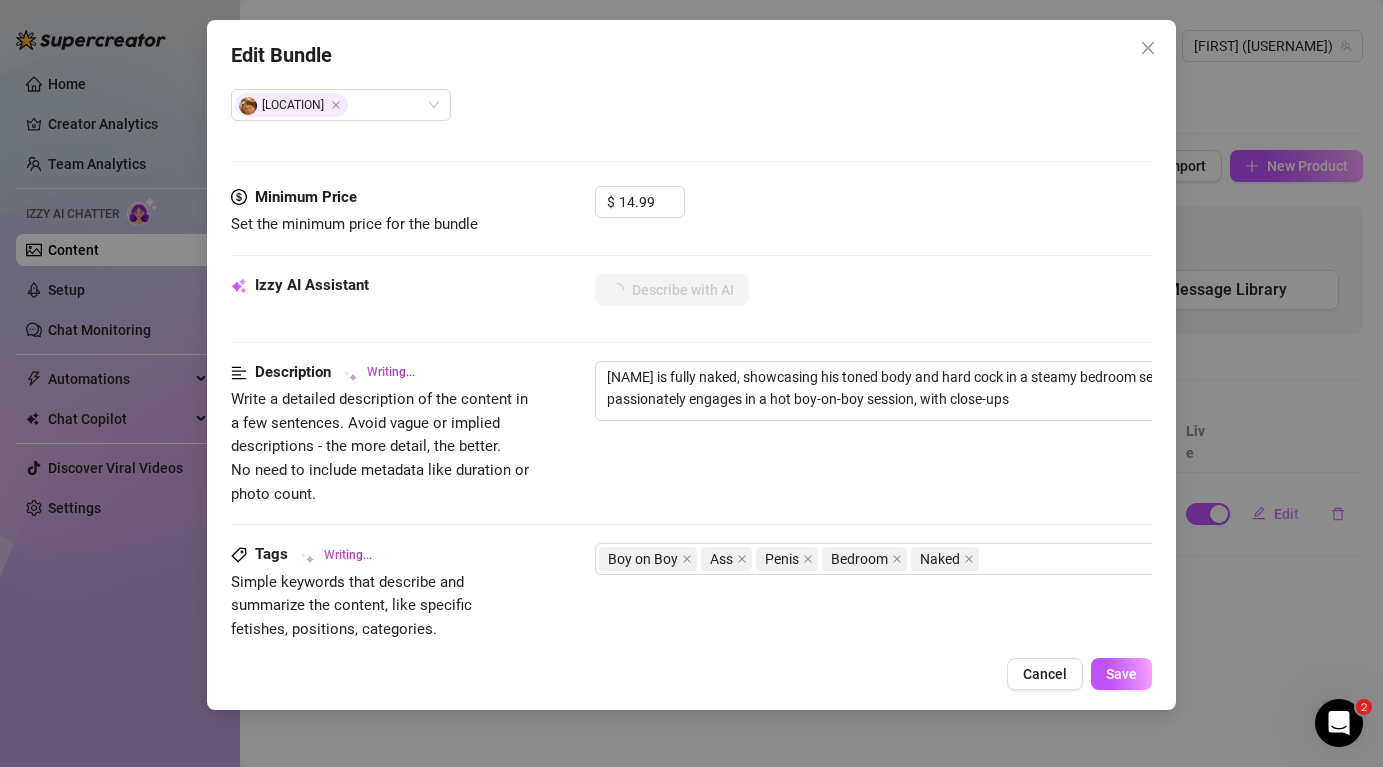 type on "[NAME] is fully naked, showcasing his toned body and hard cock in a steamy bedroom setting. He passionately engages in a hot boy-on-boy session, with close-ups of" 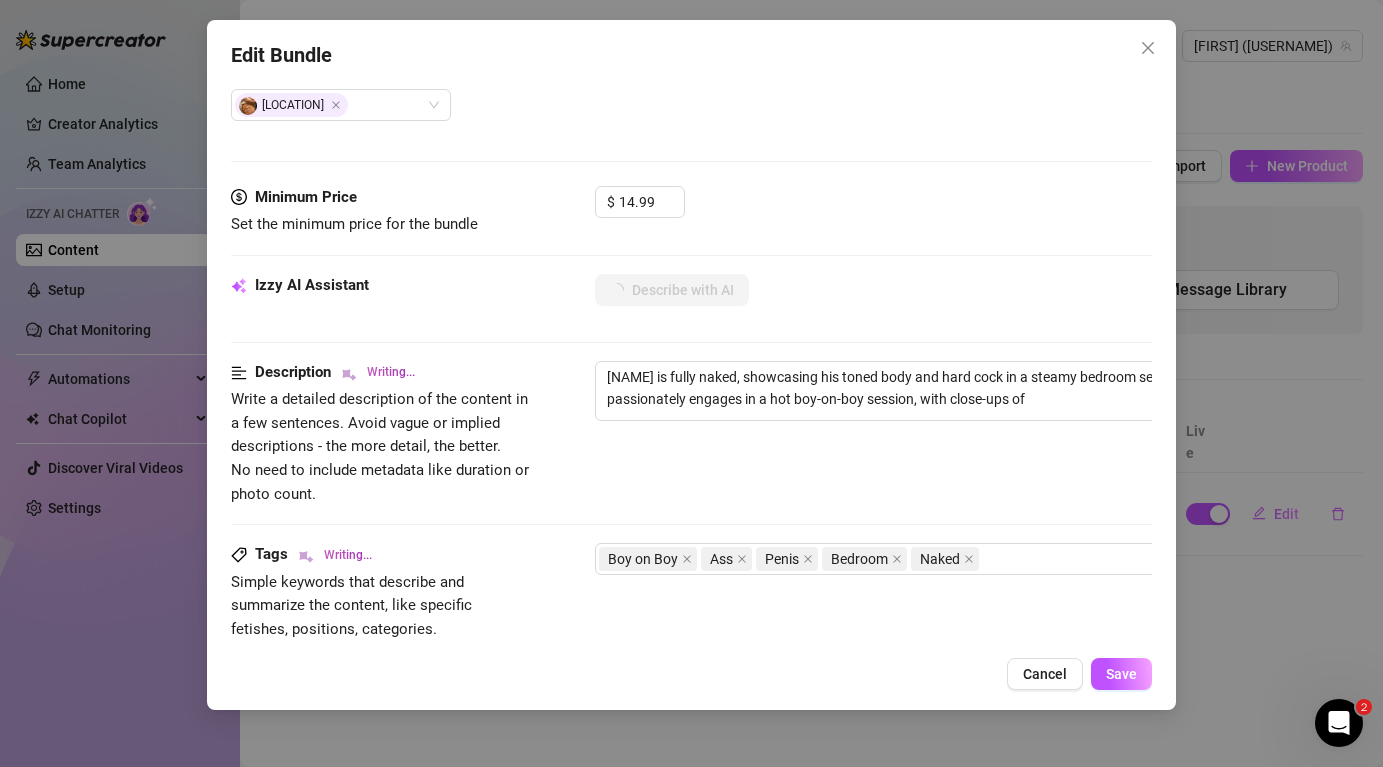 type on "Marius is fully naked, showcasing his toned body and hard cock in a steamy bedroom setting. He passionately engages in a hot boy-on-boy session, with close-ups of his" 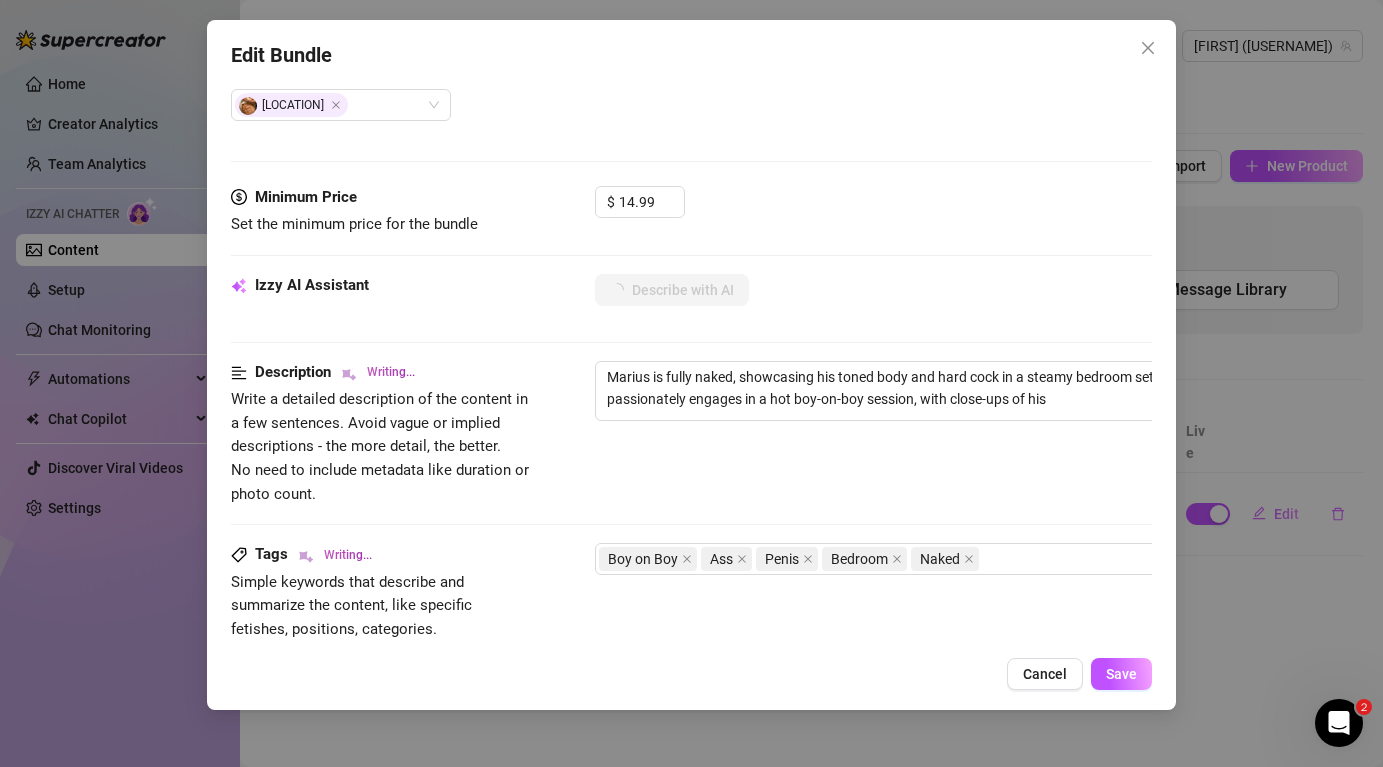 type on "[NAME] is fully naked, showcasing his toned body and hard cock in a steamy bedroom setting. He passionately engages in a hot boy-on-boy session, with close-ups of his ass" 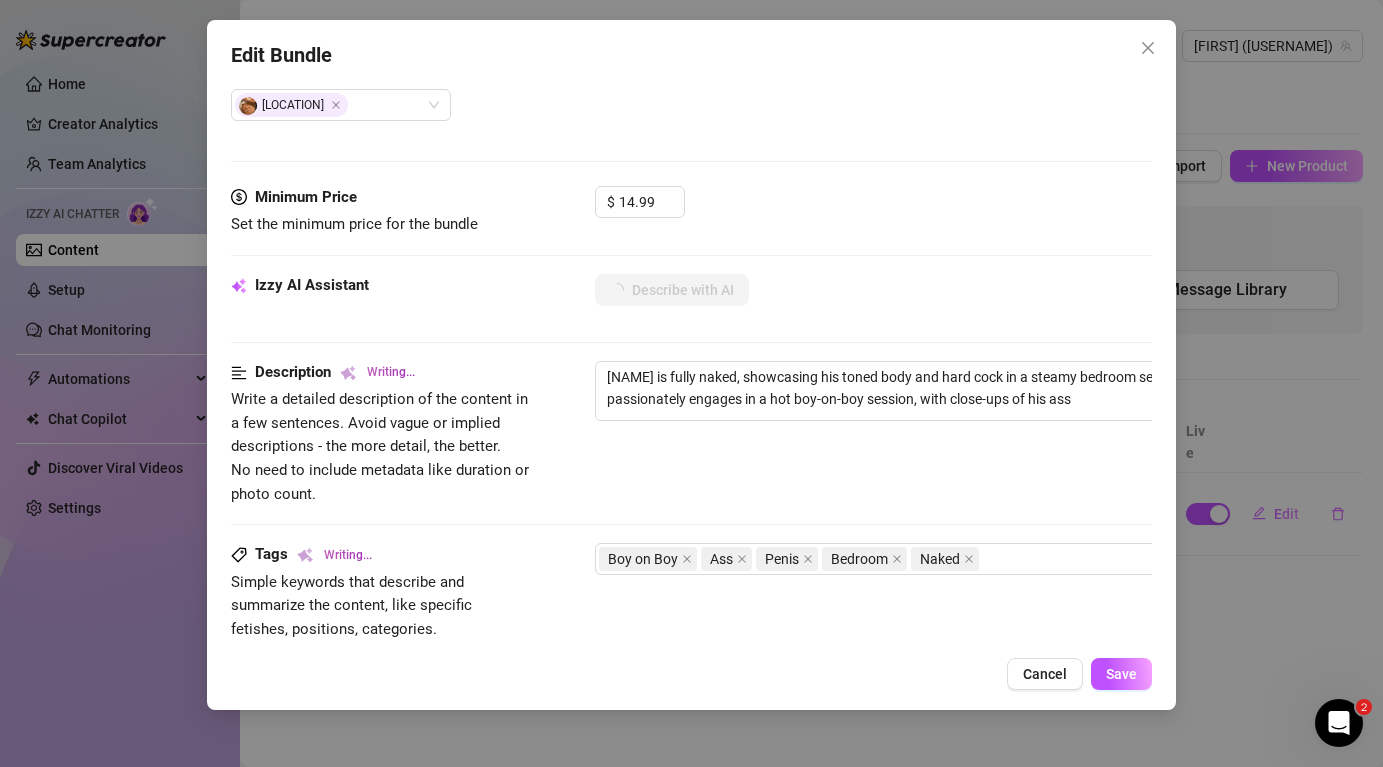 type on "Marius is fully naked, showcasing his toned body and hard cock in a steamy bedroom setting. He passionately engages in a hot boy-on-boy session, with close-ups of his ass and" 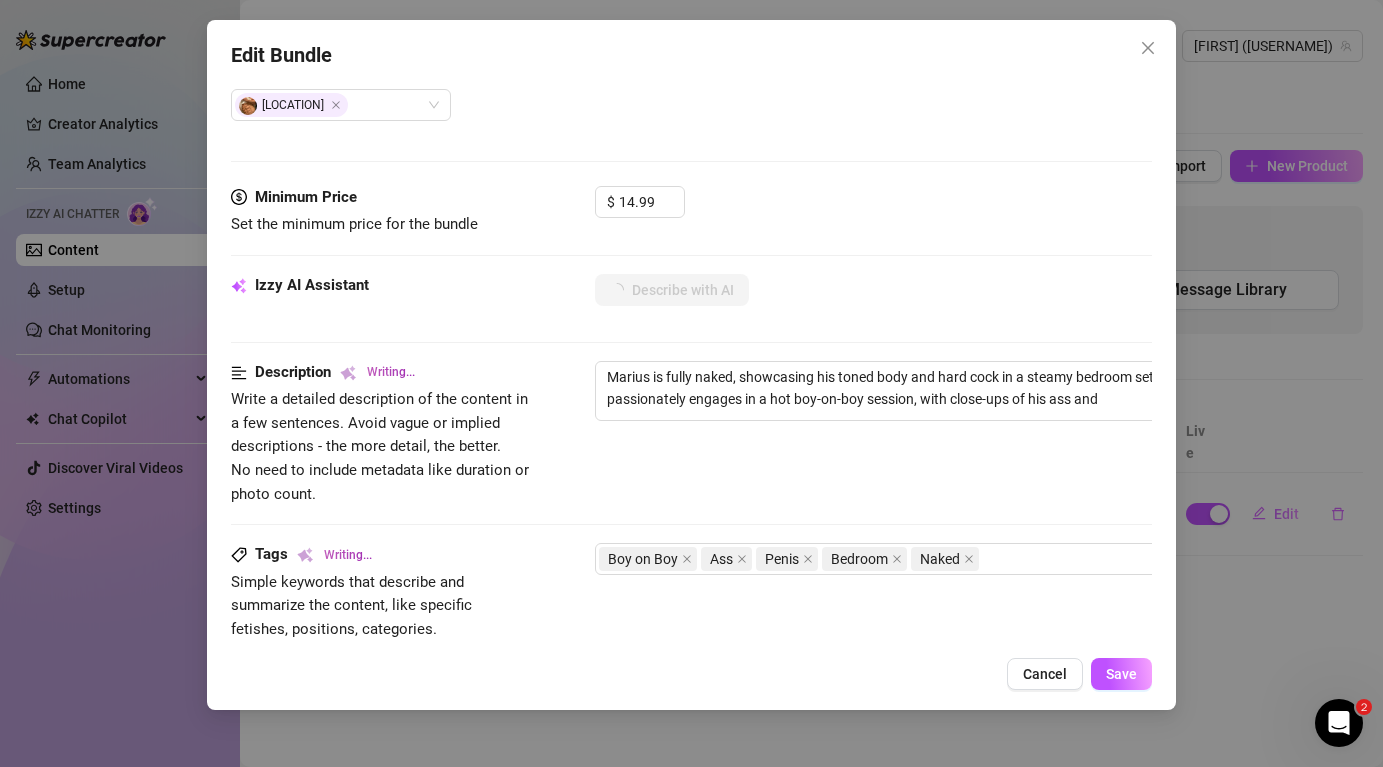 type on "[FIRST] is fully naked, showcasing his toned body and hard cock in a steamy bedroom setting. He passionately engages in a hot boy-on-boy session, with close-ups of his ass and the" 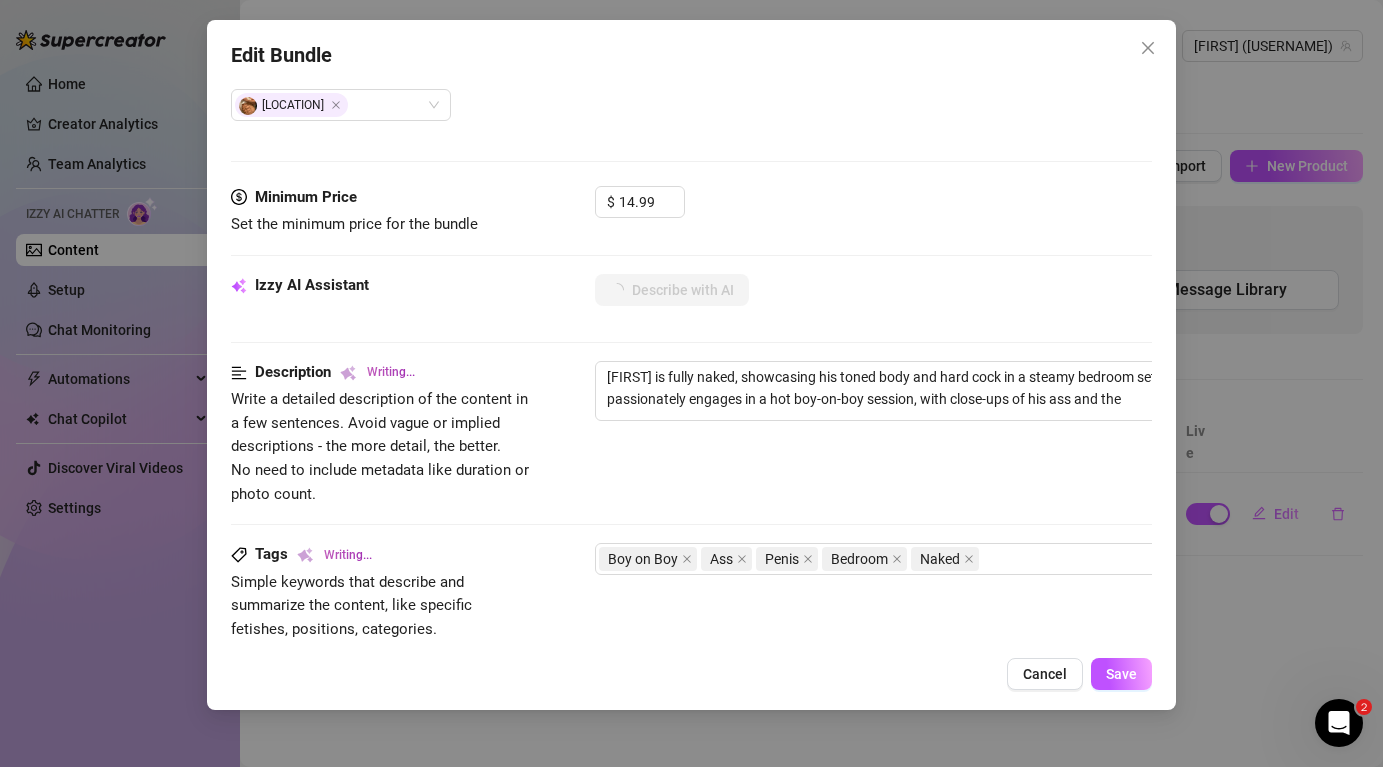type on "[NAME] is fully naked, showcasing his toned body and hard cock in a steamy bedroom setting. He passionately engages in a hot boy-on-boy session, with close-ups of his ass and the other" 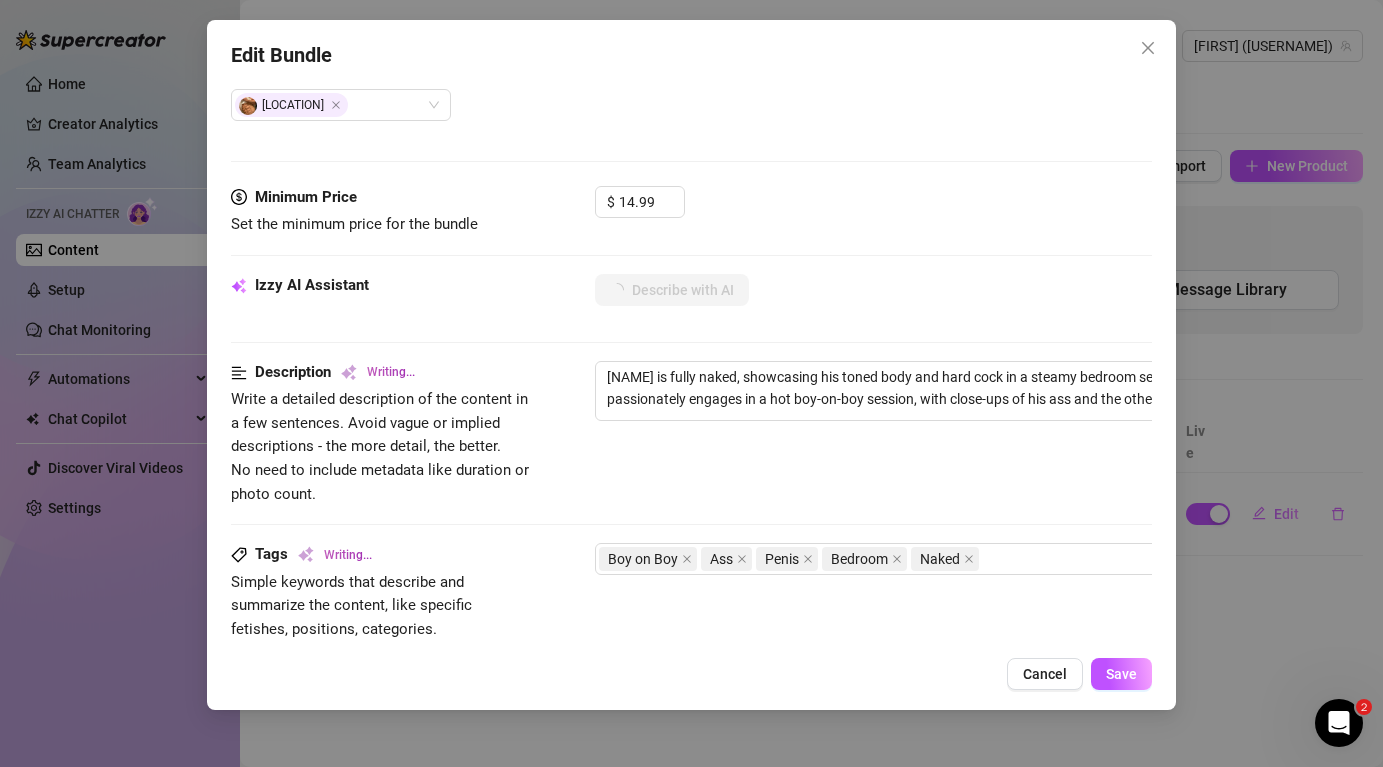 type on "[FIRST] is fully naked, showcasing his toned body and hard cock in a steamy bedroom setting. He passionately engages in a hot boy-on-boy session, with close-ups of his ass and the other guy's" 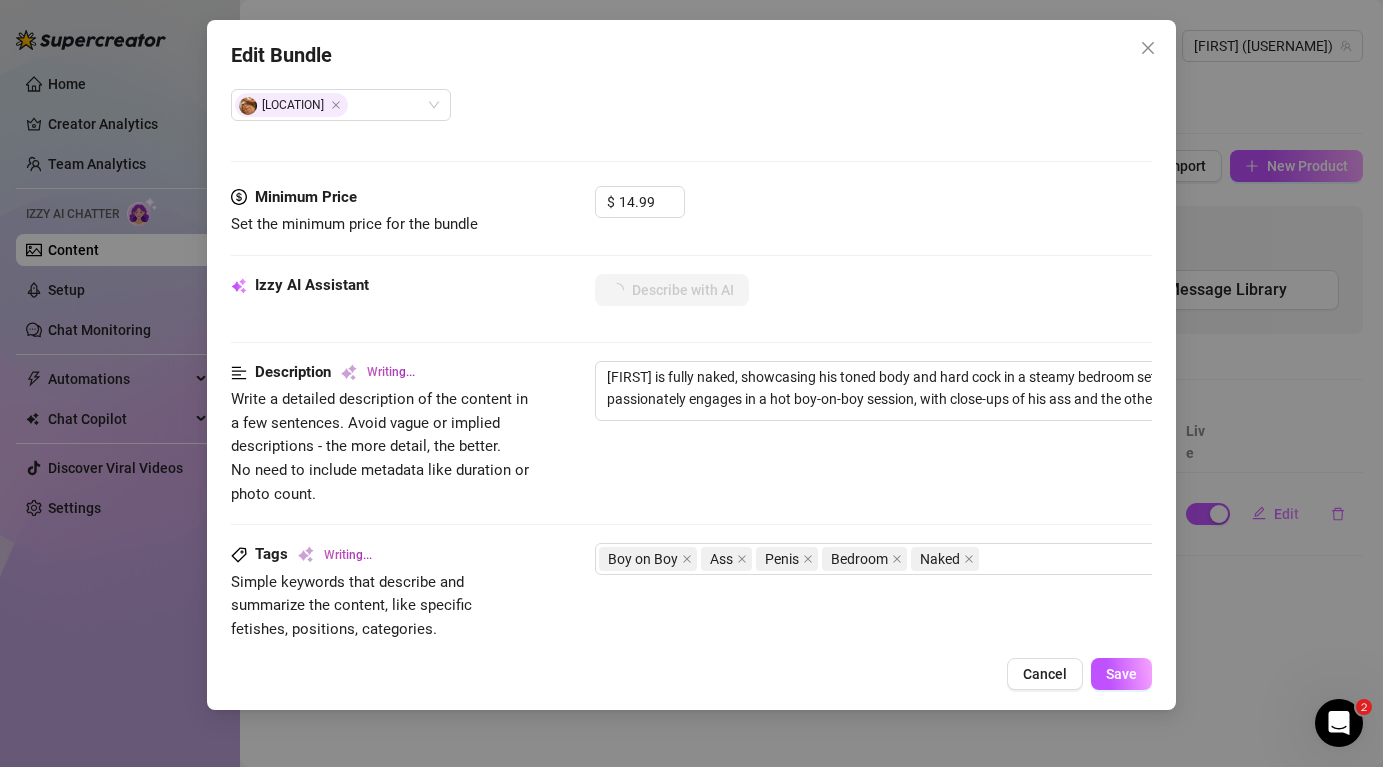 type on "[FIRST] is fully naked, showcasing his toned body and hard cock in a steamy bedroom setting. He passionately engages in a hot boy-on-boy session, with close-ups of his ass and the other guy's dick." 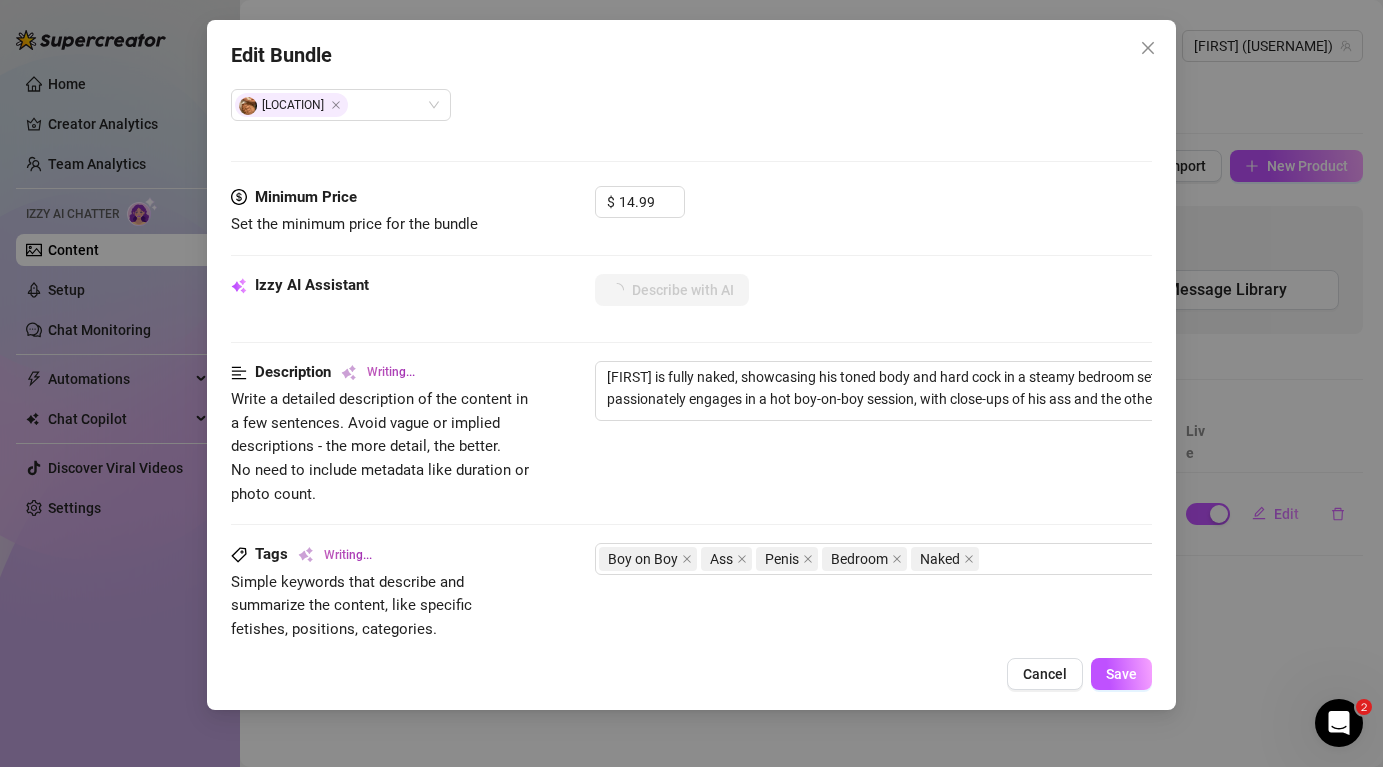 type on "[FIRST] is fully naked, showcasing his toned body and hard cock in a steamy bedroom setting. He passionately engages in a hot boy-on-boy session, with close-ups of his ass and the other guy's dick. The" 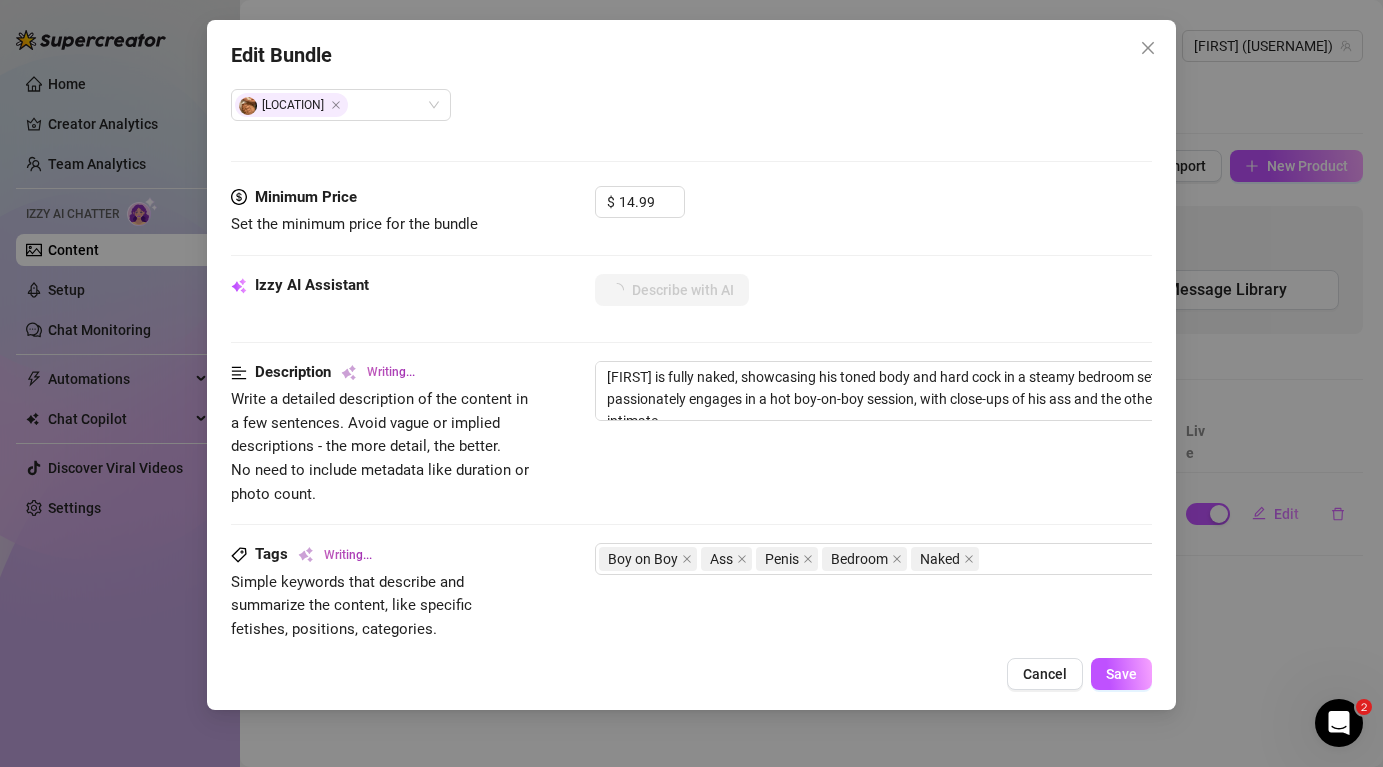 type on "[FIRST] is fully naked, showcasing his toned body and hard cock in a steamy bedroom setting. He passionately engages in a hot boy-on-boy session, with close-ups of his ass and the other guy's dick. The intimate action" 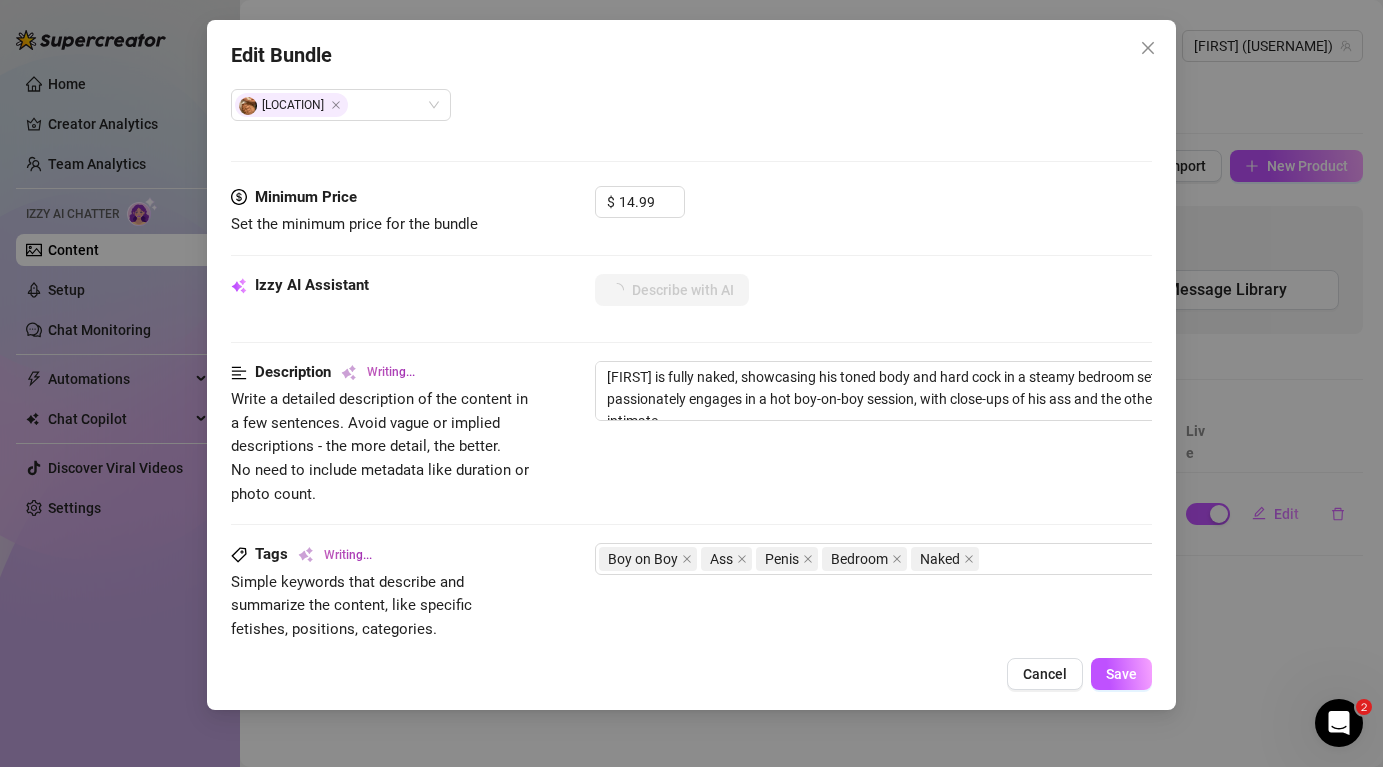 type on "[FIRST] is fully naked, showcasing his toned body and hard cock in a steamy bedroom setting. He passionately engages in a hot boy-on-boy session, with close-ups of his ass and the other guy's dick. The intimate action" 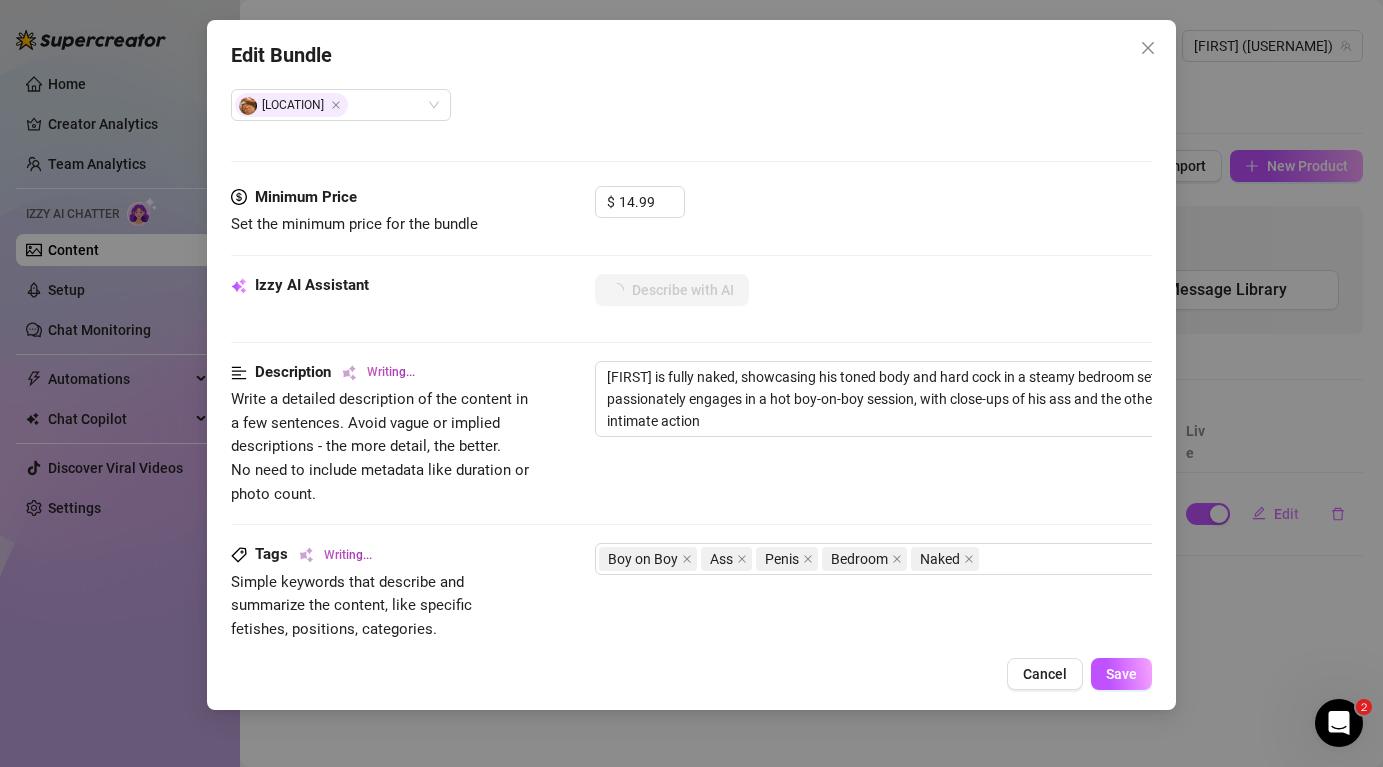 type on "[FIRST] is fully naked, showcasing his toned body and hard cock in a steamy bedroom setting. He passionately engages in a hot boy-on-boy session, with close-ups of his ass and the other guy's dick. The intimate action highlights" 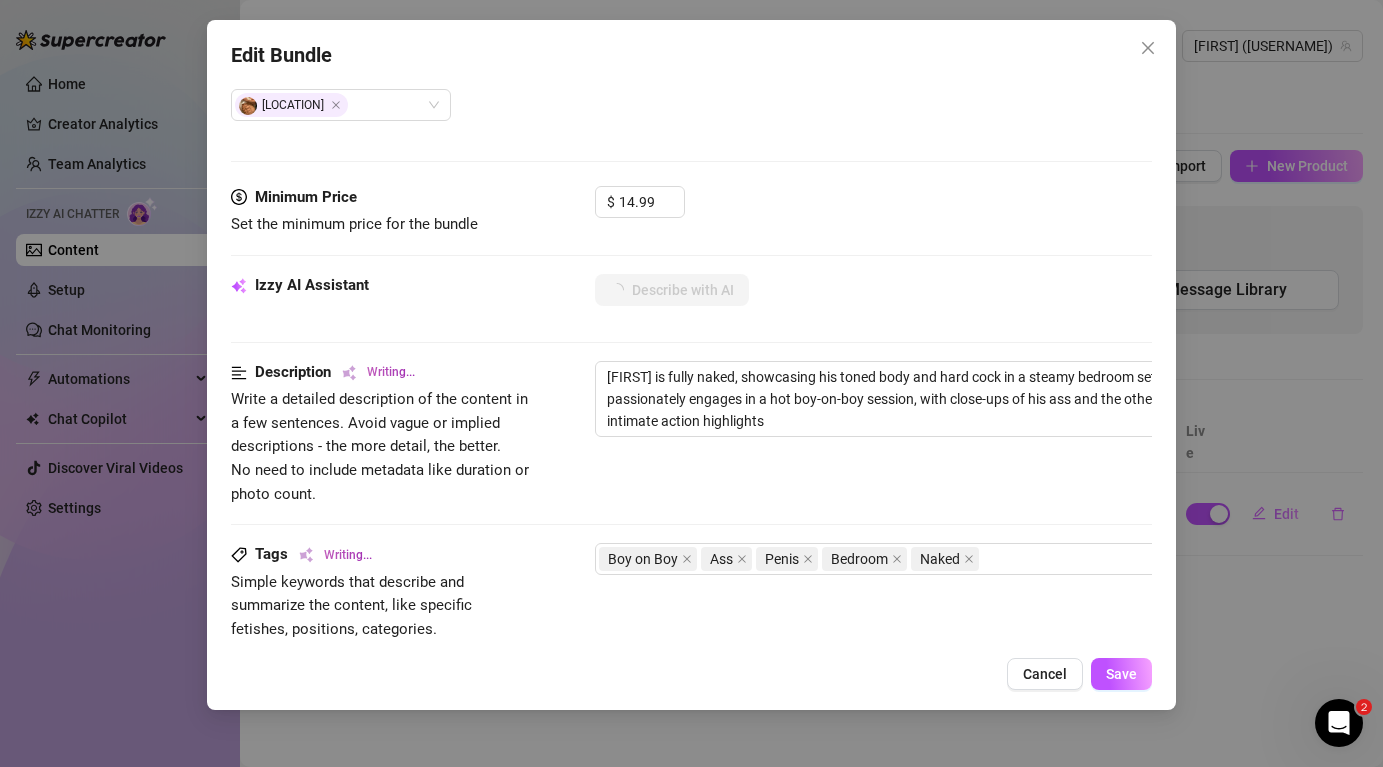 type on "[FIRST] is fully naked, showcasing his toned body and hard cock in a steamy bedroom setting. He passionately engages in a hot boy-on-boy session, with close-ups of his ass and the other guy's dick. The intimate action highlights his" 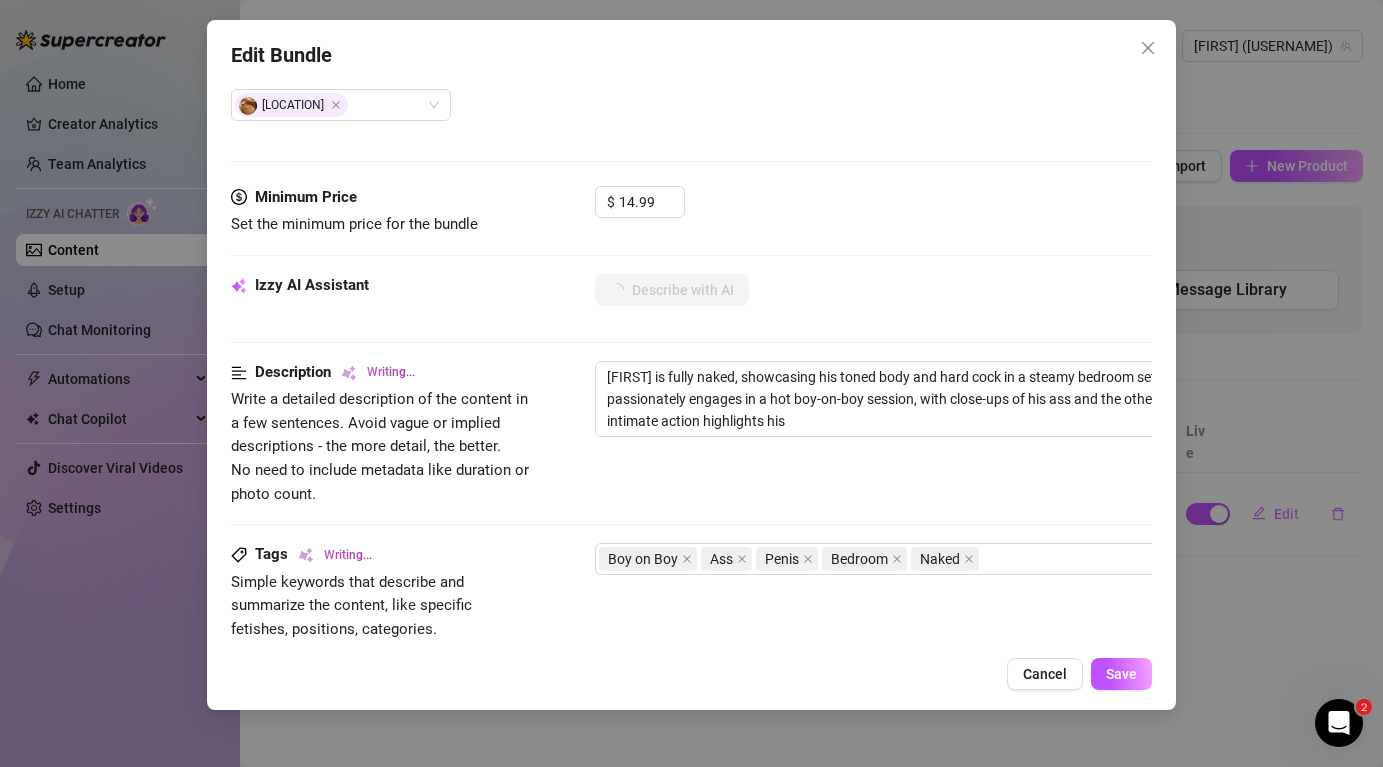type on "[NAME] is fully naked, showcasing his toned body and hard cock in a steamy bedroom setting. He passionately engages in a hot boy-on-boy session, with close-ups of his ass and the other guy's dick. The intimate action highlights his smooth" 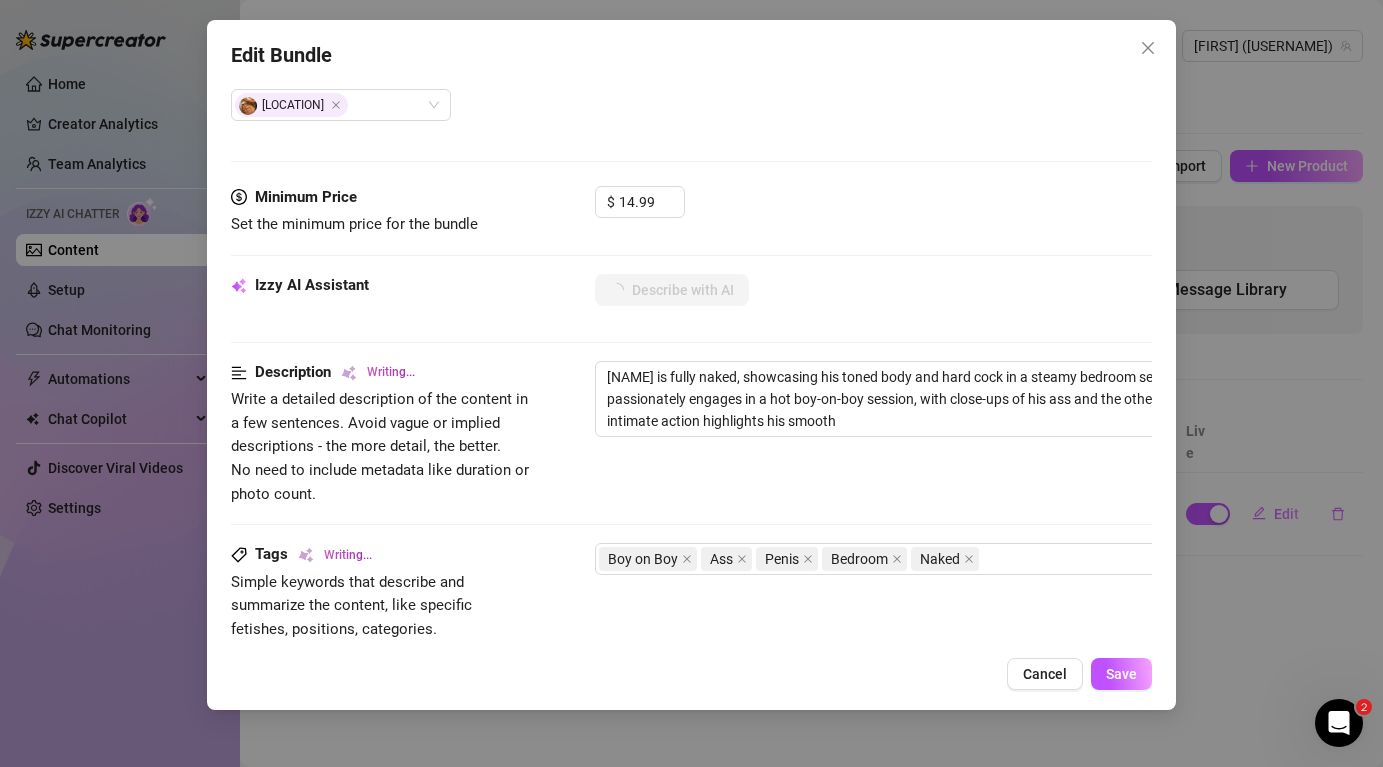 type on "[FIRST] is fully naked, showcasing his toned body and hard cock in a steamy bedroom setting. He passionately engages in a hot boy-on-boy session, with close-ups of his ass and the other guy's dick. The intimate action highlights his smooth skin" 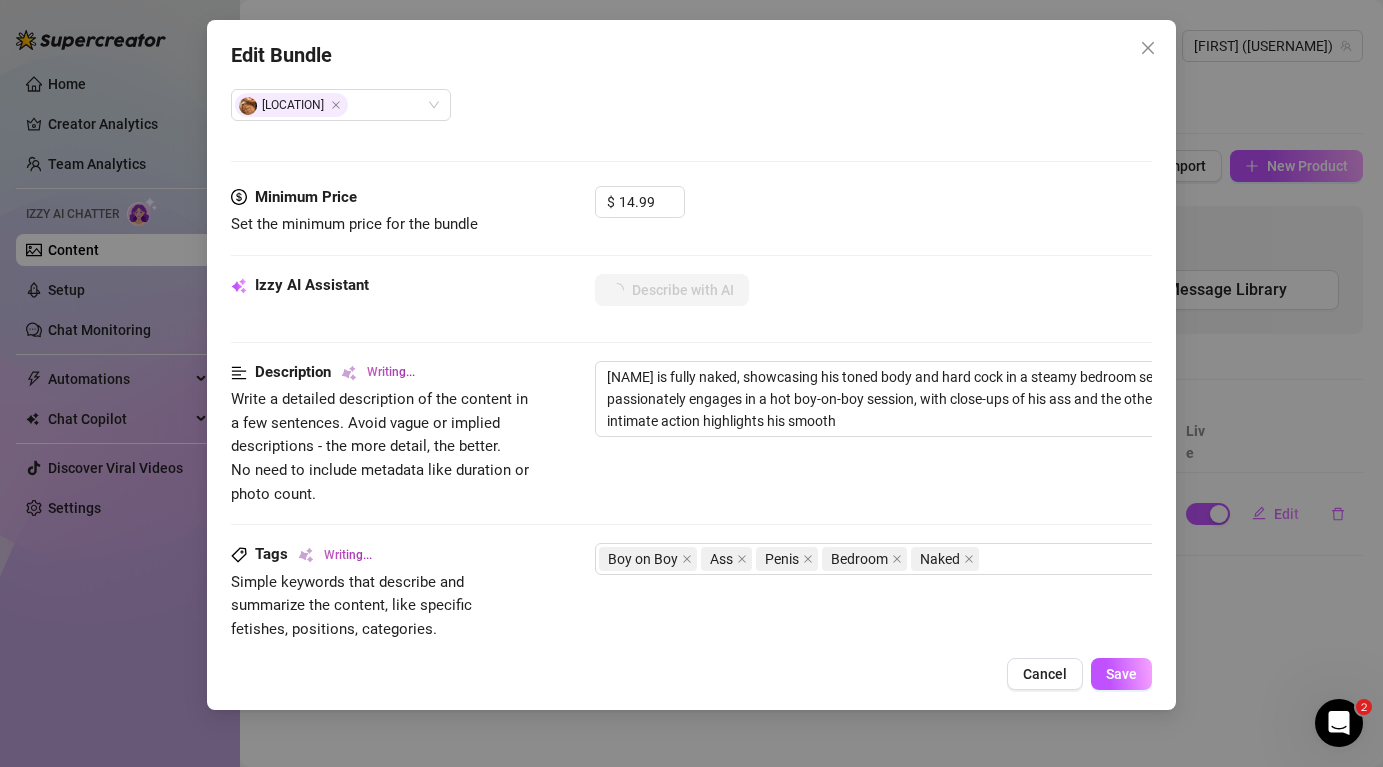 type on "[FIRST] is fully naked, showcasing his toned body and hard cock in a steamy bedroom setting. He passionately engages in a hot boy-on-boy session, with close-ups of his ass and the other guy's dick. The intimate action highlights his smooth skin" 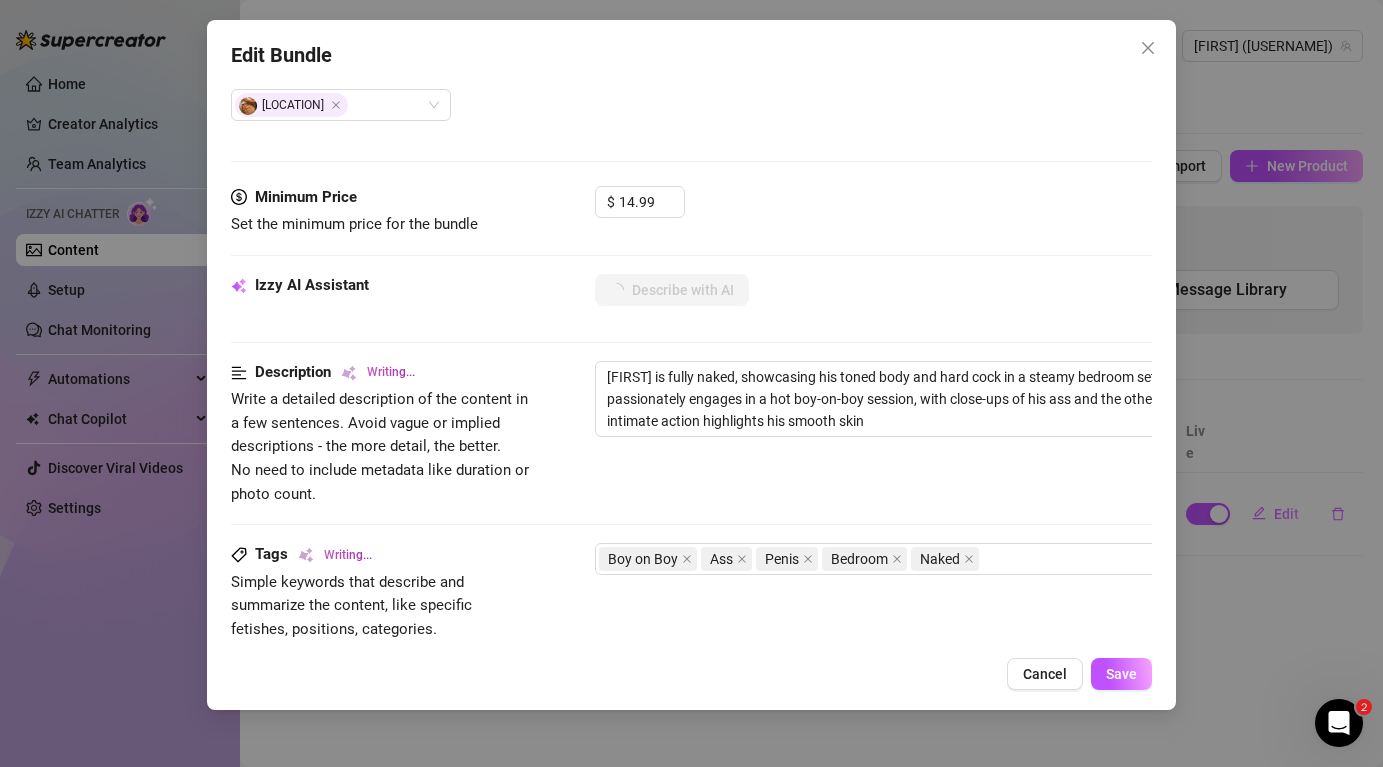 type on "[NAME] is fully naked, showcasing his toned body and hard cock in a steamy bedroom setting. He passionately engages in a hot boy-on-boy session, with close-ups of his ass and the other guy's dick. The intimate action highlights his smooth skin and" 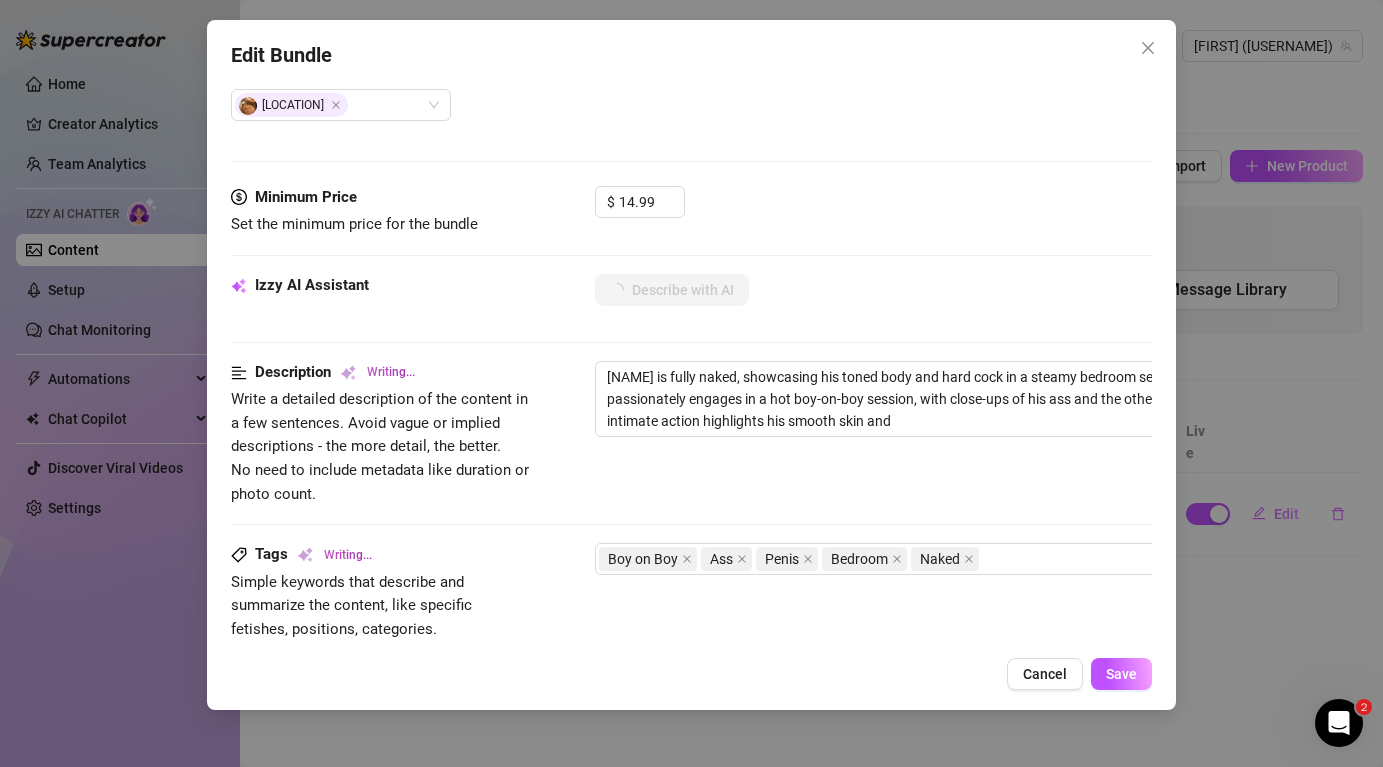 type on "[NAME] is fully naked, showcasing his toned body and hard cock in a steamy bedroom setting. He passionately engages in a hot boy-on-boy session, with close-ups of his ass and the other guy's dick. The intimate action highlights his smooth skin and muscular" 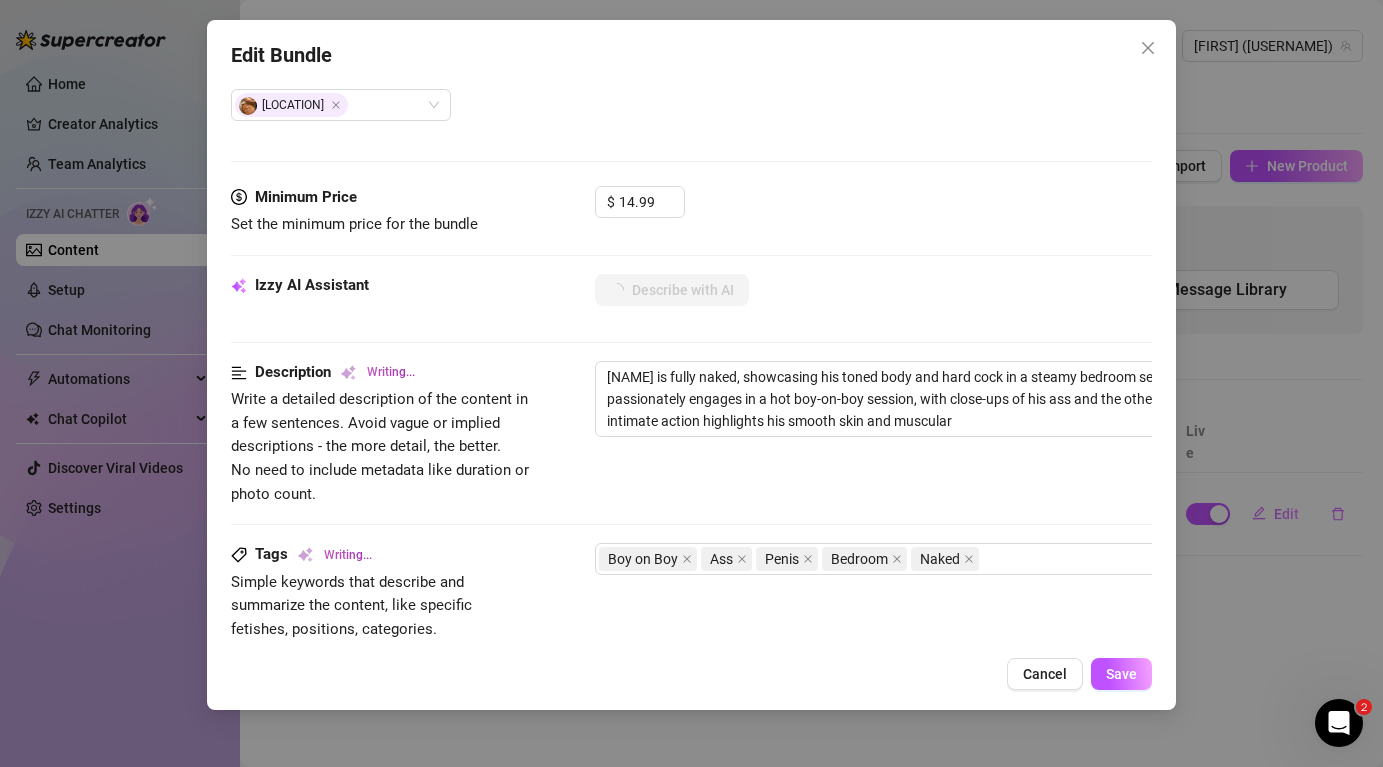 type on "[FIRST] is fully naked, showcasing his toned body and hard cock in a steamy bedroom setting. He passionately engages in a hot boy-on-boy session, with close-ups of his ass and the other guy's dick. The intimate action highlights his smooth skin and muscular thighs," 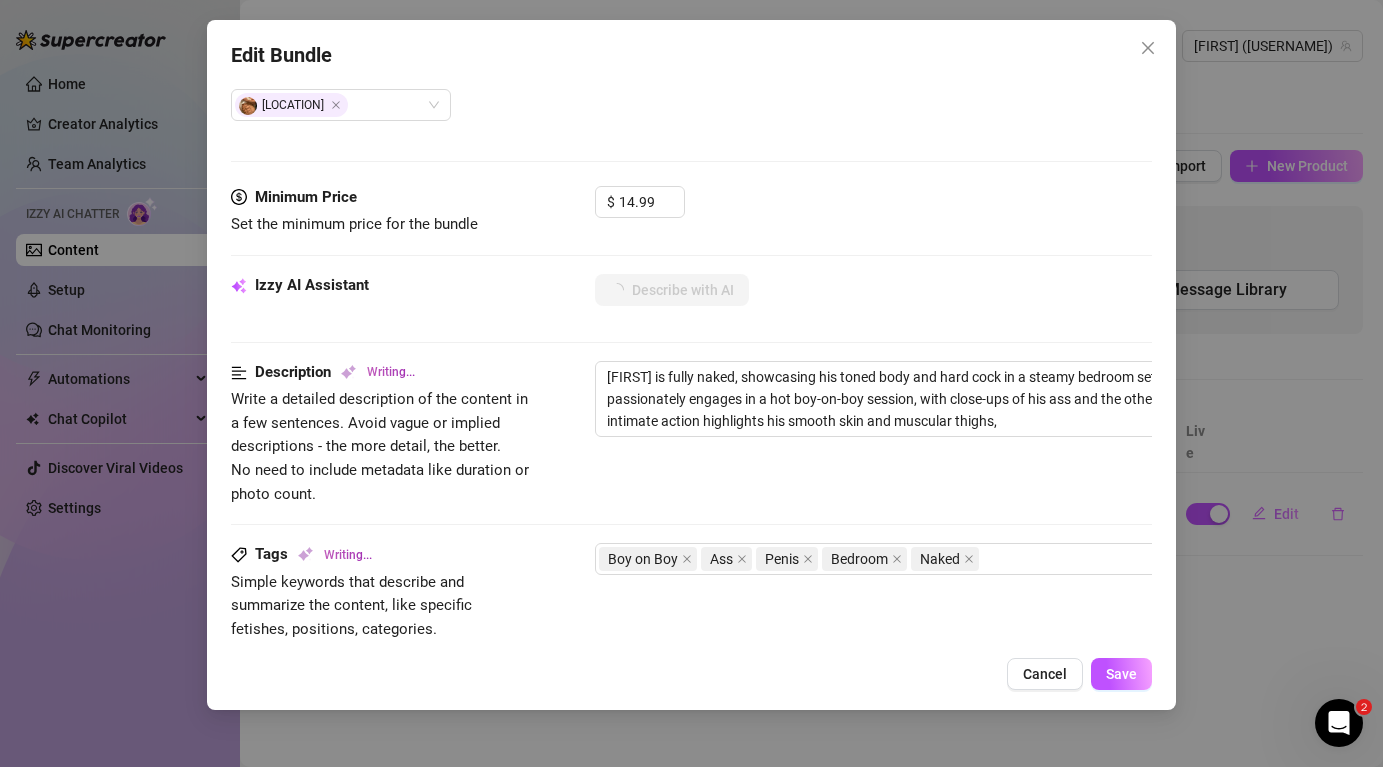 type on "[FIRST] is fully naked, showcasing his toned body and hard cock in a steamy bedroom setting. He passionately engages in a hot boy-on-boy session, with close-ups of his ass and the other guy's dick. The intimate action highlights his smooth skin and muscular thighs, creating" 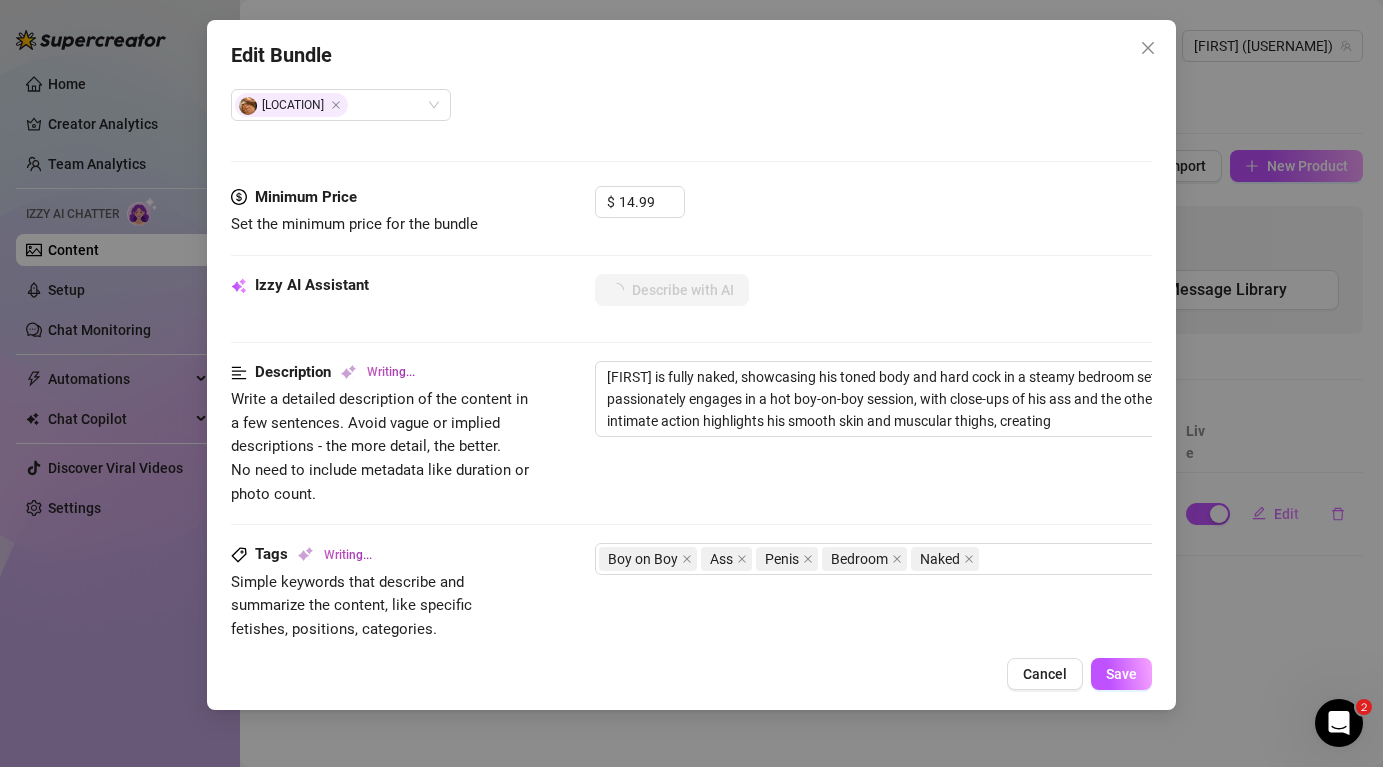type on "Marius is fully naked, showcasing his toned body and hard cock in a steamy bedroom setting. He passionately engages in a hot boy-on-boy session, with close-ups of his ass and the other guy's dick. The intimate action highlights his smooth skin and muscular thighs, creating an" 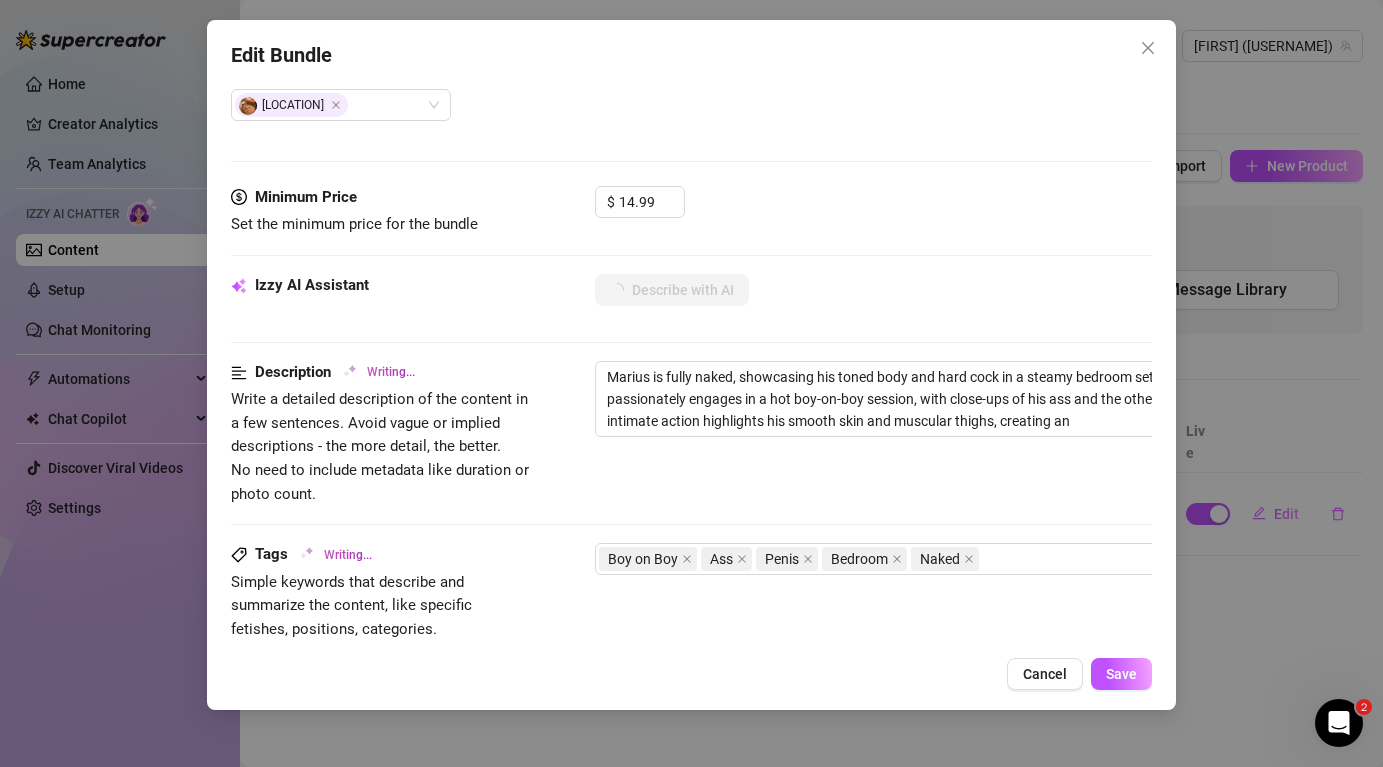 type on "[FIRST] is fully naked, showcasing his toned body and hard cock in a steamy bedroom setting. He passionately engages in a hot boy-on-boy session, with close-ups of his ass and the other guy's dick. The intimate action highlights his smooth skin and muscular thighs, creating an intense" 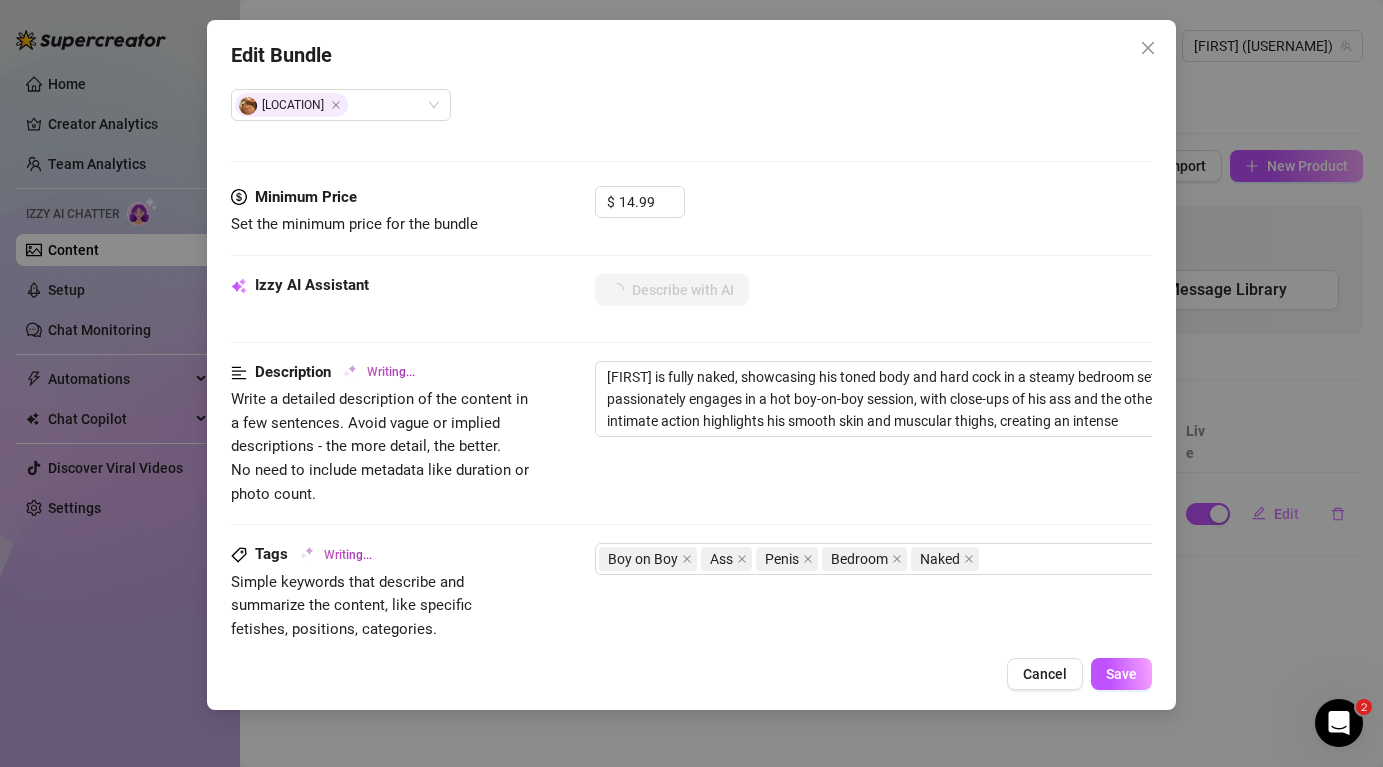 type on "[FIRST] is fully naked, showcasing his toned body and hard cock in a steamy bedroom setting. He passionately engages in a hot boy-on-boy session, with close-ups of his ass and the other guy's dick. The intimate action highlights his smooth skin and muscular thighs, creating an intense visual" 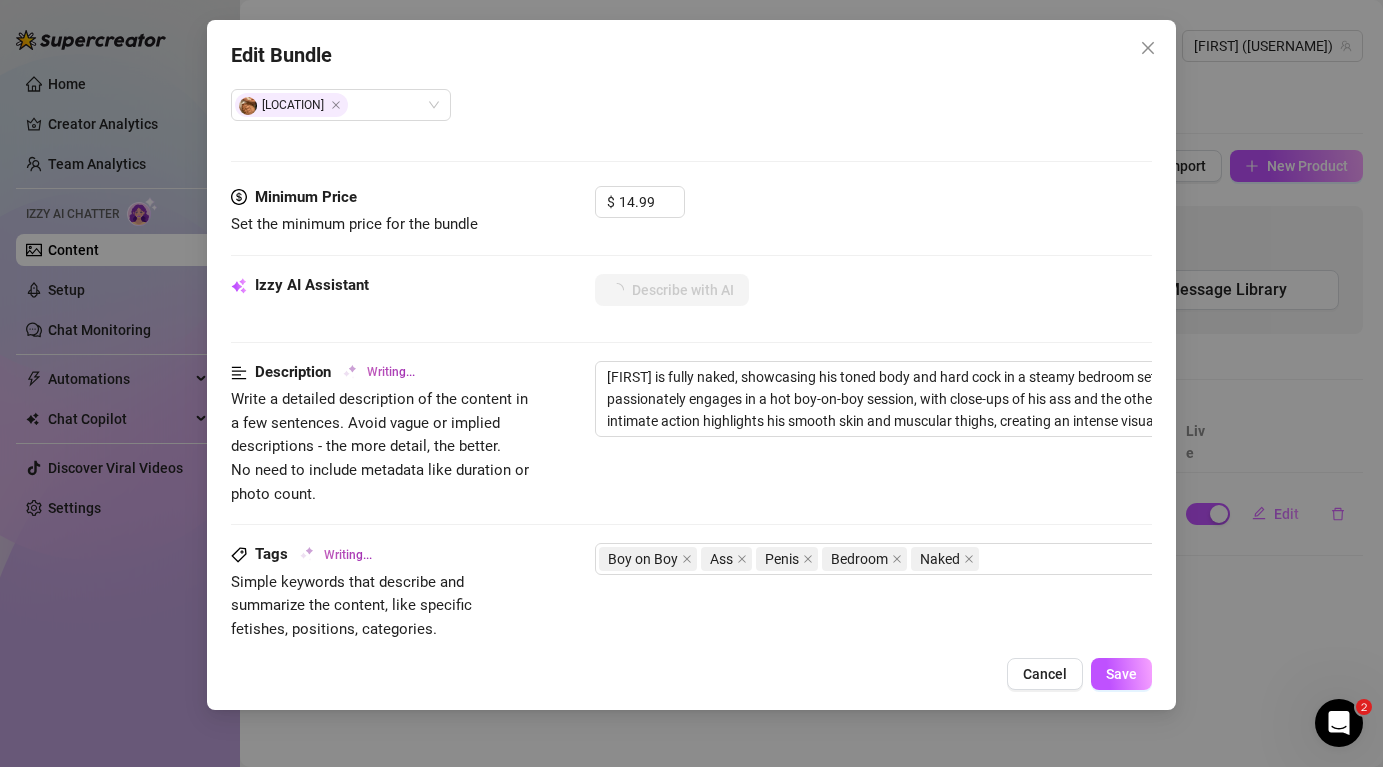 type on "[FIRST] is fully naked, showcasing his toned body and hard cock in a steamy bedroom setting. He passionately engages in a hot boy-on-boy session, with close-ups of his ass and the other guy's dick. The intimate action highlights his smooth skin and muscular thighs, creating an intense visual experience." 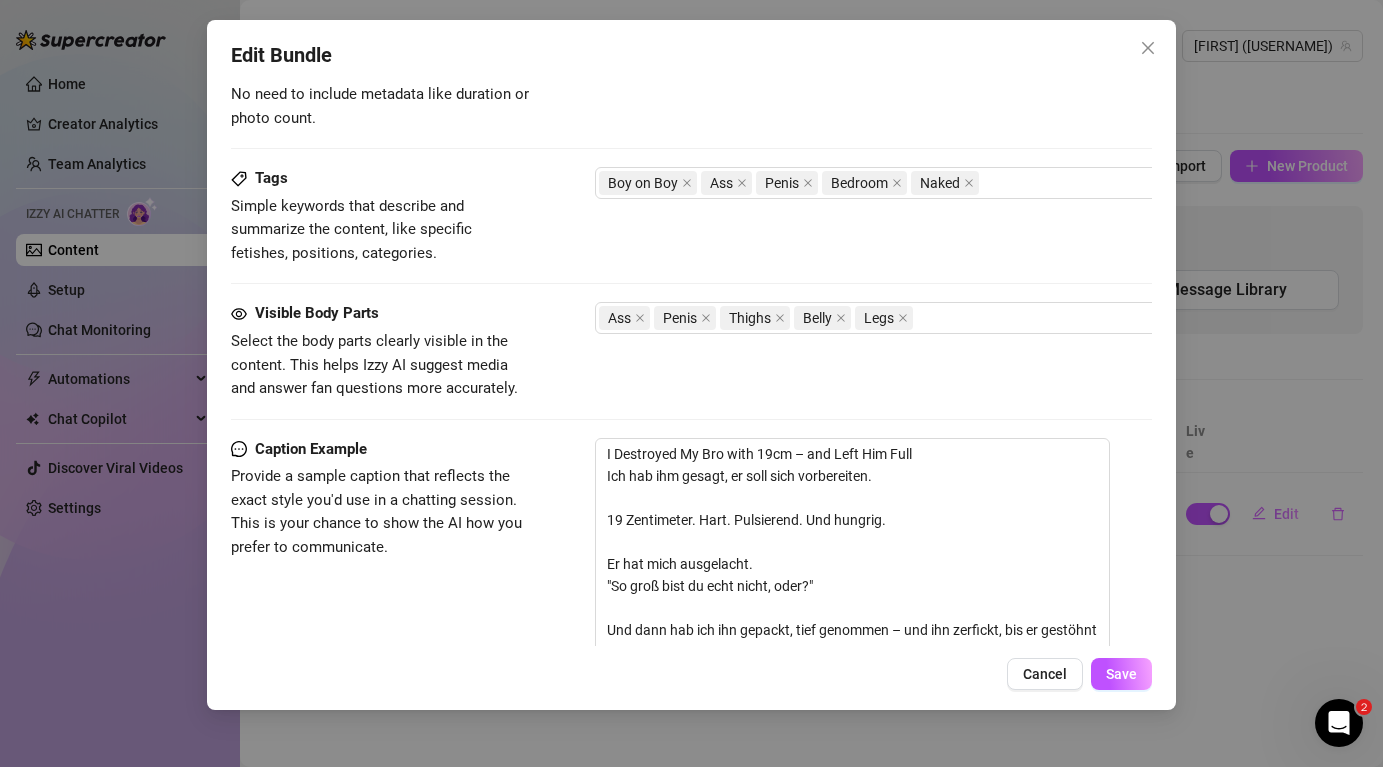 scroll, scrollTop: 922, scrollLeft: 0, axis: vertical 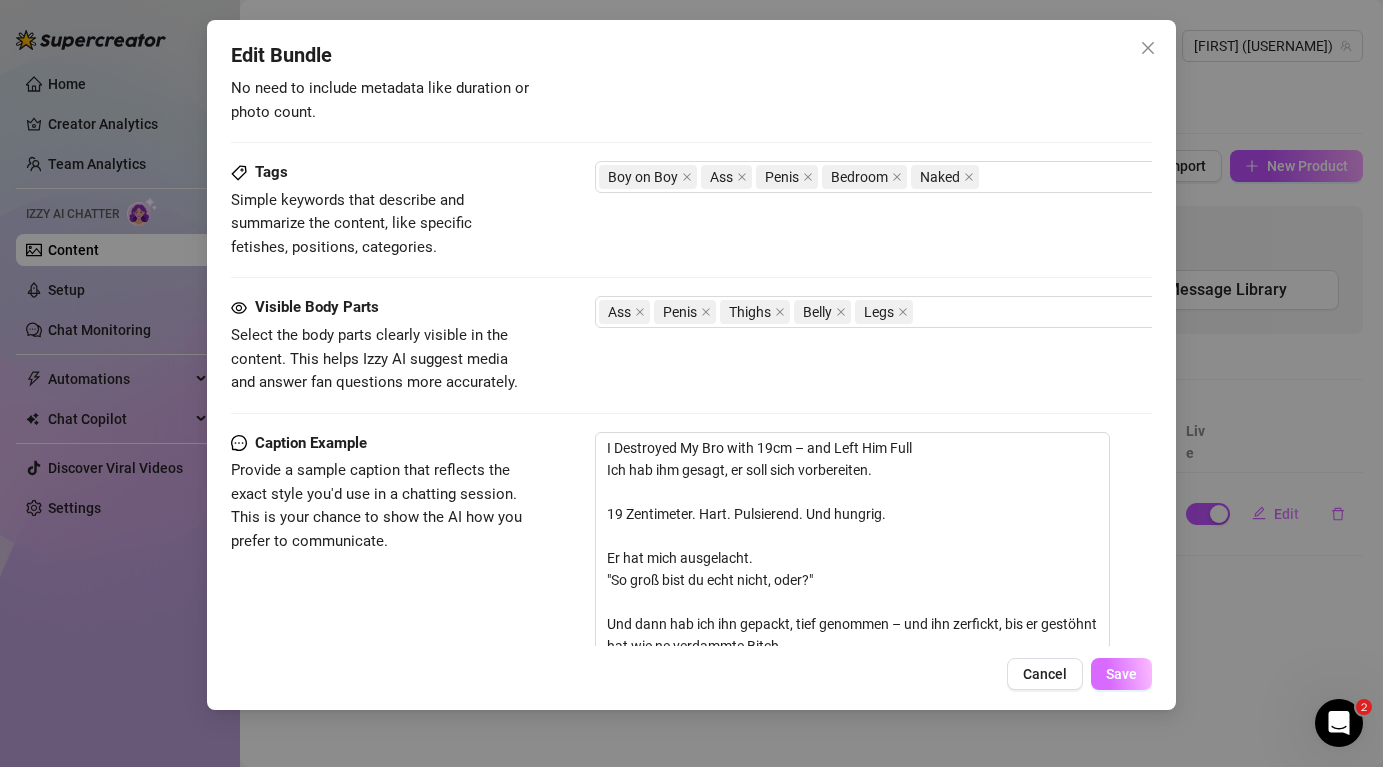 click on "Save" at bounding box center [1121, 674] 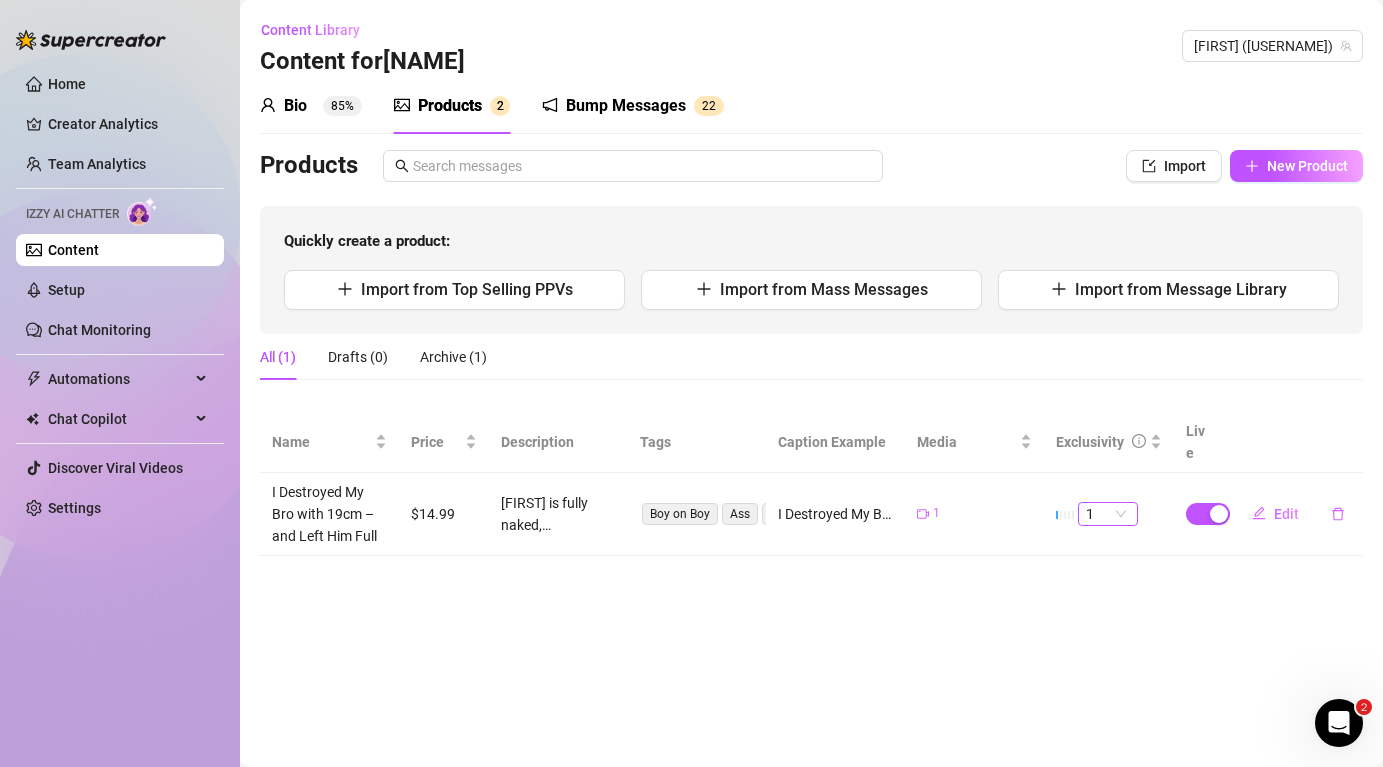 click on "1" at bounding box center [1108, 514] 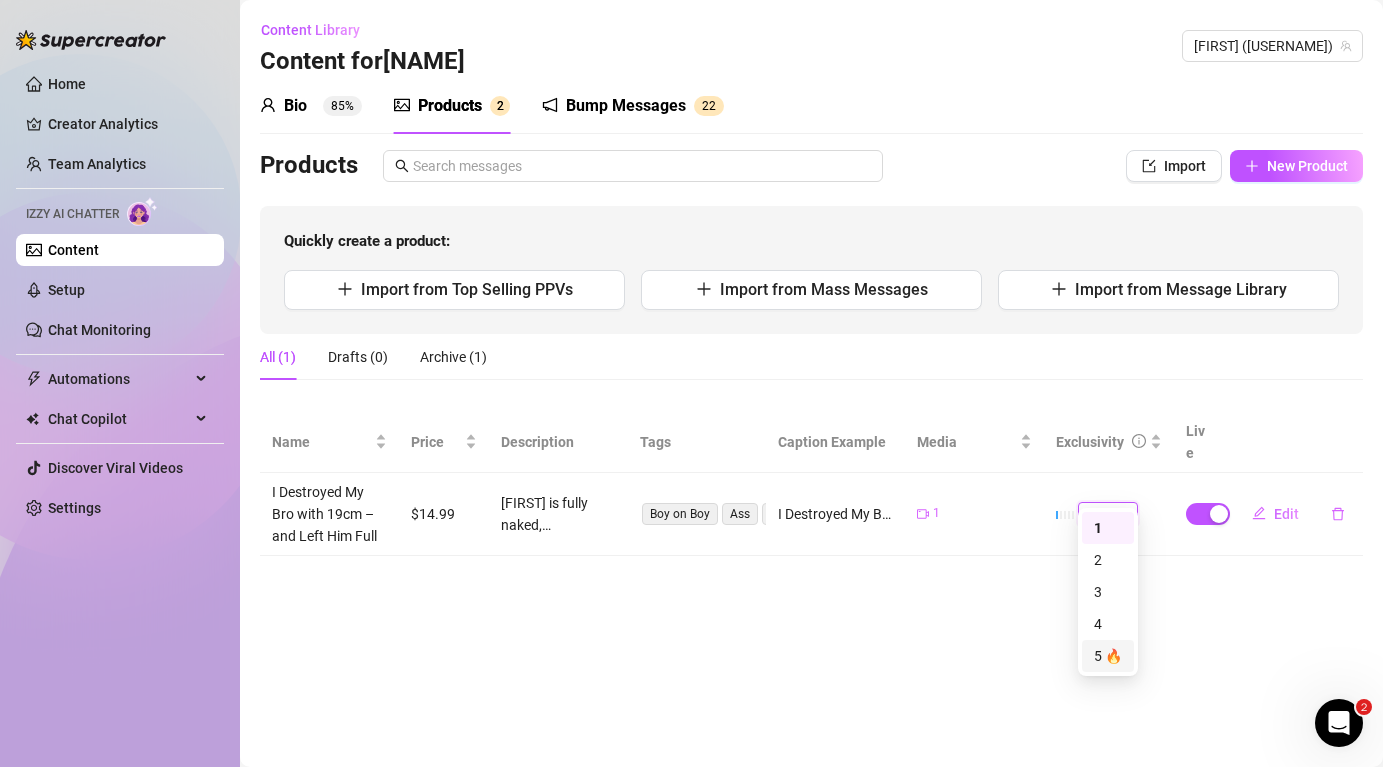 click on "5 🔥" at bounding box center [1108, 656] 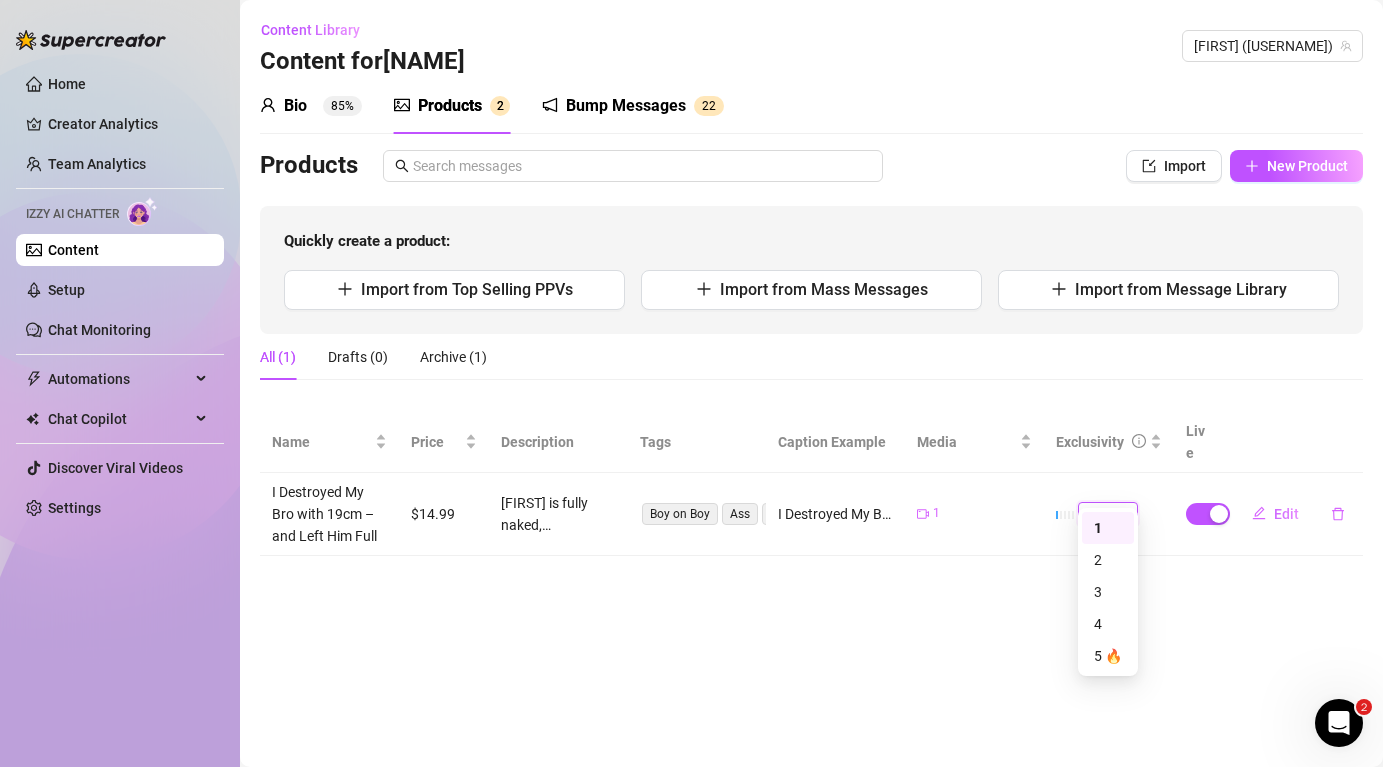 click on "1" at bounding box center (1108, 514) 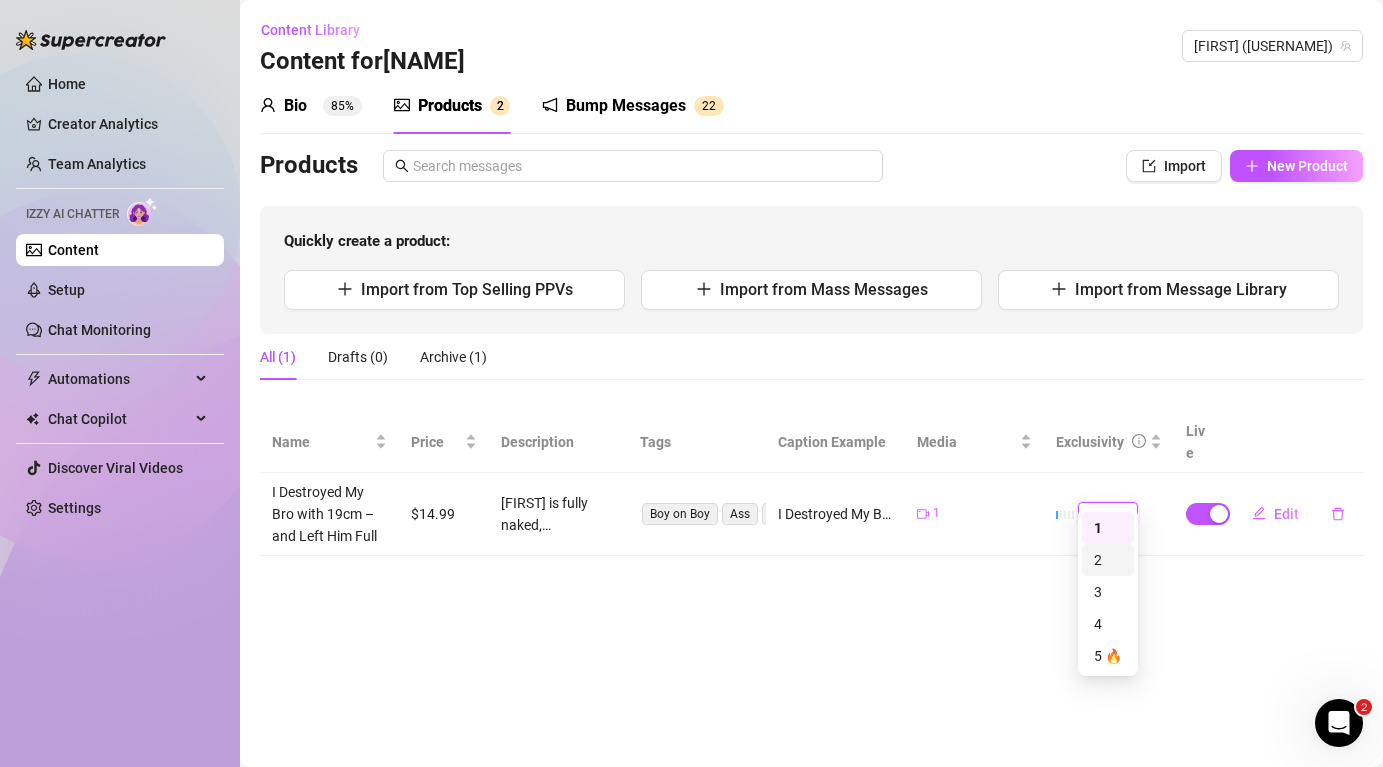 click on "2" at bounding box center (1108, 560) 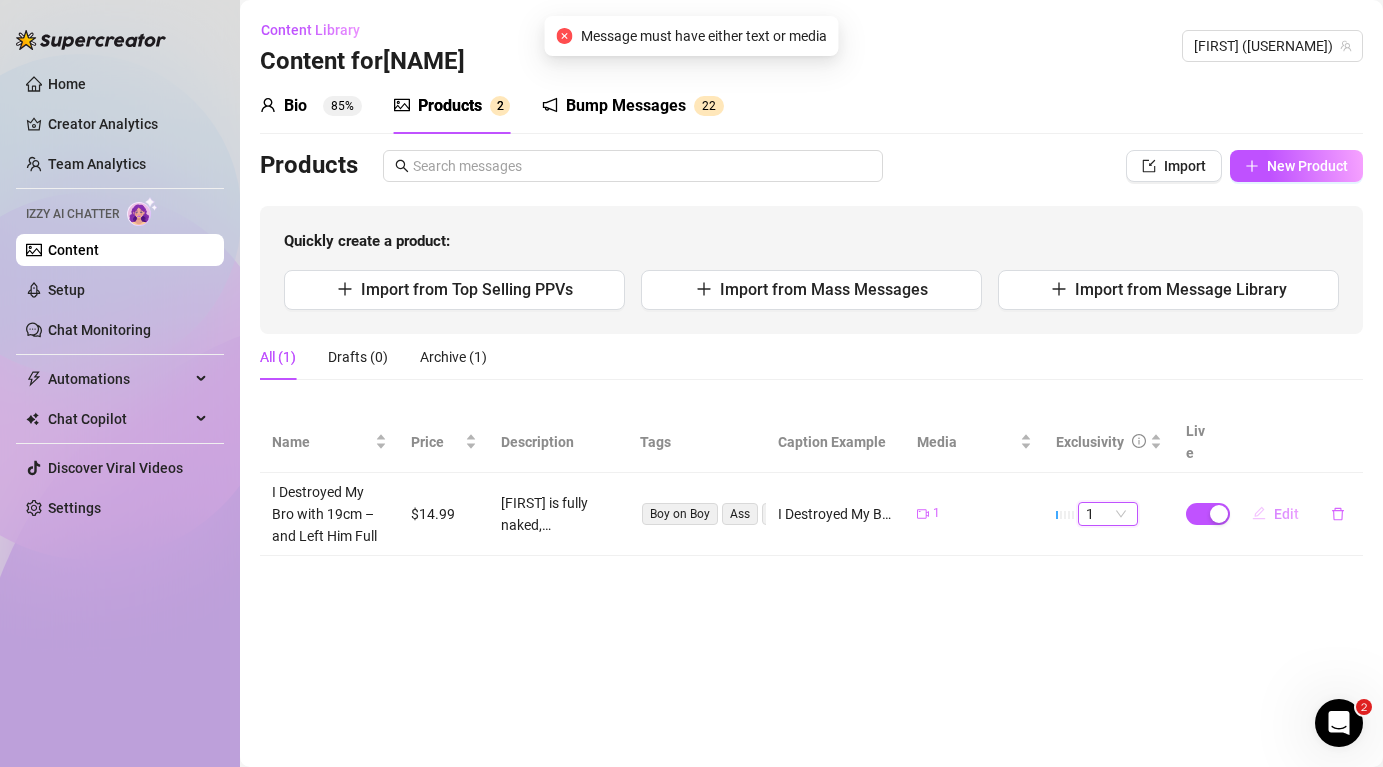 click on "Edit" at bounding box center [1275, 514] 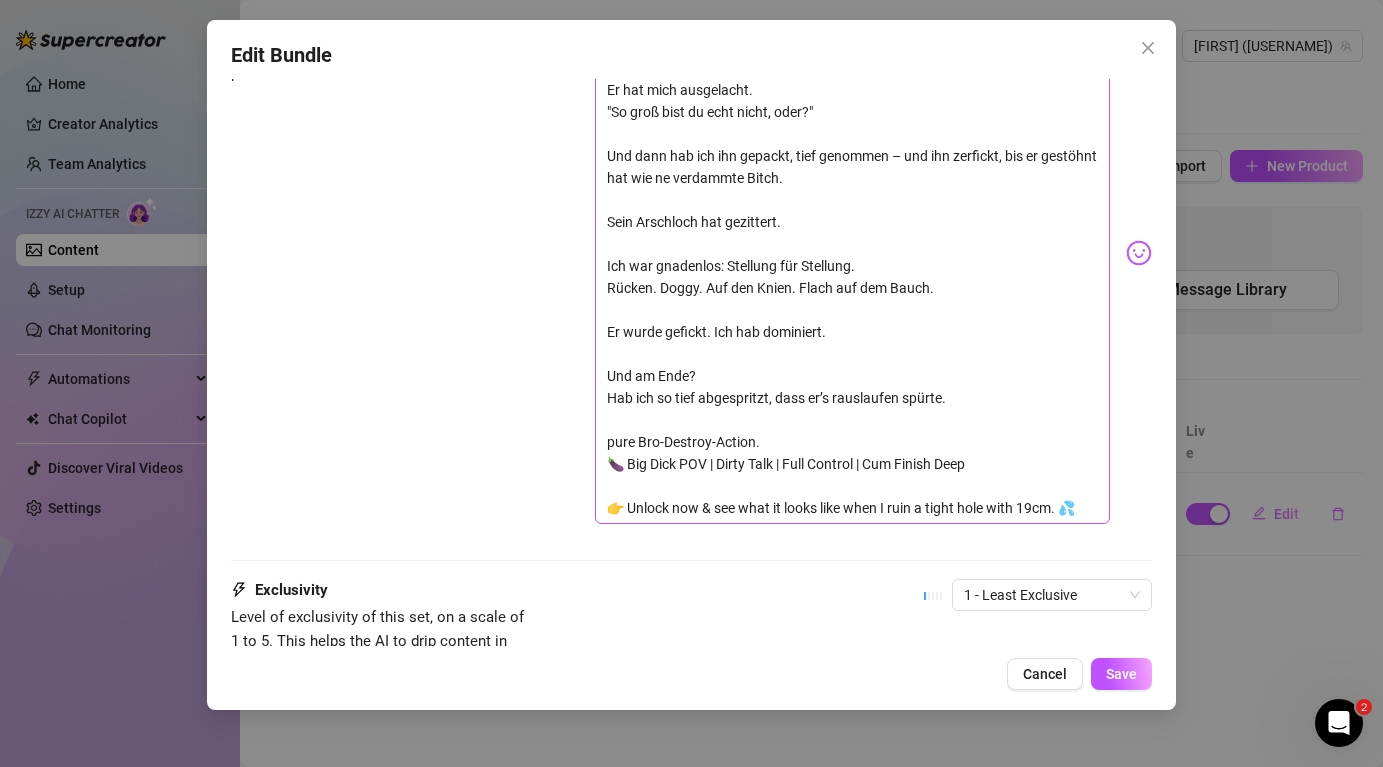 scroll, scrollTop: 1391, scrollLeft: 0, axis: vertical 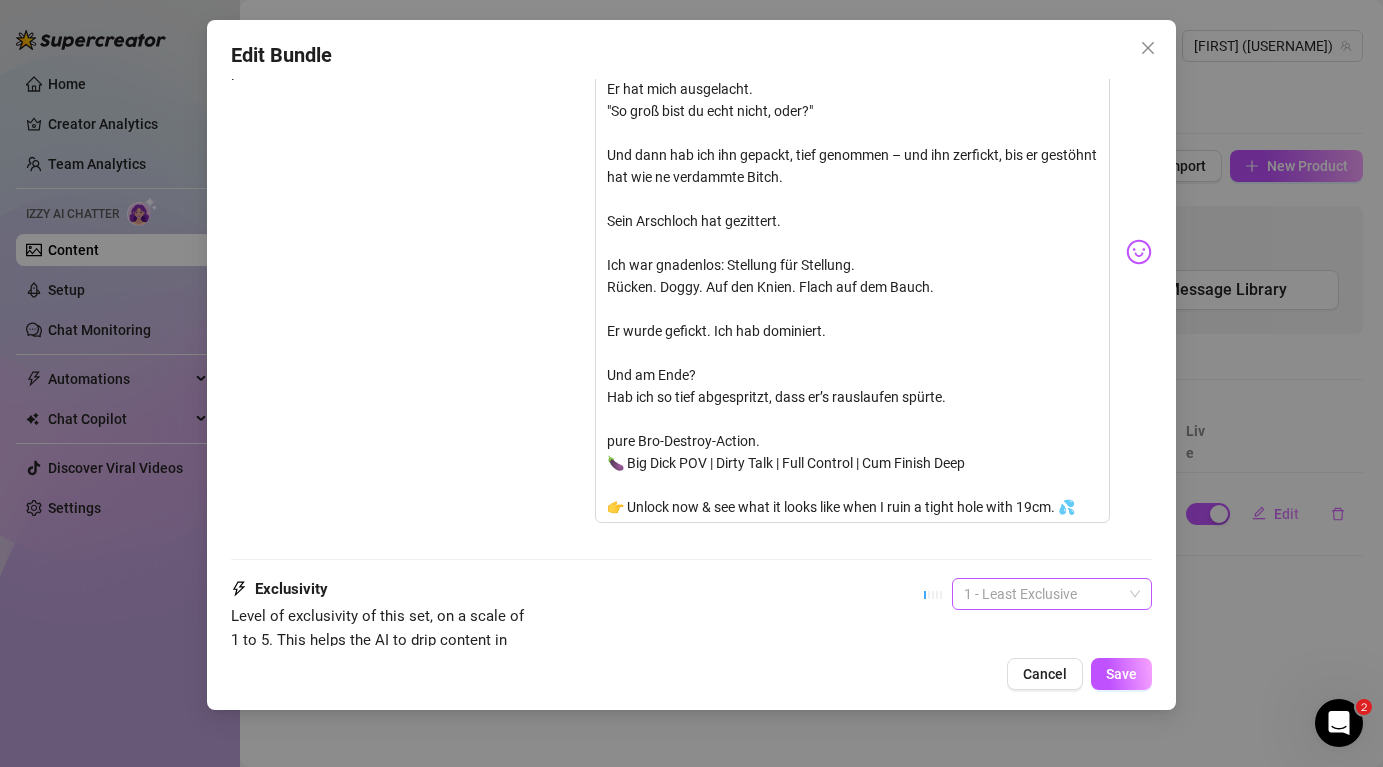 click on "1 - Least Exclusive" at bounding box center (1052, 594) 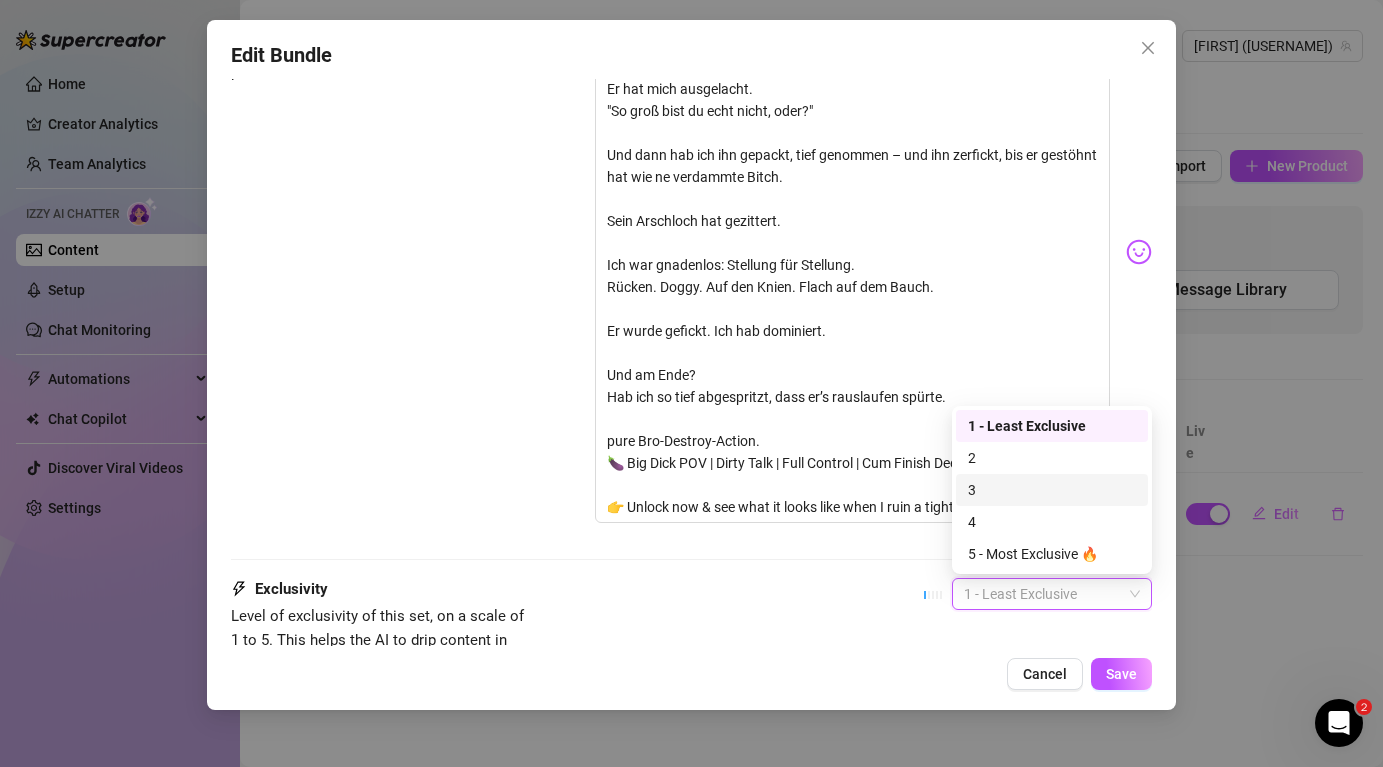 click on "3" at bounding box center [1052, 490] 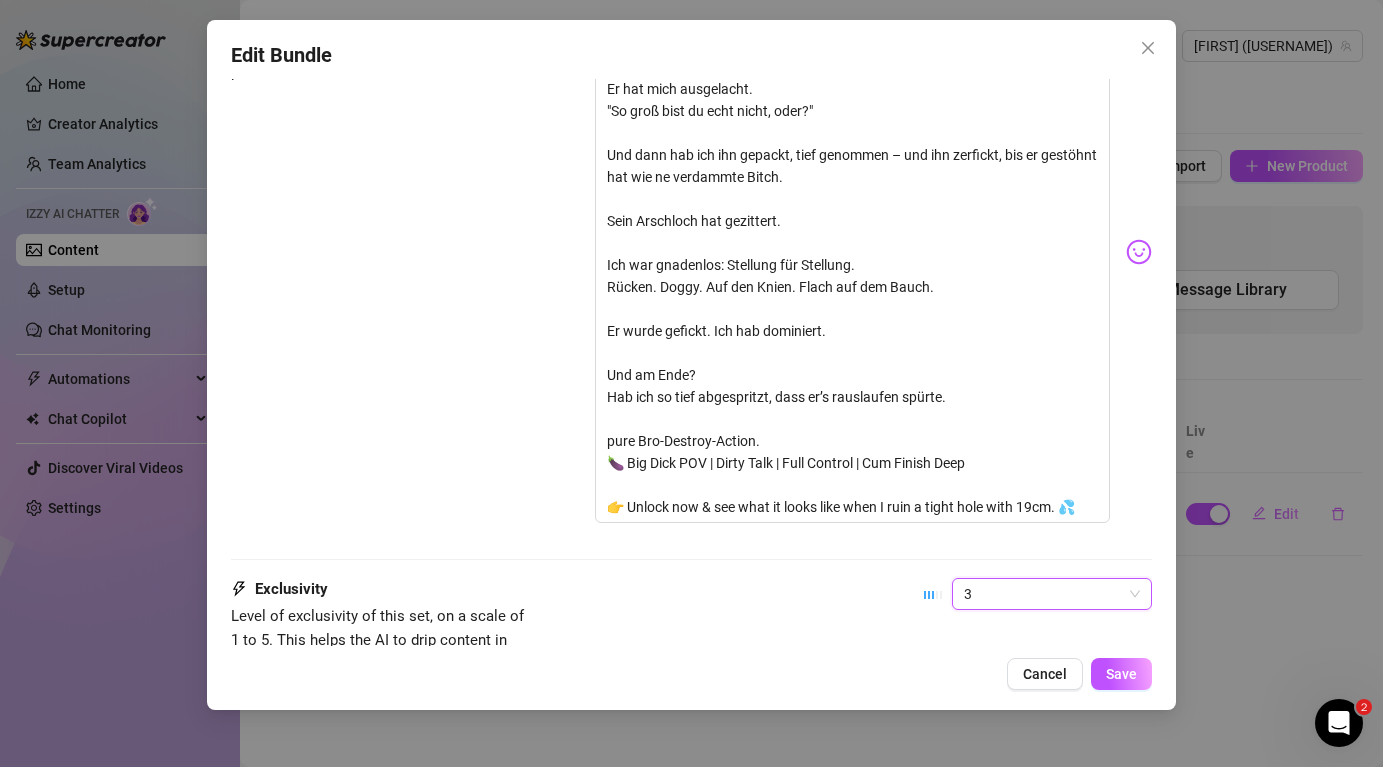 click on "3" at bounding box center [1052, 594] 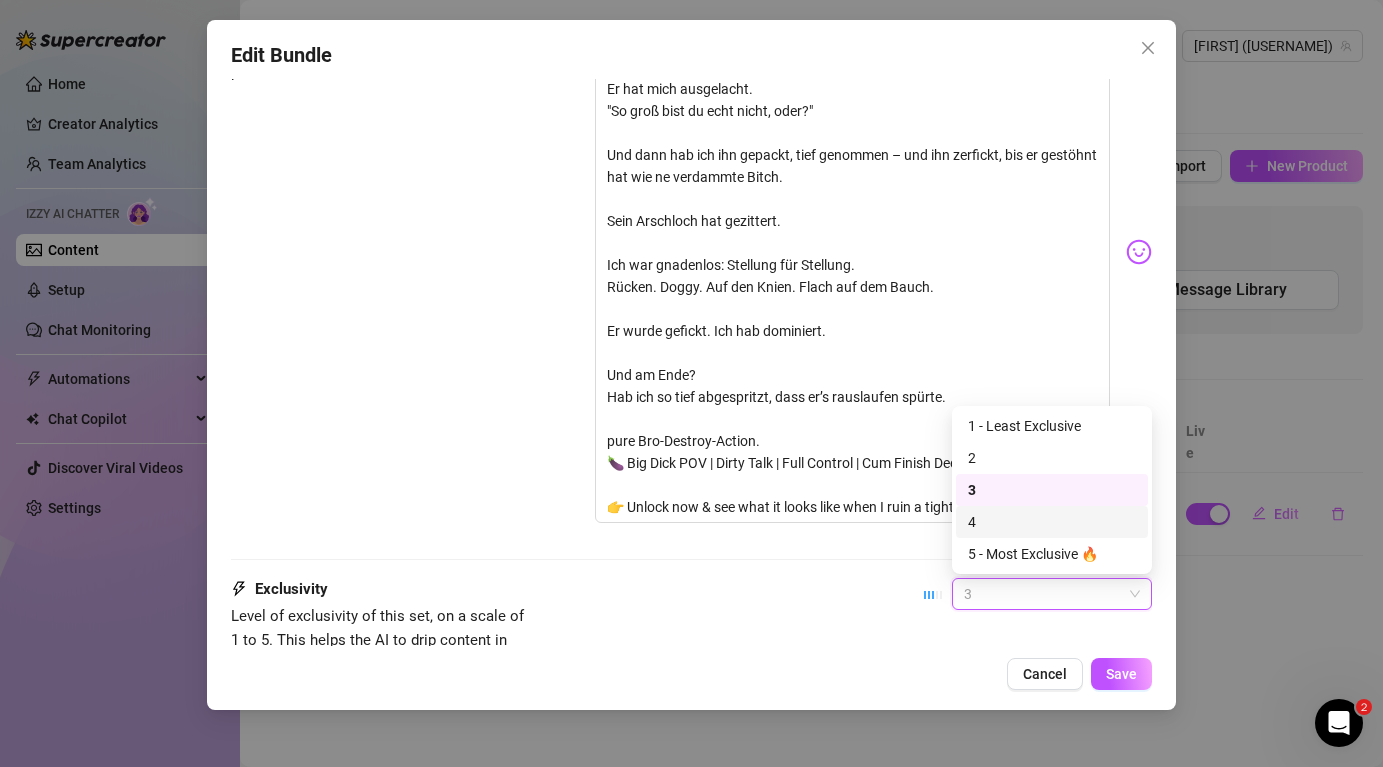 click on "4" at bounding box center [1052, 522] 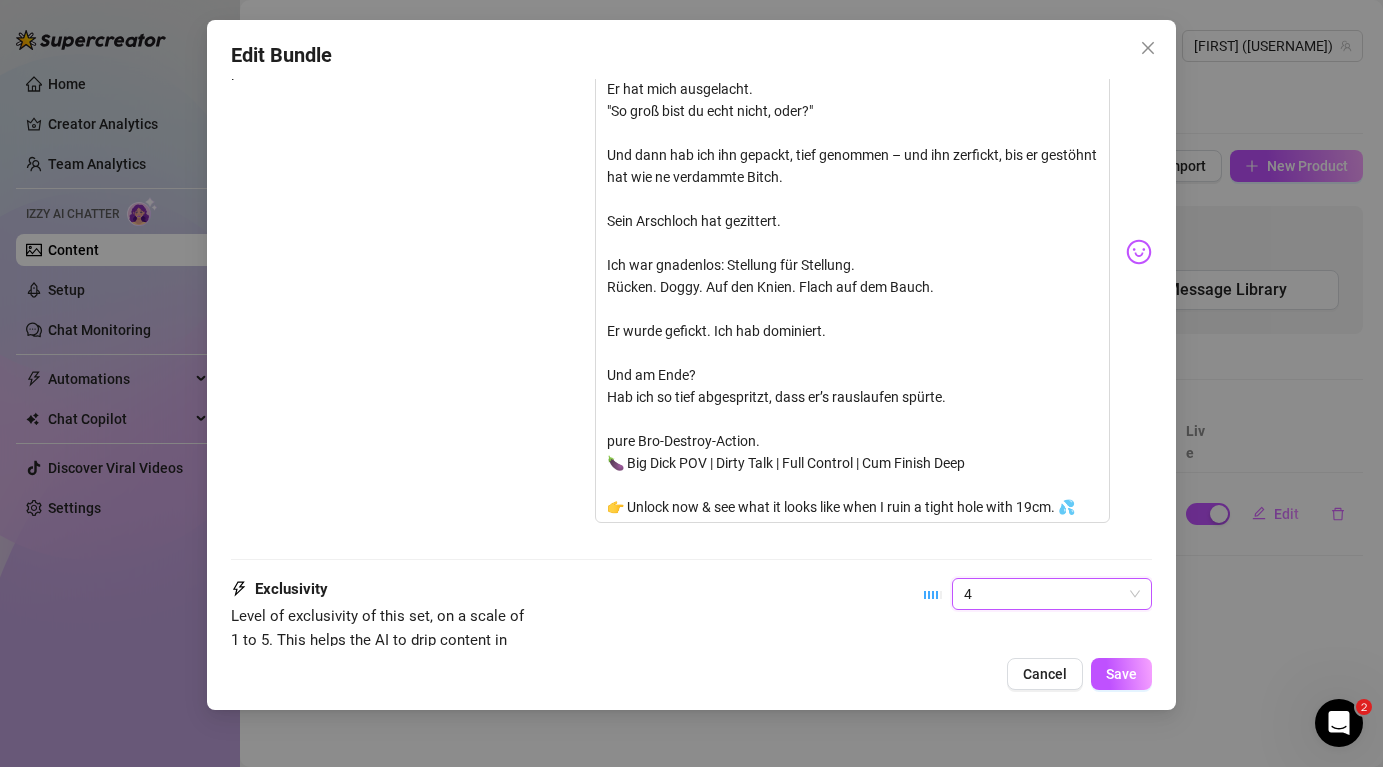 click on "4" at bounding box center (1052, 594) 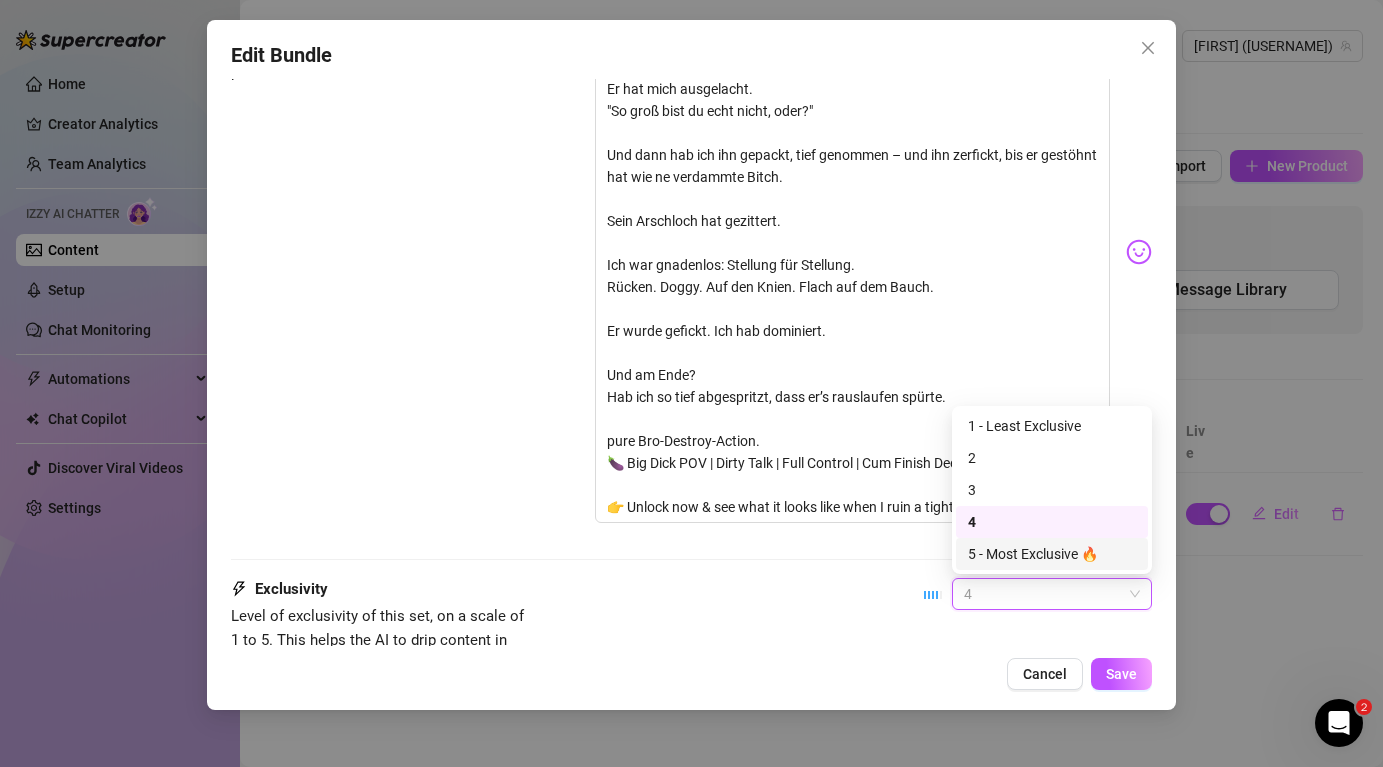 click on "5 - Most Exclusive 🔥" at bounding box center (1052, 554) 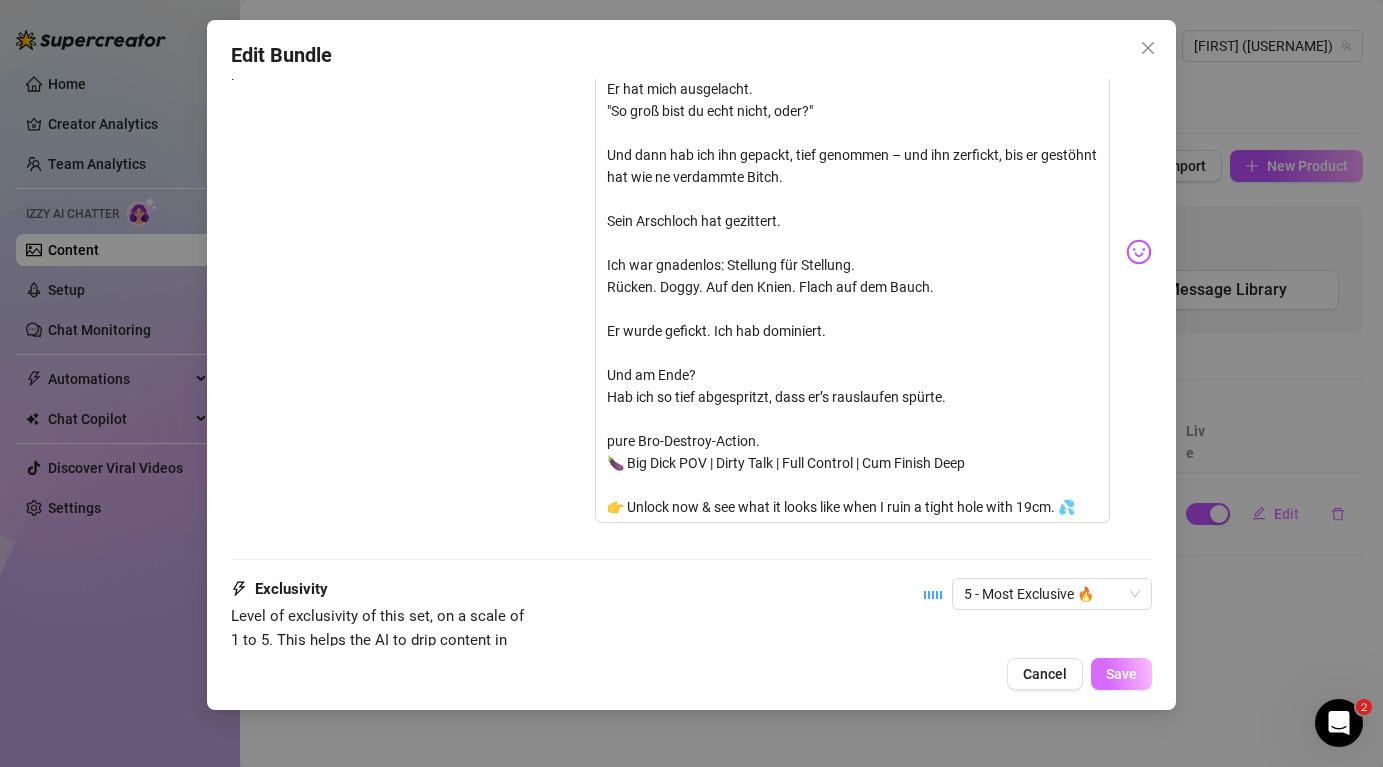 click on "Save" at bounding box center (1121, 674) 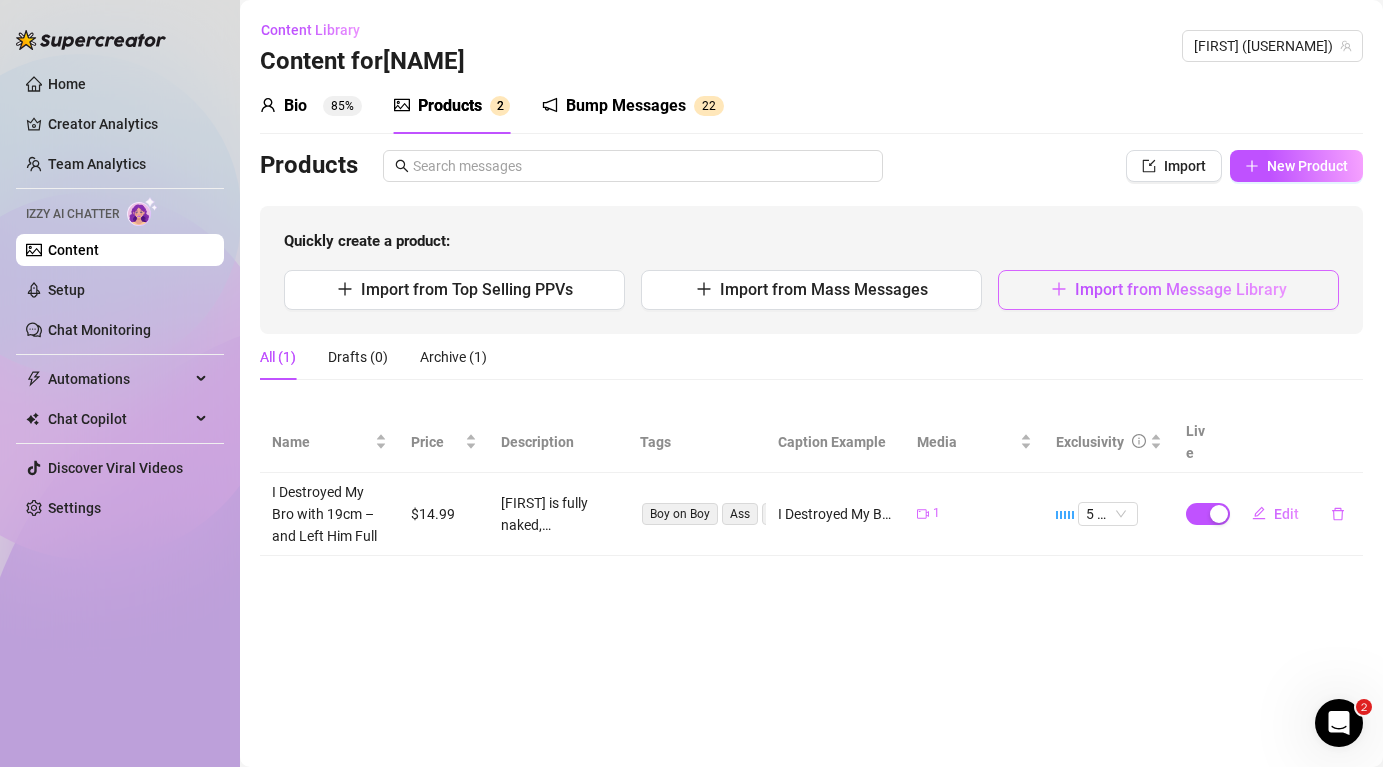 click on "Import from Message Library" at bounding box center [1168, 290] 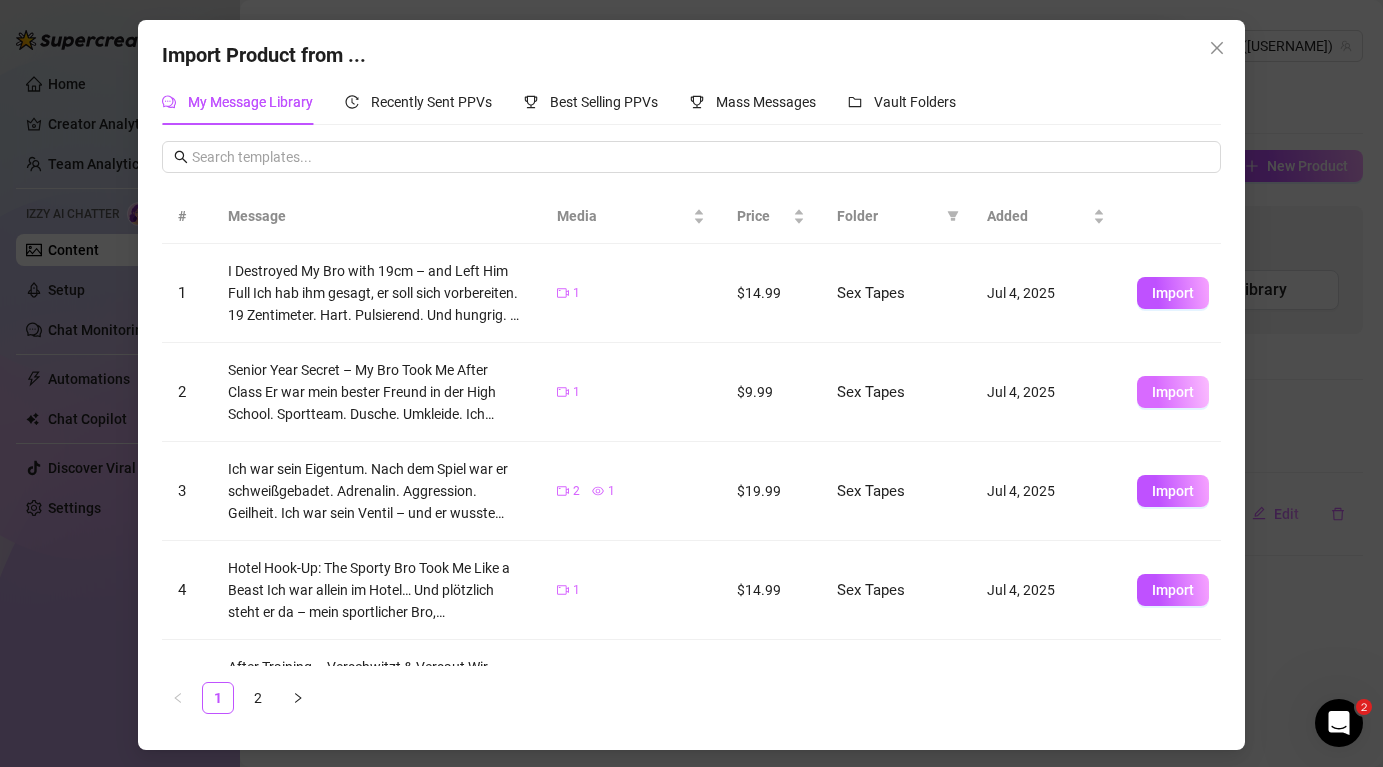 click on "Import" at bounding box center (1173, 392) 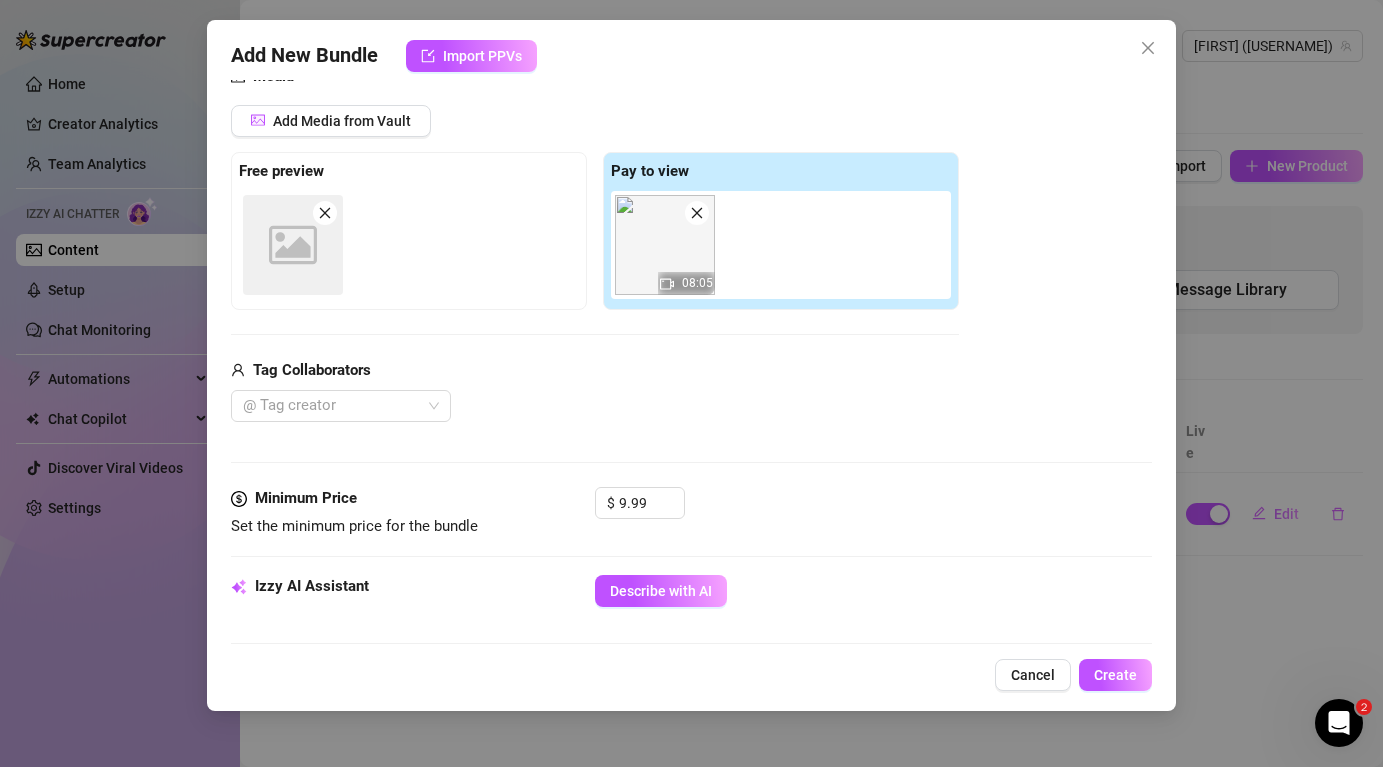 scroll, scrollTop: 249, scrollLeft: 0, axis: vertical 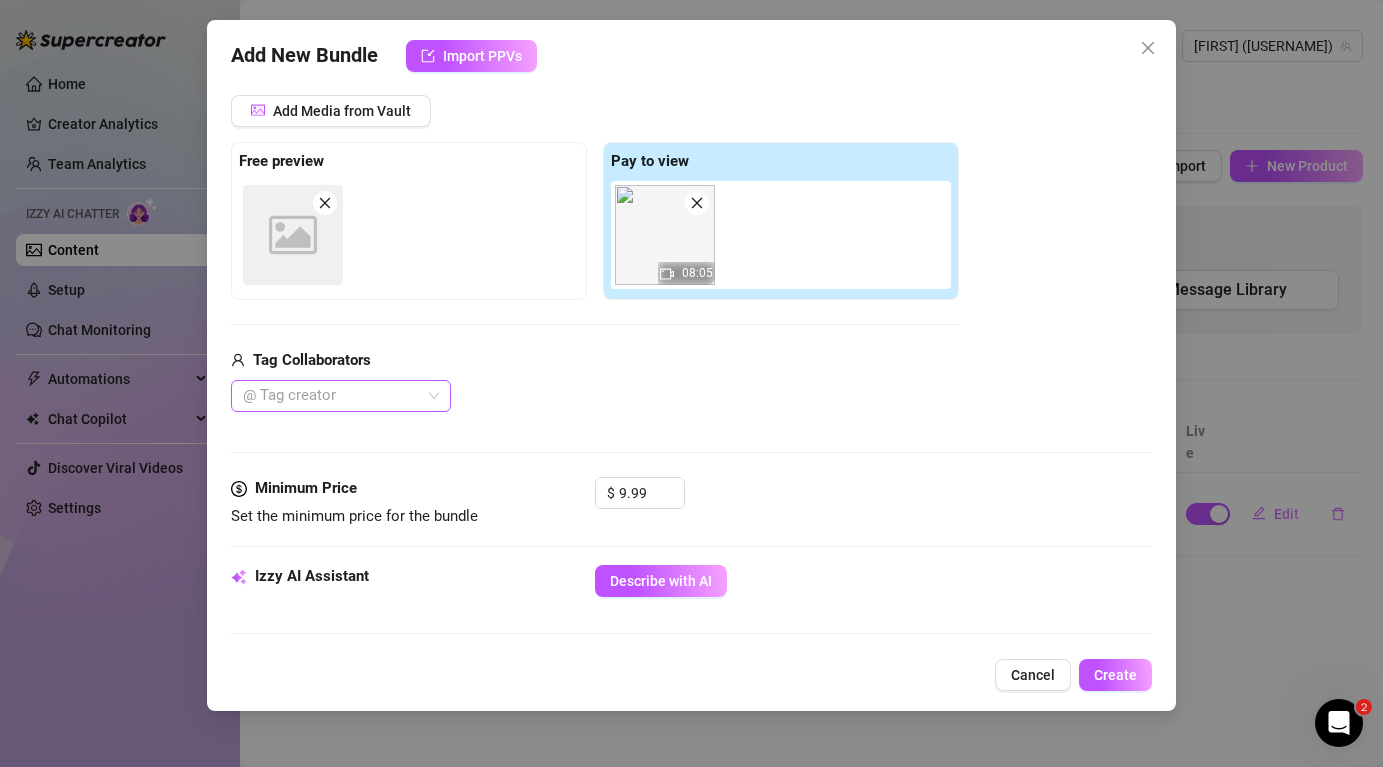 click at bounding box center (330, 396) 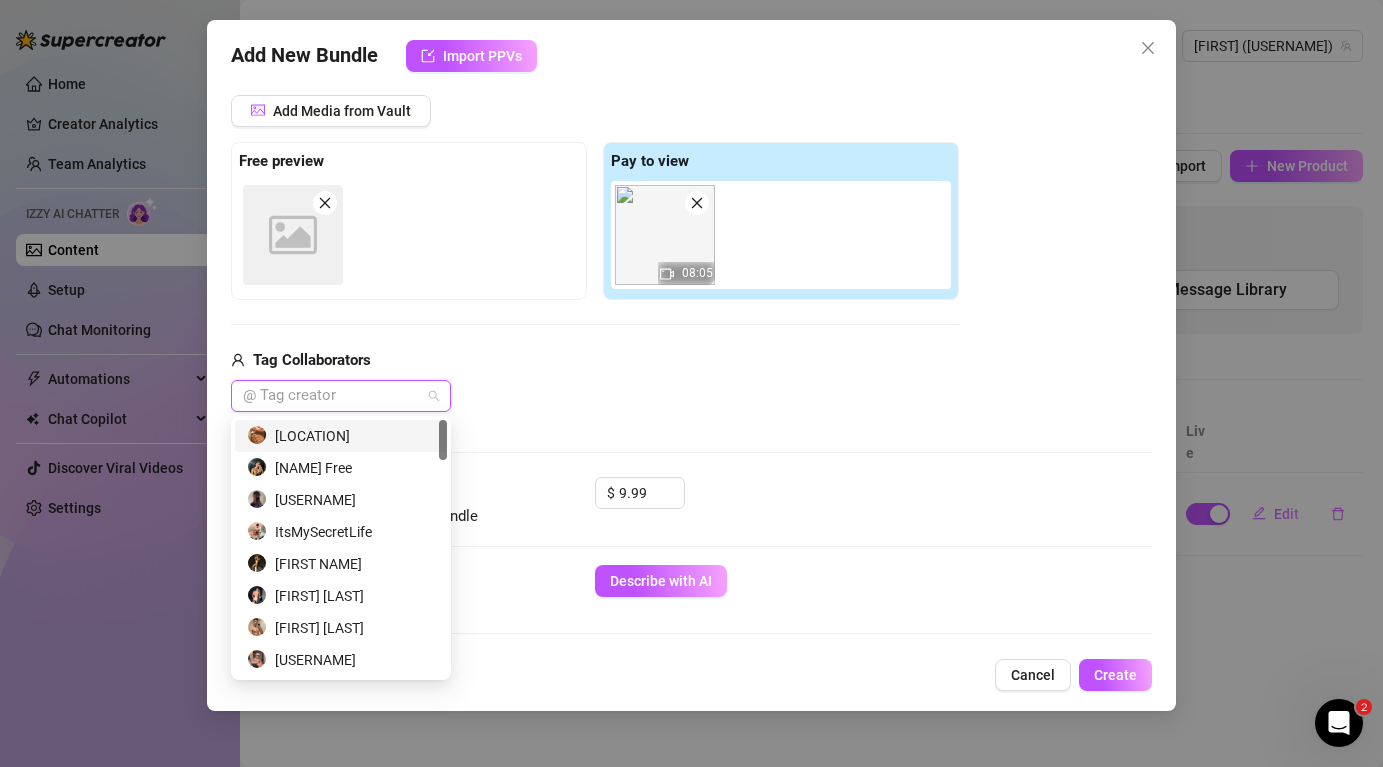 click on "[LOCATION]" at bounding box center (341, 436) 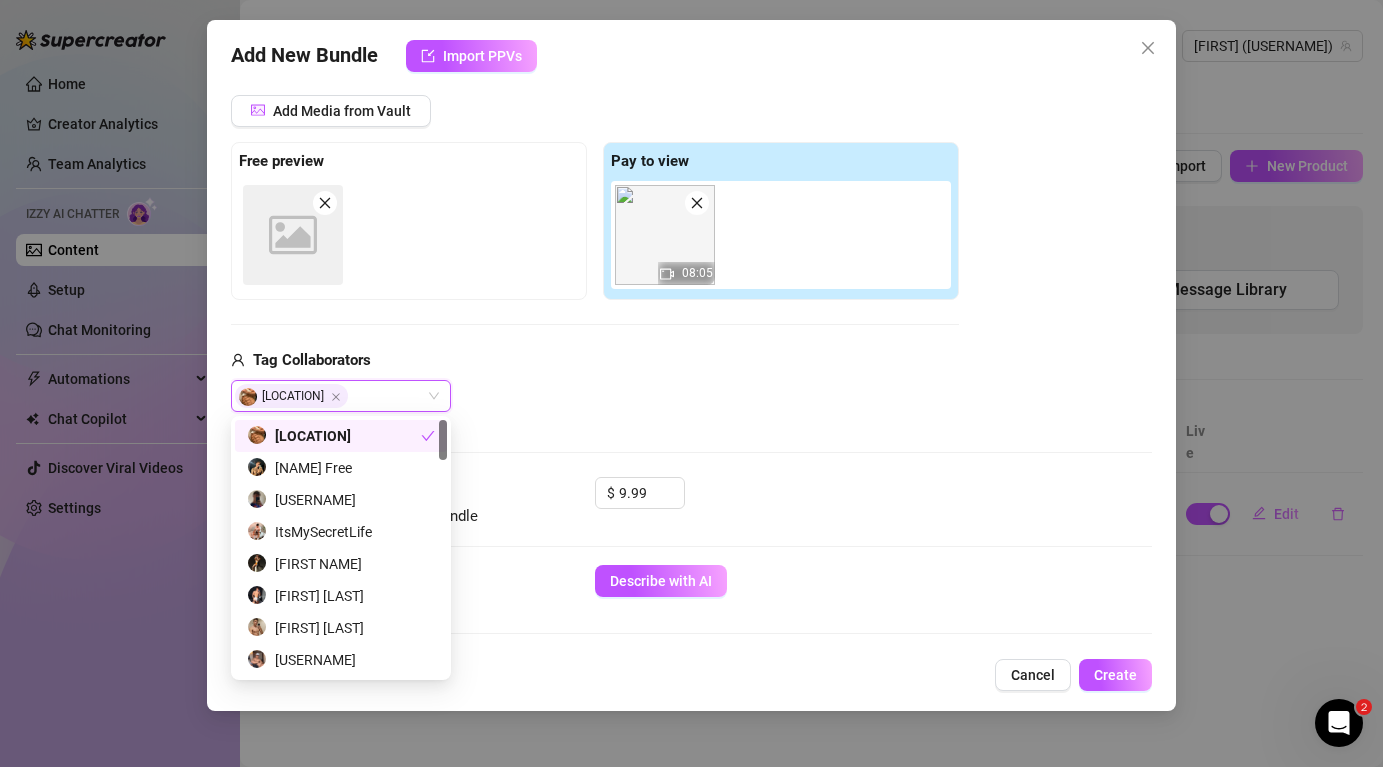 click on "[CITY][CITY]" at bounding box center (595, 396) 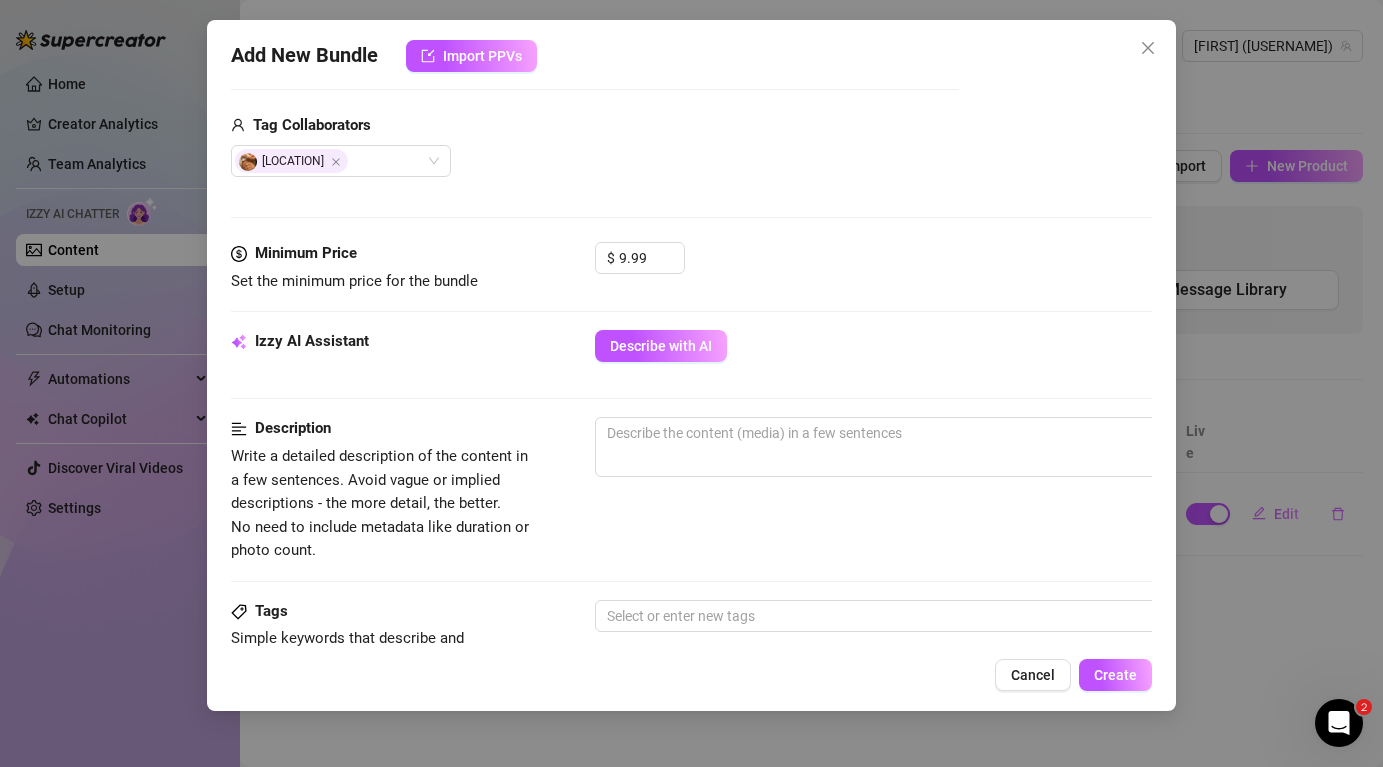 scroll, scrollTop: 488, scrollLeft: 0, axis: vertical 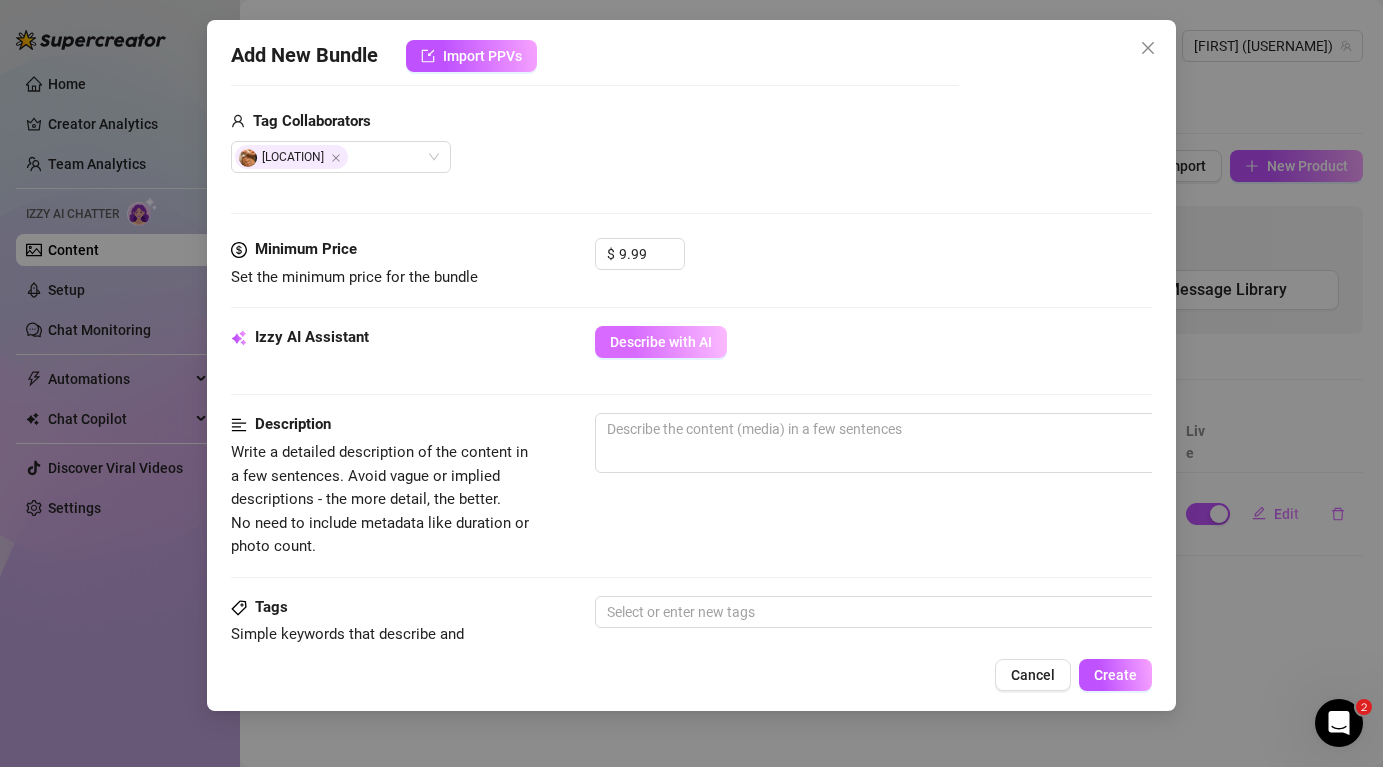 click on "Describe with AI" at bounding box center (661, 342) 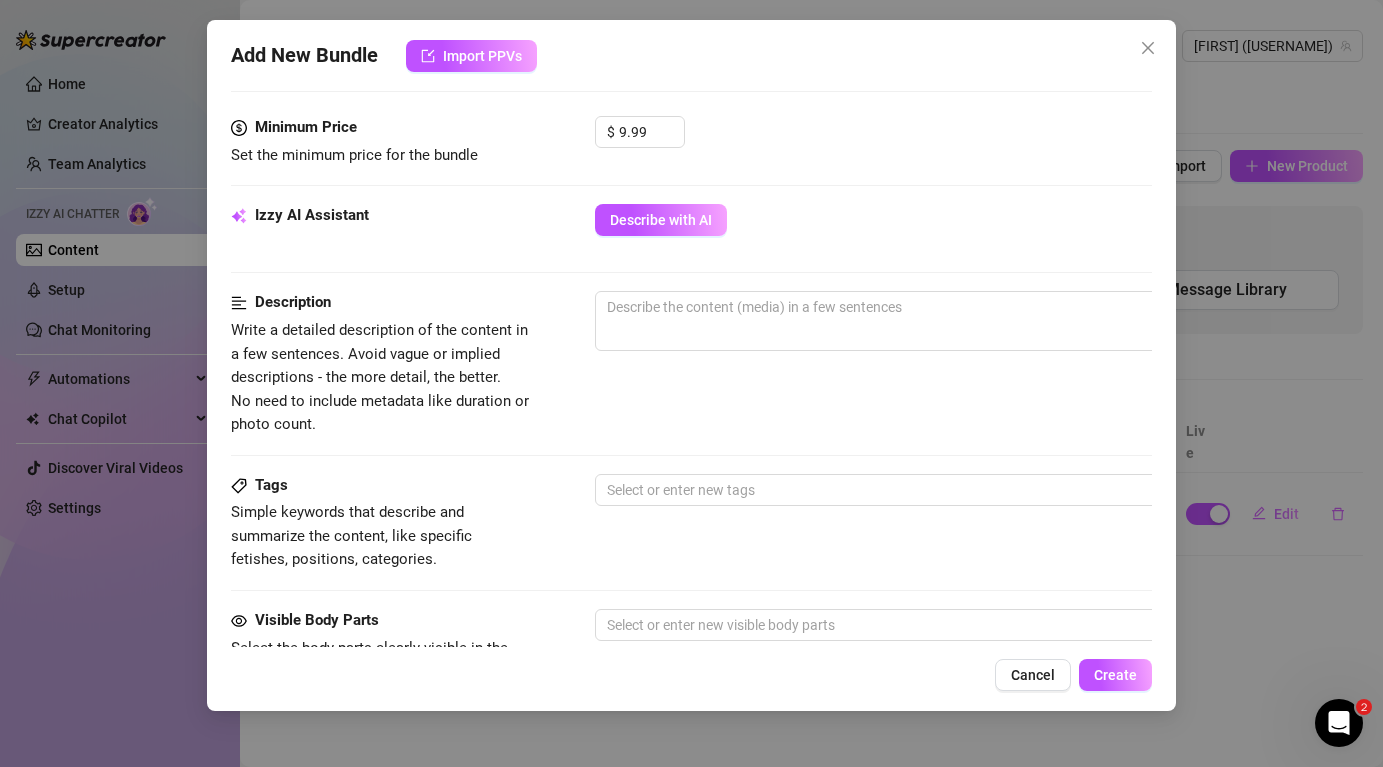 scroll, scrollTop: 584, scrollLeft: 0, axis: vertical 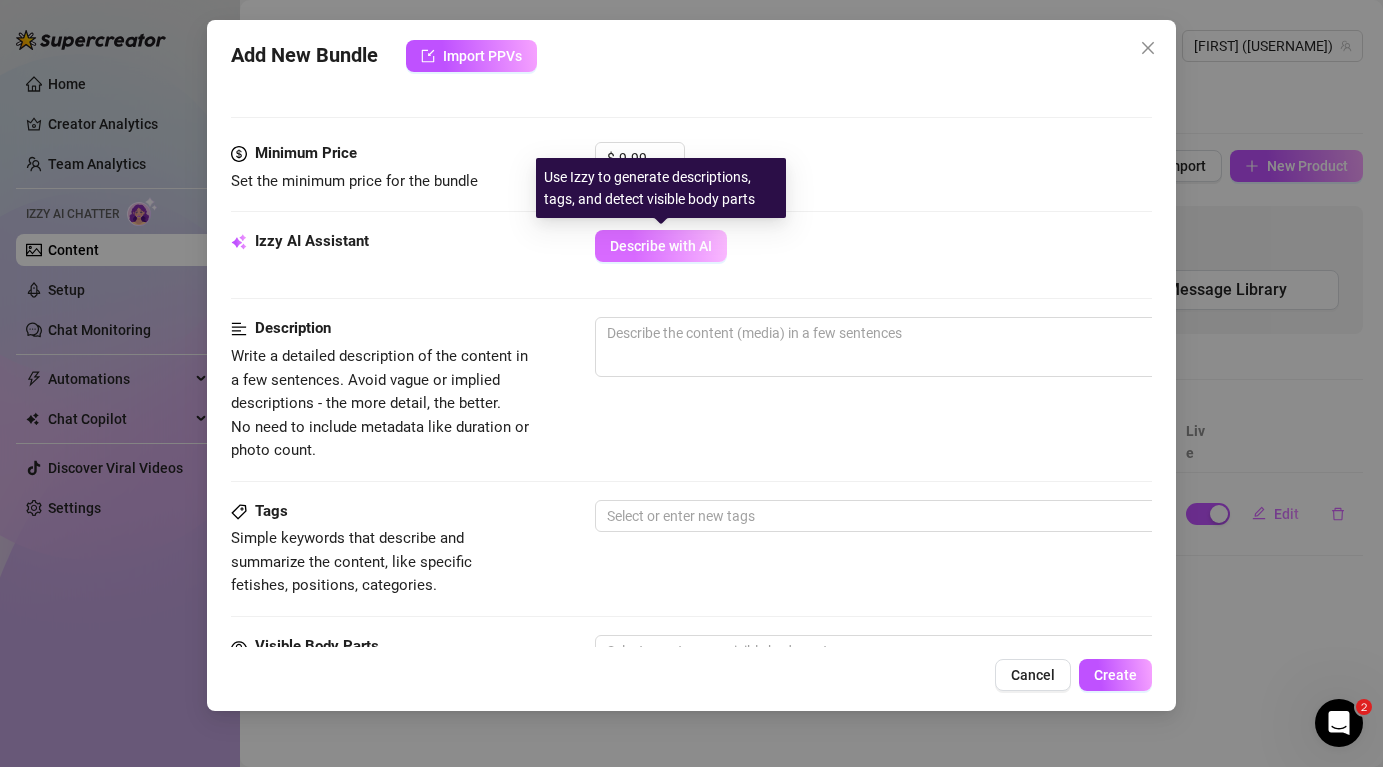 click on "Describe with AI" at bounding box center [661, 246] 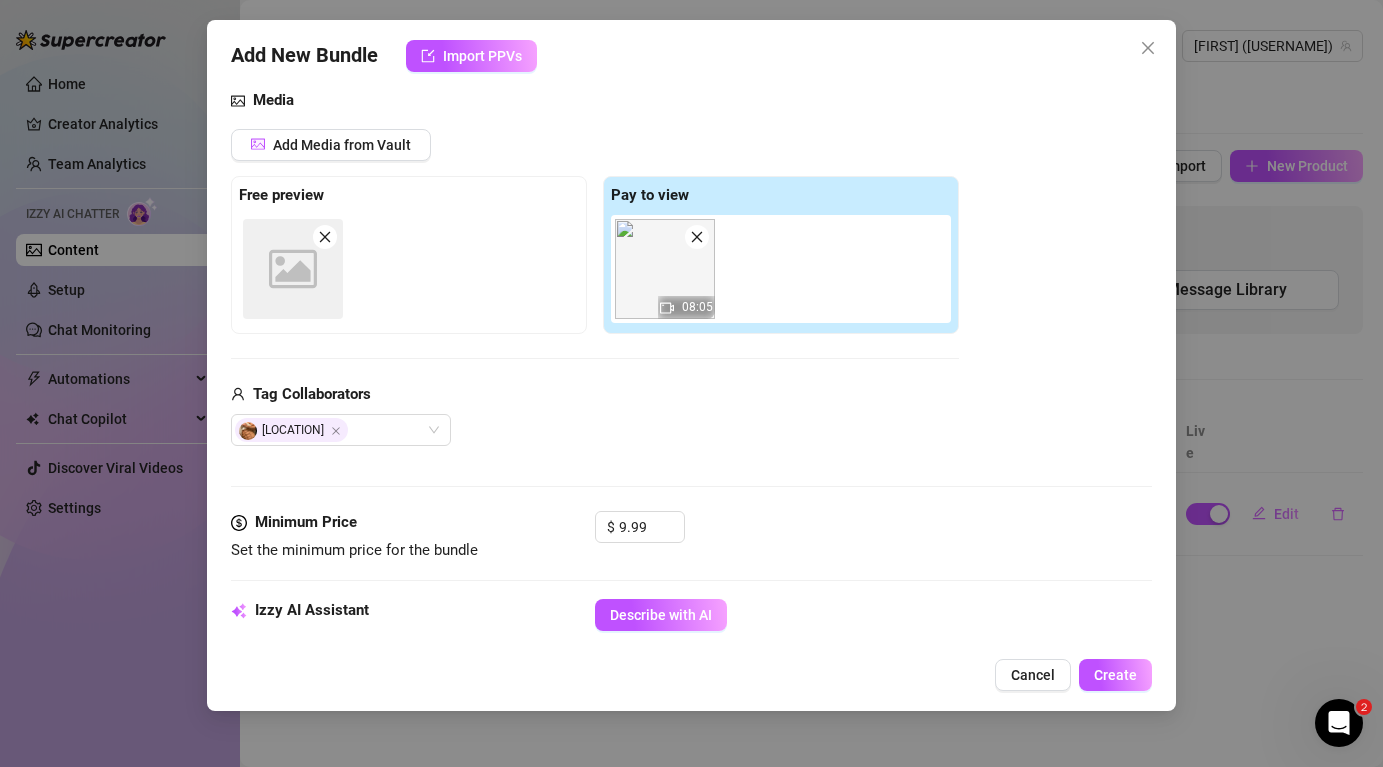 scroll, scrollTop: 237, scrollLeft: 0, axis: vertical 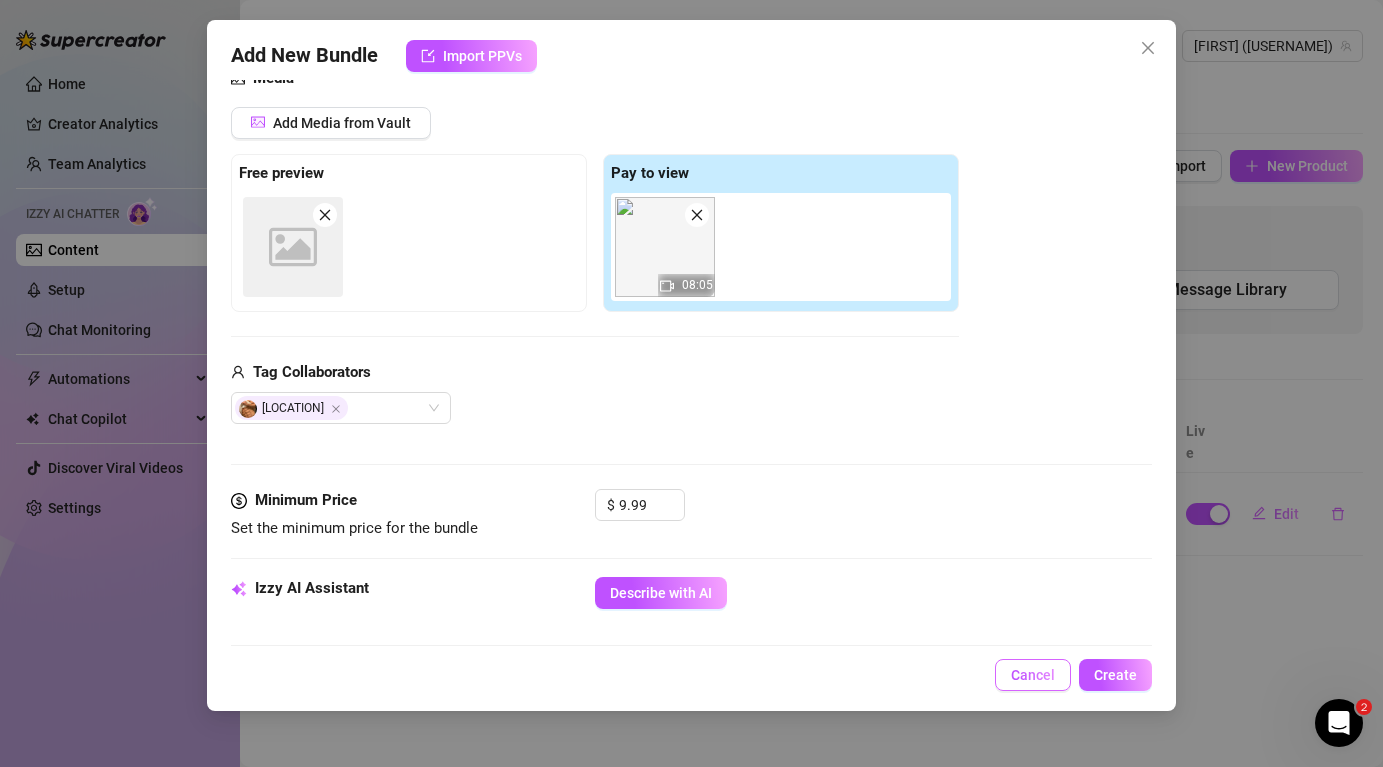 click on "Cancel" at bounding box center (1033, 675) 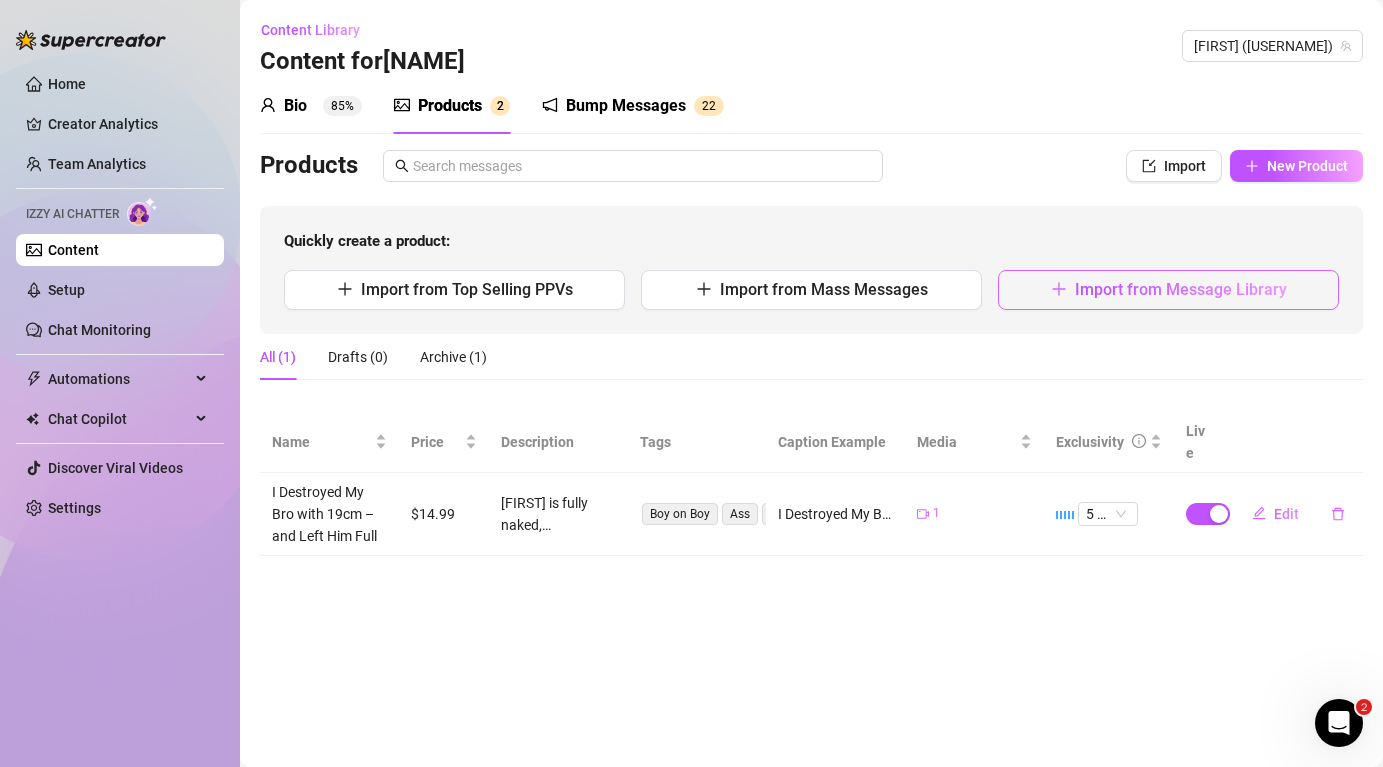 click on "Import from Message Library" at bounding box center [1181, 289] 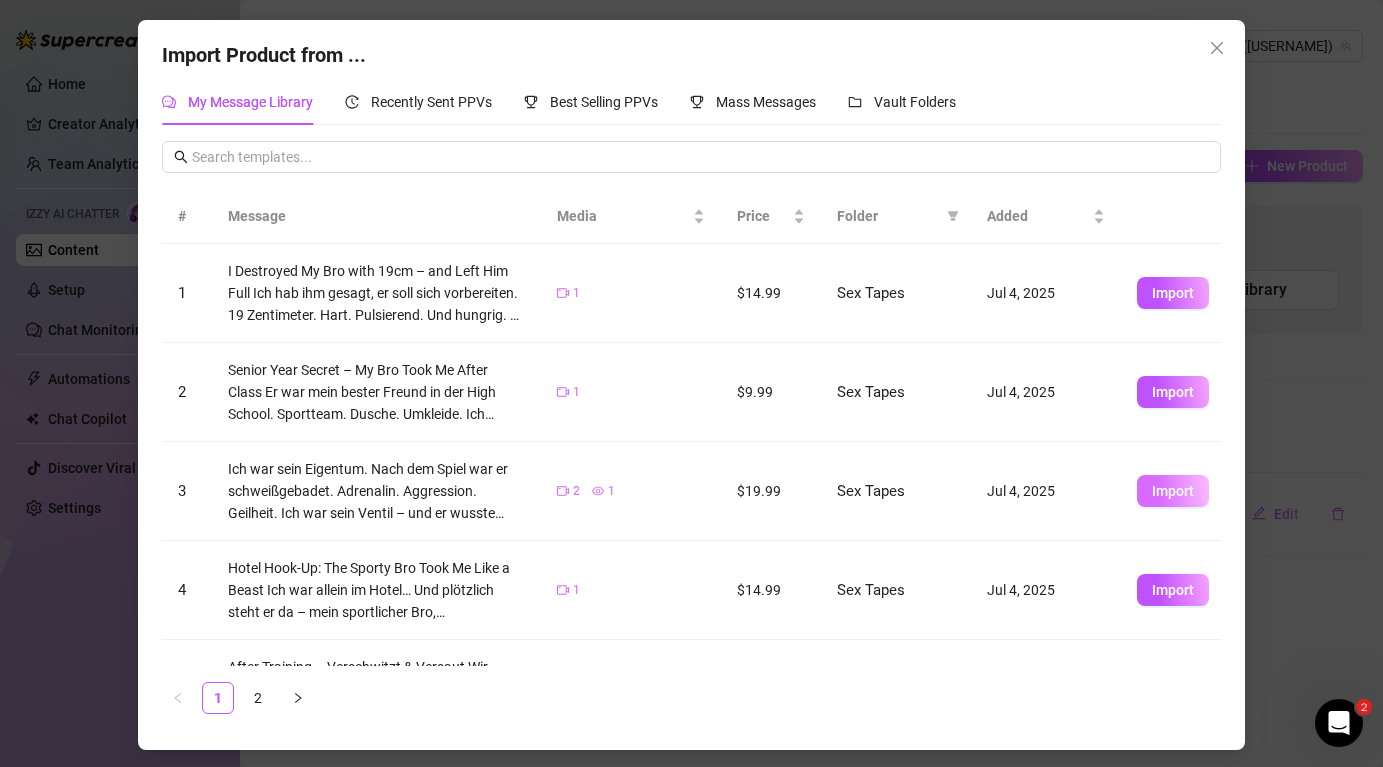 click on "Import" at bounding box center (1173, 491) 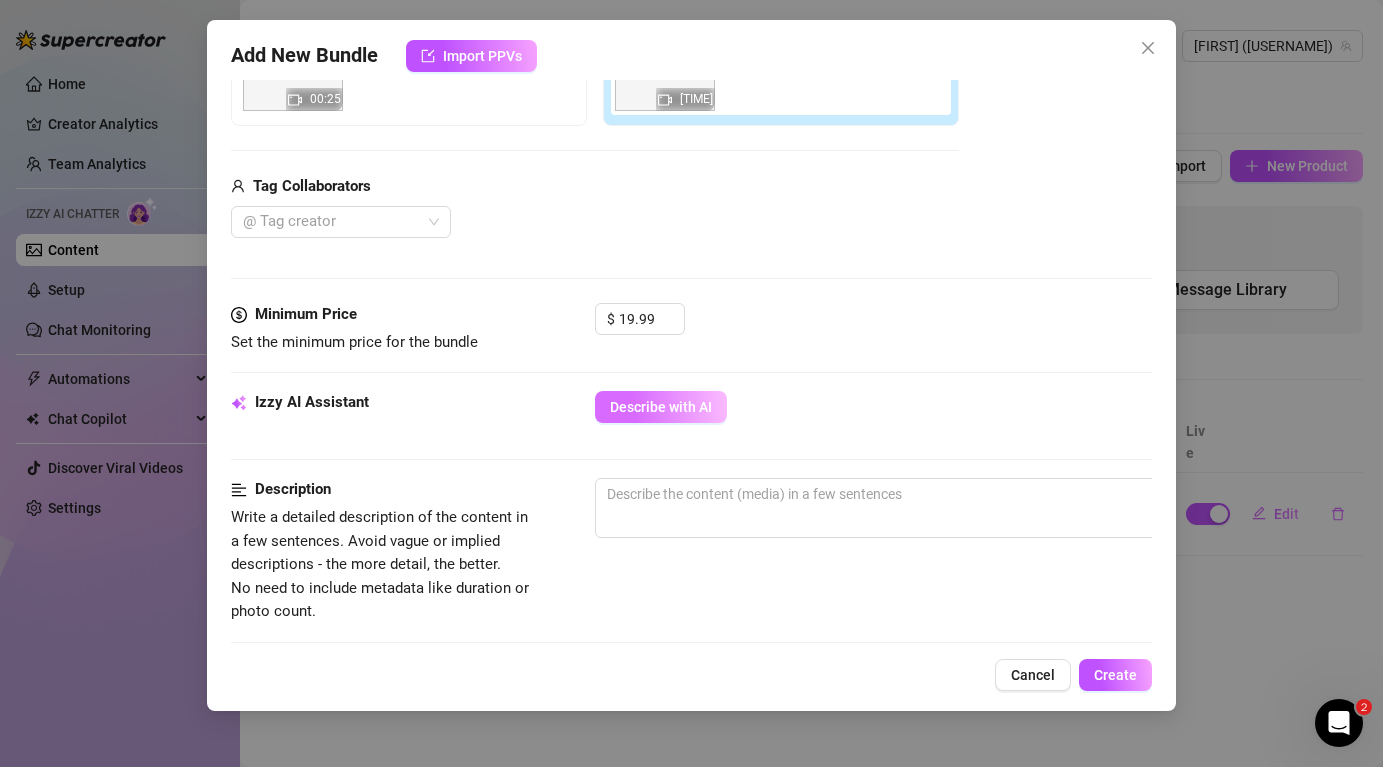 scroll, scrollTop: 424, scrollLeft: 0, axis: vertical 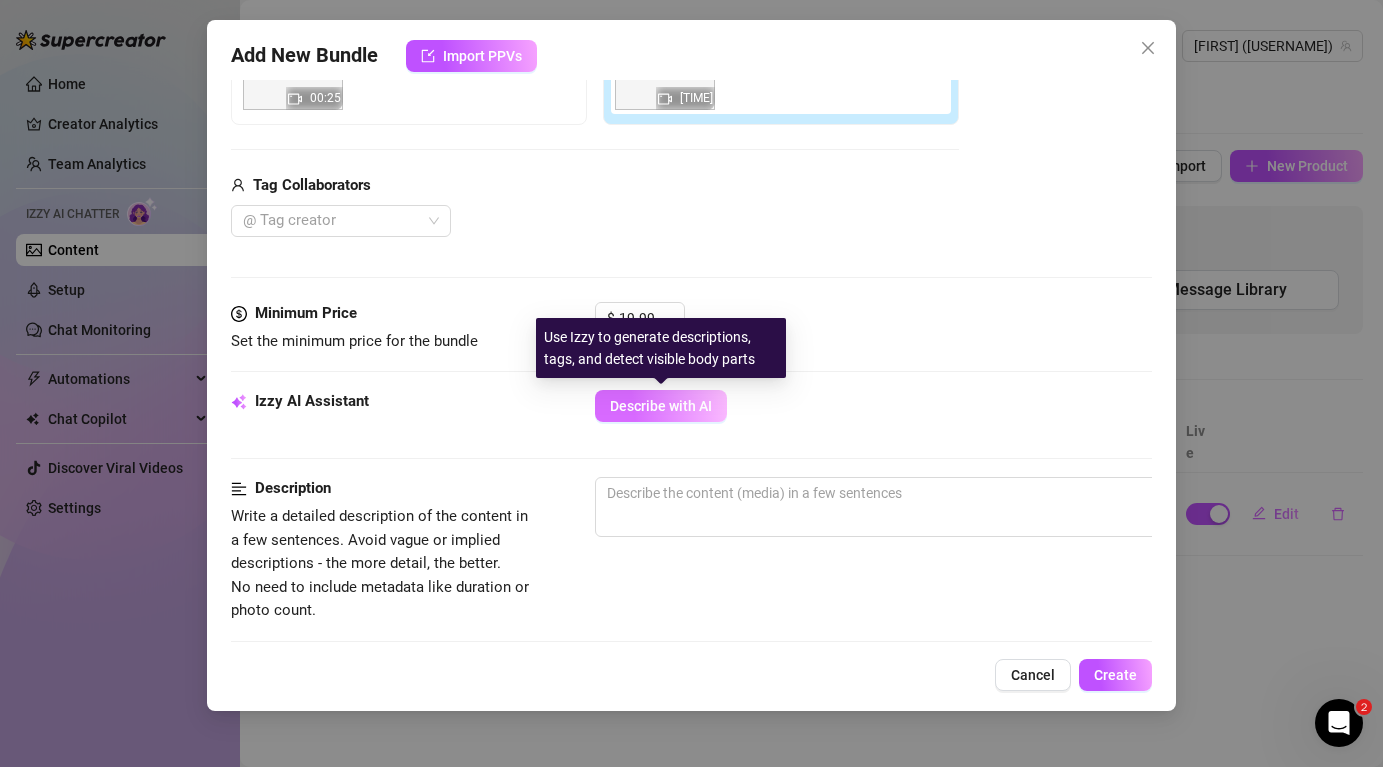 click on "Describe with AI" at bounding box center (661, 406) 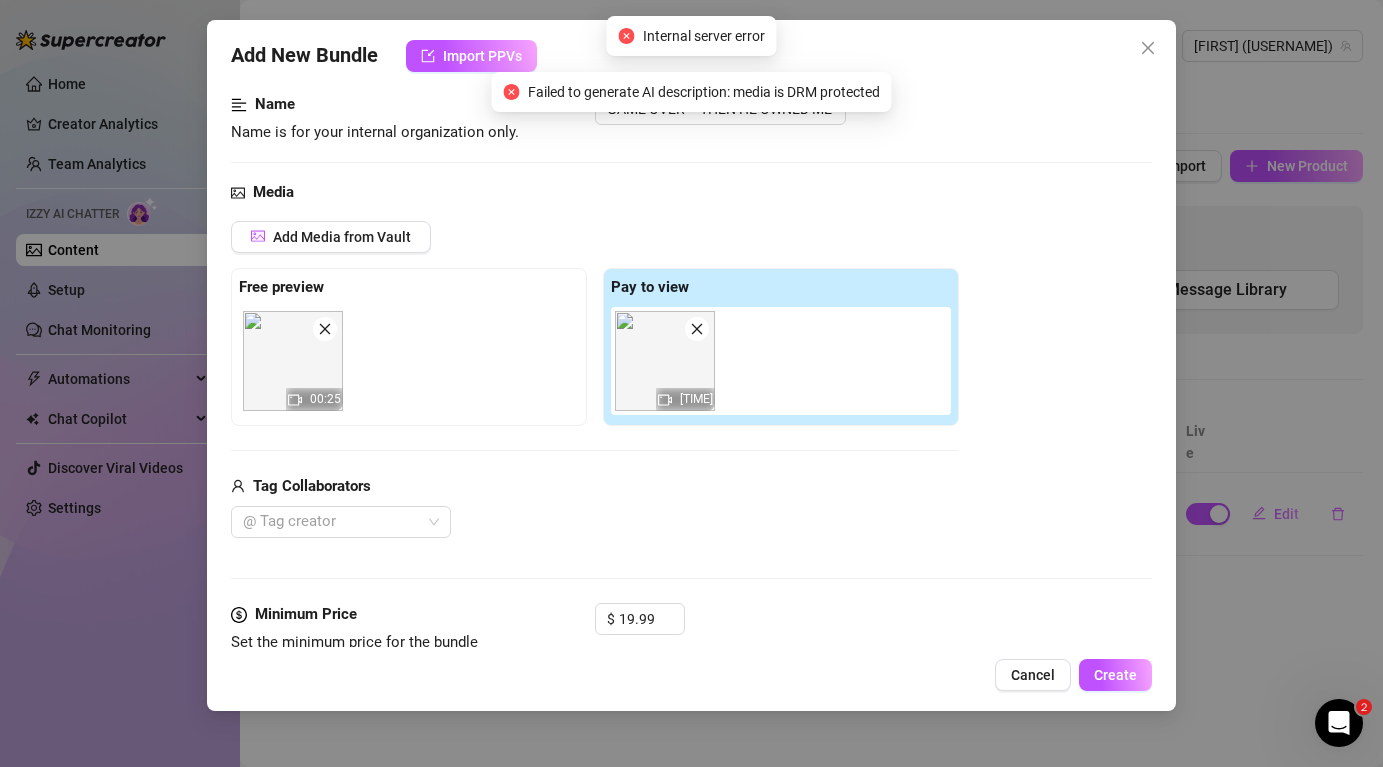scroll, scrollTop: 122, scrollLeft: 0, axis: vertical 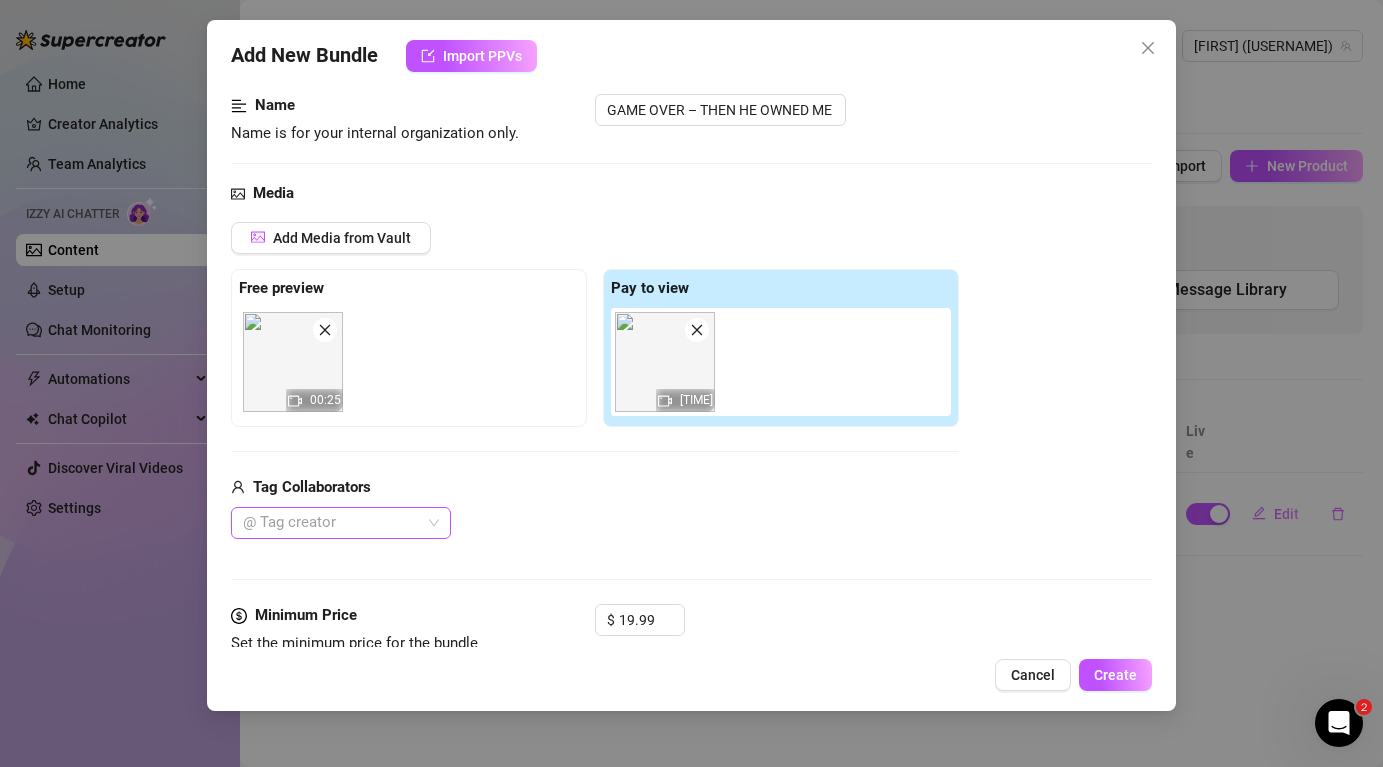 click on "@ Tag creator" at bounding box center (341, 523) 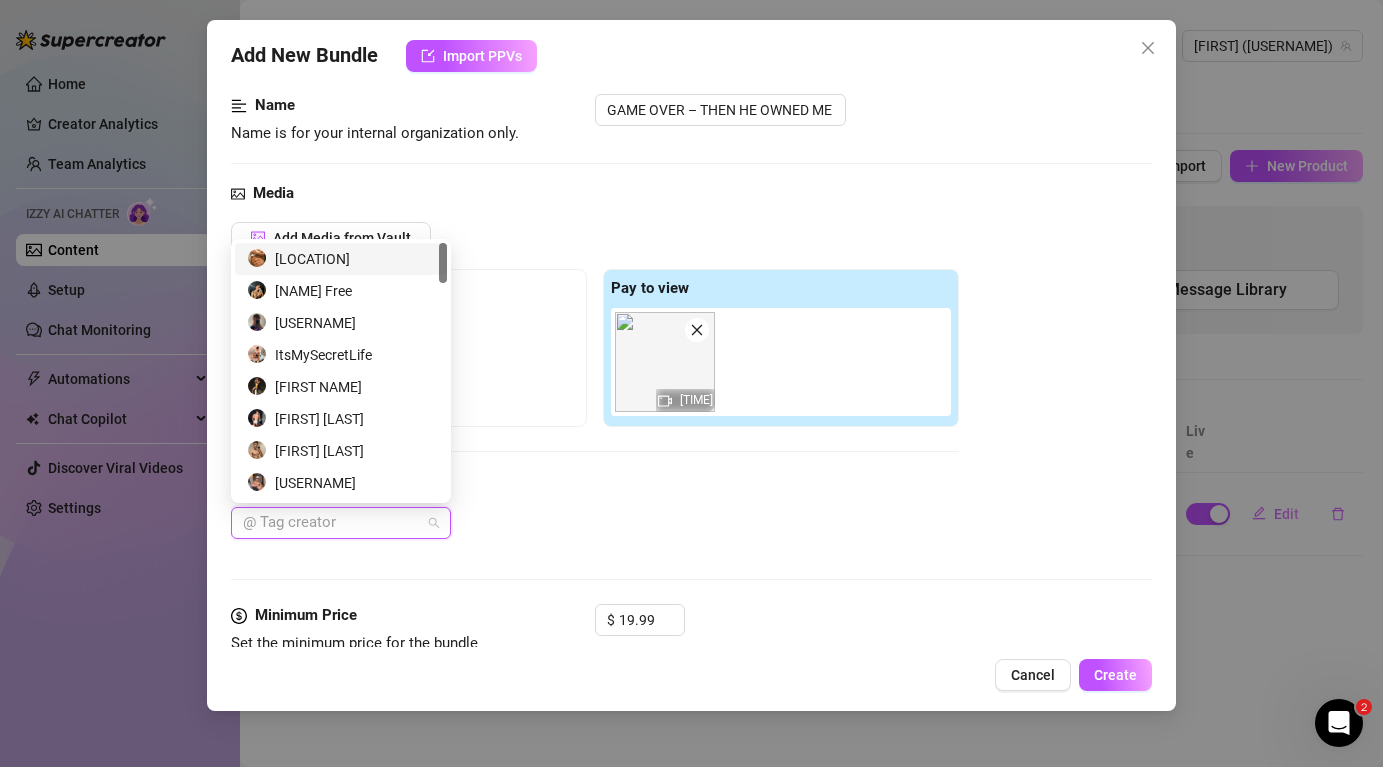 click on "[LOCATION]" at bounding box center (341, 259) 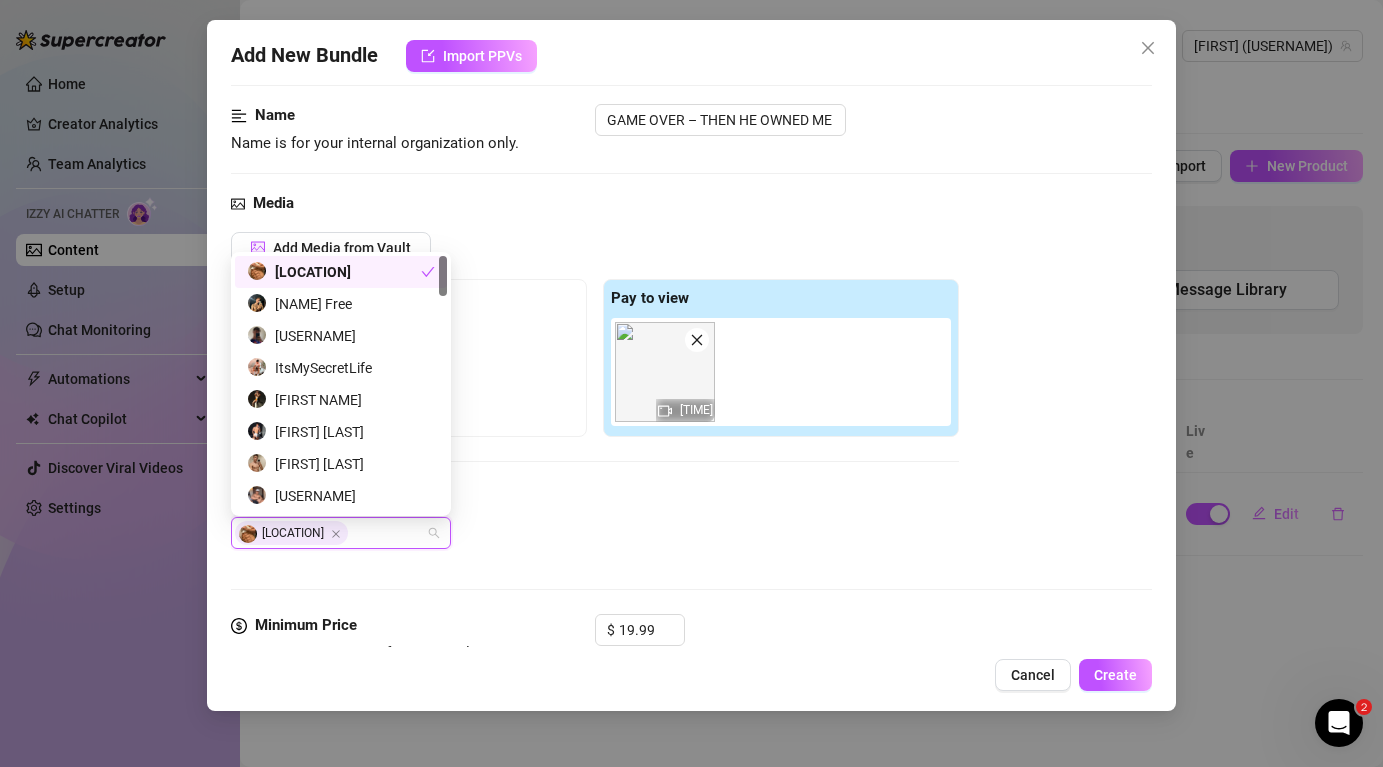 scroll, scrollTop: 108, scrollLeft: 0, axis: vertical 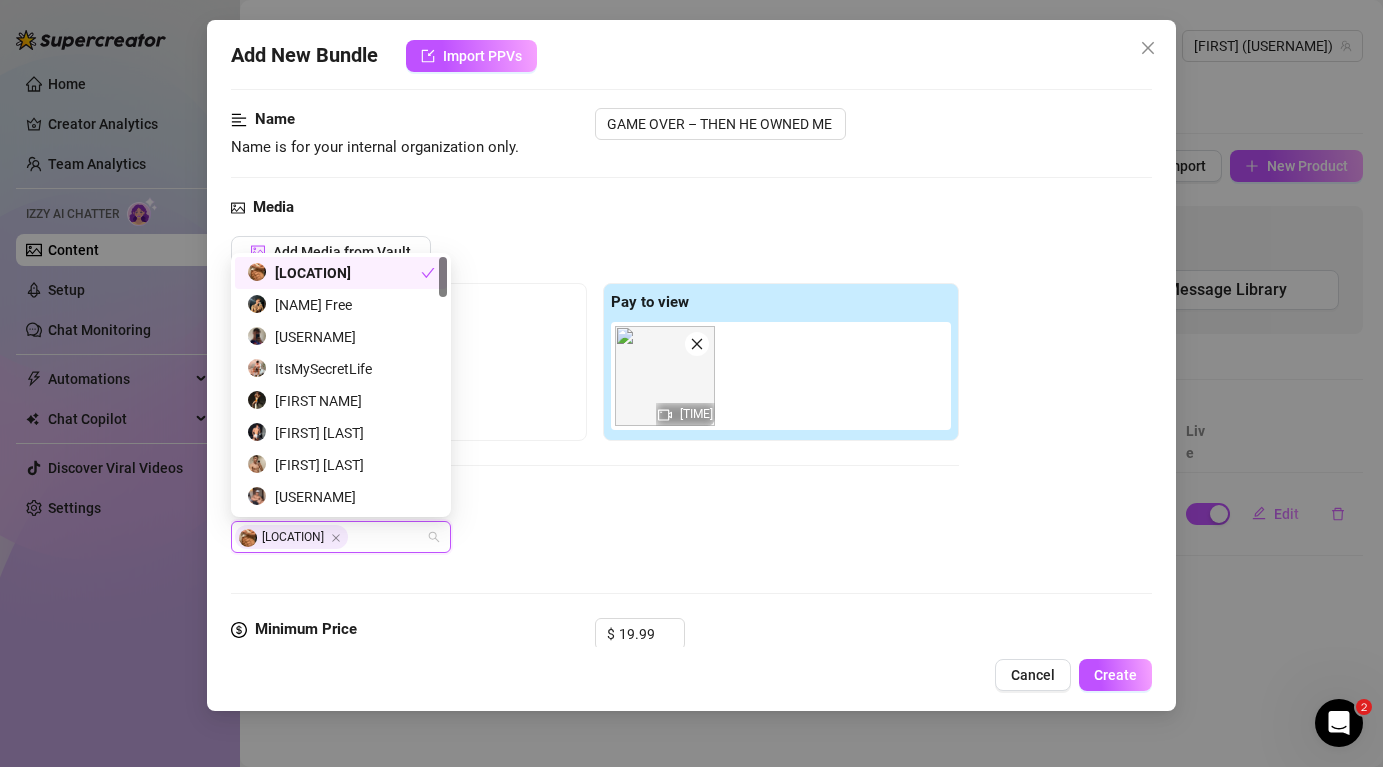 click on "[LOCATION]" at bounding box center (334, 273) 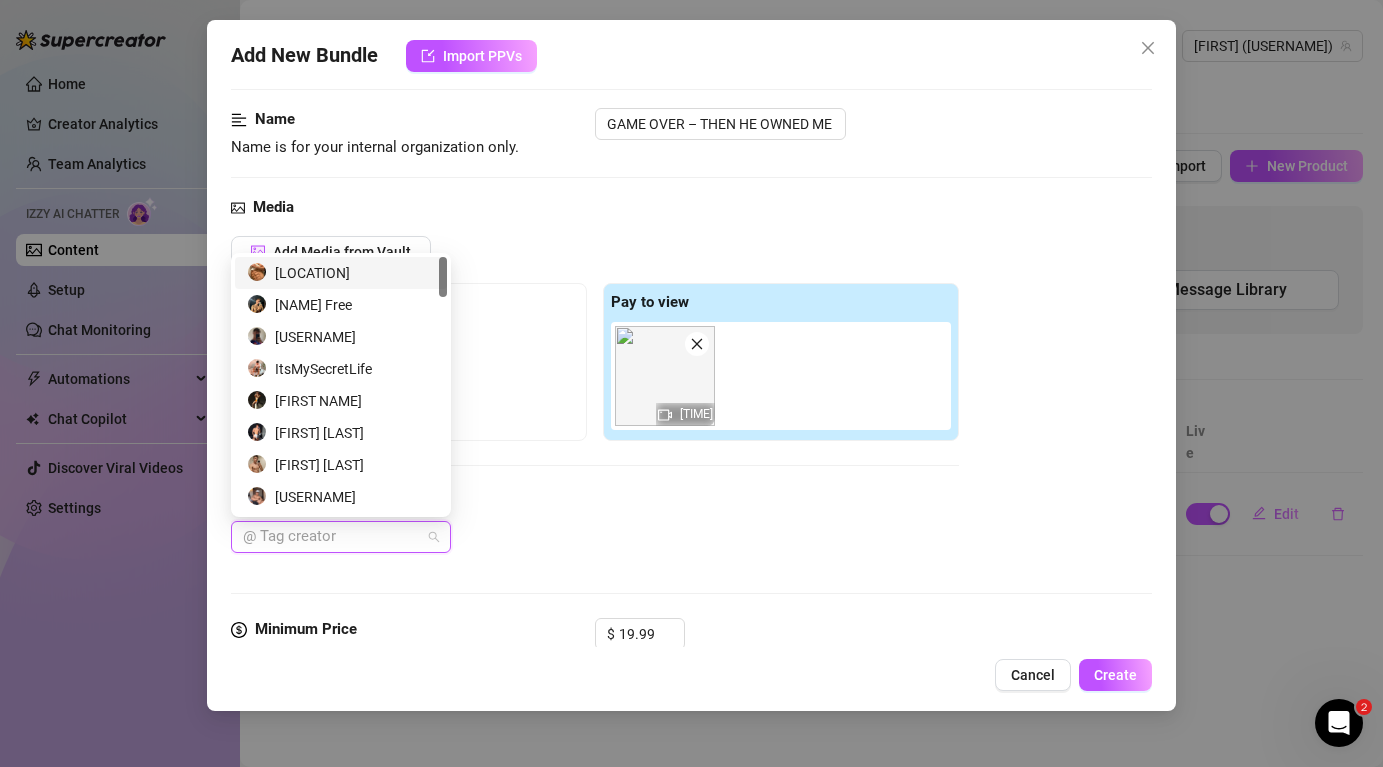 click on "[LOCATION]" at bounding box center (341, 273) 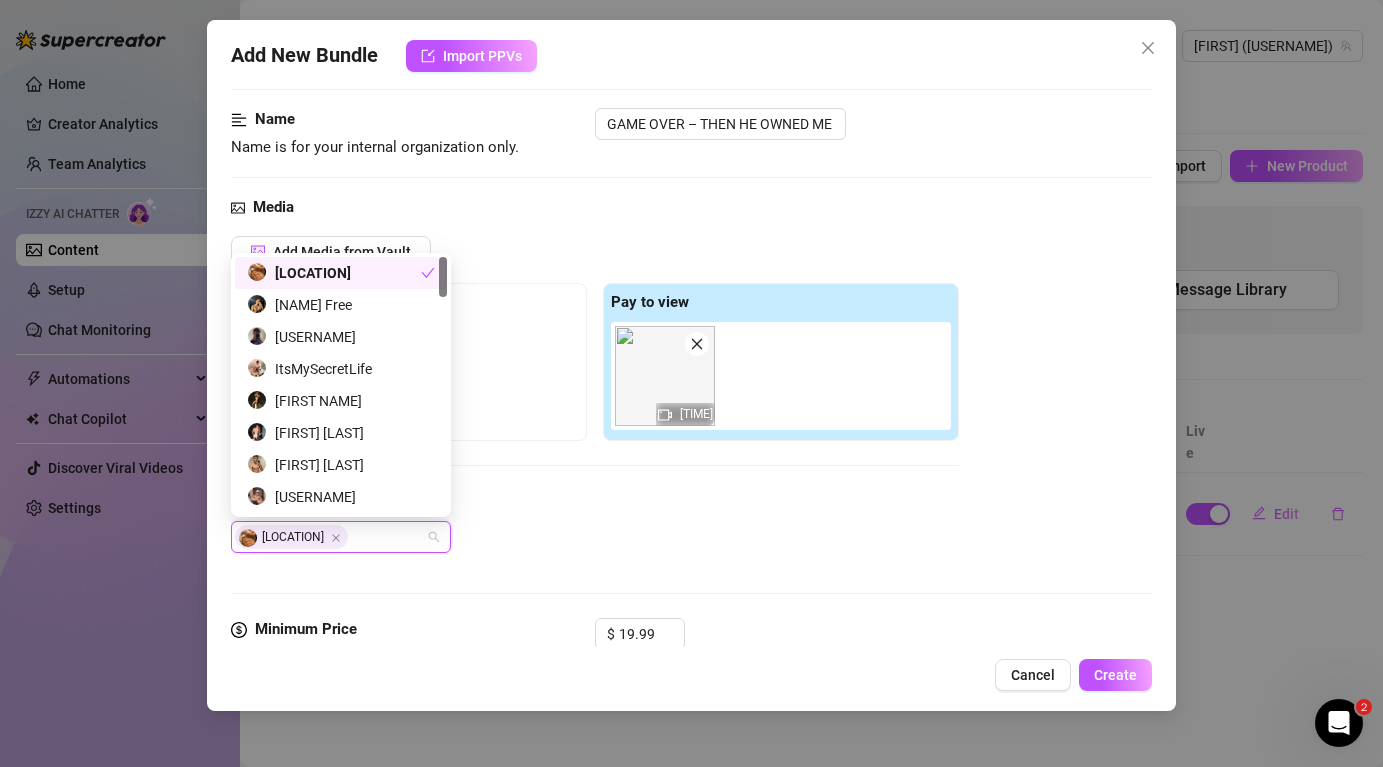 click on "Add Media from Vault" at bounding box center [595, 259] 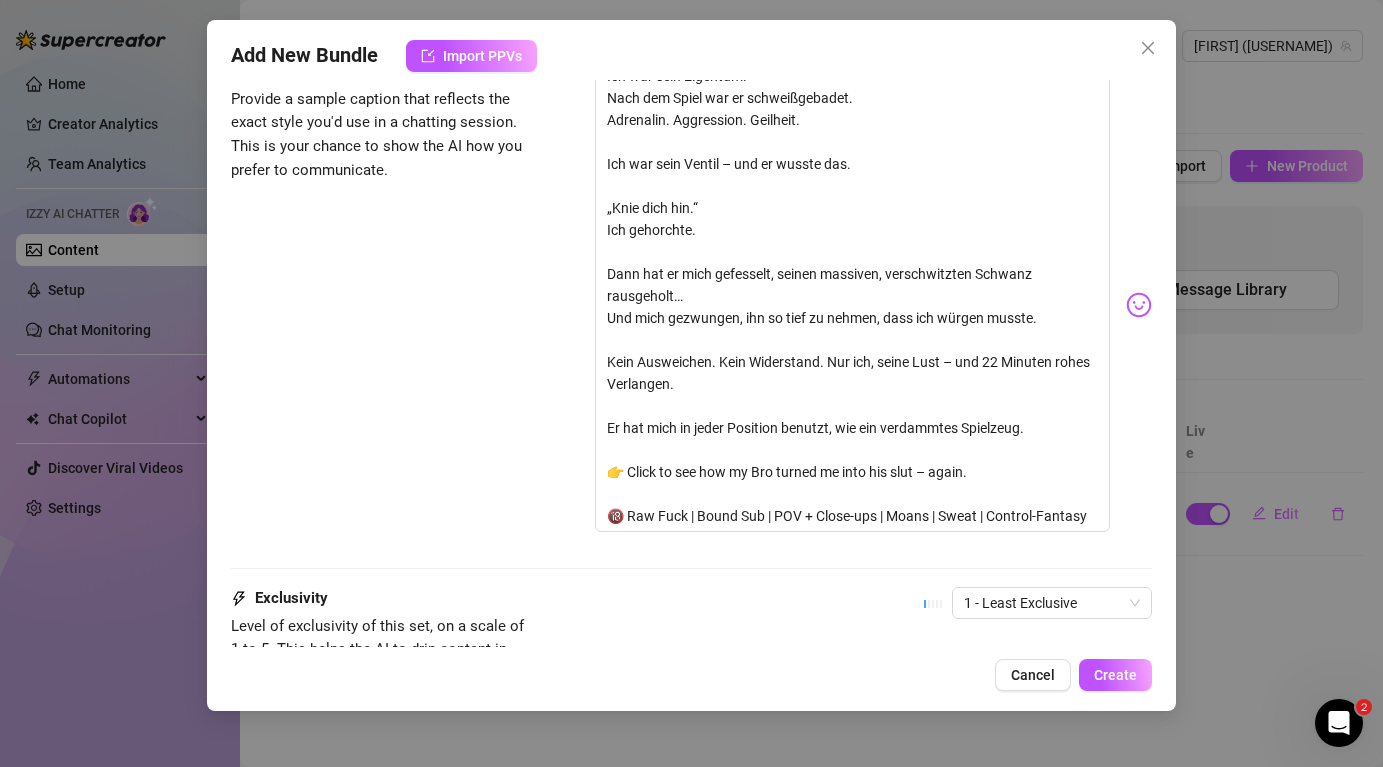 scroll, scrollTop: 1310, scrollLeft: 0, axis: vertical 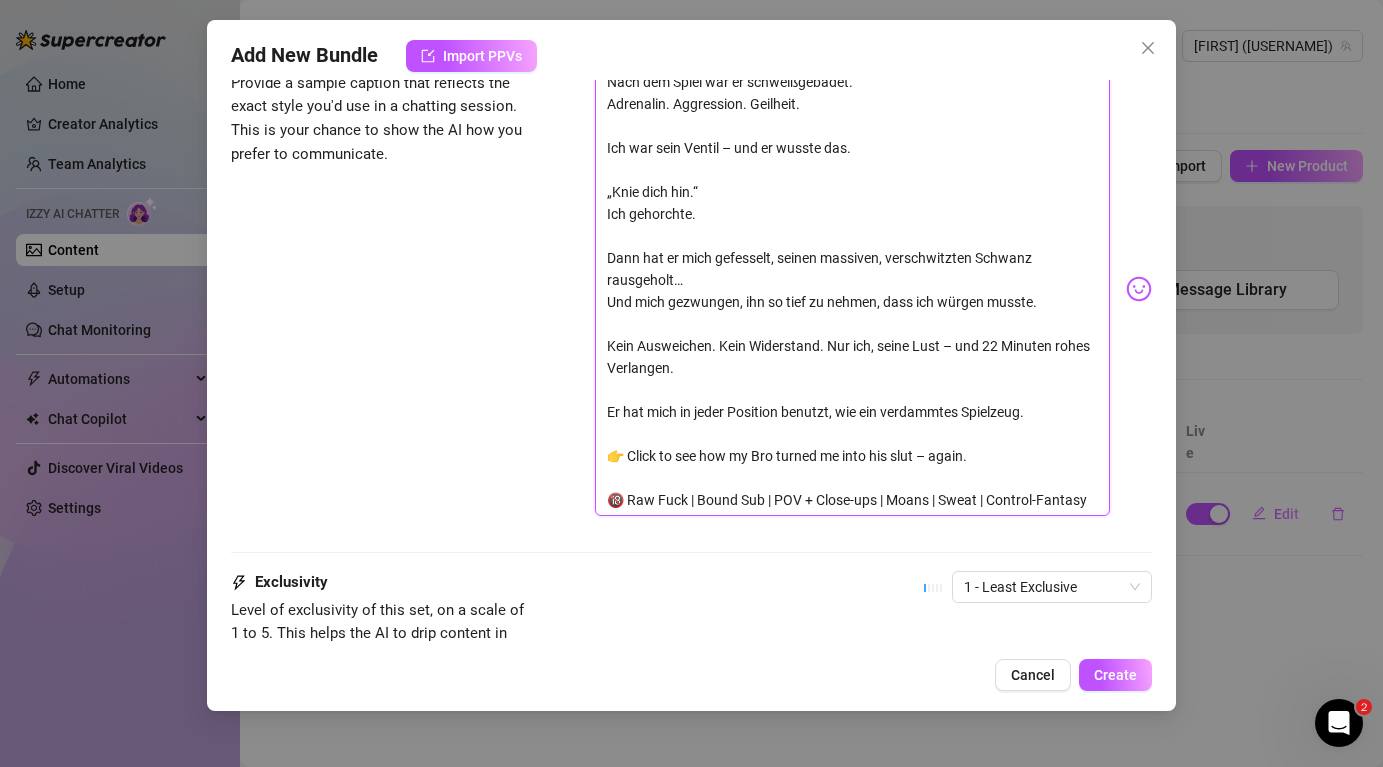 click on "Ich war sein Eigentum.
Nach dem Spiel war er schweißgebadet.
Adrenalin. Aggression. Geilheit.
Ich war sein Ventil – und er wusste das.
„Knie dich hin.“
Ich gehorchte.
Dann hat er mich gefesselt, seinen massiven, verschwitzten Schwanz rausgeholt…
Und mich gezwungen, ihn so tief zu nehmen, dass ich würgen musste.
Kein Ausweichen. Kein Widerstand. Nur ich, seine Lust – und 22 Minuten rohes Verlangen.
Er hat mich in jeder Position benutzt, wie ein verdammtes Spielzeug.
👉 Click to see how my Bro turned me into his slut – again.
🔞 Raw Fuck | Bound Sub | POV + Close-ups | Moans | Sweat | Control-Fantasy" at bounding box center (852, 280) 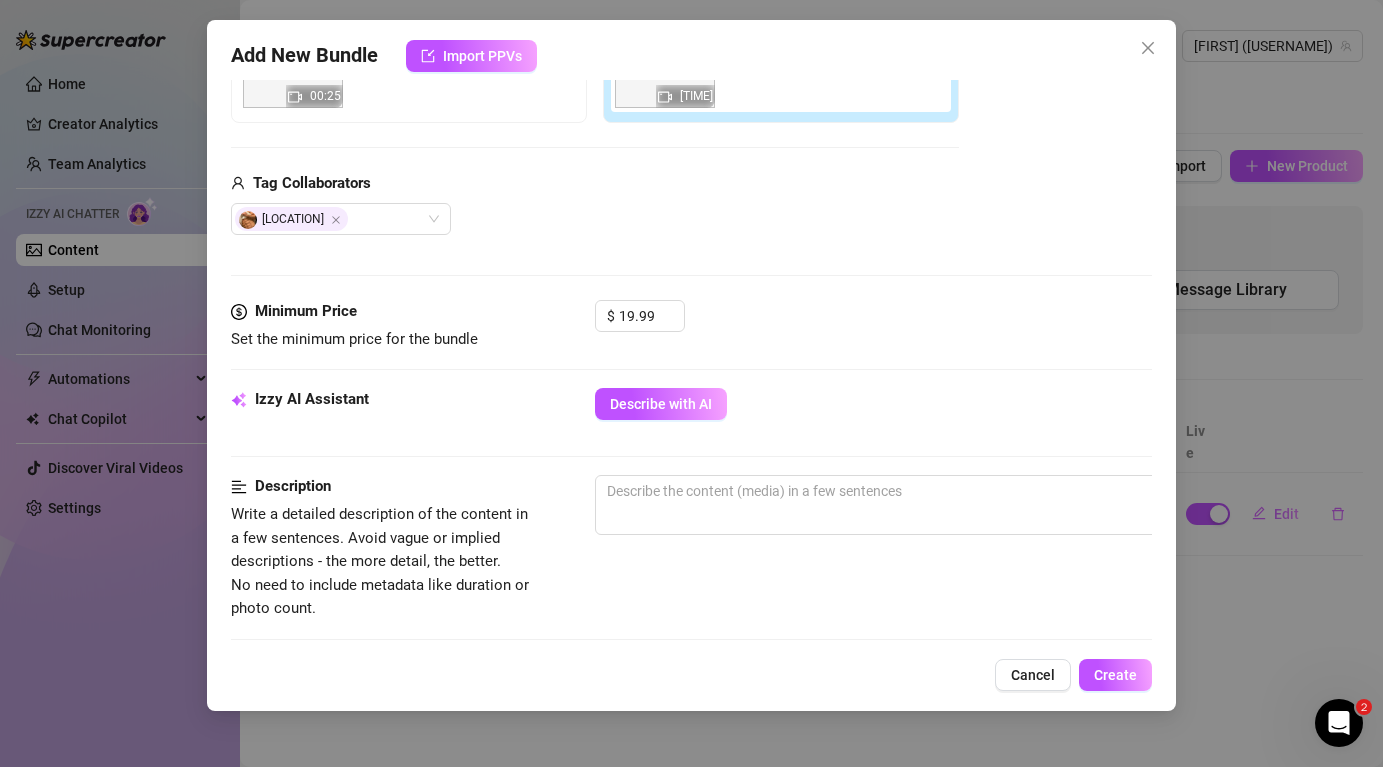 scroll, scrollTop: 435, scrollLeft: 0, axis: vertical 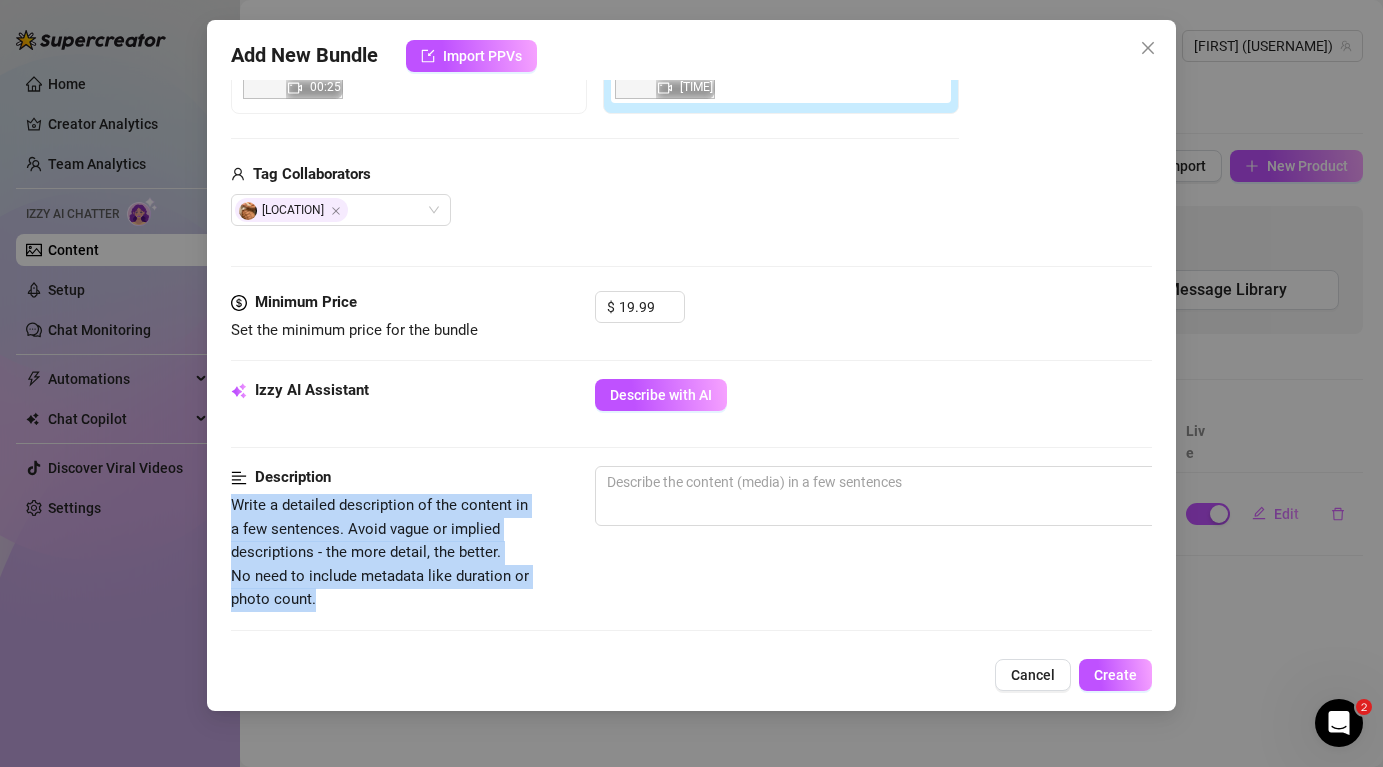 drag, startPoint x: 226, startPoint y: 506, endPoint x: 349, endPoint y: 594, distance: 151.23822 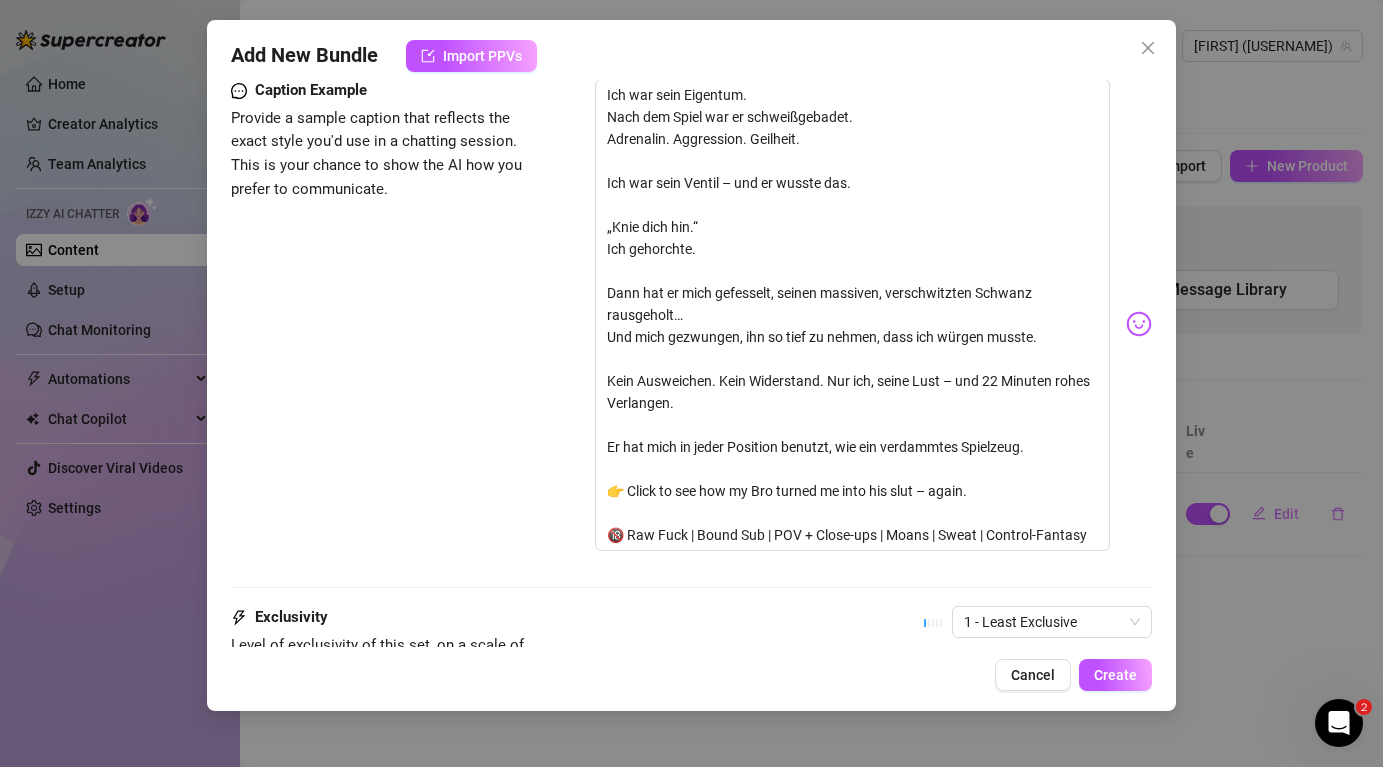 scroll, scrollTop: 1285, scrollLeft: 0, axis: vertical 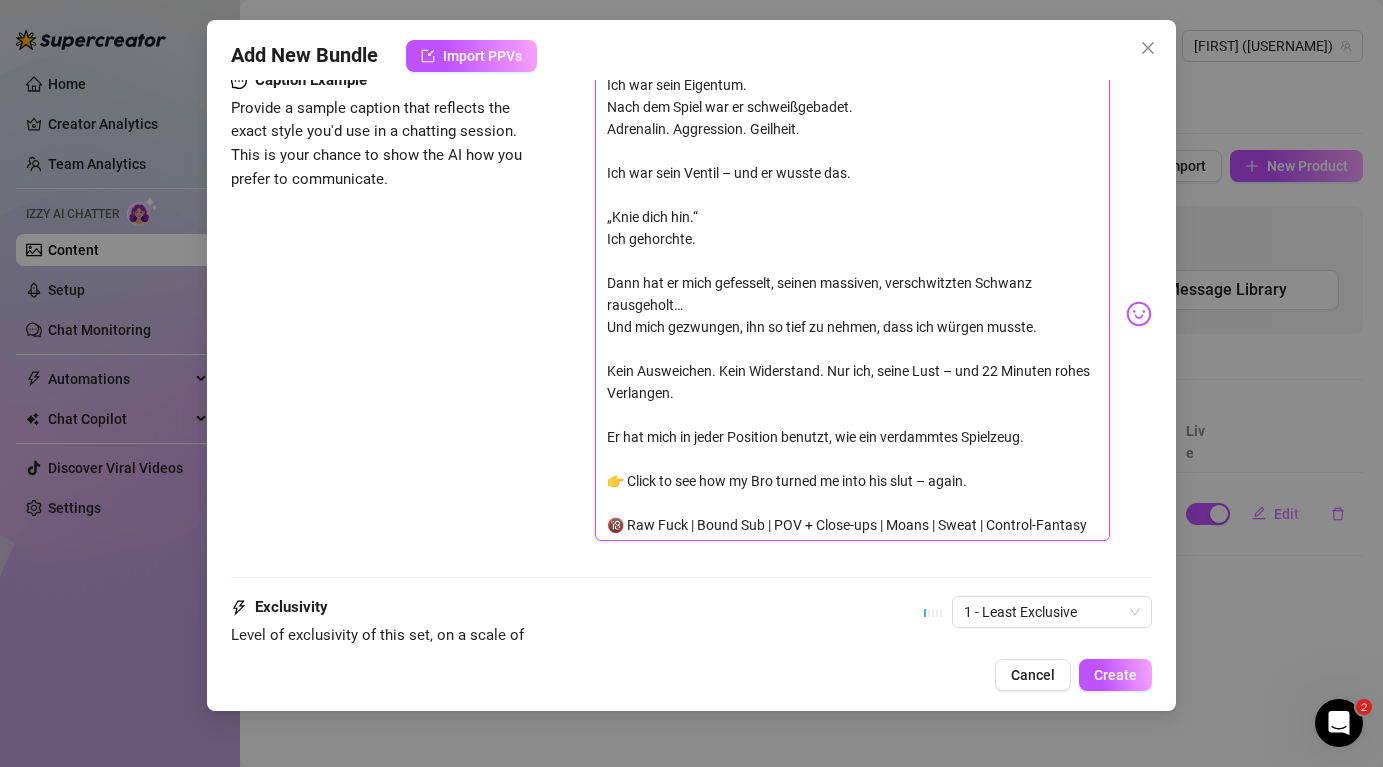 click on "Ich war sein Eigentum.
Nach dem Spiel war er schweißgebadet.
Adrenalin. Aggression. Geilheit.
Ich war sein Ventil – und er wusste das.
„Knie dich hin.“
Ich gehorchte.
Dann hat er mich gefesselt, seinen massiven, verschwitzten Schwanz rausgeholt…
Und mich gezwungen, ihn so tief zu nehmen, dass ich würgen musste.
Kein Ausweichen. Kein Widerstand. Nur ich, seine Lust – und 22 Minuten rohes Verlangen.
Er hat mich in jeder Position benutzt, wie ein verdammtes Spielzeug.
👉 Click to see how my Bro turned me into his slut – again.
🔞 Raw Fuck | Bound Sub | POV + Close-ups | Moans | Sweat | Control-Fantasy" at bounding box center (852, 305) 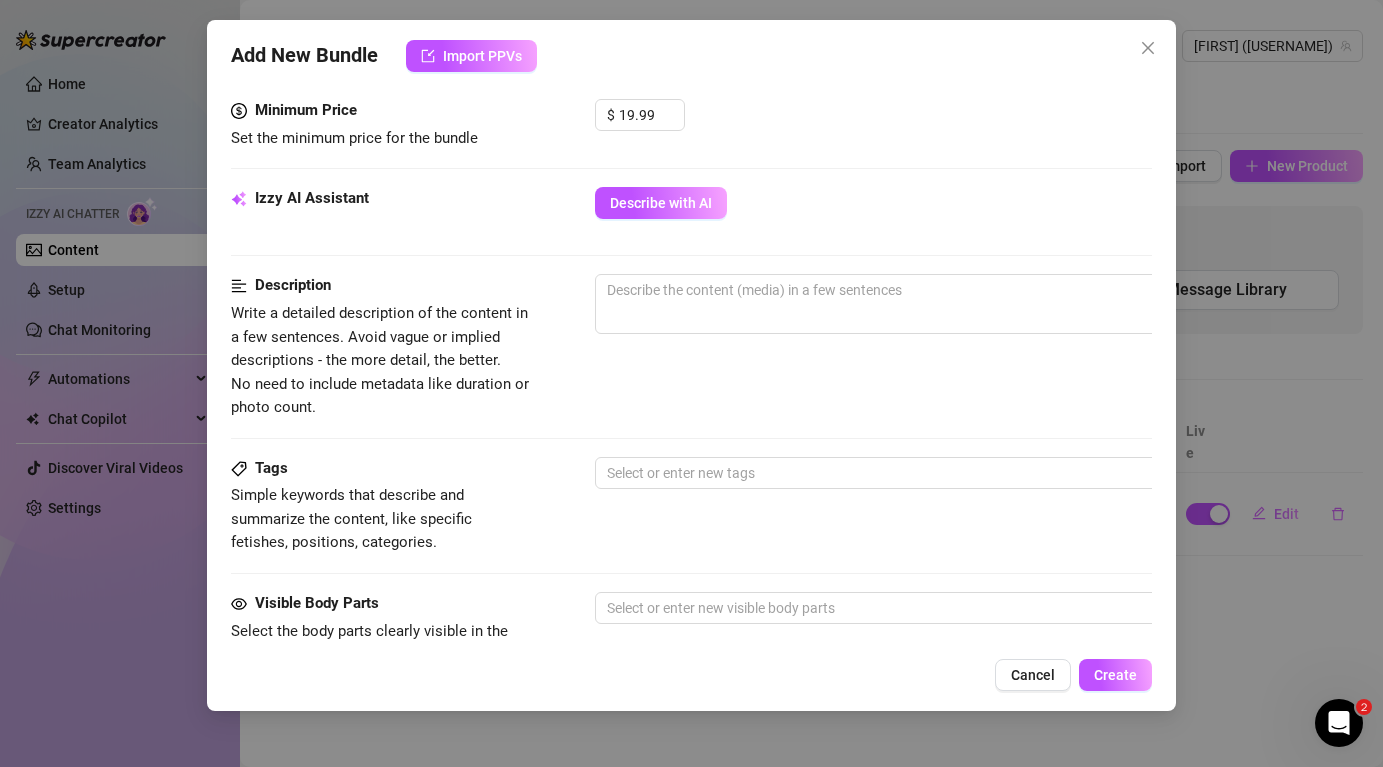 scroll, scrollTop: 0, scrollLeft: 0, axis: both 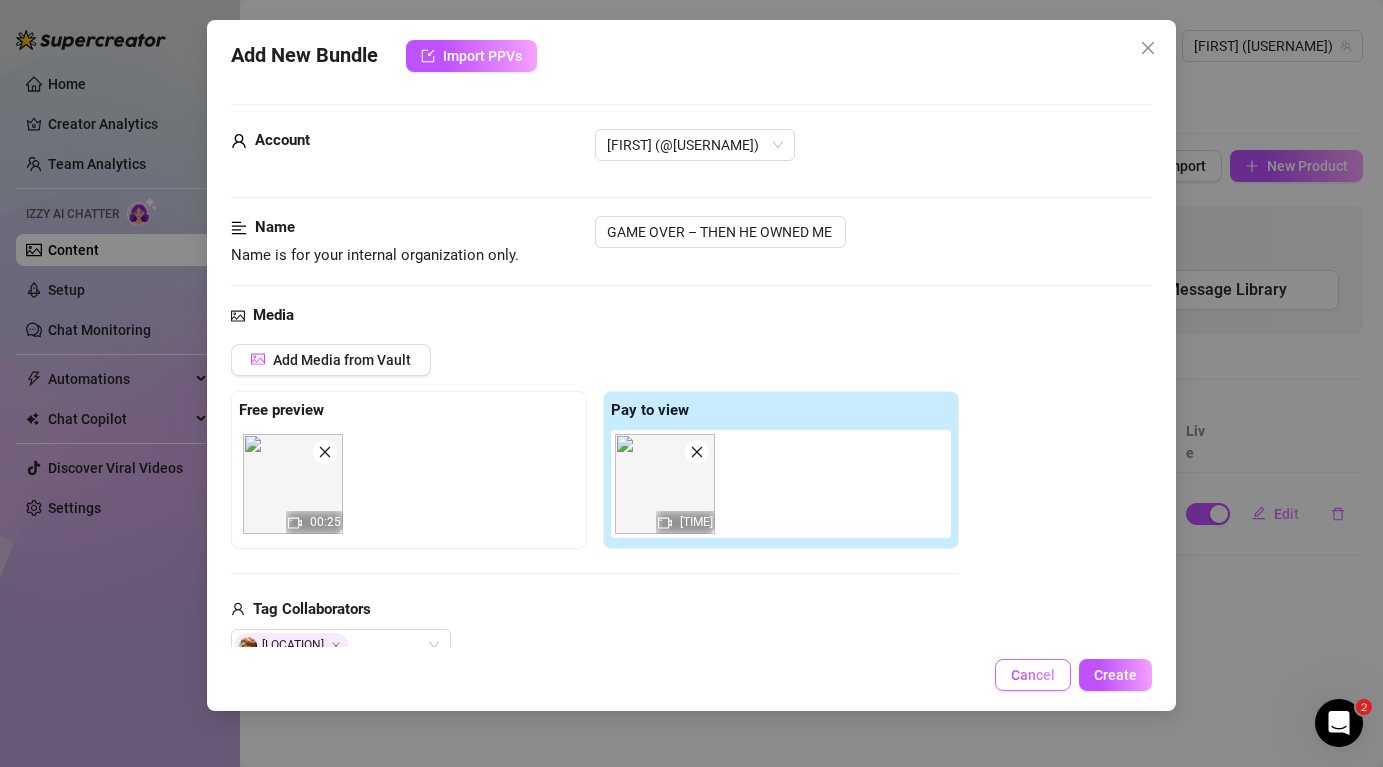 click on "Cancel" at bounding box center (1033, 675) 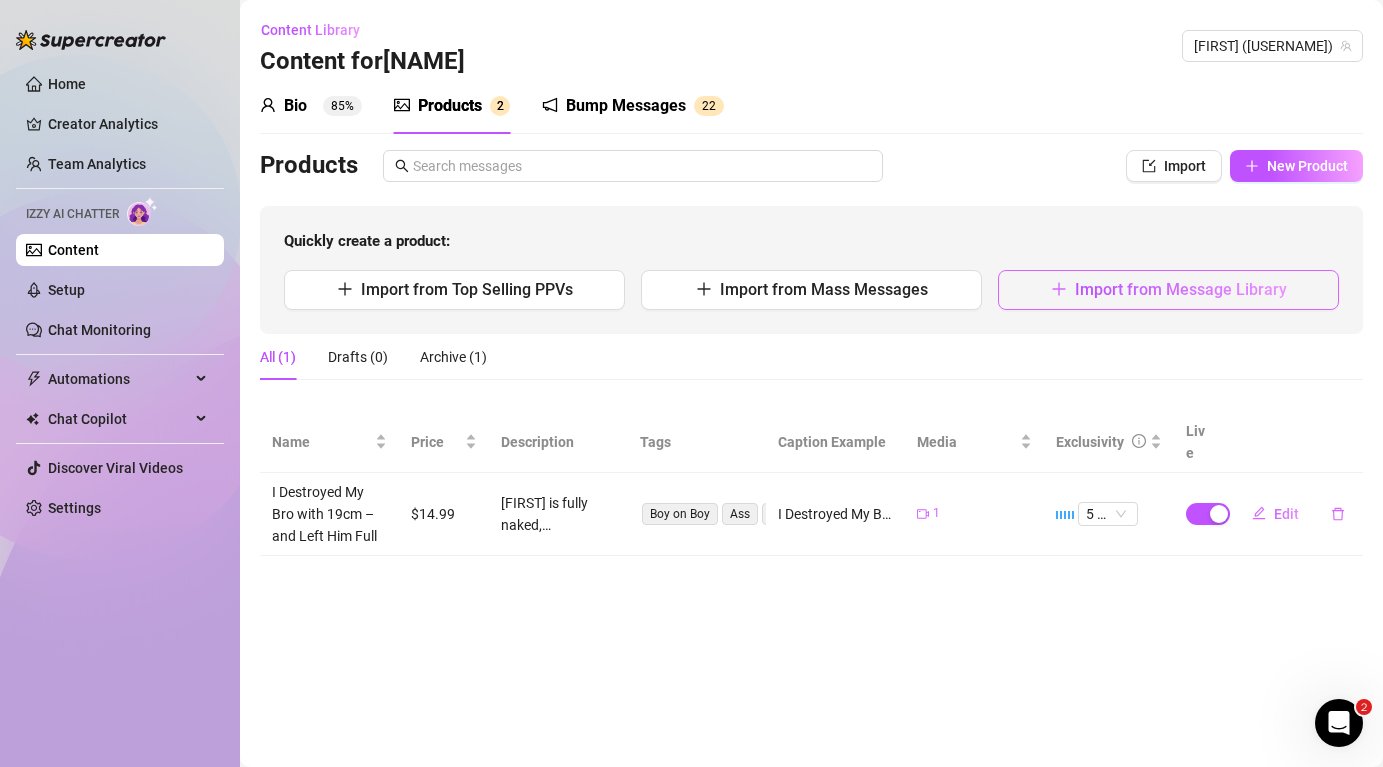 click on "Import from Message Library" at bounding box center [1168, 290] 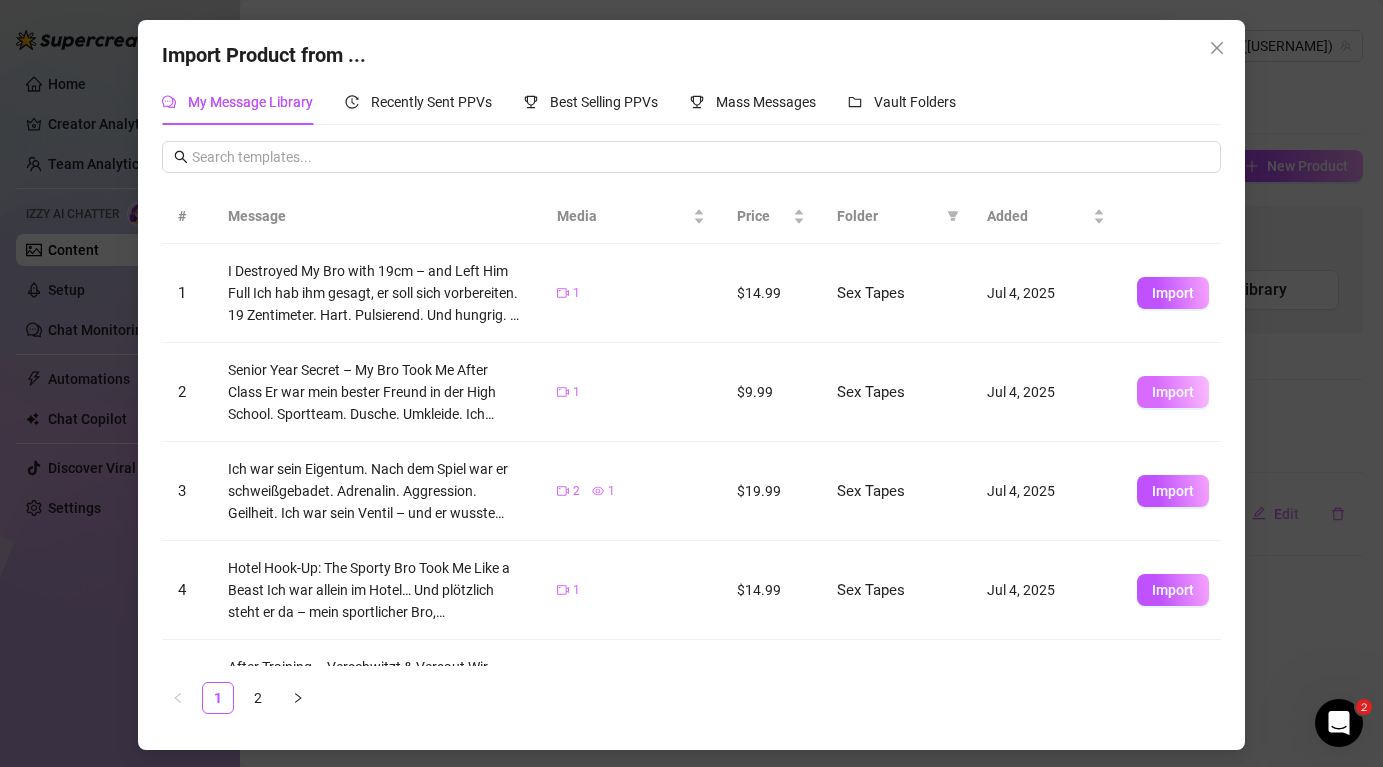 click on "Import" at bounding box center (1173, 392) 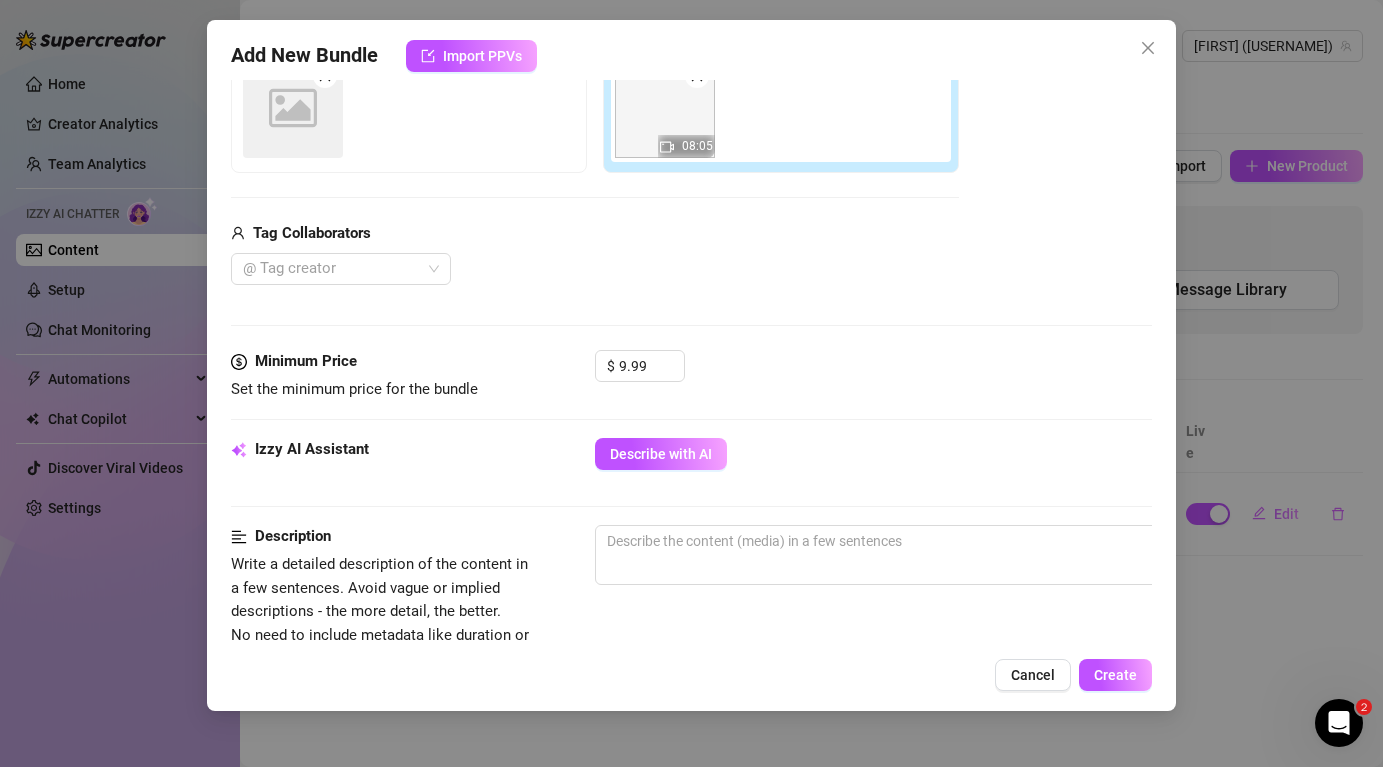 scroll, scrollTop: 379, scrollLeft: 0, axis: vertical 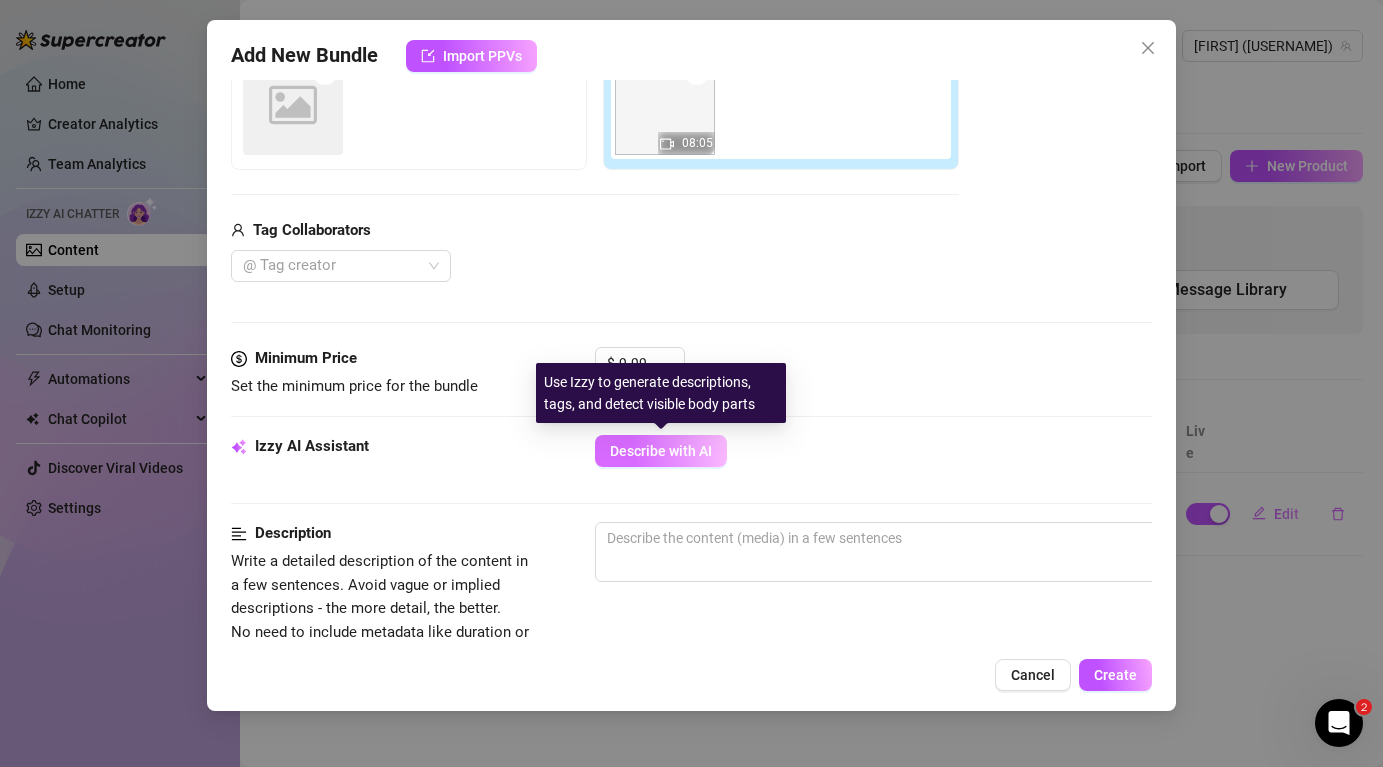 click on "Describe with AI" at bounding box center [661, 451] 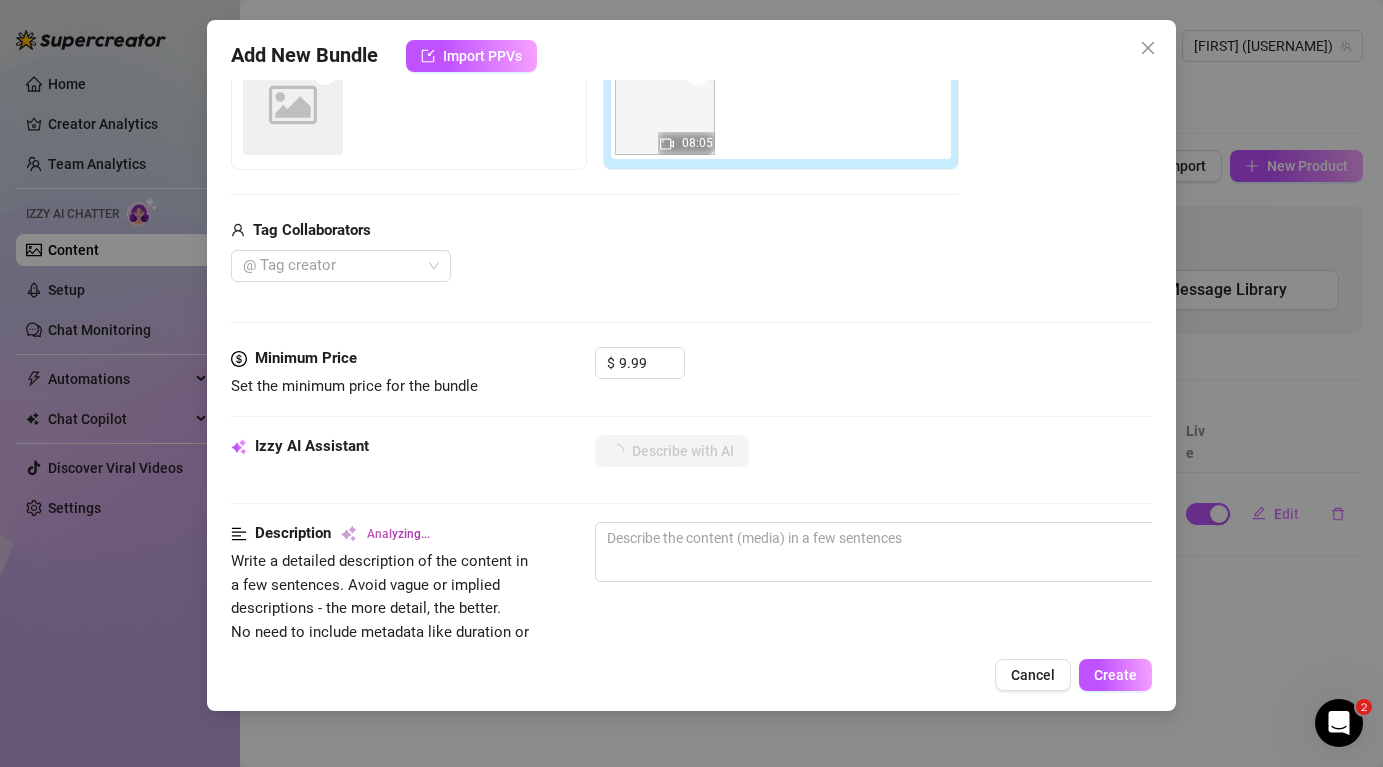 type on "[NAME]" 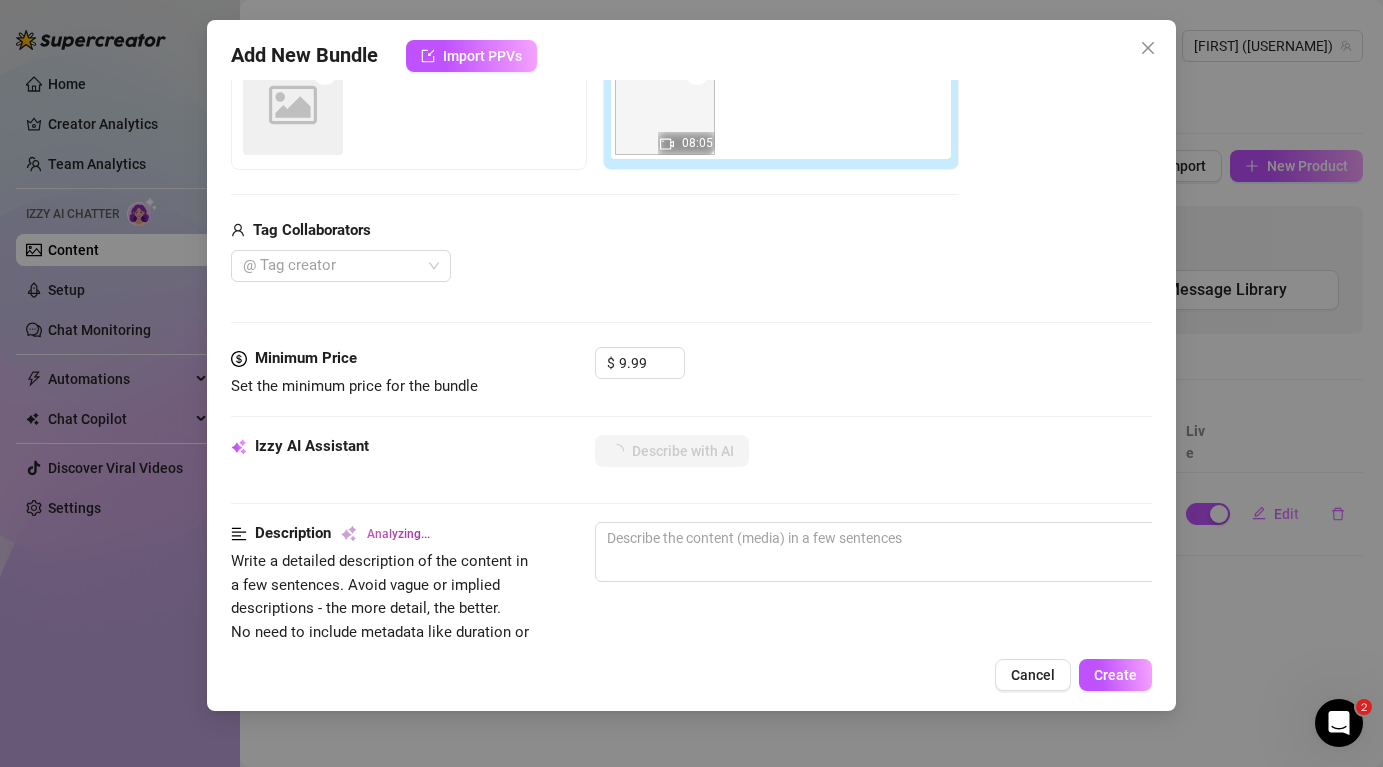 type on "[NAME]" 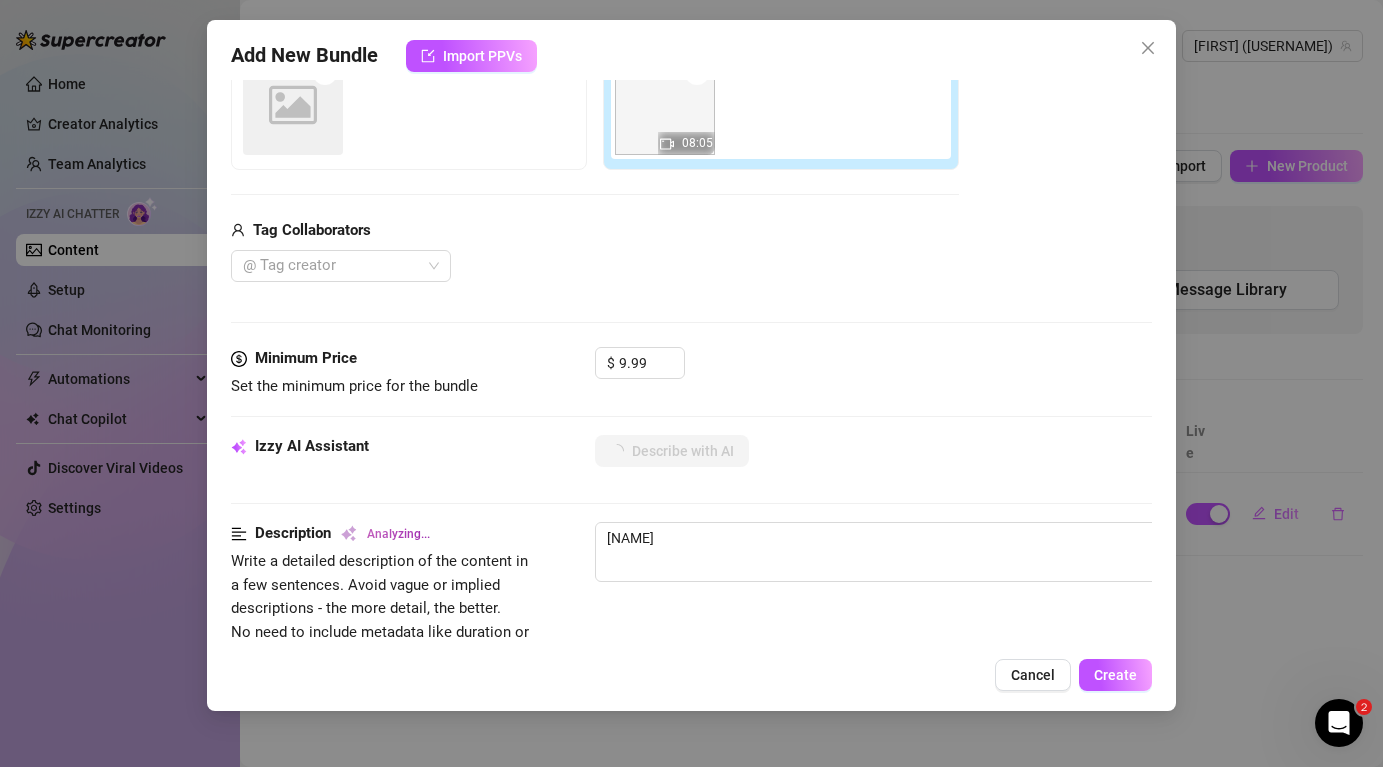 type on "[NAME] is" 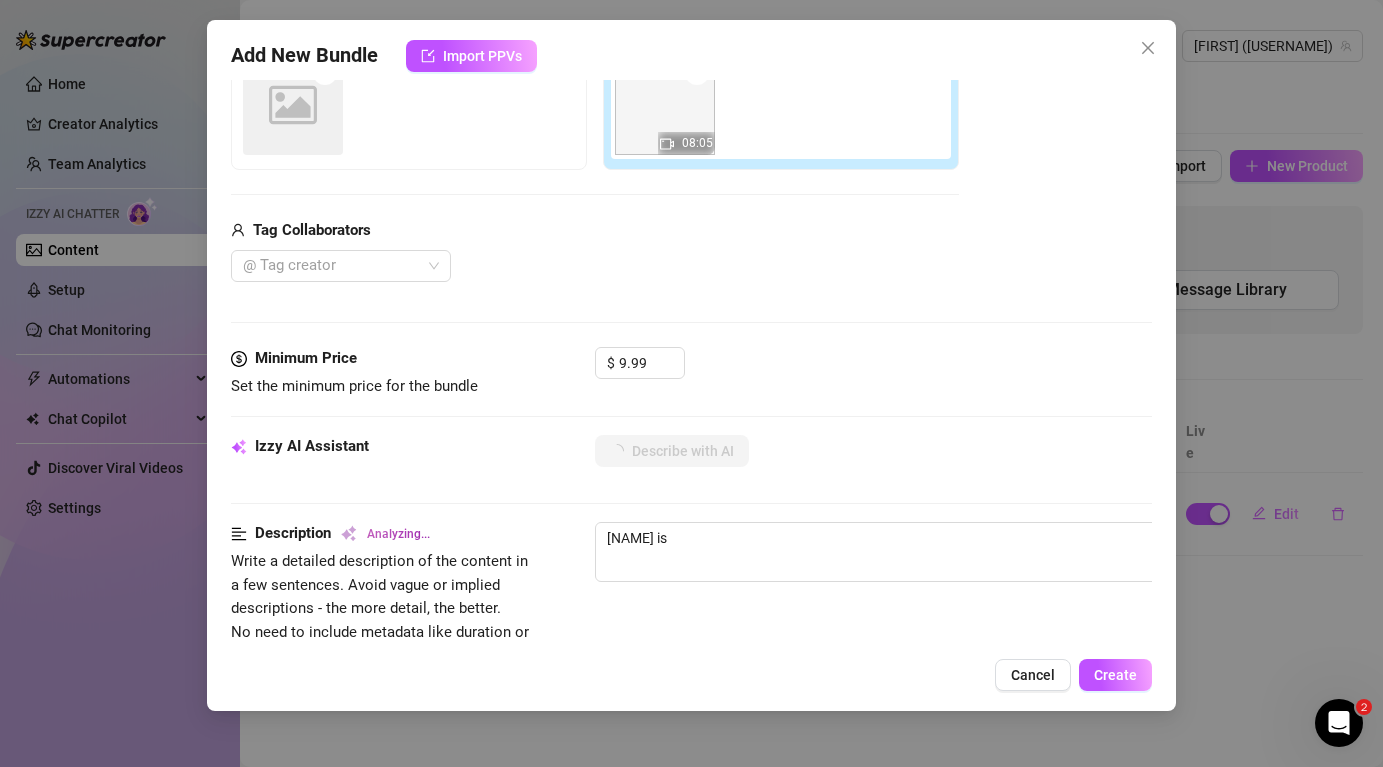 type on "[NAME] is wearing" 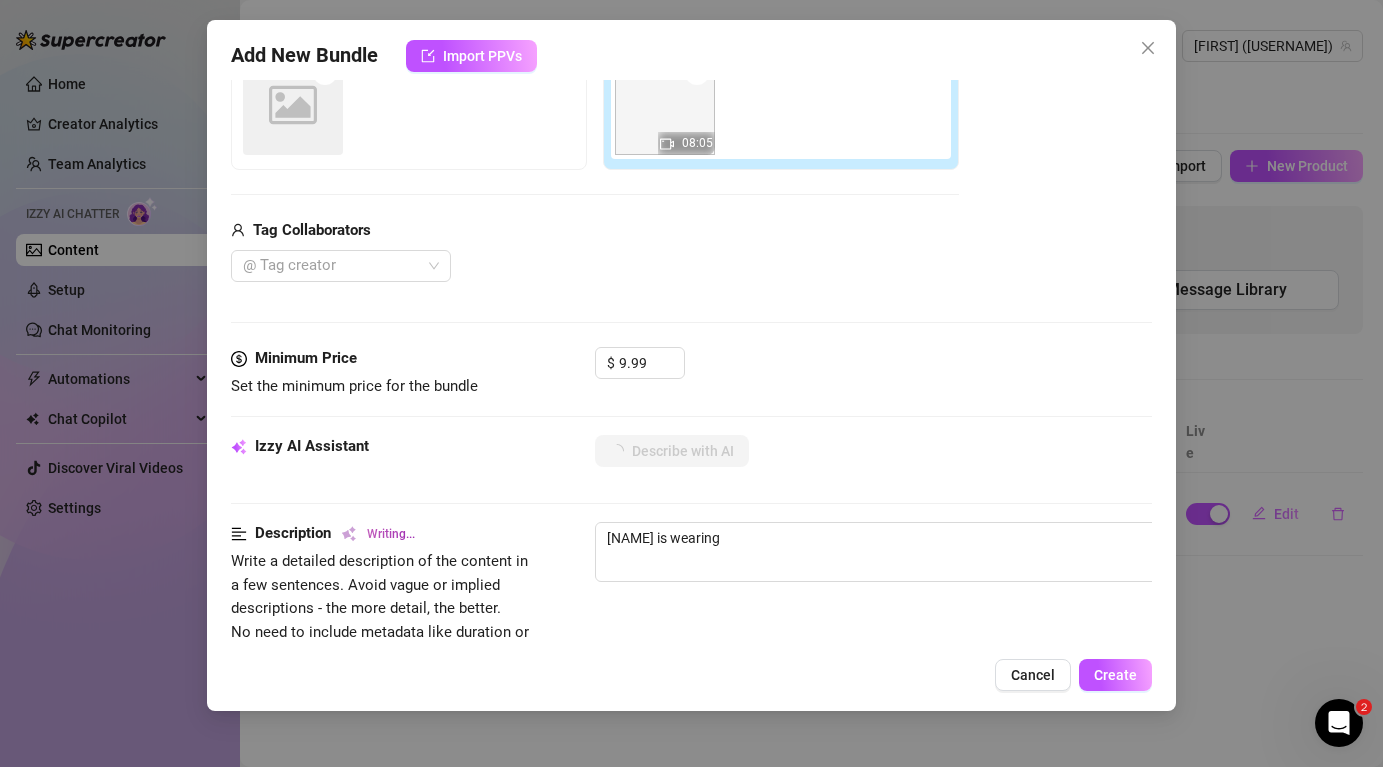 type on "[NAME] is wearing a" 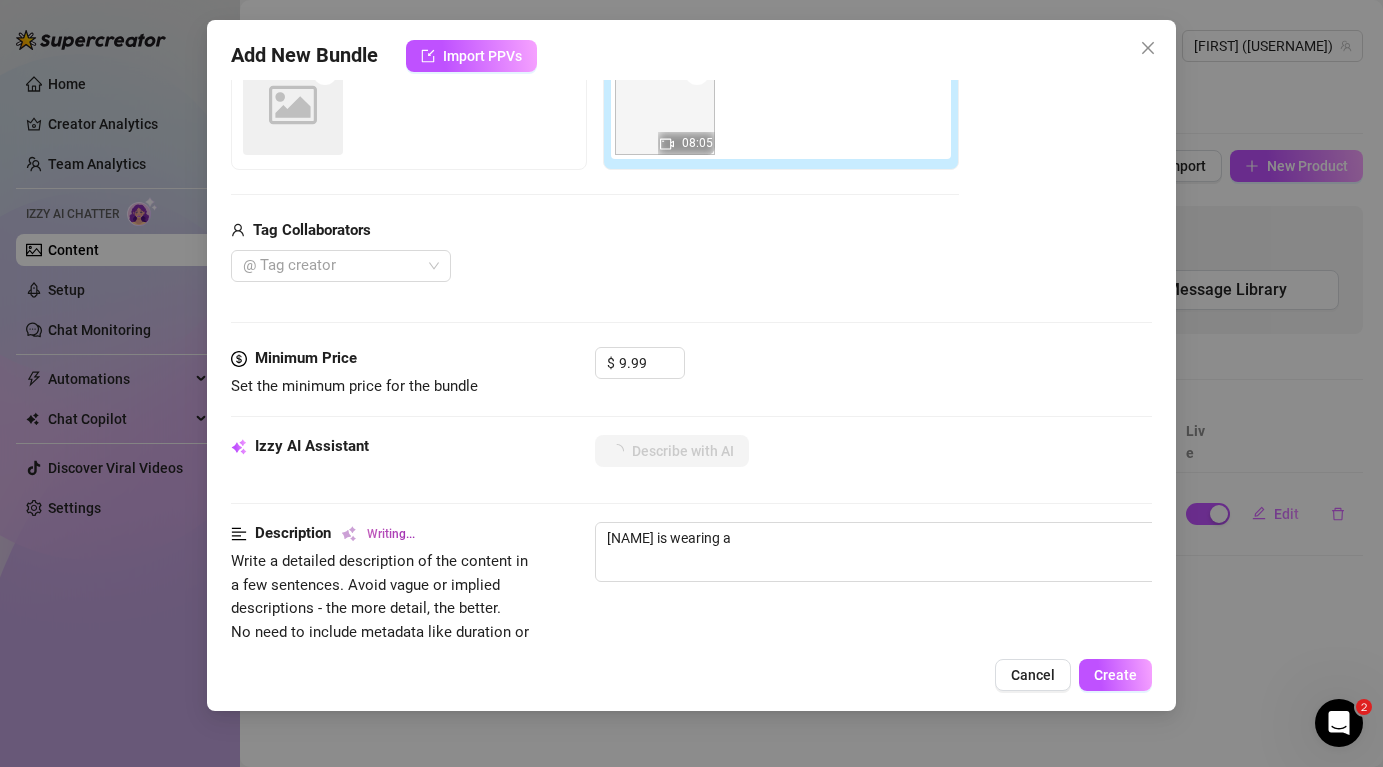 type on "Marius is wearing a white" 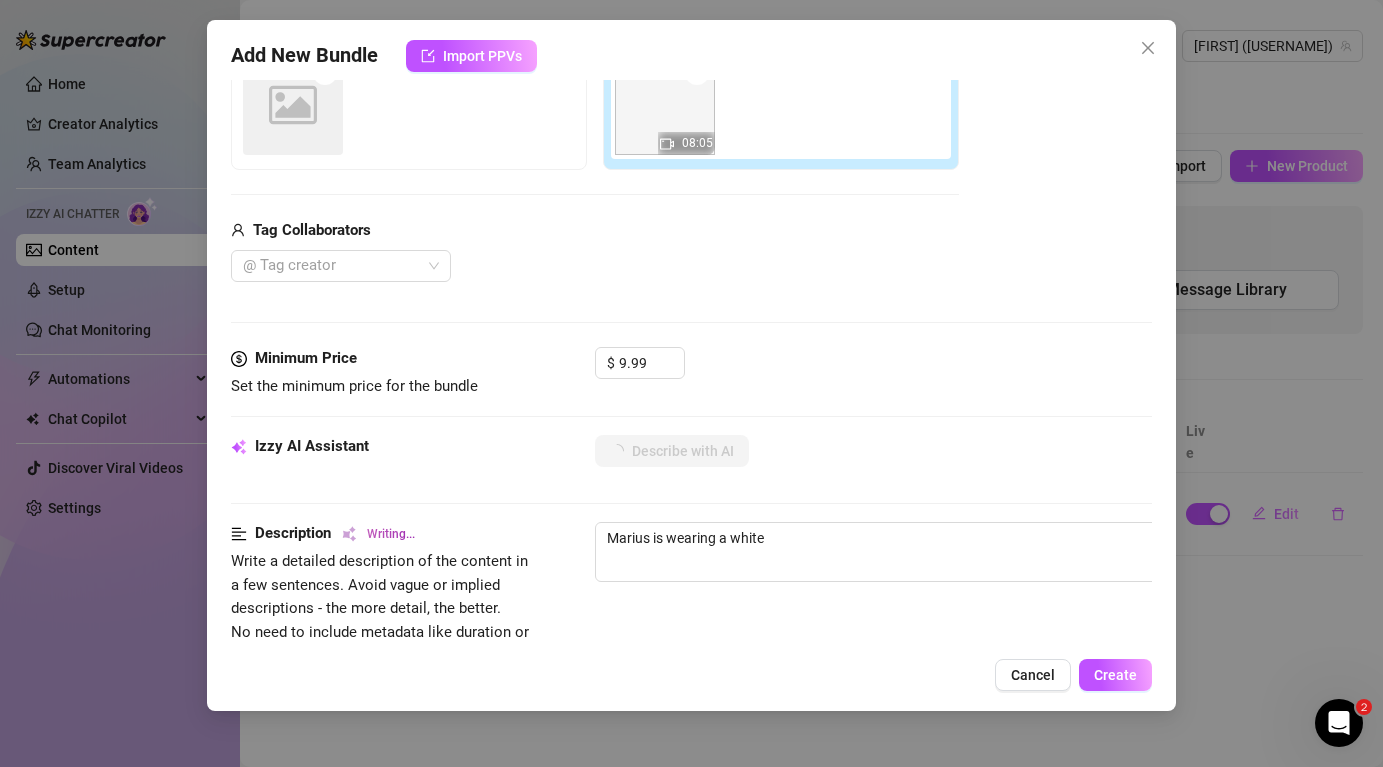 type on "[FIRST] is wearing a white '[CITY]'" 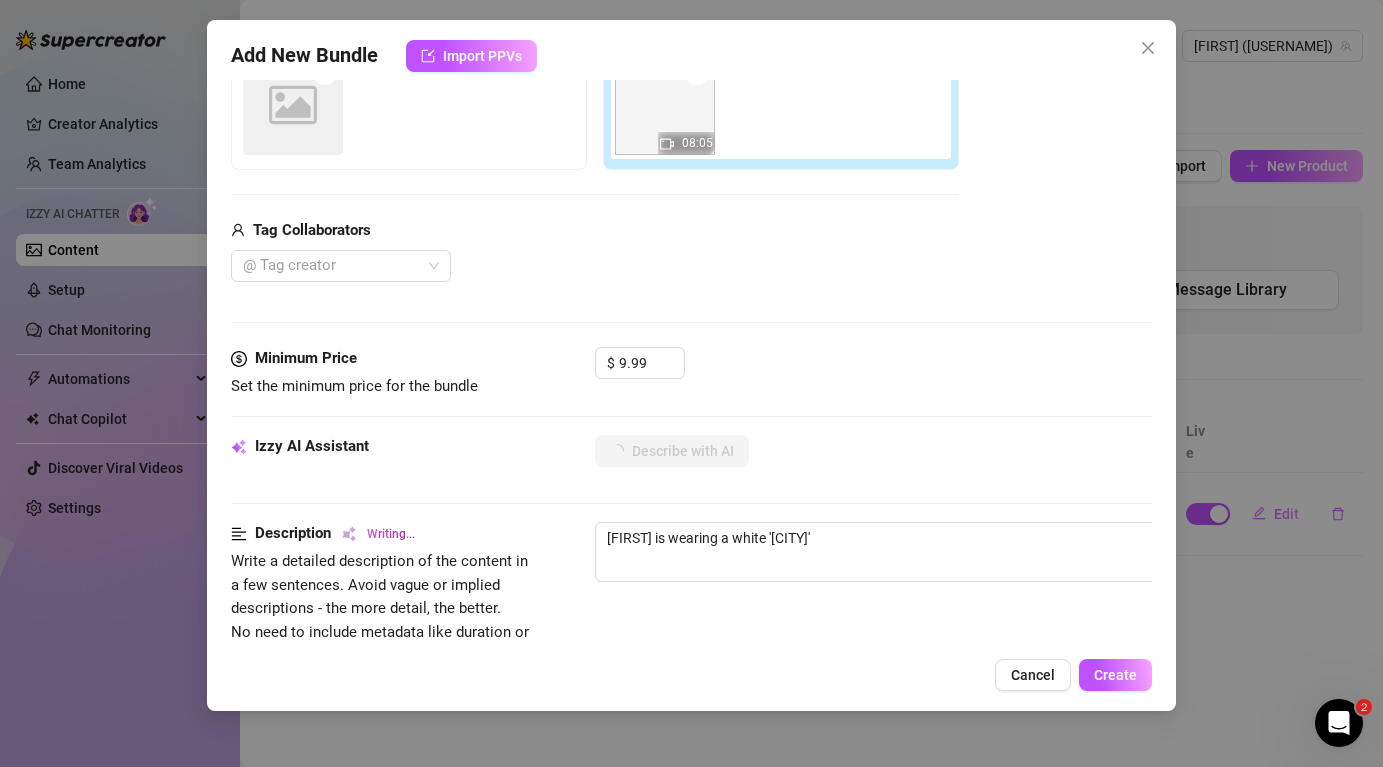 type on "[FIRST] is wearing a white 'Chicago' shirt" 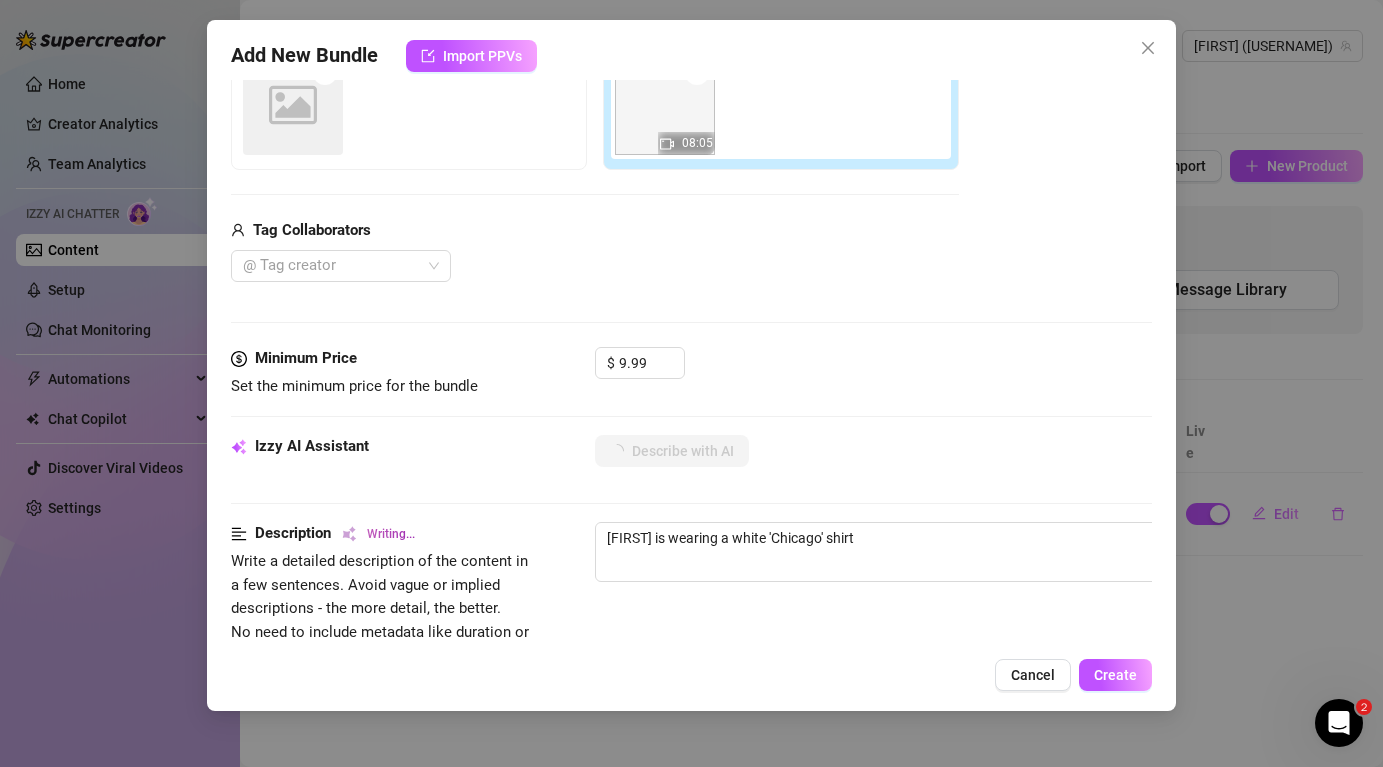 type on "[FIRST] is wearing a white 'Chicago' shirt and" 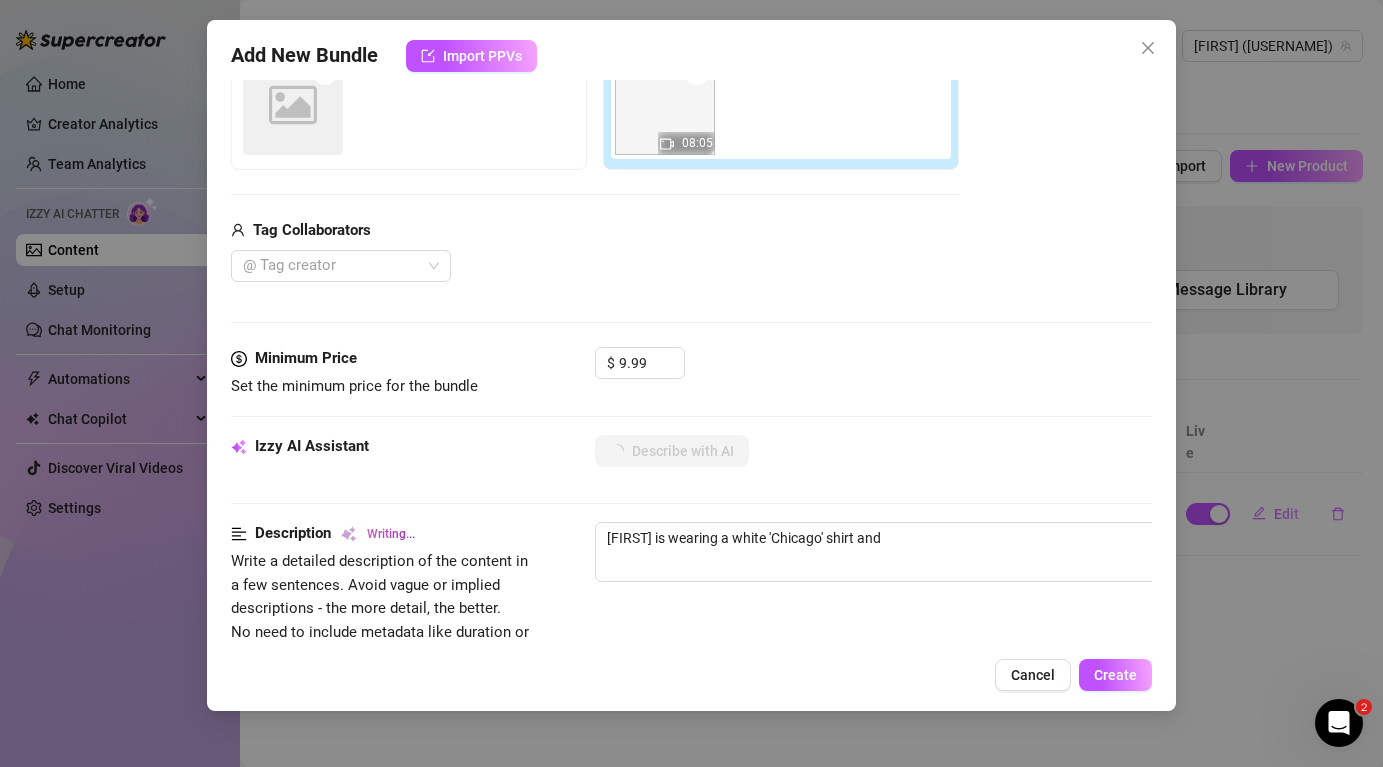 type on "Marius is wearing a white 'Chicago' shirt and tight" 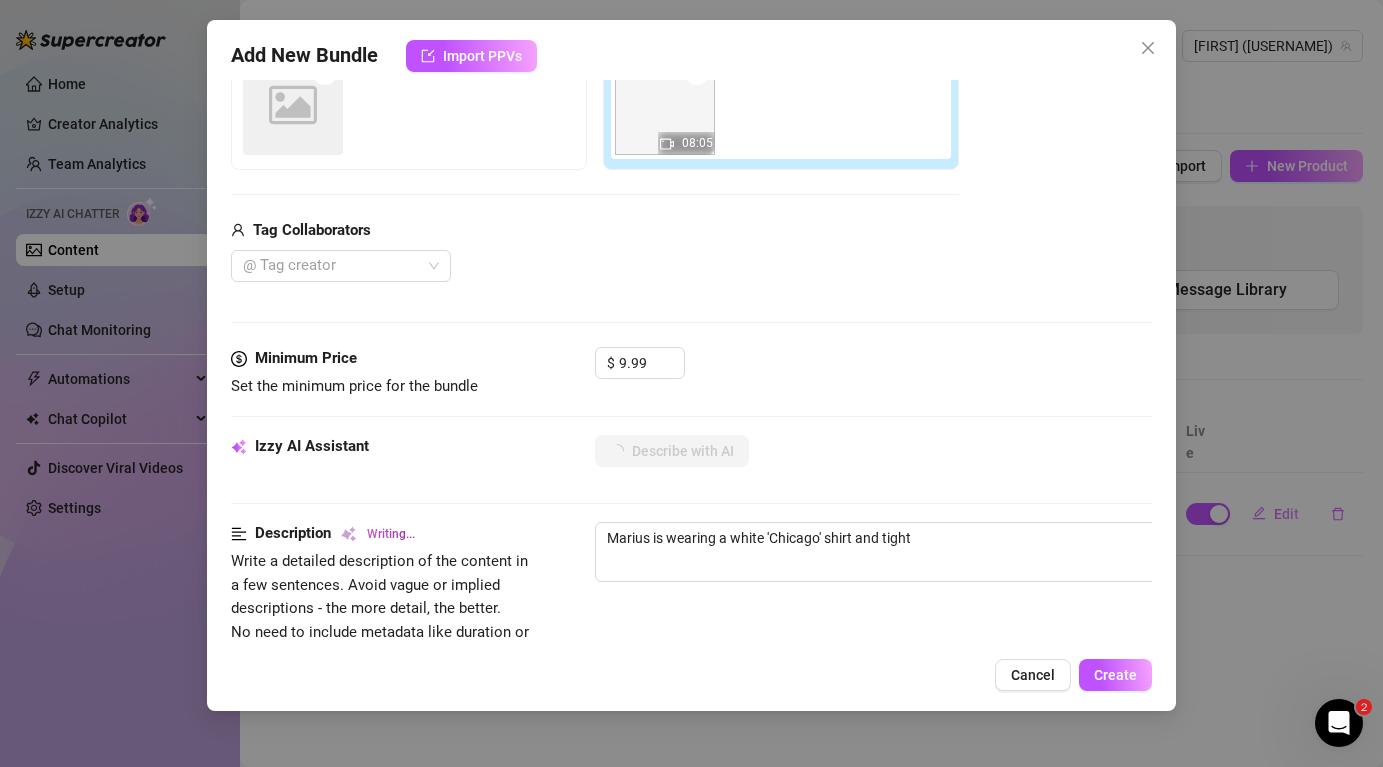 type on "[NAME] is wearing a white '[CITY]' shirt and tight white" 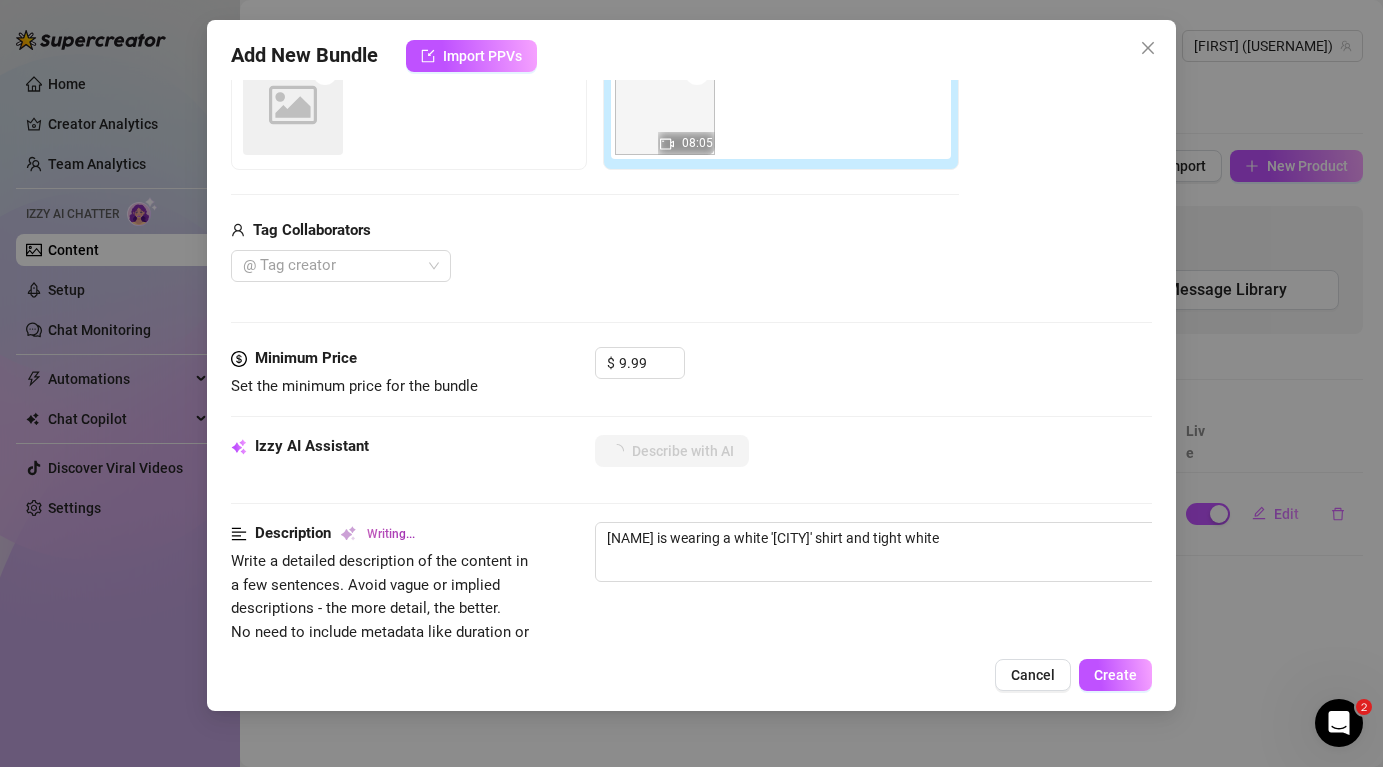 type on "[NAME] is wearing a white '[CITY]' shirt and tight white briefs," 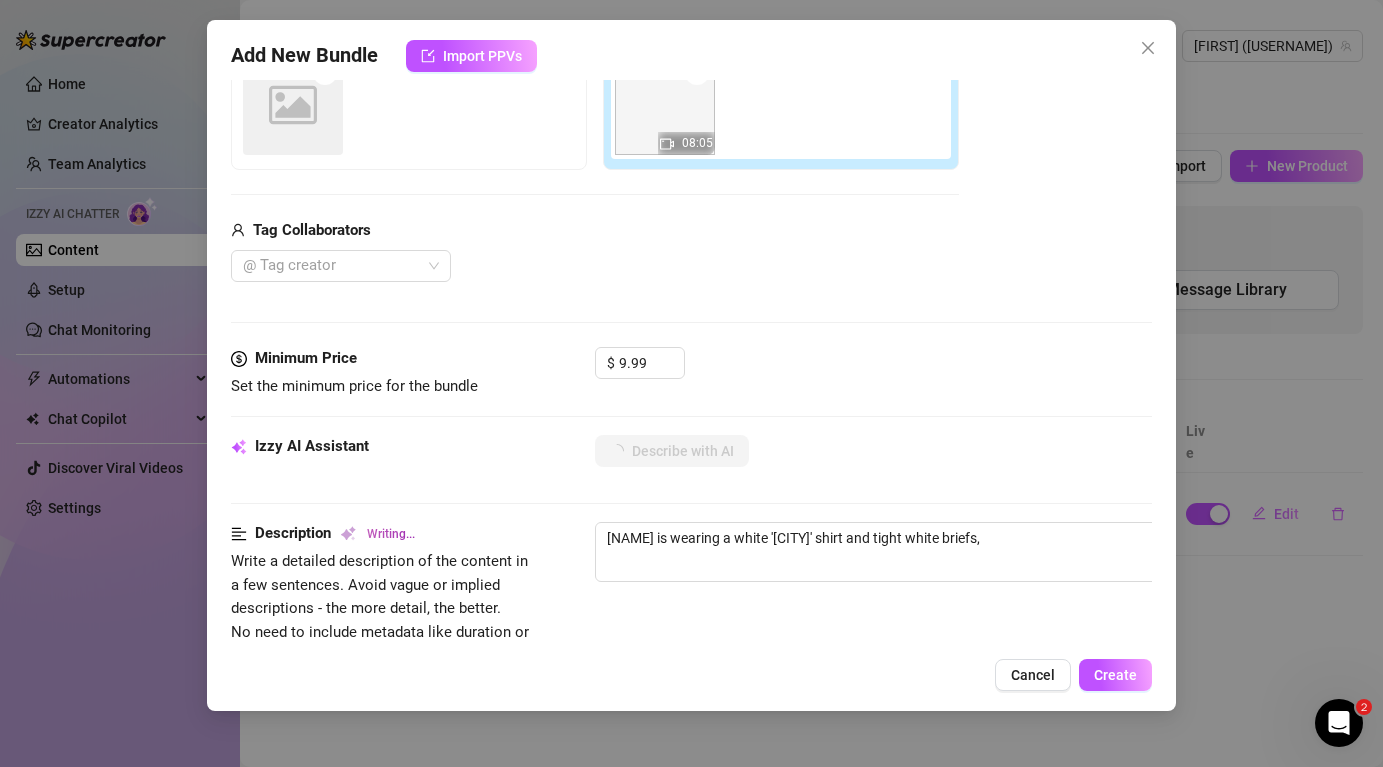 type on "[FIRST] is wearing a white '[CITY]' shirt and tight white briefs, showing" 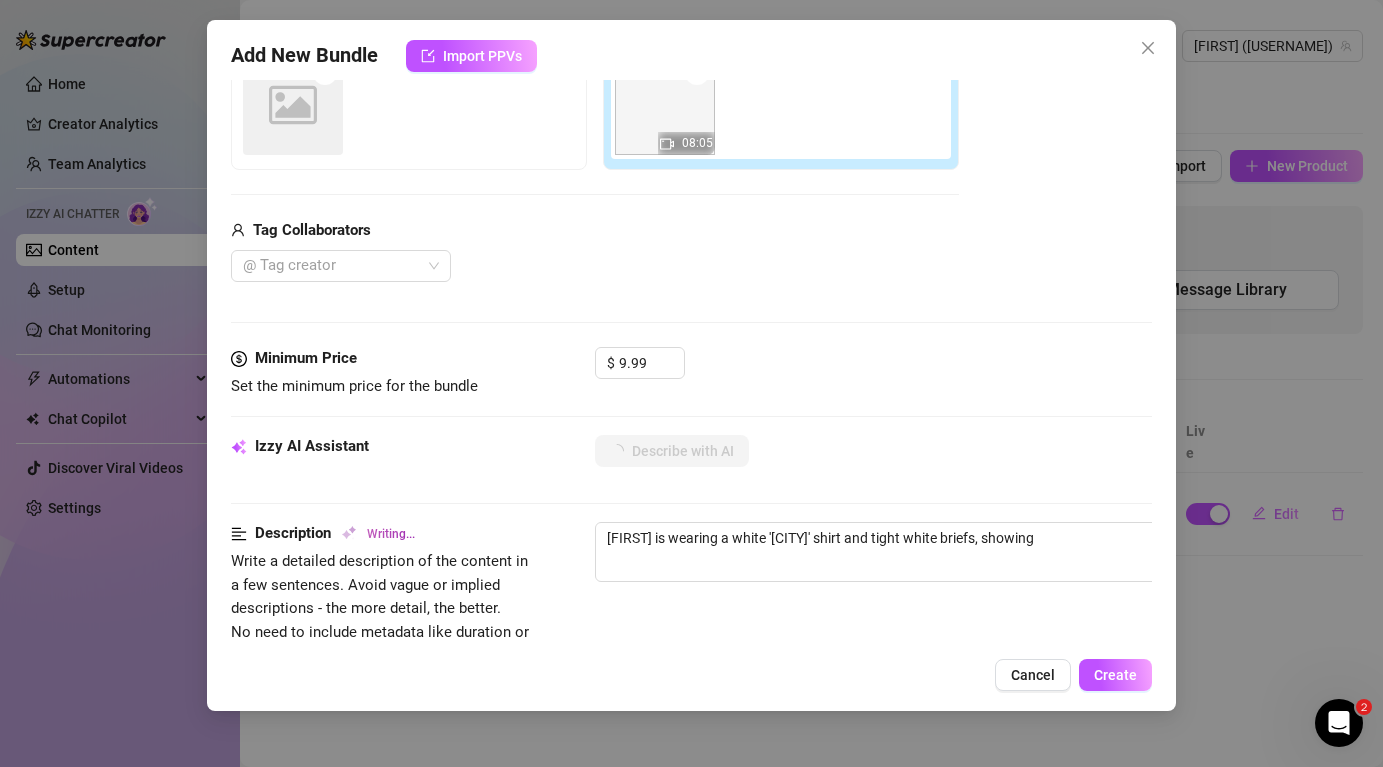 type on "[NAME] is wearing a white 'Chicago' shirt and tight white briefs, showing off" 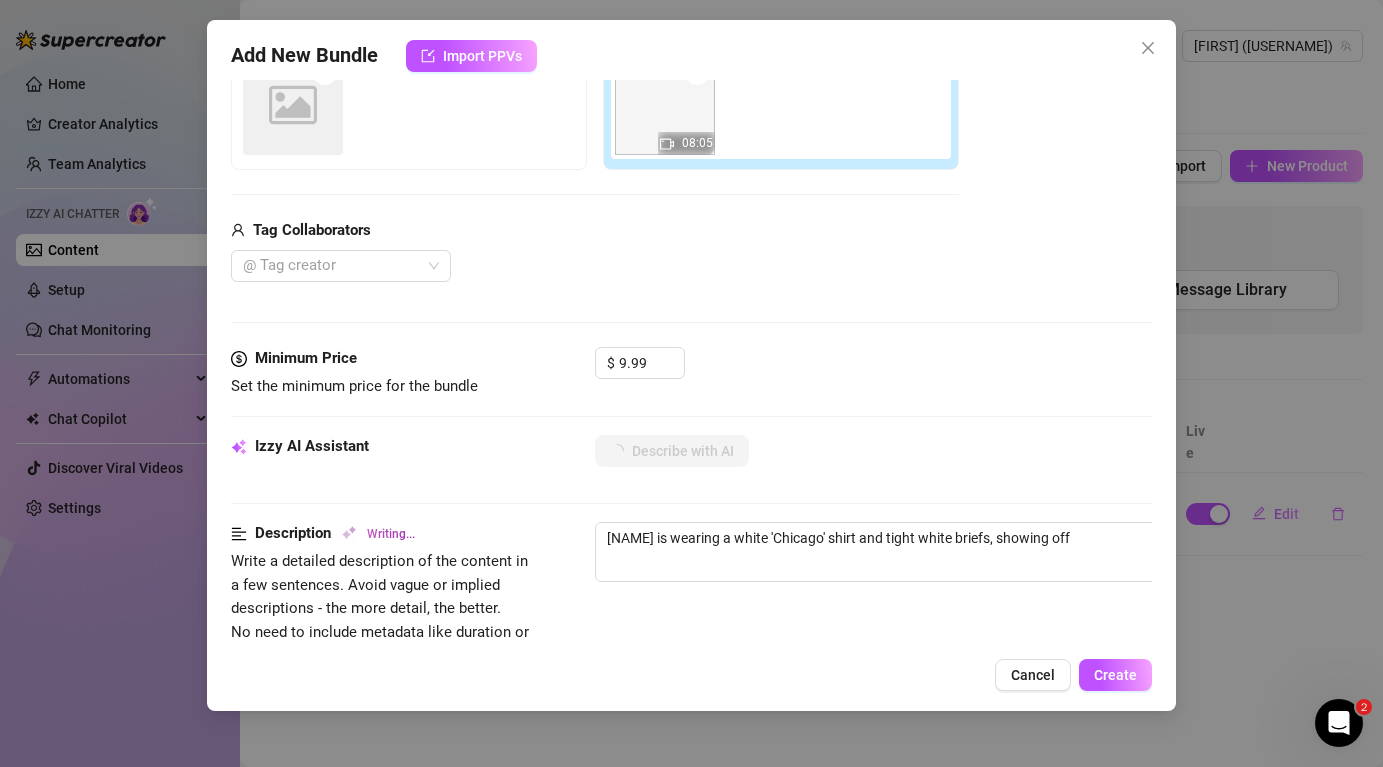 type on "[FIRST] is wearing a white '[CITY]' shirt and tight white briefs, showing off his" 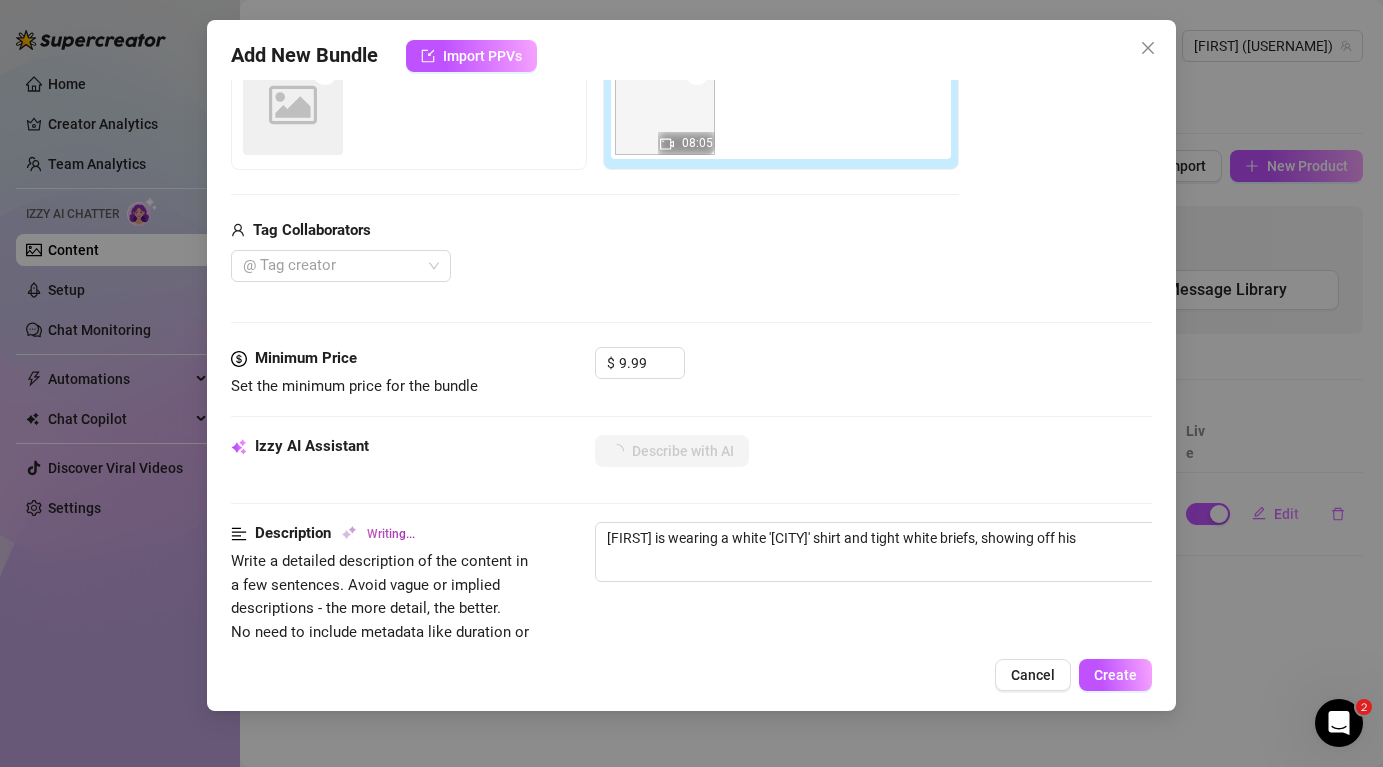 type on "[FIRST] is wearing a white 'Chicago' shirt and tight white briefs, showing off his toned" 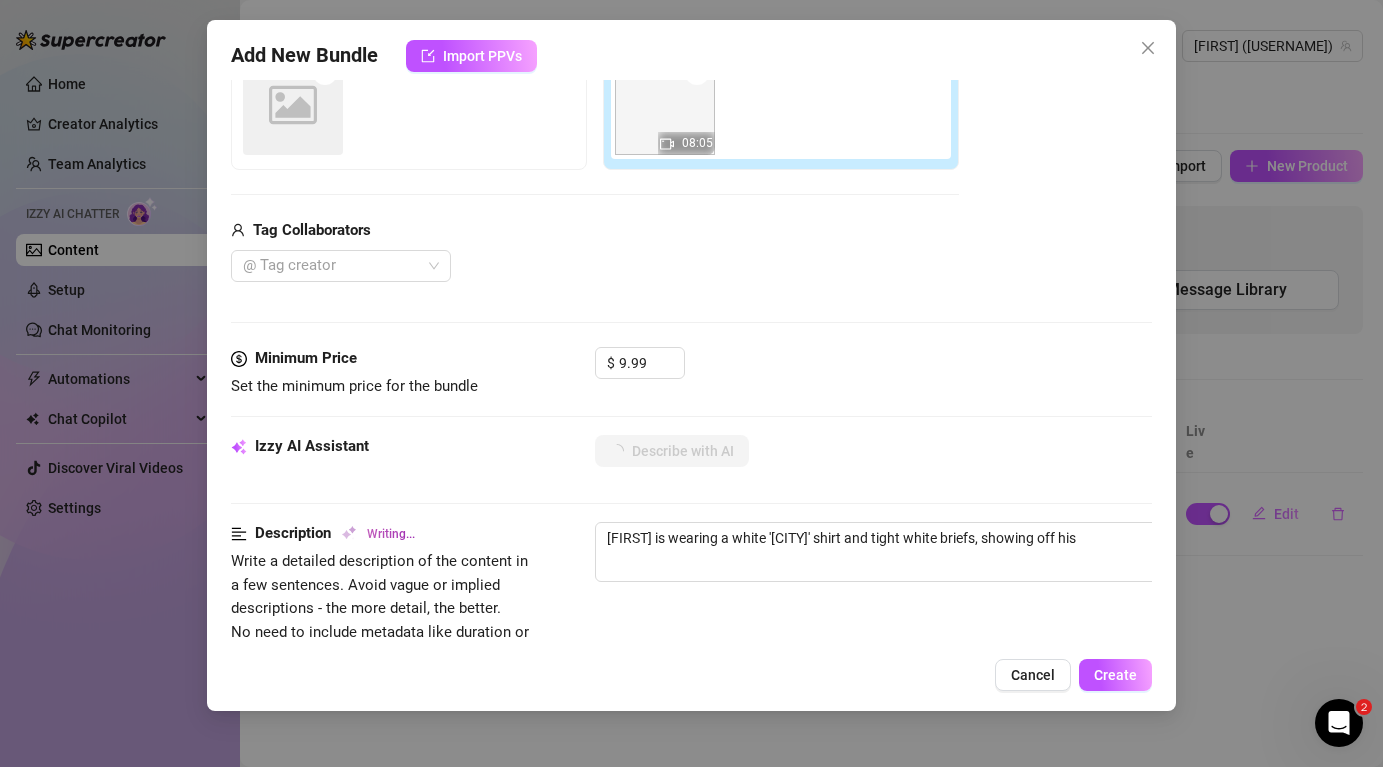 type on "[FIRST] is wearing a white 'Chicago' shirt and tight white briefs, showing off his toned" 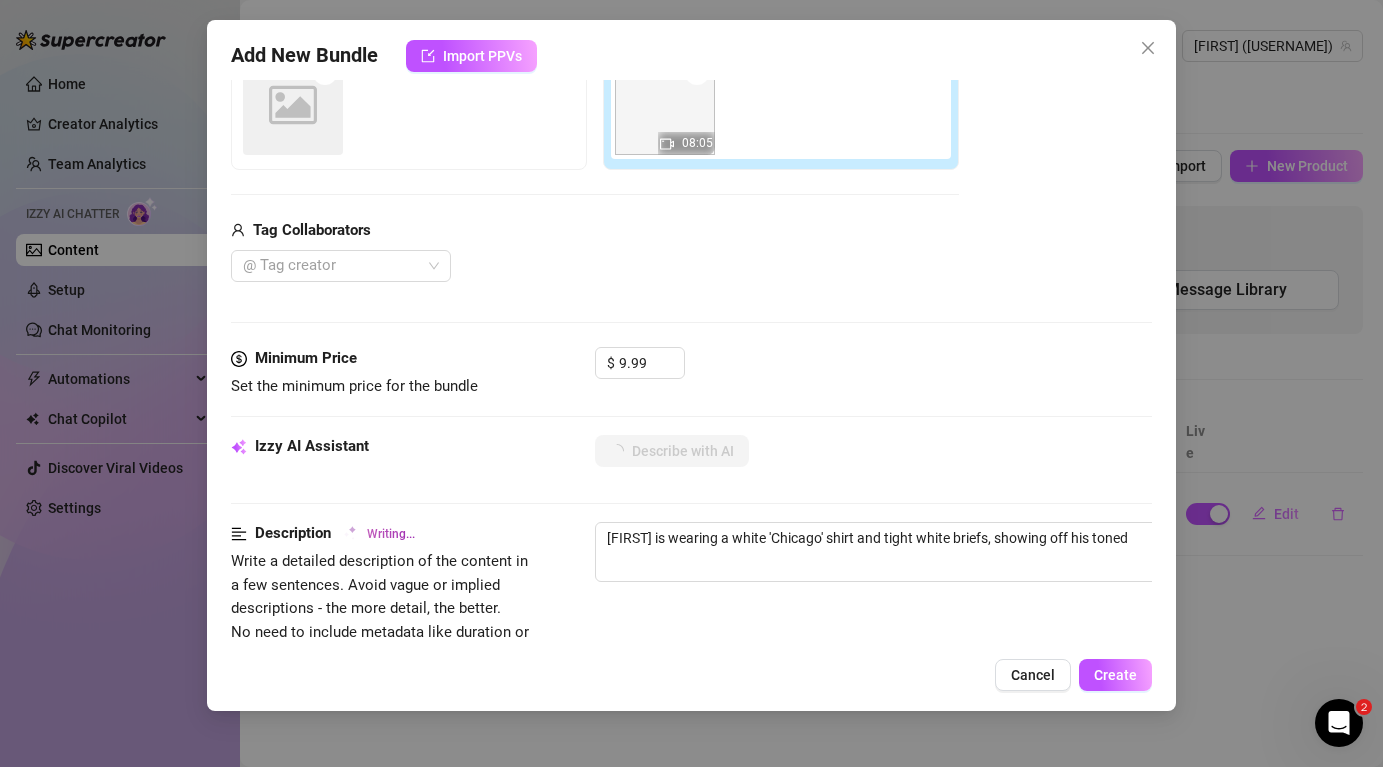 type on "[FIRST] is wearing a white '[CITY]' shirt and tight white briefs, showing off his toned ass" 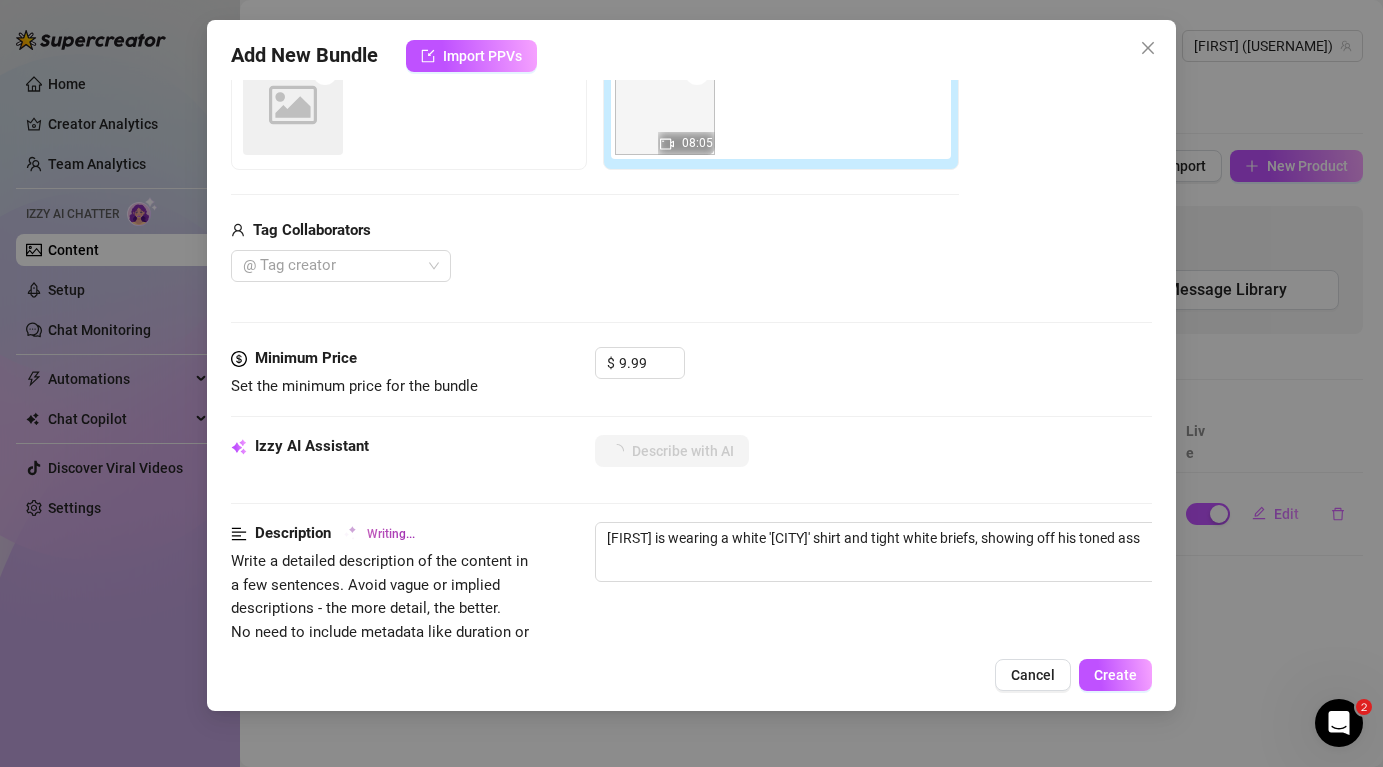 type on "[FIRST] is wearing a white 'Chicago' shirt and tight white briefs, showing off his toned ass and" 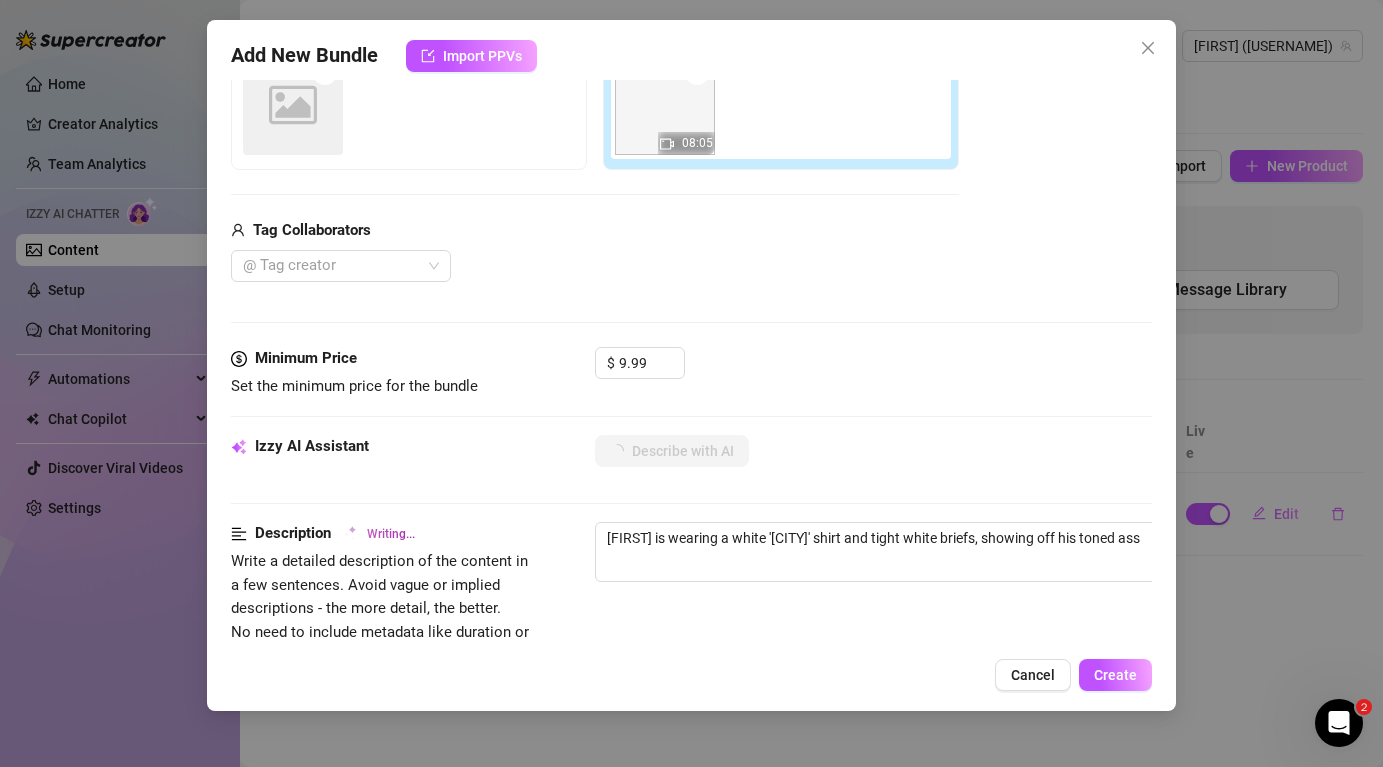 type on "[FIRST] is wearing a white 'Chicago' shirt and tight white briefs, showing off his toned ass and" 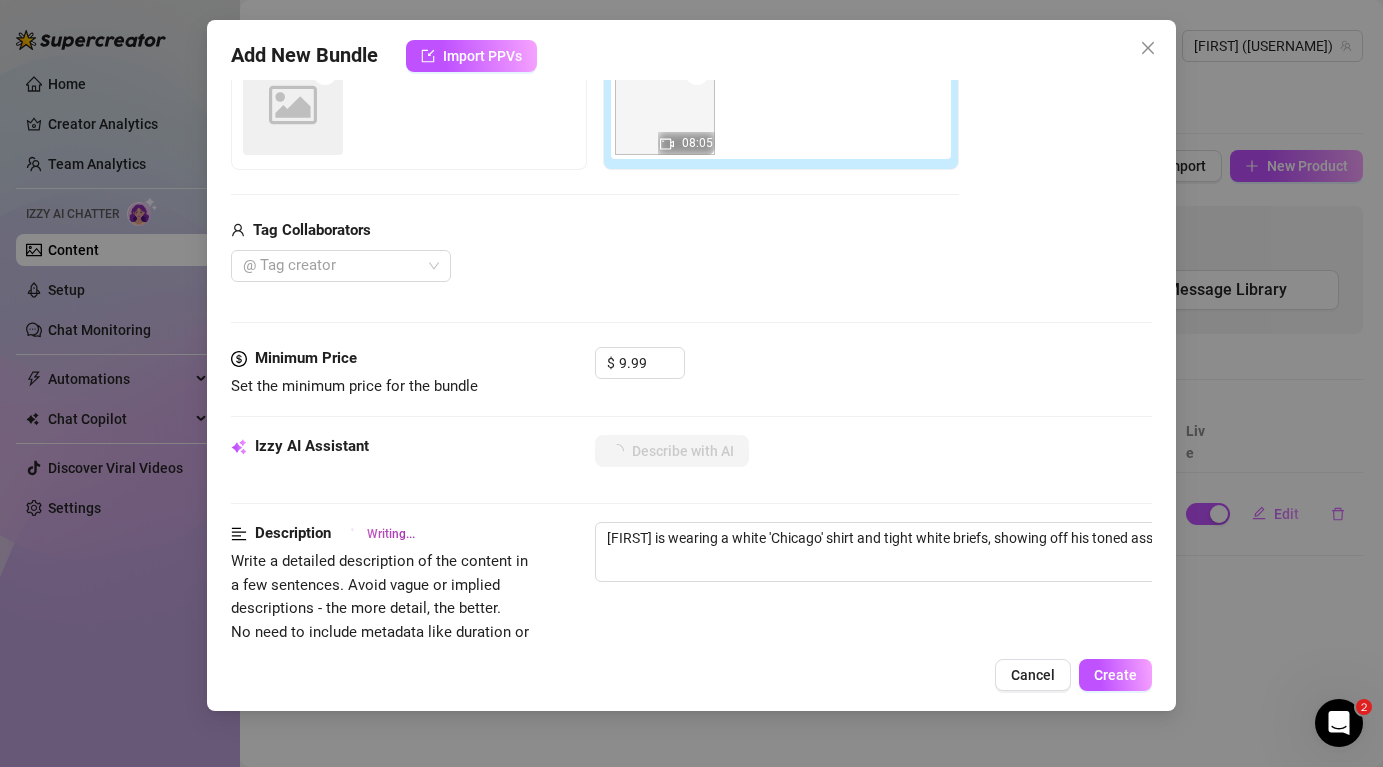 type on "[NAME] is wearing a white '[CITY]' shirt and tight white briefs, showing off his toned ass and bulge." 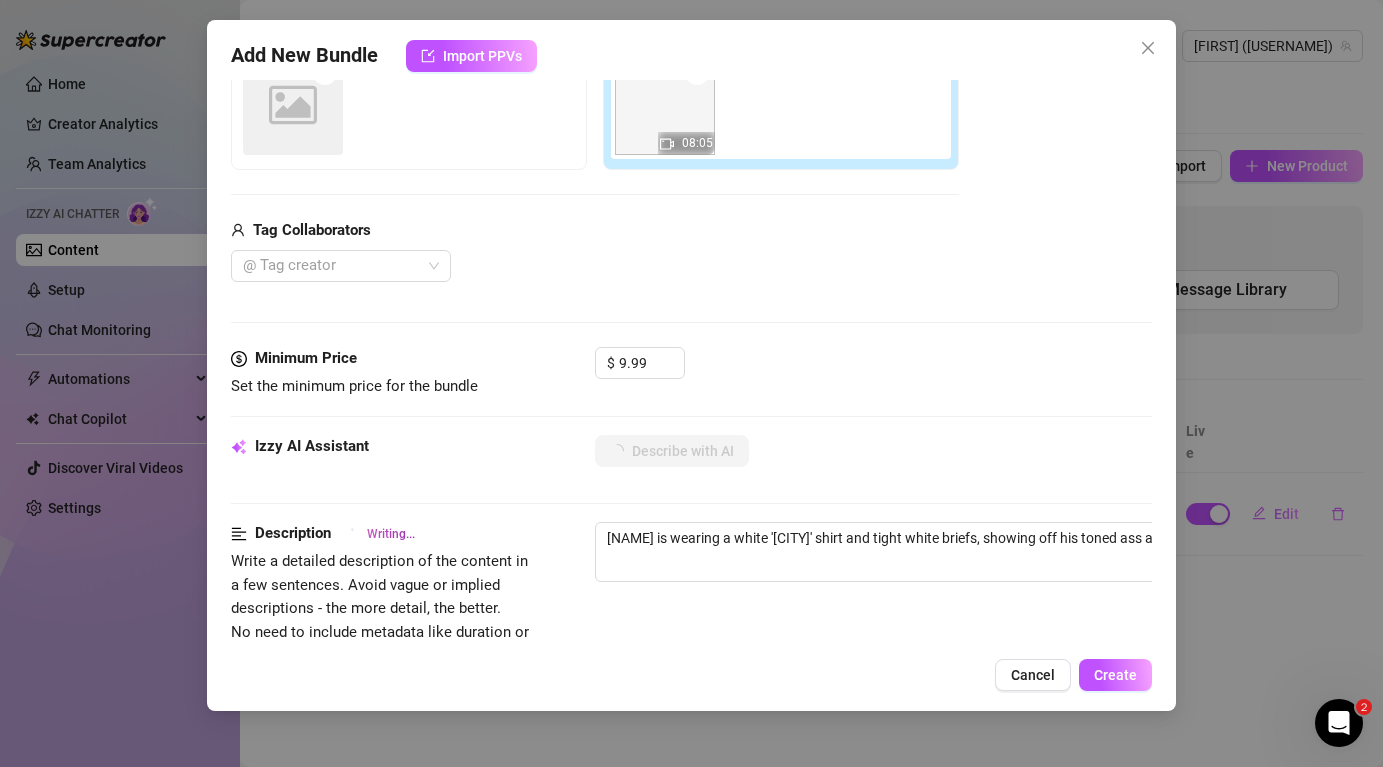 type on "[NAME] is wearing a white 'Chicago' shirt and tight white briefs, showing off his toned ass and bulge. His" 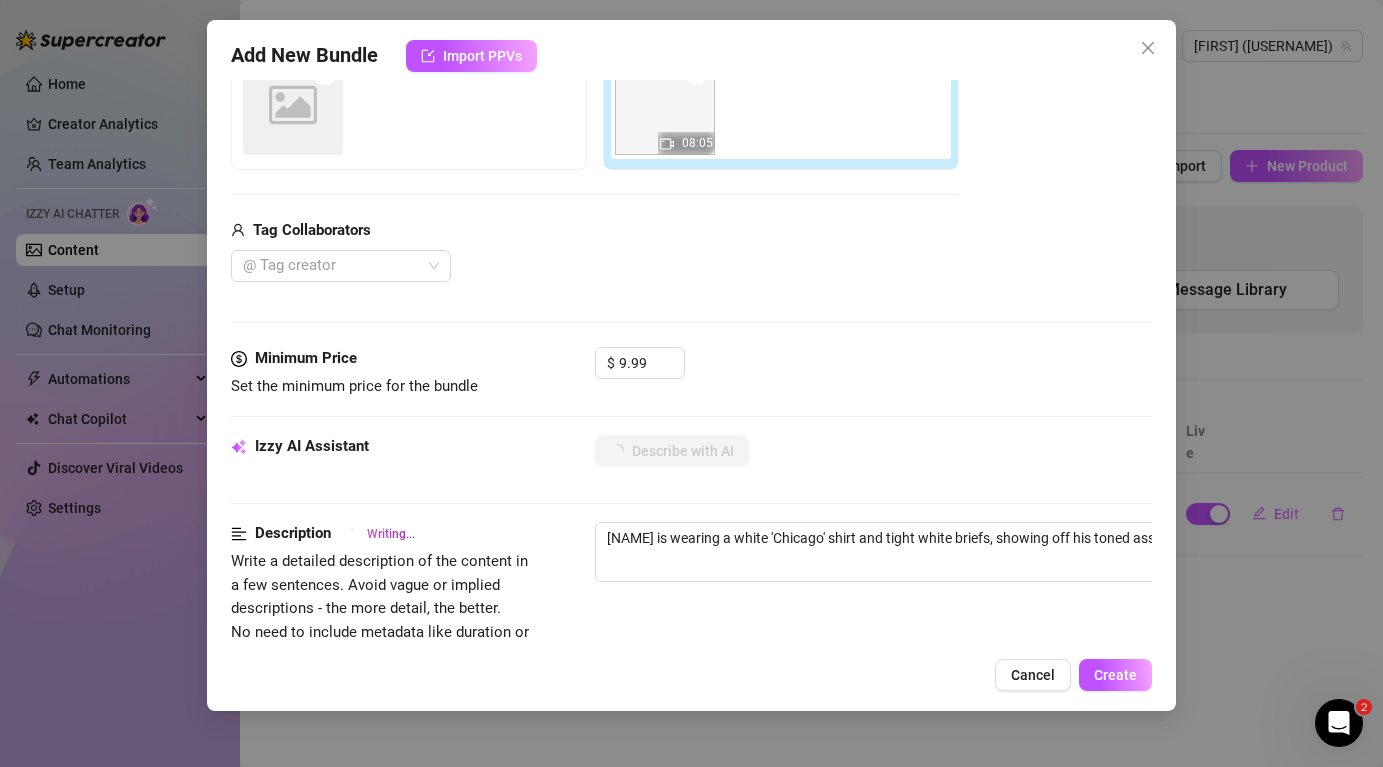 type on "[FIRST] is wearing a white '[CITY]' shirt and tight white briefs, showing off his toned ass and bulge. His muscular" 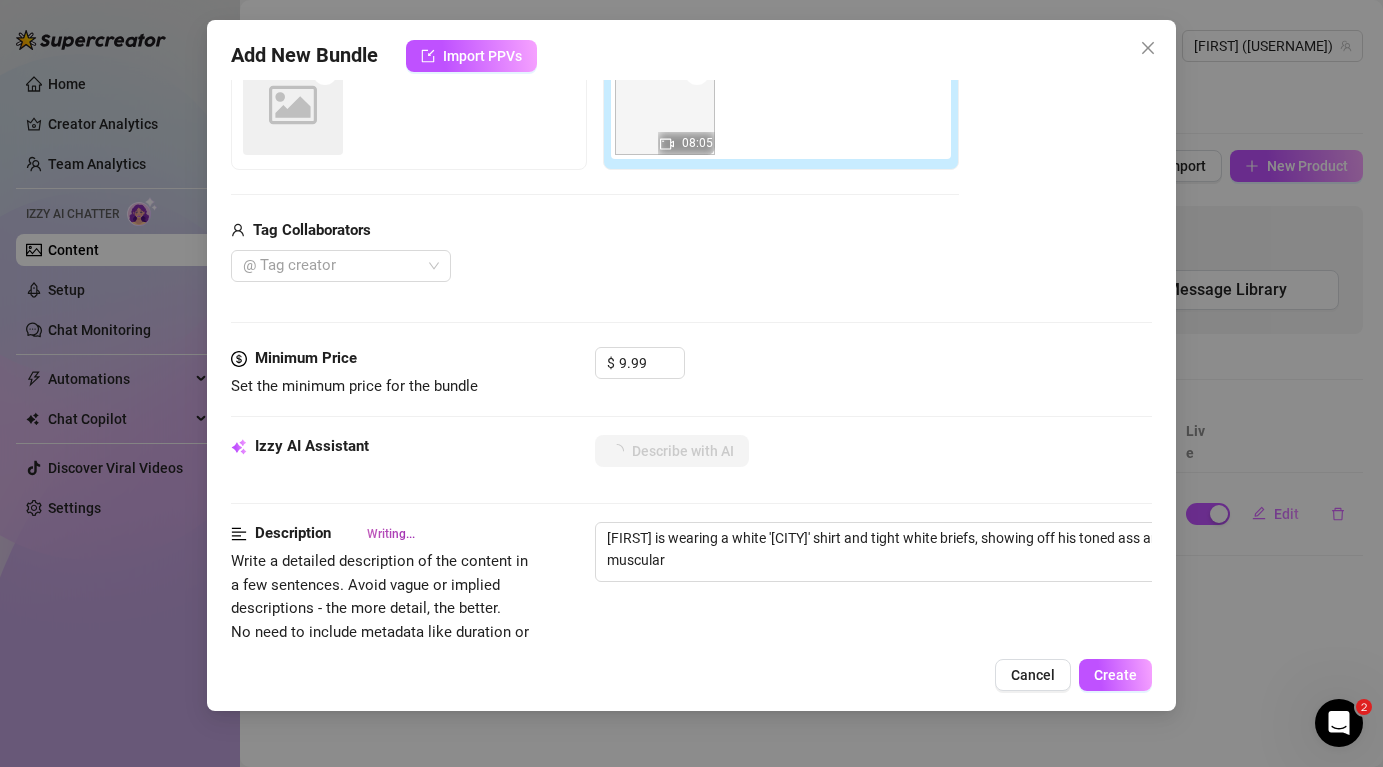 type on "[FIRST] is wearing a white '[CITY]' shirt and tight white briefs, showing off his toned ass and bulge. His muscular arms" 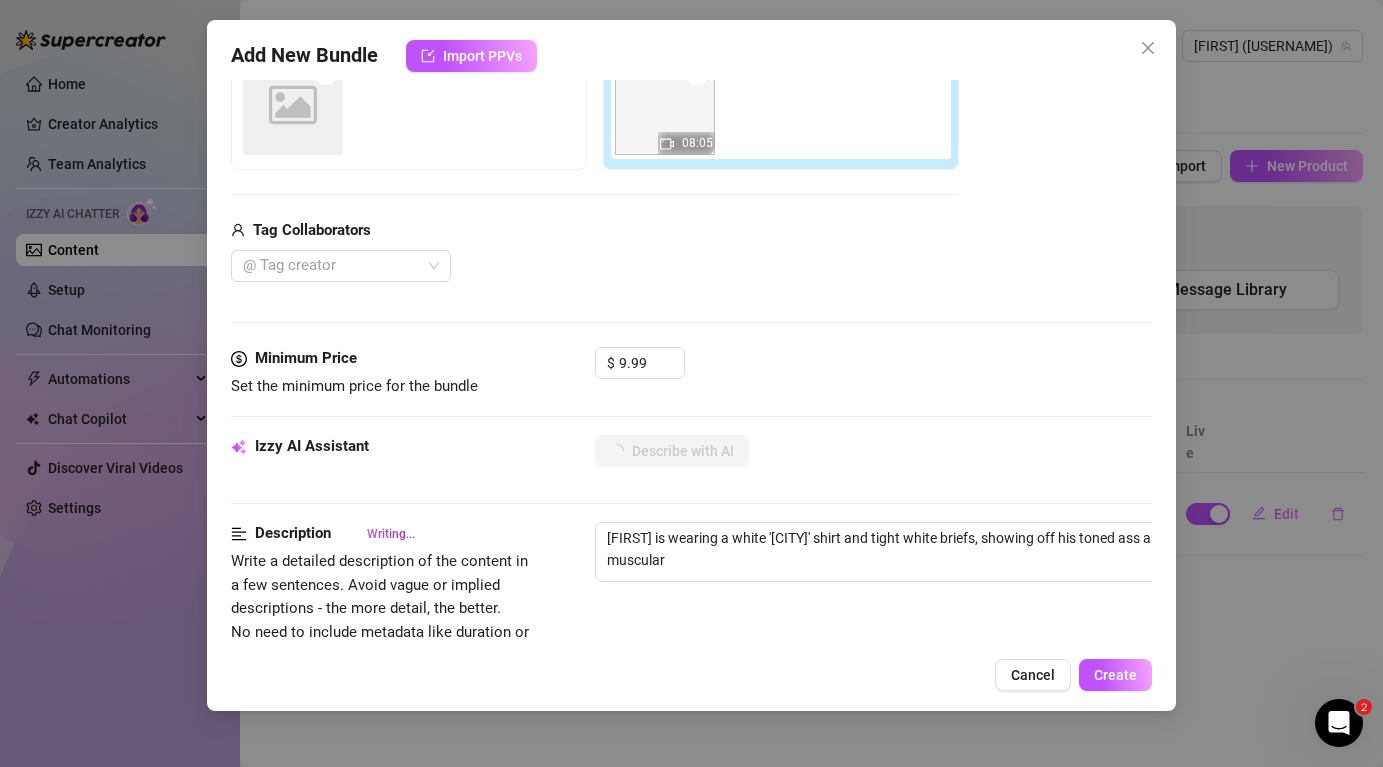 type on "[FIRST] is wearing a white '[CITY]' shirt and tight white briefs, showing off his toned ass and bulge. His muscular arms" 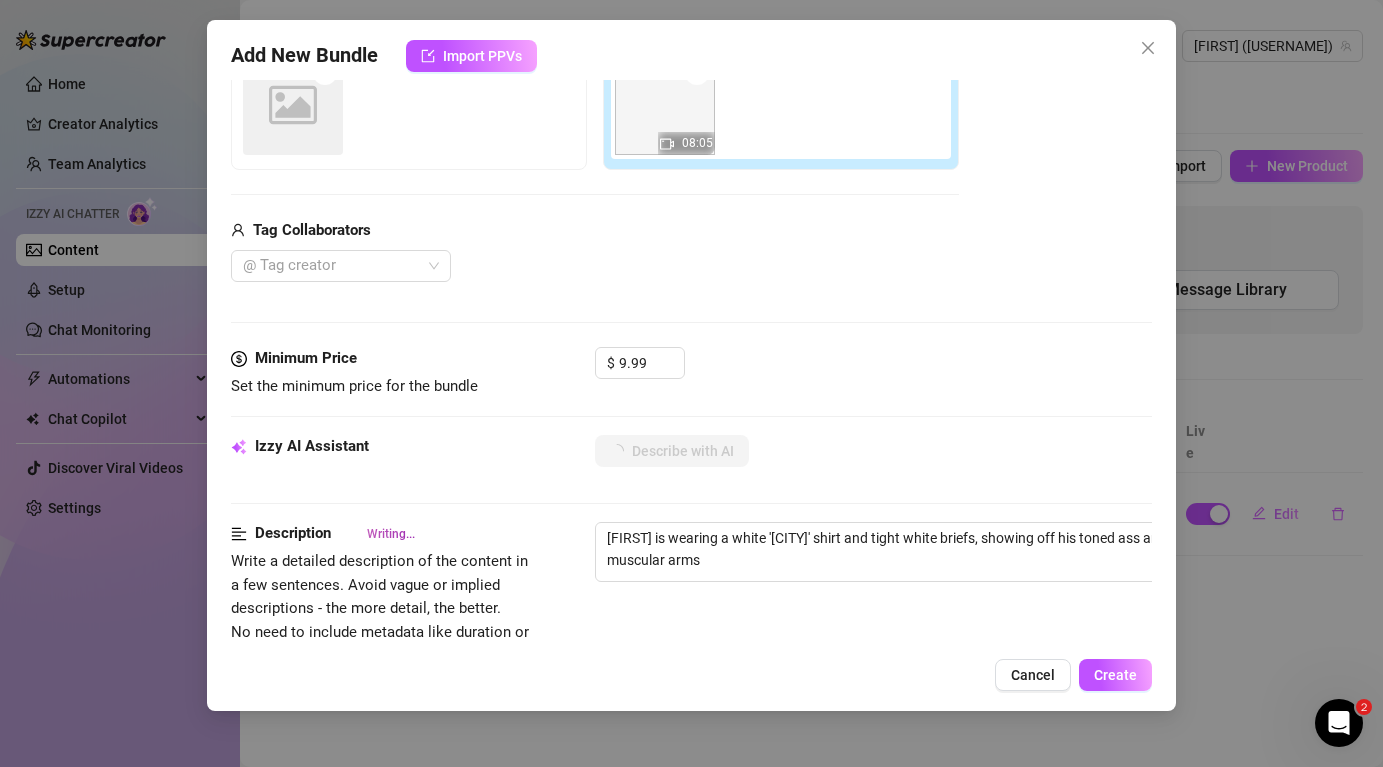 type on "Marius is wearing a white 'Chicago' shirt and tight white briefs, showing off his toned ass and bulge. His muscular arms and" 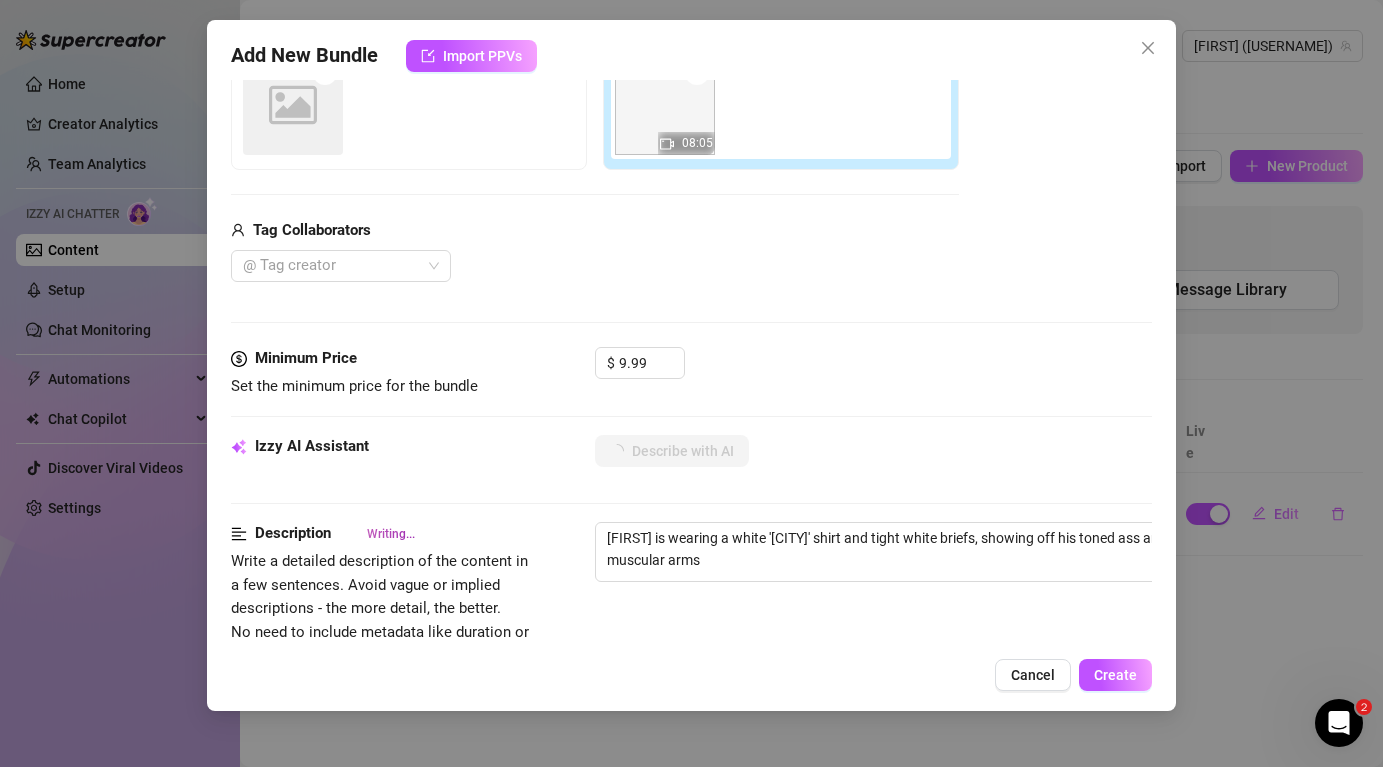 type on "Marius is wearing a white 'Chicago' shirt and tight white briefs, showing off his toned ass and bulge. His muscular arms and" 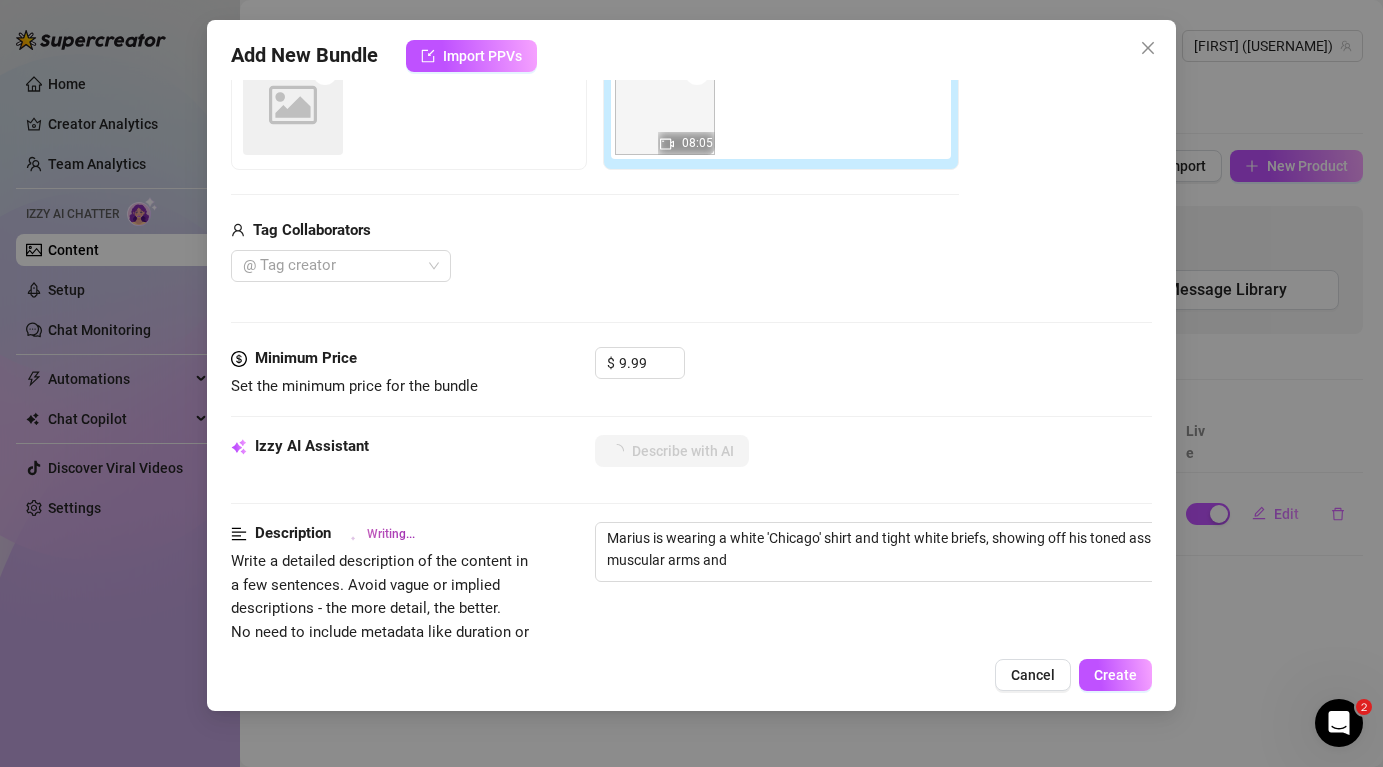 type on "[FIRST] is wearing a white '[CITY]' shirt and tight white briefs, showing off his toned ass and bulge. His muscular arms and thighs" 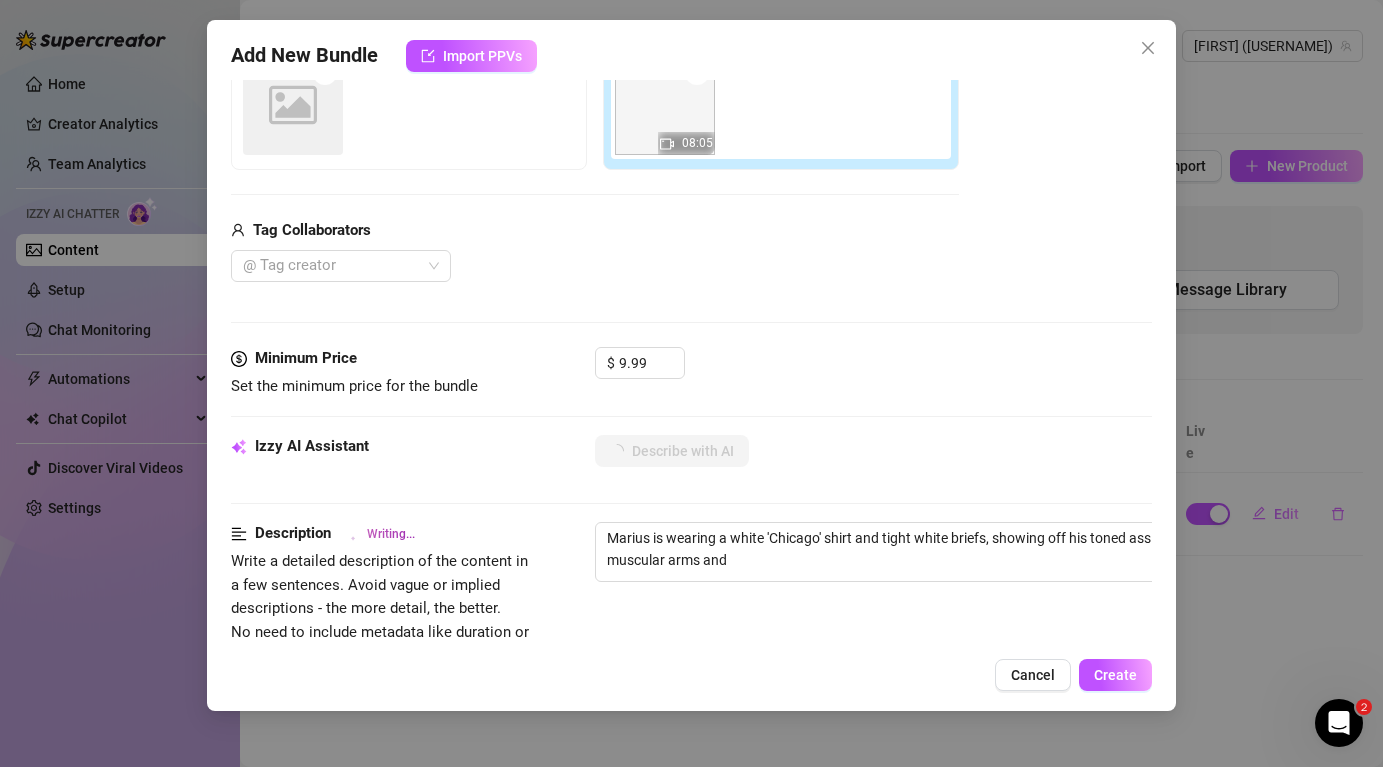 type on "[FIRST] is wearing a white '[CITY]' shirt and tight white briefs, showing off his toned ass and bulge. His muscular arms and thighs" 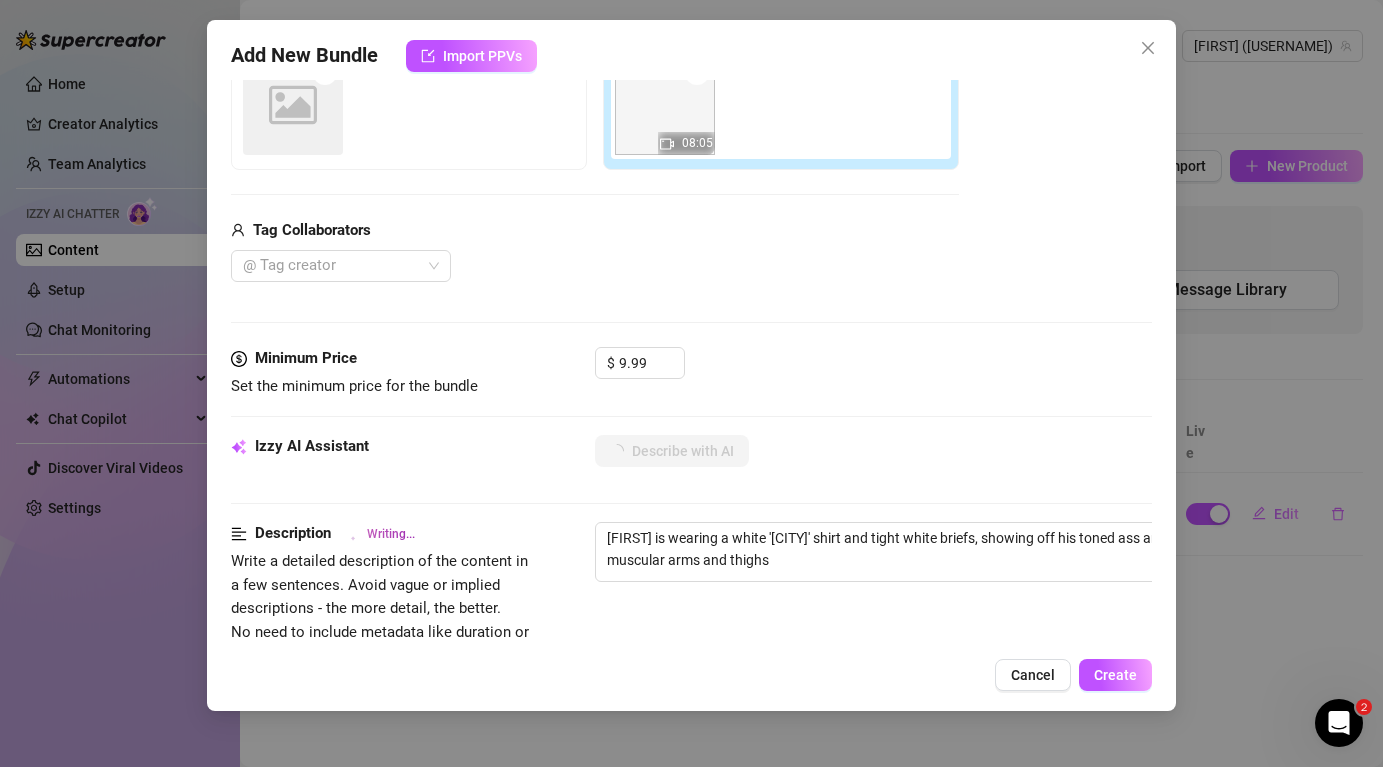 type on "[NAME] is wearing a white 'Chicago' shirt and tight white briefs, showing off his toned ass and bulge. His muscular arms and thighs are" 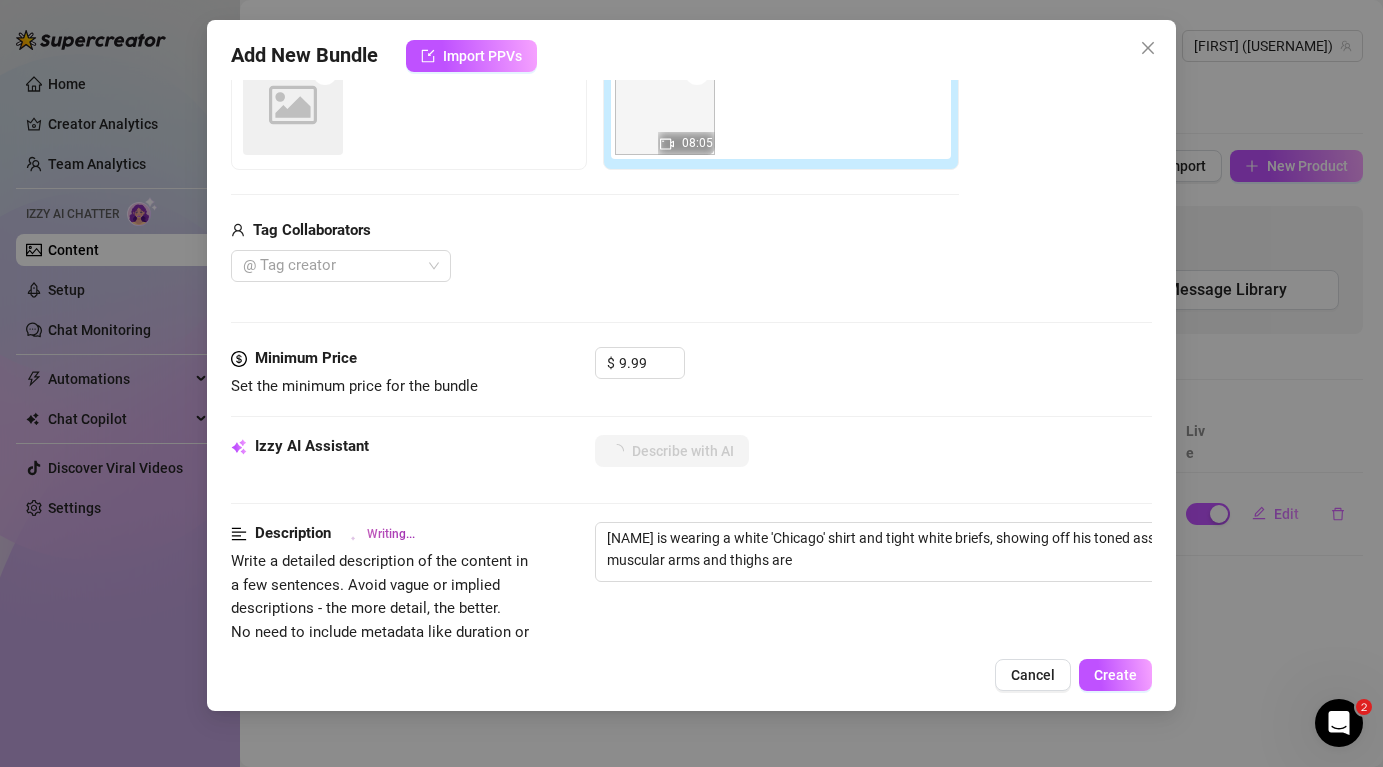 type on "[FIRST] is wearing a white 'Chicago' shirt and tight white briefs, showing off his toned ass and bulge. His muscular arms and thighs are visible" 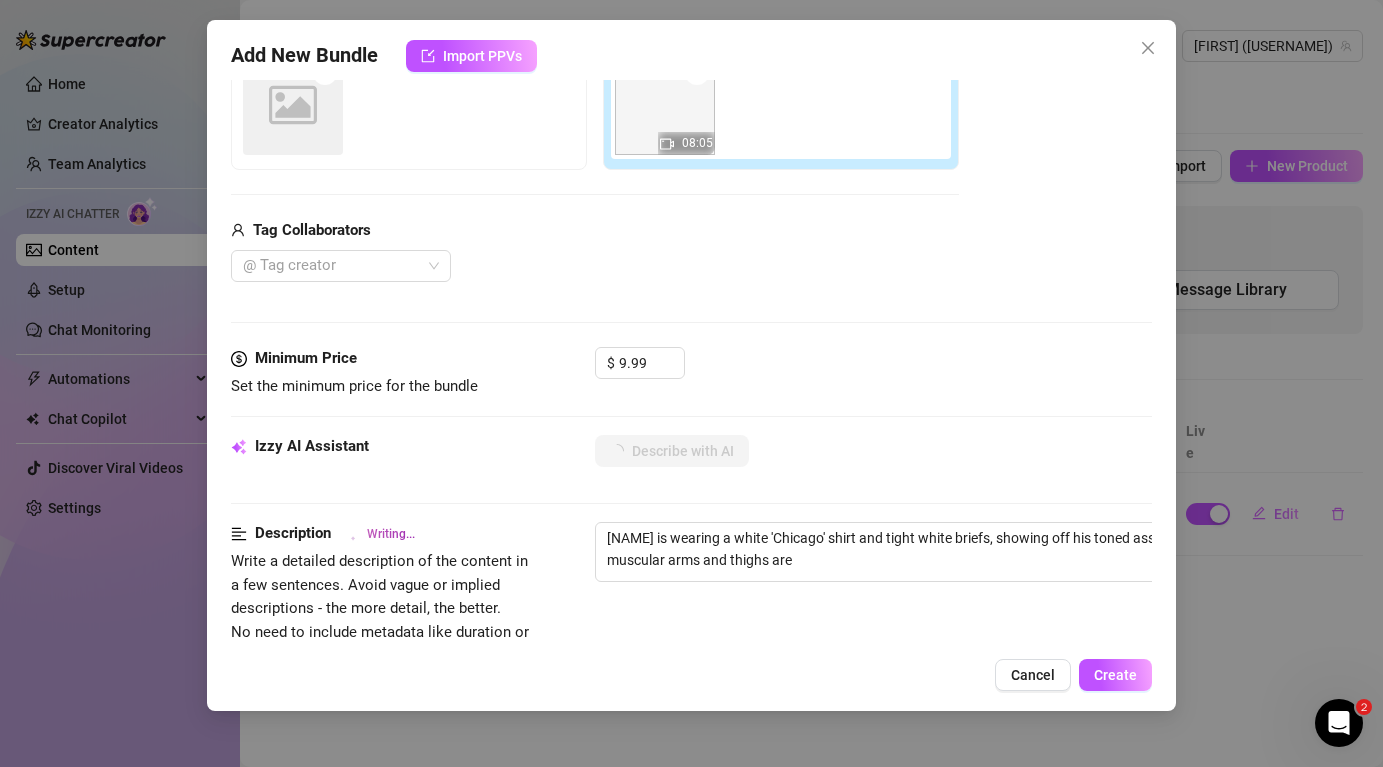 type on "[FIRST] is wearing a white 'Chicago' shirt and tight white briefs, showing off his toned ass and bulge. His muscular arms and thighs are visible" 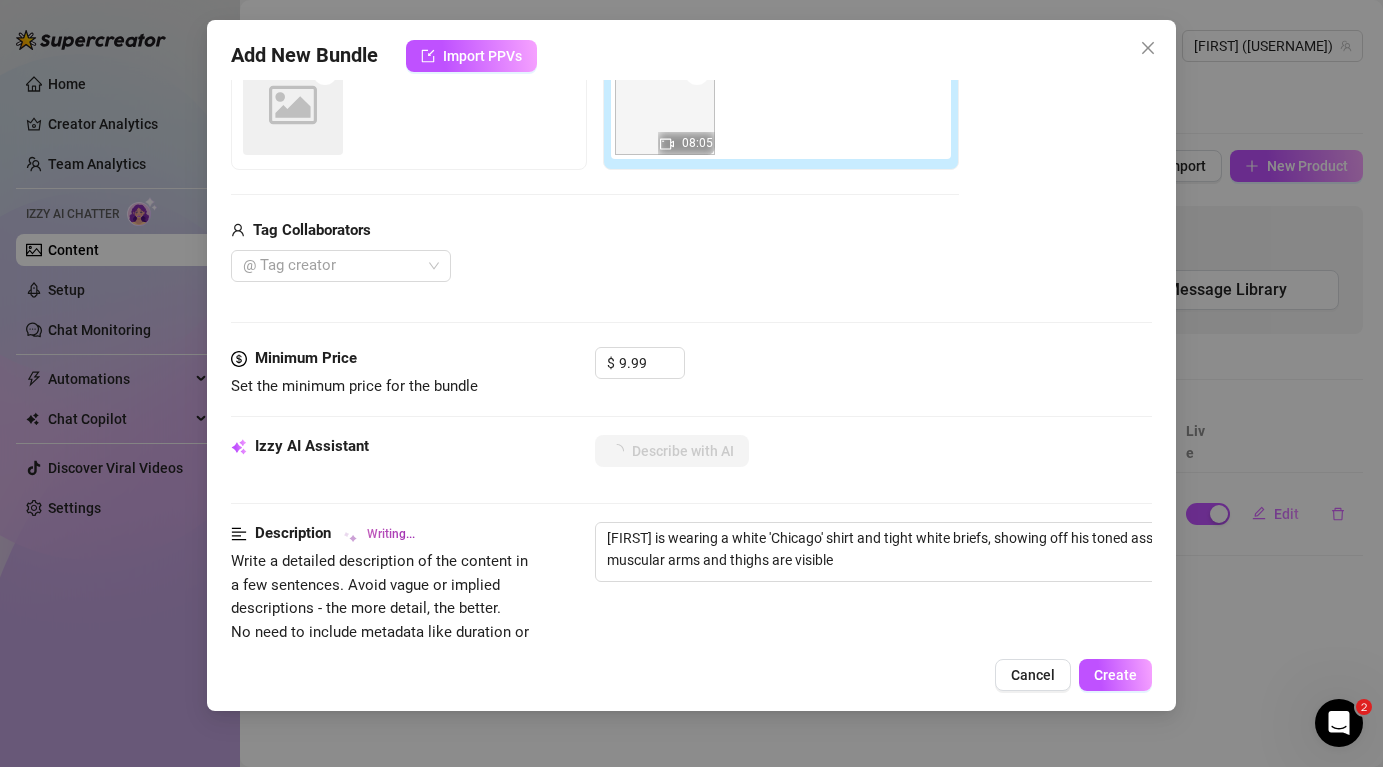 type on "[FIRST] is wearing a white 'Chicago' shirt and tight white briefs, showing off his toned ass and bulge. His muscular arms and thighs are visible as" 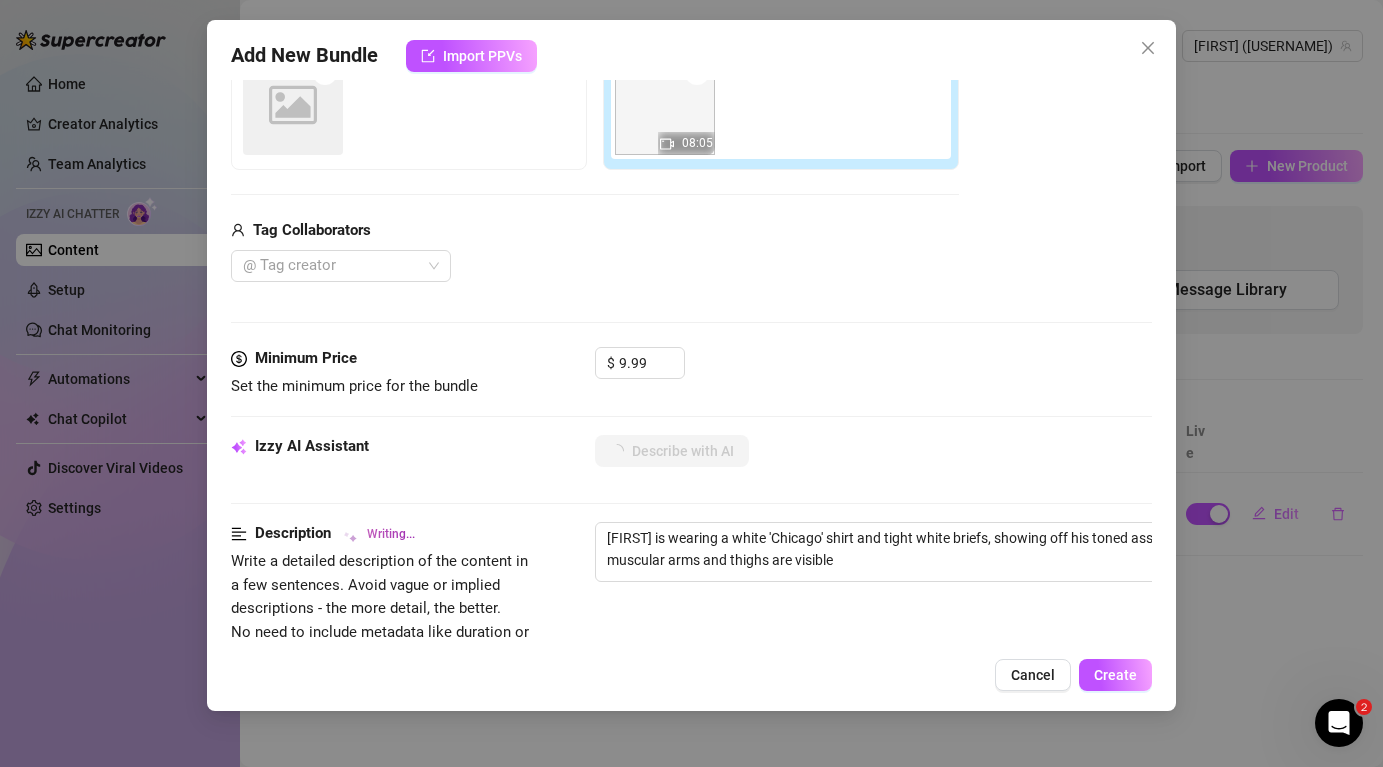 type on "[FIRST] is wearing a white 'Chicago' shirt and tight white briefs, showing off his toned ass and bulge. His muscular arms and thighs are visible as" 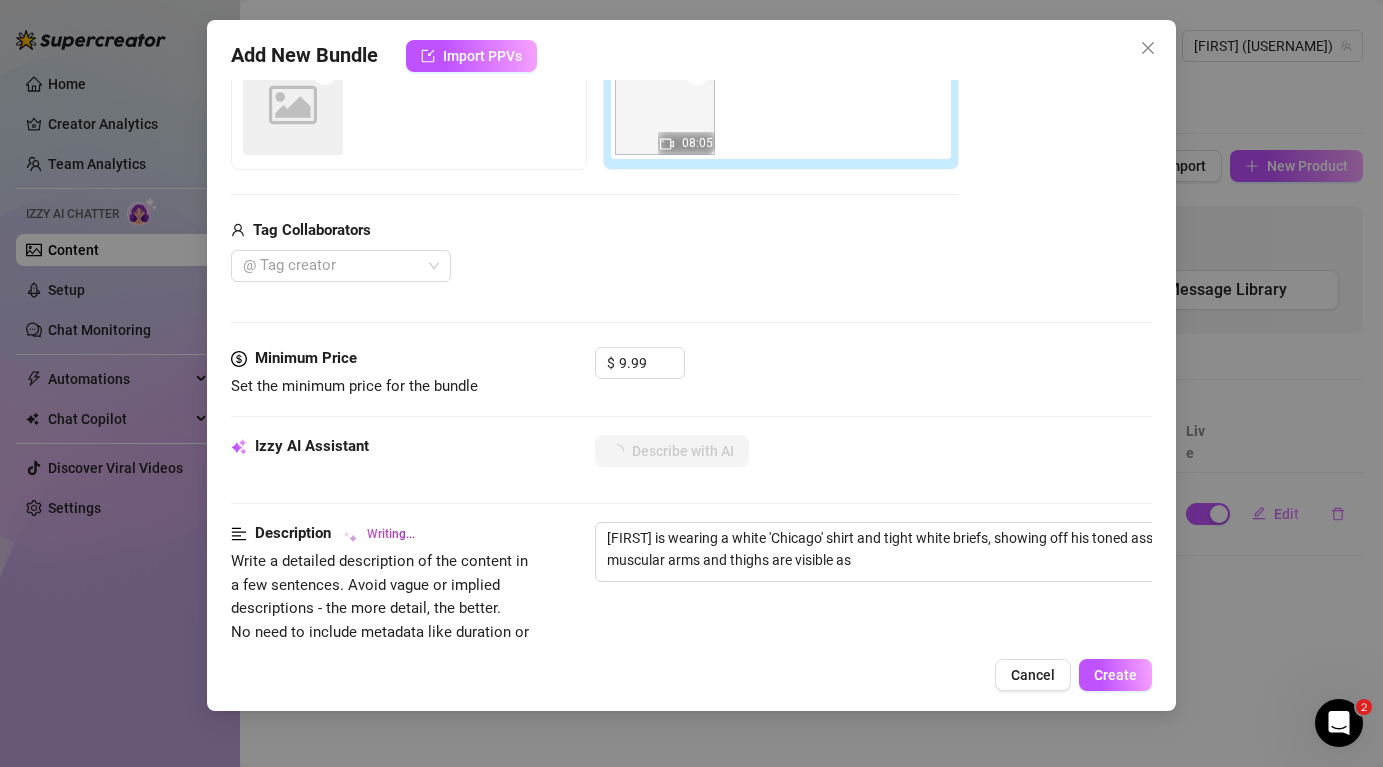 type on "[FIRST] is wearing a white 'Chicago' shirt and tight white briefs, showing off his toned ass and bulge. His muscular arms and thighs are visible as he" 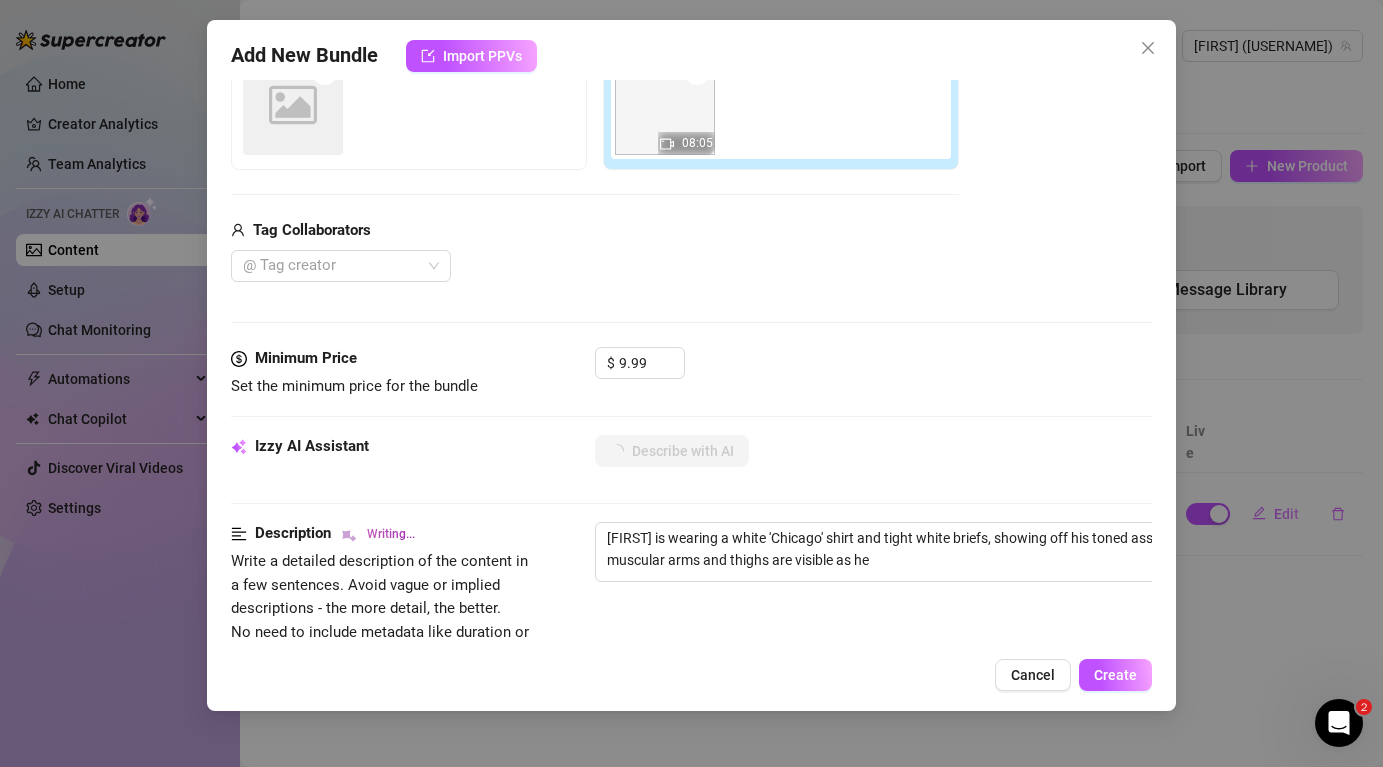 type on "[FIRST] is wearing a white '[CITY]' shirt and tight white briefs, showing off his toned ass and bulge. His muscular arms and thighs are visible as he poses" 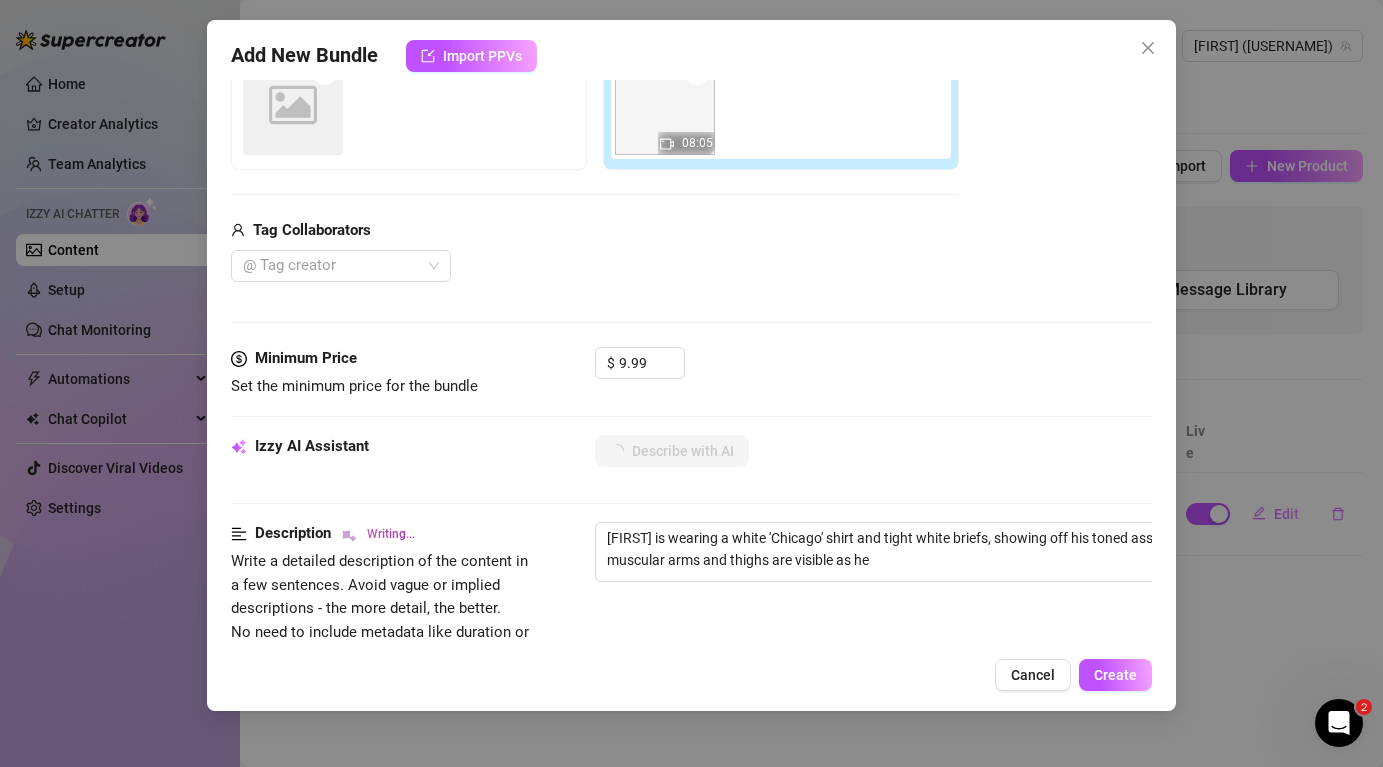 type on "[FIRST] is wearing a white '[CITY]' shirt and tight white briefs, showing off his toned ass and bulge. His muscular arms and thighs are visible as he poses" 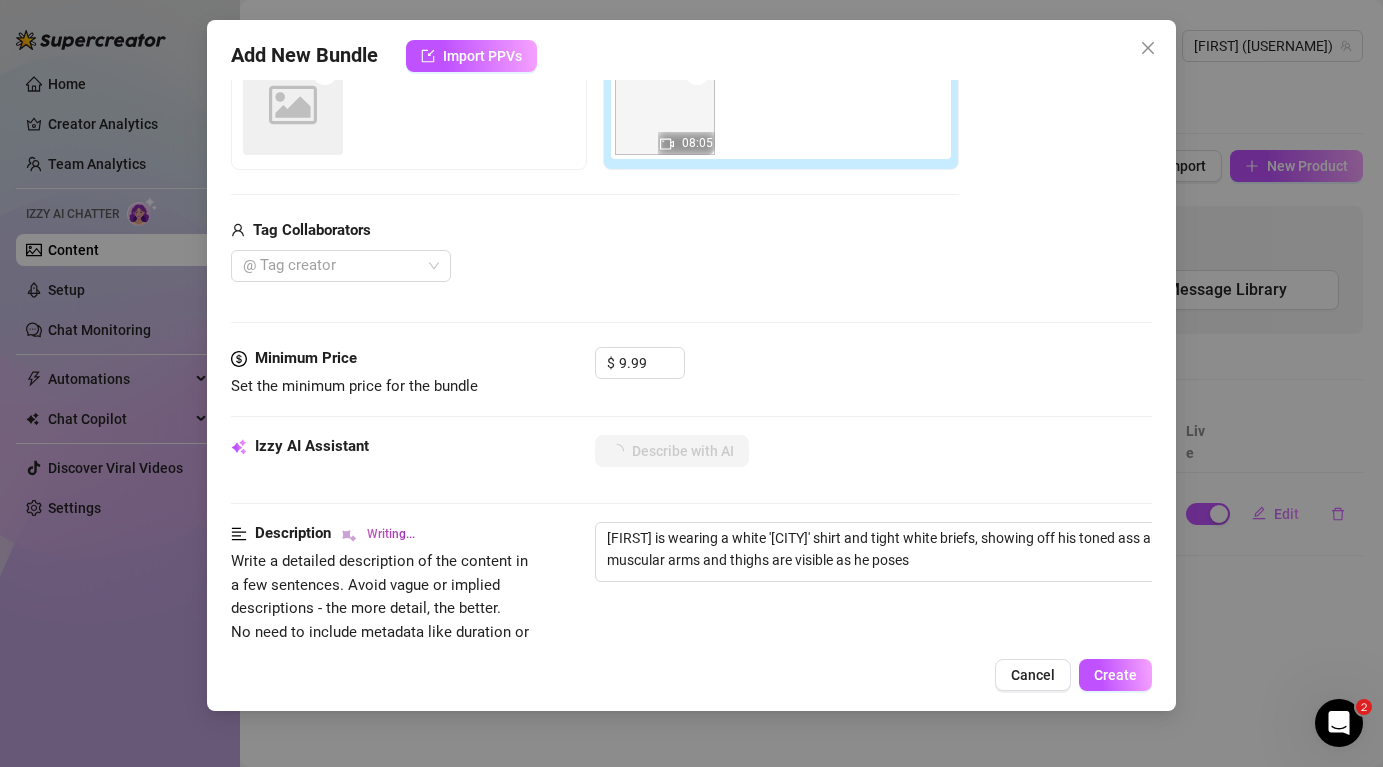 type on "[FIRST] is wearing a white '[CITY]' shirt and tight white briefs, showing off his toned ass and bulge. His muscular arms and thighs are visible as he poses seductively" 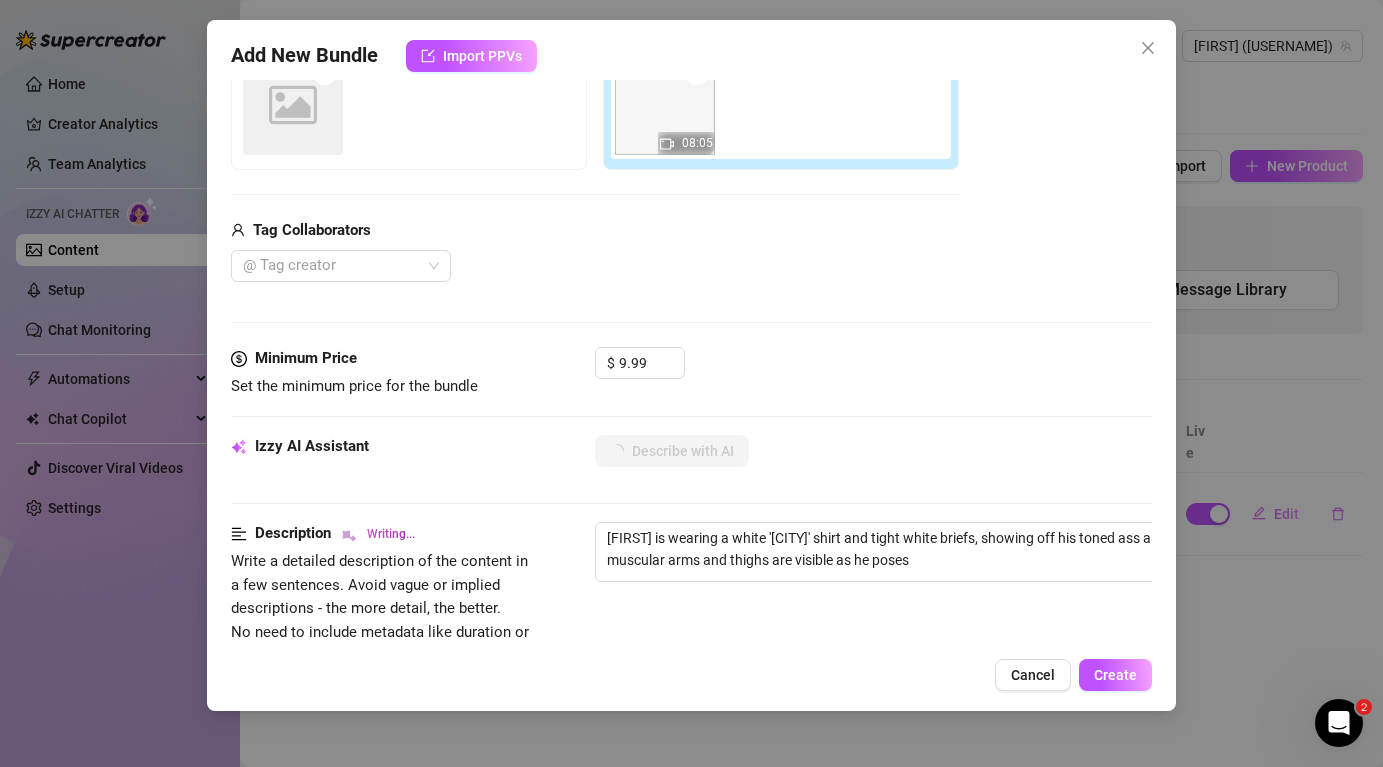 type on "[FIRST] is wearing a white '[CITY]' shirt and tight white briefs, showing off his toned ass and bulge. His muscular arms and thighs are visible as he poses seductively" 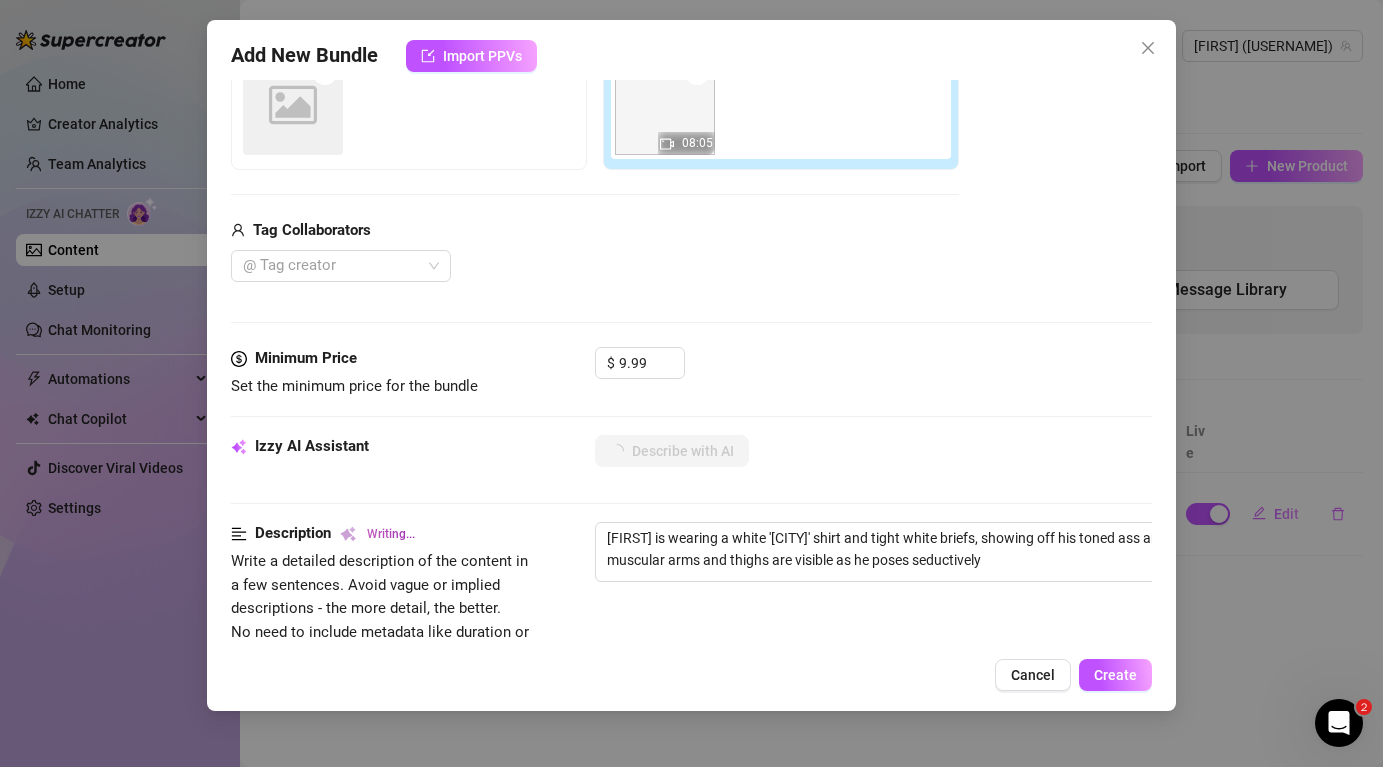 type on "[FIRST] is wearing a white '[CITY]' shirt and tight white briefs, showing off his toned ass and bulge. His muscular arms and thighs are visible as he poses seductively on" 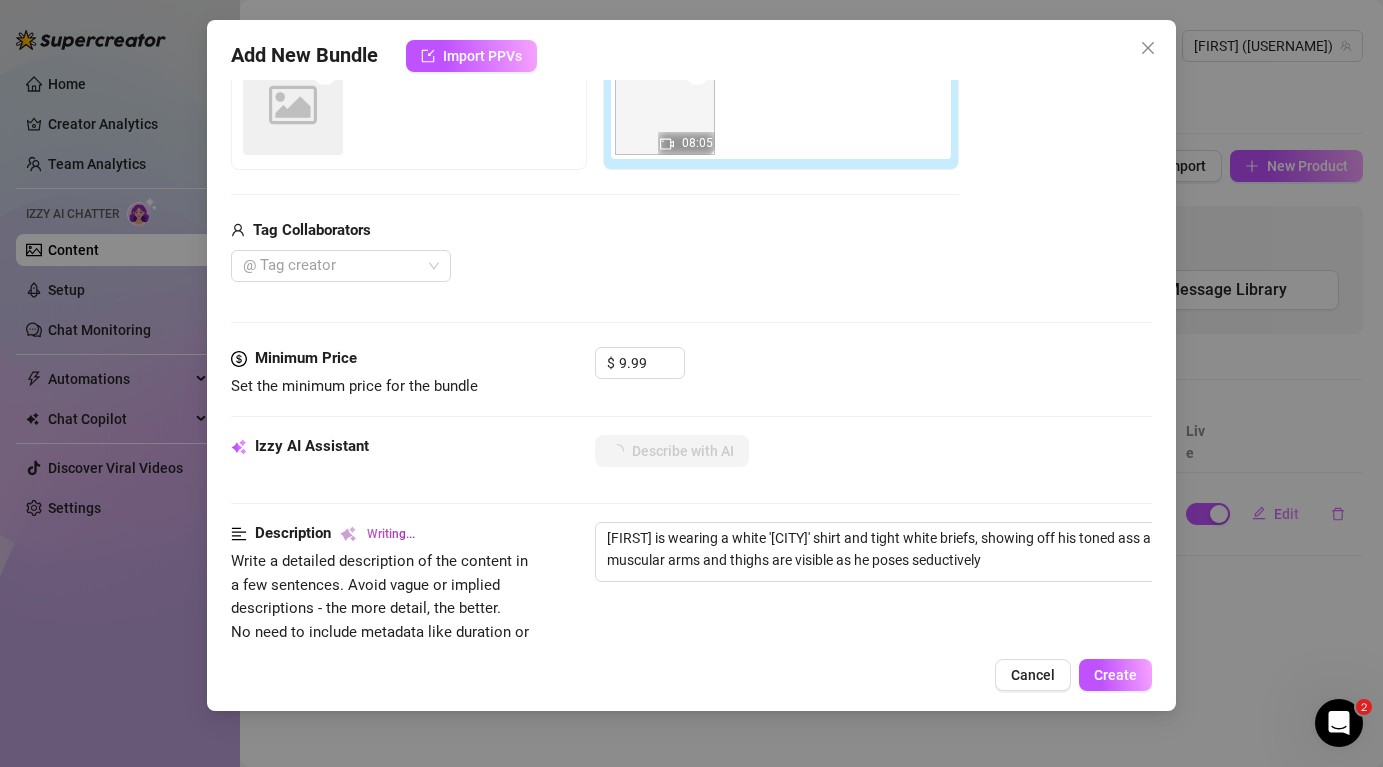 type on "[FIRST] is wearing a white '[CITY]' shirt and tight white briefs, showing off his toned ass and bulge. His muscular arms and thighs are visible as he poses seductively on" 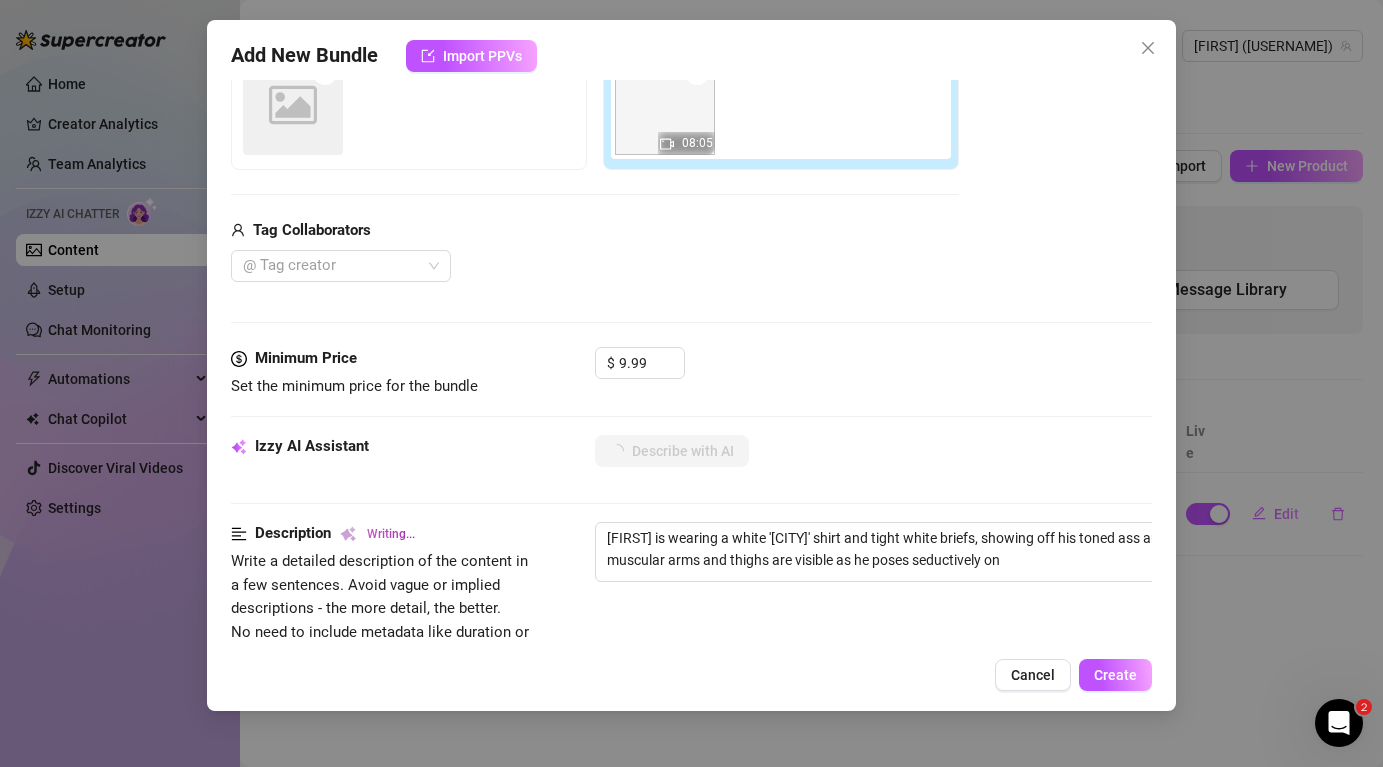 type on "[NAME] is wearing a white '[CITY]' shirt and tight white briefs, showing off his toned ass and bulge. His muscular arms and thighs are visible as he poses seductively on a" 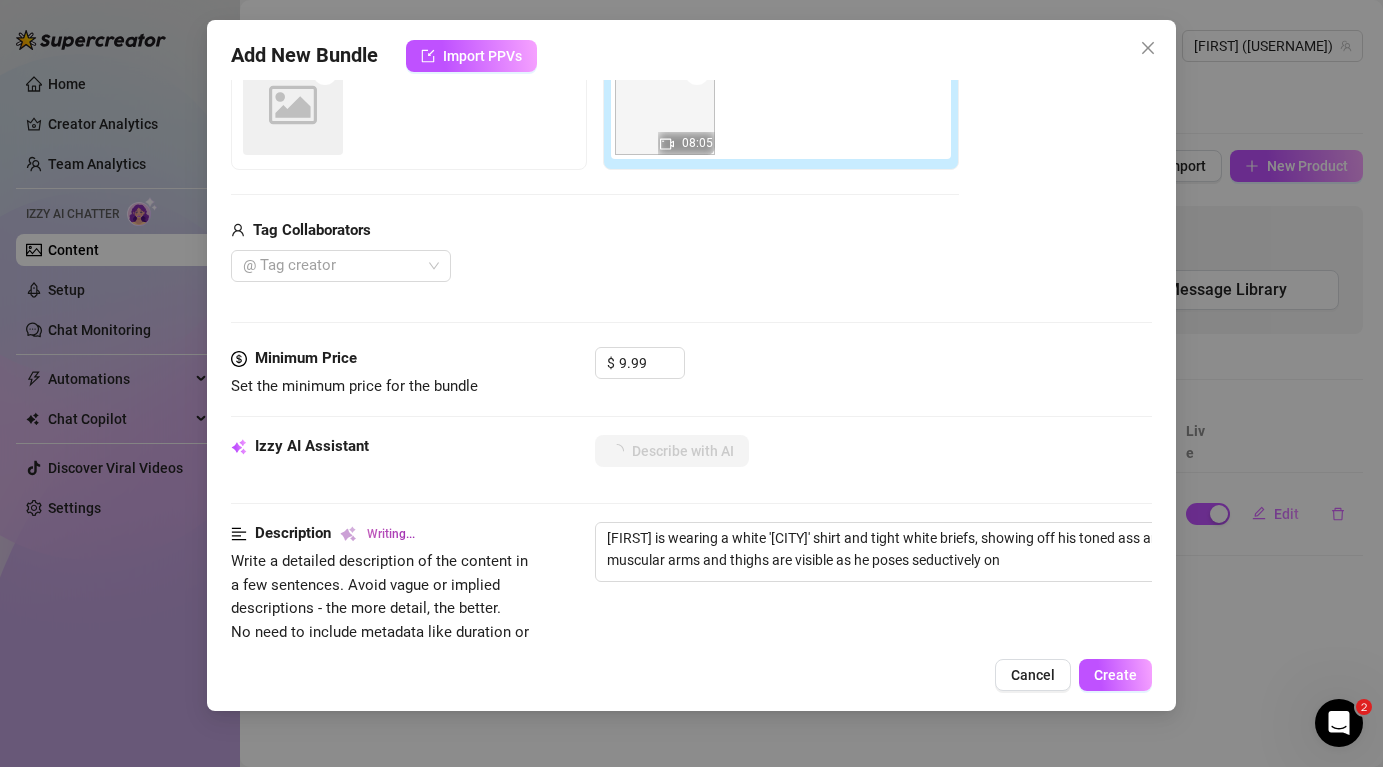type on "[NAME] is wearing a white '[CITY]' shirt and tight white briefs, showing off his toned ass and bulge. His muscular arms and thighs are visible as he poses seductively on a" 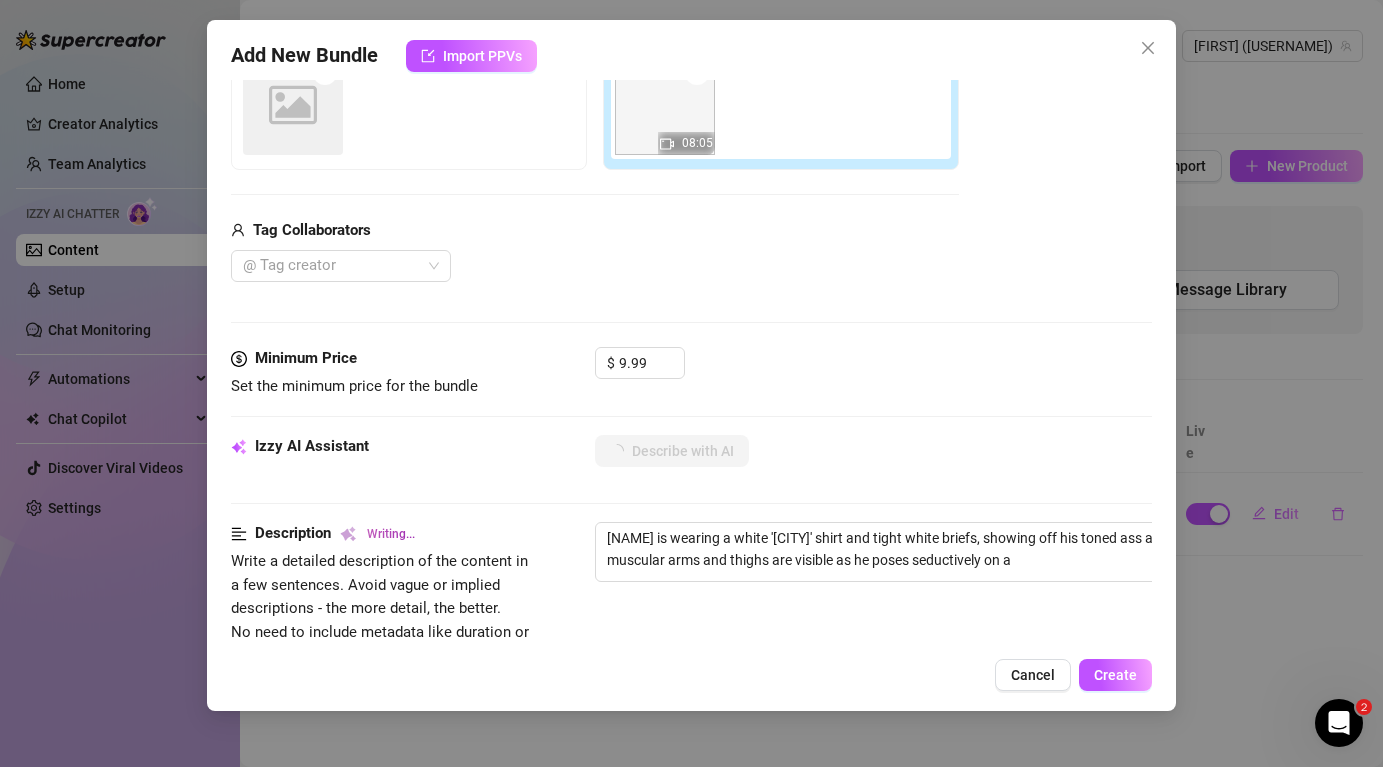 type on "[FIRST] is wearing a white 'Chicago' shirt and tight white briefs, showing off his toned ass and bulge. His muscular arms and thighs are visible as he poses seductively on a bed." 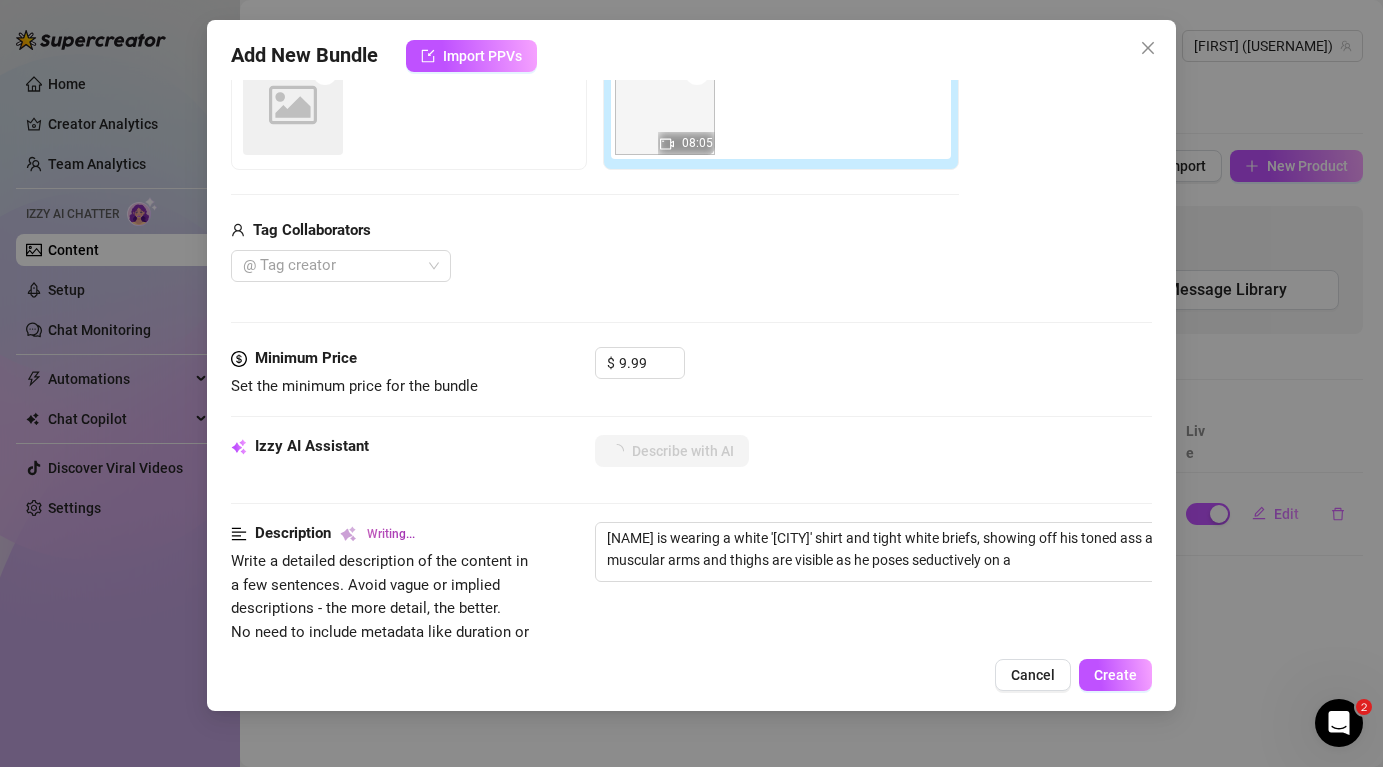 type on "[FIRST] is wearing a white 'Chicago' shirt and tight white briefs, showing off his toned ass and bulge. His muscular arms and thighs are visible as he poses seductively on a bed." 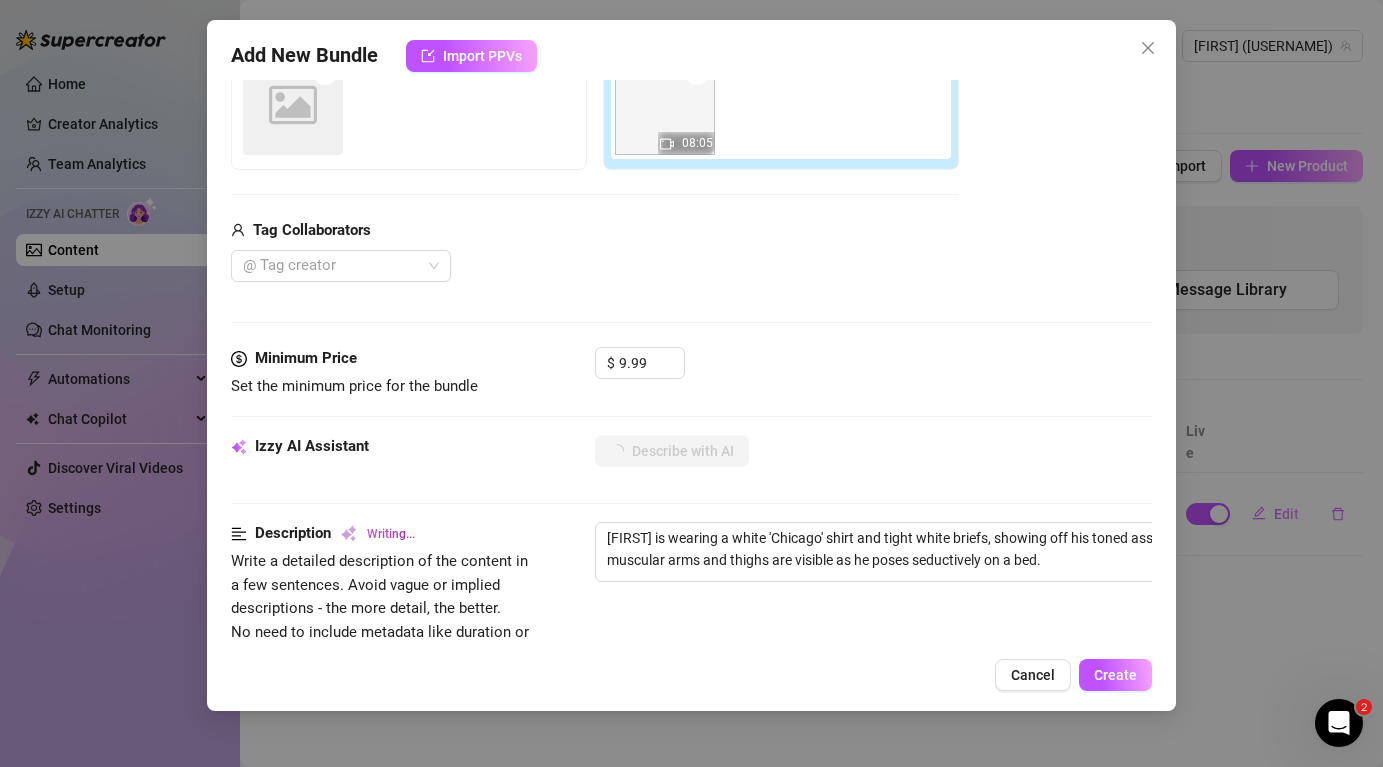 type on "[NAME] is wearing a white '[CITY]' shirt and tight white briefs, showing off his toned ass and bulge. His muscular arms and thighs are visible as he poses seductively on a bed. The" 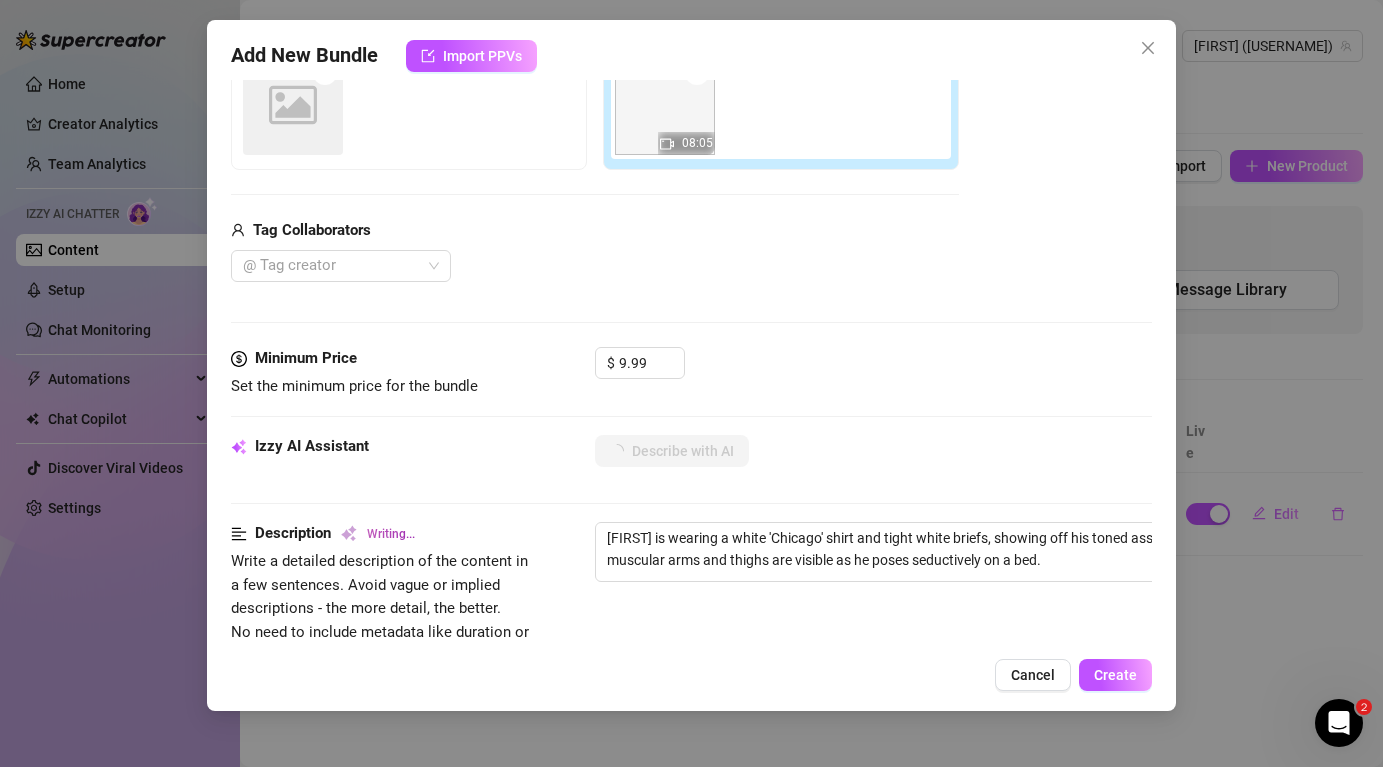 type on "[NAME] is wearing a white '[CITY]' shirt and tight white briefs, showing off his toned ass and bulge. His muscular arms and thighs are visible as he poses seductively on a bed. The" 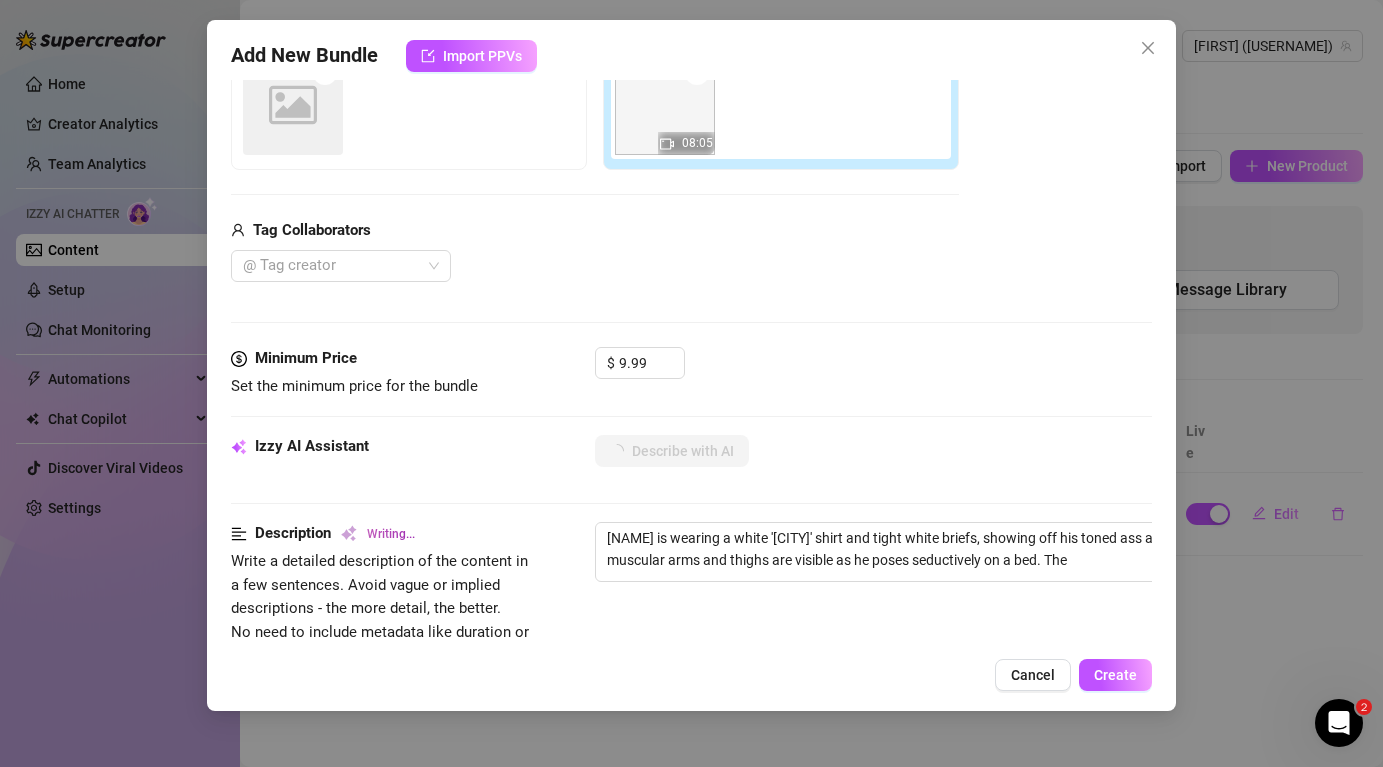 type on "[FIRST] is wearing a white 'Chicago' shirt and tight white briefs, showing off his toned ass and bulge. His muscular arms and thighs are visible as he poses seductively on a bed. The video" 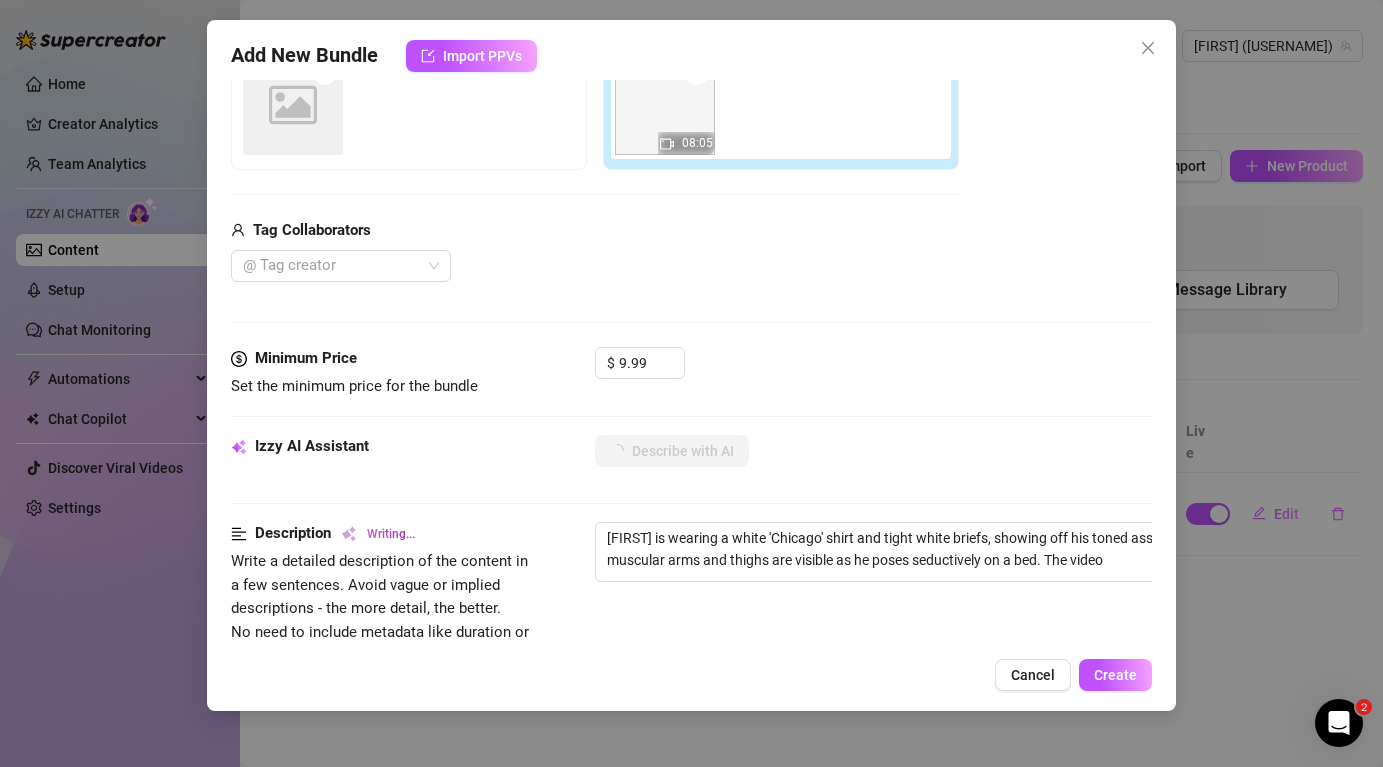 type on "[FIRST] is wearing a white '[CITY]' shirt and tight white briefs, showing off his toned ass and bulge. His muscular arms and thighs are visible as he poses seductively on a bed. The video captures" 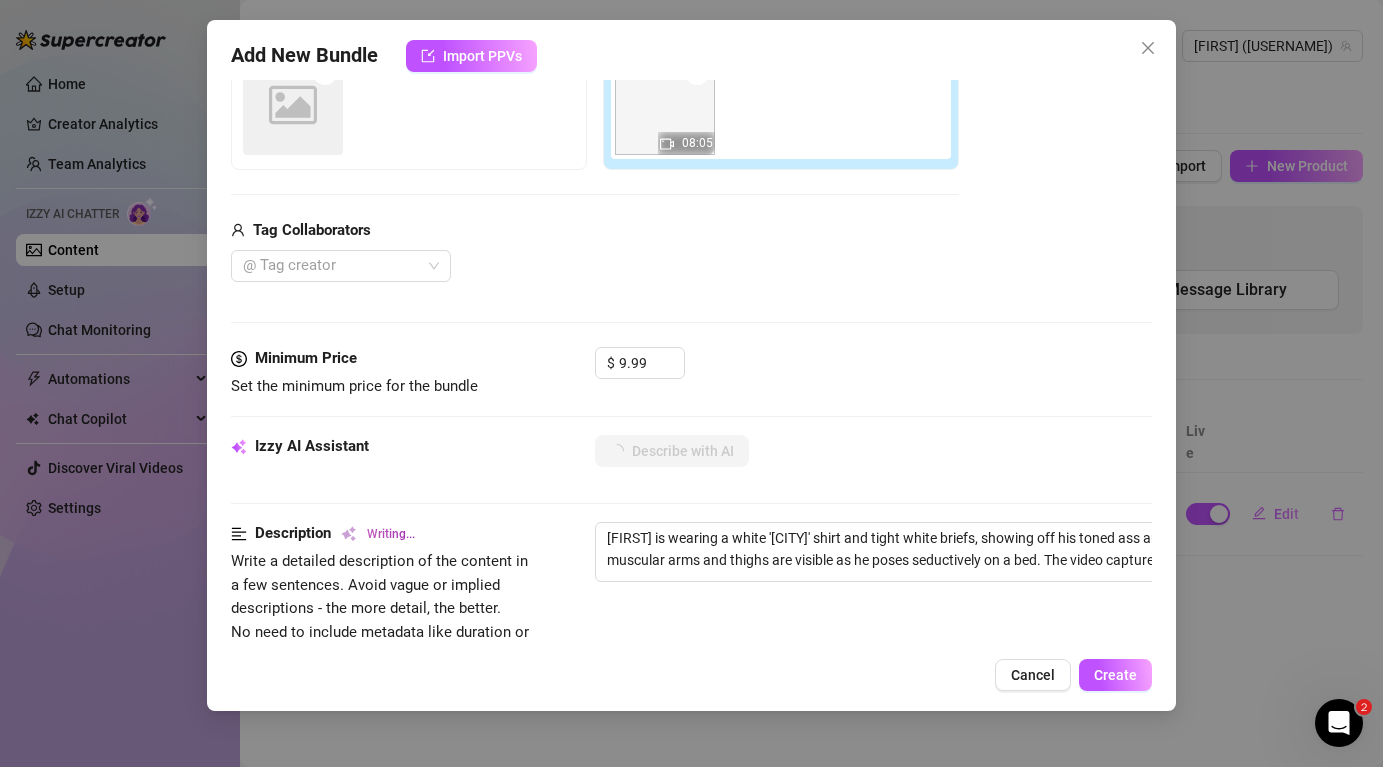 type on "Marius is wearing a white 'Chicago' shirt and tight white briefs, showing off his toned ass and bulge. His muscular arms and thighs are visible as he poses seductively on a bed. The video captures intimate" 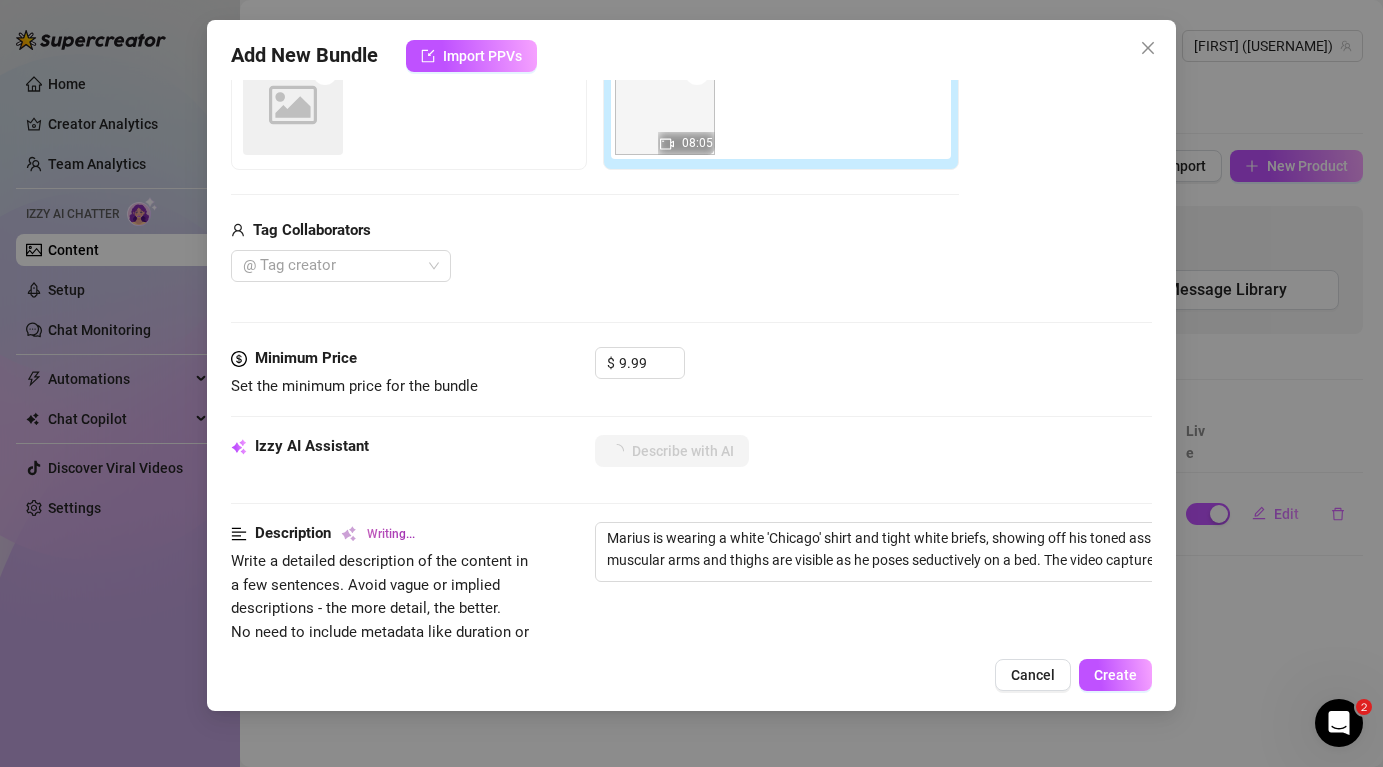 type on "[NAME] is wearing a white 'Chicago' shirt and tight white briefs, showing off his toned ass and bulge. His muscular arms and thighs are visible as he poses seductively on a bed. The video captures intimate close-ups" 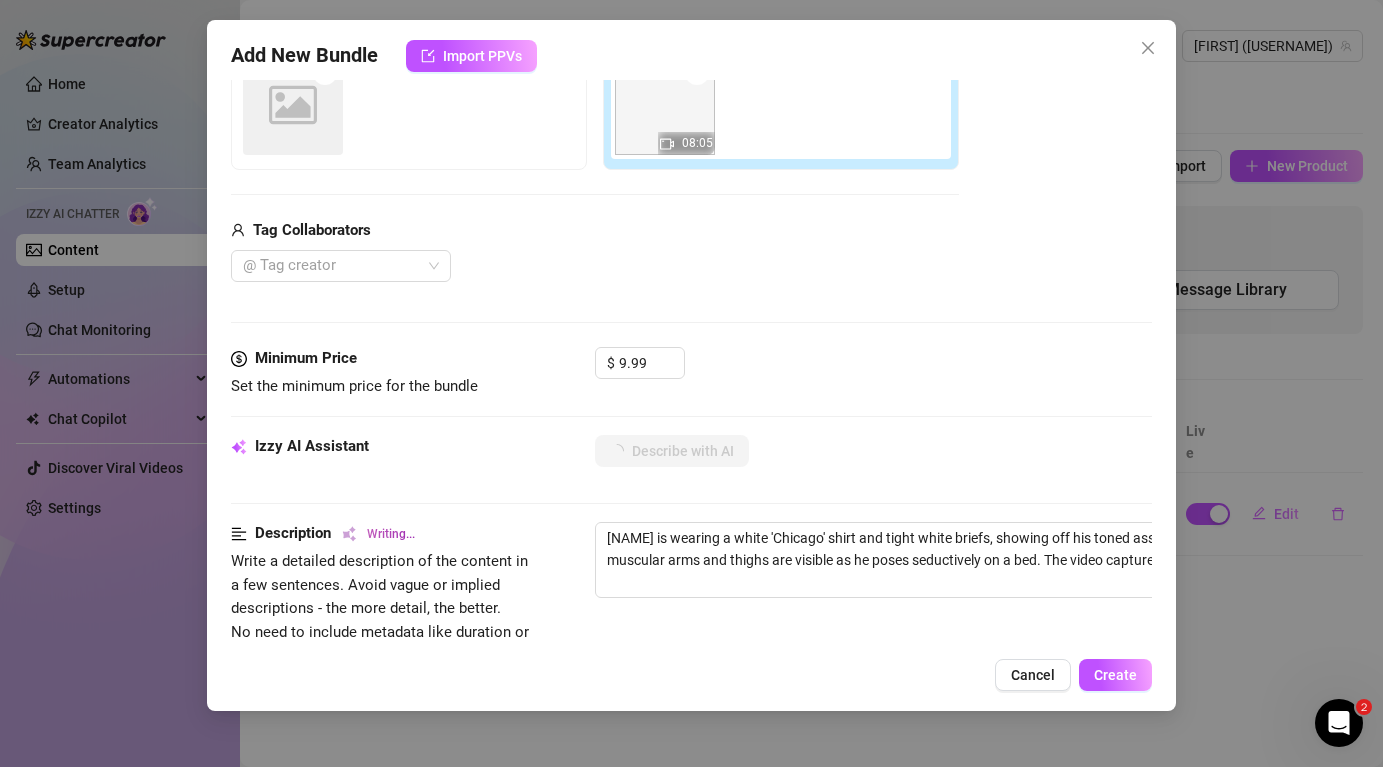 type on "[FIRST] is wearing a white '[CITY]' shirt and tight white briefs, showing off his toned ass and bulge. His muscular arms and thighs are visible as he poses seductively on a bed. The video captures intimate close-ups of" 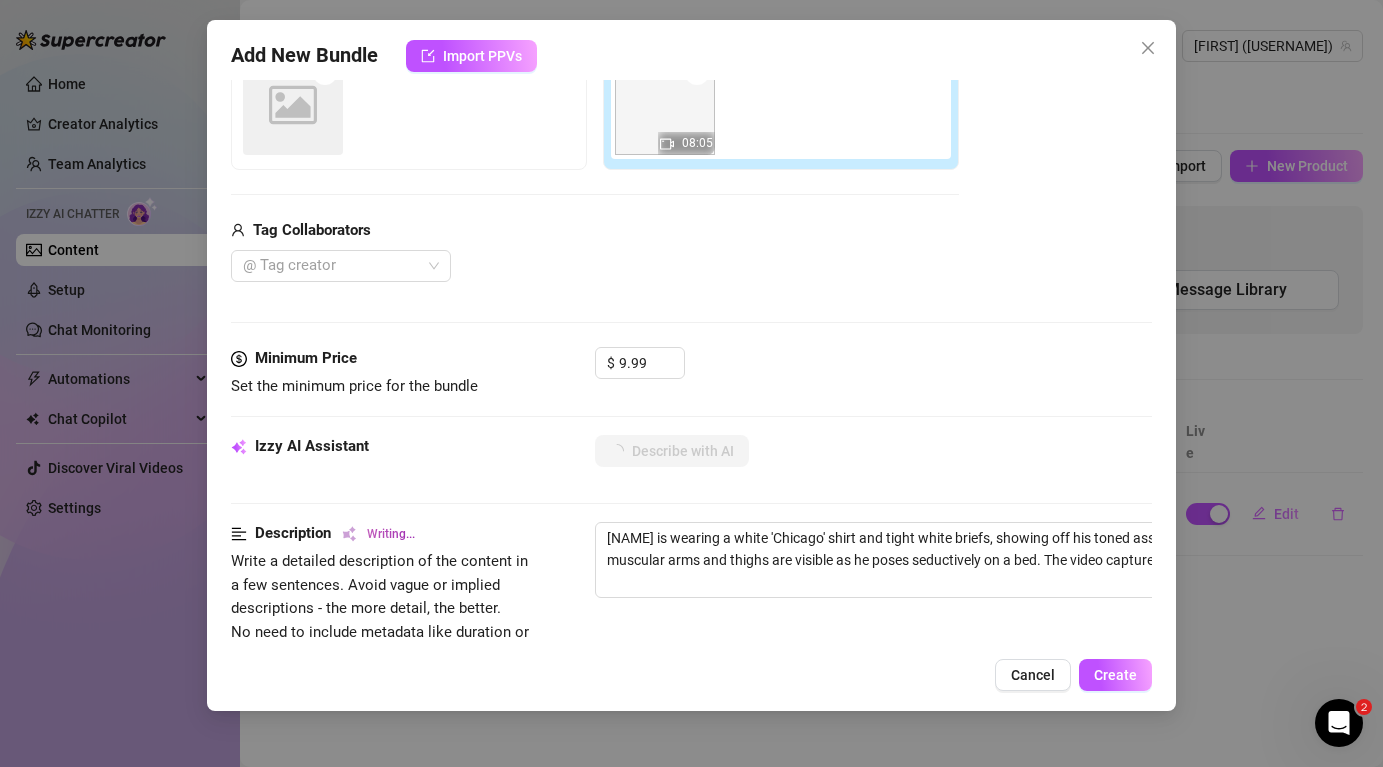 type on "[FIRST] is wearing a white '[CITY]' shirt and tight white briefs, showing off his toned ass and bulge. His muscular arms and thighs are visible as he poses seductively on a bed. The video captures intimate close-ups of" 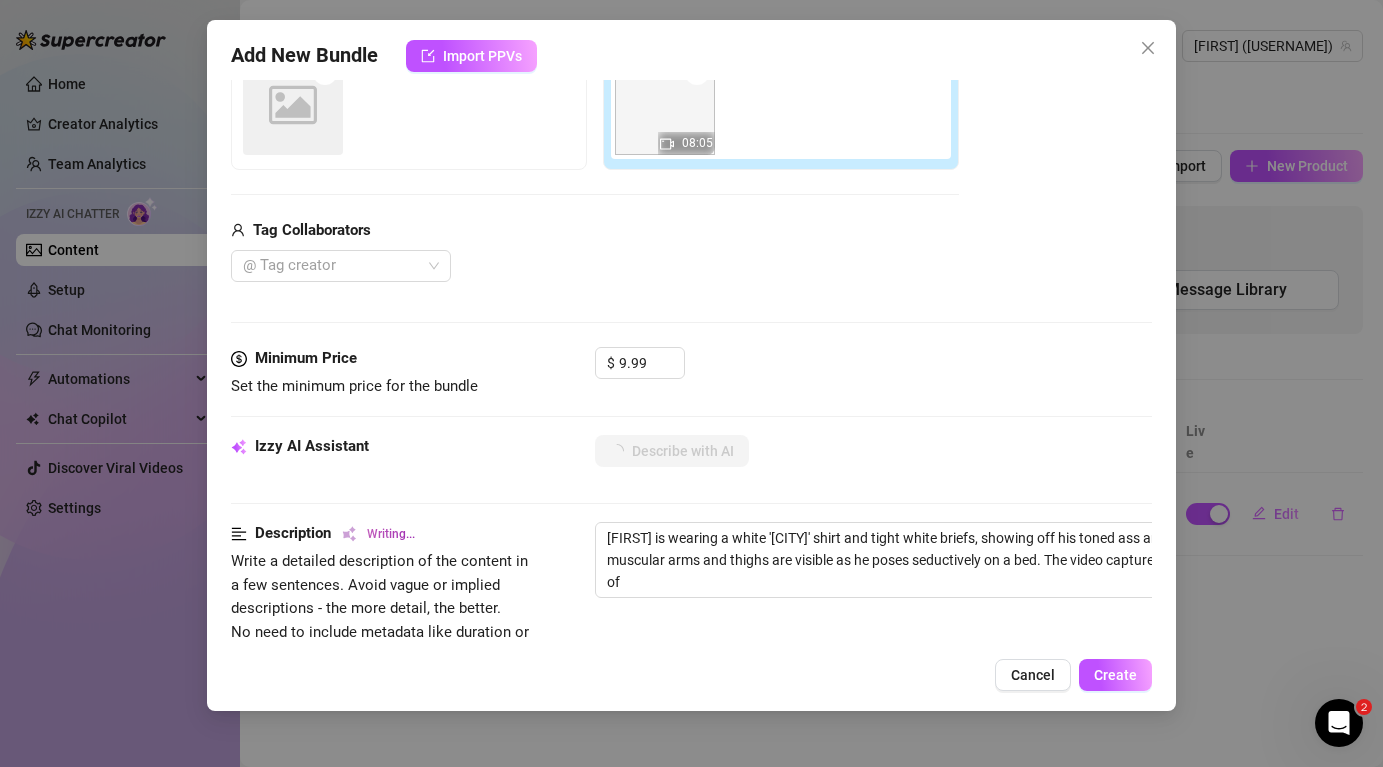 type on "[FIRST] is wearing a white '[CITY]' shirt and tight white briefs, showing off his toned ass and bulge. His muscular arms and thighs are visible as he poses seductively on a bed. The video captures intimate close-ups of his" 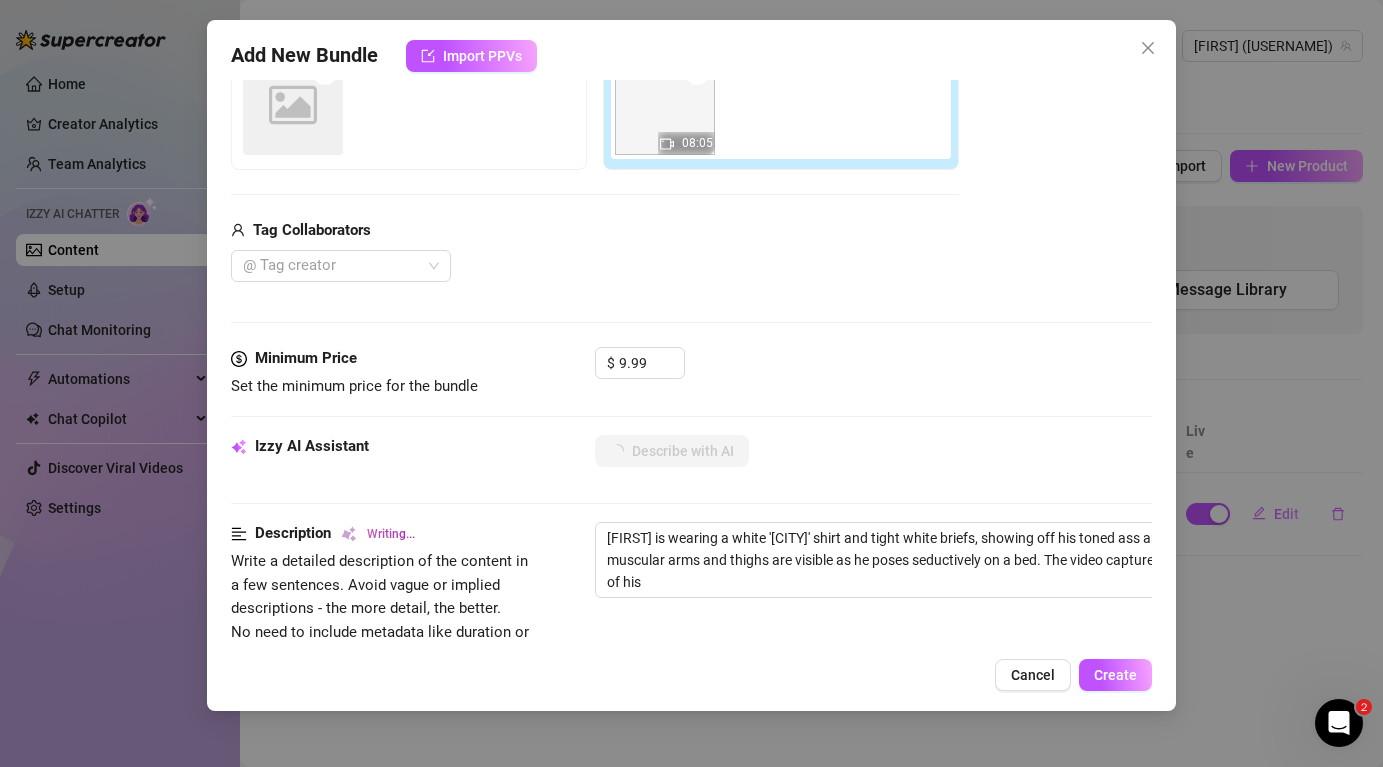 type on "[FIRST] is wearing a white 'Chicago' shirt and tight white briefs, showing off his toned ass and bulge. His muscular arms and thighs are visible as he poses seductively on a bed. The video captures intimate close-ups of his body," 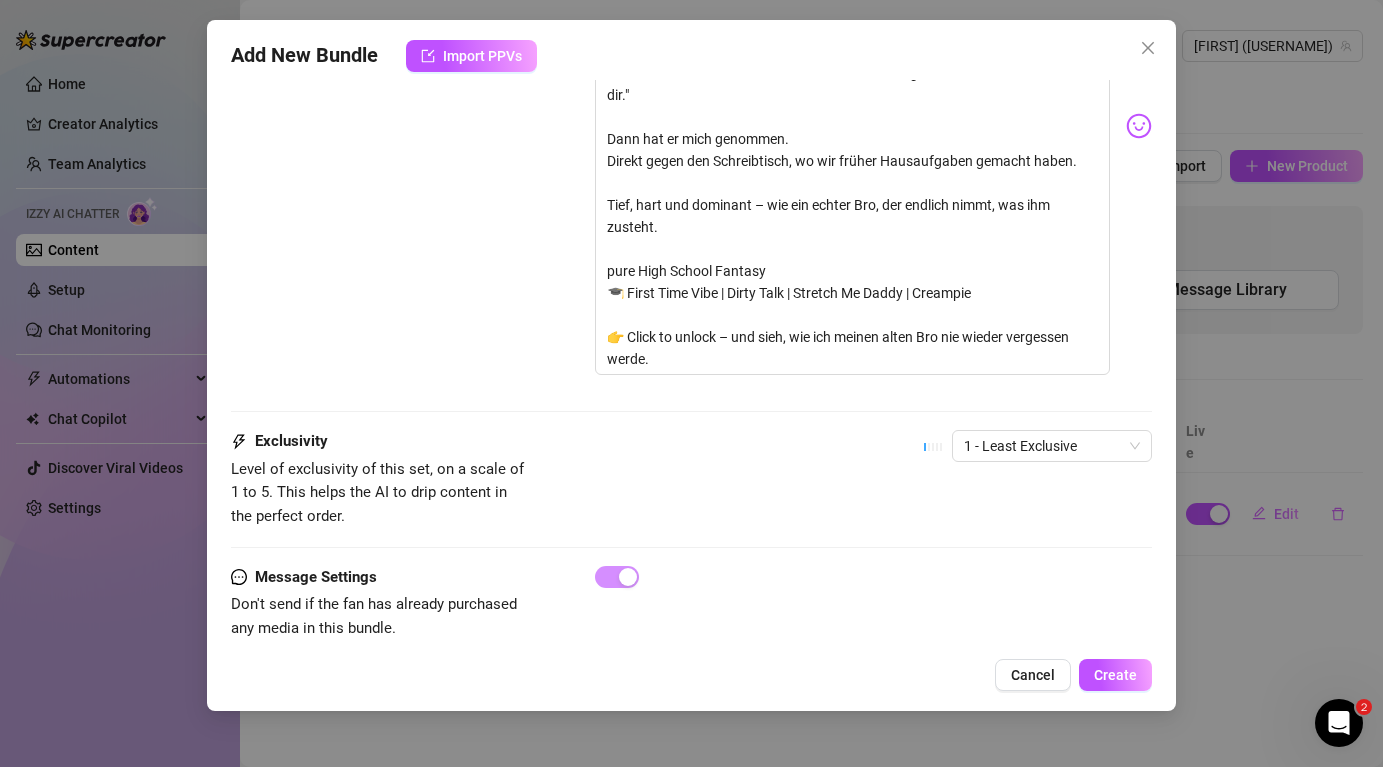 scroll, scrollTop: 1525, scrollLeft: 0, axis: vertical 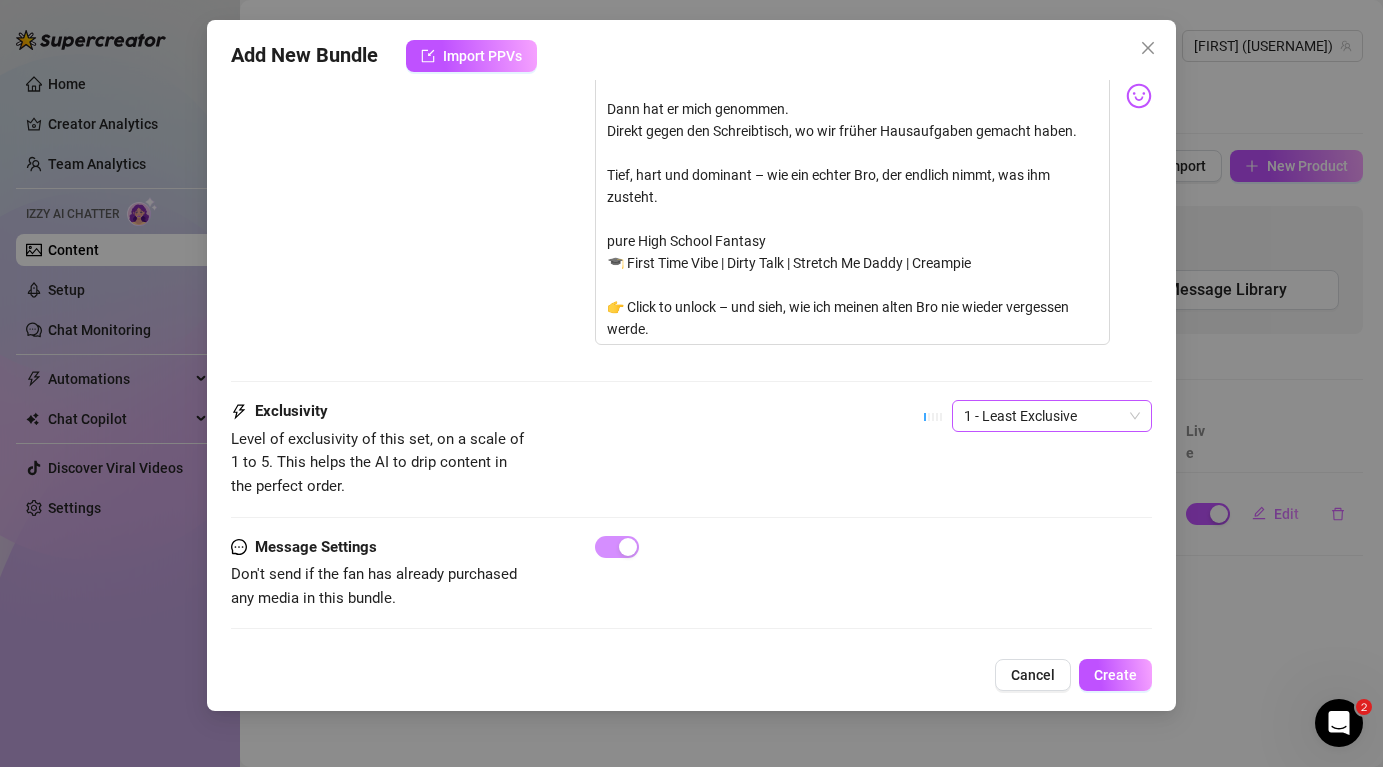click on "1 - Least Exclusive" at bounding box center (1052, 416) 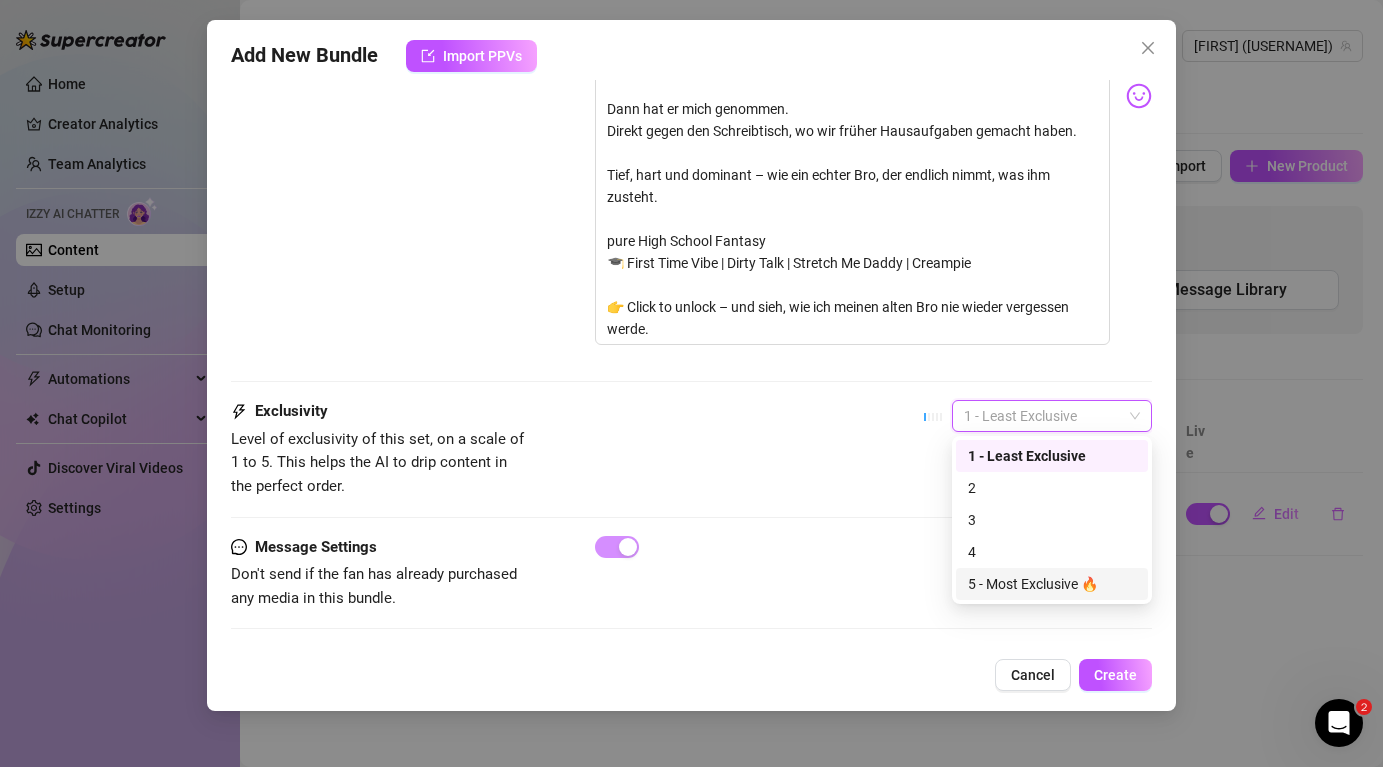 click on "5 - Most Exclusive 🔥" at bounding box center (1052, 584) 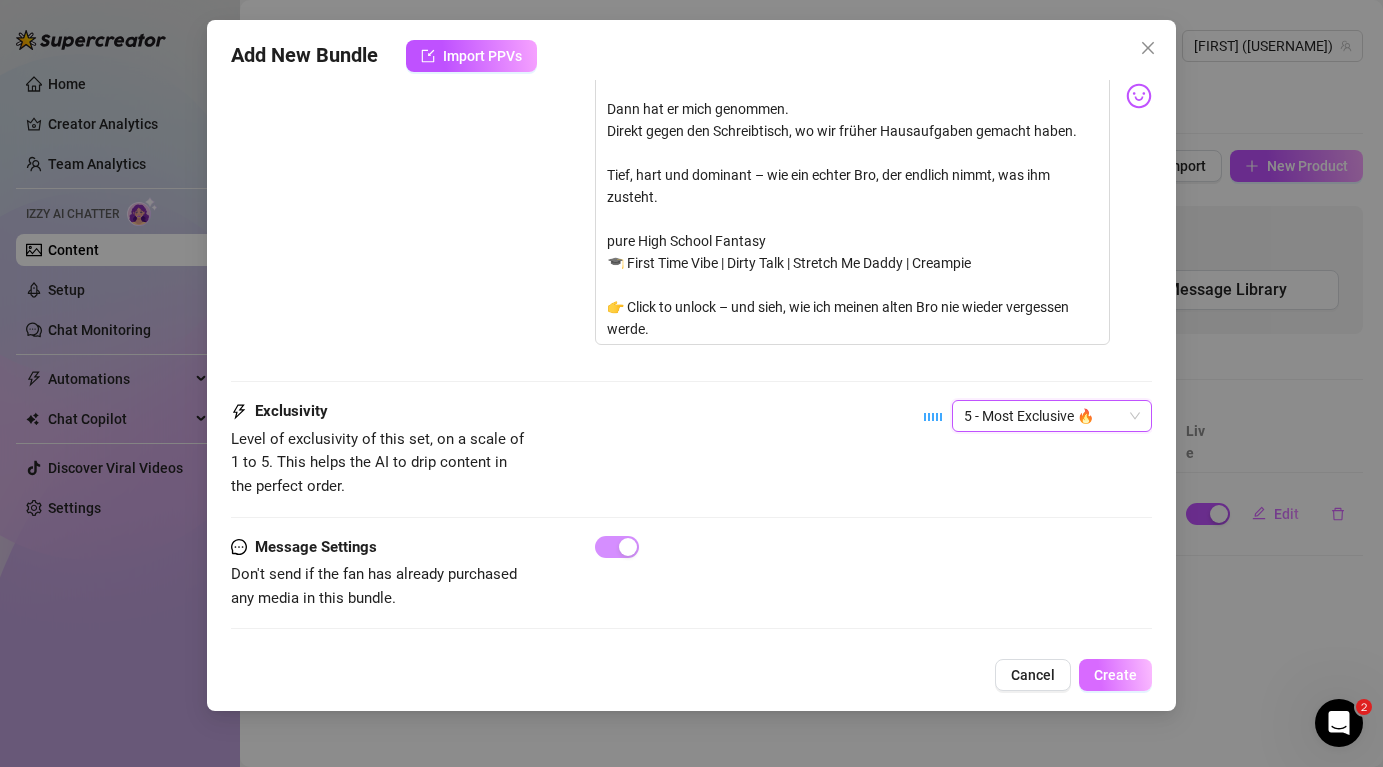 click on "Create" at bounding box center [1115, 675] 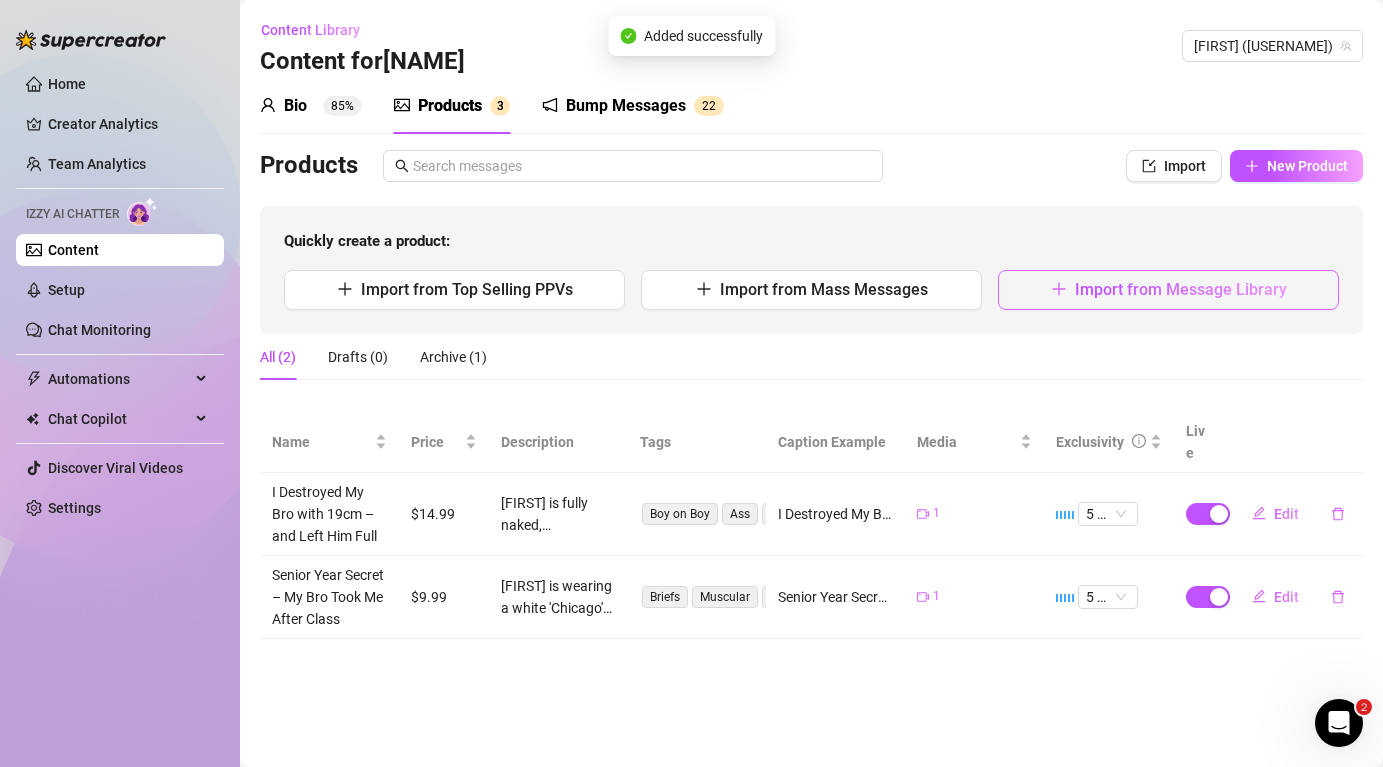 click on "Import from Message Library" at bounding box center [1181, 289] 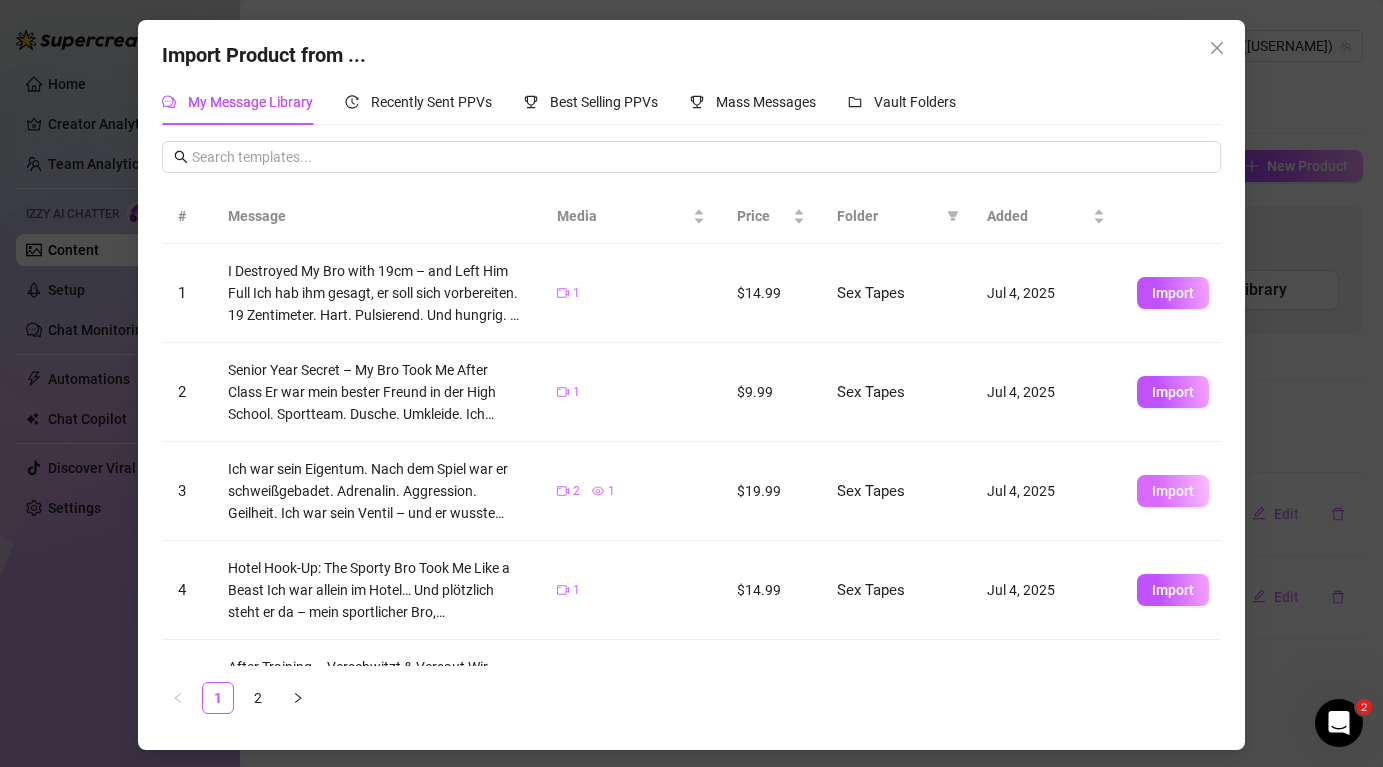 click on "Import" at bounding box center [1173, 491] 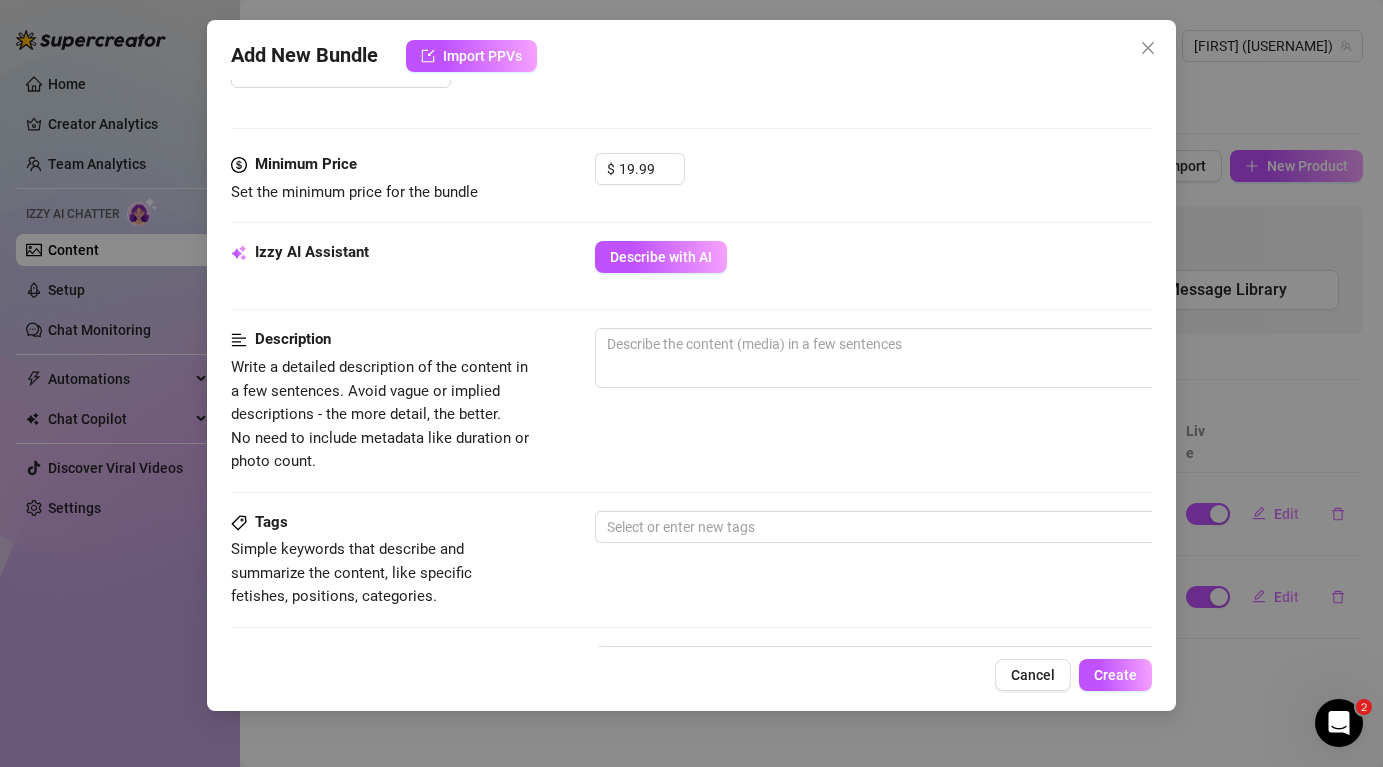 scroll, scrollTop: 559, scrollLeft: 0, axis: vertical 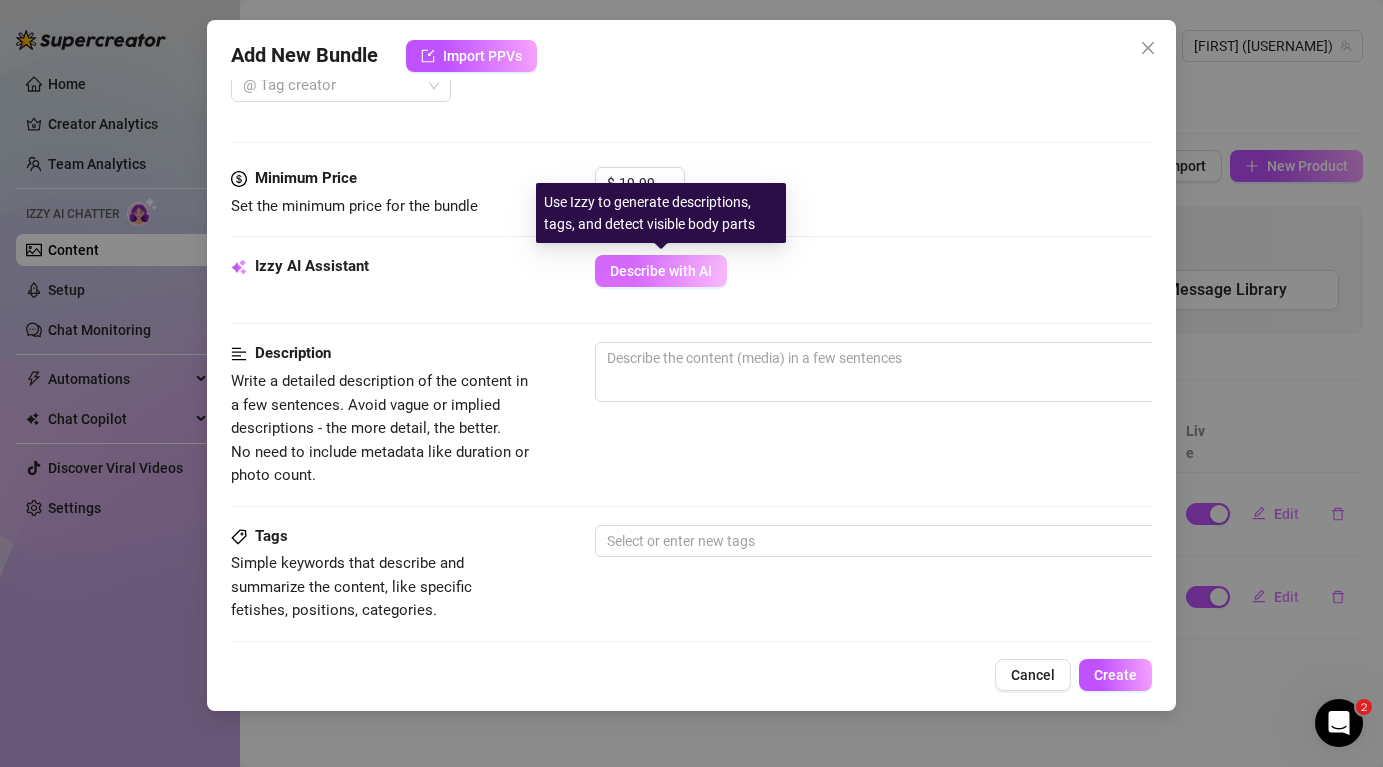 click on "Describe with AI" at bounding box center (661, 271) 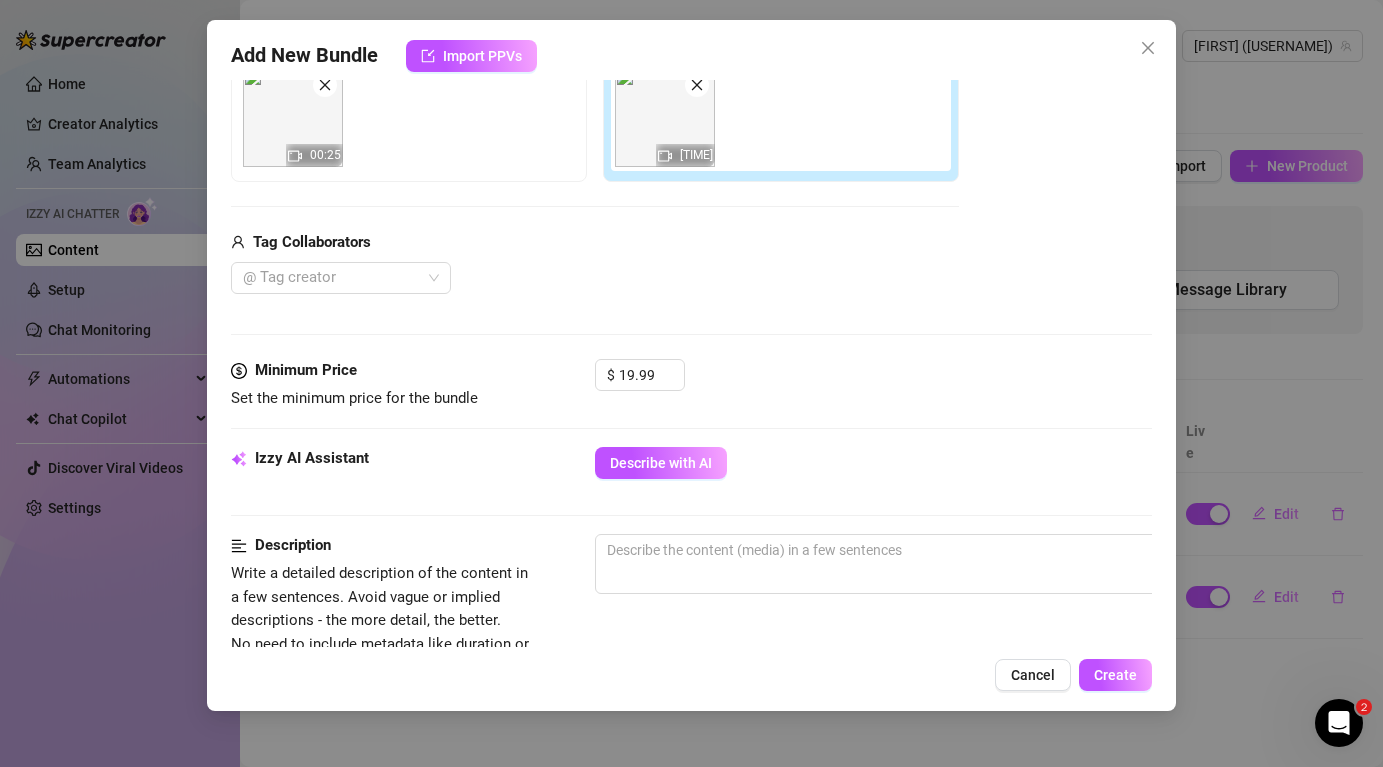 scroll, scrollTop: 366, scrollLeft: 0, axis: vertical 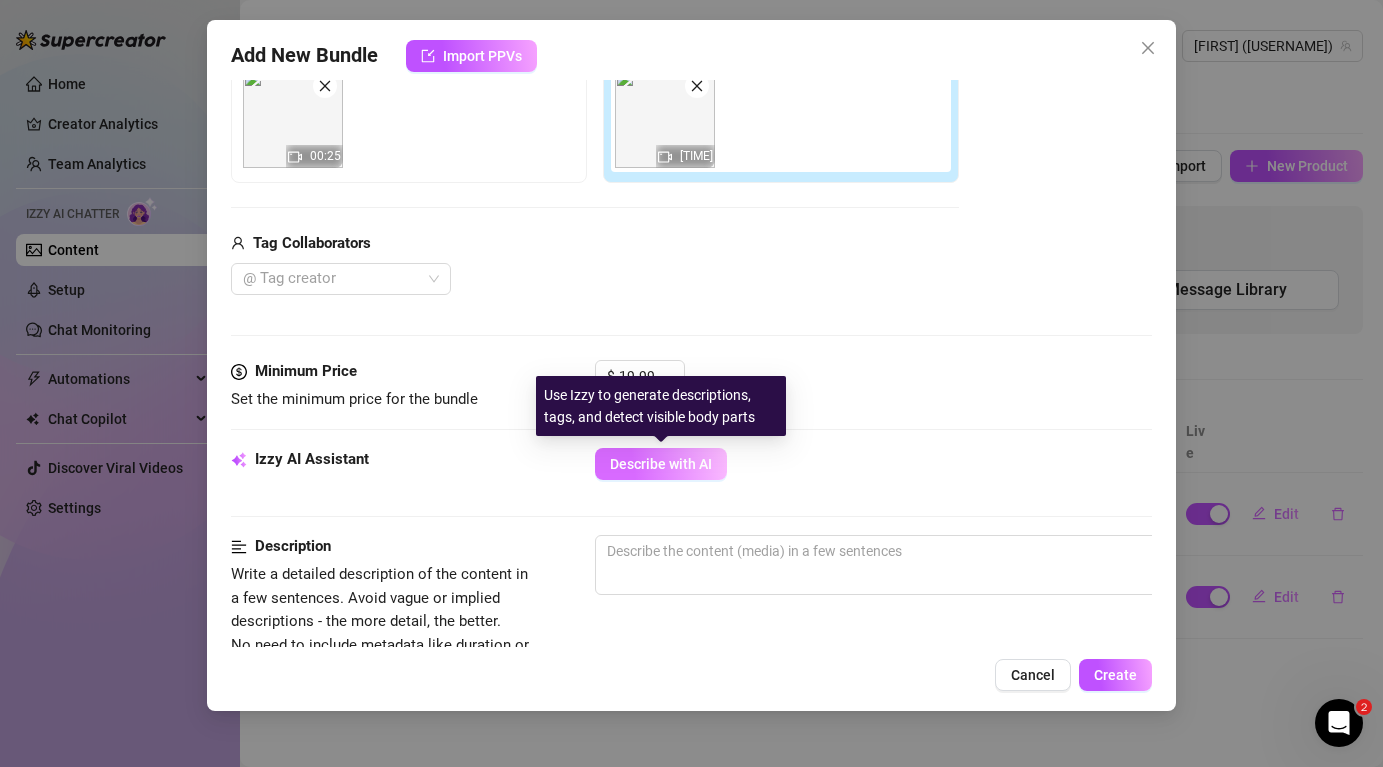 click on "Describe with AI" at bounding box center (661, 464) 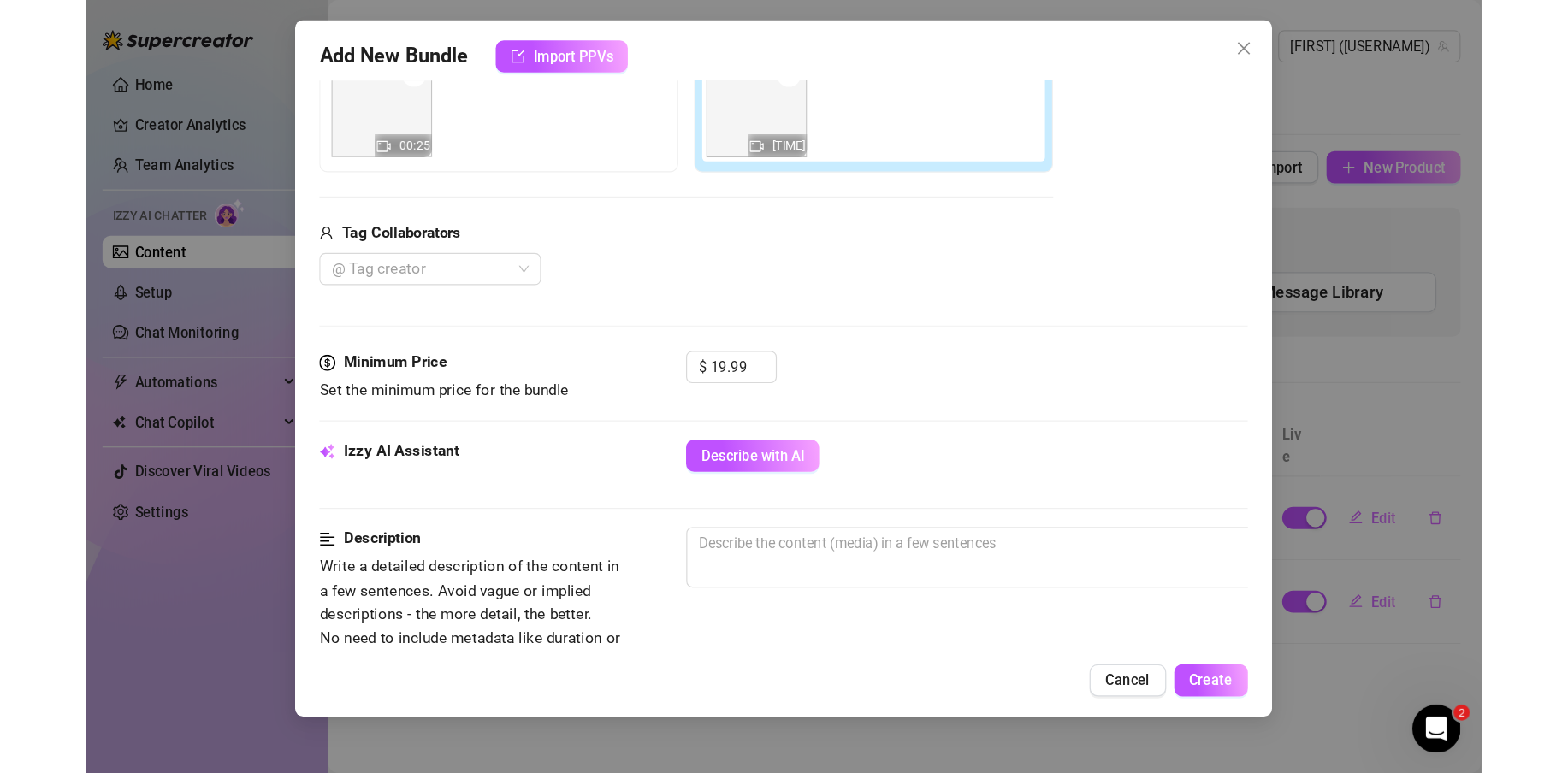 scroll, scrollTop: 315, scrollLeft: 0, axis: vertical 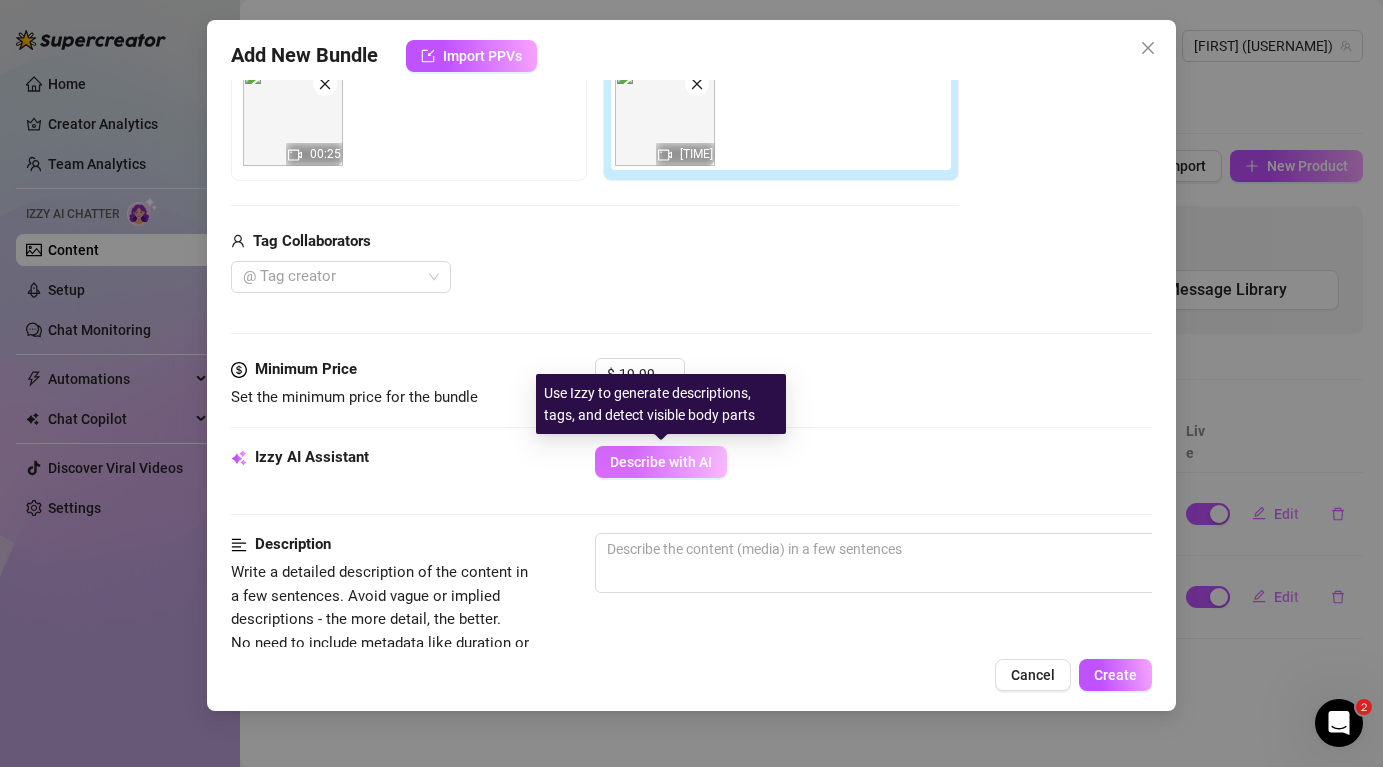 click on "Describe with AI" at bounding box center (661, 462) 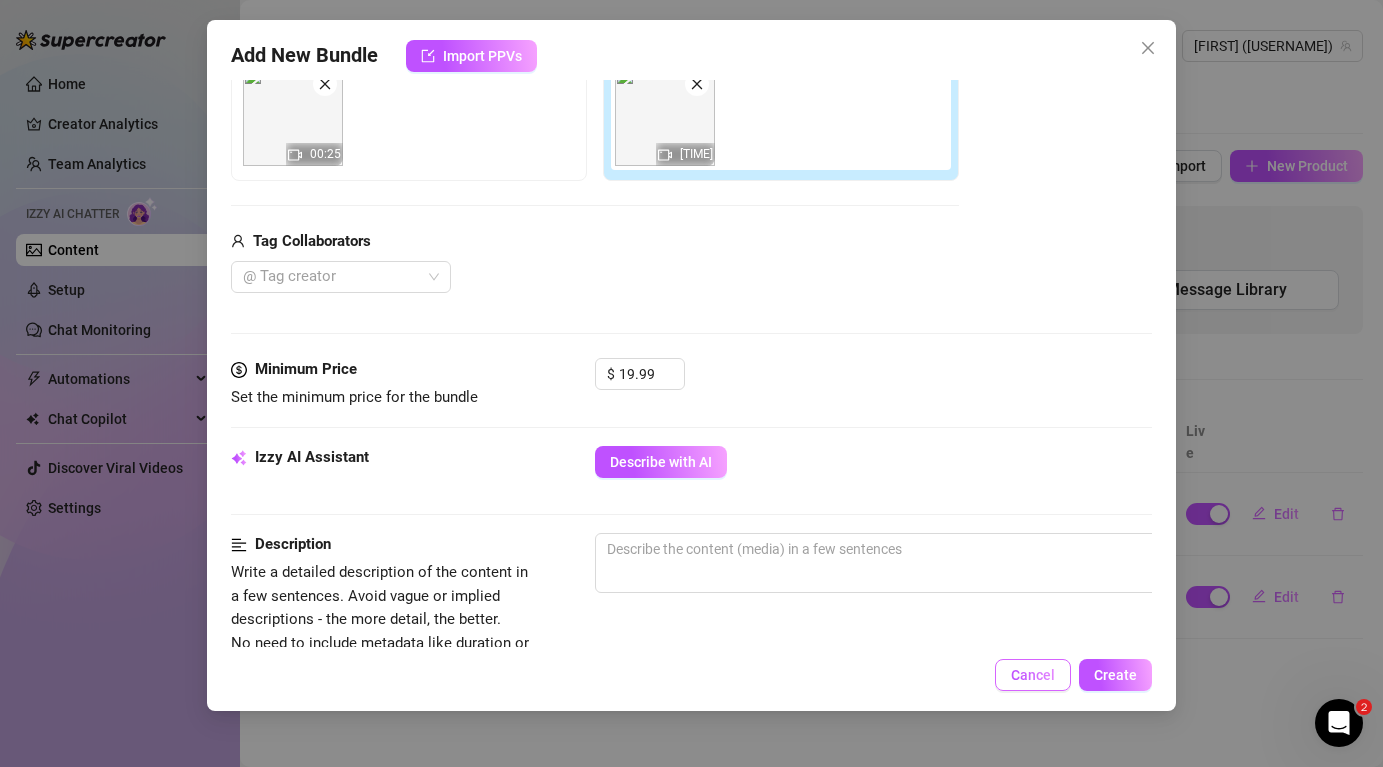 click on "Cancel" at bounding box center [1033, 675] 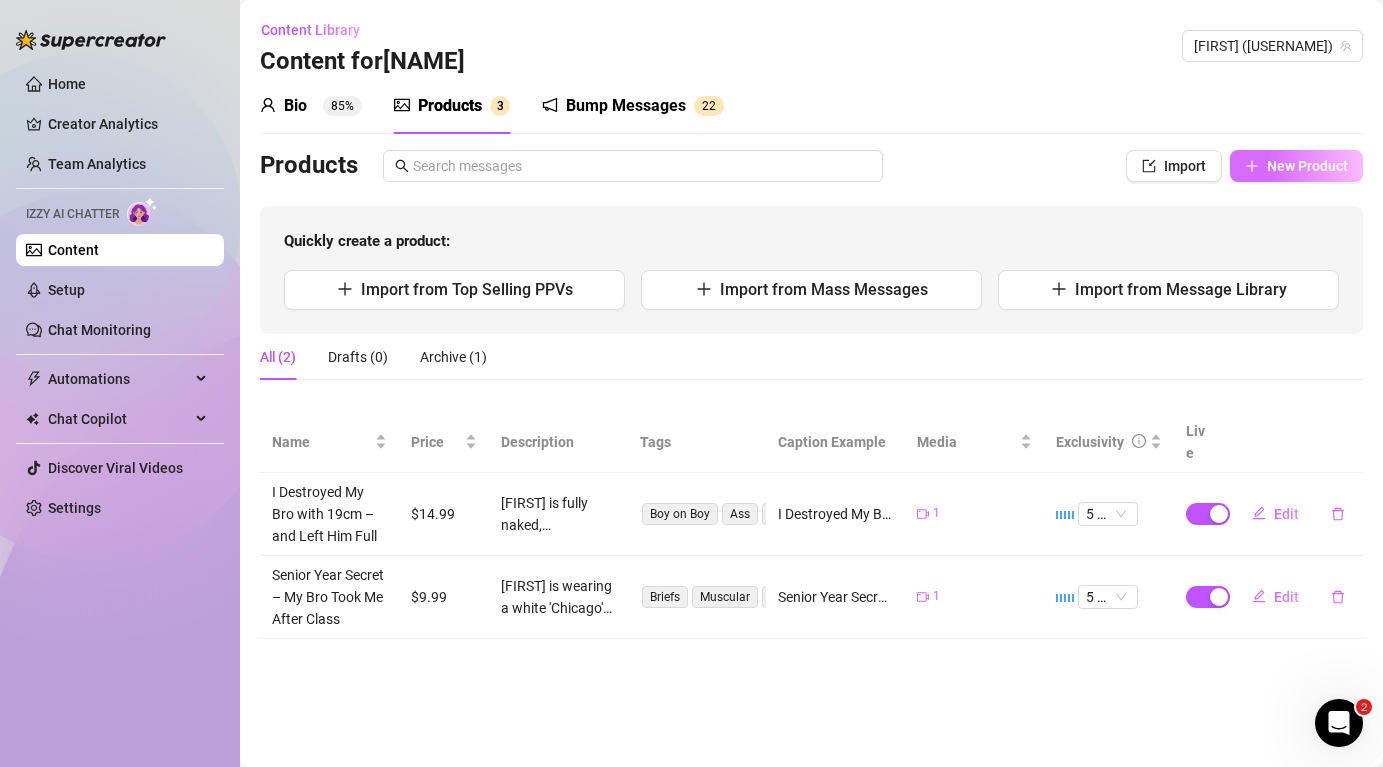 click on "New Product" at bounding box center [1307, 166] 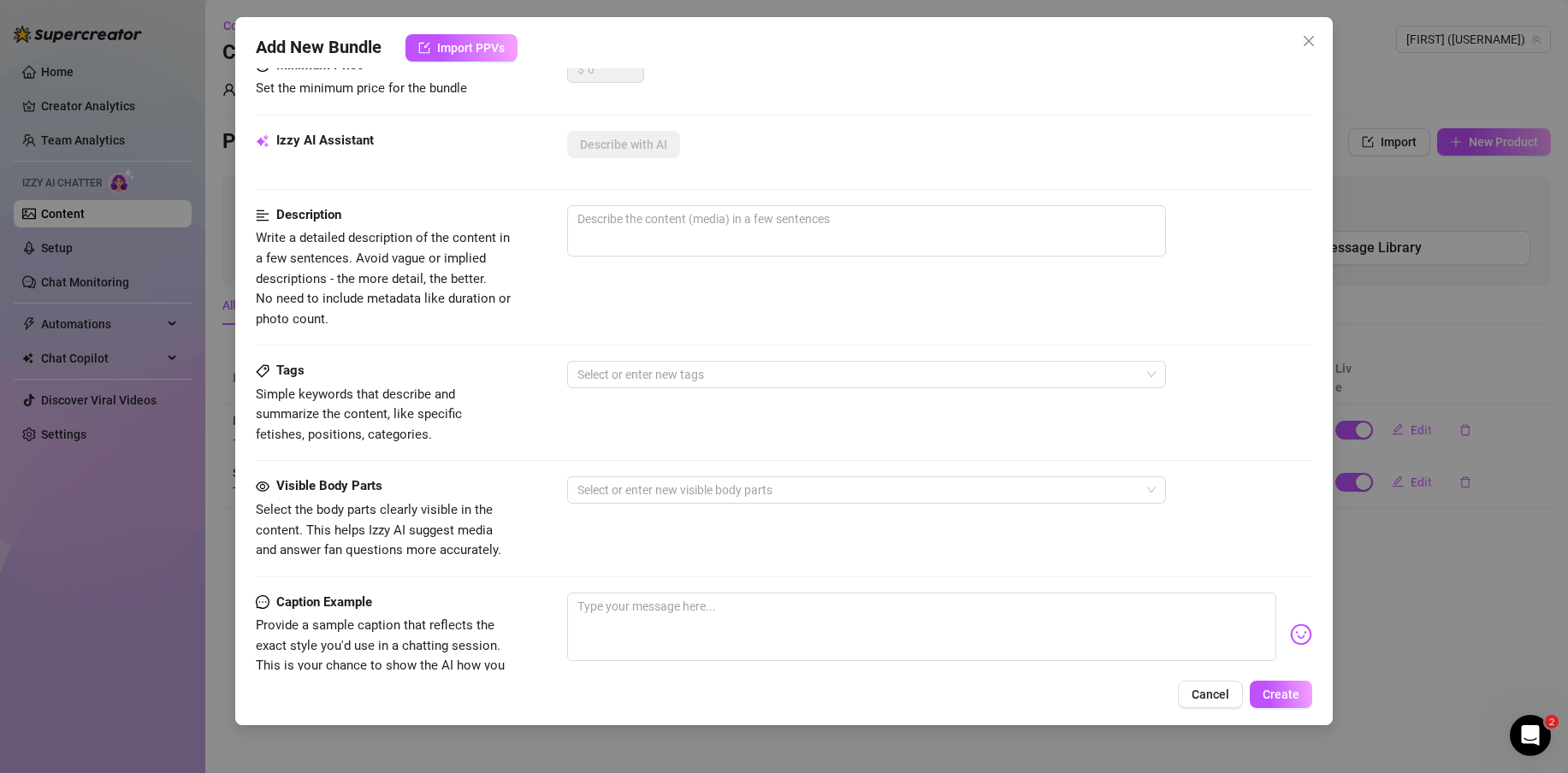 scroll, scrollTop: 0, scrollLeft: 0, axis: both 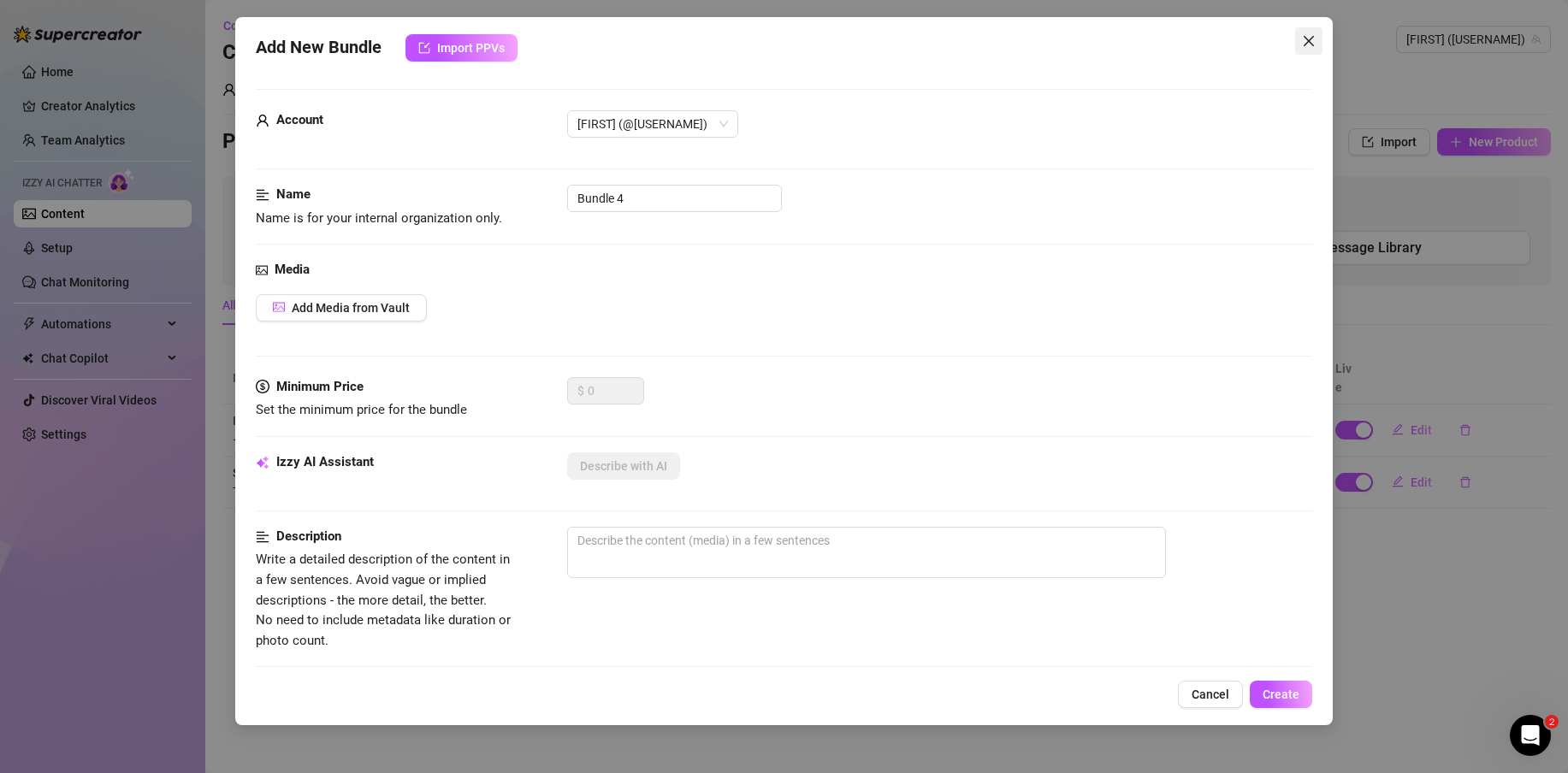 click 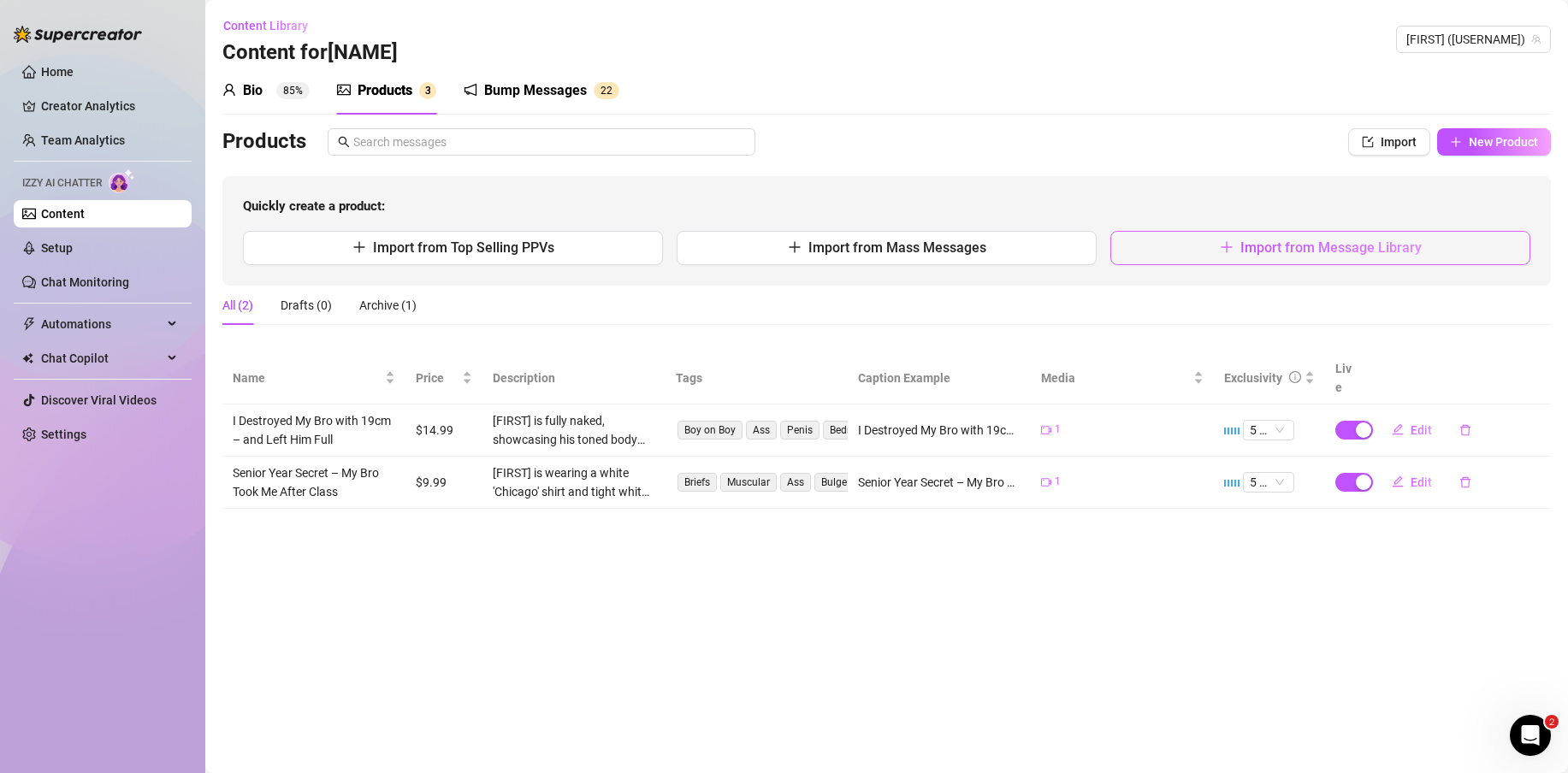 click on "Import from Message Library" at bounding box center (1331, 247) 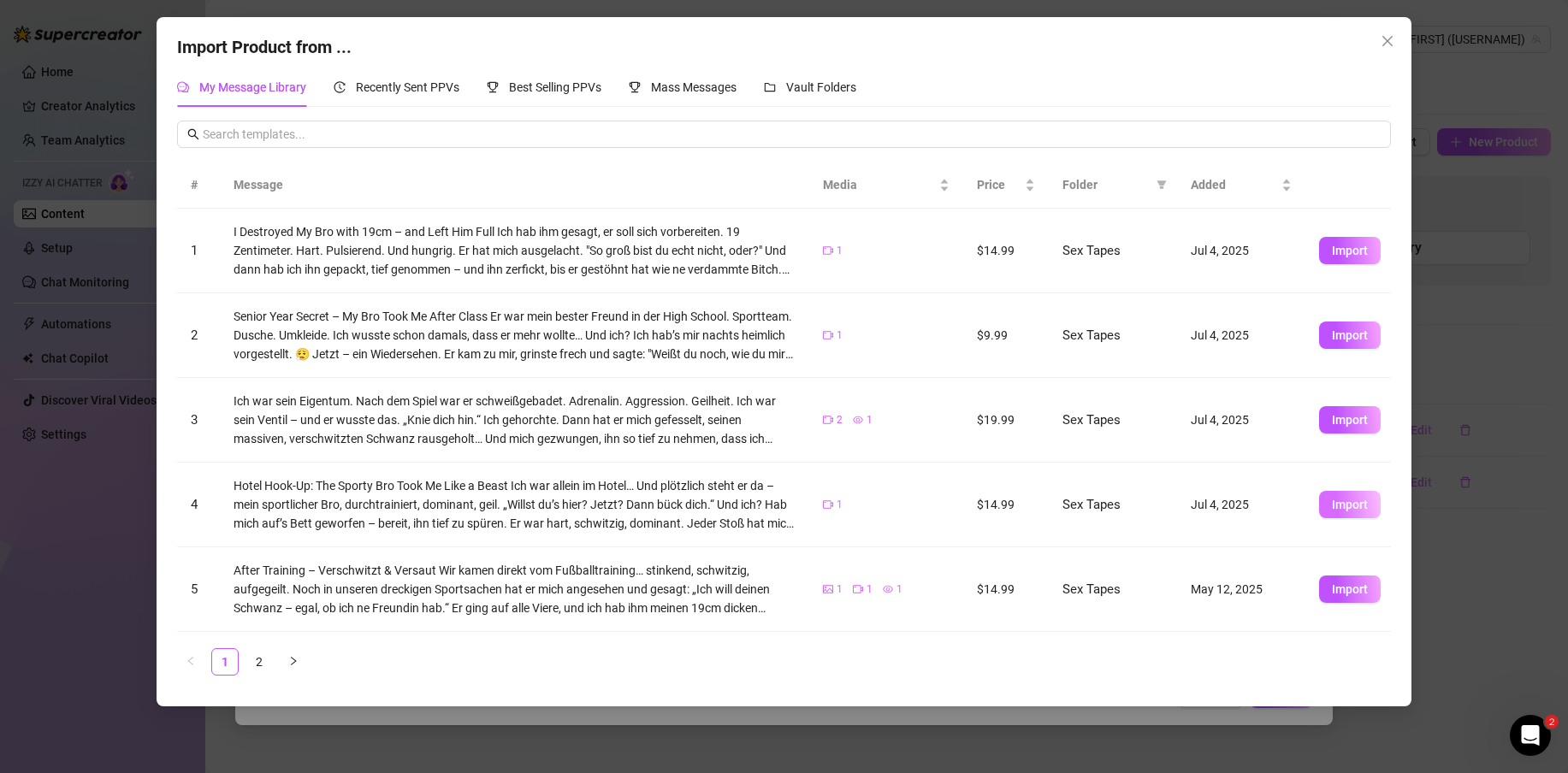 click on "Import" at bounding box center [1350, 505] 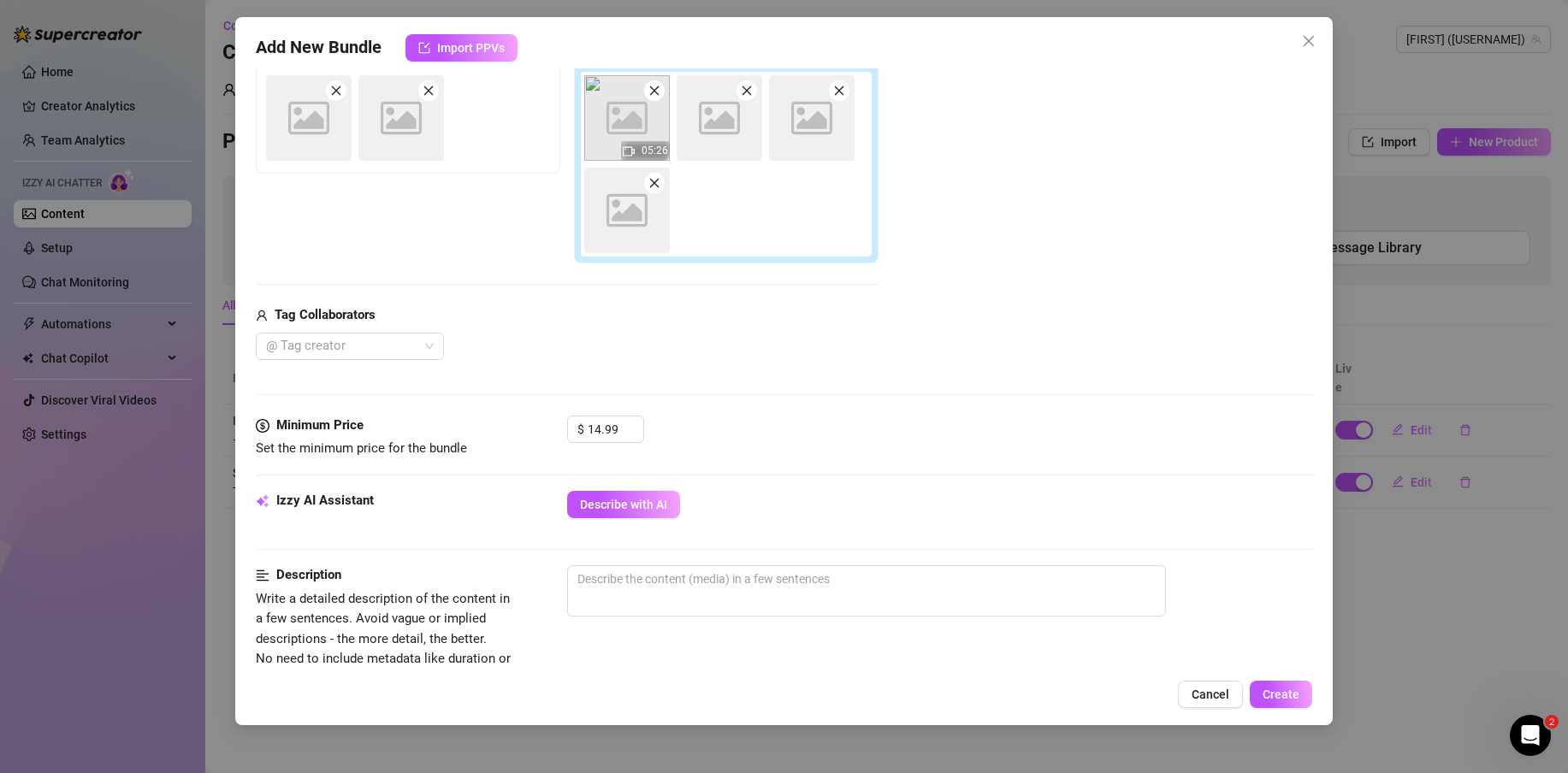 scroll, scrollTop: 297, scrollLeft: 0, axis: vertical 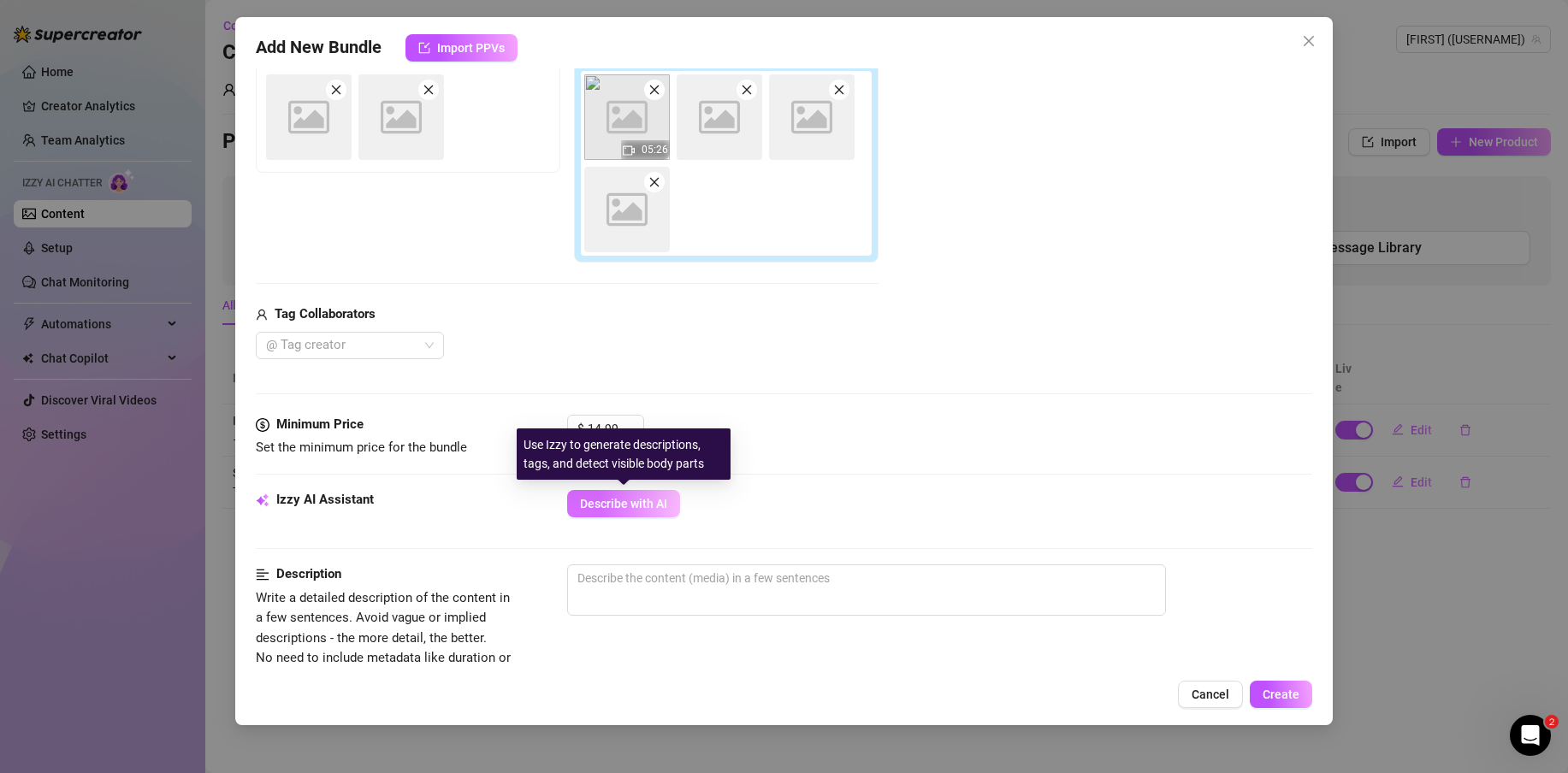 click on "Describe with AI" at bounding box center (624, 504) 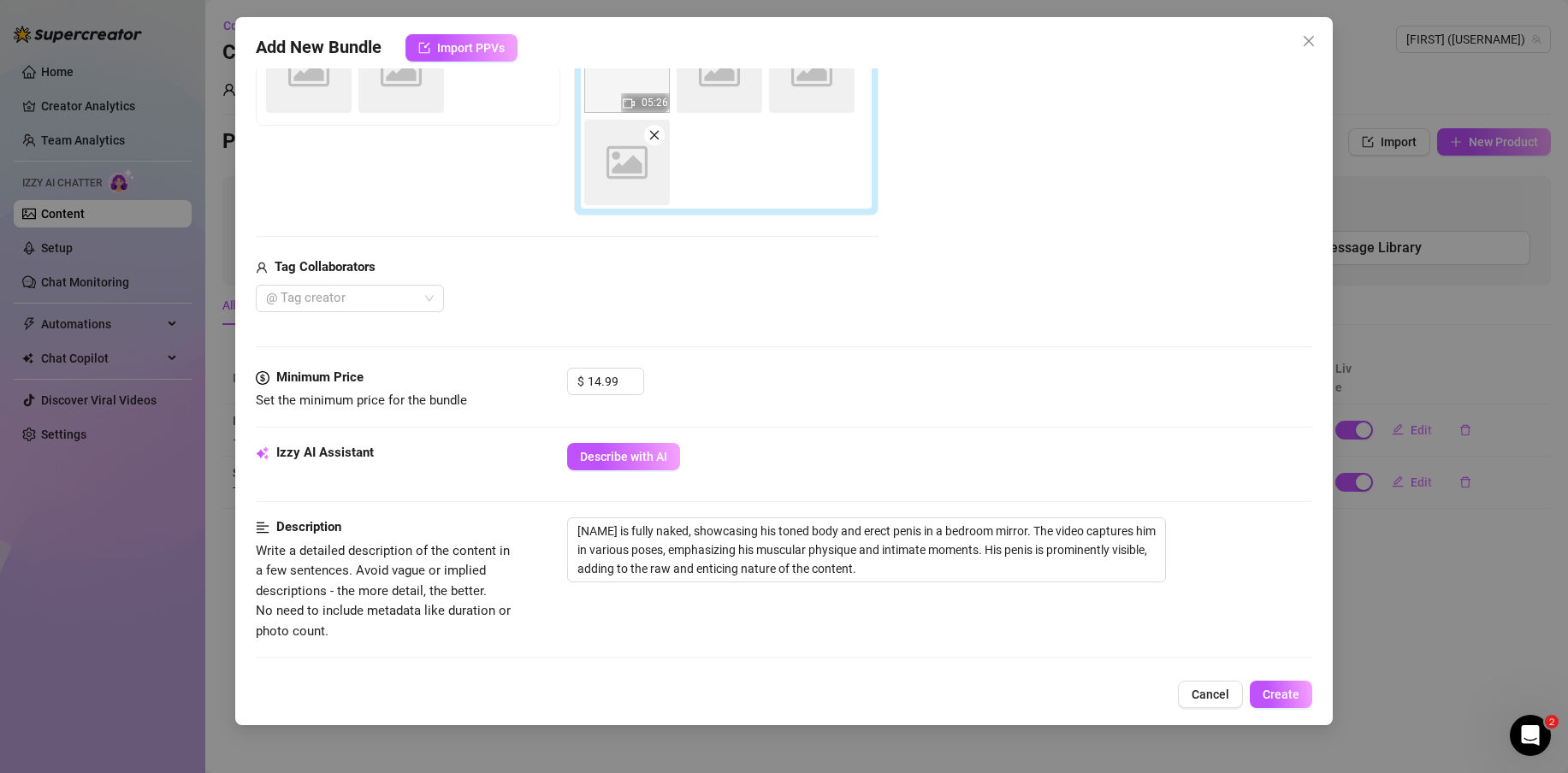 scroll, scrollTop: 0, scrollLeft: 0, axis: both 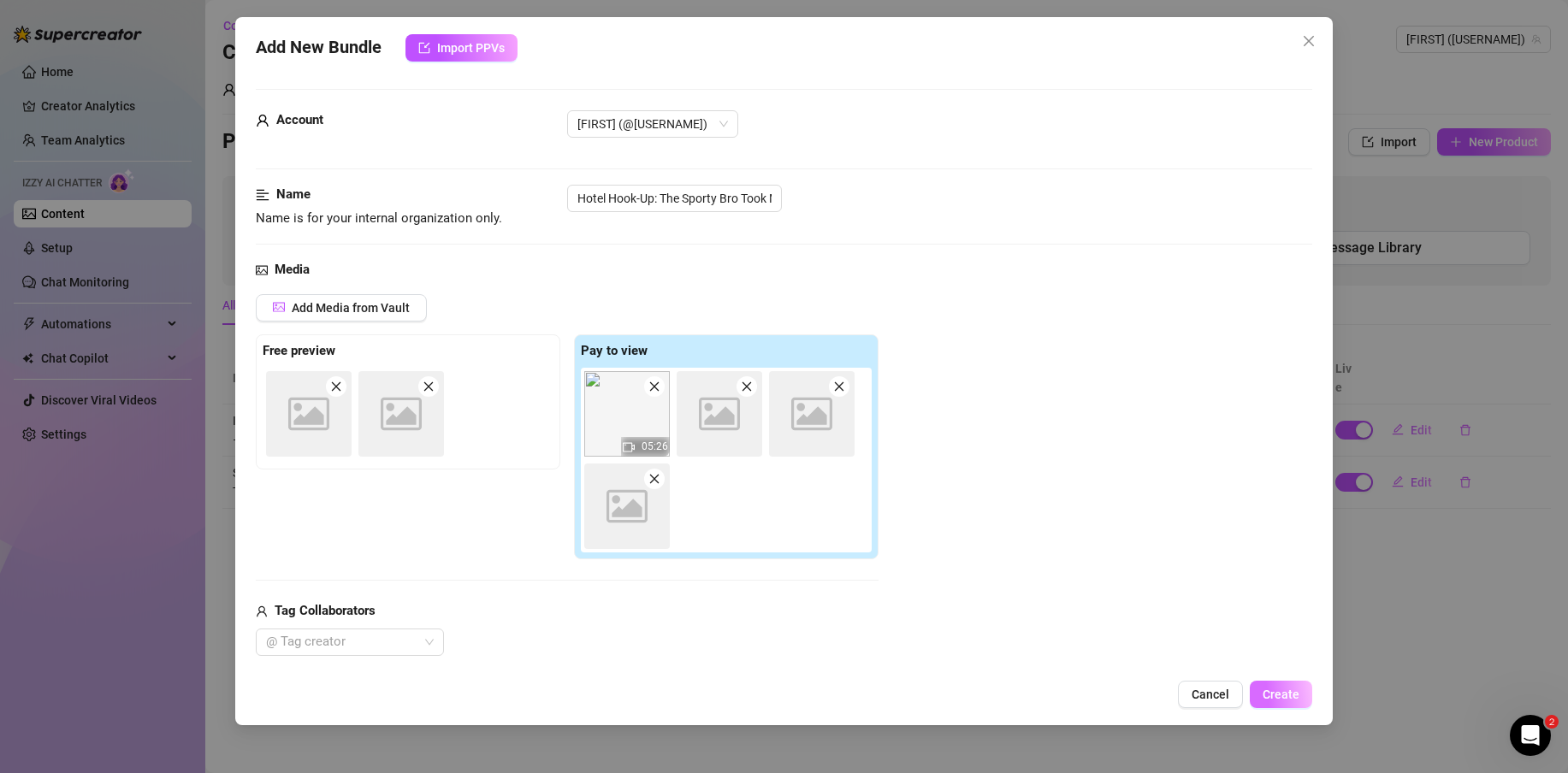 click on "Create" at bounding box center [1281, 694] 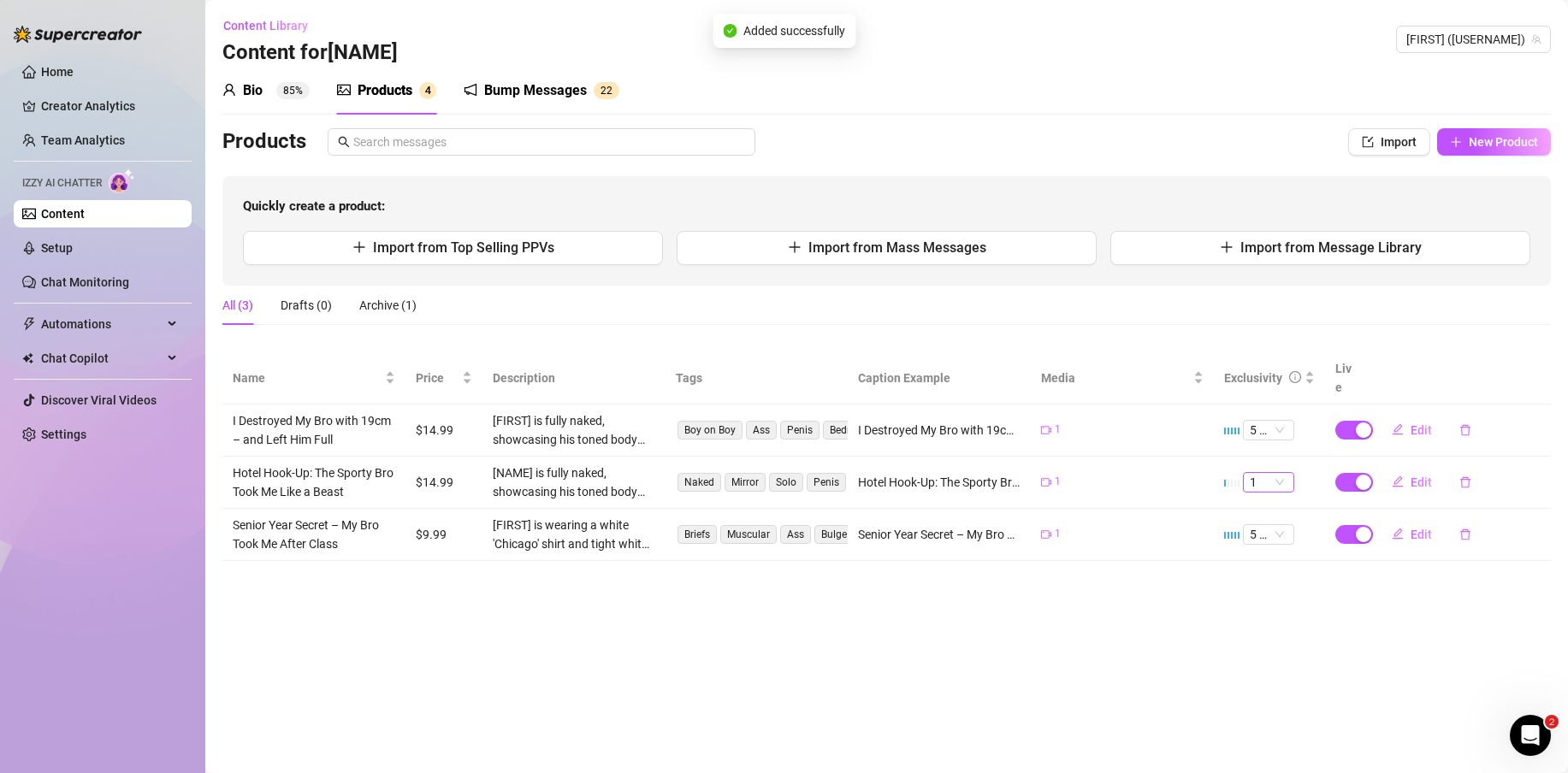 click on "1" at bounding box center (1269, 482) 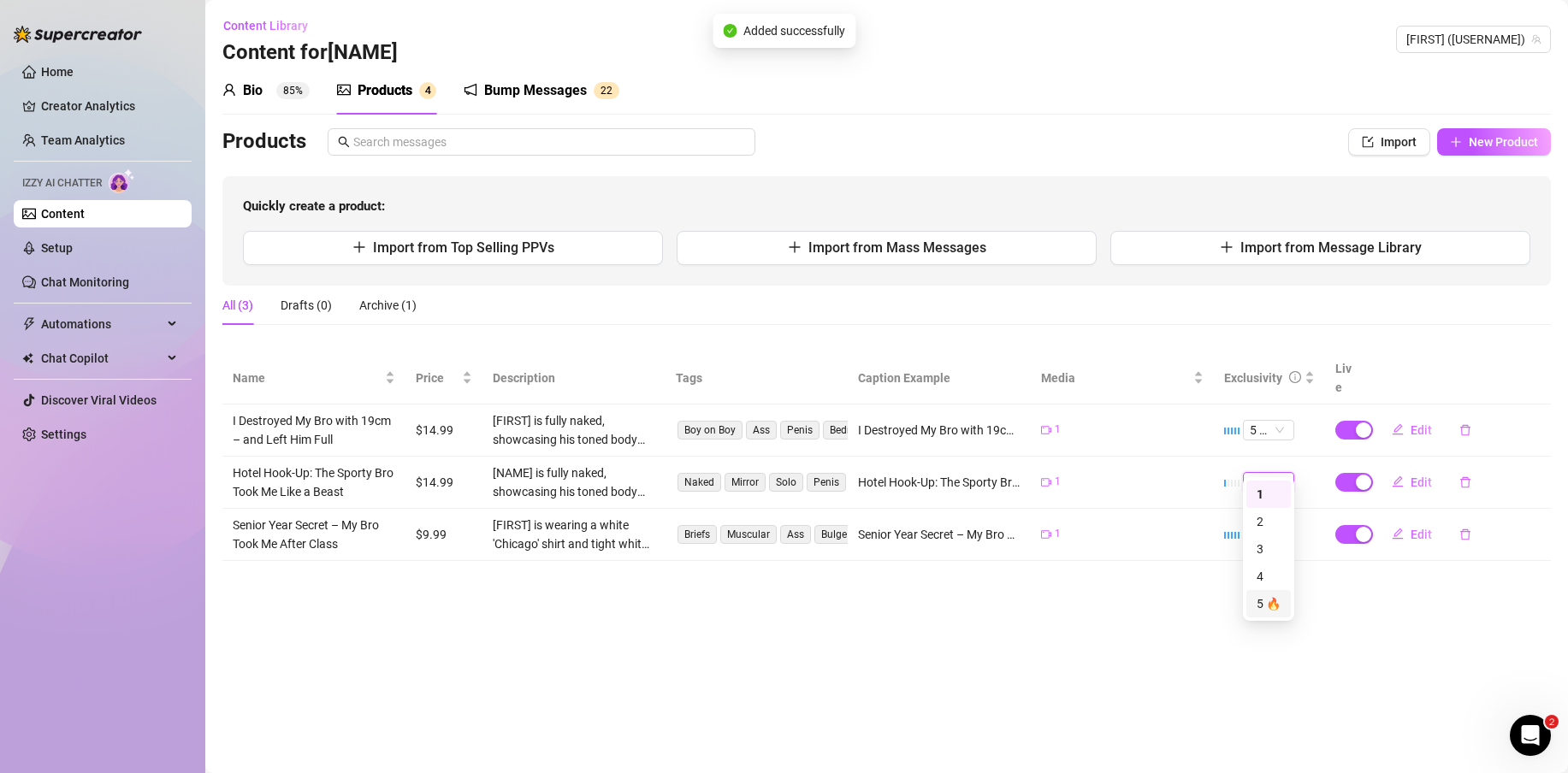 click on "5 🔥" at bounding box center [1269, 604] 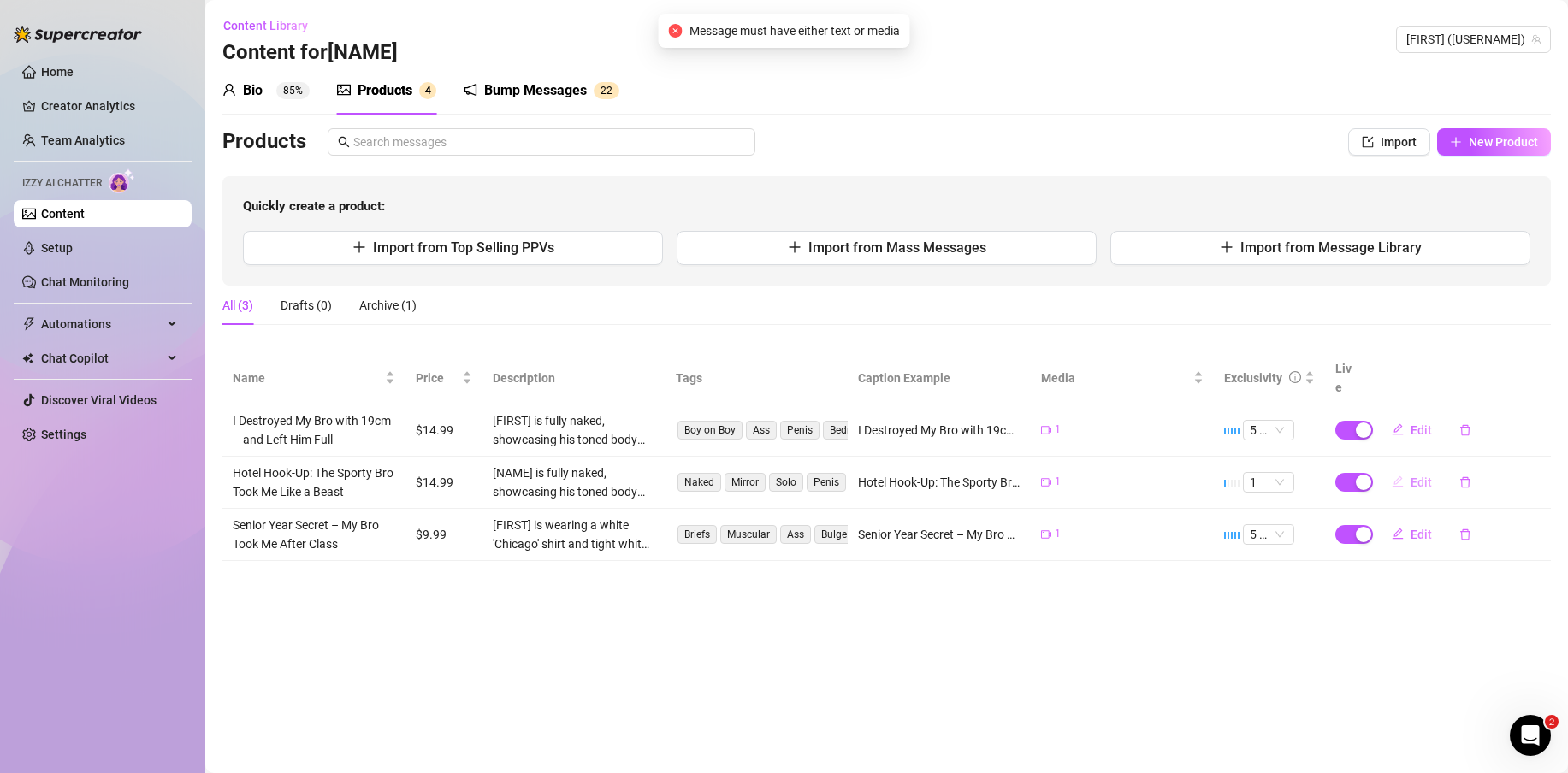 click on "Edit" at bounding box center (1421, 482) 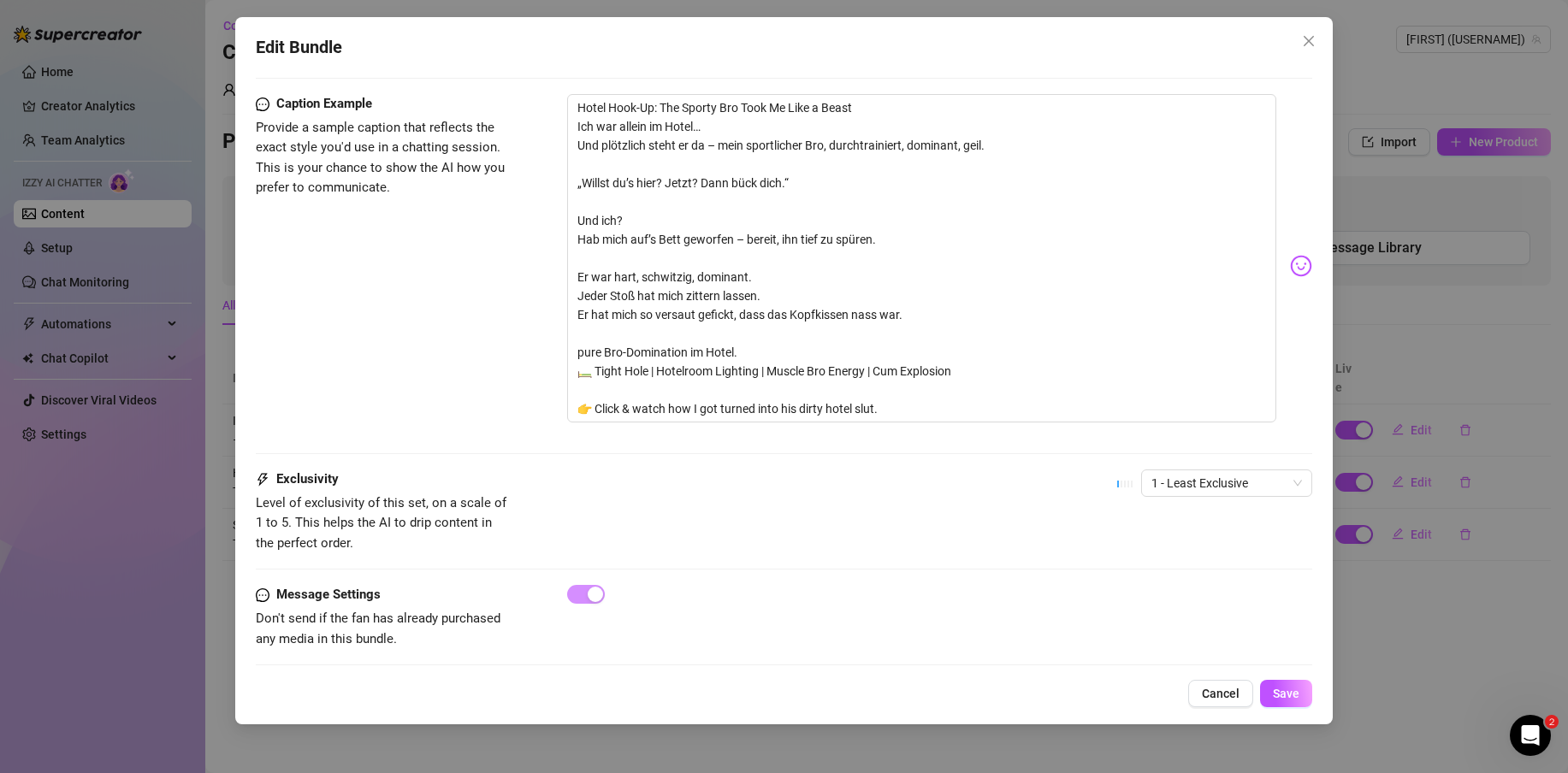 scroll, scrollTop: 1165, scrollLeft: 0, axis: vertical 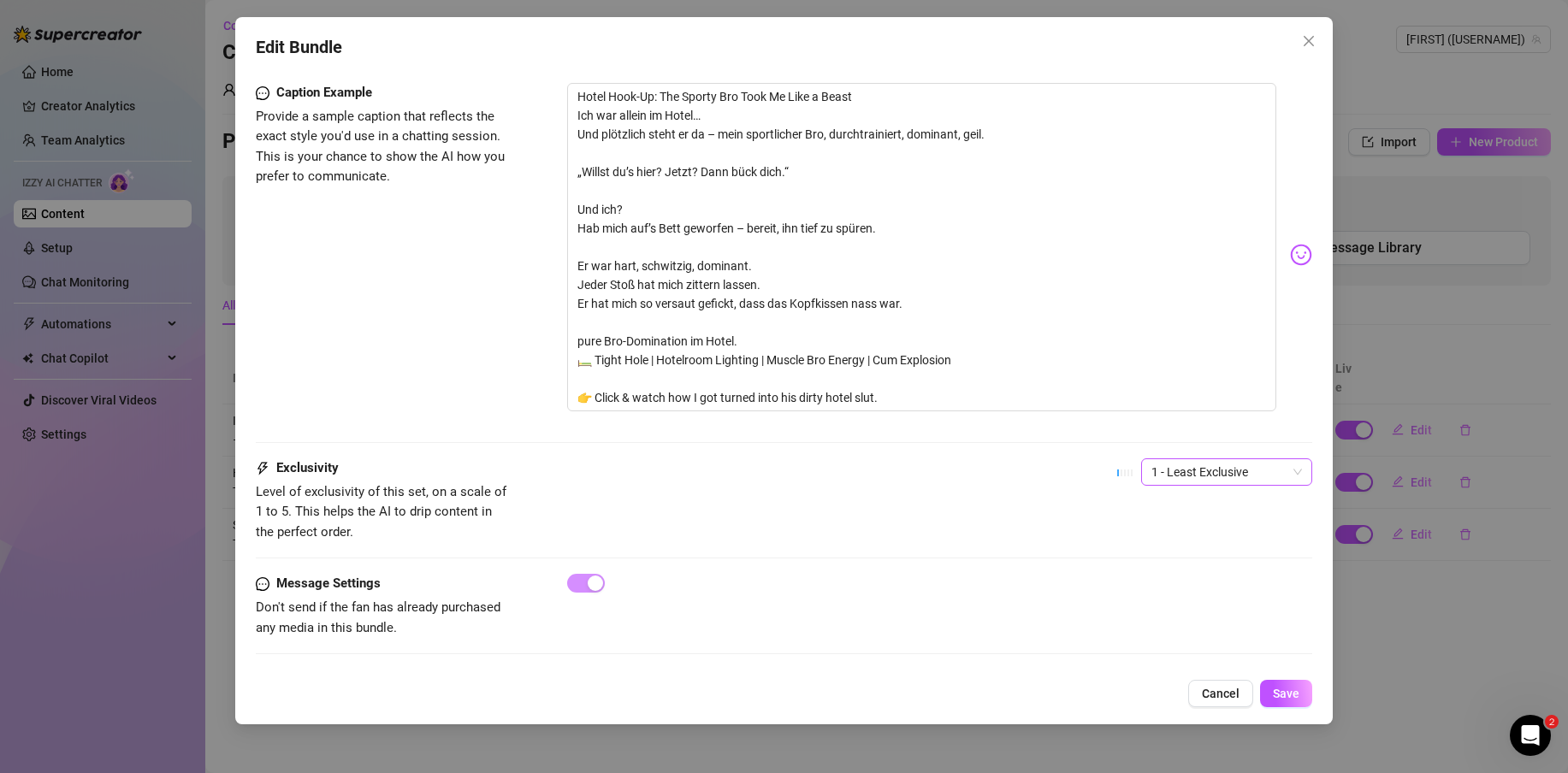 click on "1 - Least Exclusive" at bounding box center [1227, 472] 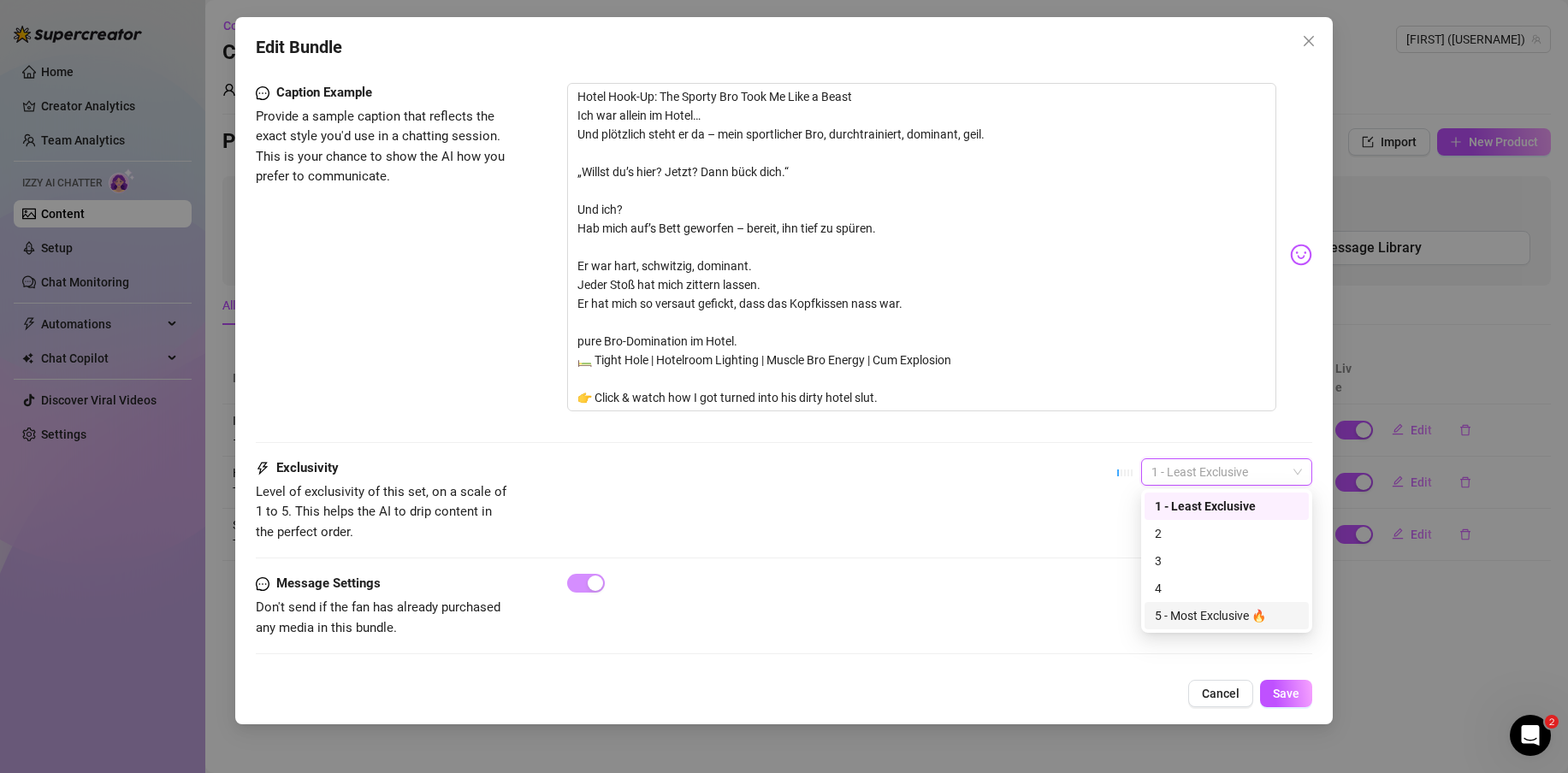 click on "5 - Most Exclusive 🔥" at bounding box center (1227, 616) 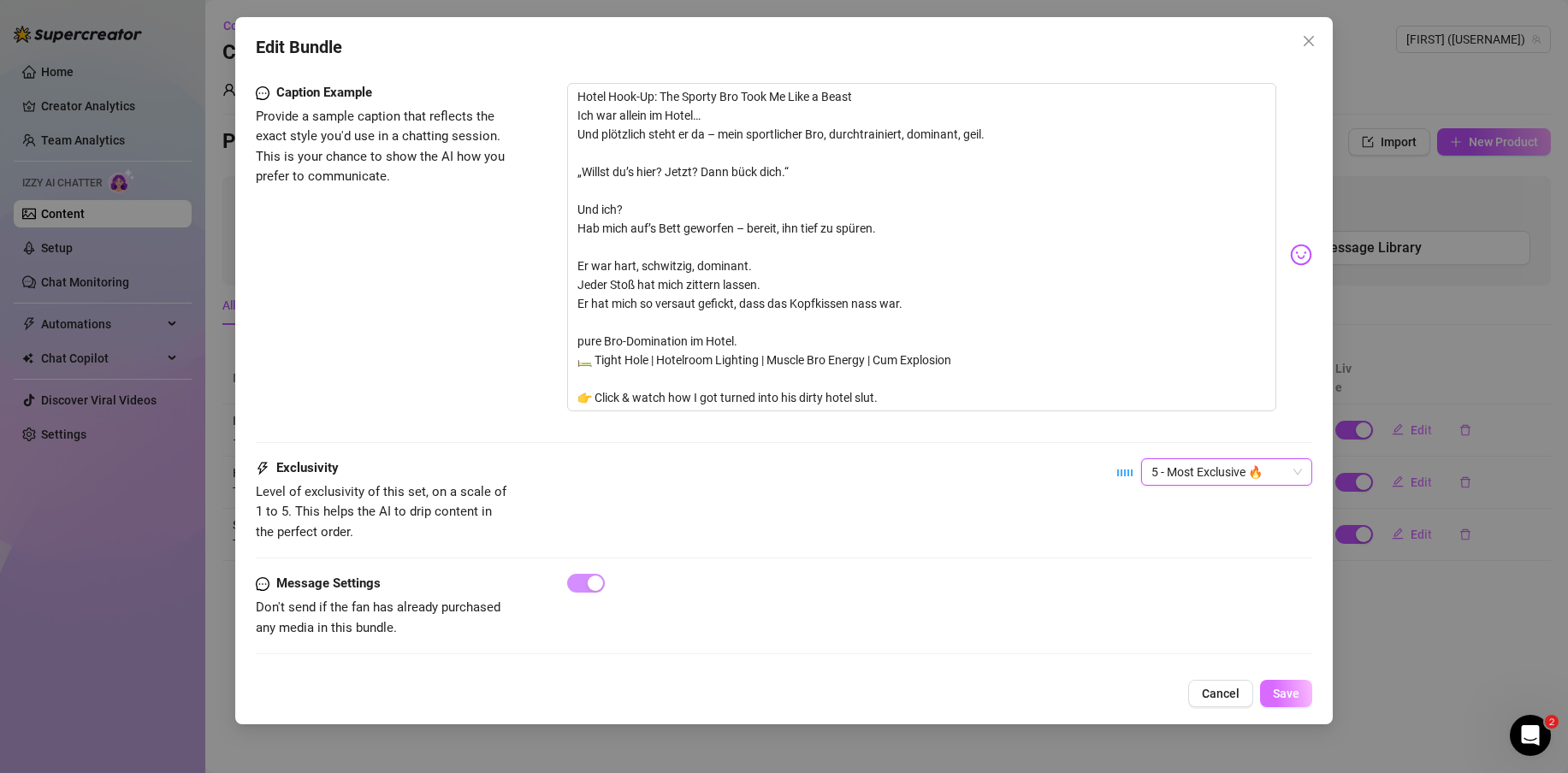 click on "Save" at bounding box center [1286, 693] 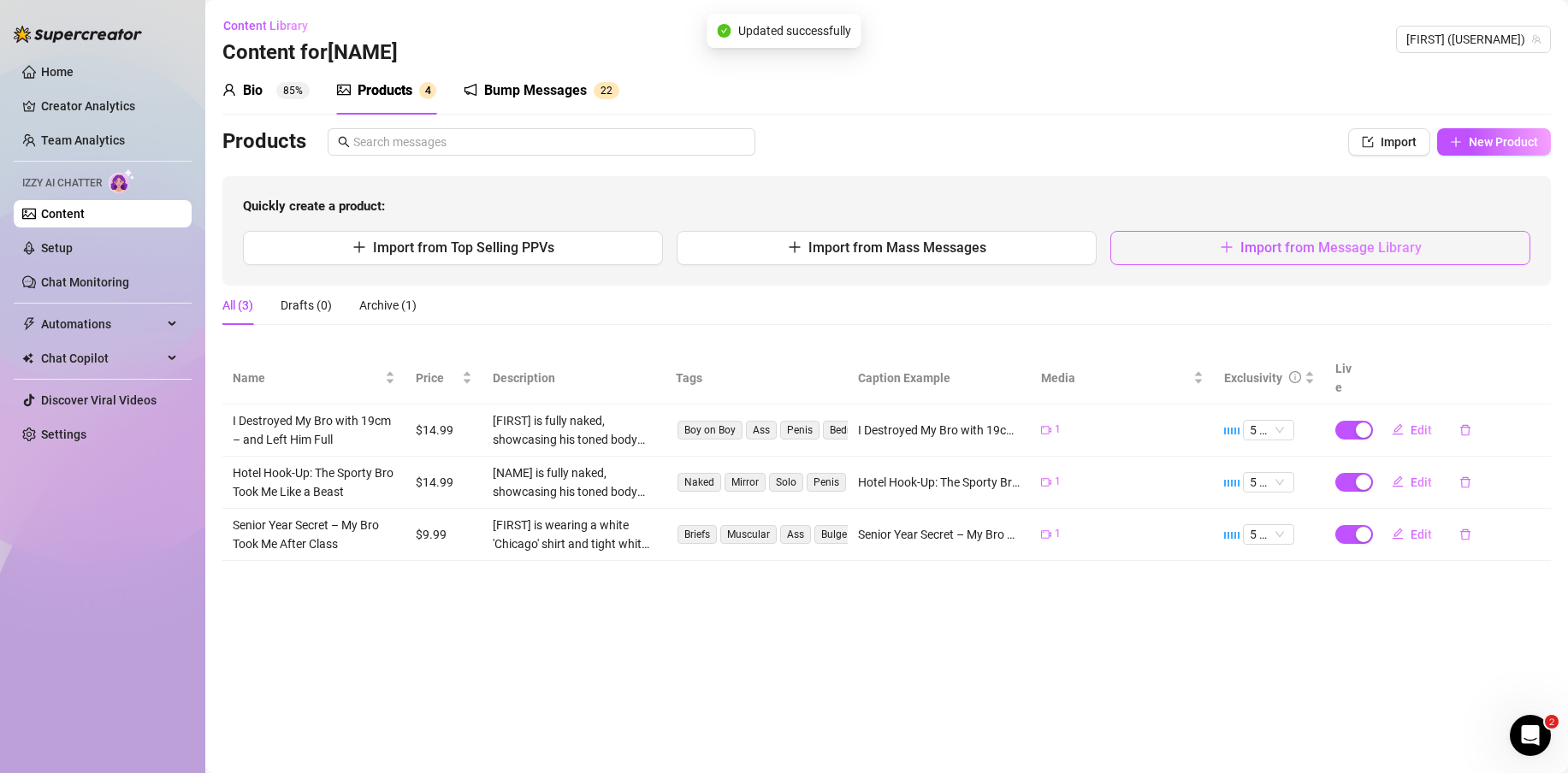 click on "Import from Message Library" at bounding box center [1331, 247] 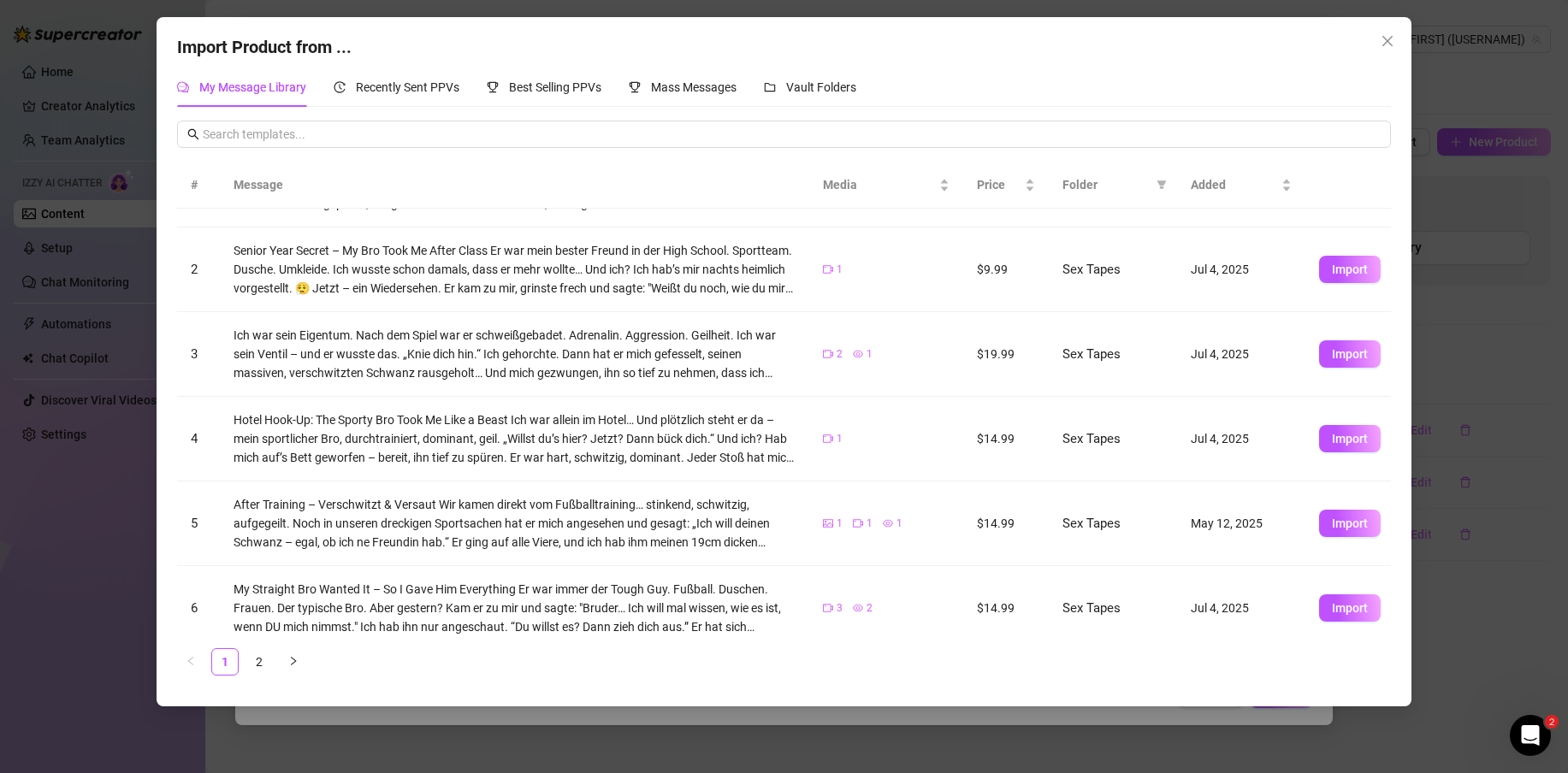 scroll, scrollTop: 72, scrollLeft: 0, axis: vertical 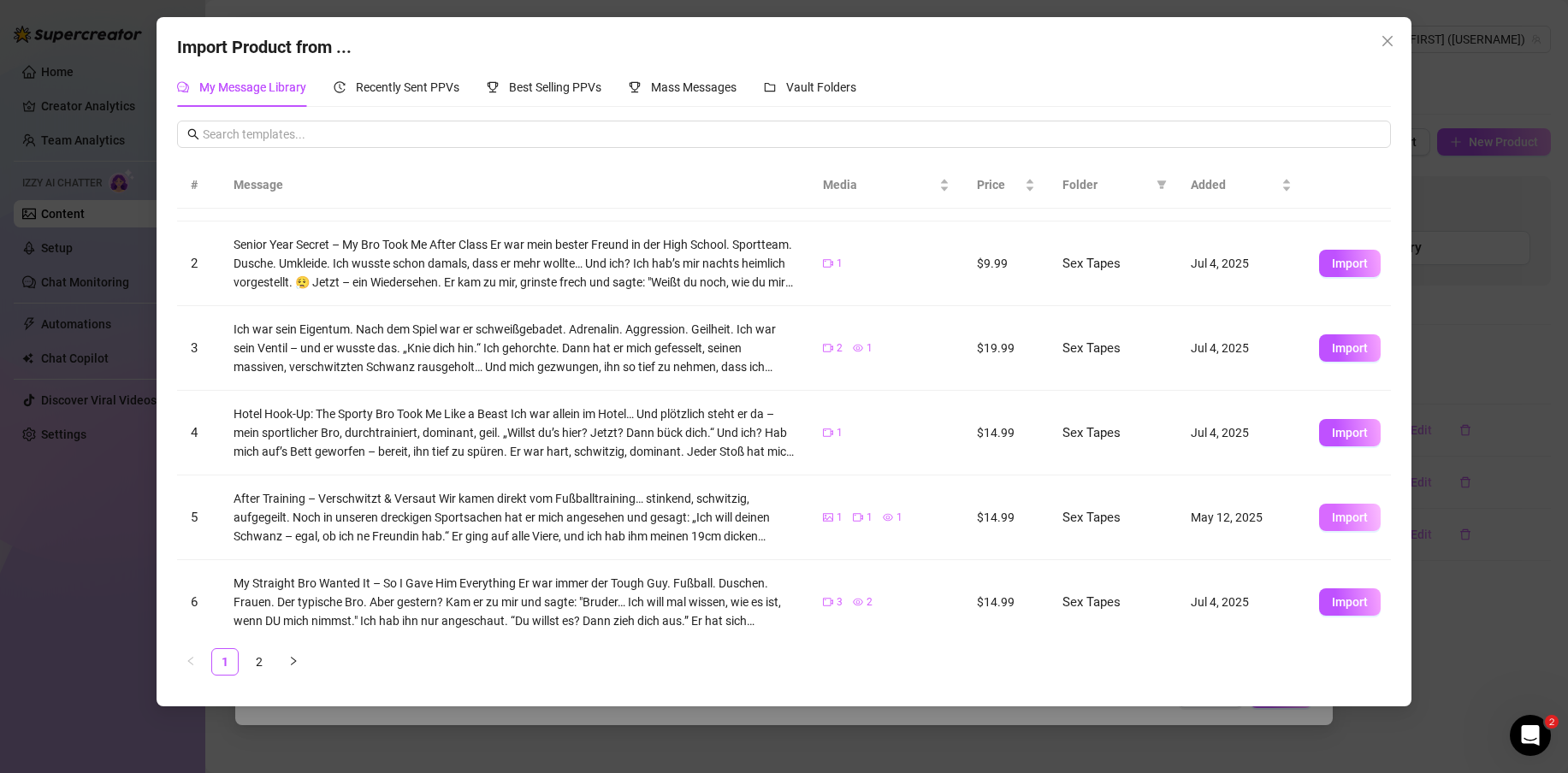 click on "Import" at bounding box center (1350, 517) 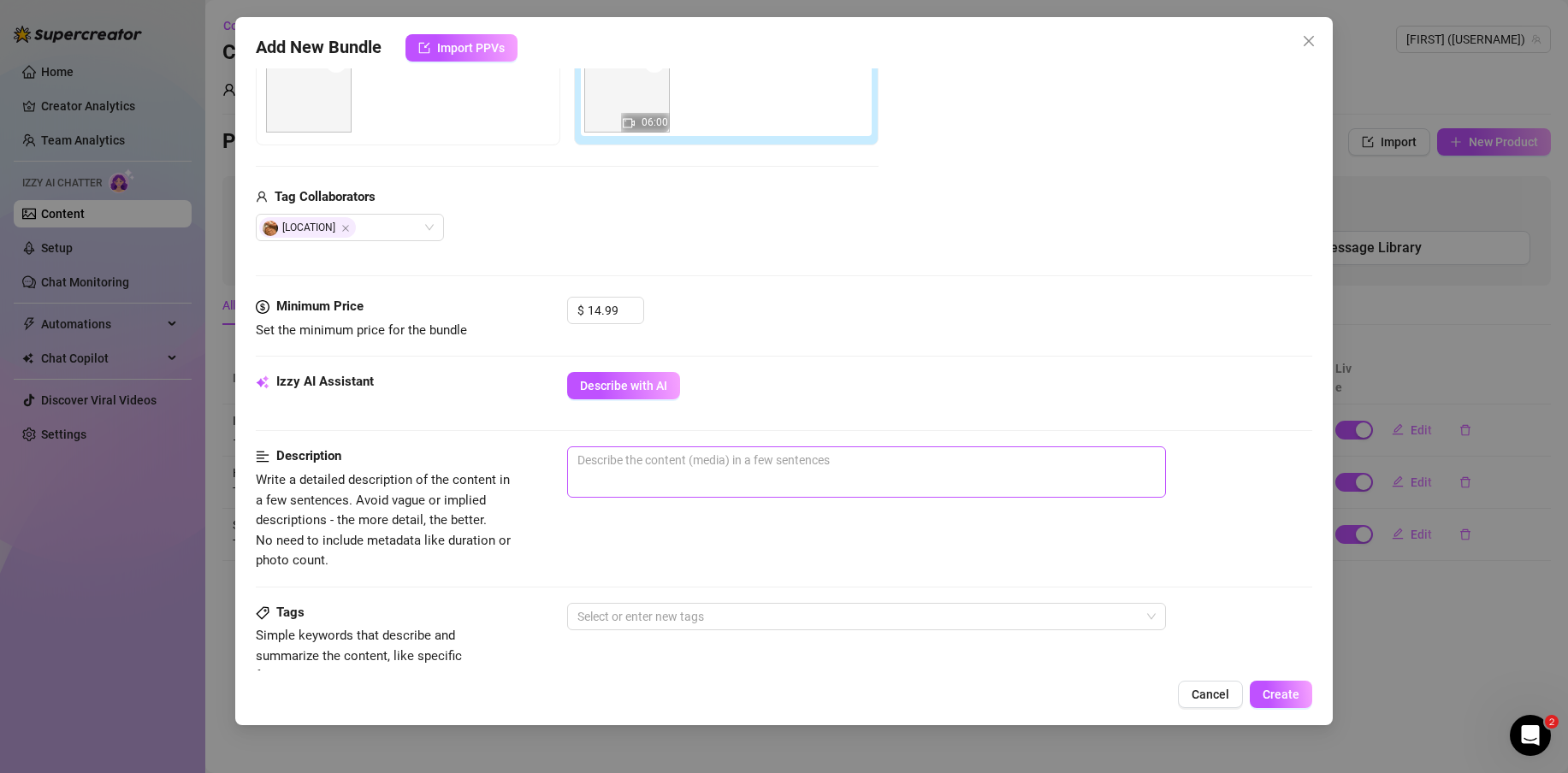 scroll, scrollTop: 321, scrollLeft: 0, axis: vertical 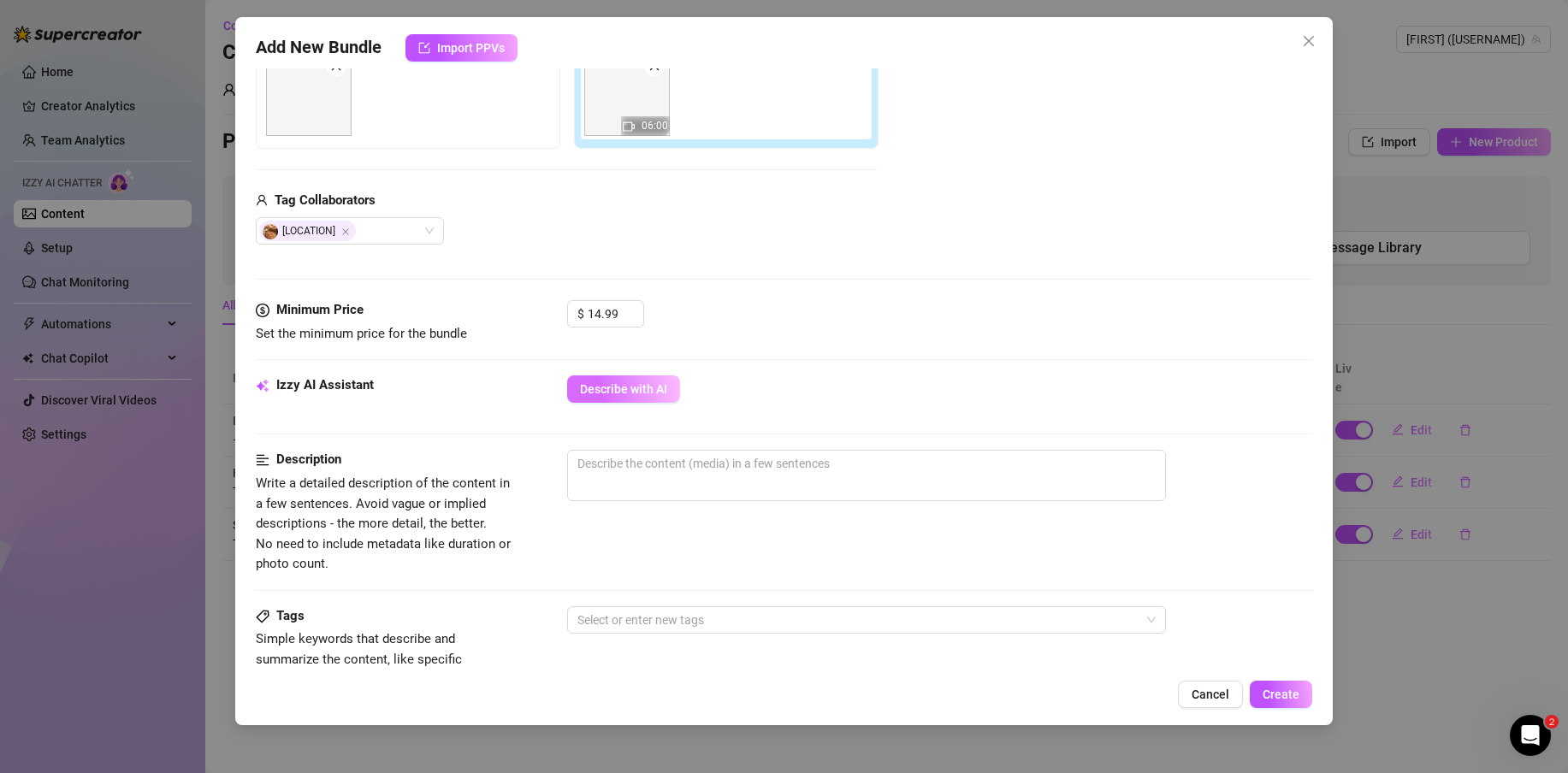 click on "Describe with AI" at bounding box center [624, 389] 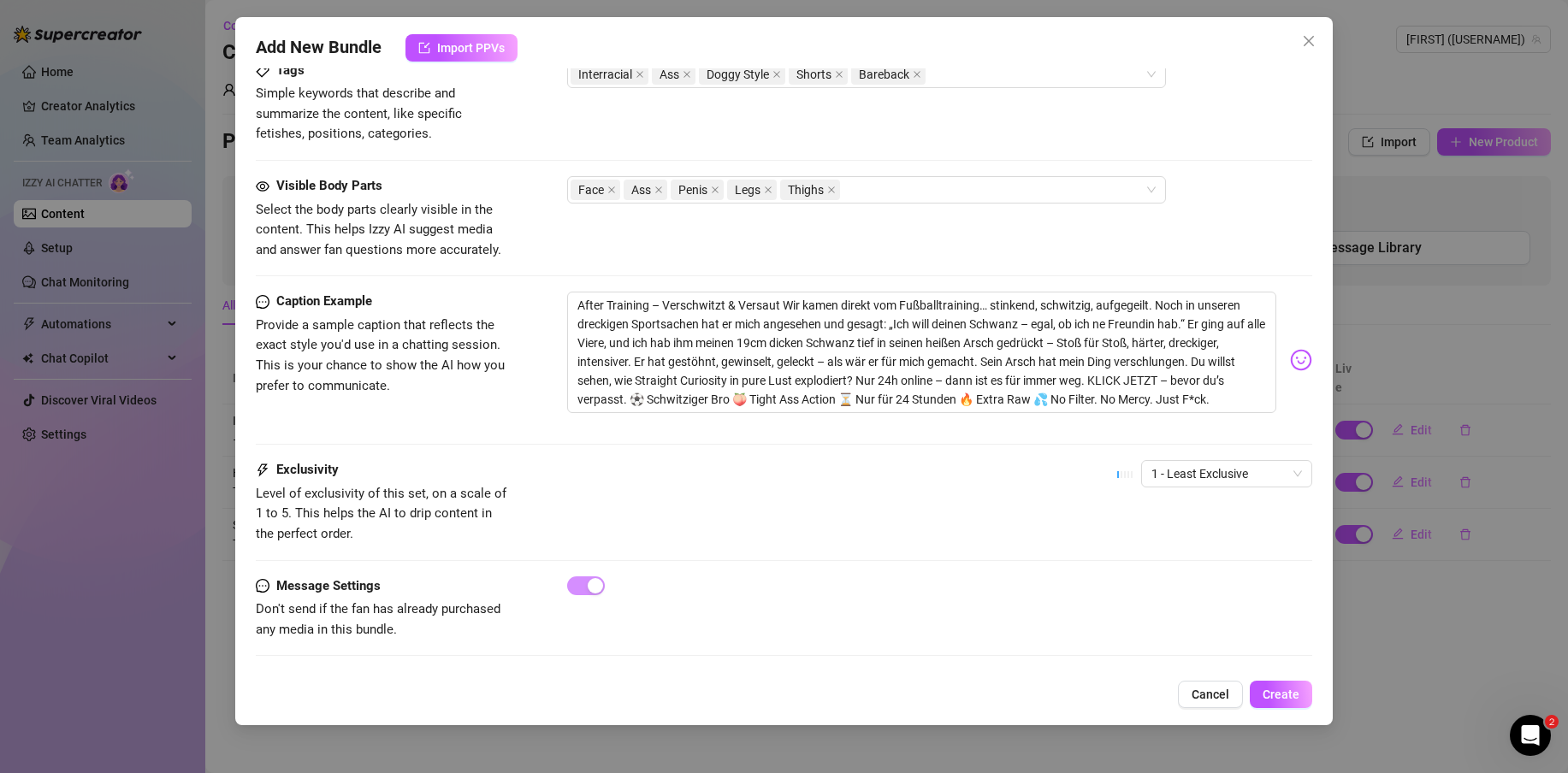 scroll, scrollTop: 867, scrollLeft: 0, axis: vertical 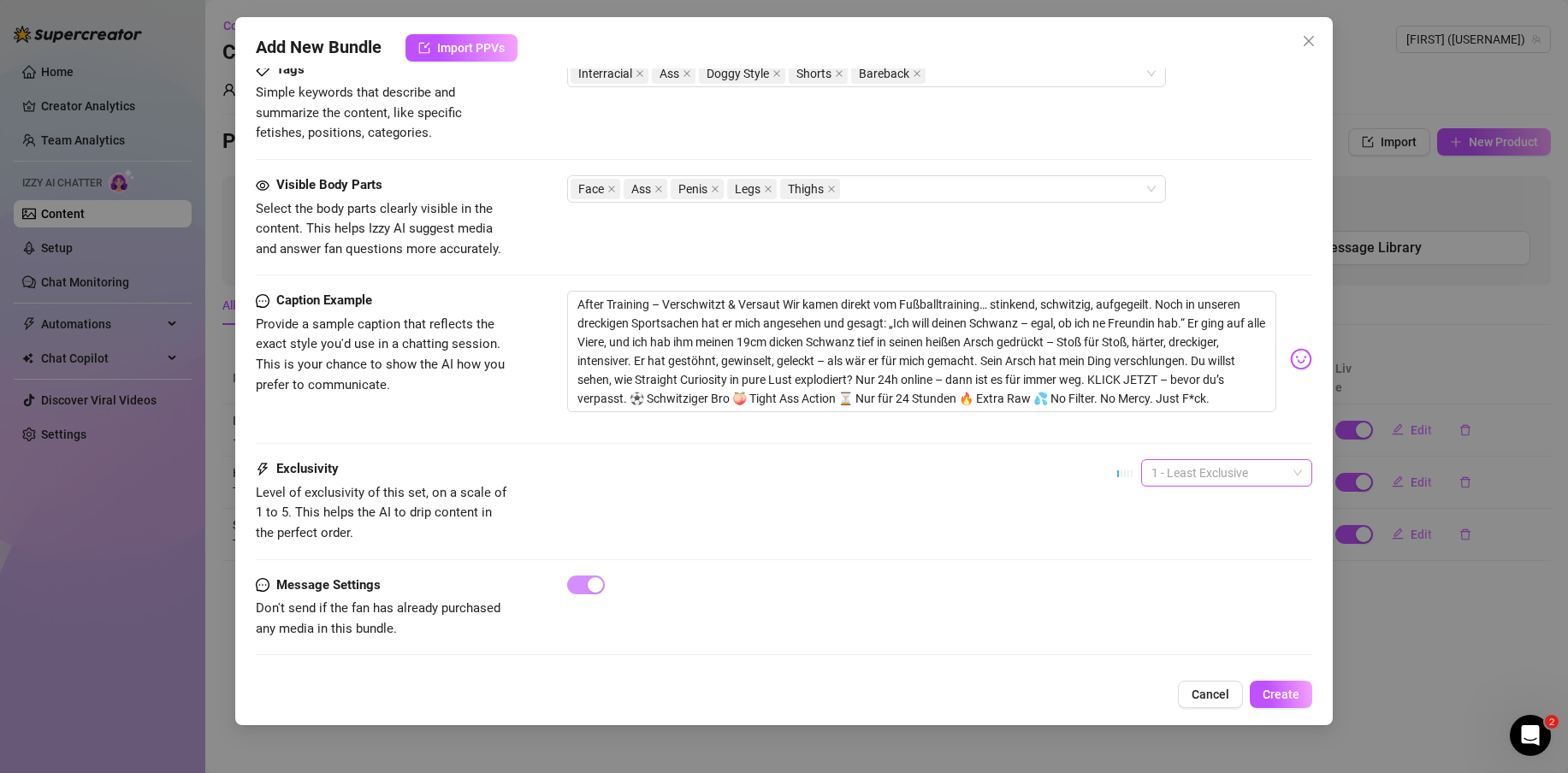 click on "1 - Least Exclusive" at bounding box center (1227, 473) 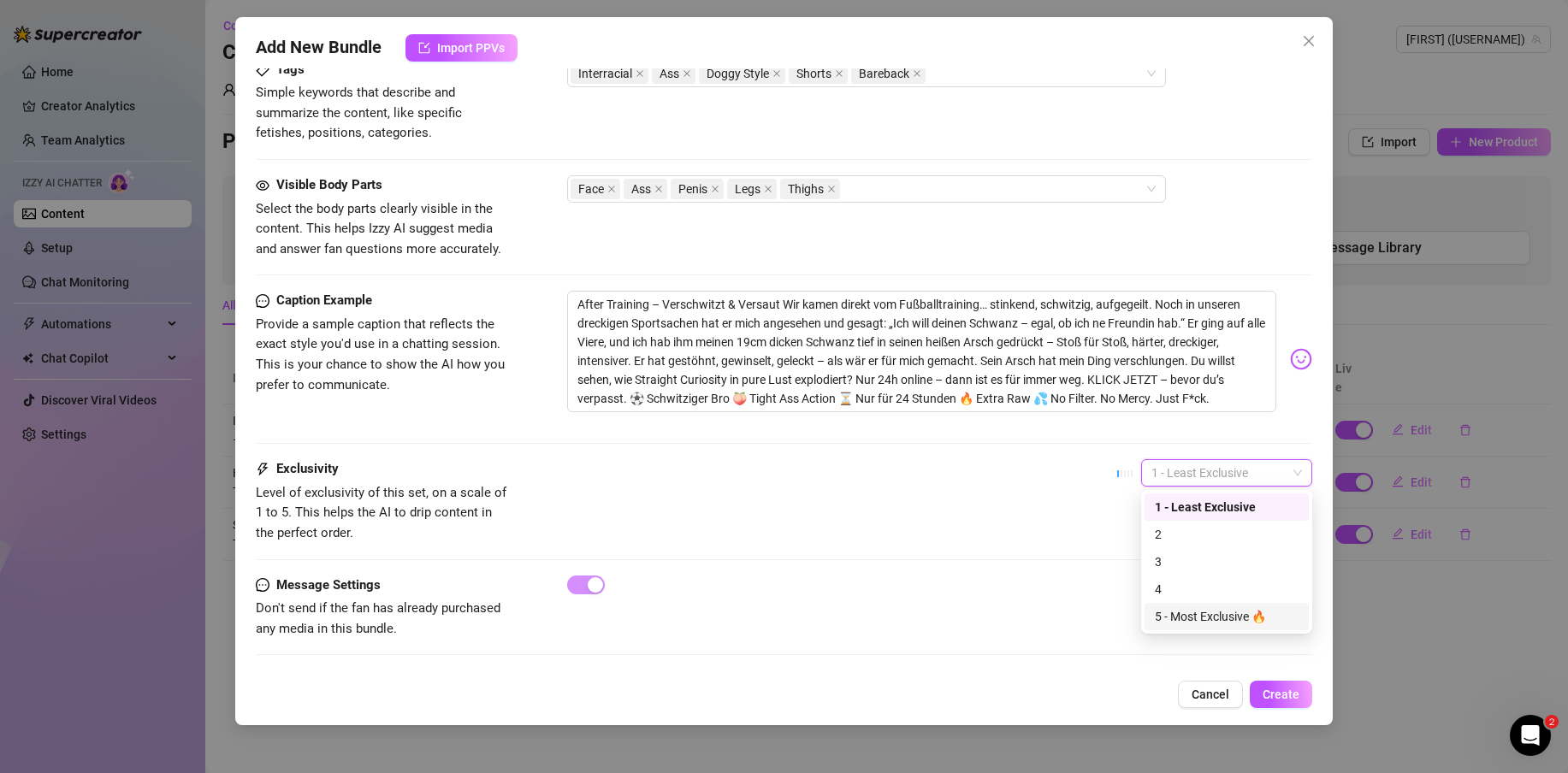 click on "5 - Most Exclusive 🔥" at bounding box center [1227, 617] 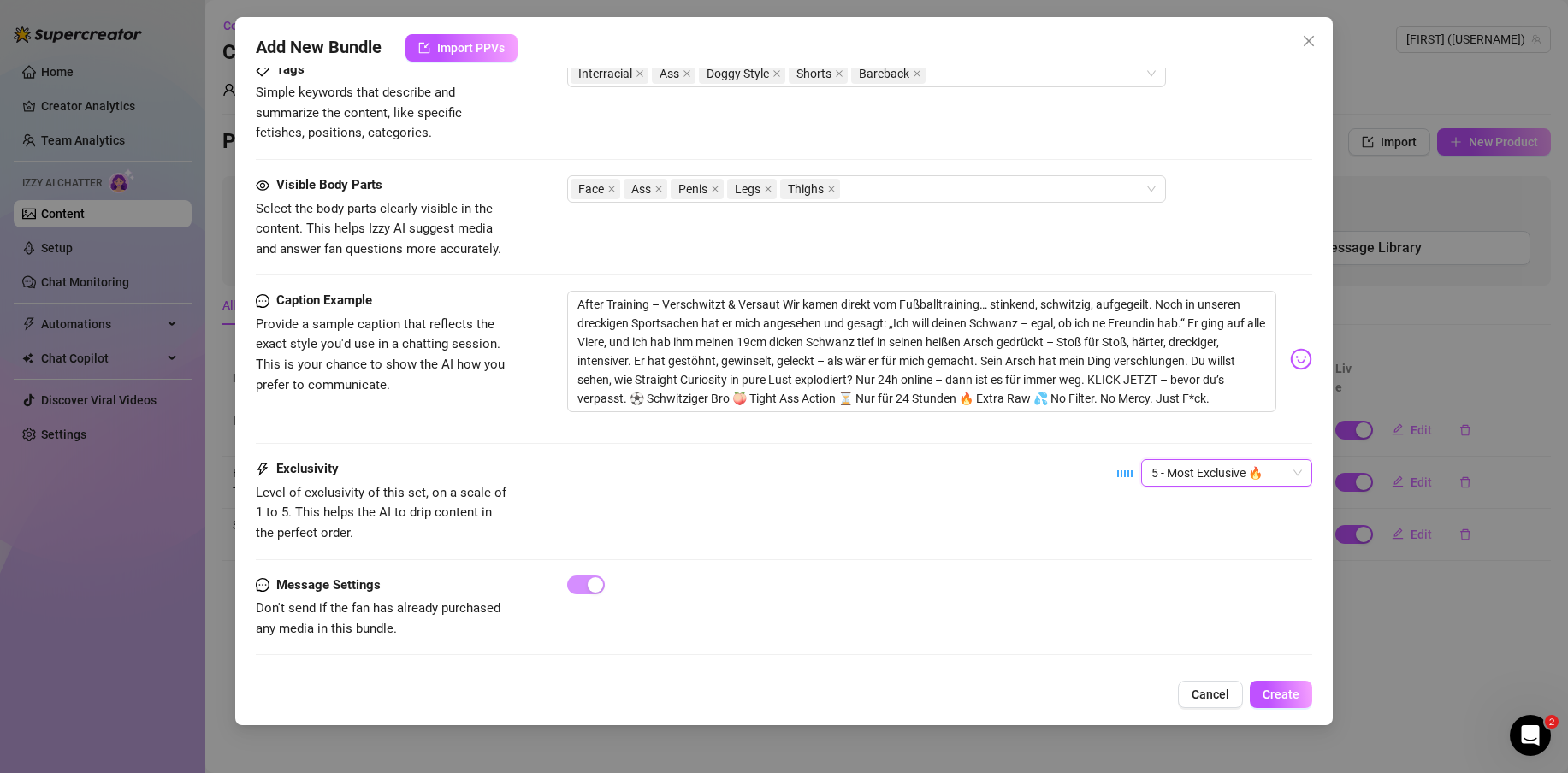 click on "5 - Most Exclusive 🔥" at bounding box center [1227, 473] 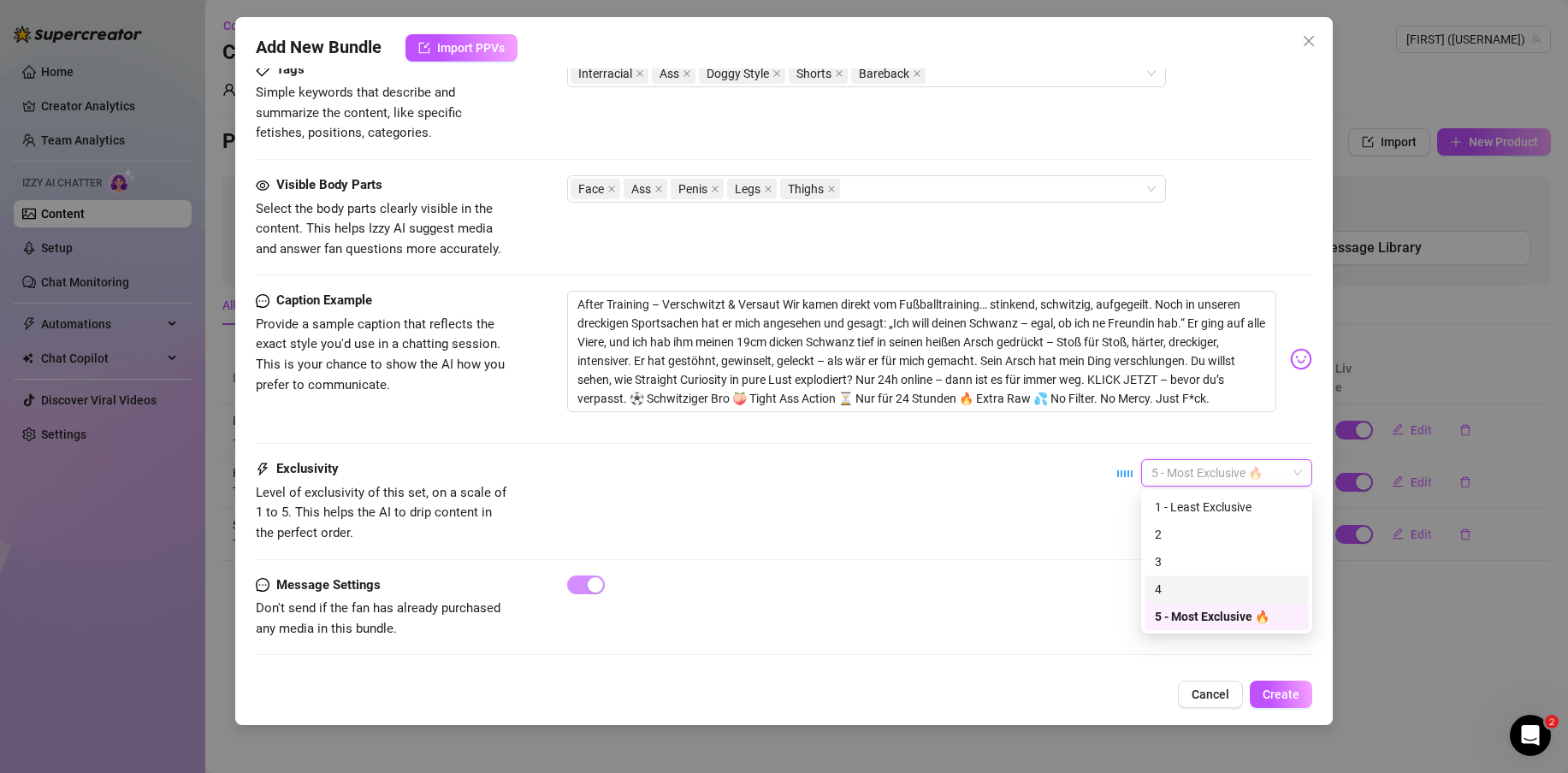 click on "4" at bounding box center (1227, 589) 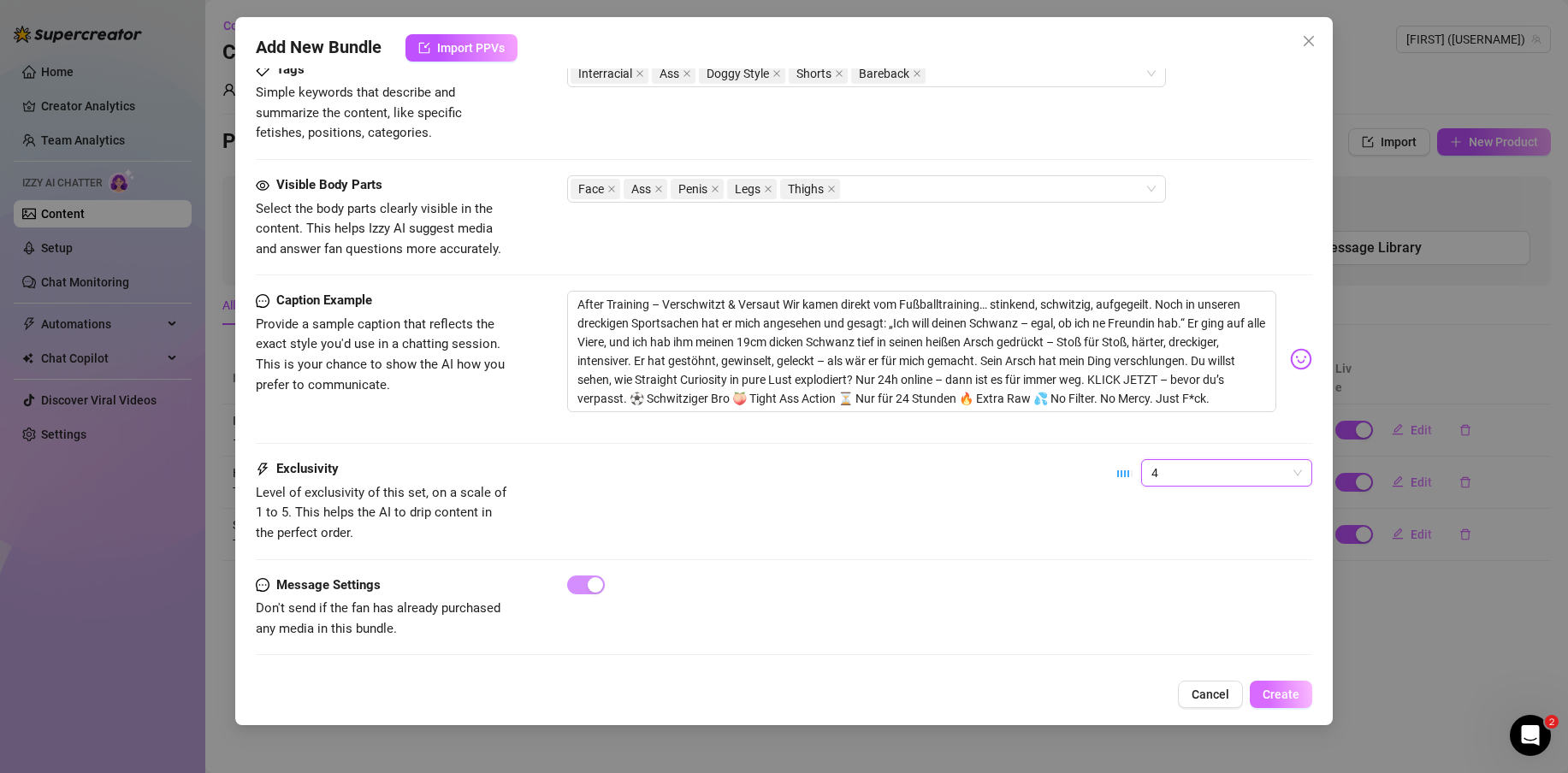 click on "Create" at bounding box center [1281, 694] 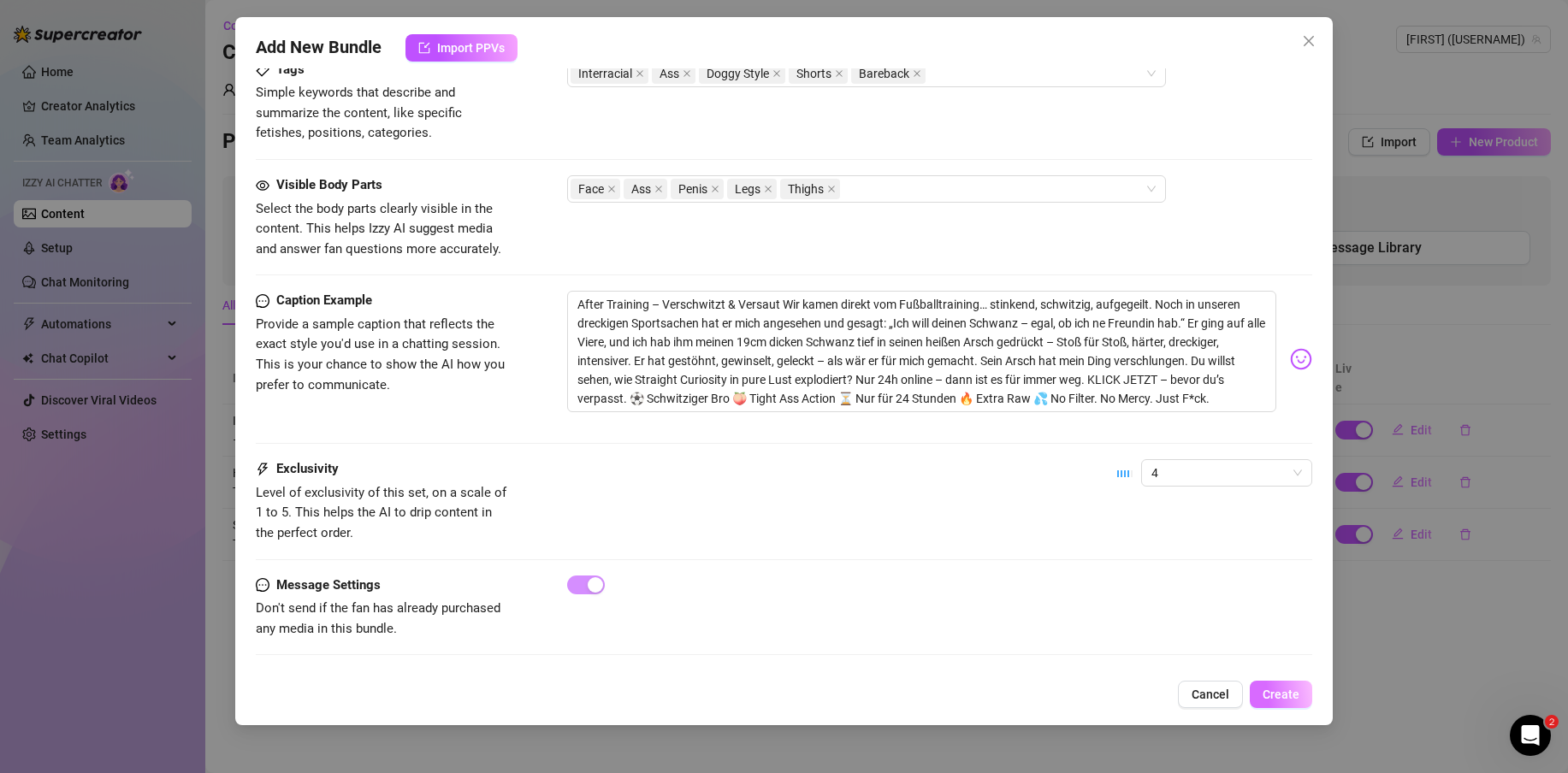 click on "Create" at bounding box center [1281, 694] 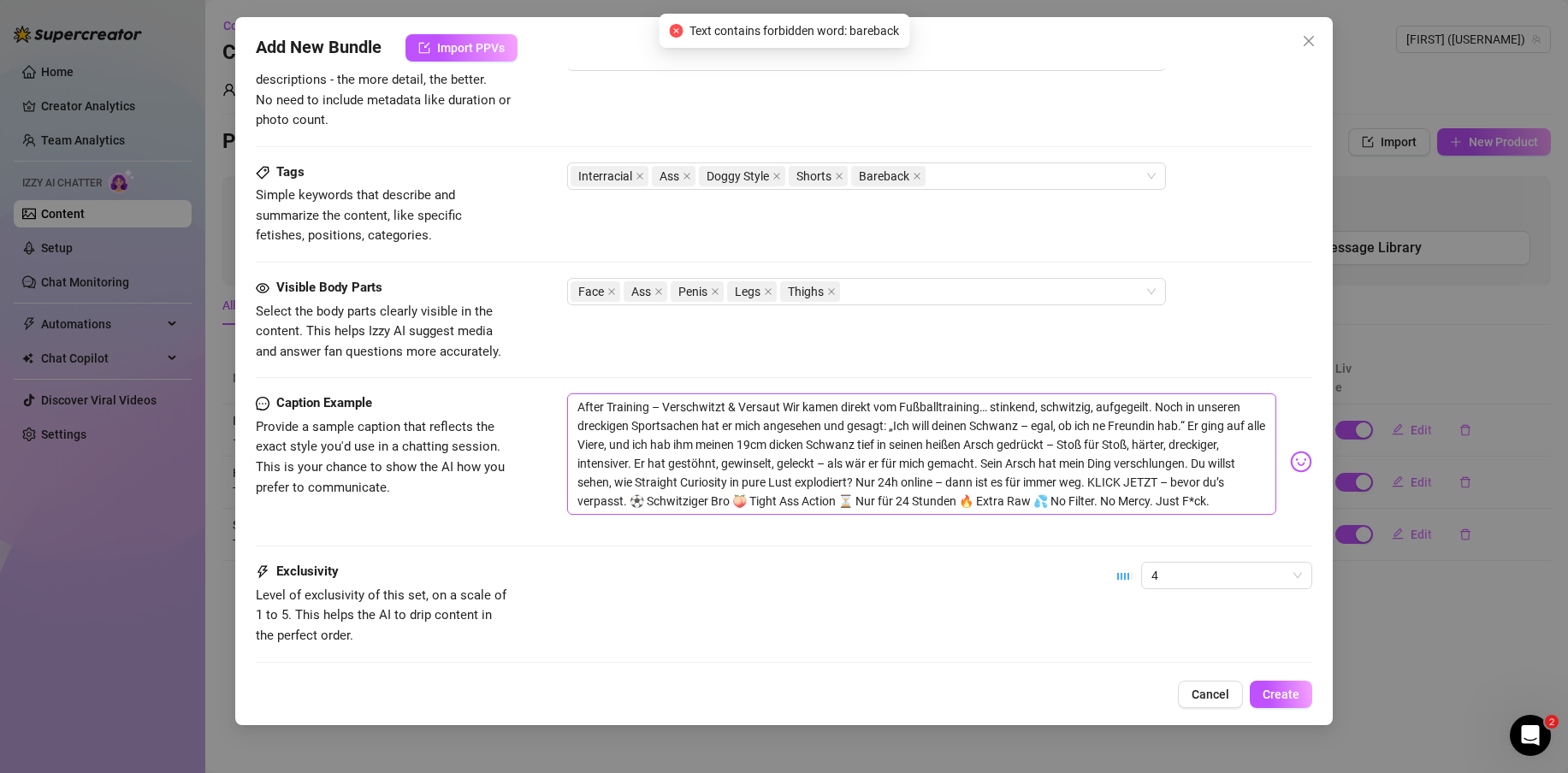 scroll, scrollTop: 744, scrollLeft: 0, axis: vertical 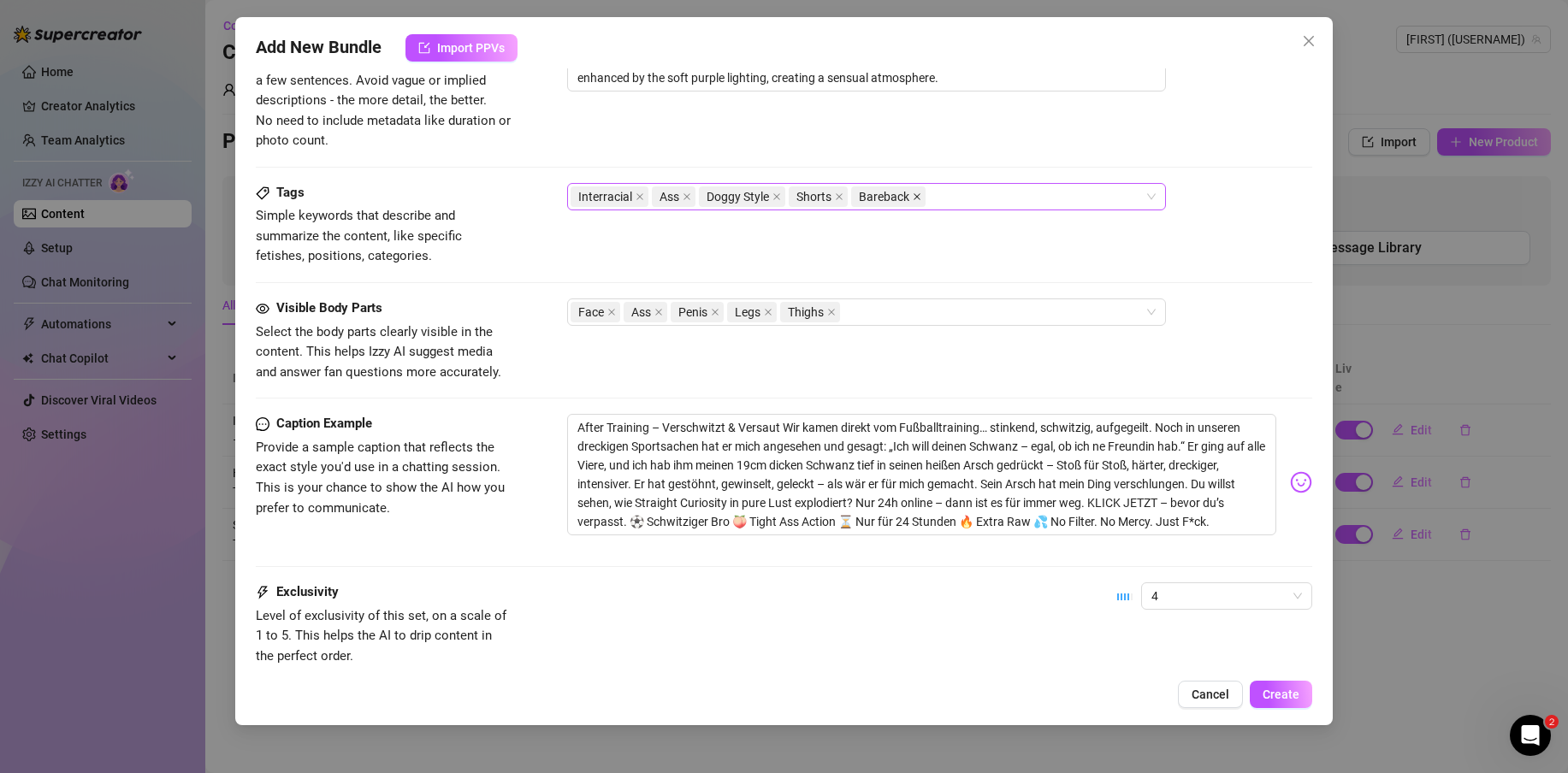 click 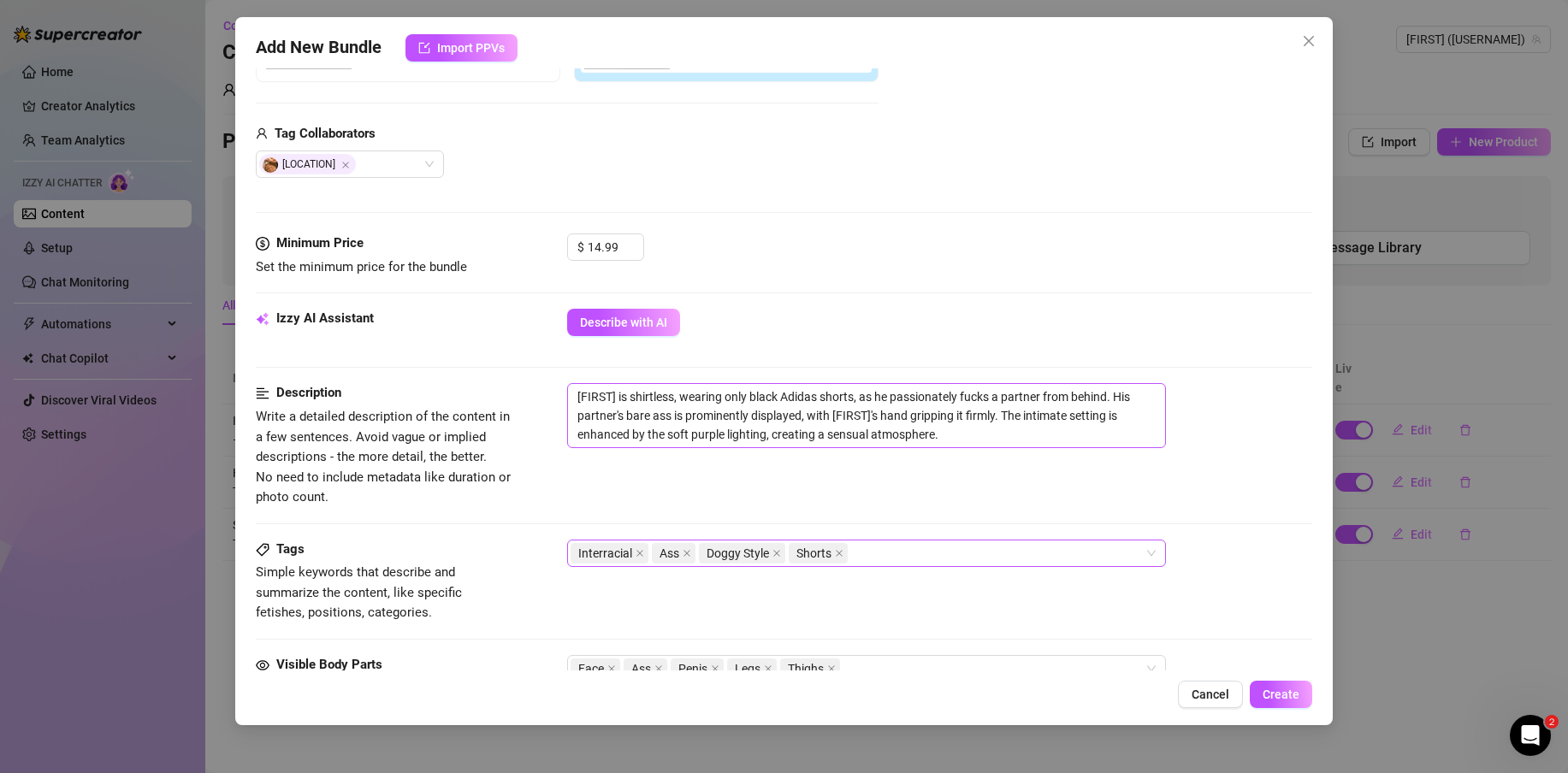 scroll, scrollTop: 392, scrollLeft: 0, axis: vertical 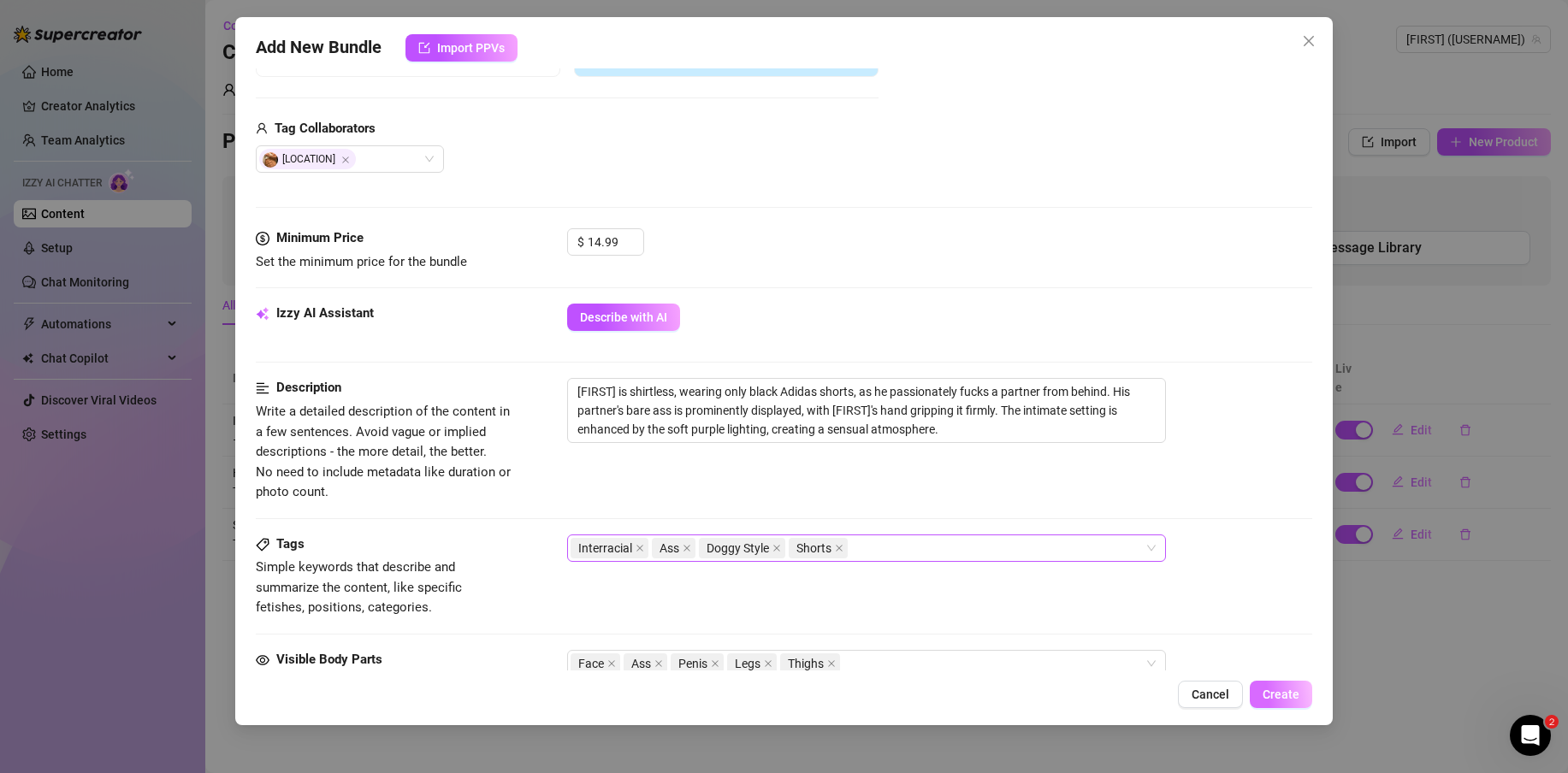 click on "Create" at bounding box center [1281, 694] 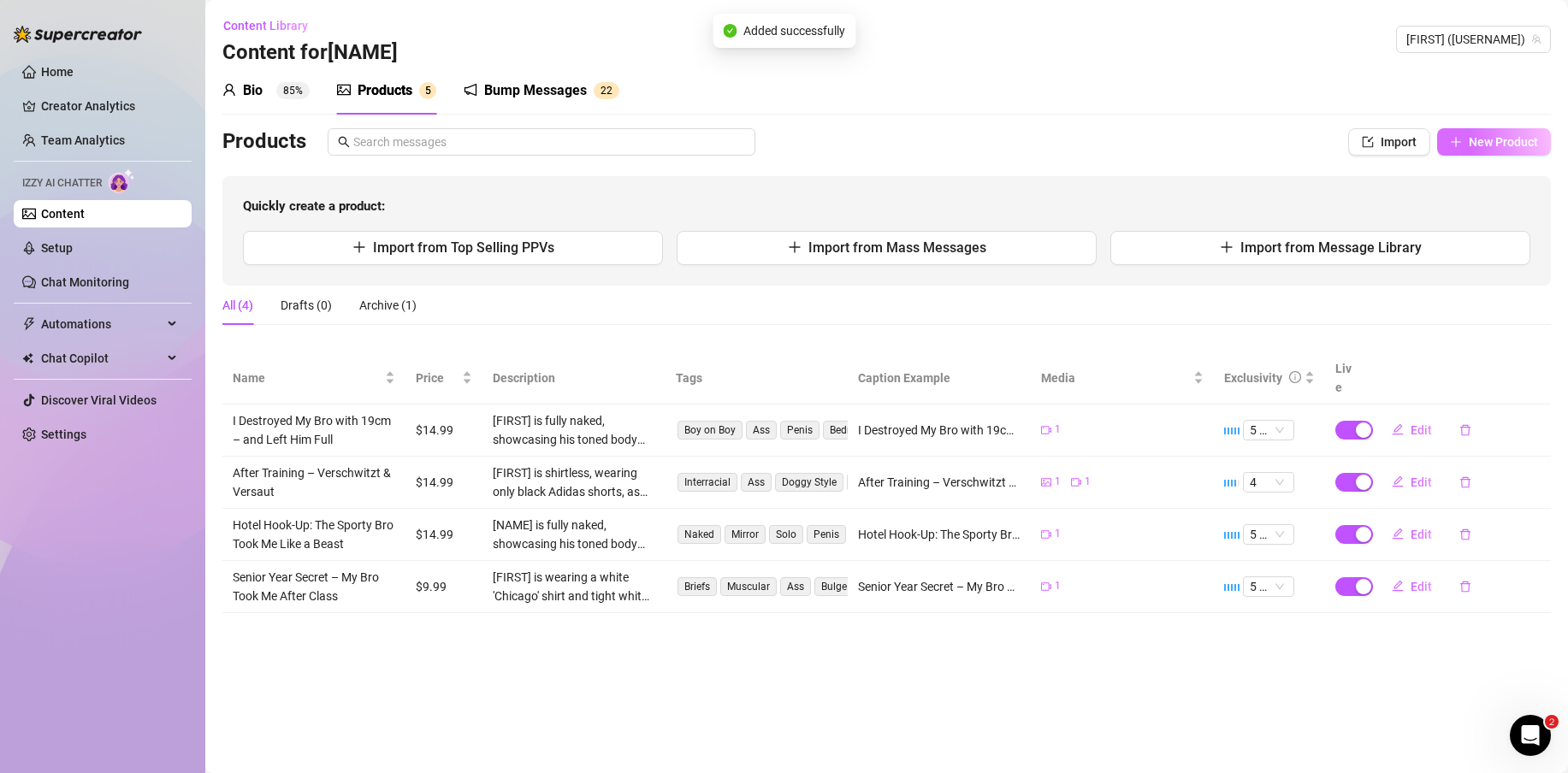 click on "New Product" at bounding box center (1503, 142) 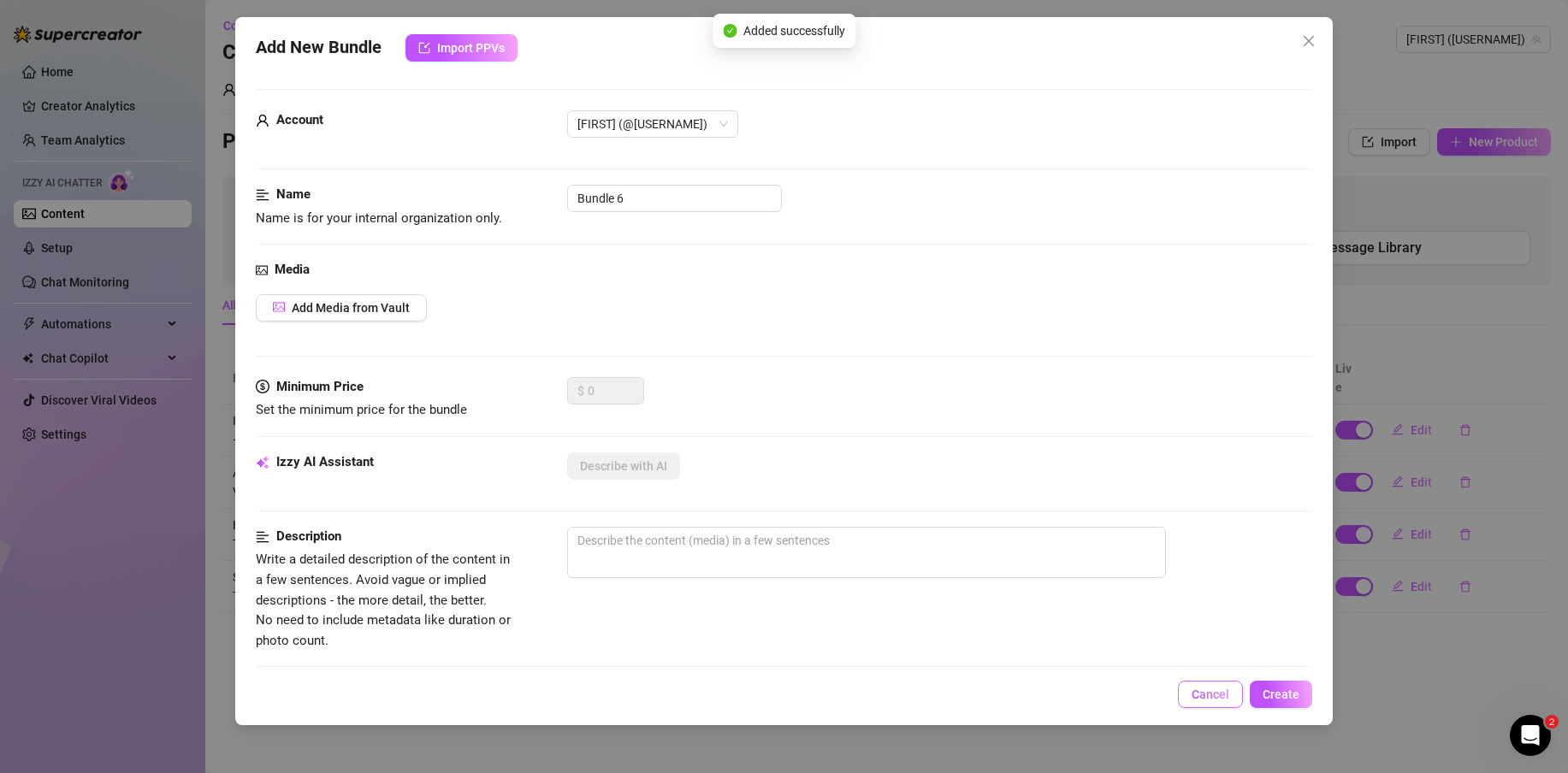 click on "Cancel" at bounding box center [1210, 694] 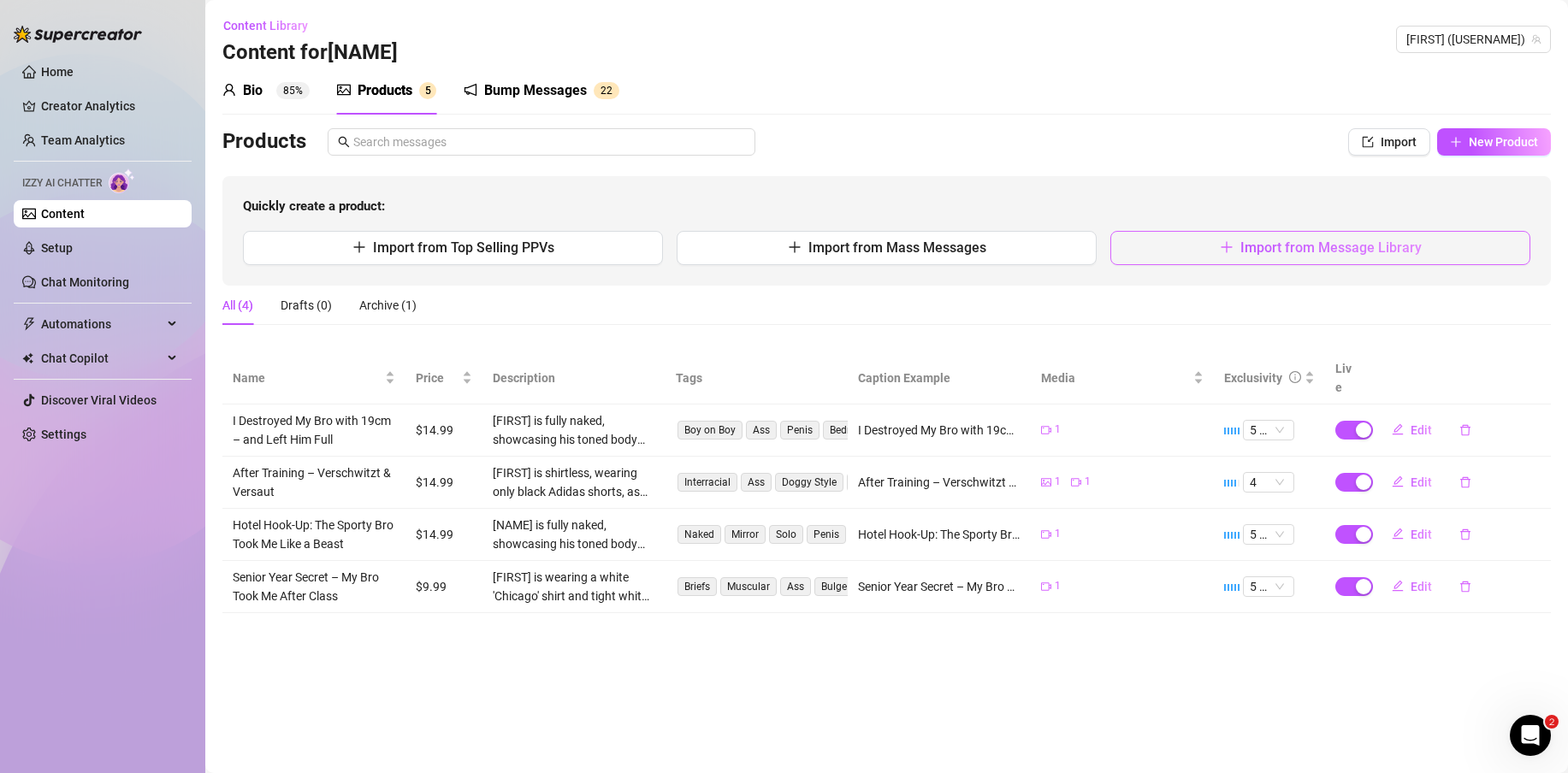 click on "Import from Message Library" at bounding box center (1320, 248) 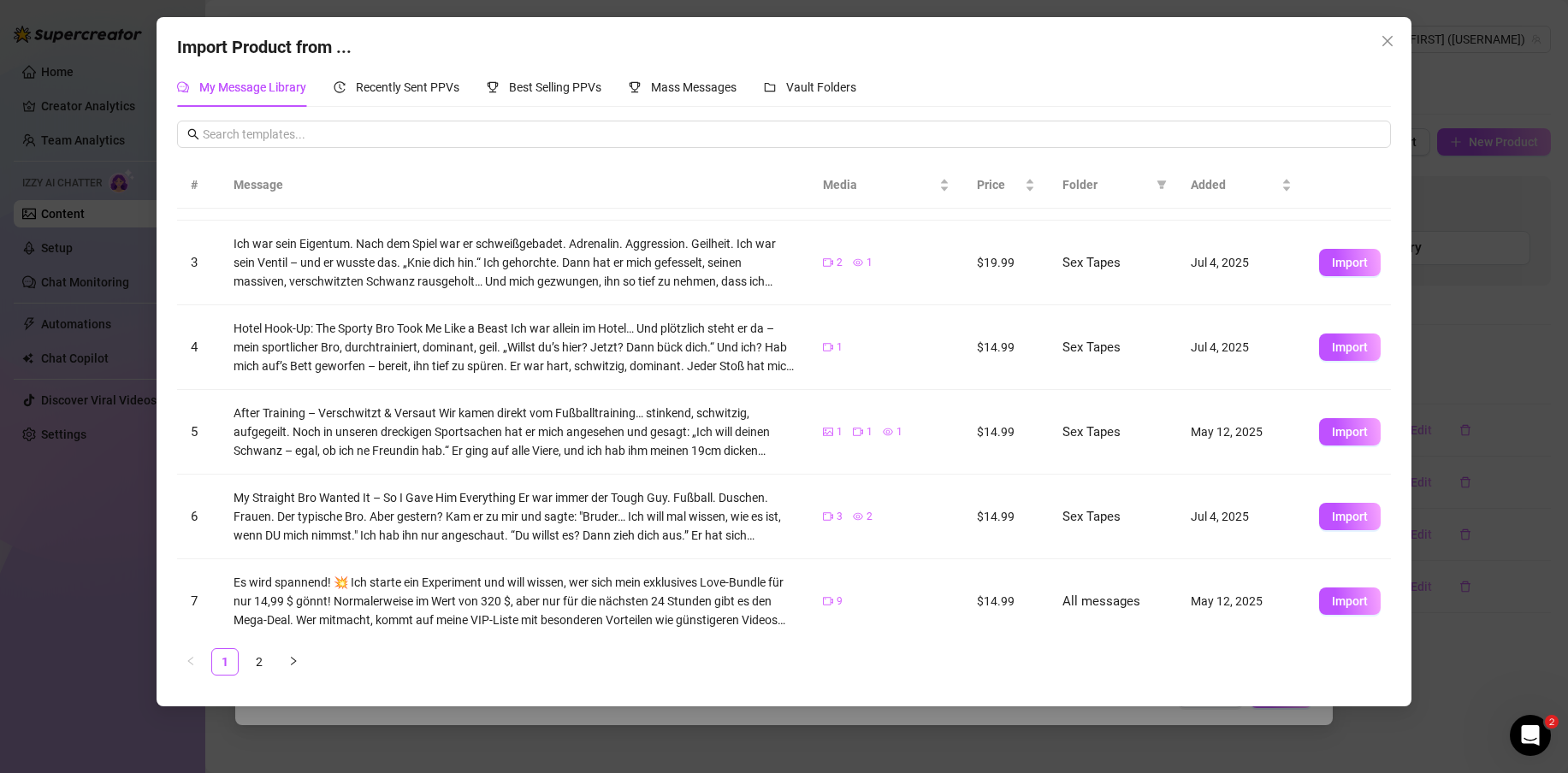 scroll, scrollTop: 189, scrollLeft: 0, axis: vertical 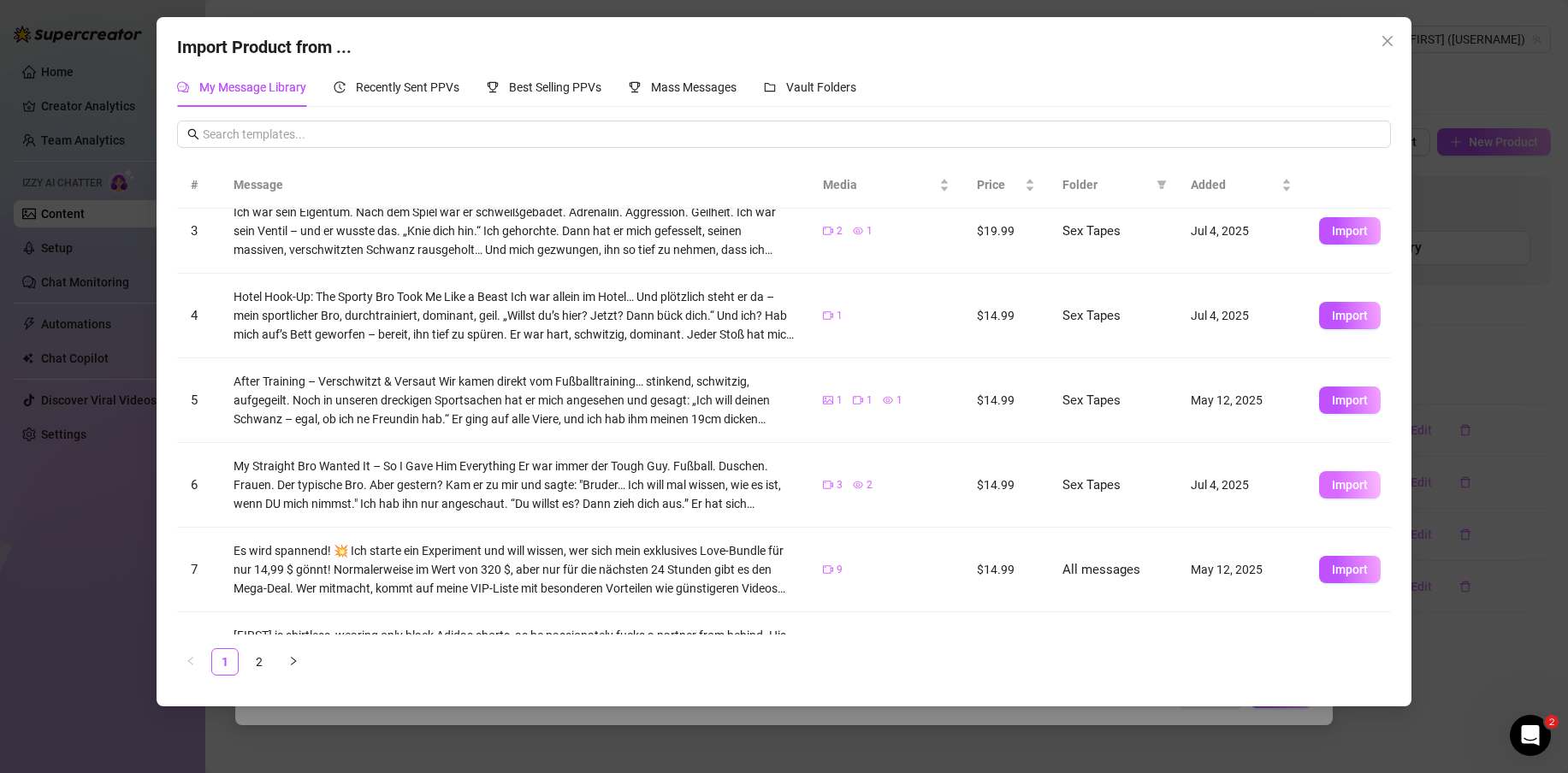 click on "Import" at bounding box center [1350, 485] 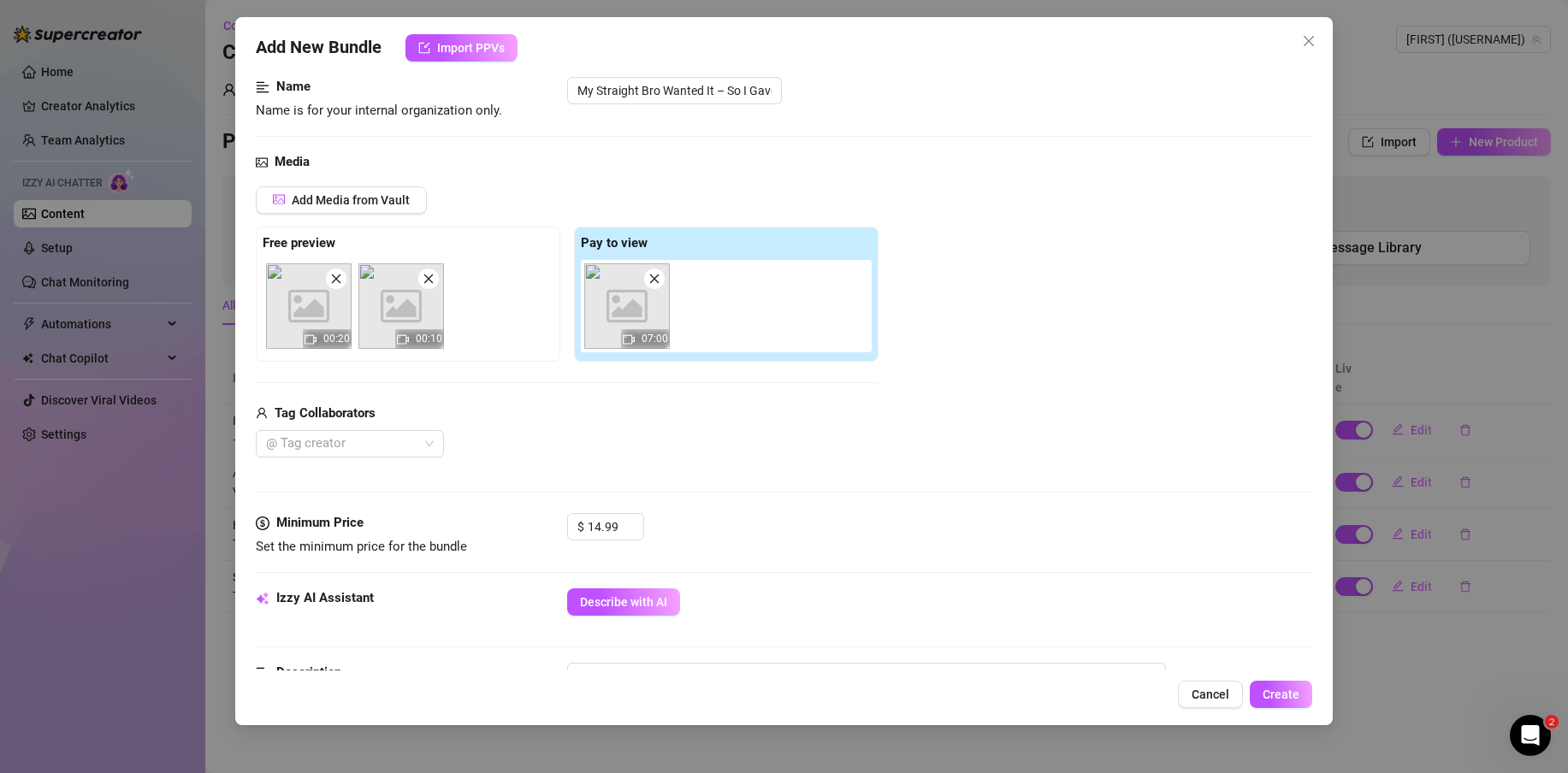 scroll, scrollTop: 118, scrollLeft: 0, axis: vertical 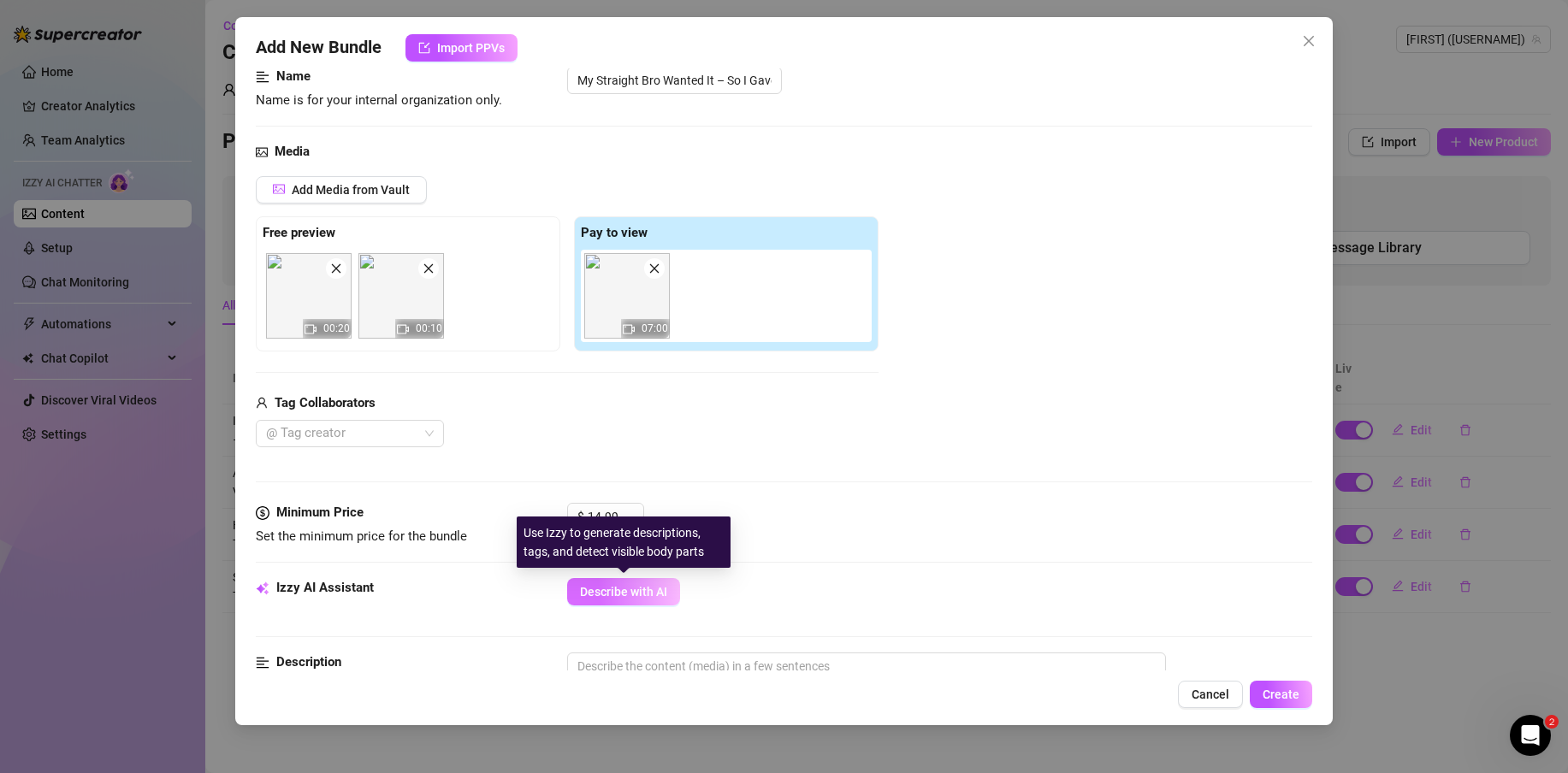 click on "Describe with AI" at bounding box center [624, 592] 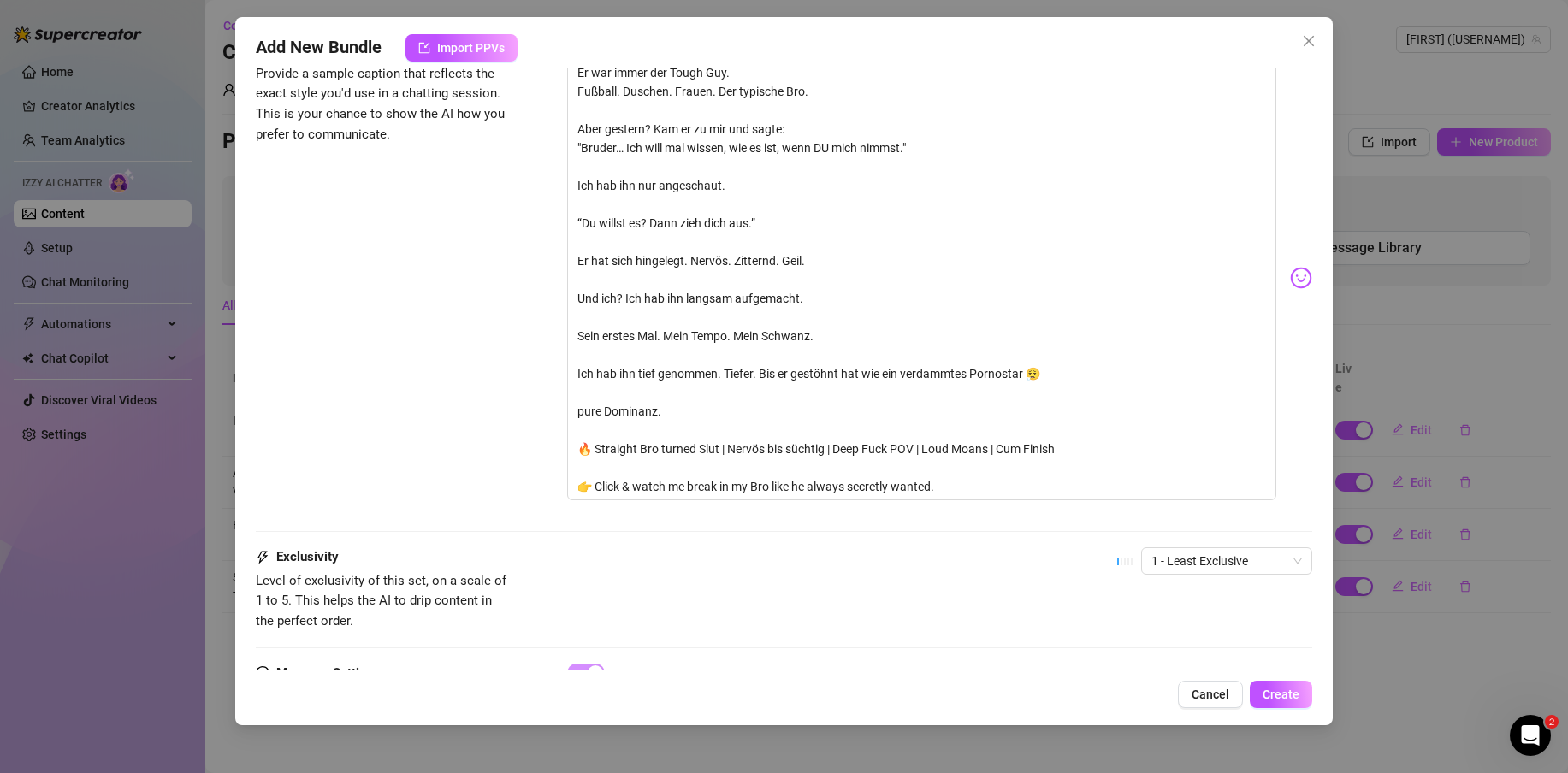 scroll, scrollTop: 1206, scrollLeft: 0, axis: vertical 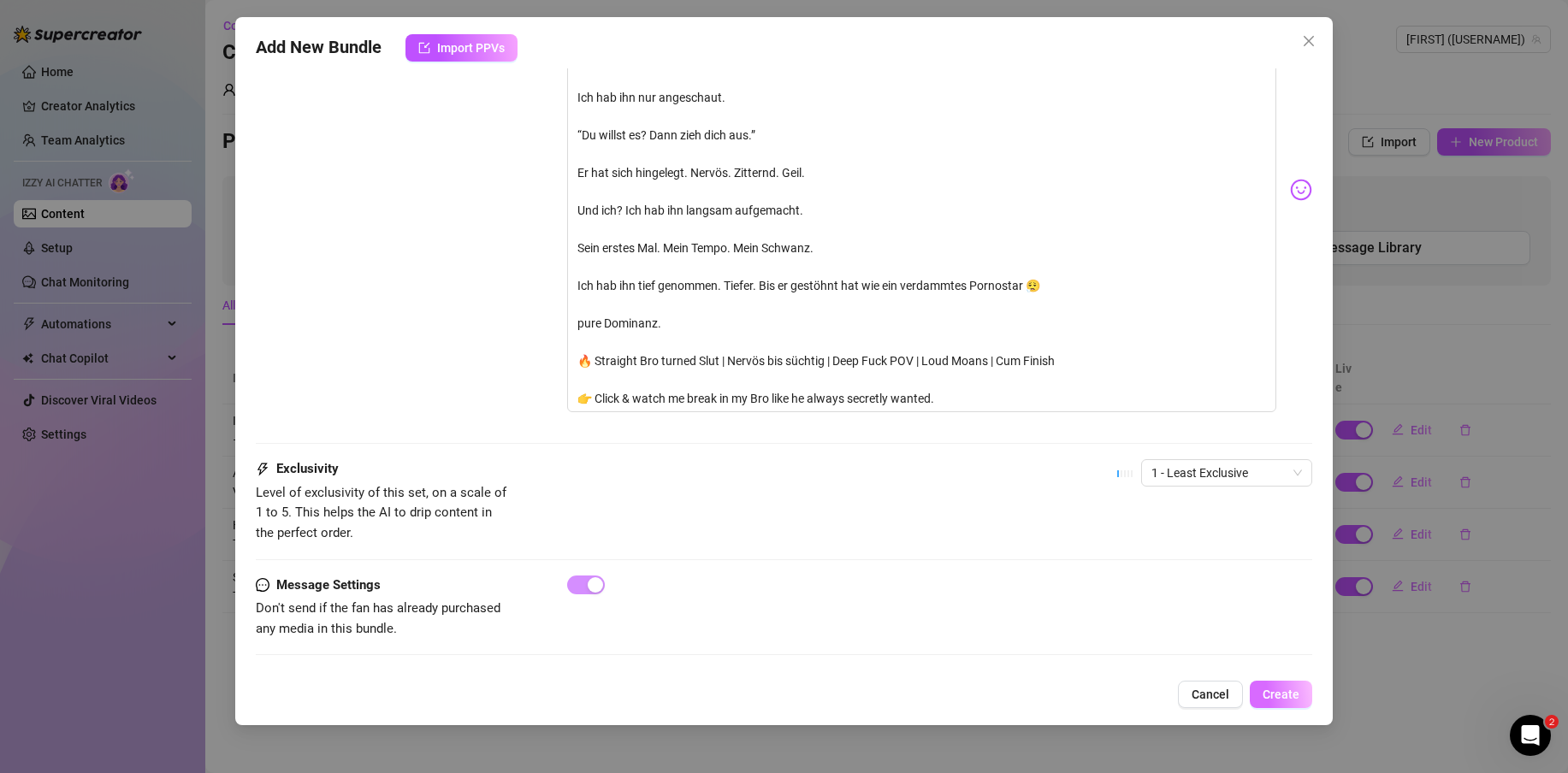 click on "Create" at bounding box center (1281, 694) 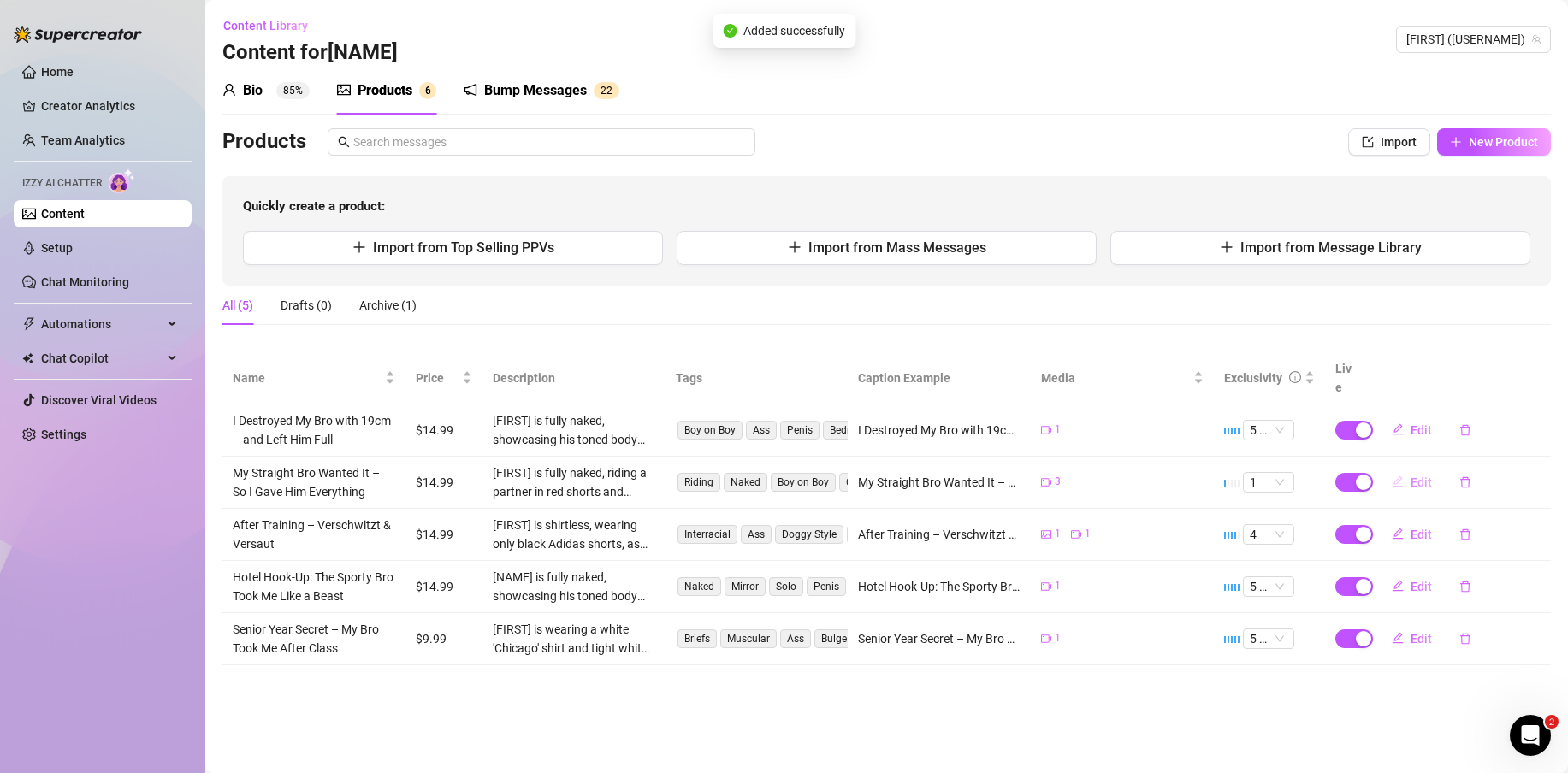 click on "Edit" at bounding box center (1421, 482) 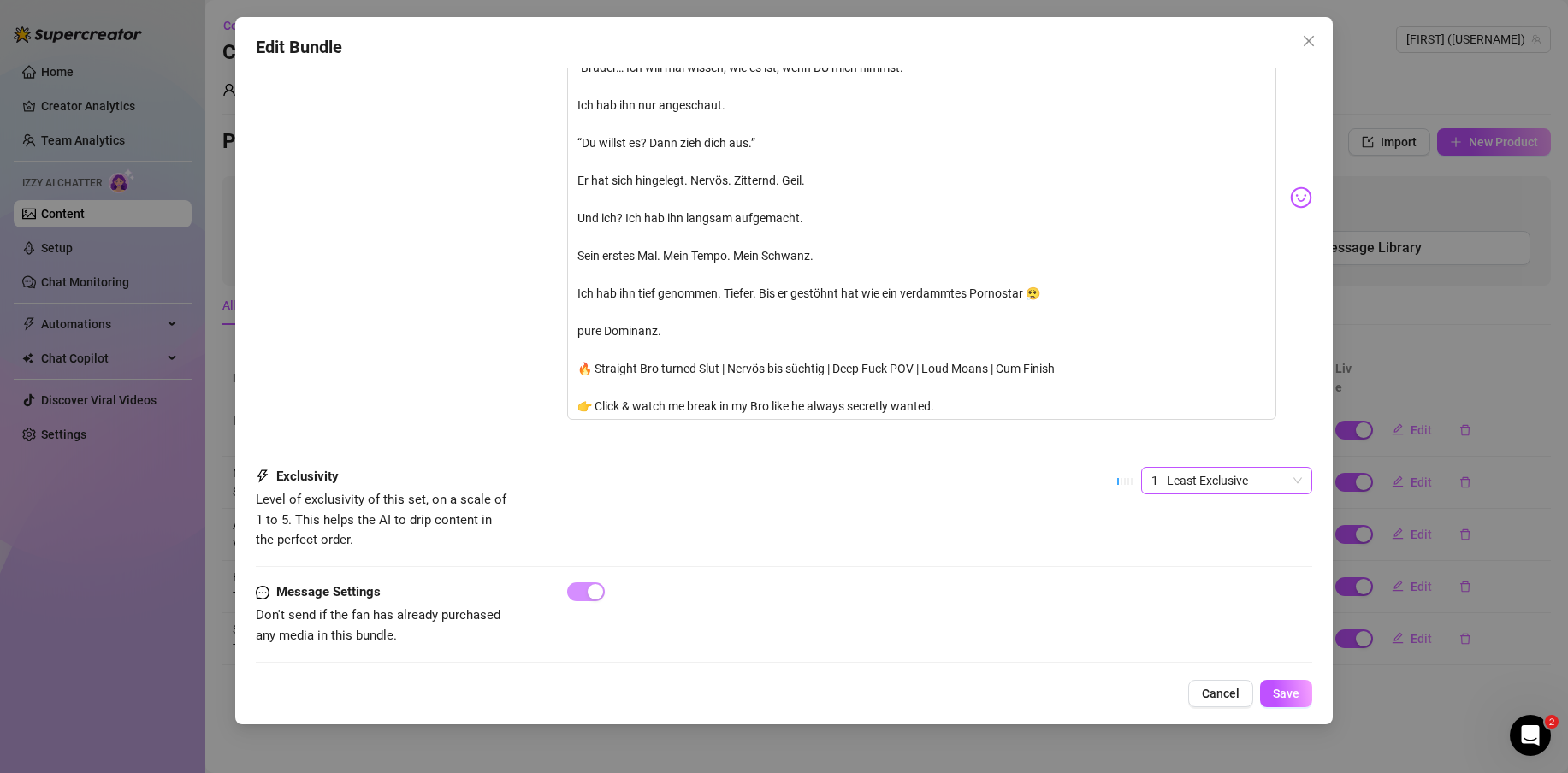 scroll, scrollTop: 1206, scrollLeft: 0, axis: vertical 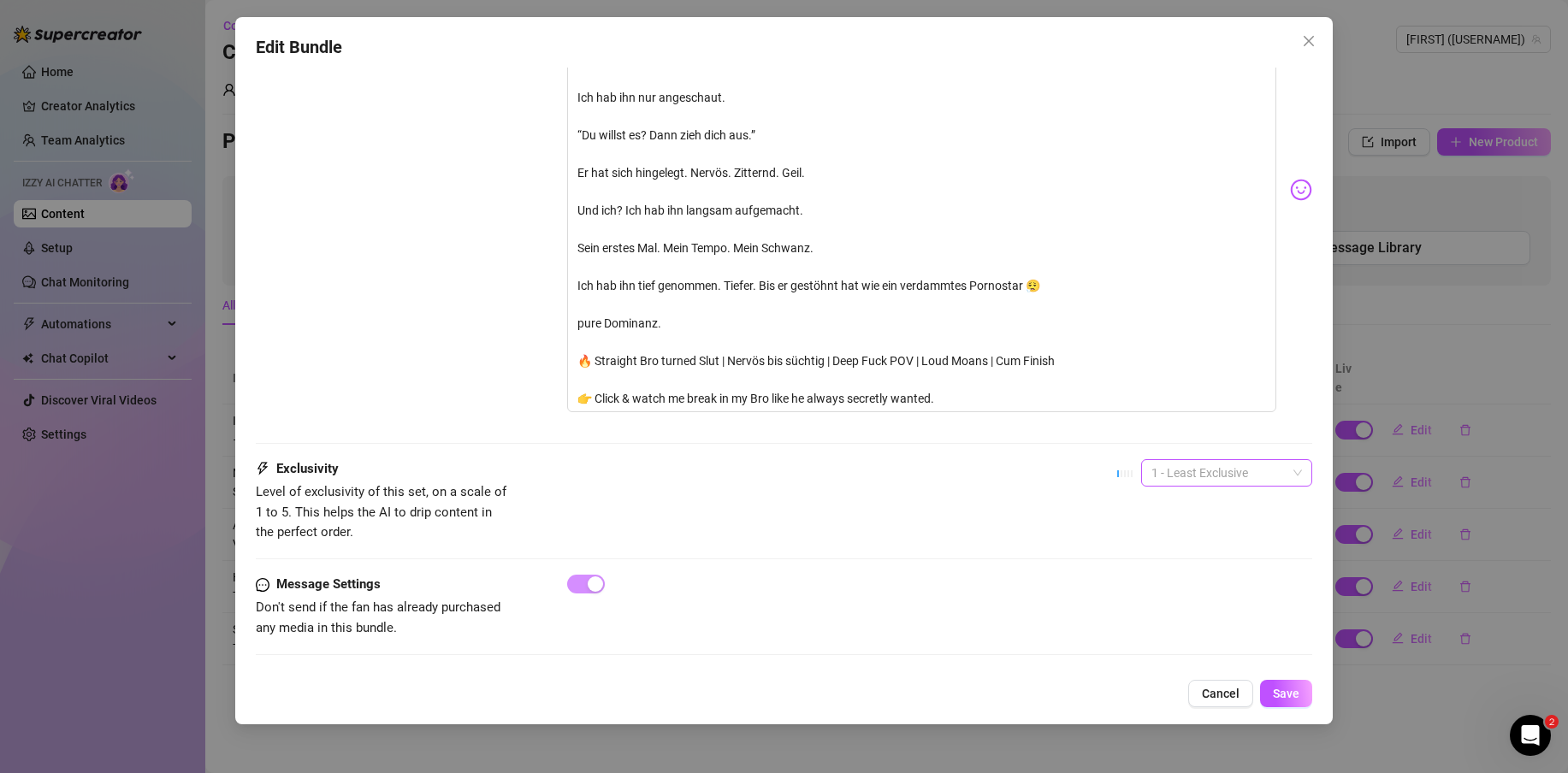 click on "1 - Least Exclusive" at bounding box center [1227, 473] 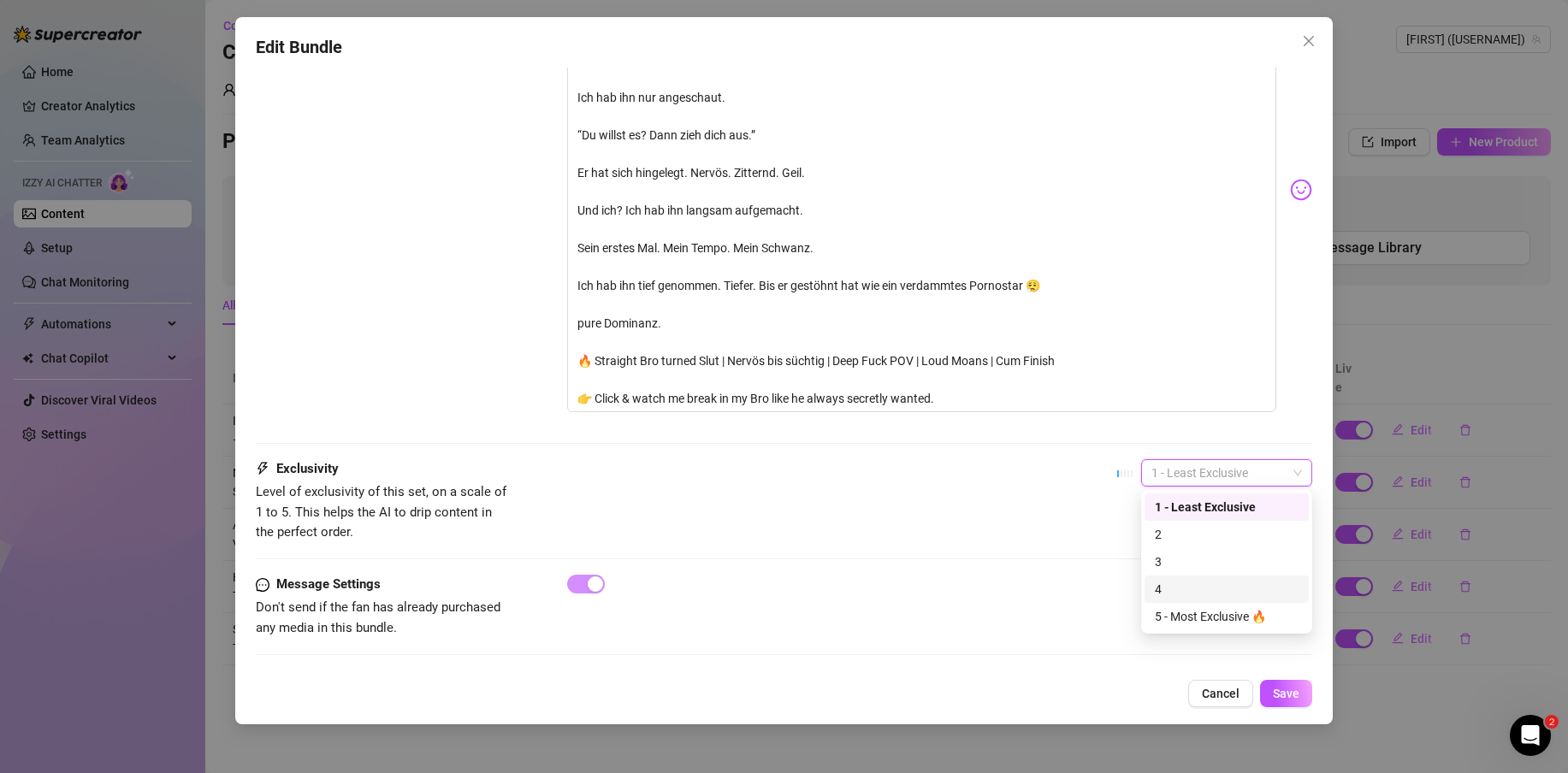click on "4" at bounding box center (1227, 589) 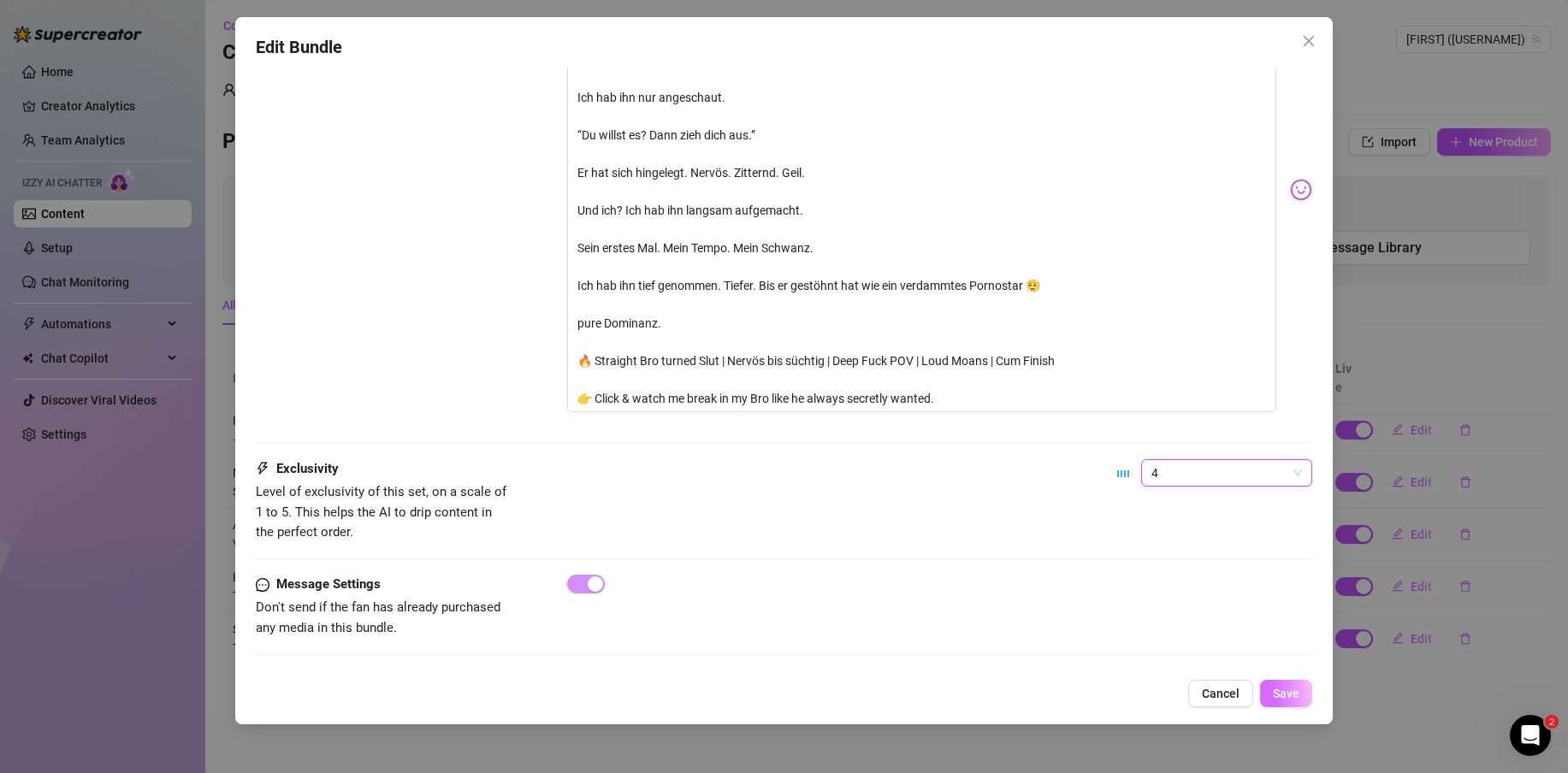 click on "Save" at bounding box center [1286, 693] 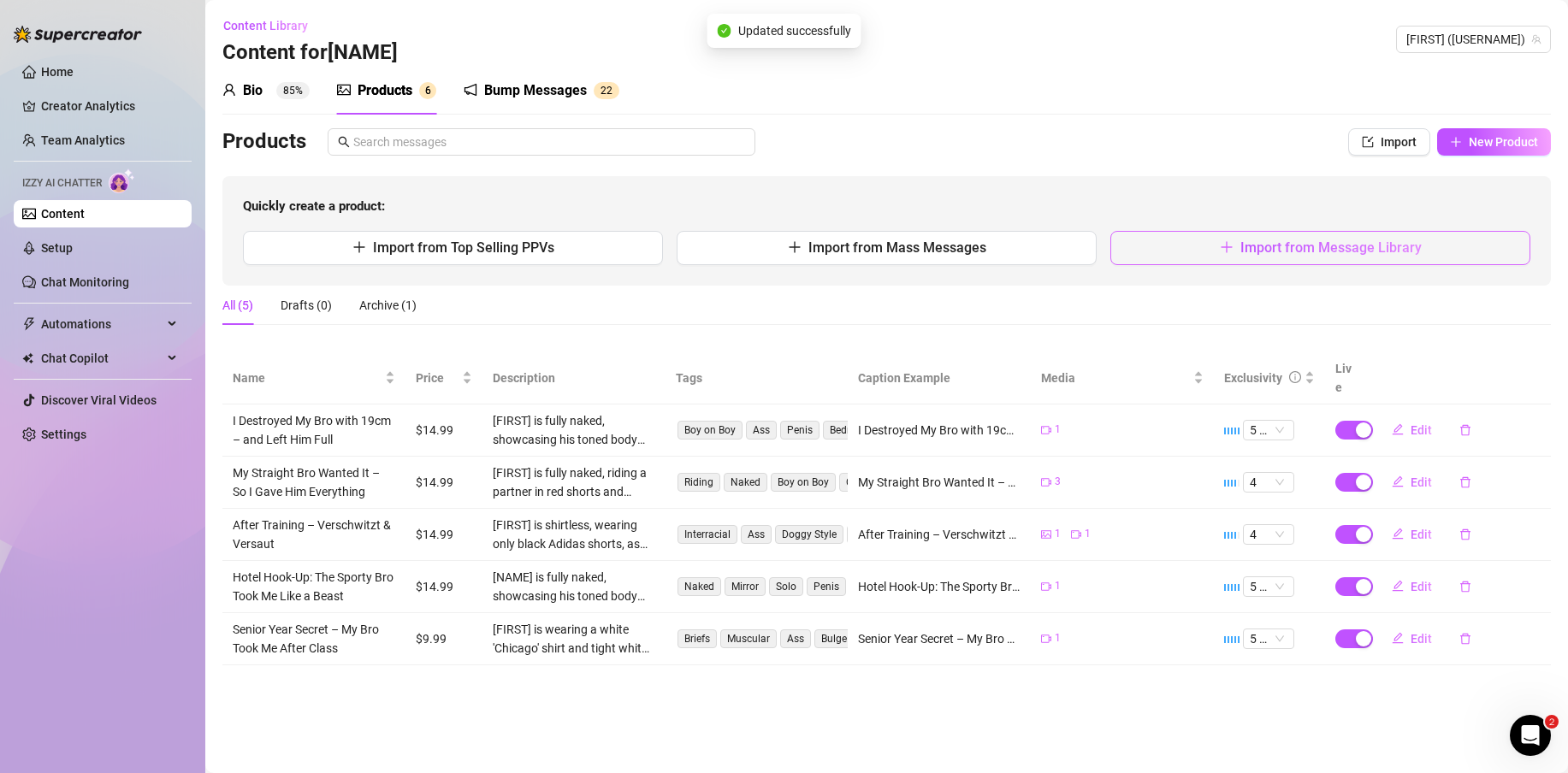 click on "Import from Message Library" at bounding box center [1331, 247] 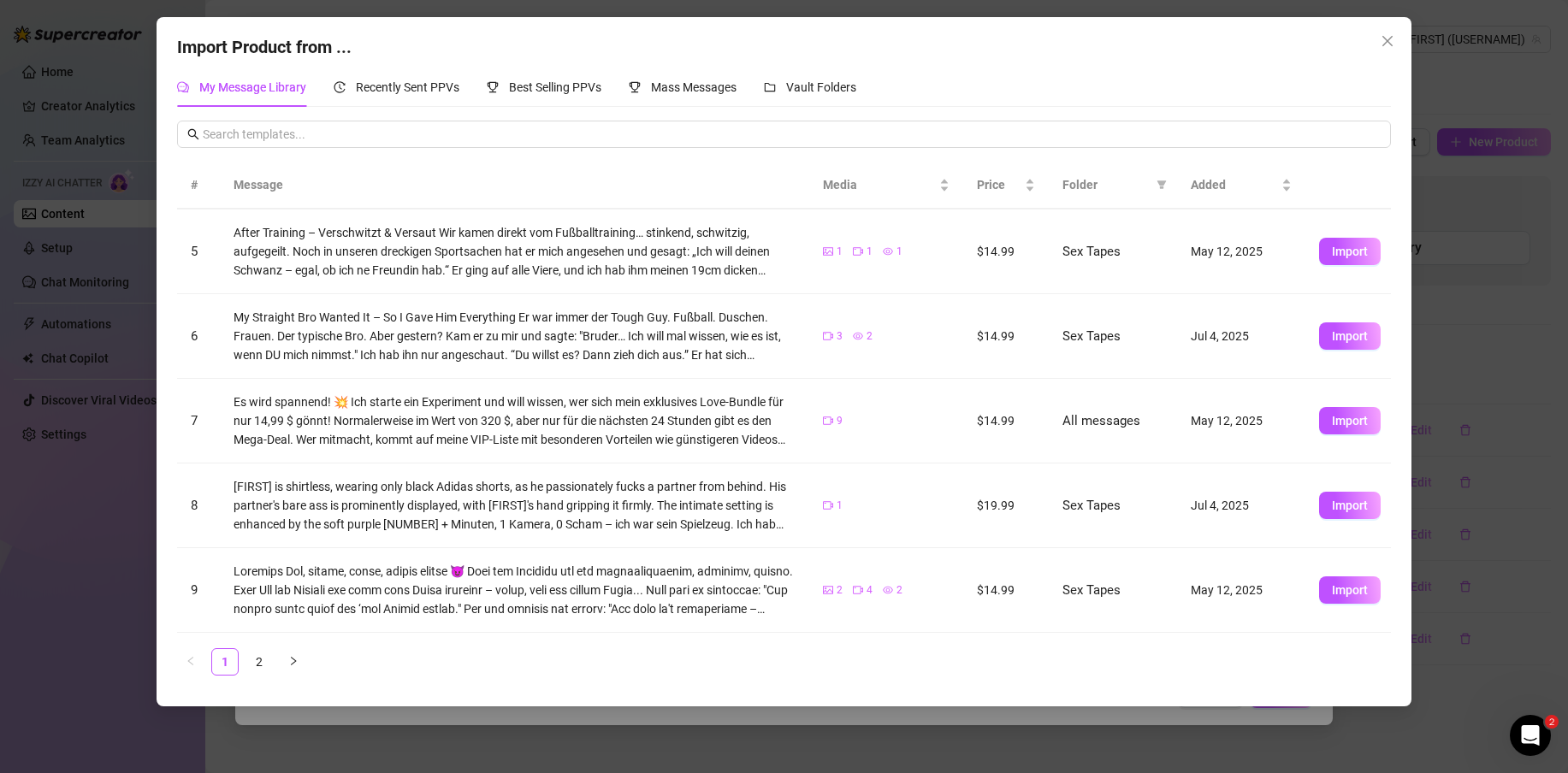 scroll, scrollTop: 341, scrollLeft: 0, axis: vertical 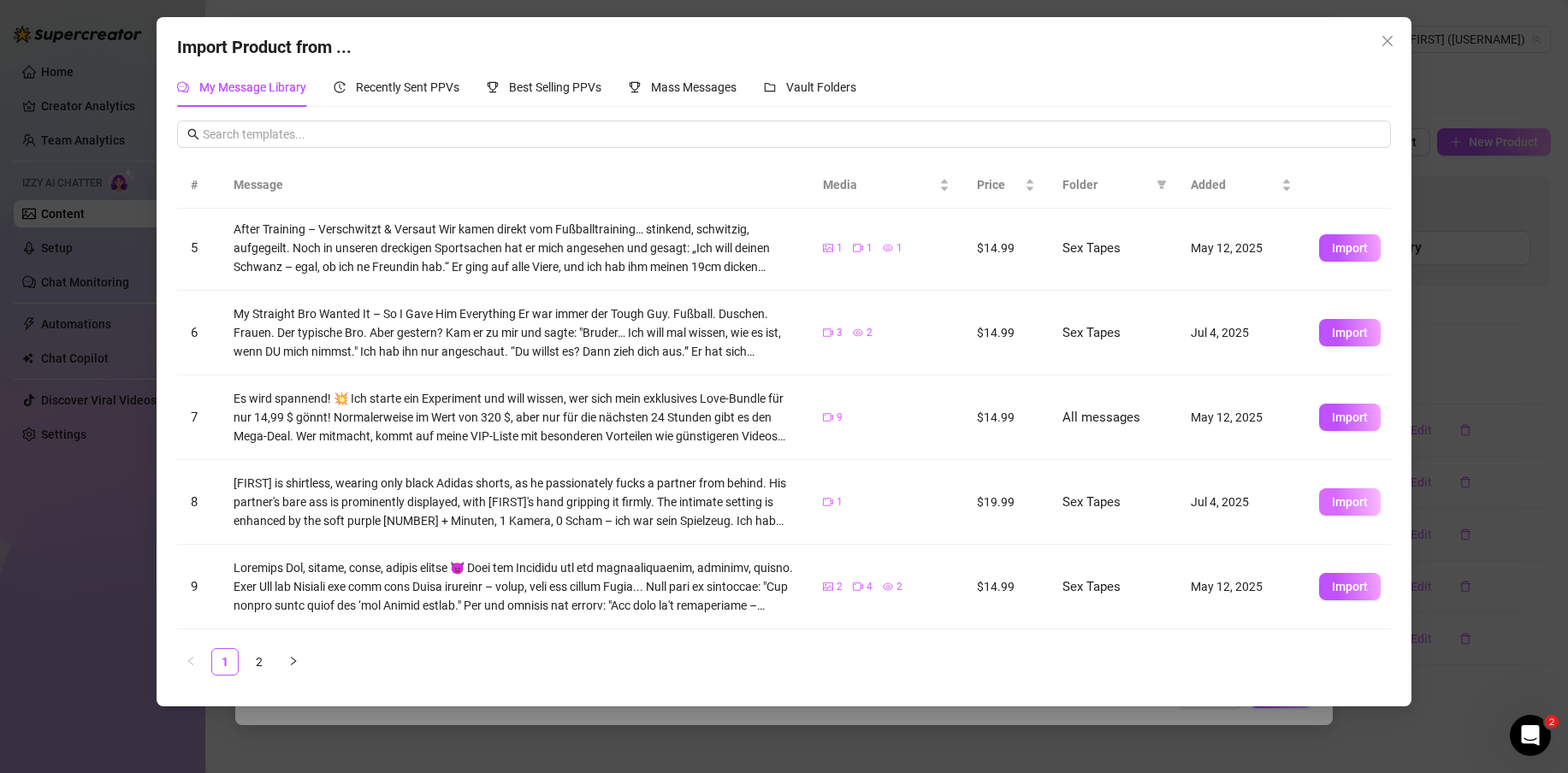 click on "Import" at bounding box center [1350, 502] 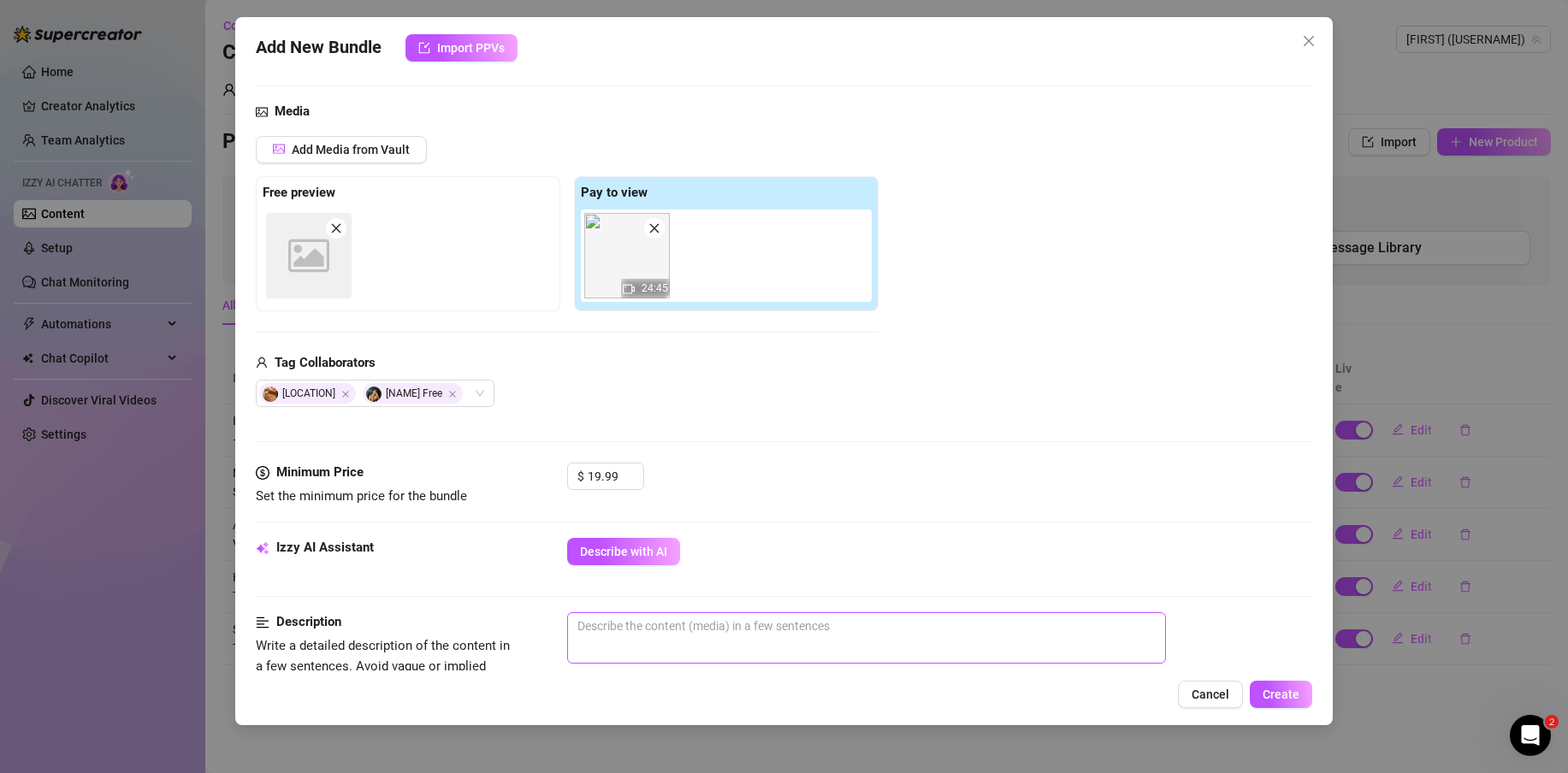 scroll, scrollTop: 255, scrollLeft: 0, axis: vertical 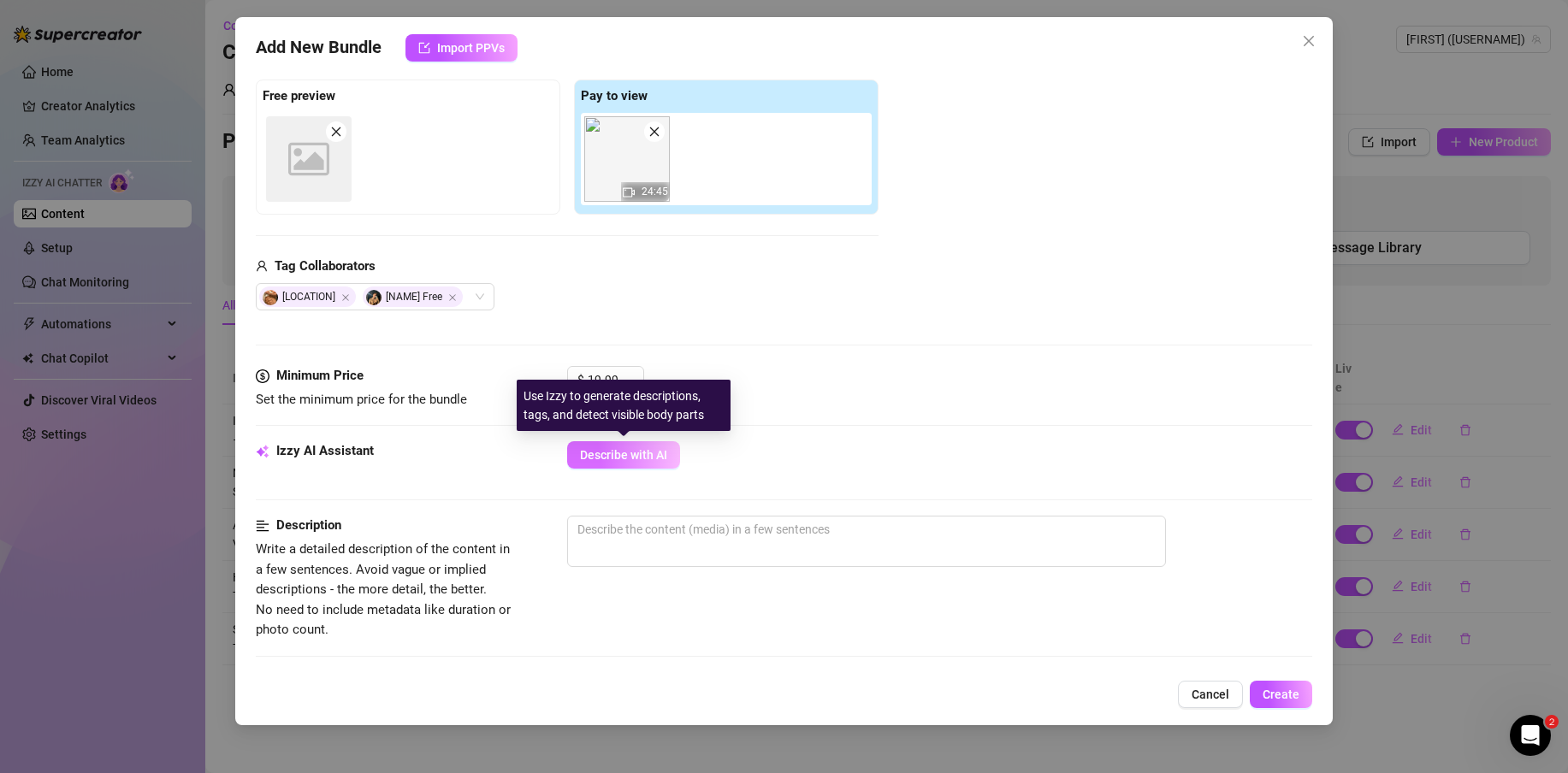 click on "Describe with AI" at bounding box center (624, 455) 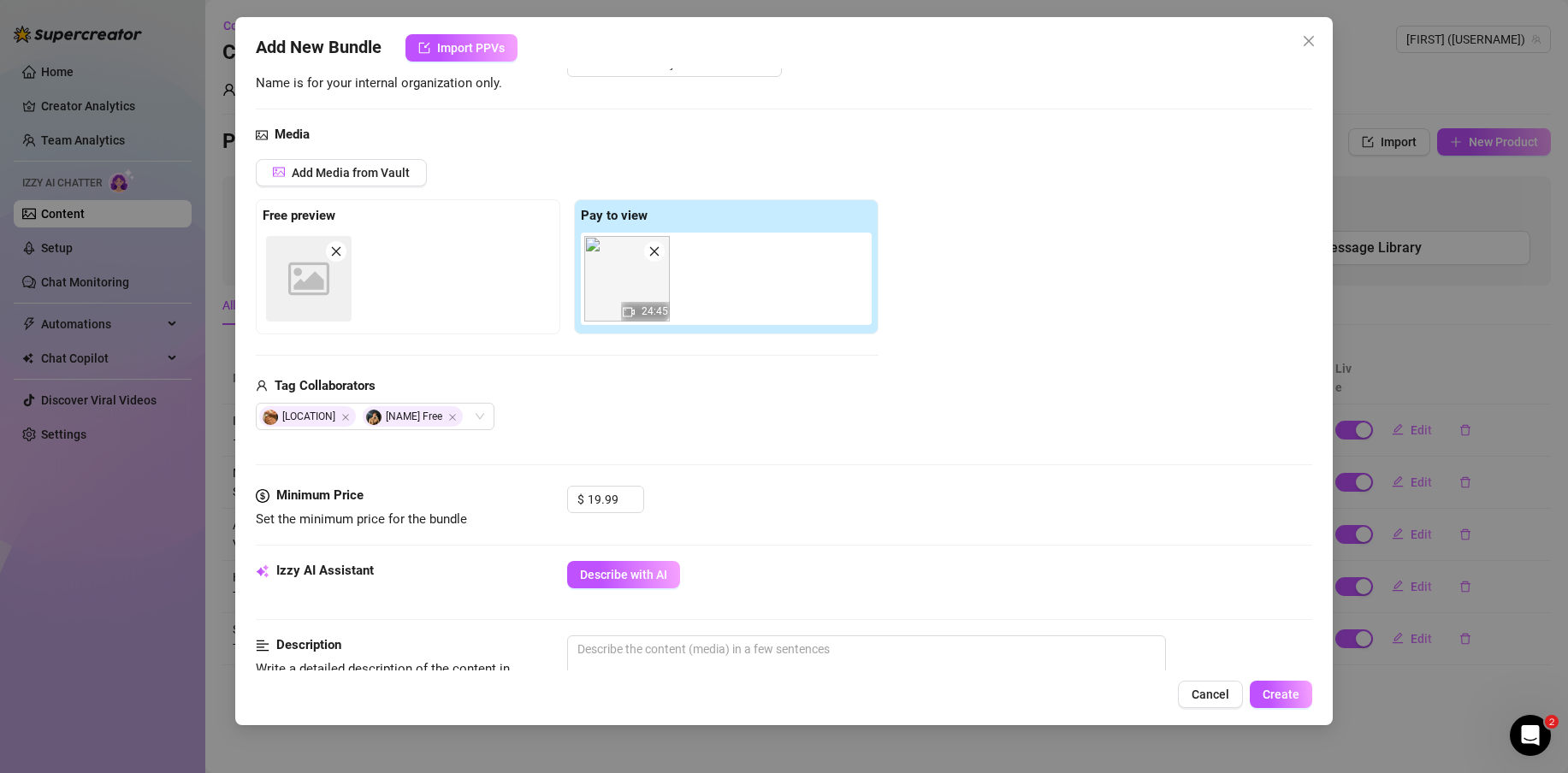scroll, scrollTop: 157, scrollLeft: 0, axis: vertical 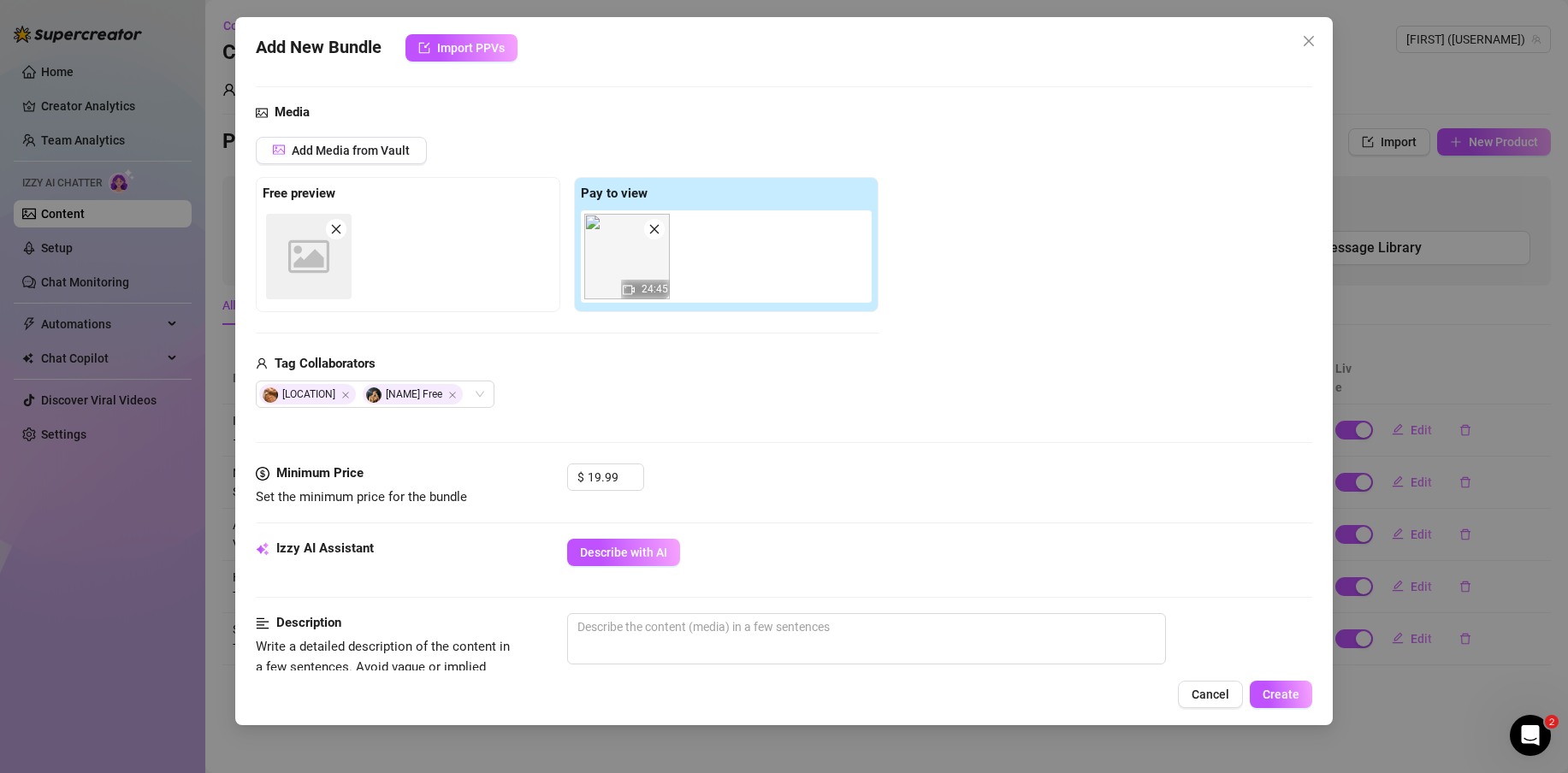 click on "Cancel" at bounding box center (1210, 694) 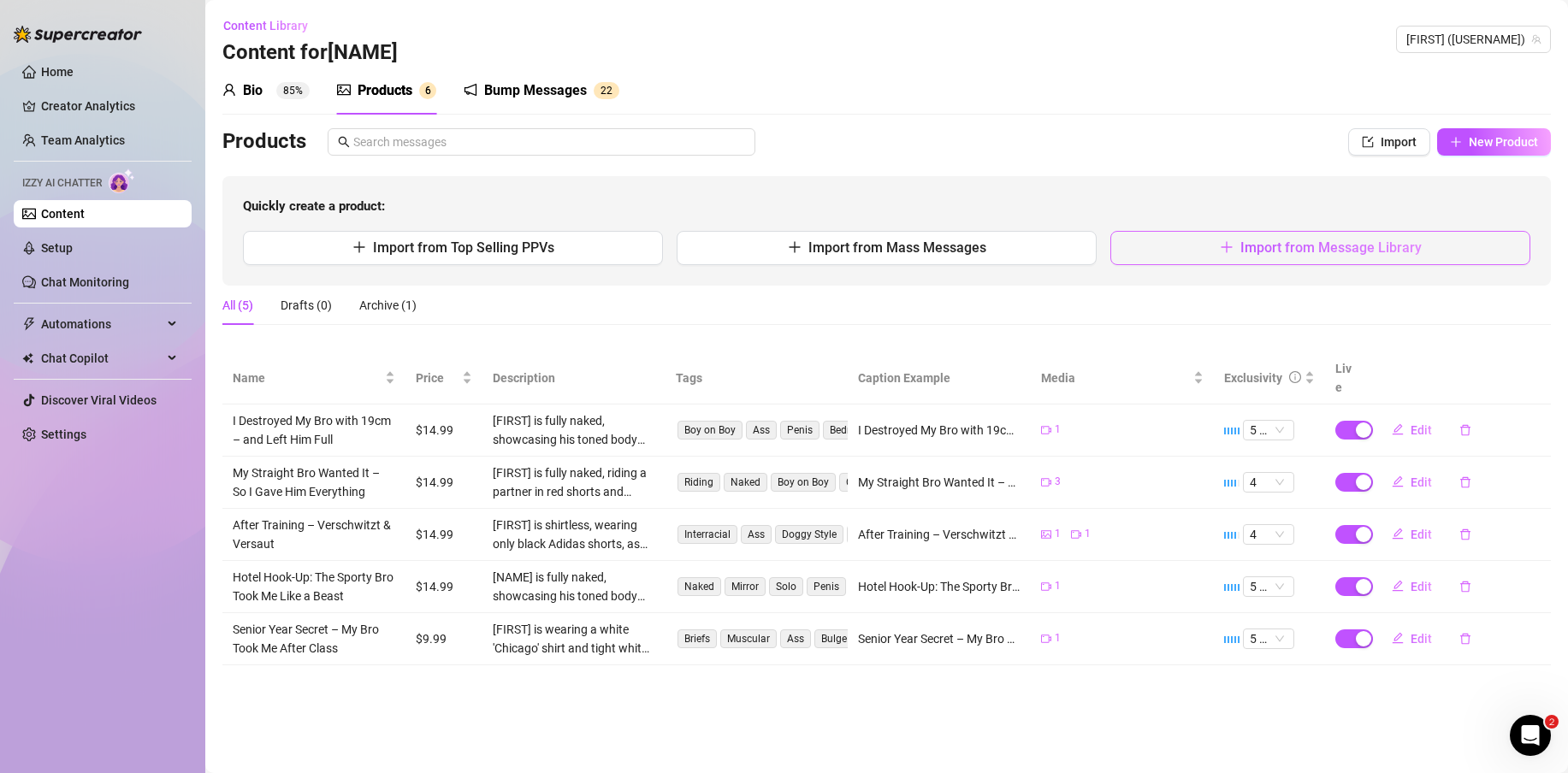 click on "Import from Message Library" at bounding box center [1320, 248] 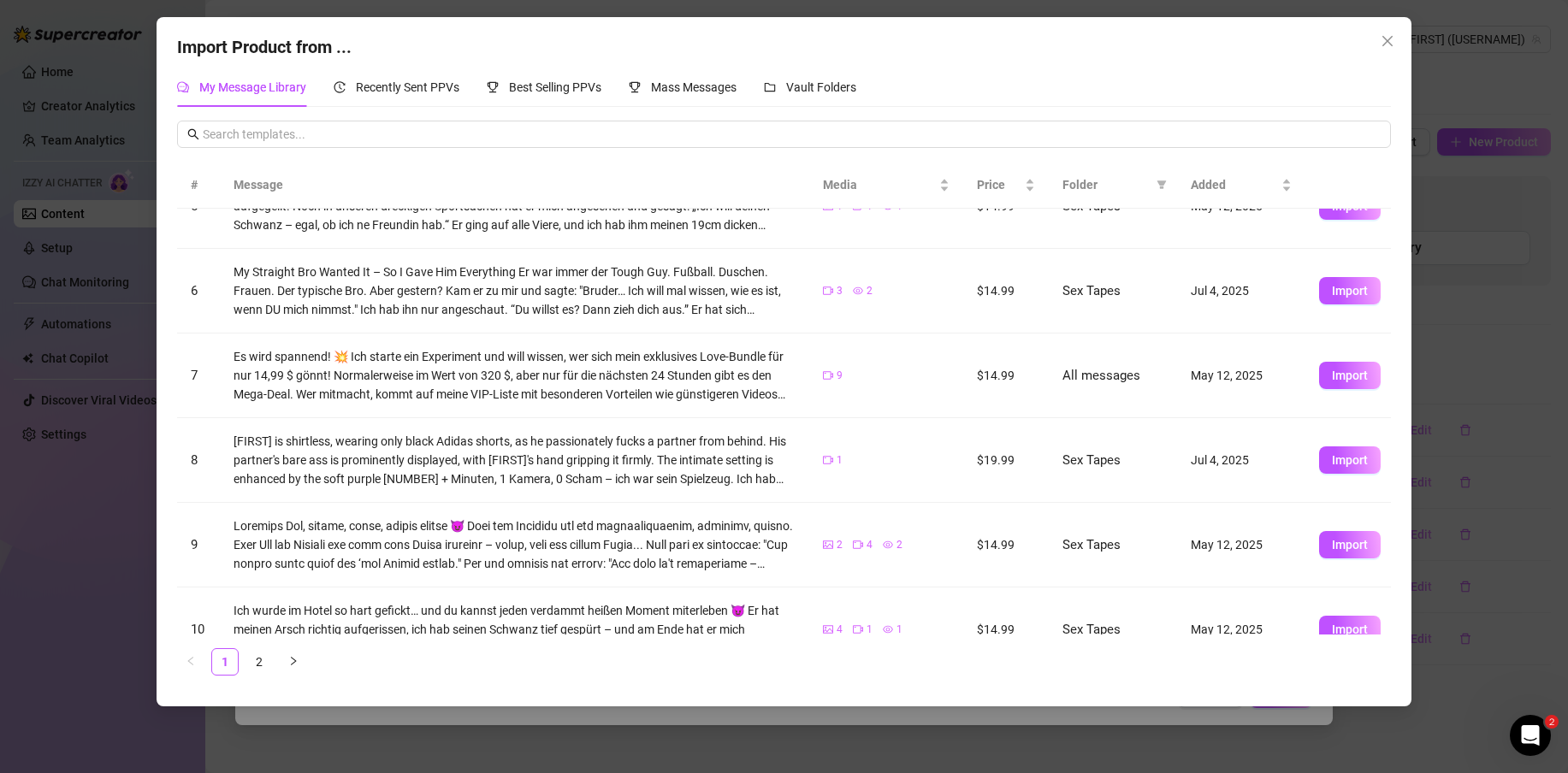 scroll, scrollTop: 386, scrollLeft: 0, axis: vertical 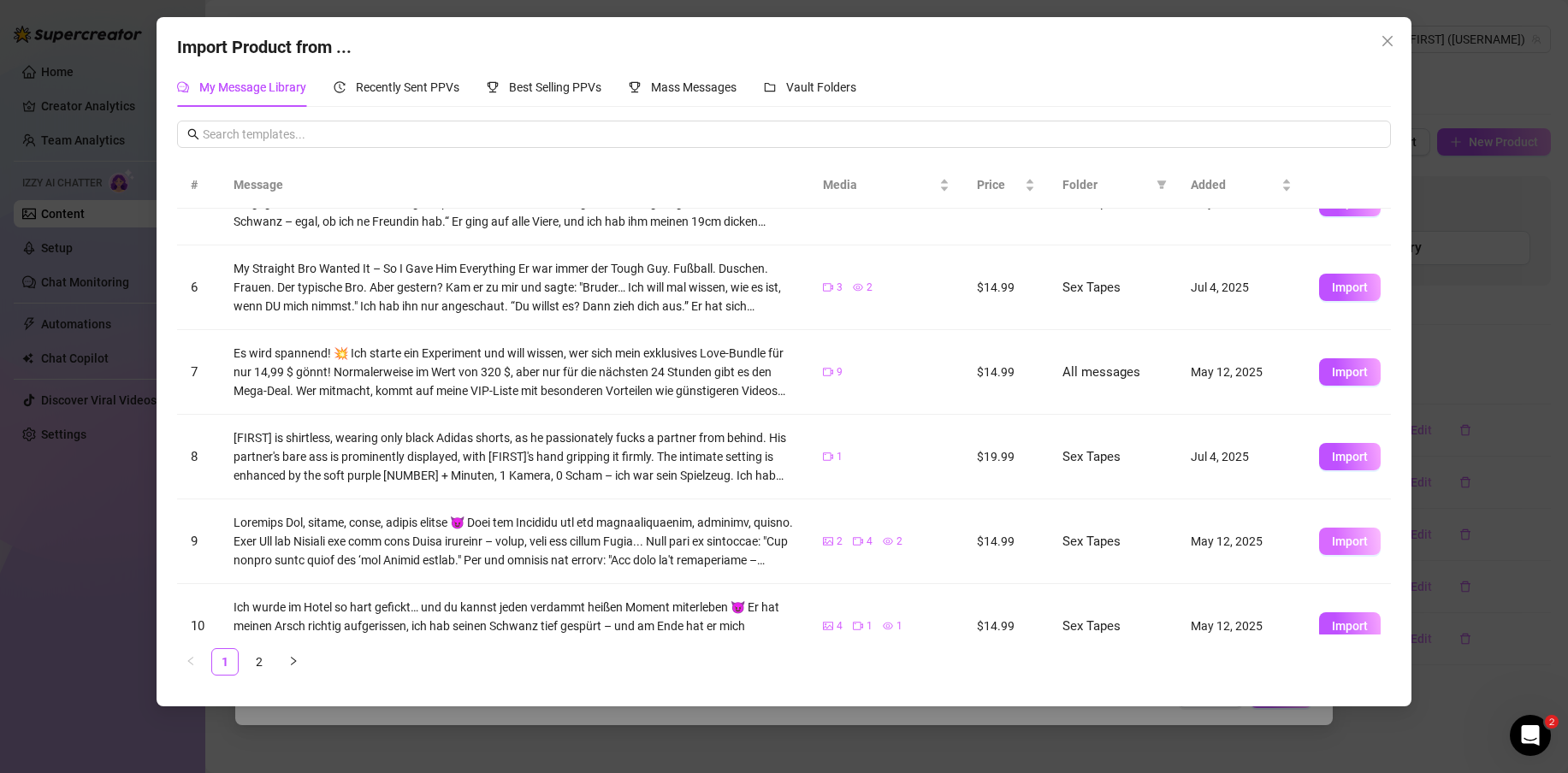 click on "Import" at bounding box center [1350, 541] 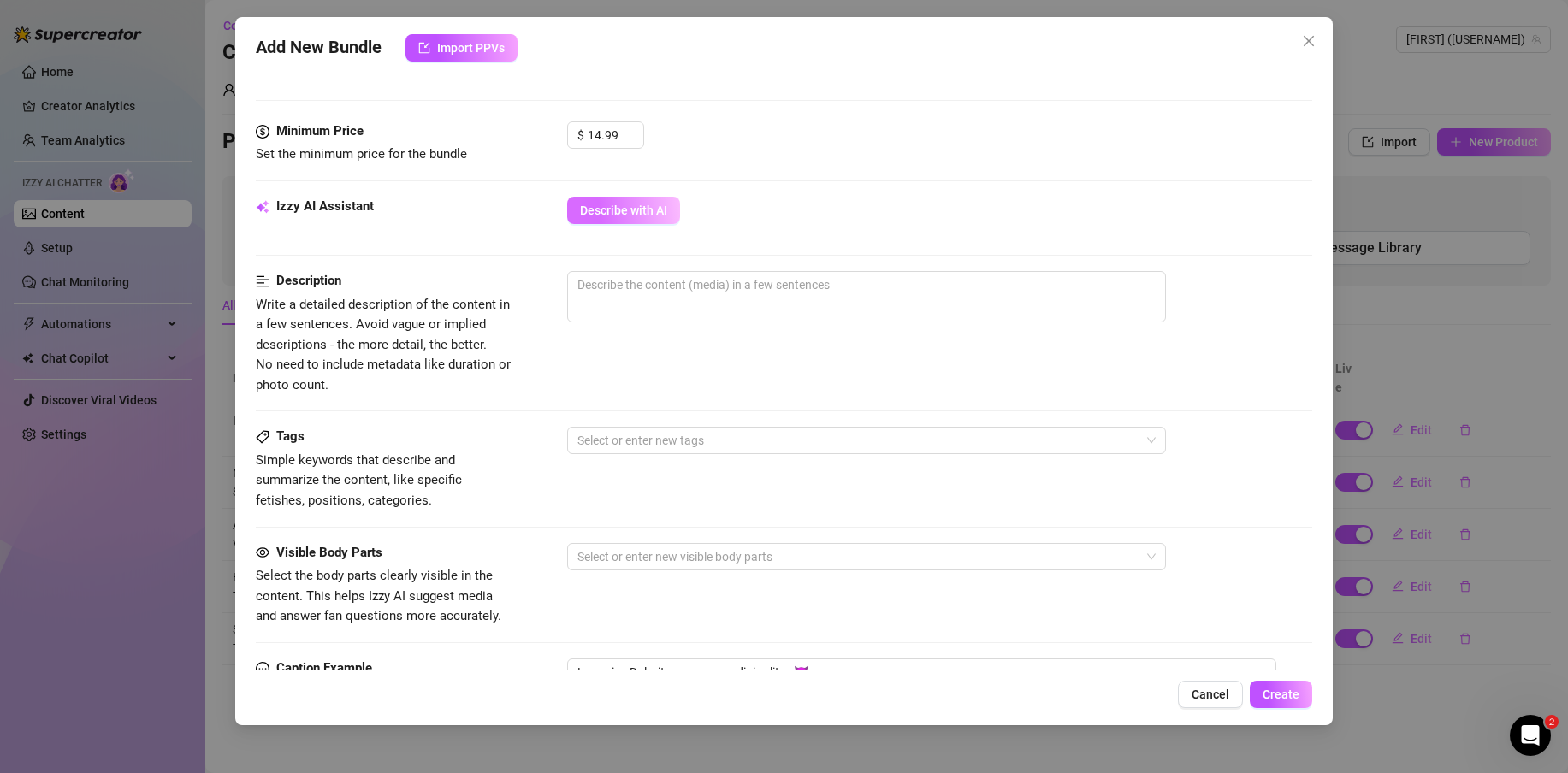 scroll, scrollTop: 571, scrollLeft: 0, axis: vertical 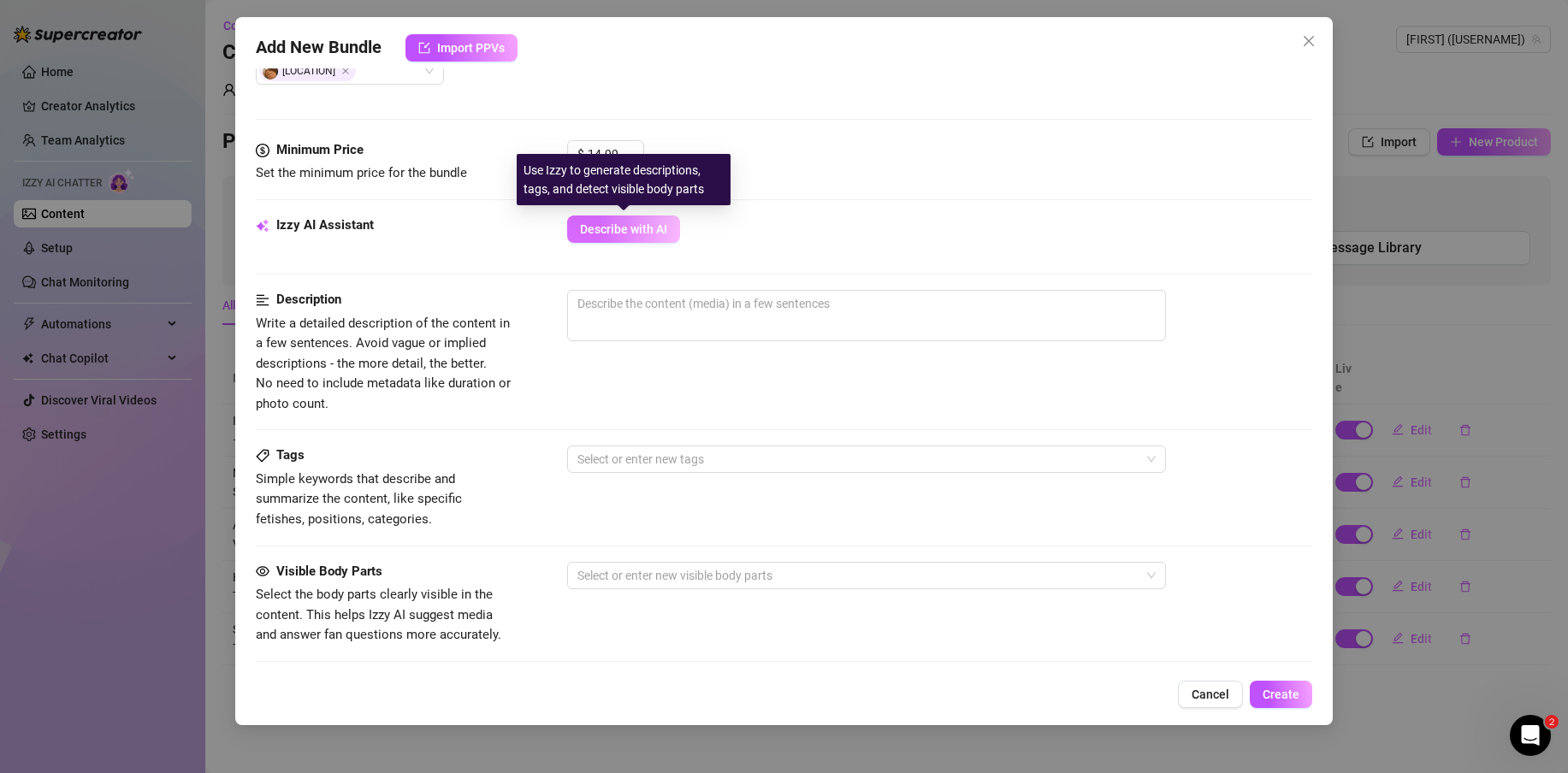 click on "Describe with AI" at bounding box center [624, 229] 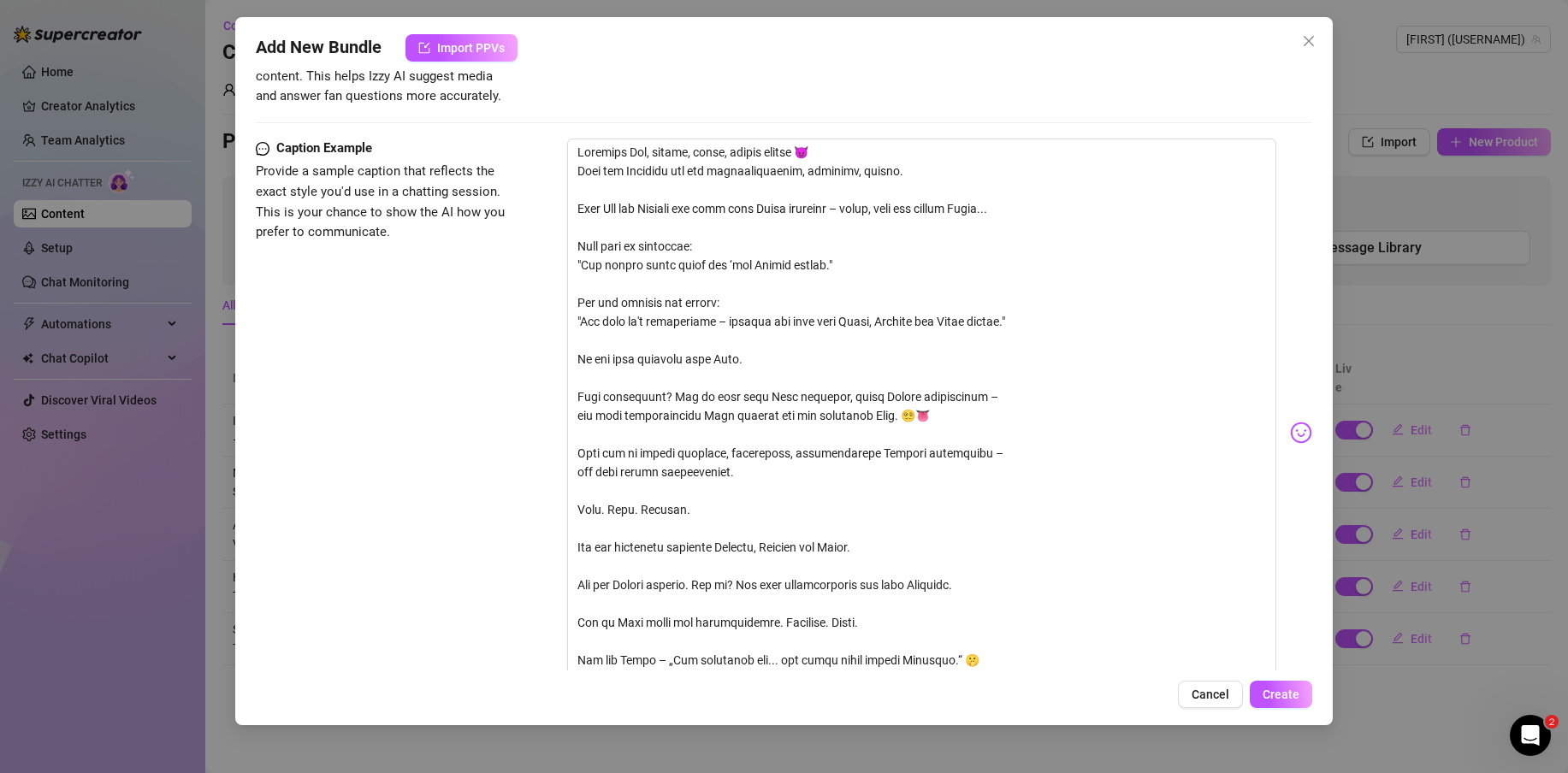 scroll, scrollTop: 1276, scrollLeft: 0, axis: vertical 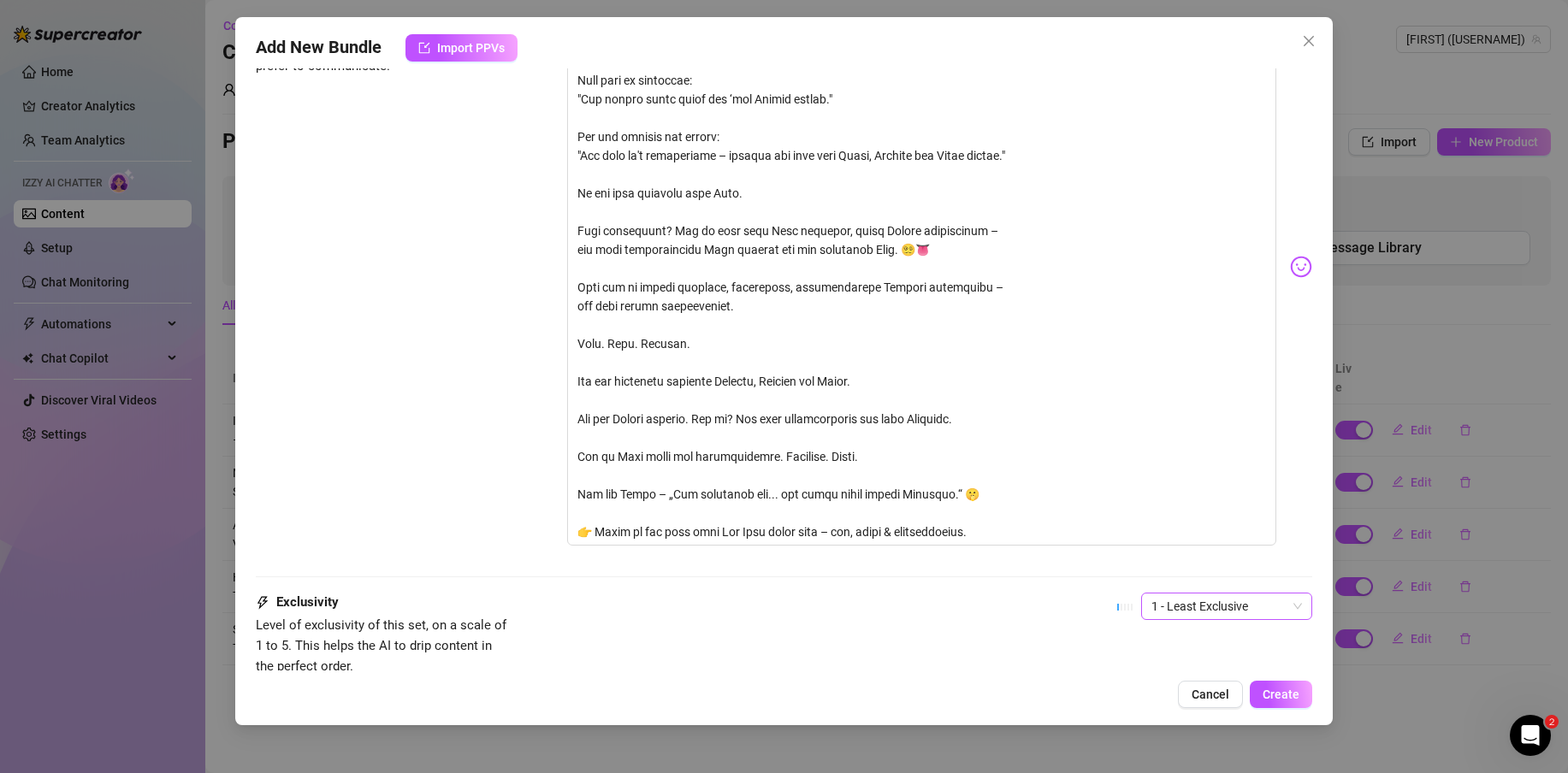click on "1 - Least Exclusive" at bounding box center (1227, 606) 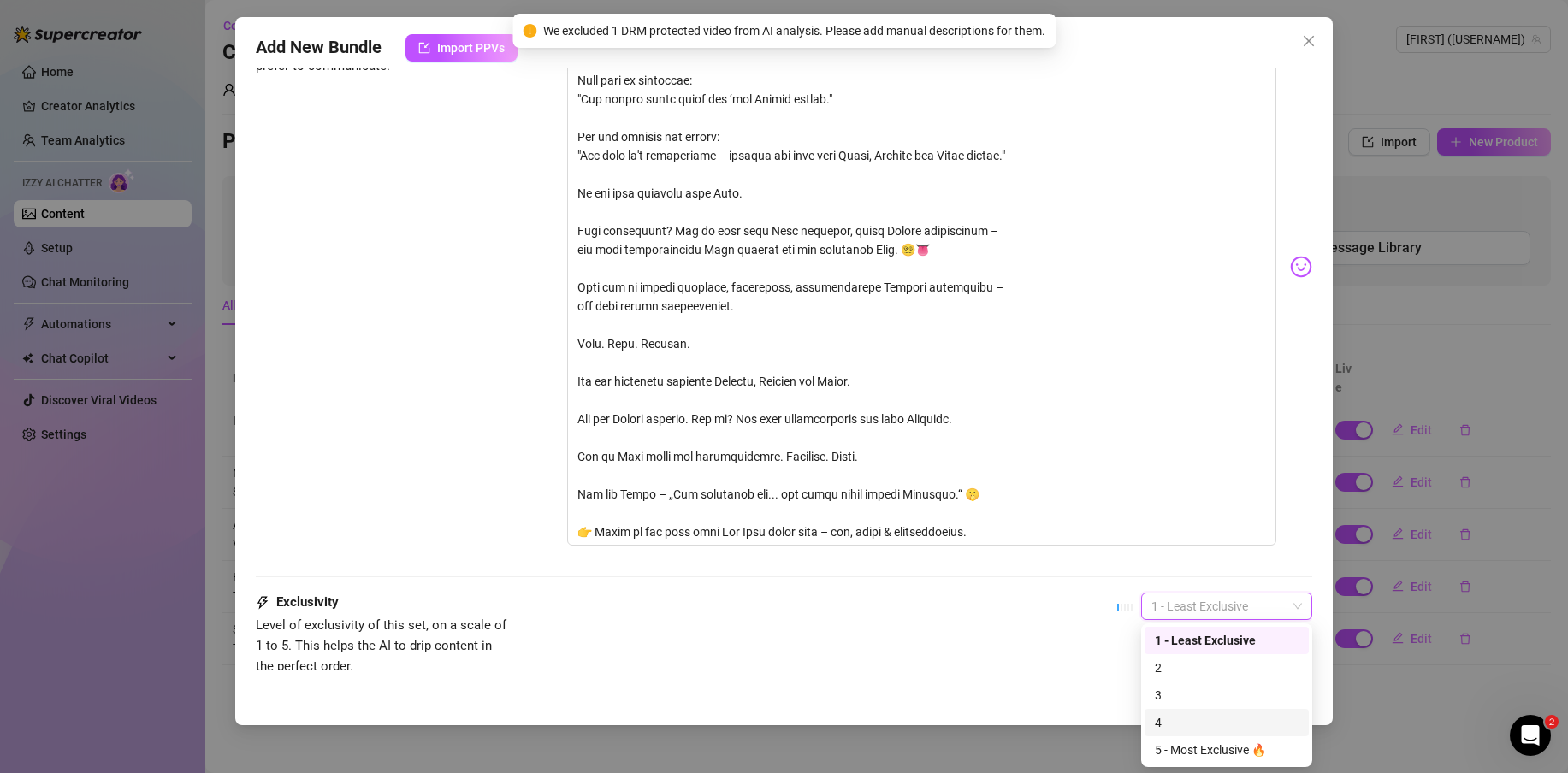 click on "4" at bounding box center [1227, 723] 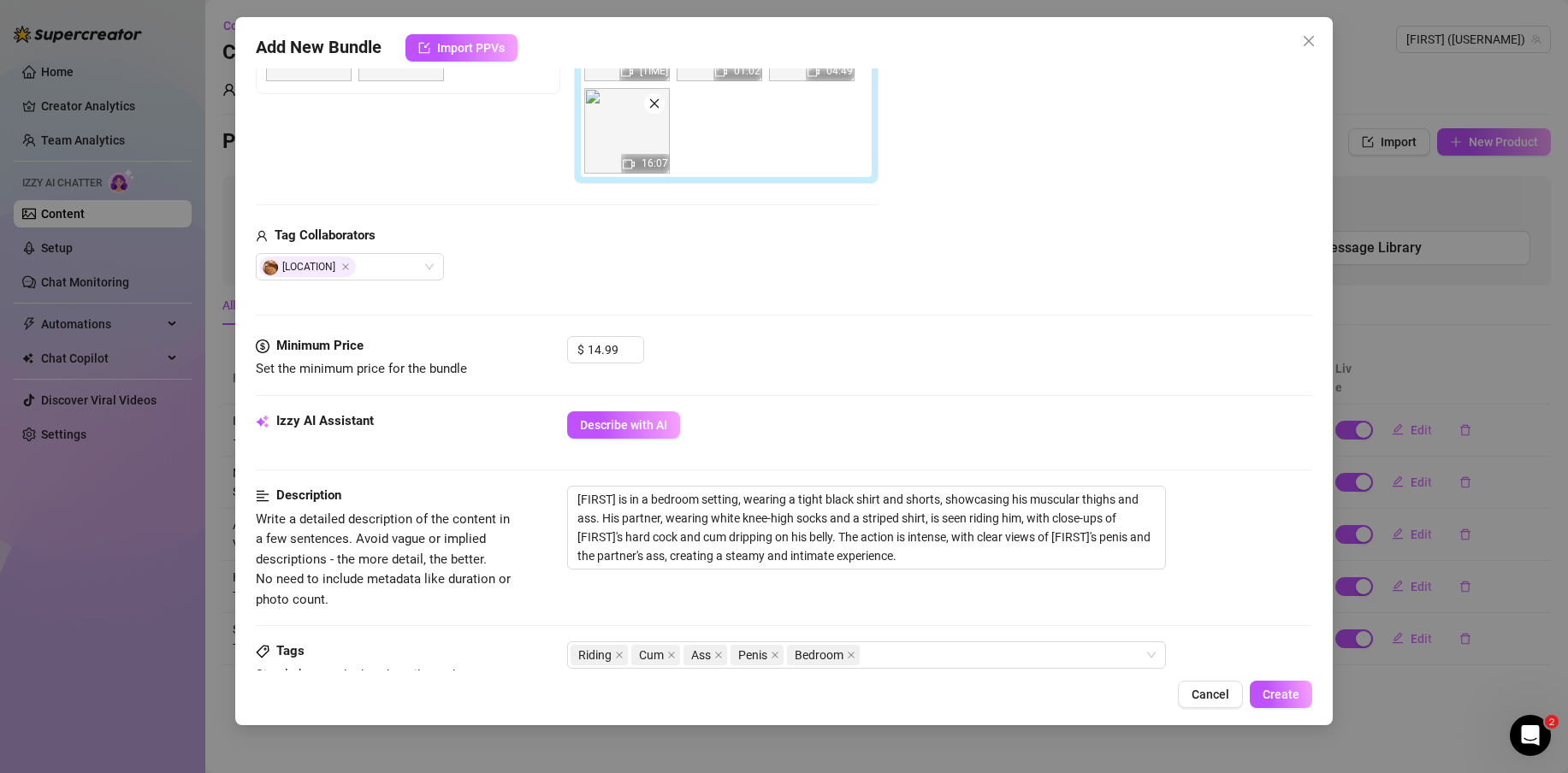 scroll, scrollTop: 146, scrollLeft: 0, axis: vertical 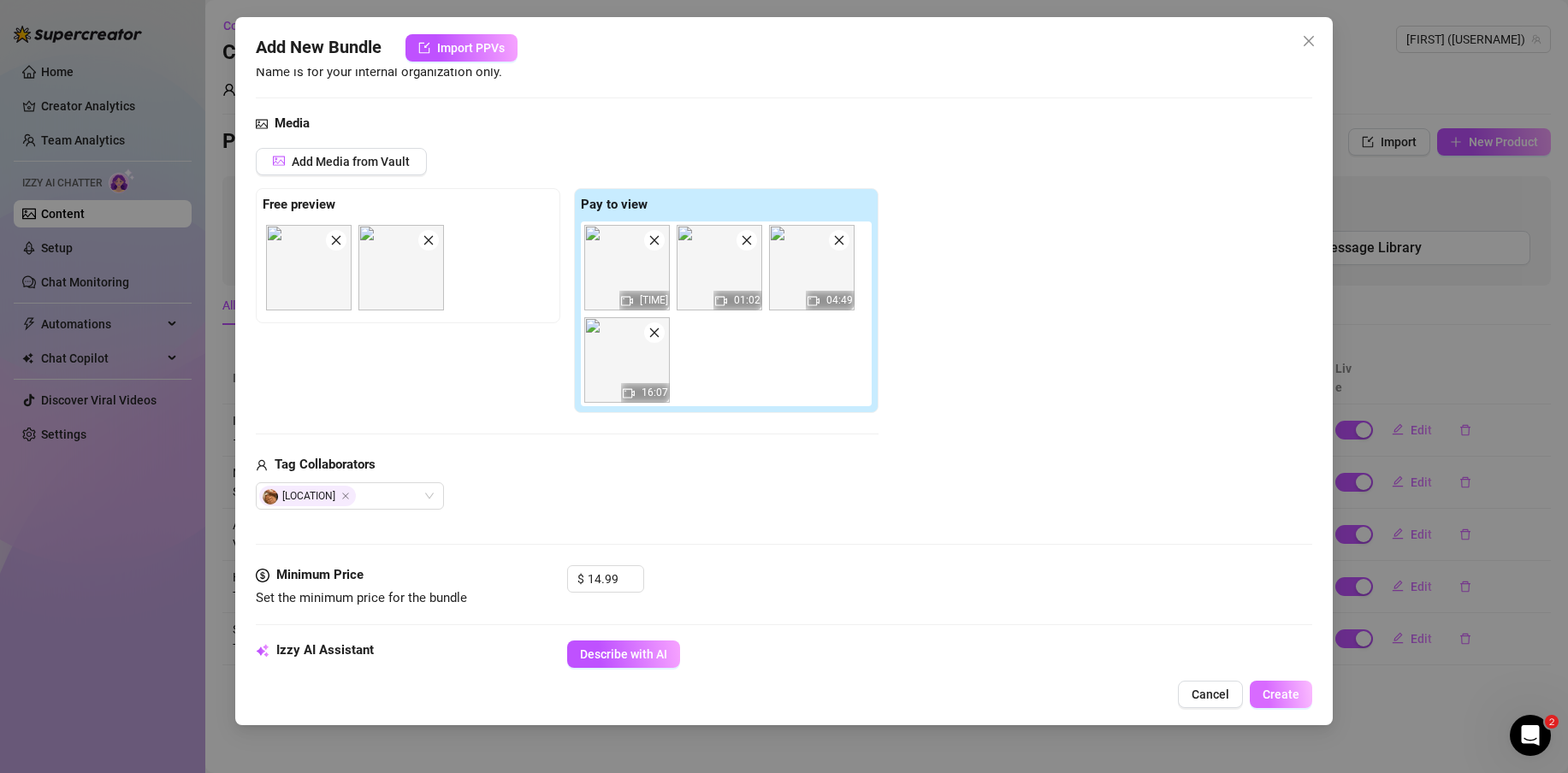 click on "Create" at bounding box center (1281, 694) 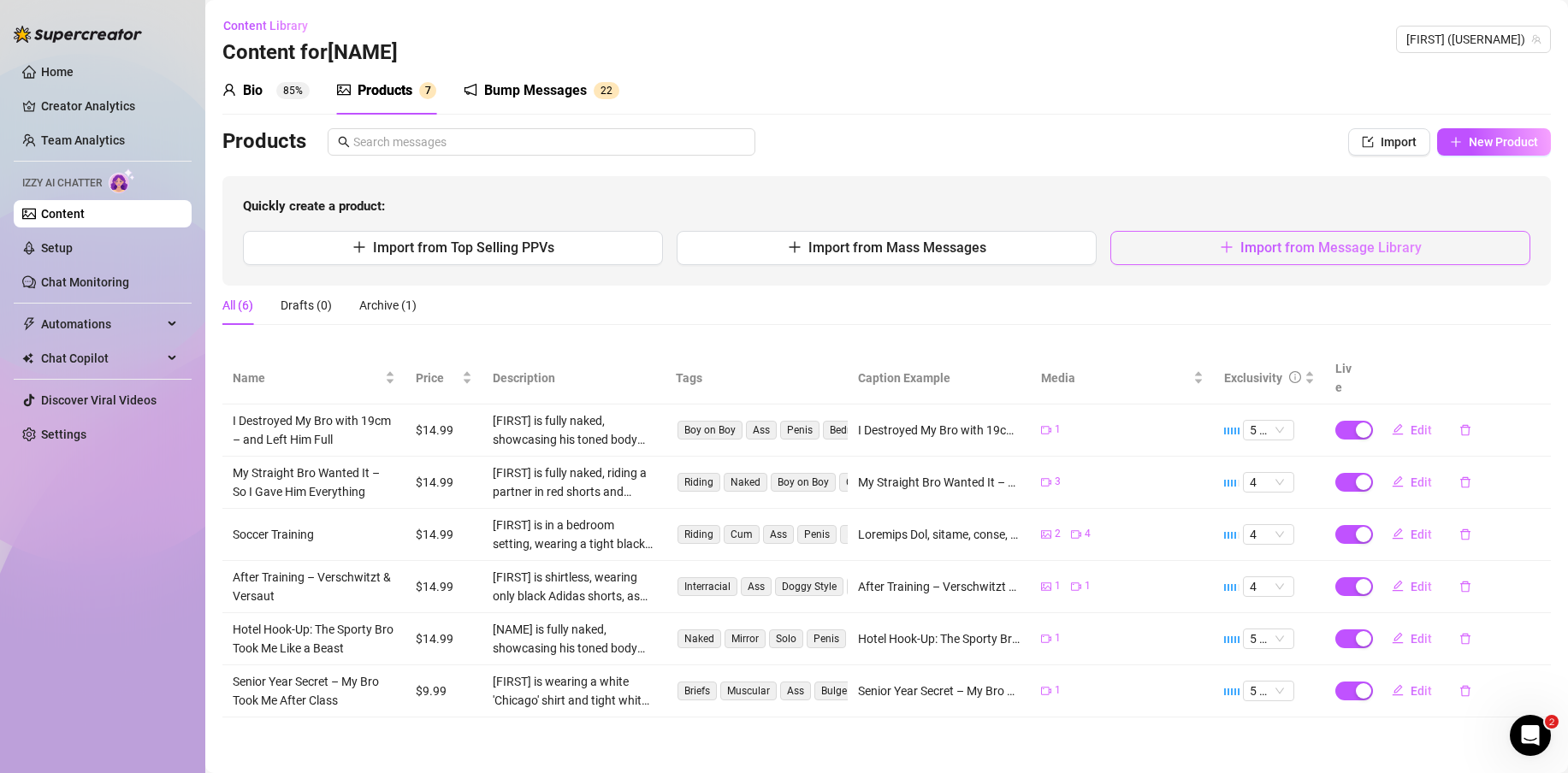 click on "Import from Message Library" at bounding box center (1331, 247) 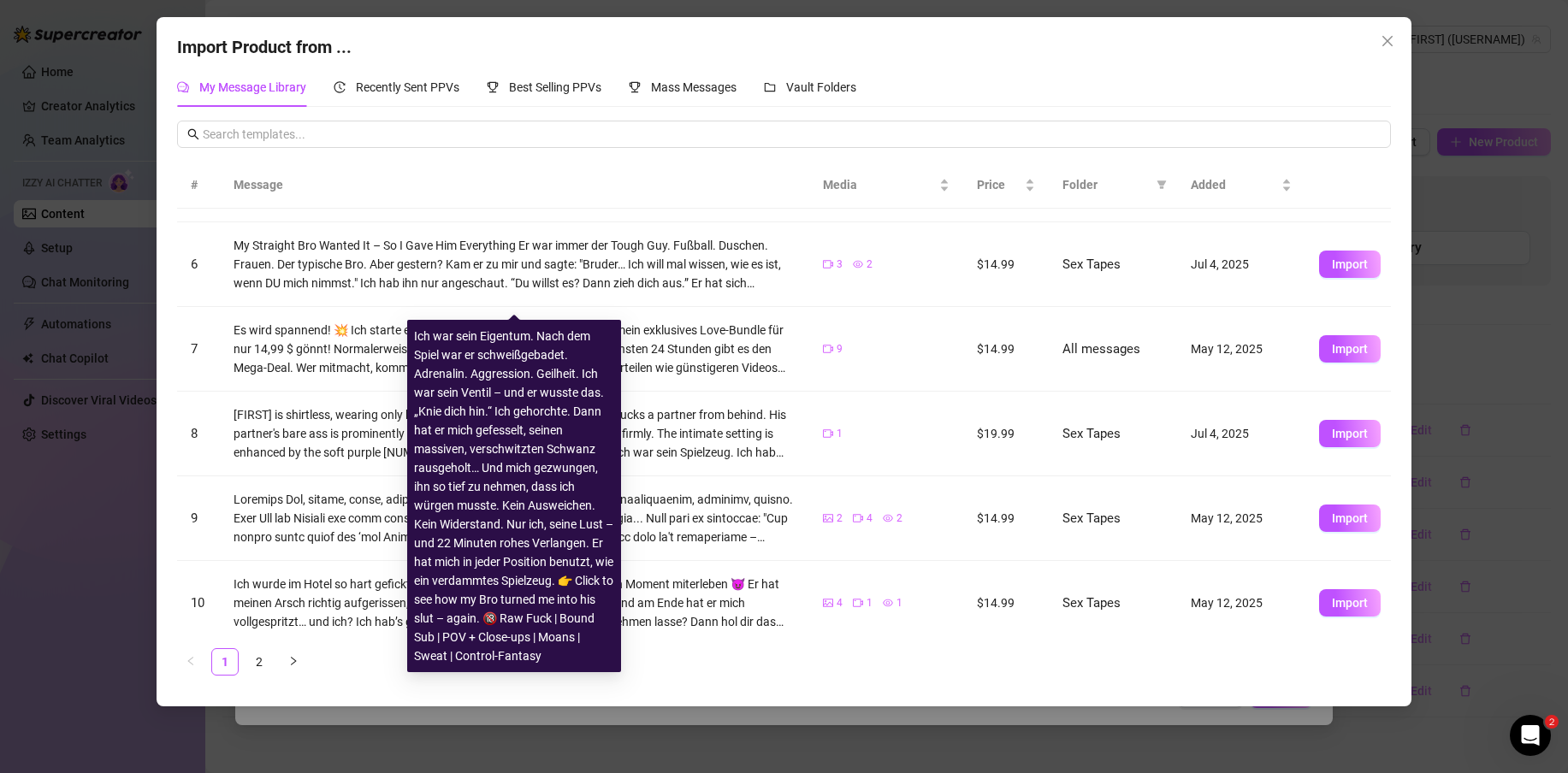 scroll, scrollTop: 421, scrollLeft: 0, axis: vertical 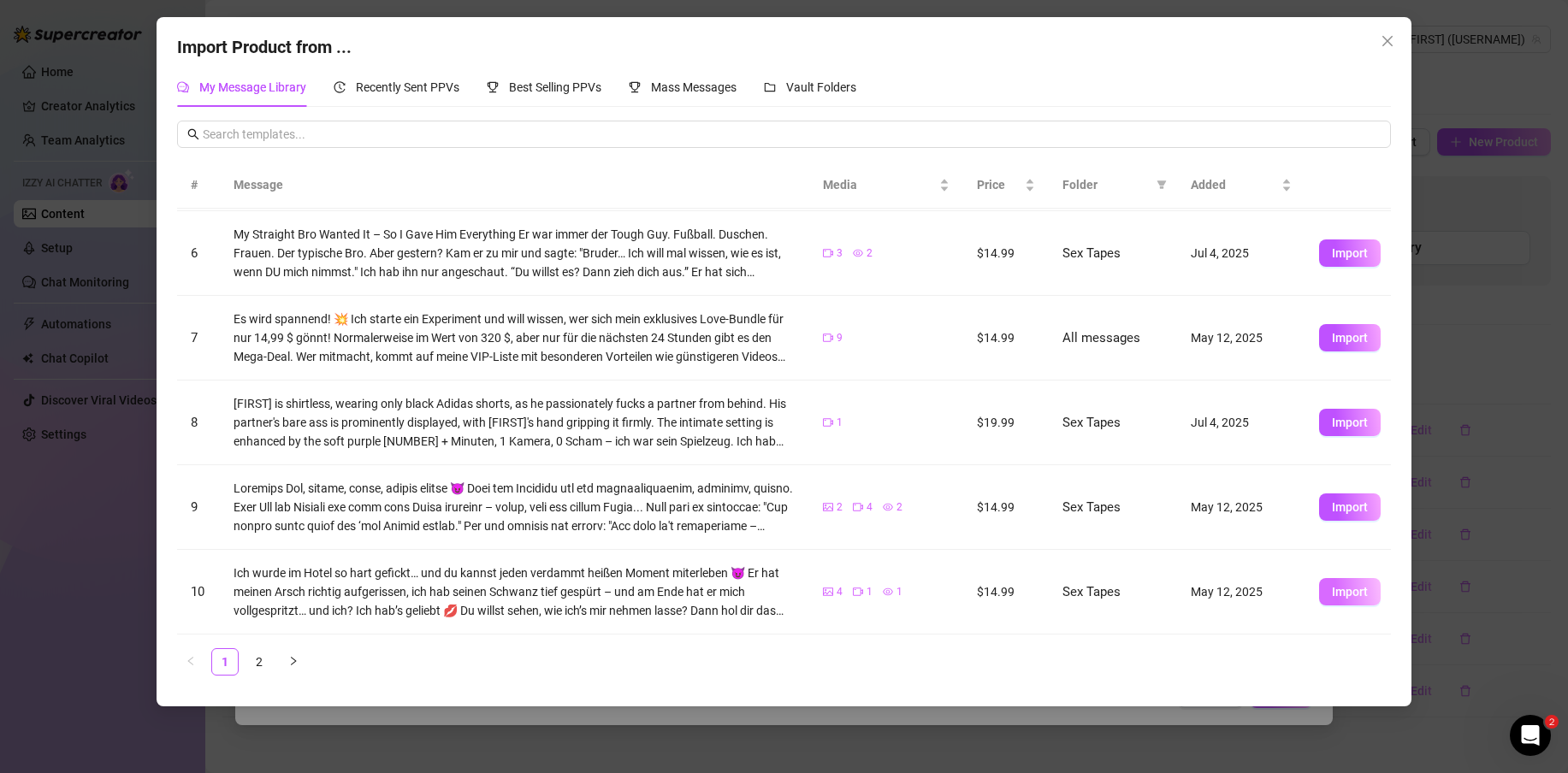 click on "Import" at bounding box center [1350, 592] 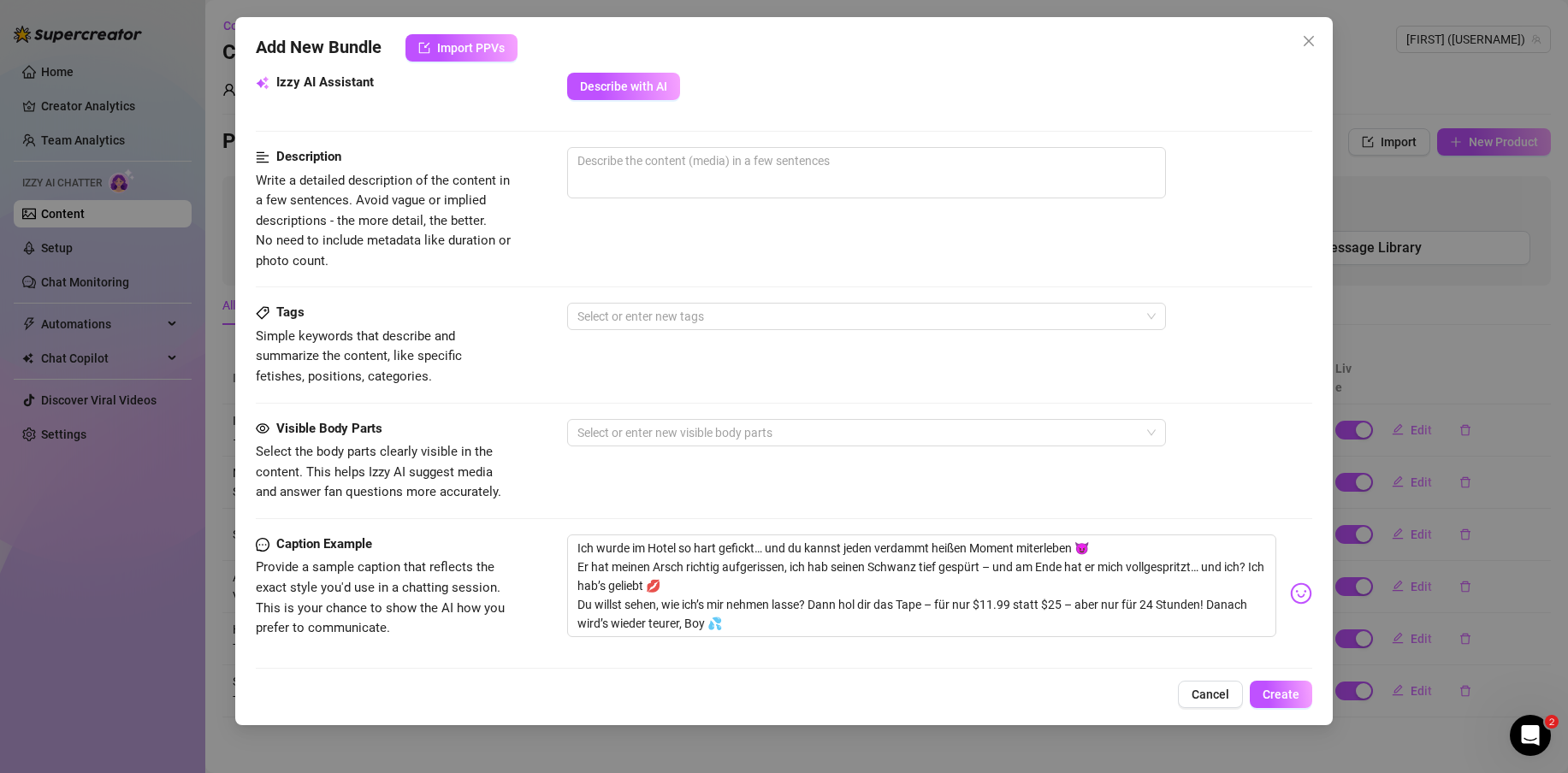 scroll, scrollTop: 453, scrollLeft: 0, axis: vertical 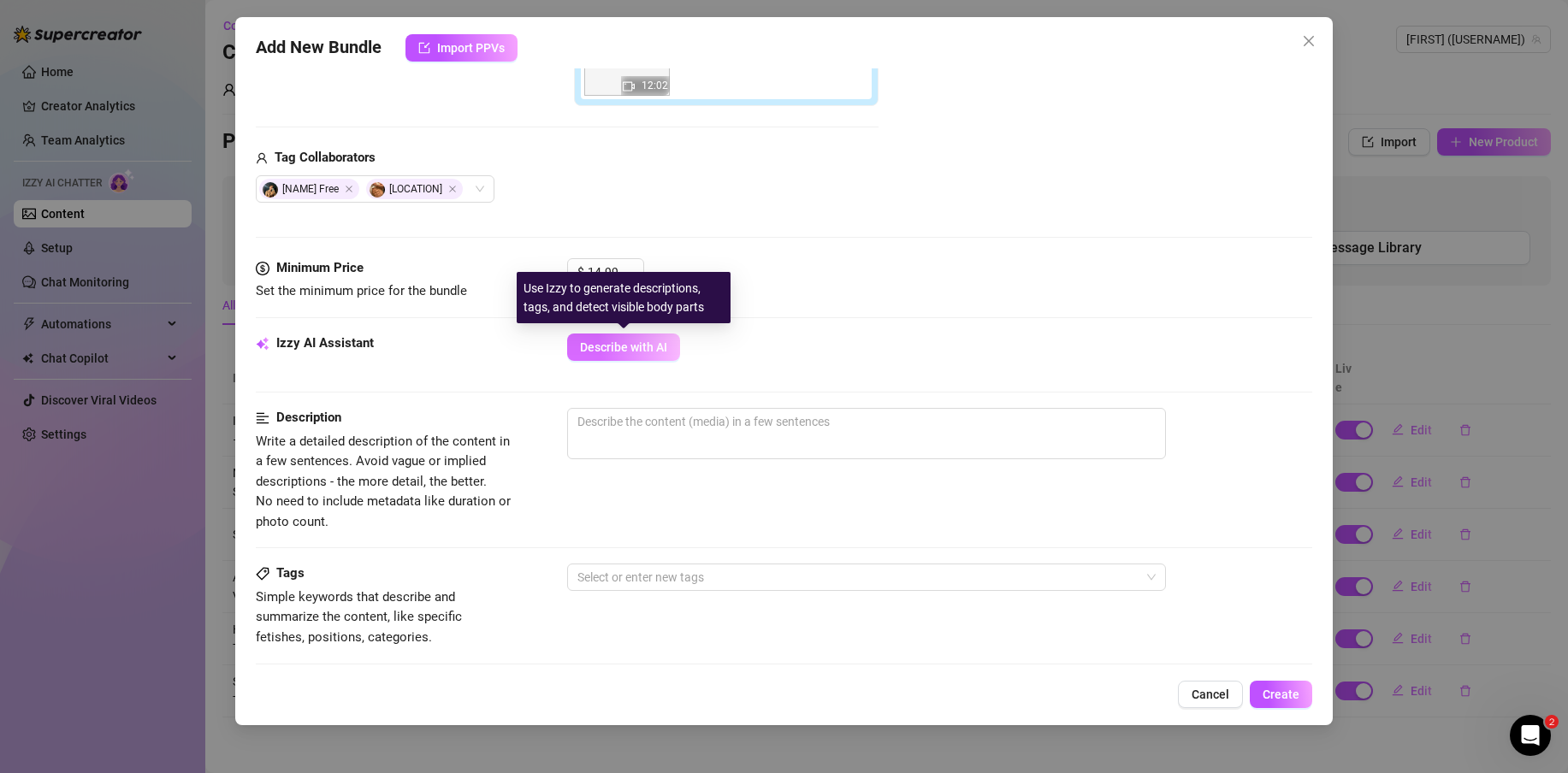 click on "Describe with AI" at bounding box center (624, 347) 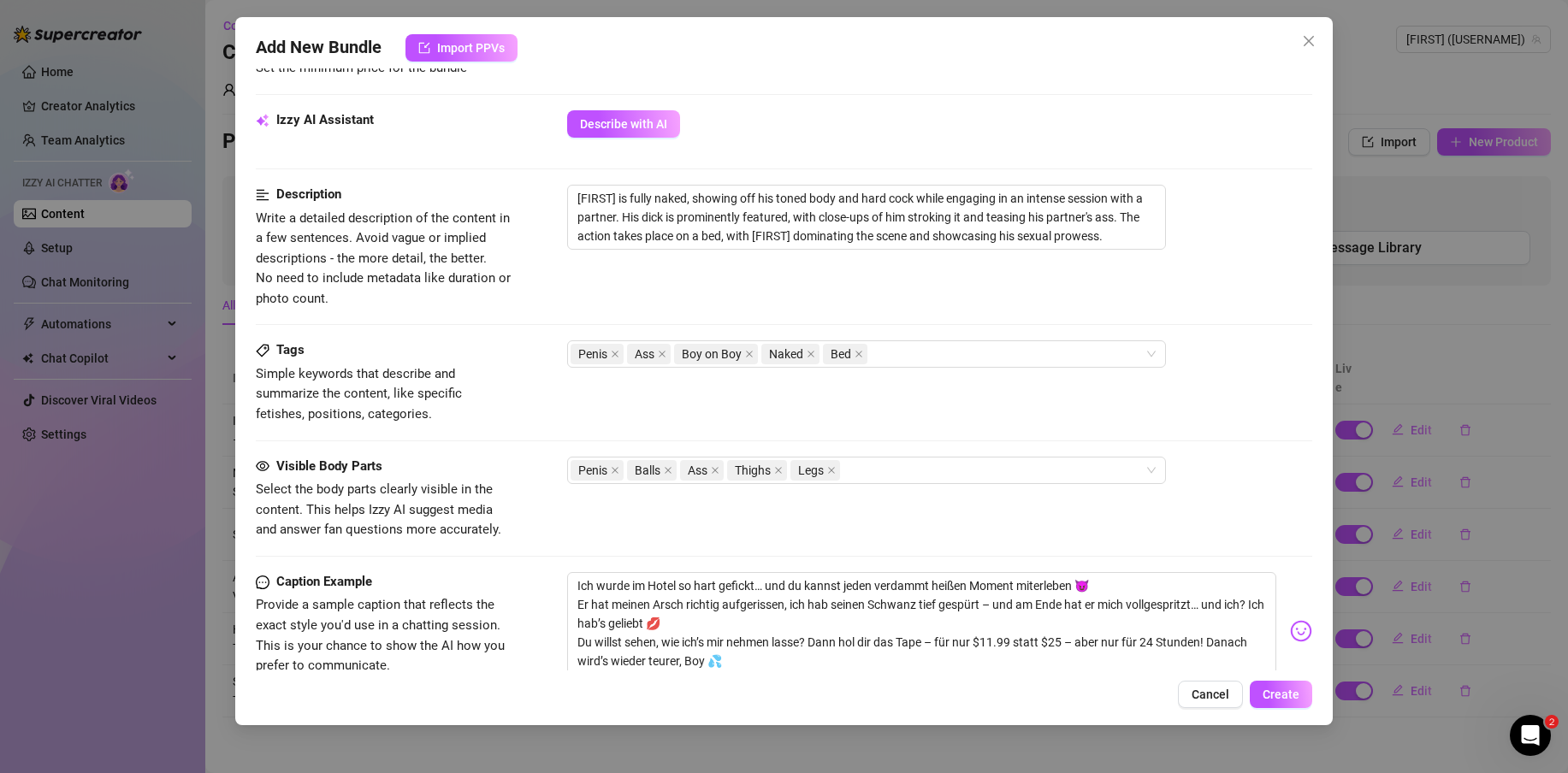 scroll, scrollTop: 939, scrollLeft: 0, axis: vertical 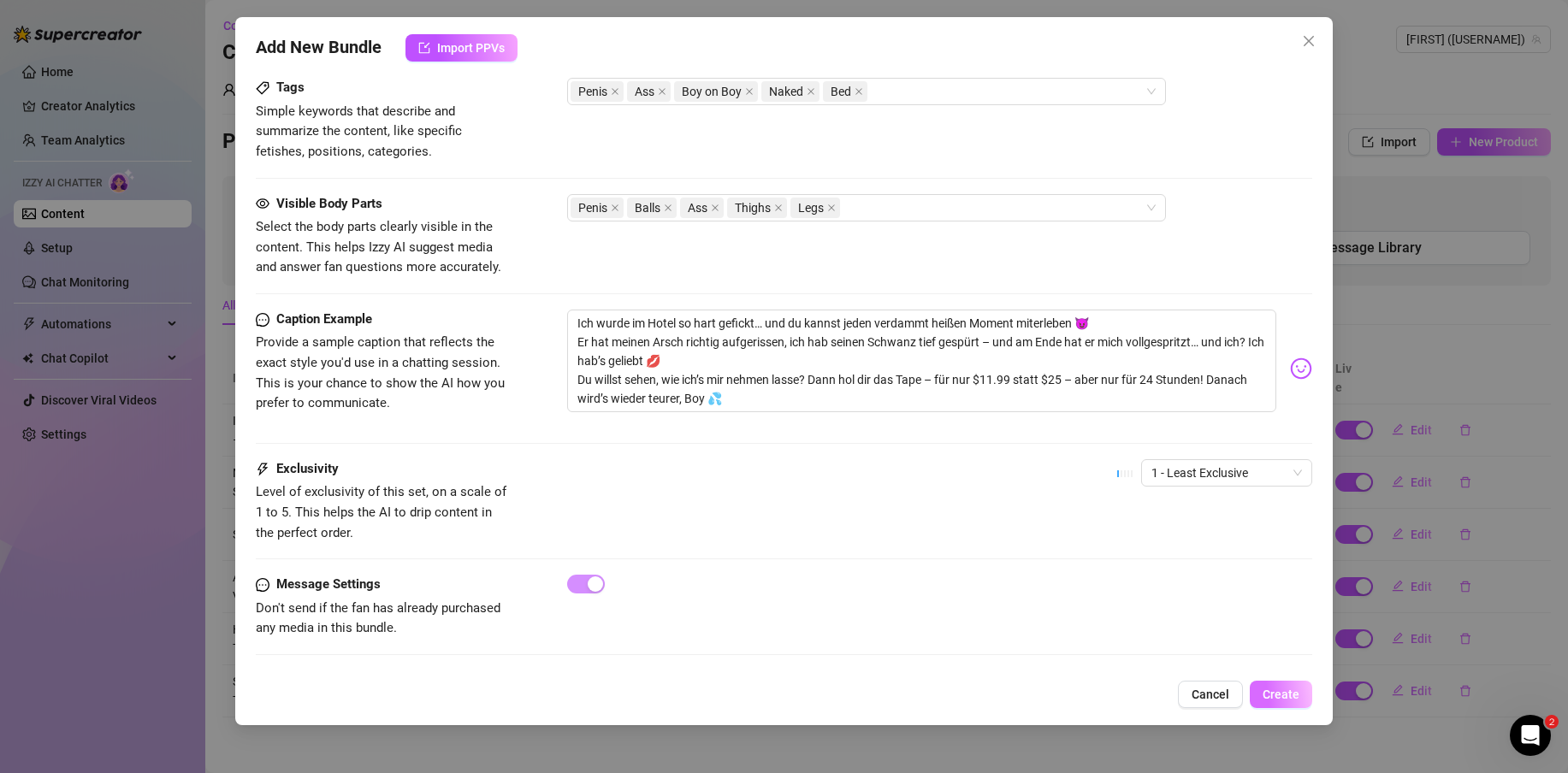 click on "Create" at bounding box center [1281, 694] 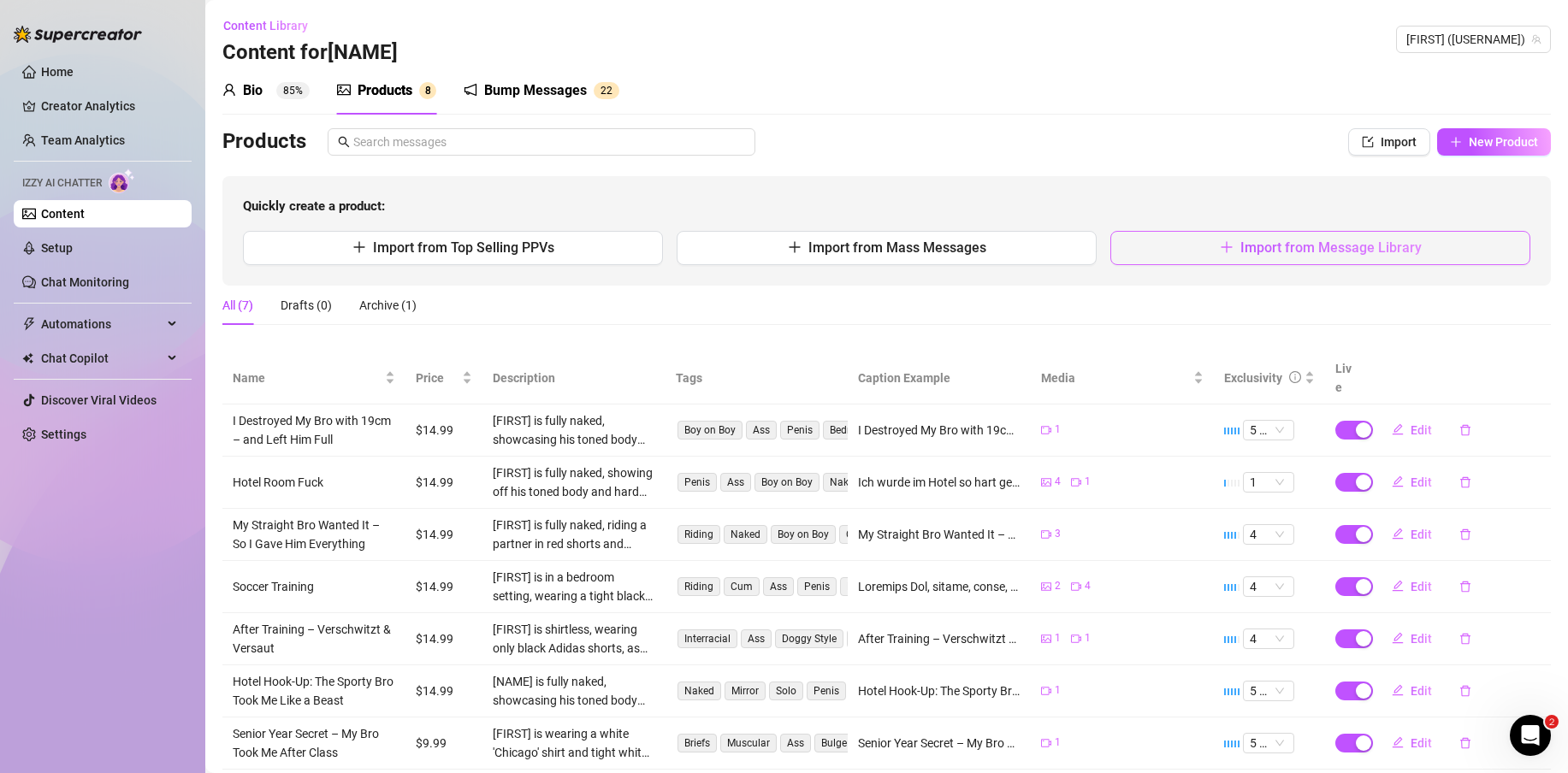 click on "Import from Message Library" at bounding box center (1331, 247) 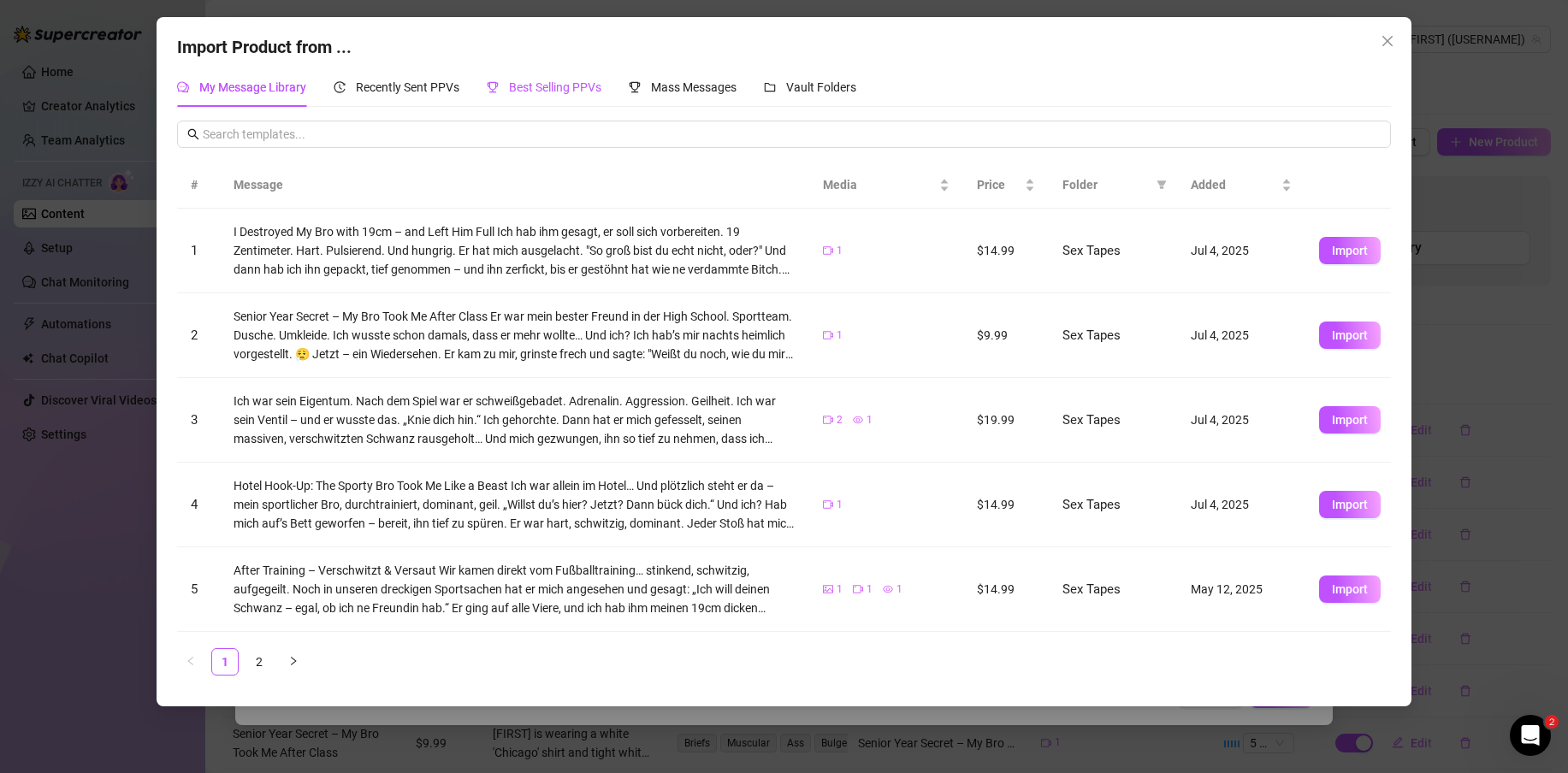 click on "Best Selling PPVs" at bounding box center [555, 87] 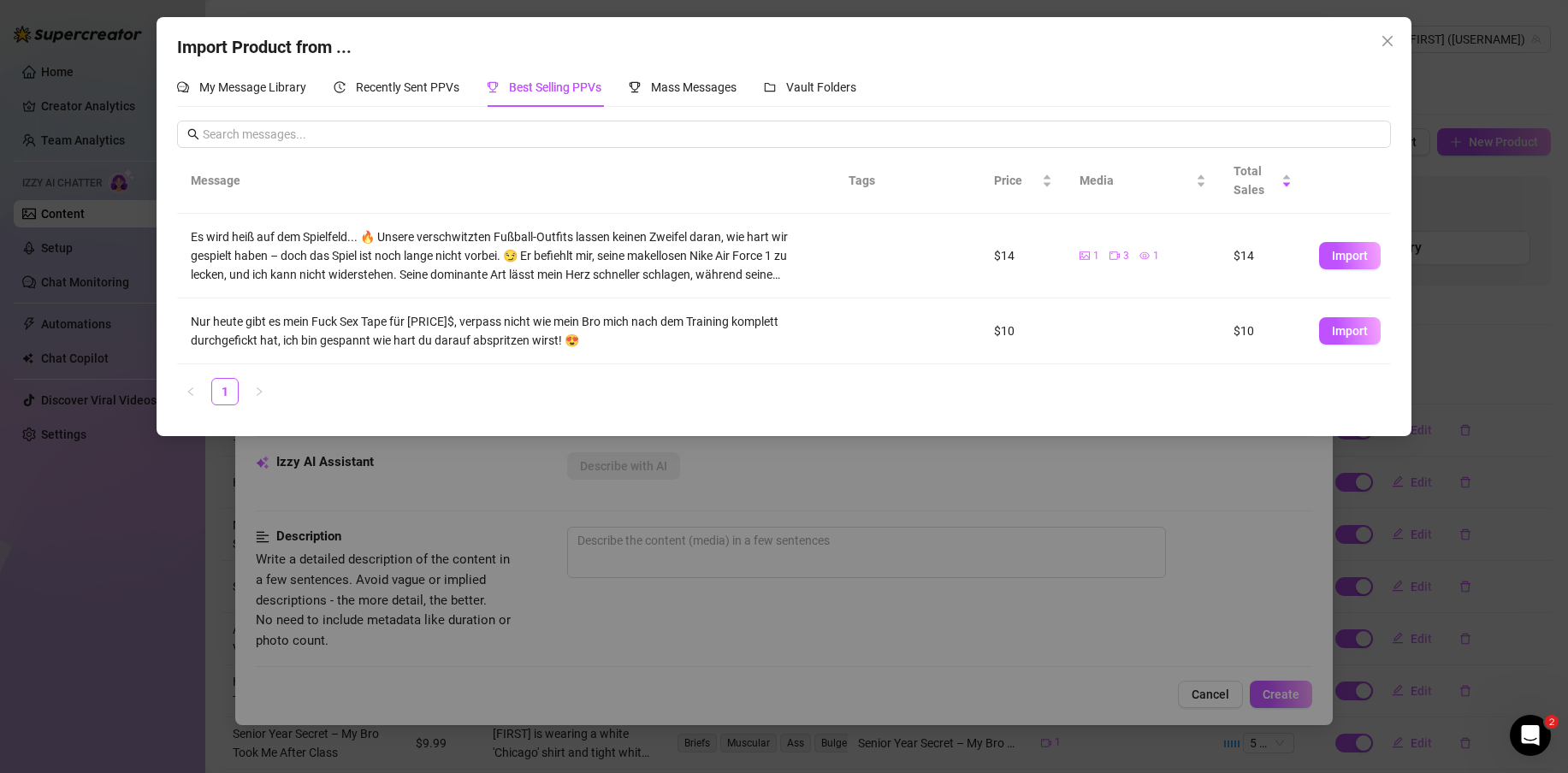 click on "Nur heute gibt es mein  Fuck Sex Tape für [PRICE]$, verpass nicht wie mein Bro mich nach dem Training komplett durchgefickt hat, ich bin gespannt wie hart du darauf abspritzen wirst! 😍" at bounding box center [506, 331] 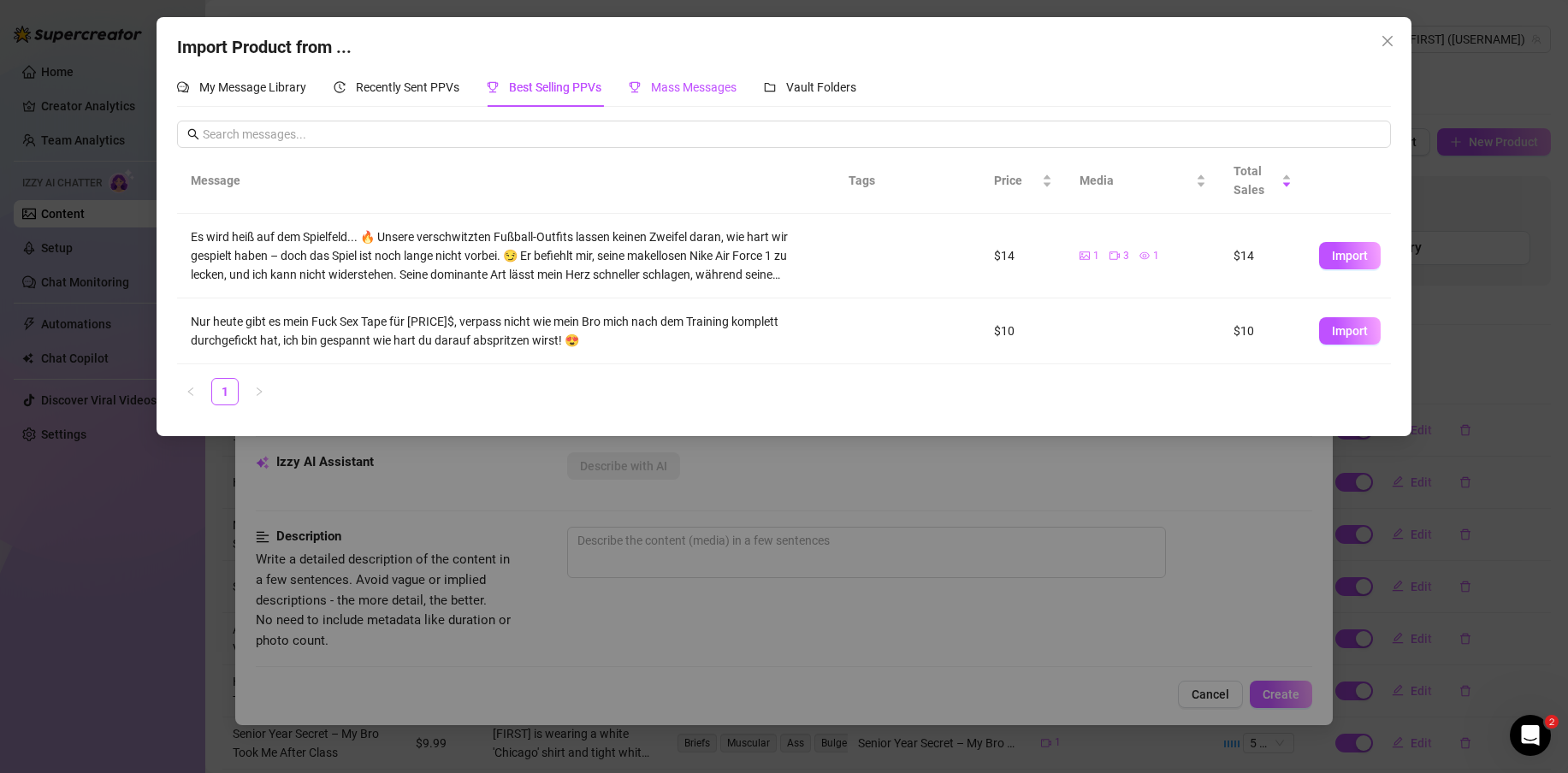 click on "Mass Messages" at bounding box center [694, 87] 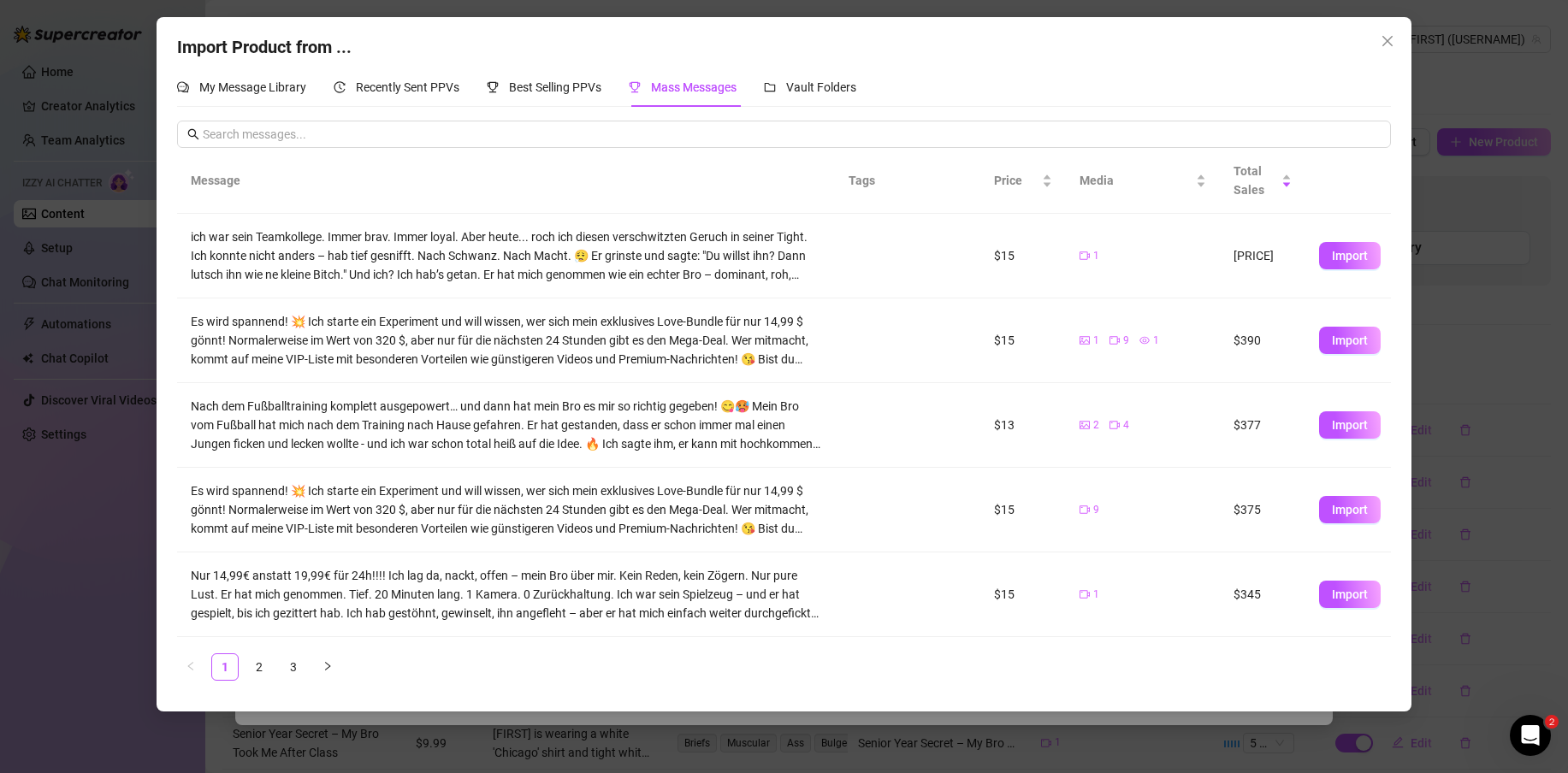 scroll, scrollTop: 421, scrollLeft: 0, axis: vertical 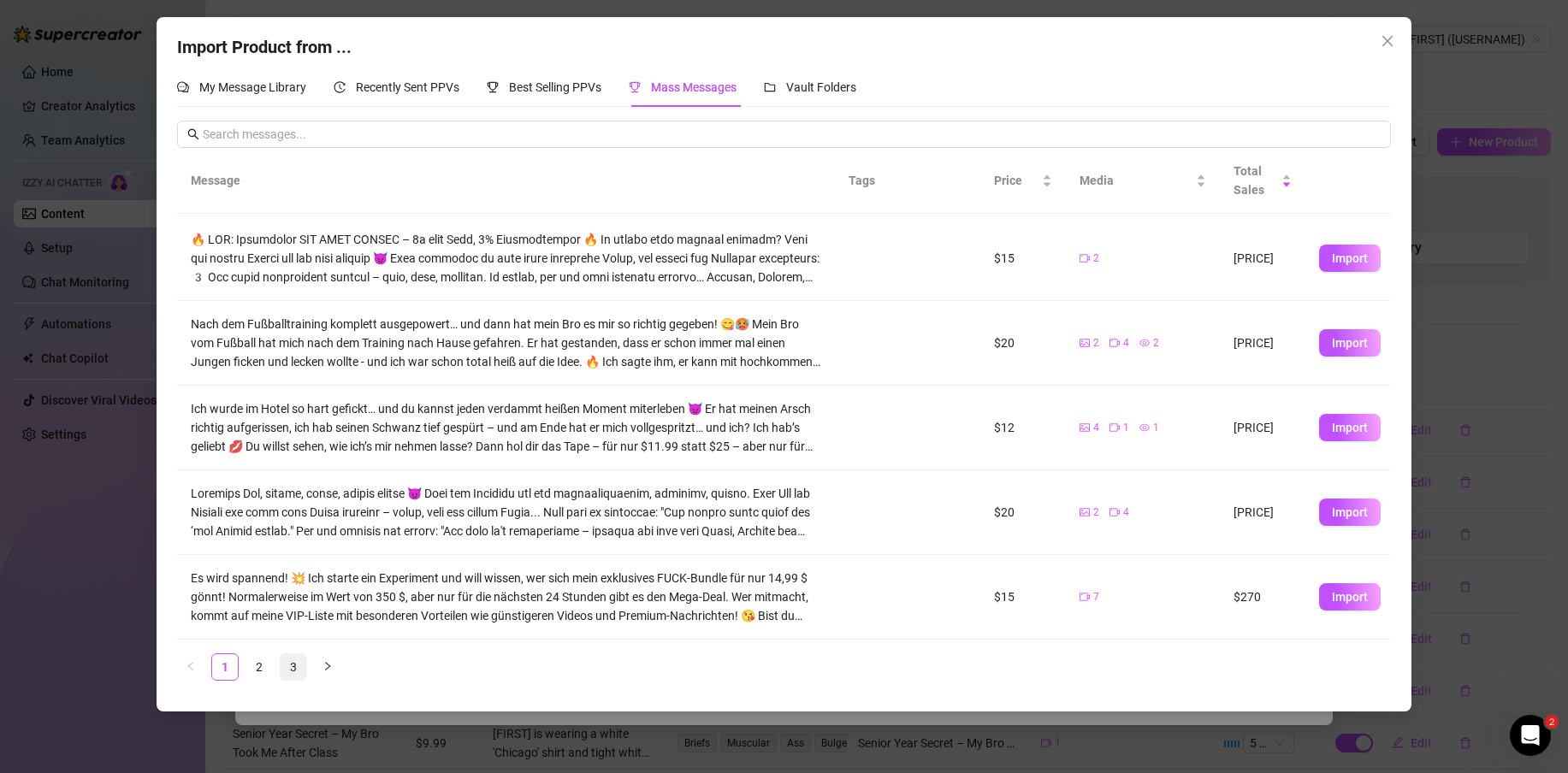 click on "3" at bounding box center [293, 667] 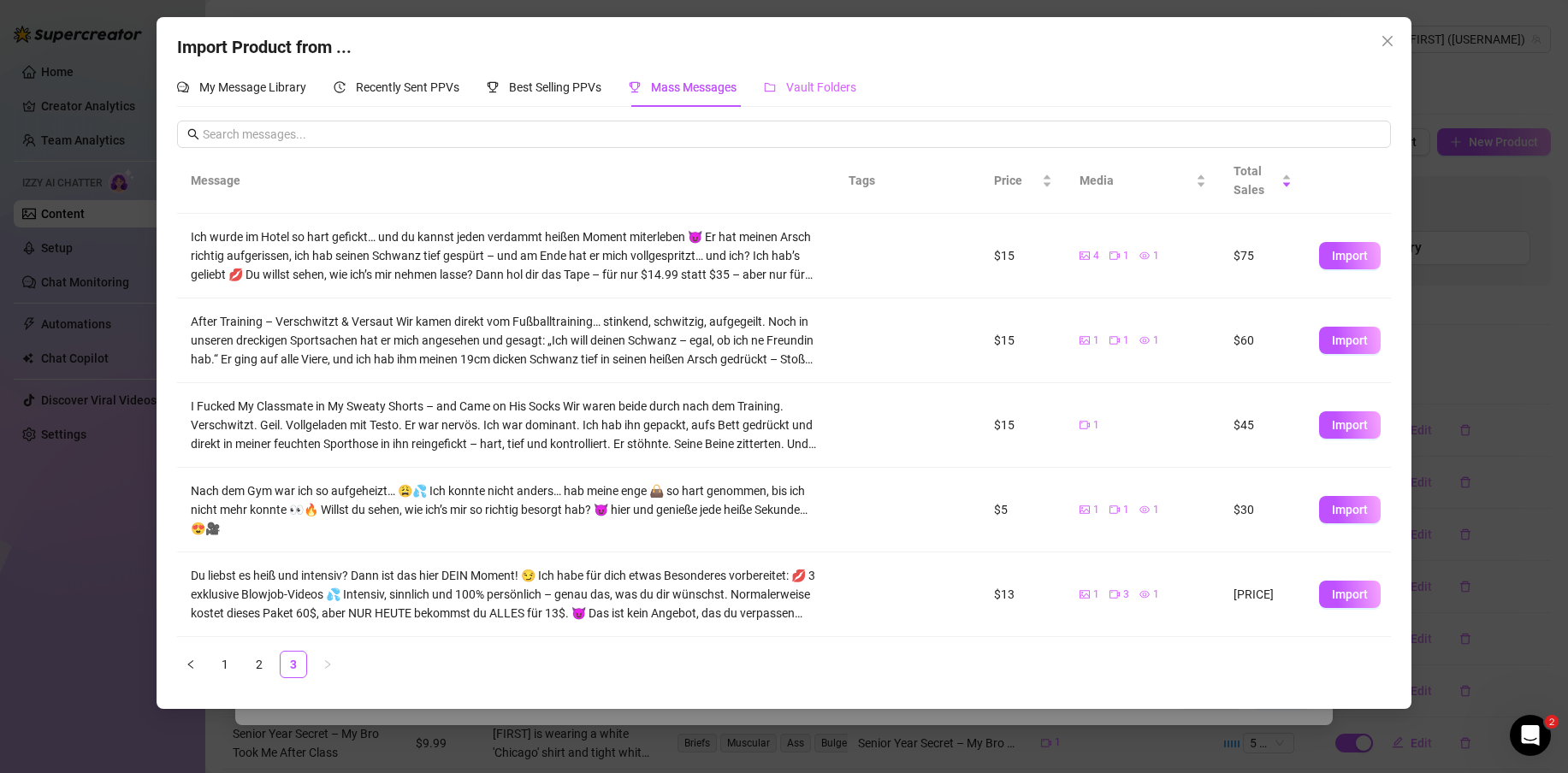 drag, startPoint x: 830, startPoint y: 67, endPoint x: 825, endPoint y: 75, distance: 9.433981 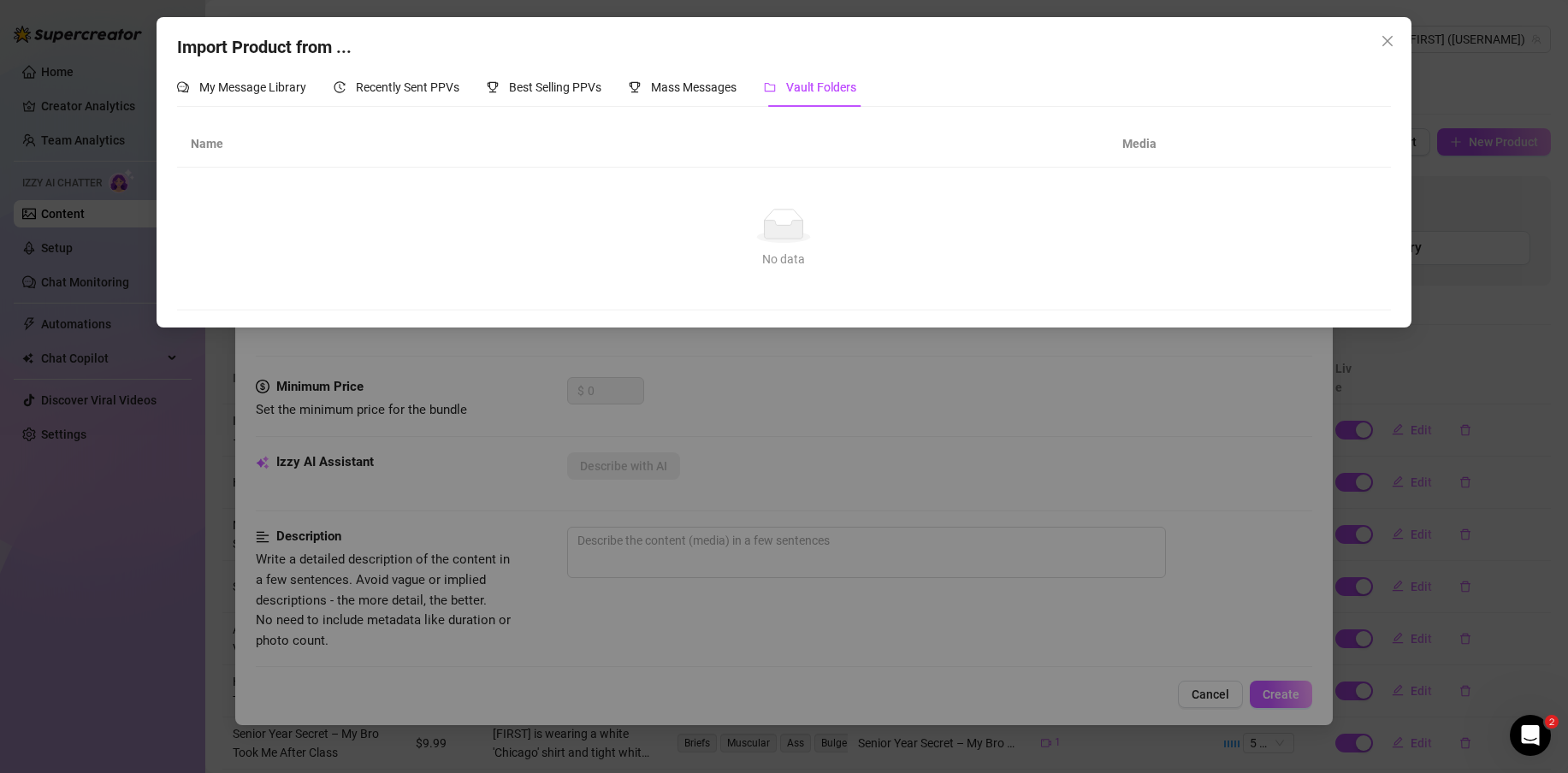 click on "Vault Folders" at bounding box center [821, 87] 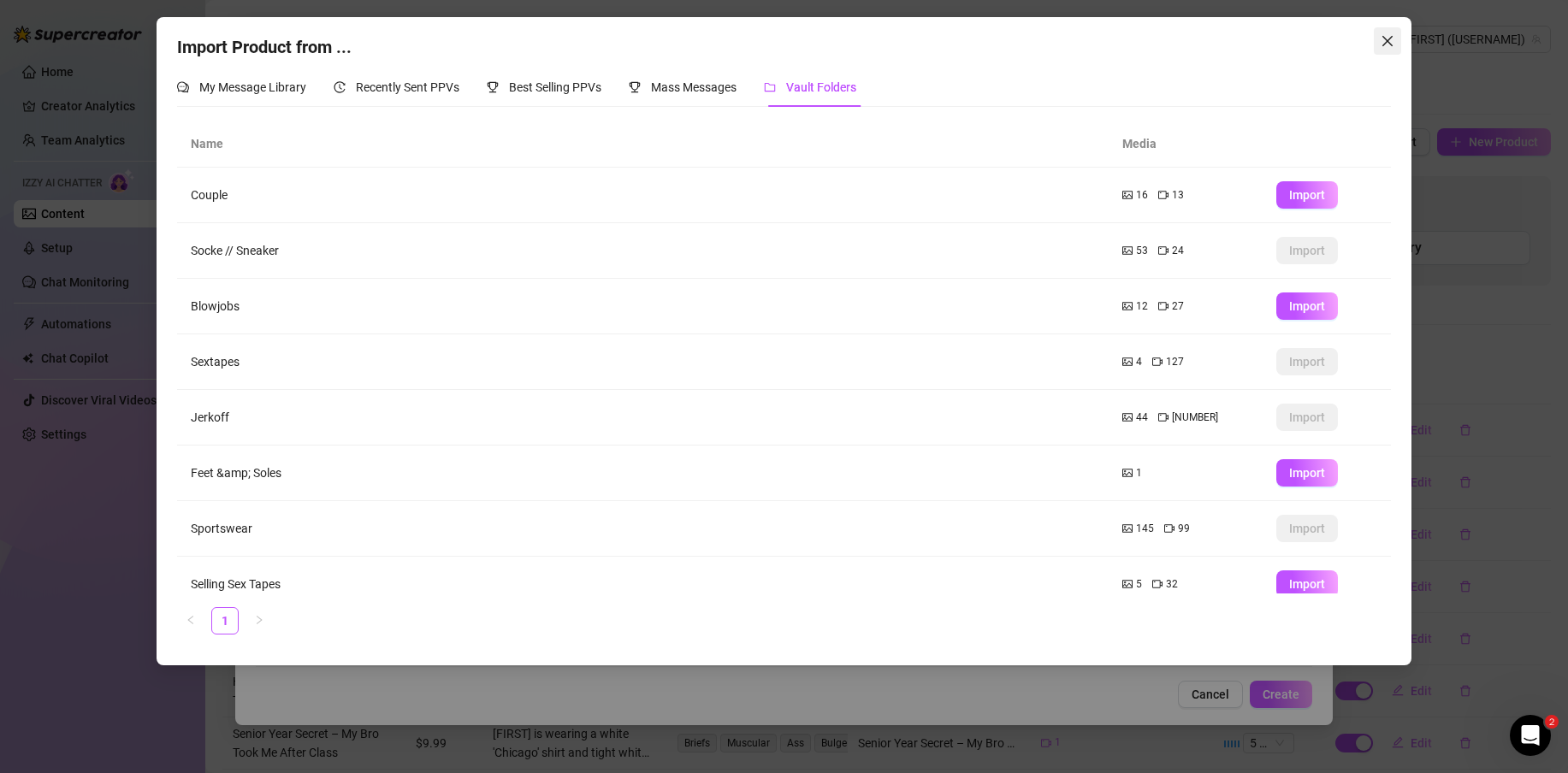 click at bounding box center (1388, 41) 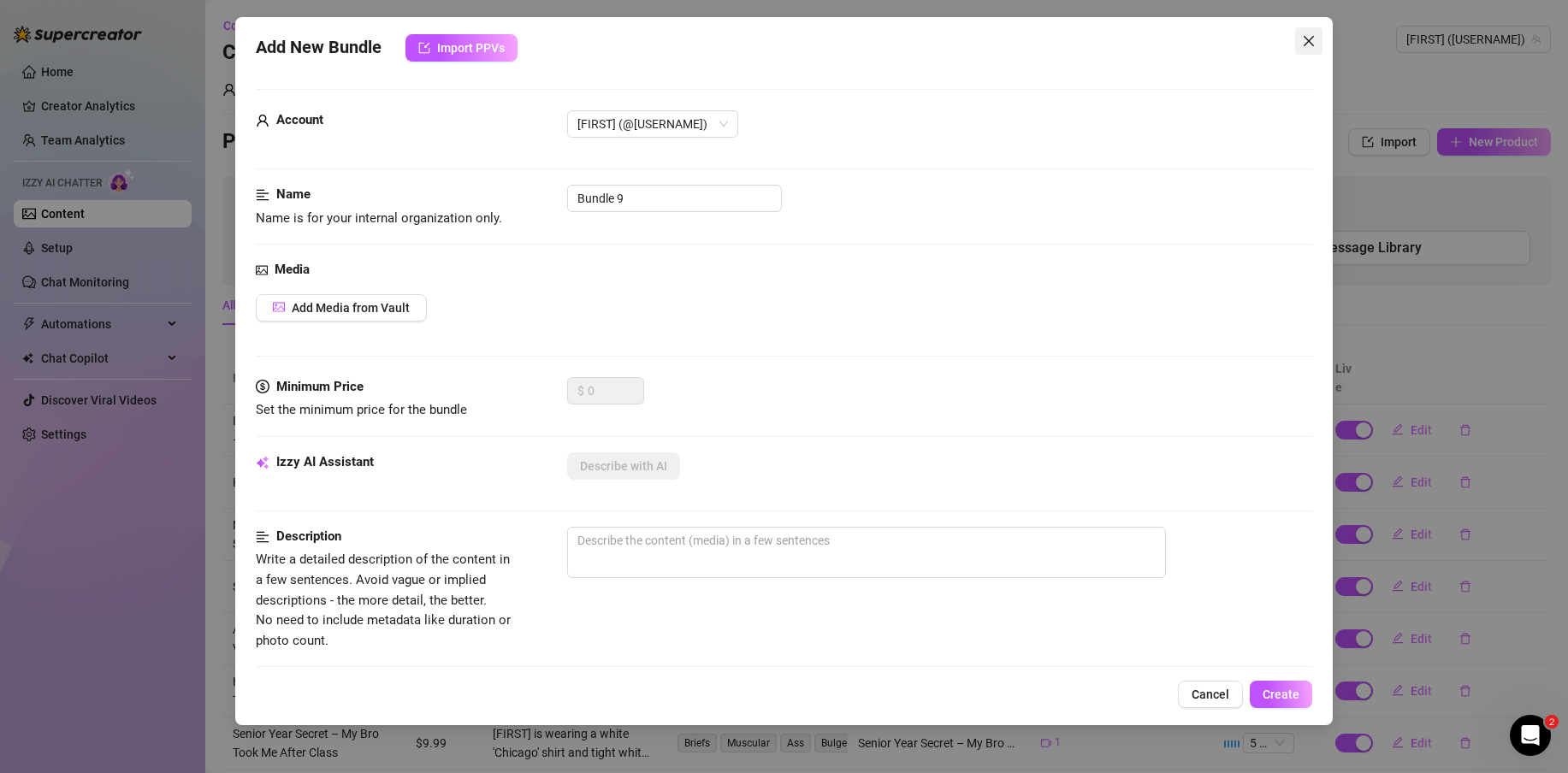 click 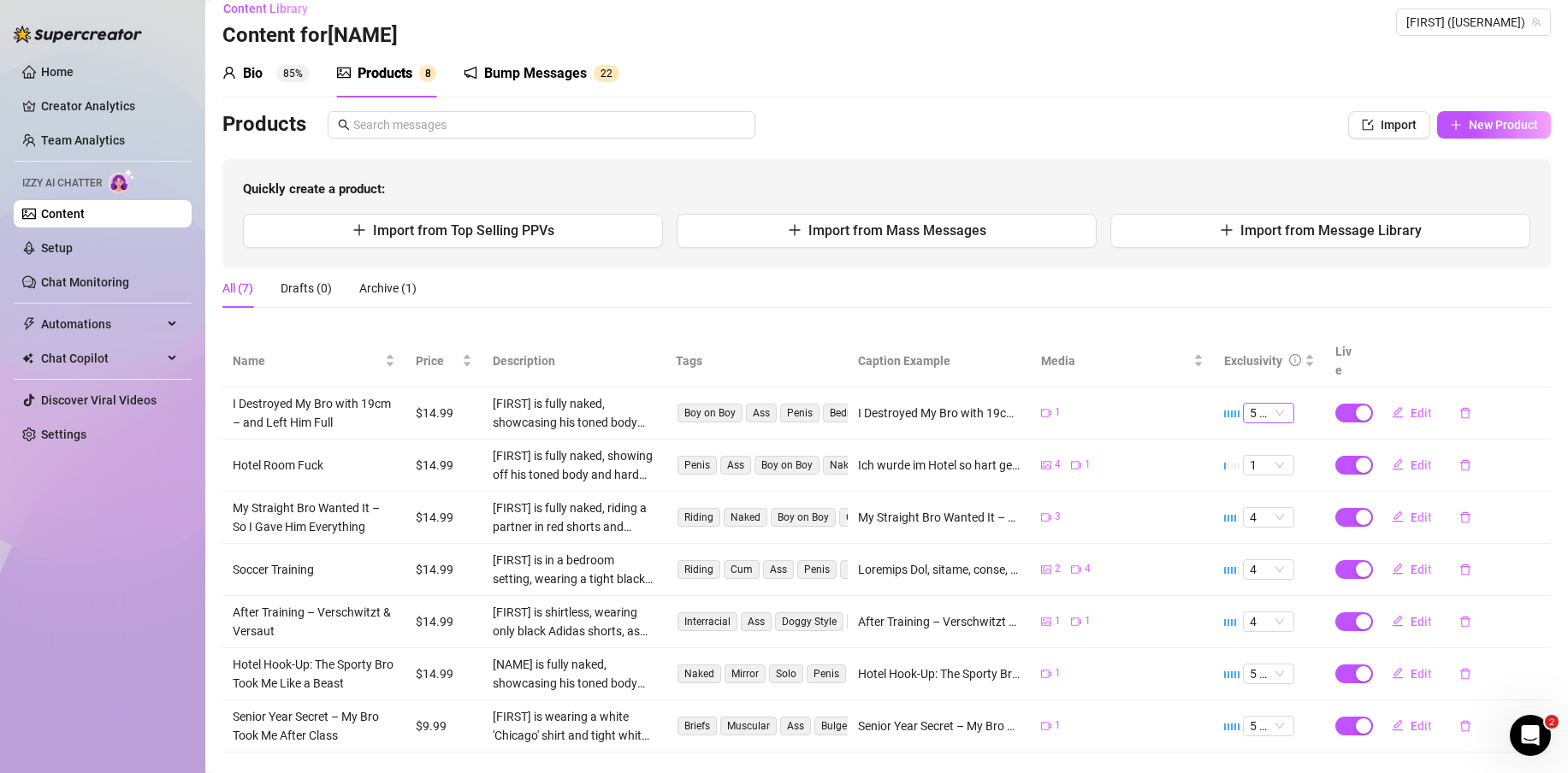 scroll, scrollTop: 29, scrollLeft: 0, axis: vertical 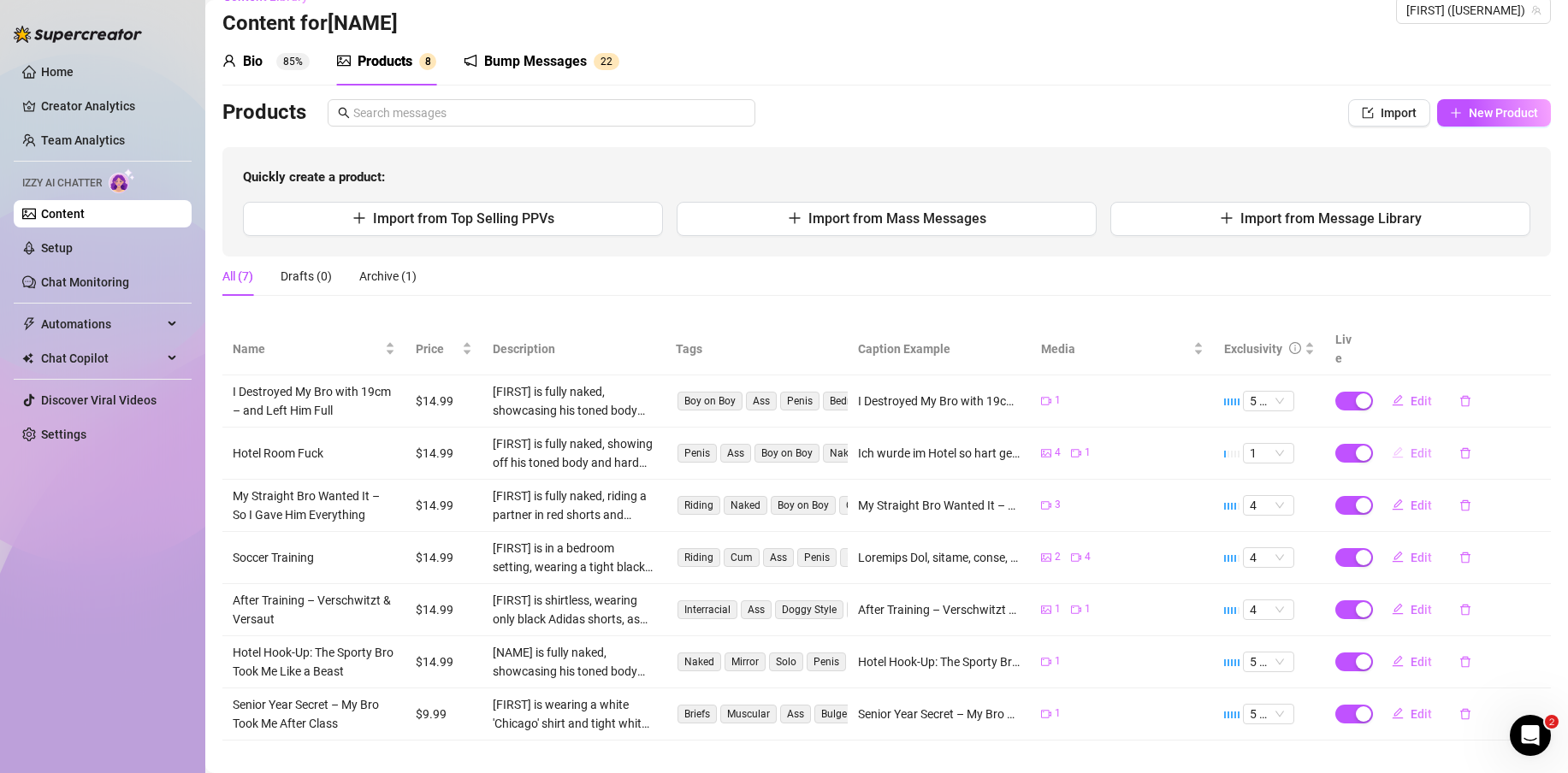 click on "Edit" at bounding box center (1421, 453) 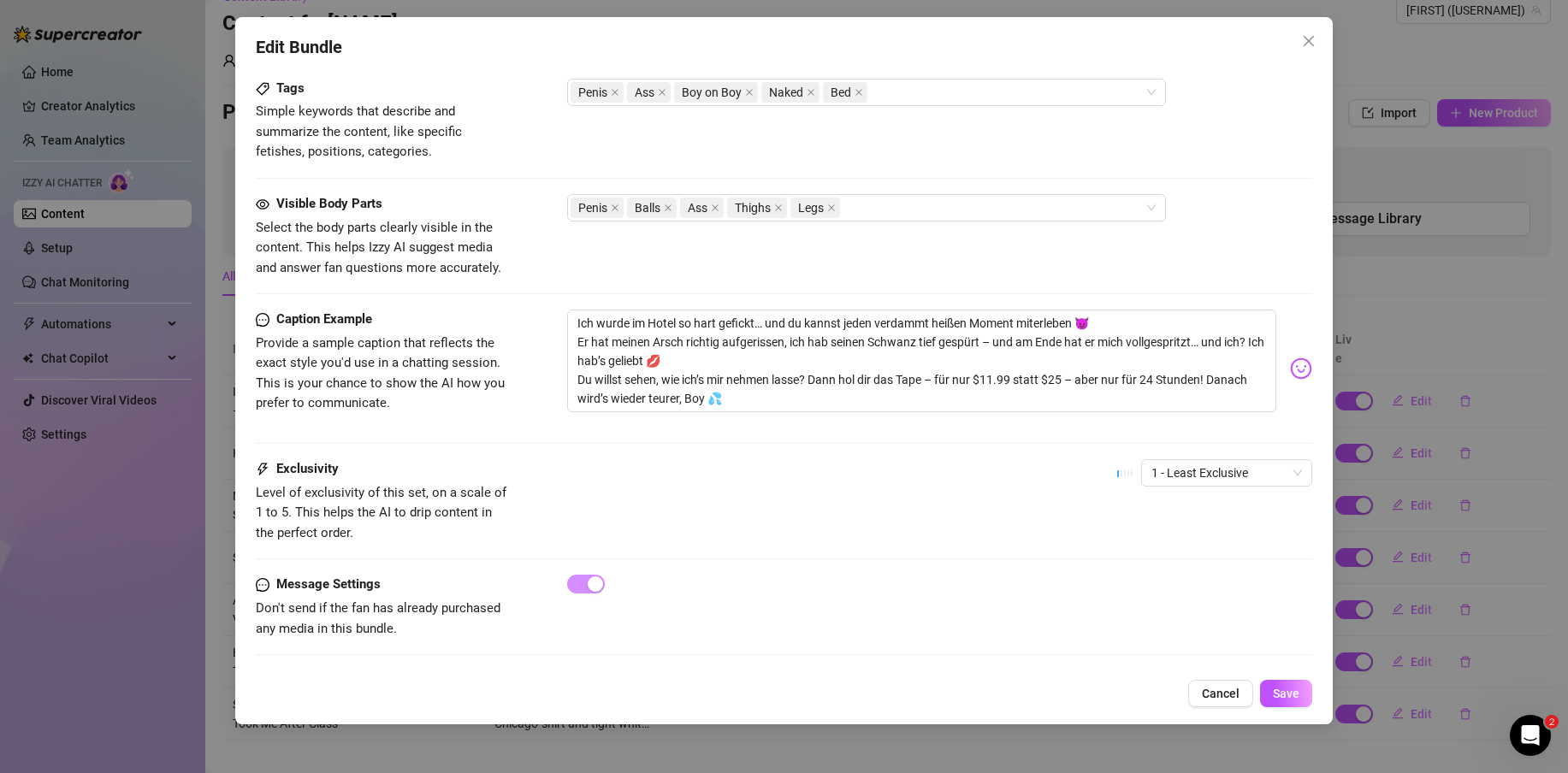 scroll, scrollTop: 939, scrollLeft: 0, axis: vertical 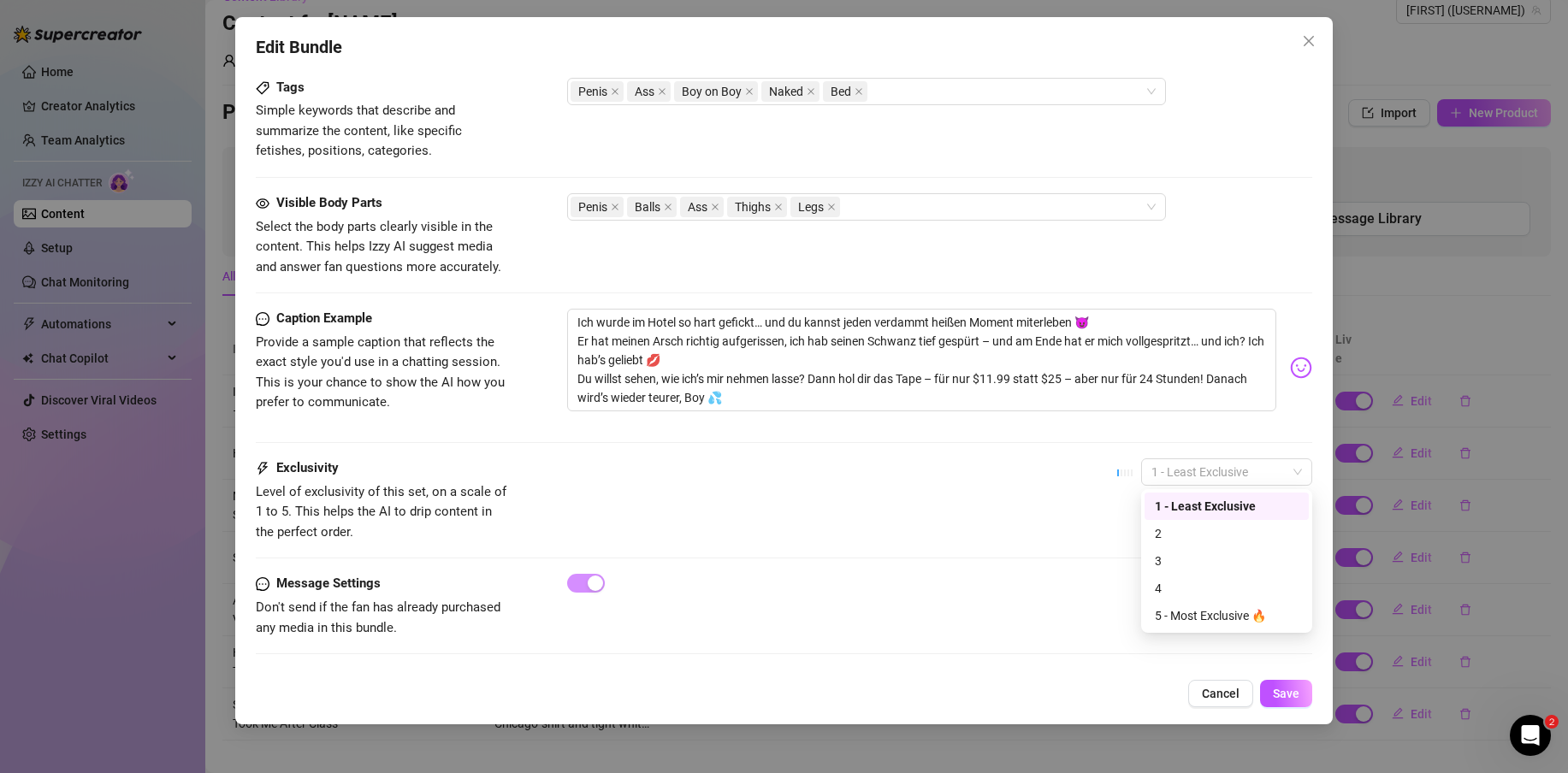drag, startPoint x: 1190, startPoint y: 483, endPoint x: 1188, endPoint y: 516, distance: 33.060551 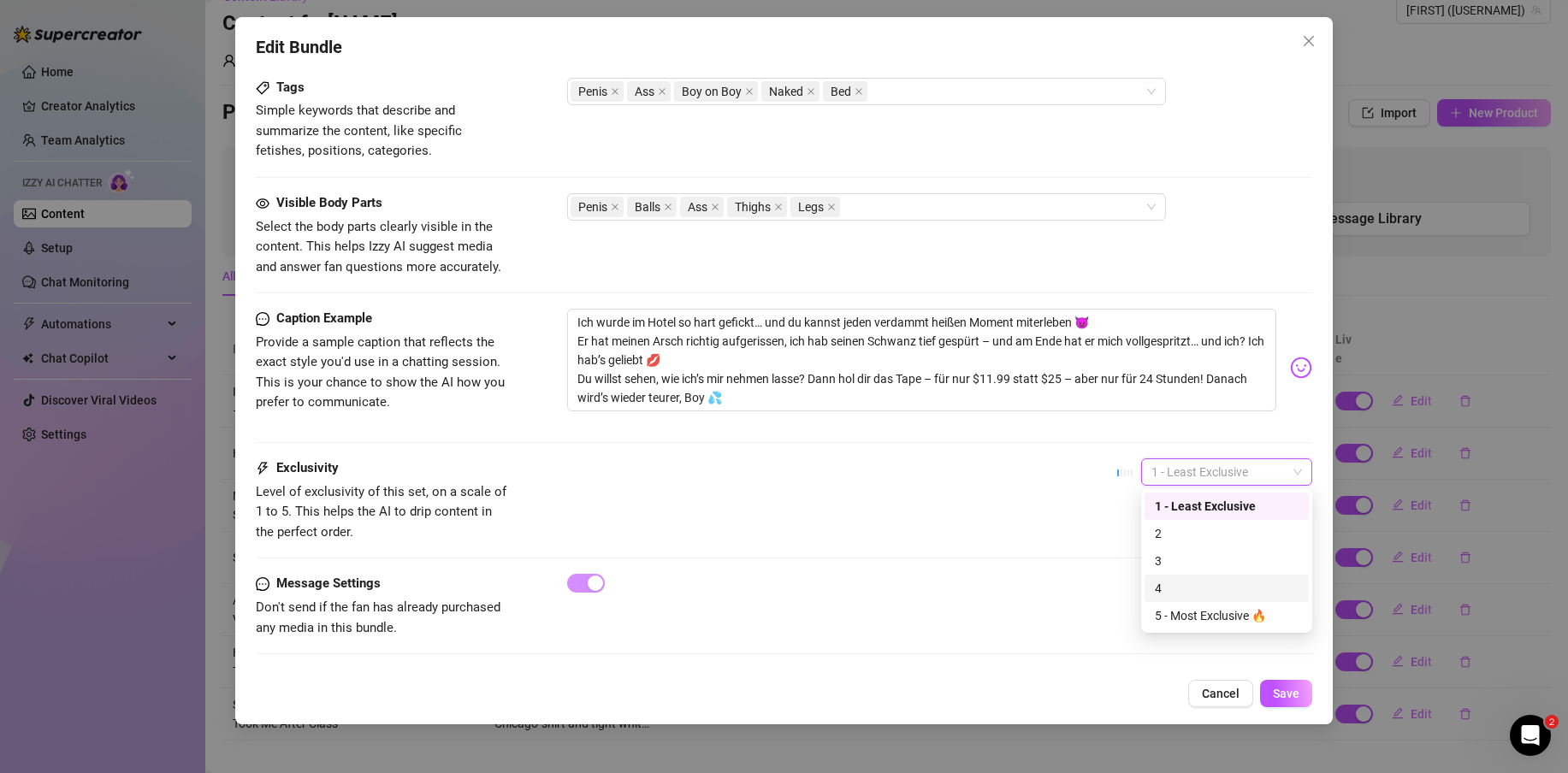 click on "4" at bounding box center (1227, 588) 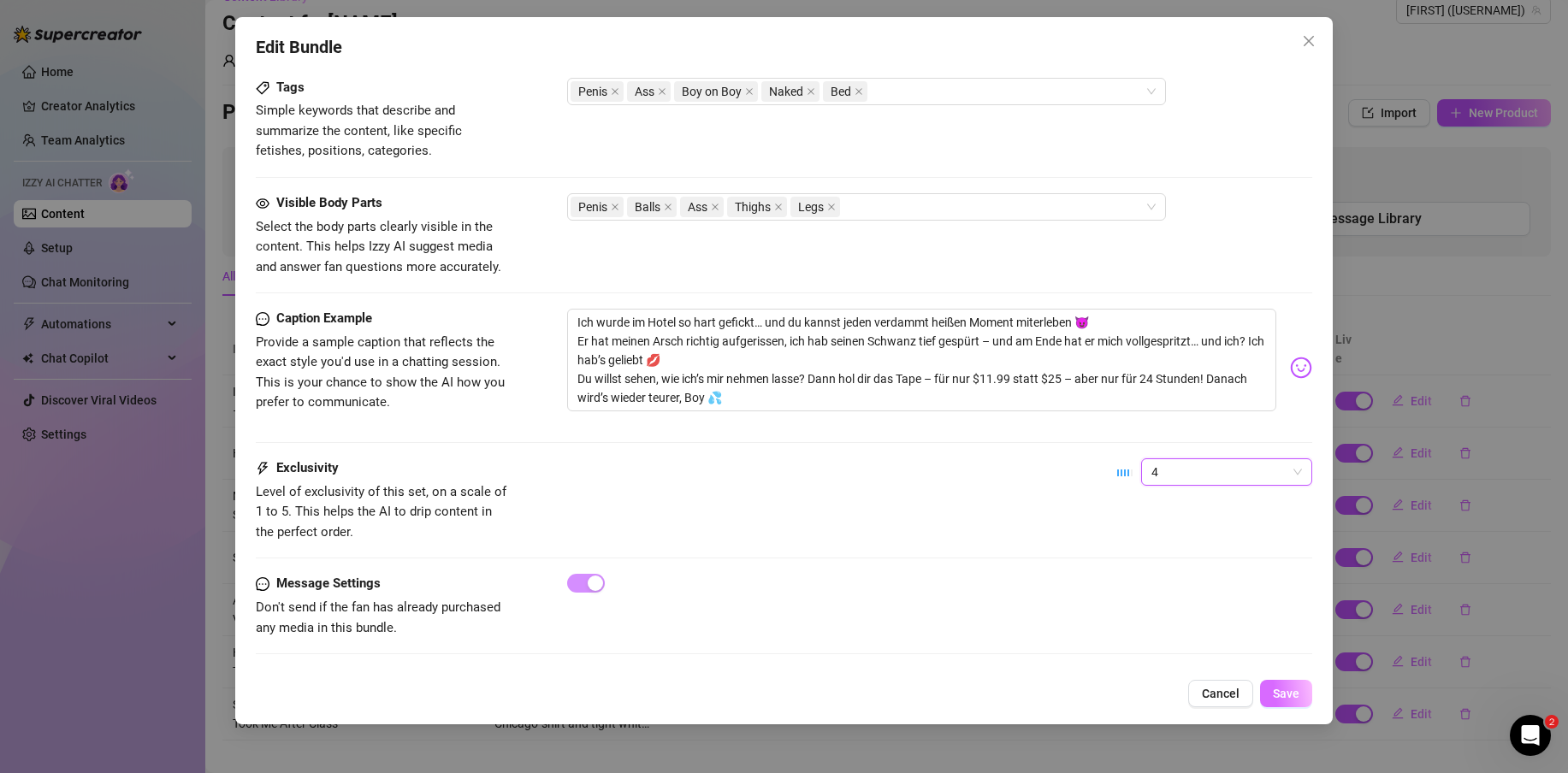 click on "Save" at bounding box center [1286, 693] 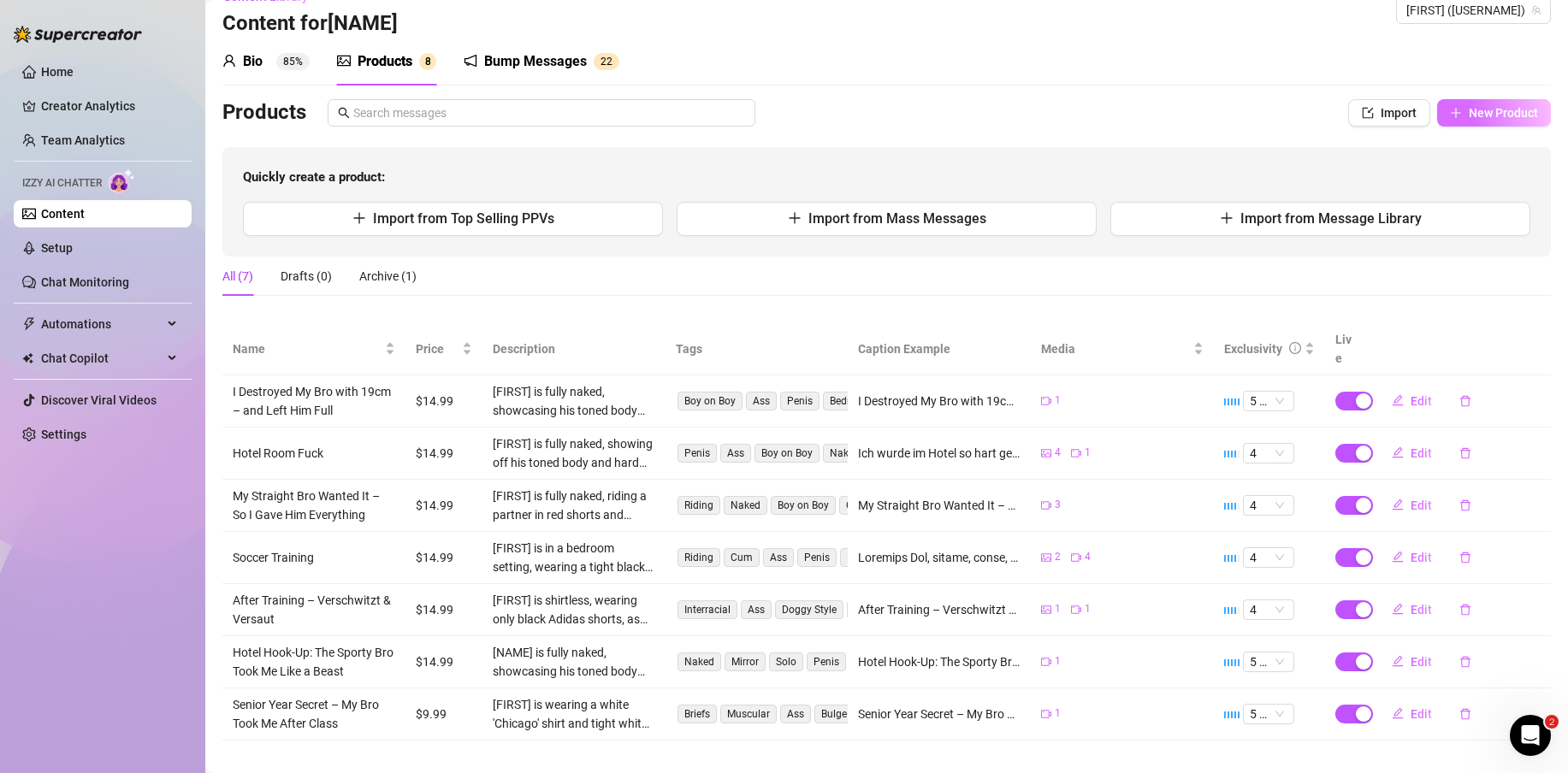 click on "New Product" at bounding box center (1503, 113) 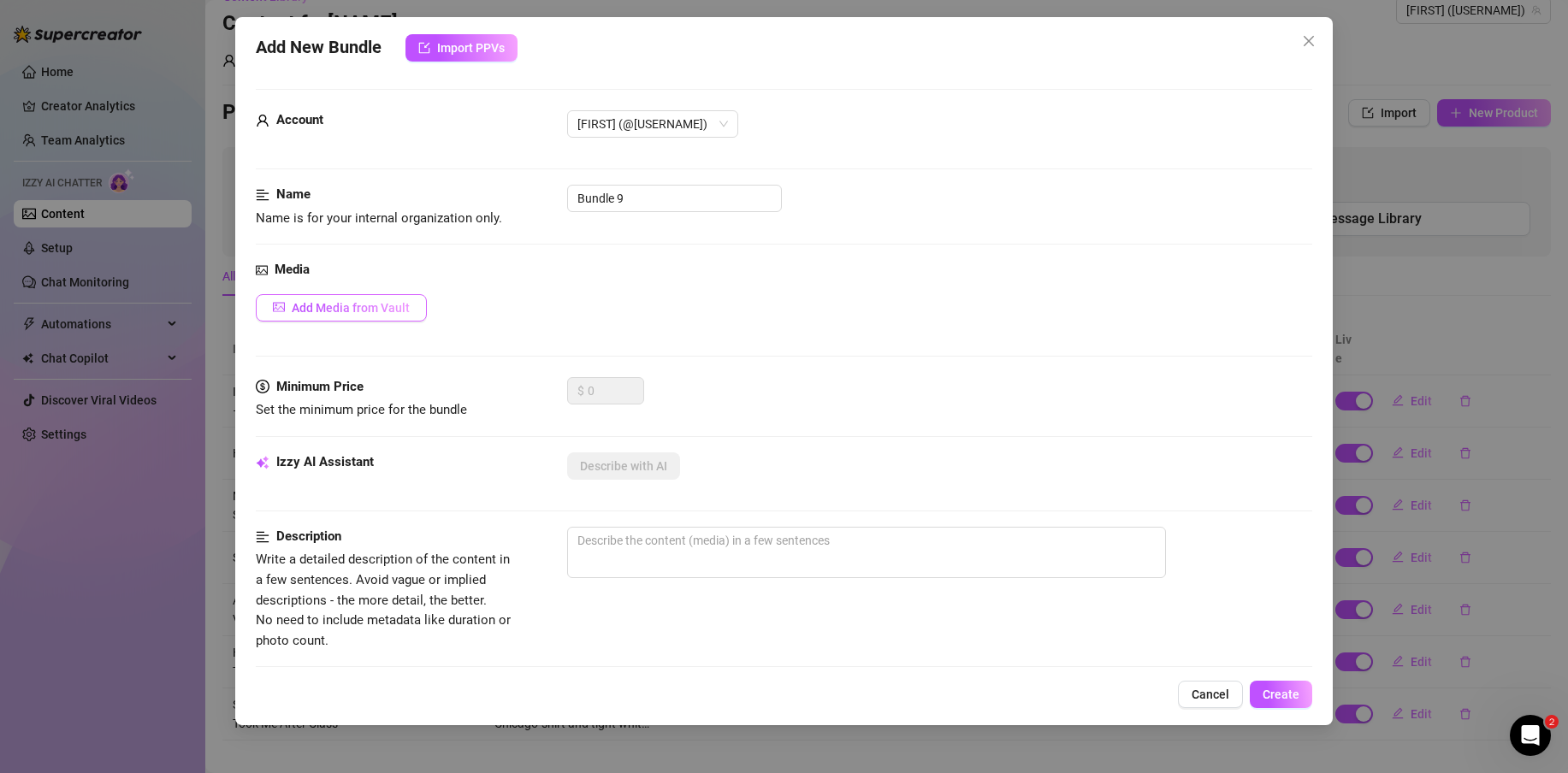 click on "Add Media from Vault" at bounding box center [341, 308] 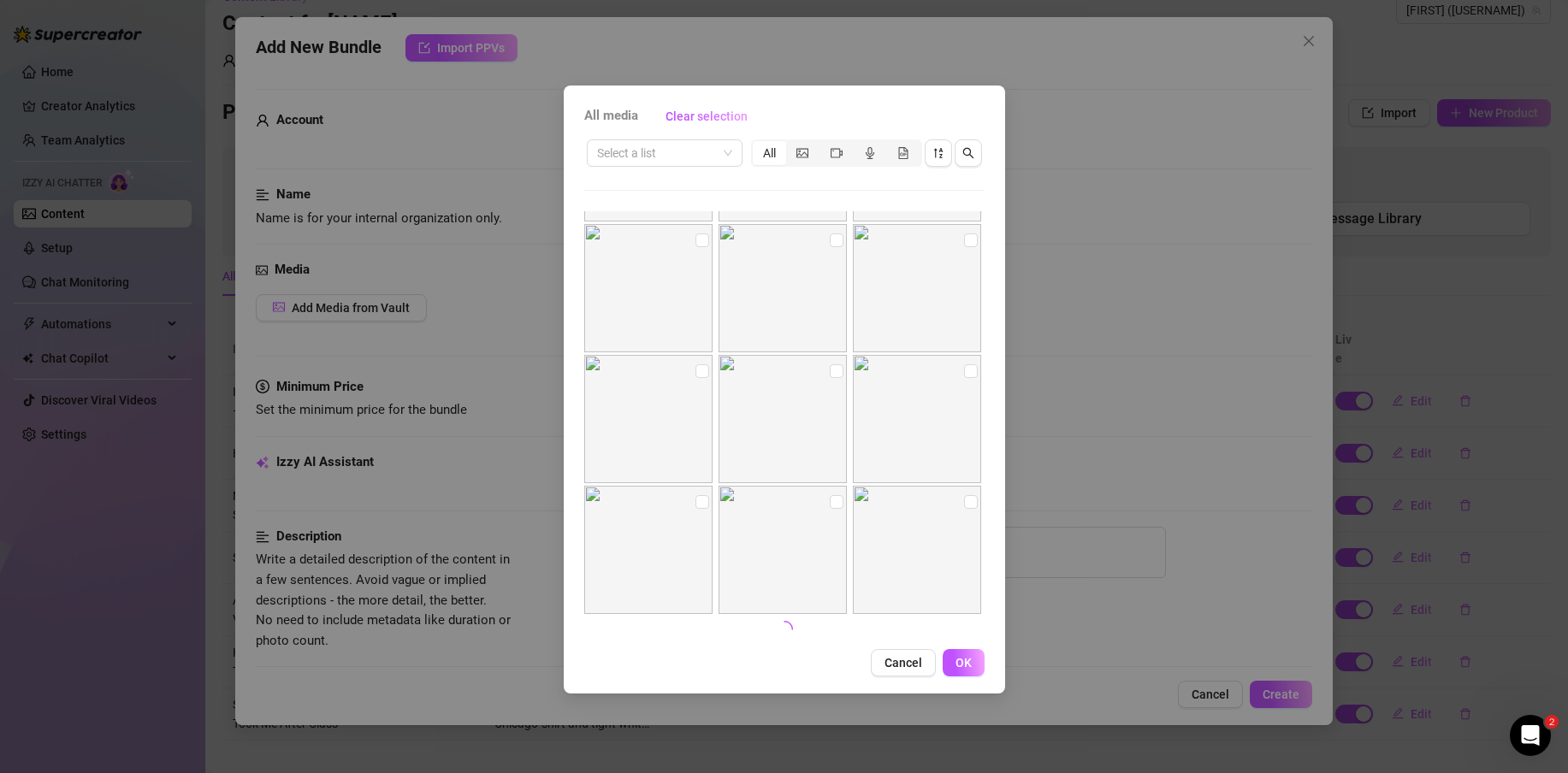 scroll, scrollTop: 2738, scrollLeft: 0, axis: vertical 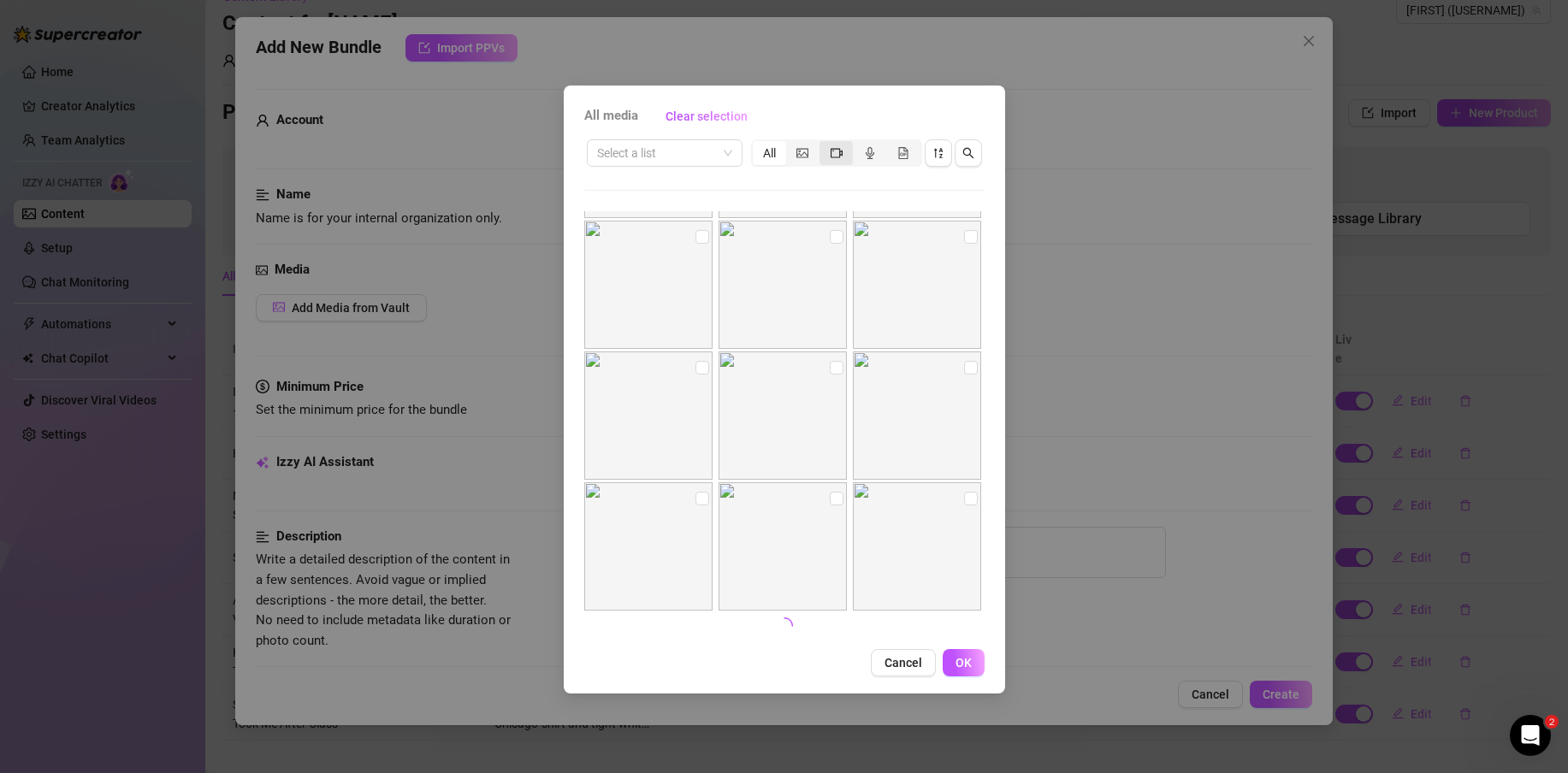 click 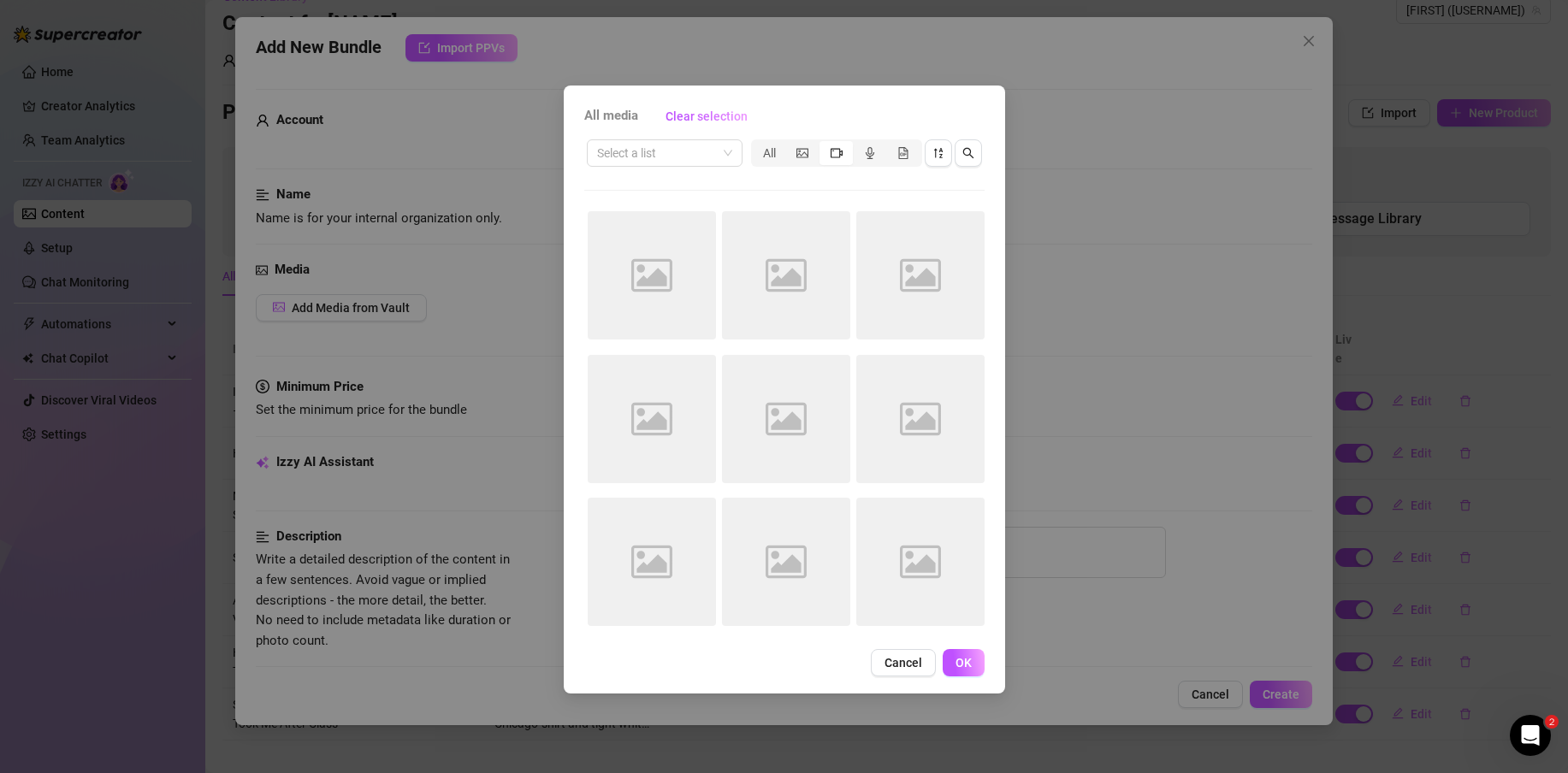 click on "Cancel" at bounding box center [903, 663] 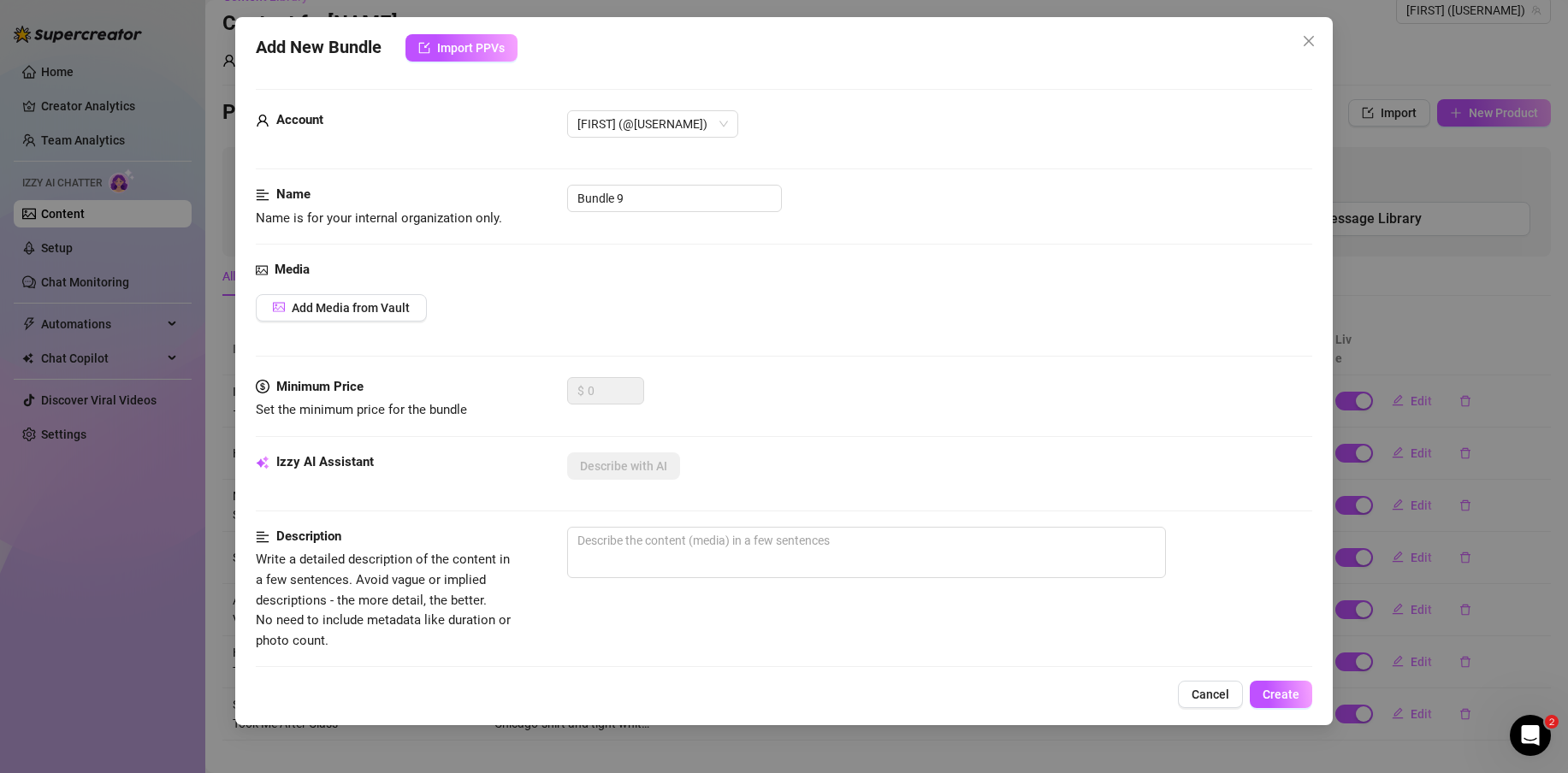 click 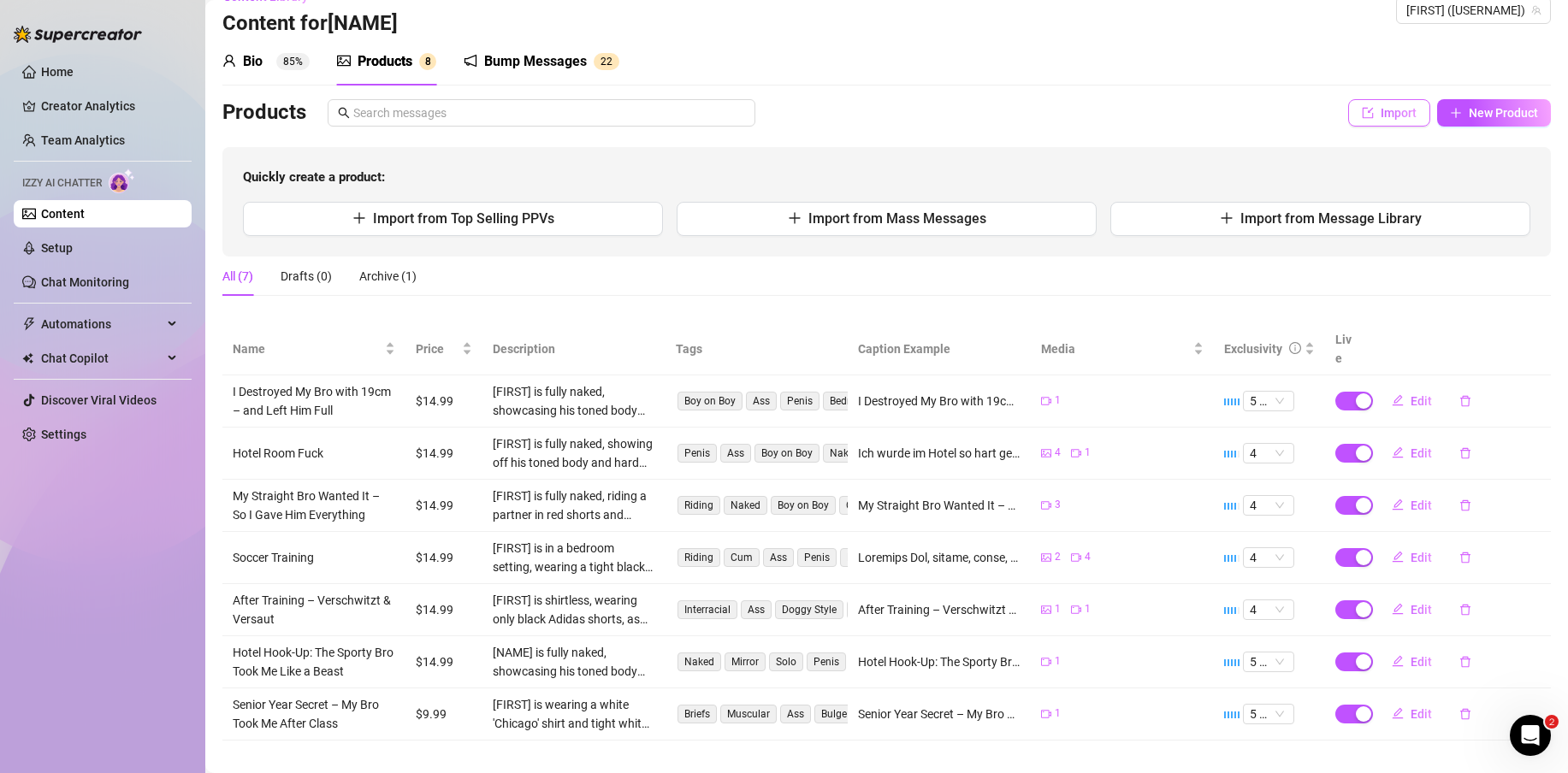 click on "Import" at bounding box center [1399, 113] 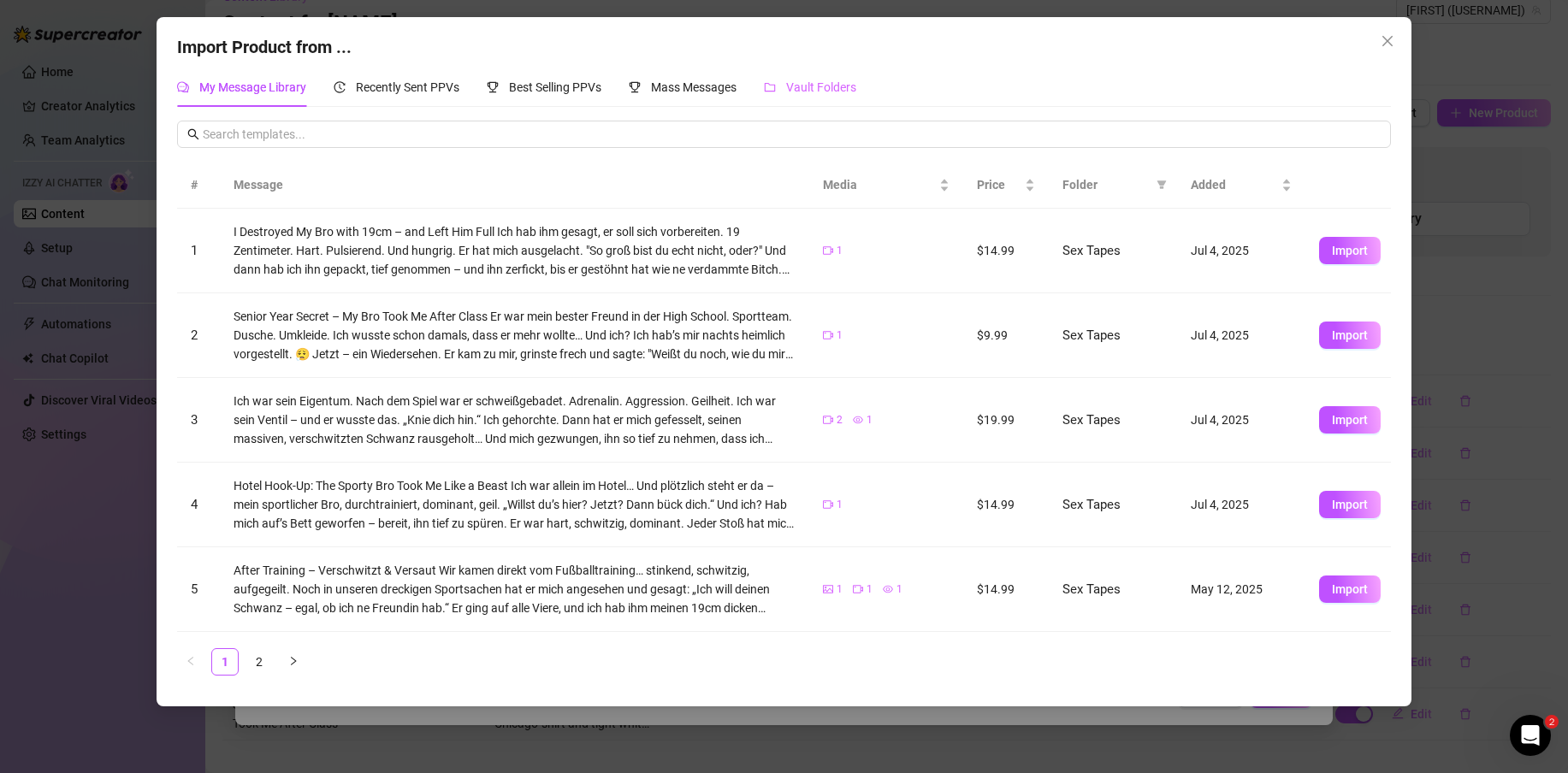 click on "Vault Folders" at bounding box center [810, 87] 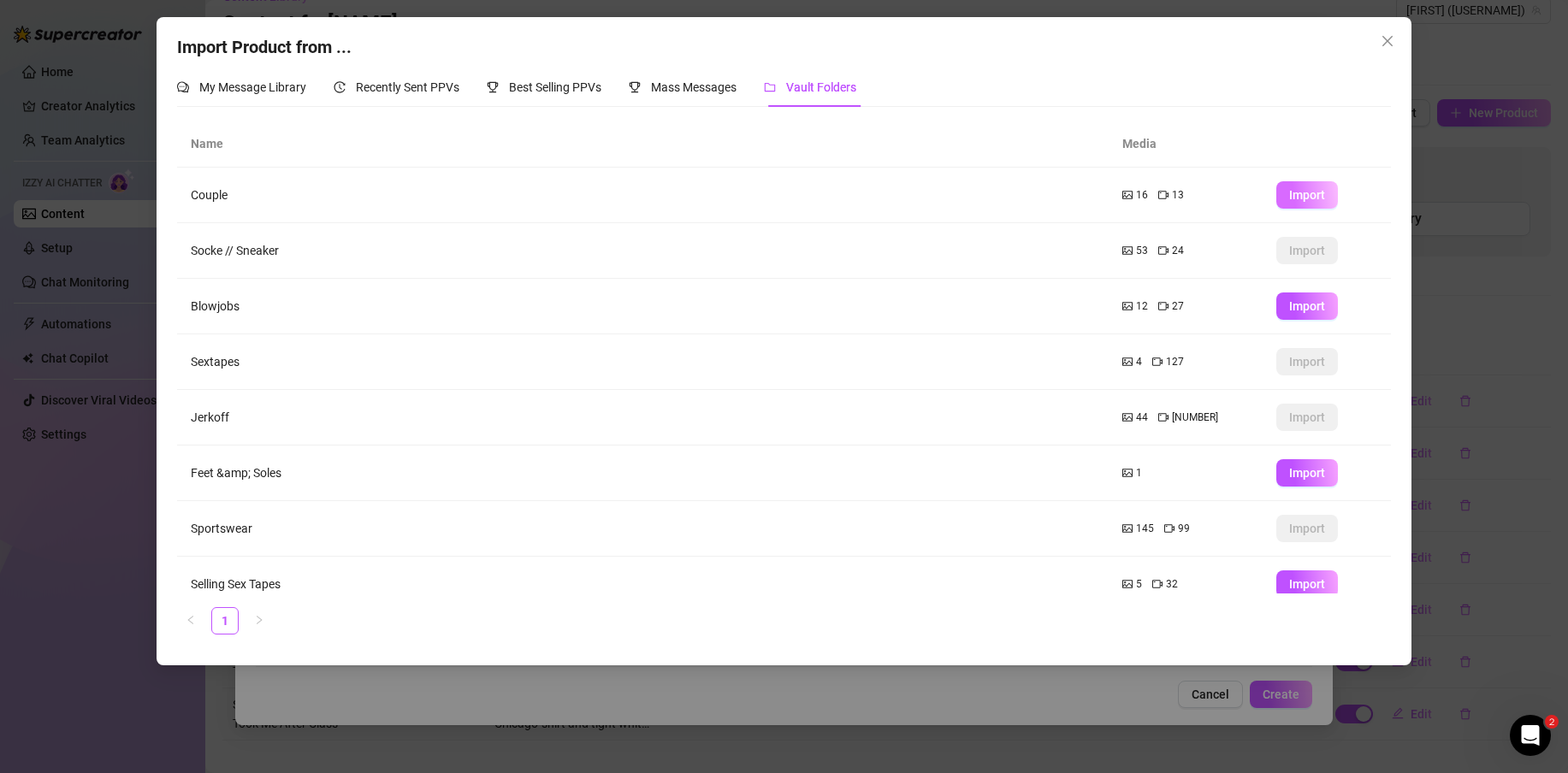 click on "Import" at bounding box center (1307, 195) 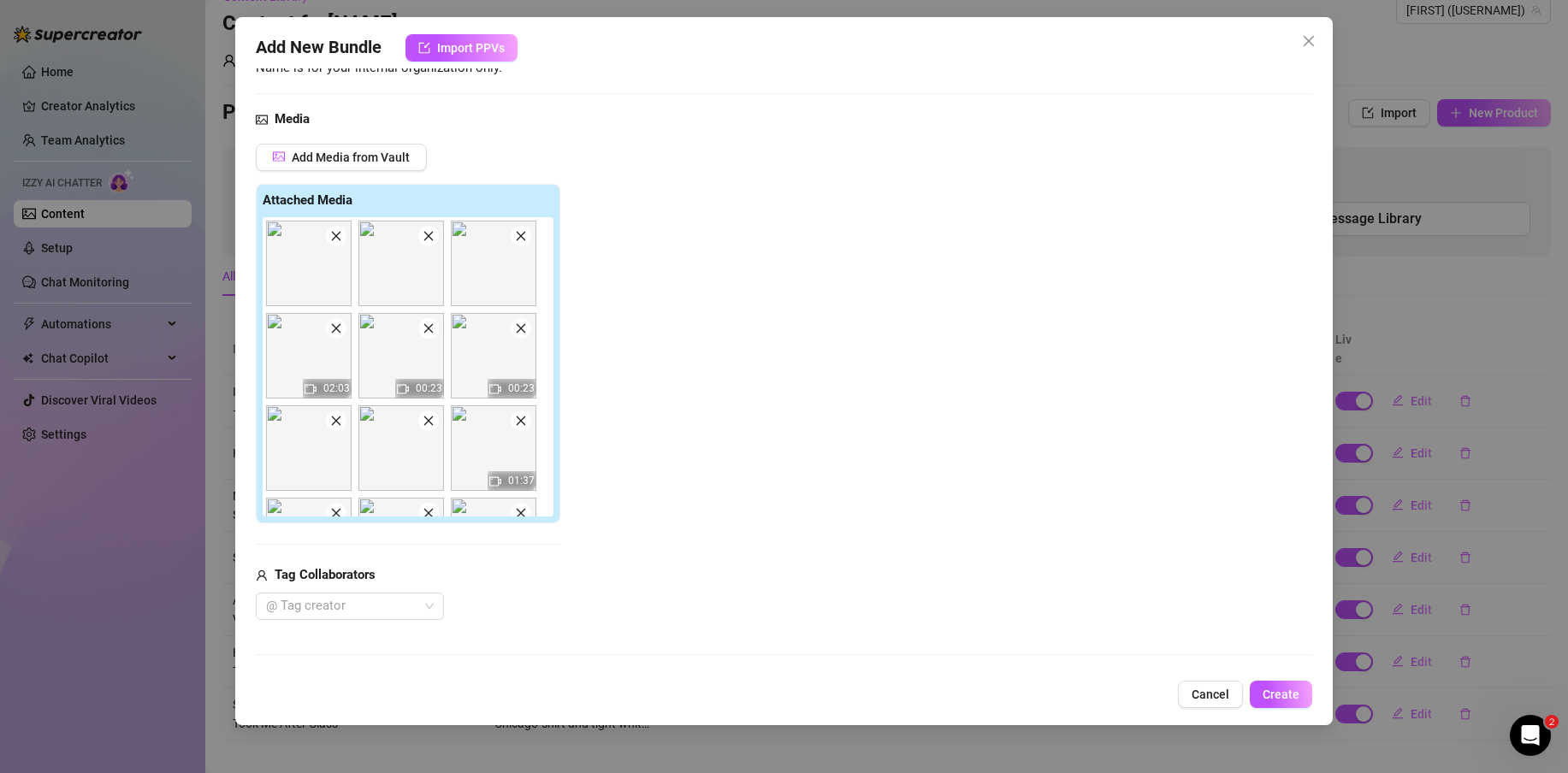 scroll, scrollTop: 0, scrollLeft: 0, axis: both 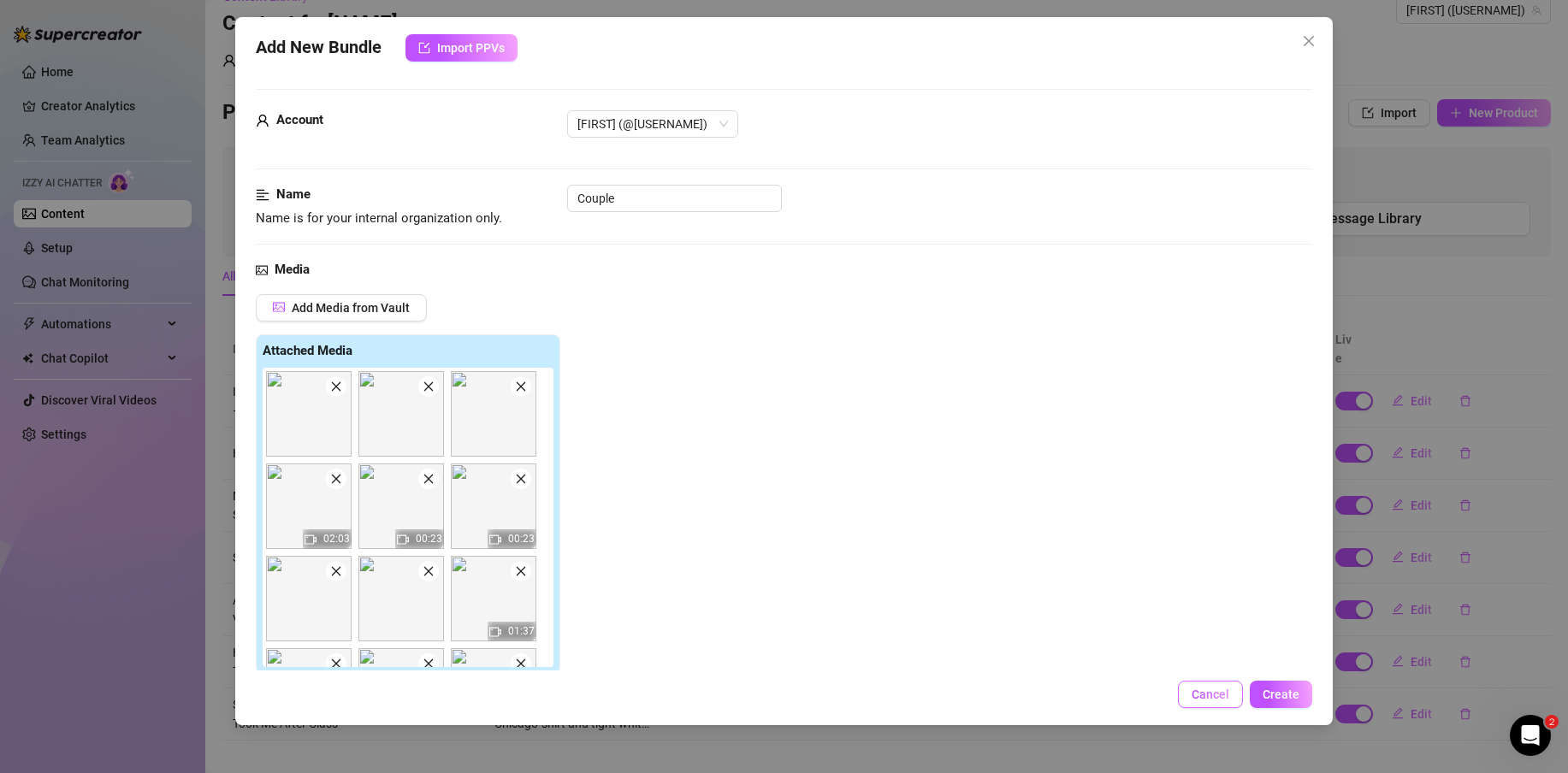 click on "Cancel" at bounding box center (1210, 694) 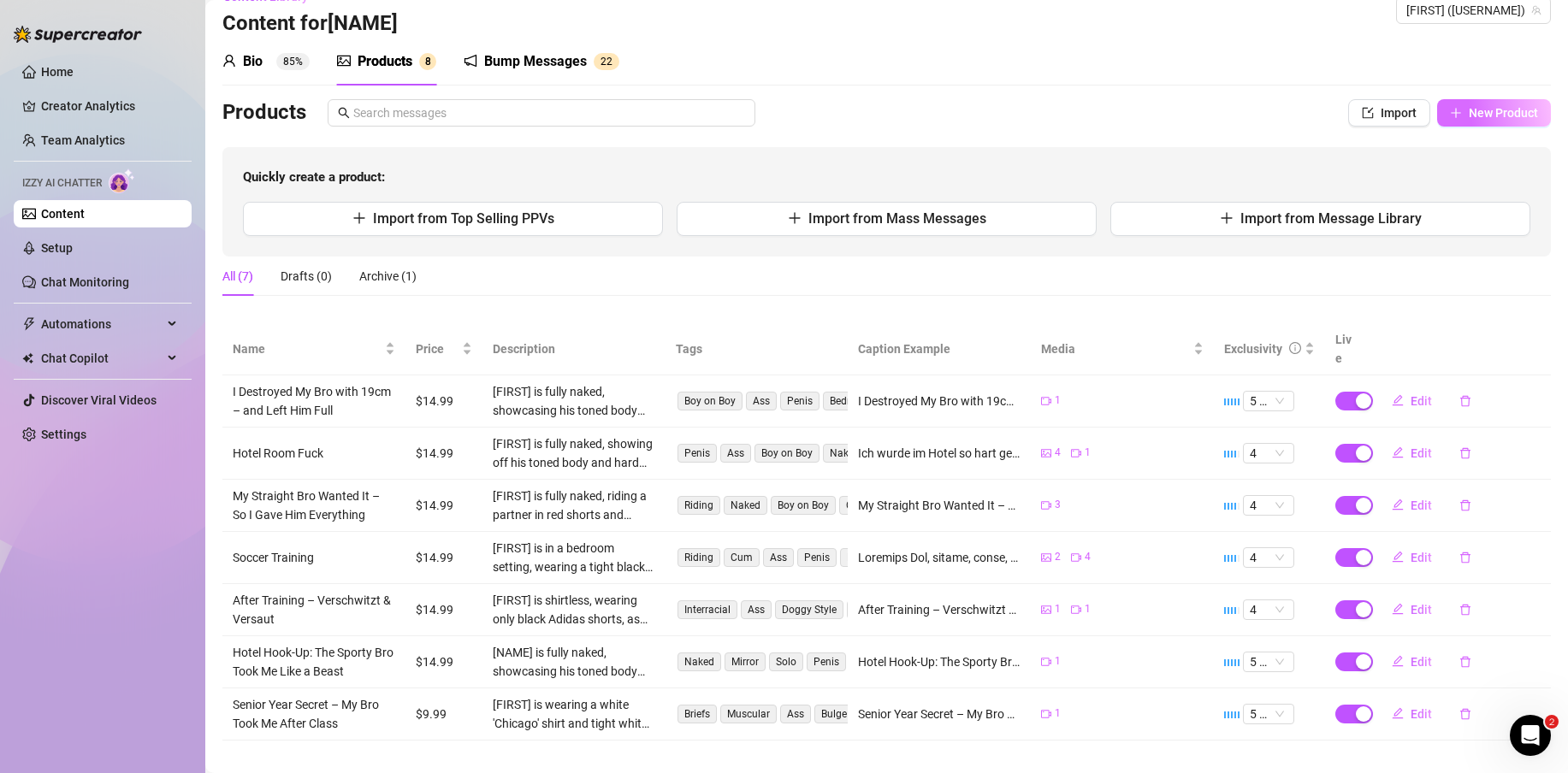 click on "New Product" at bounding box center (1503, 113) 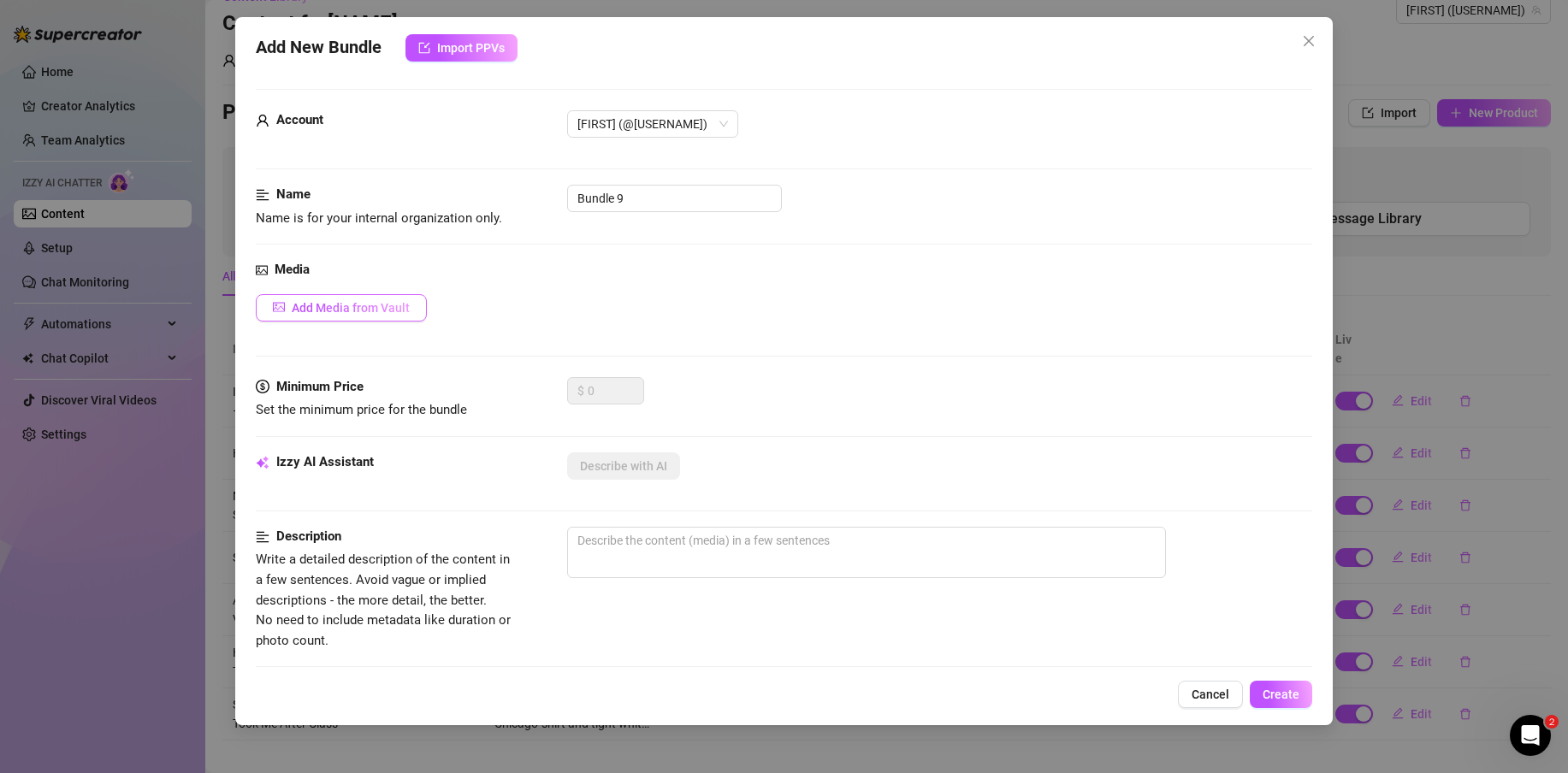 click on "Add Media from Vault" at bounding box center (351, 308) 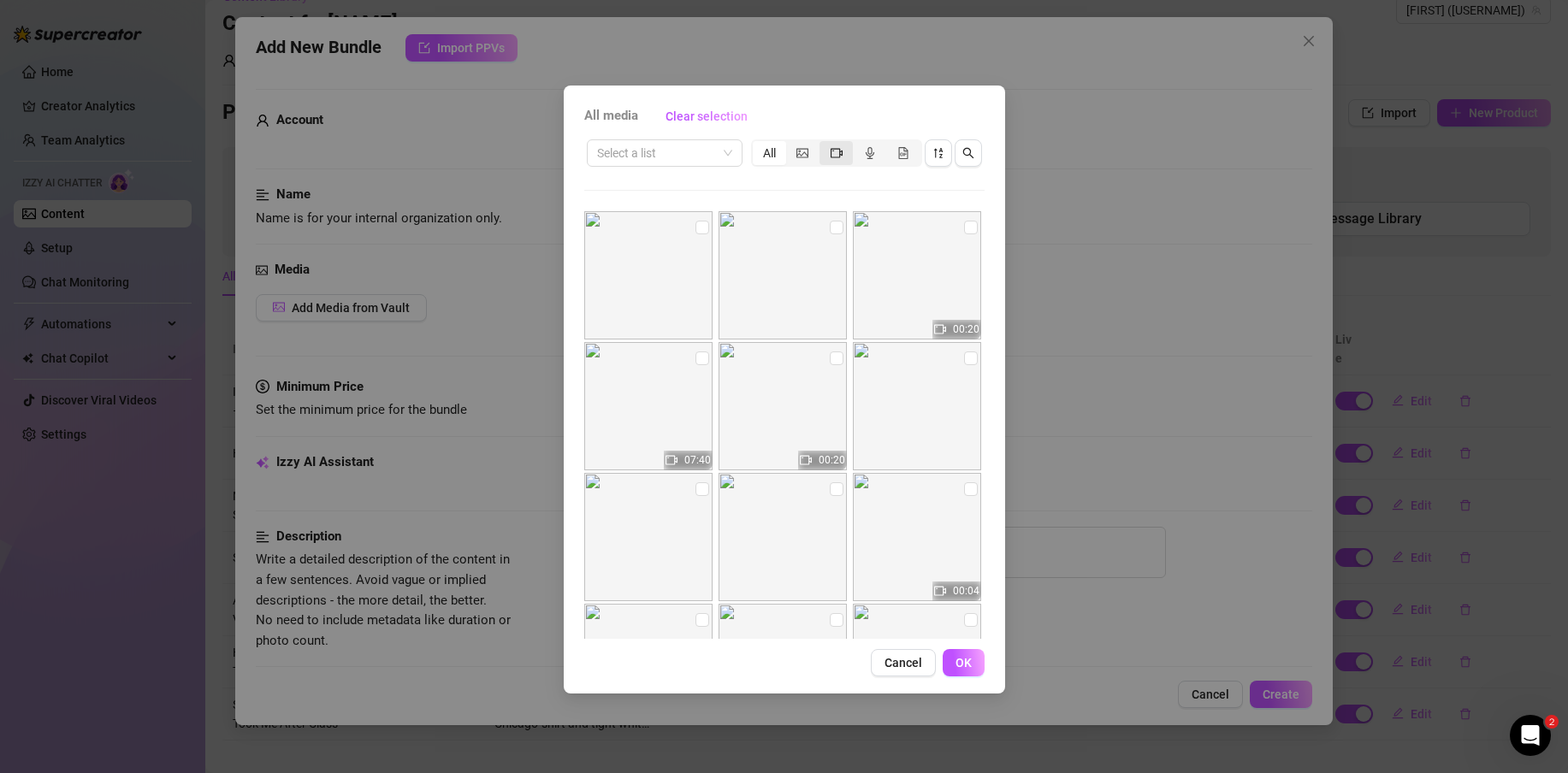click 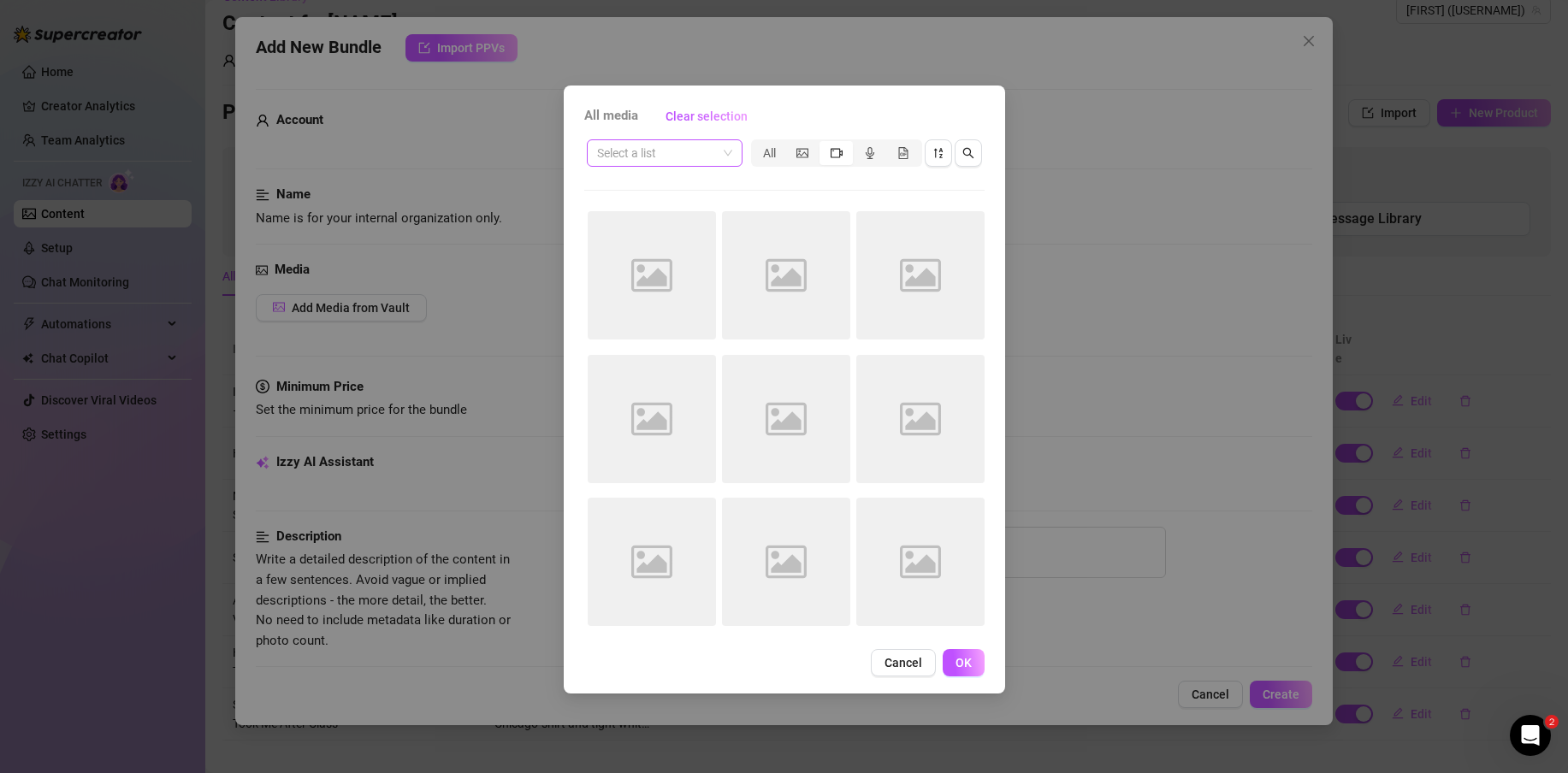 click at bounding box center [665, 153] 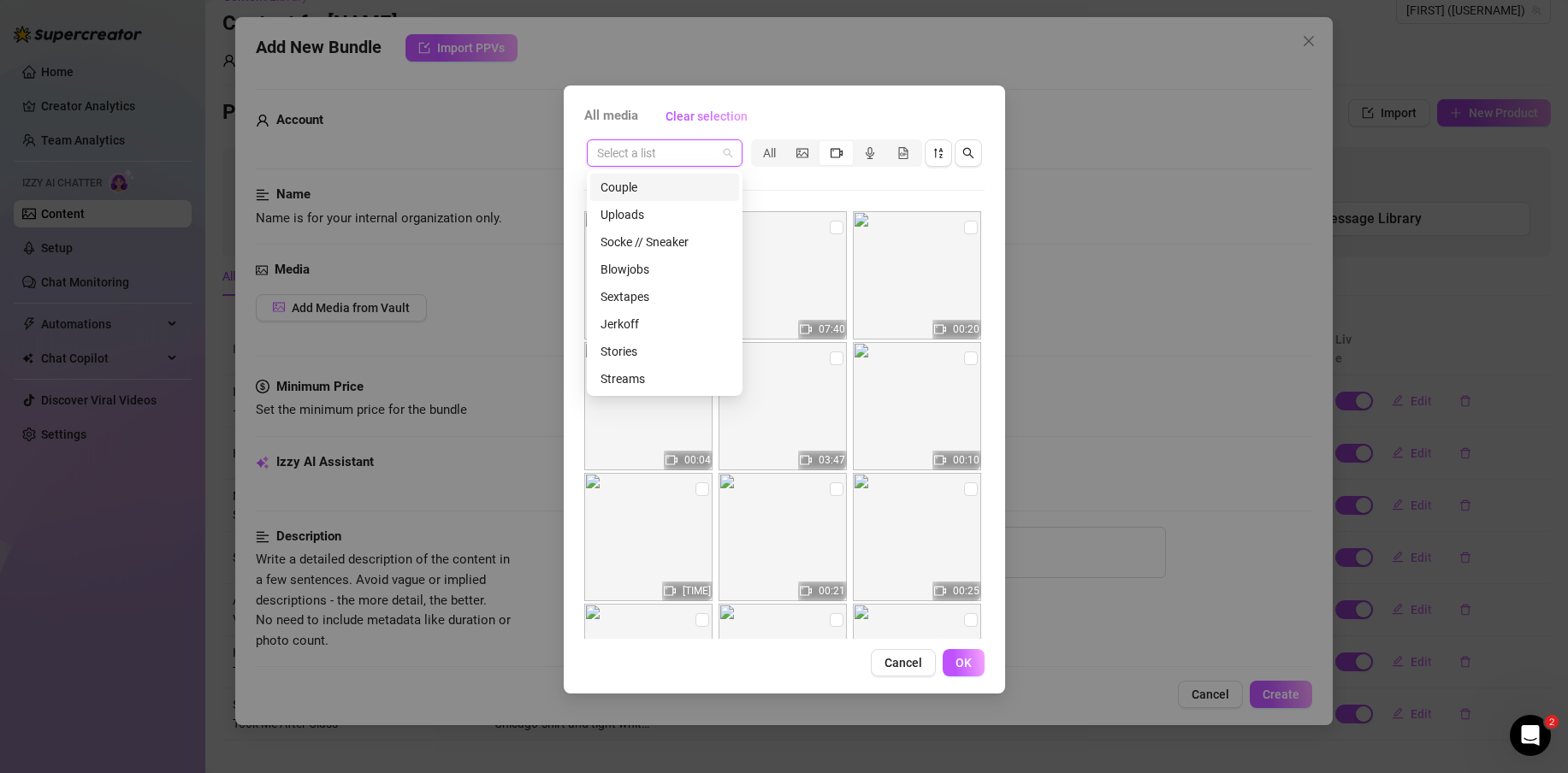 click on "All media Clear selection" at bounding box center [784, 116] 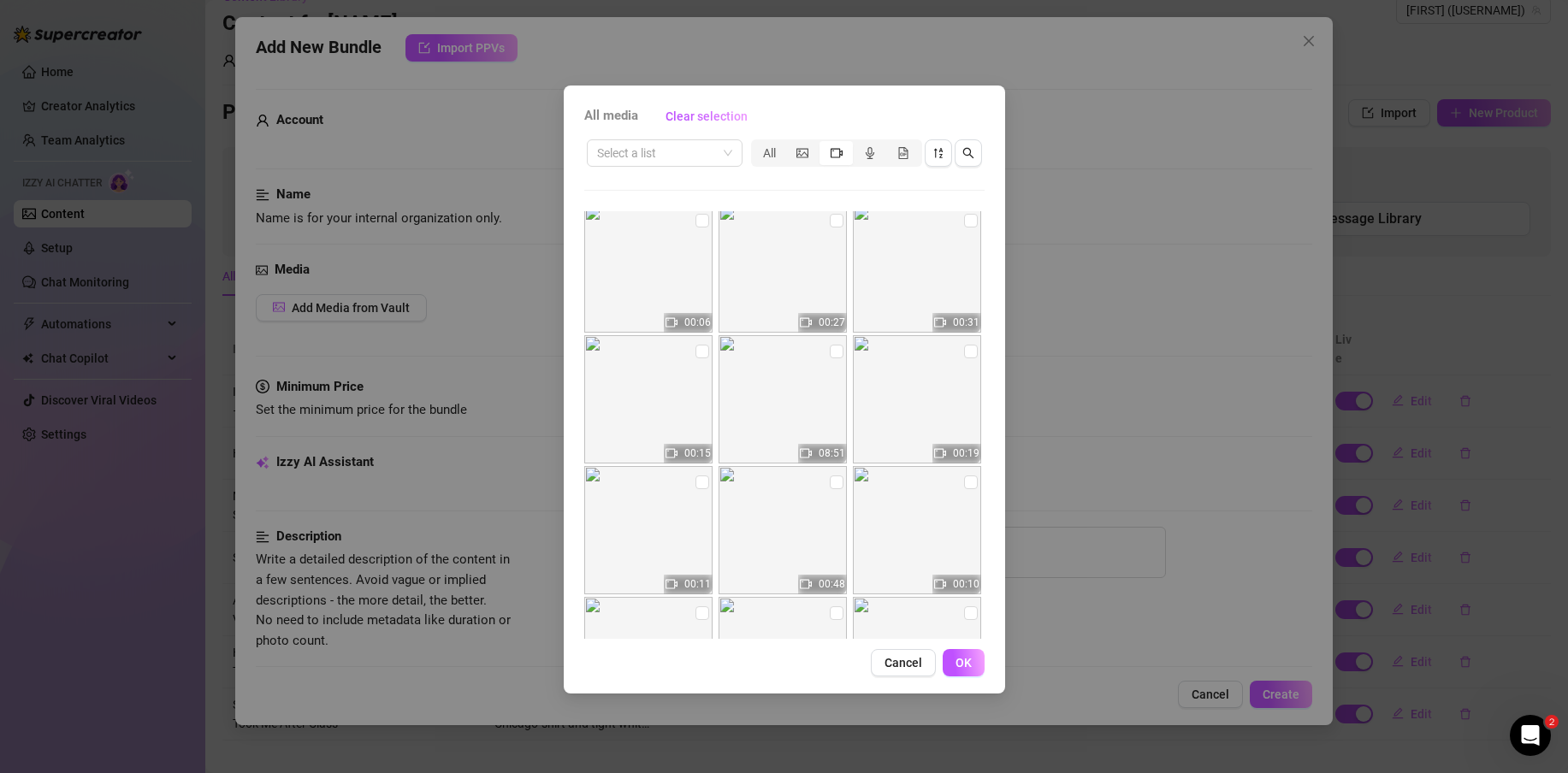 scroll, scrollTop: 2762, scrollLeft: 0, axis: vertical 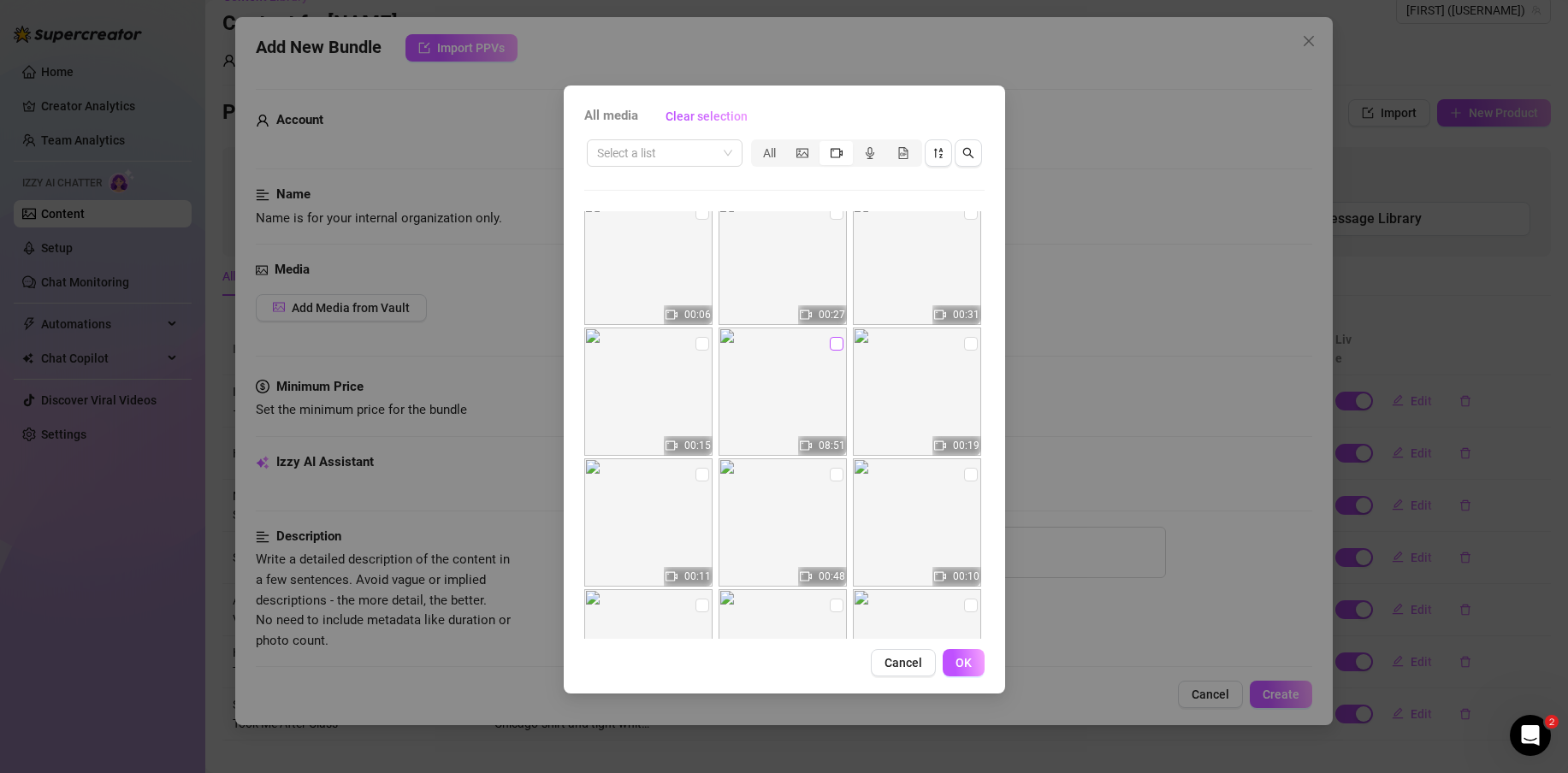 click at bounding box center [837, 344] 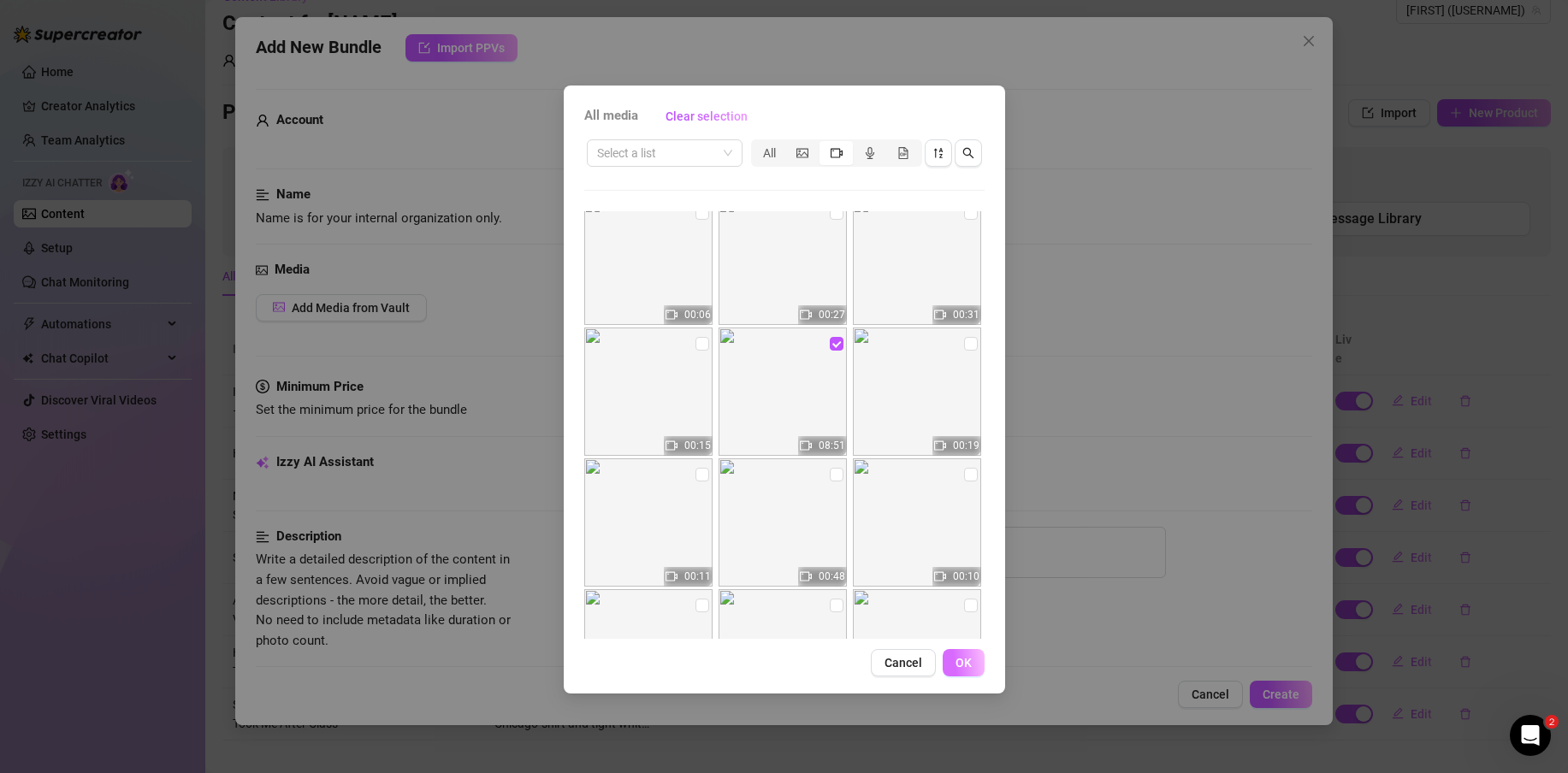 click on "OK" at bounding box center [963, 663] 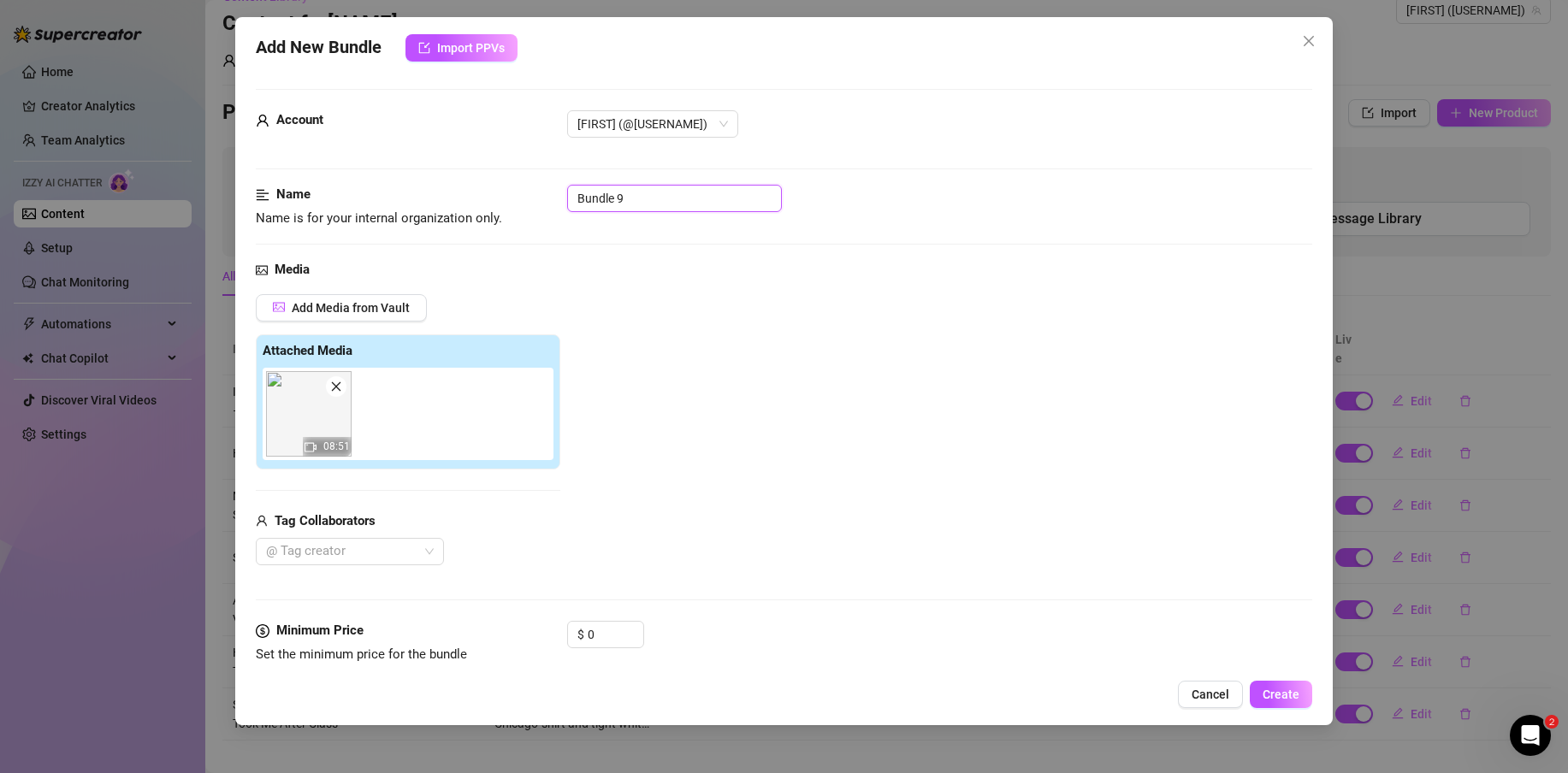 drag, startPoint x: 659, startPoint y: 199, endPoint x: 510, endPoint y: 200, distance: 149.00336 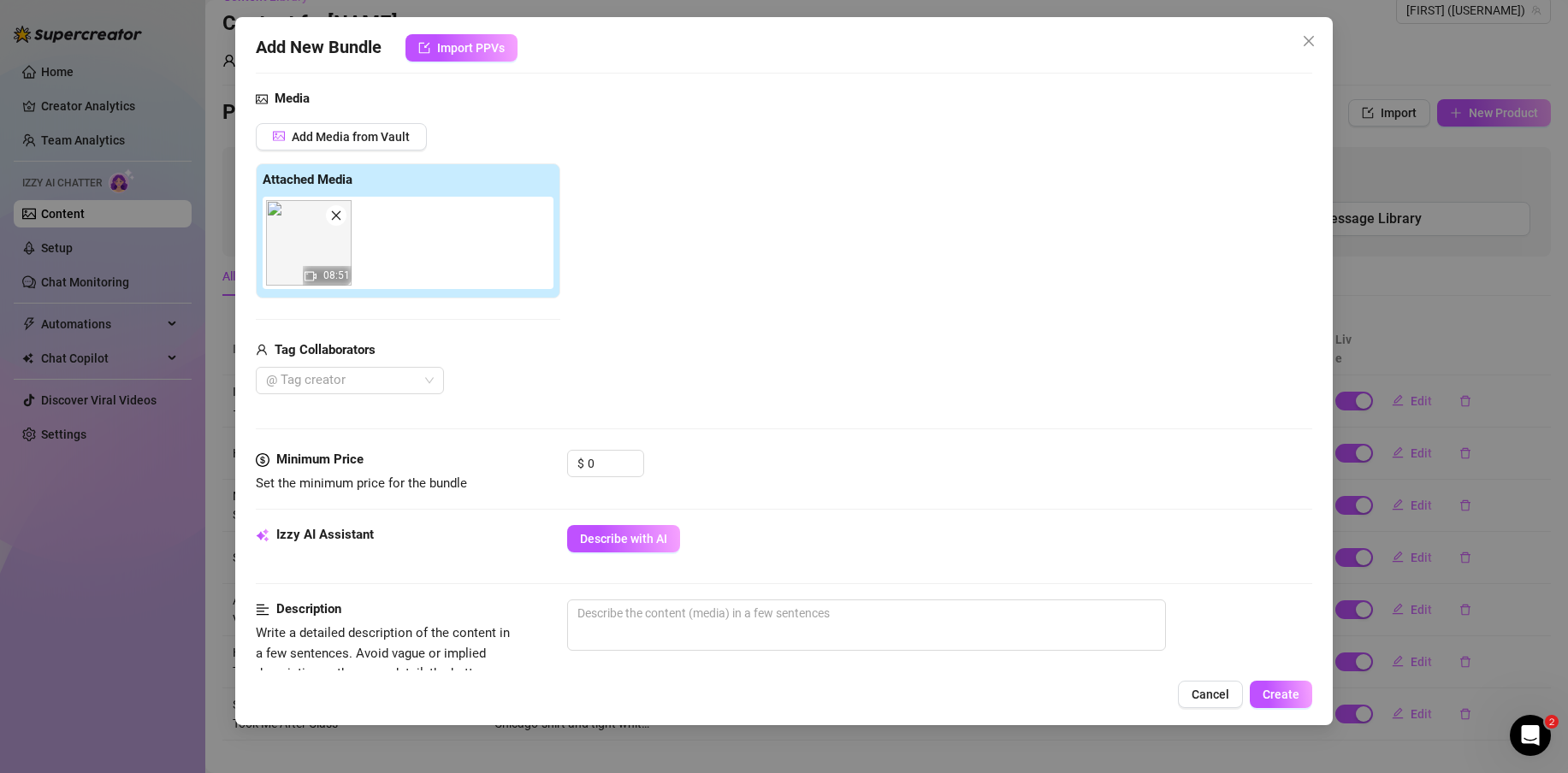 scroll, scrollTop: 404, scrollLeft: 0, axis: vertical 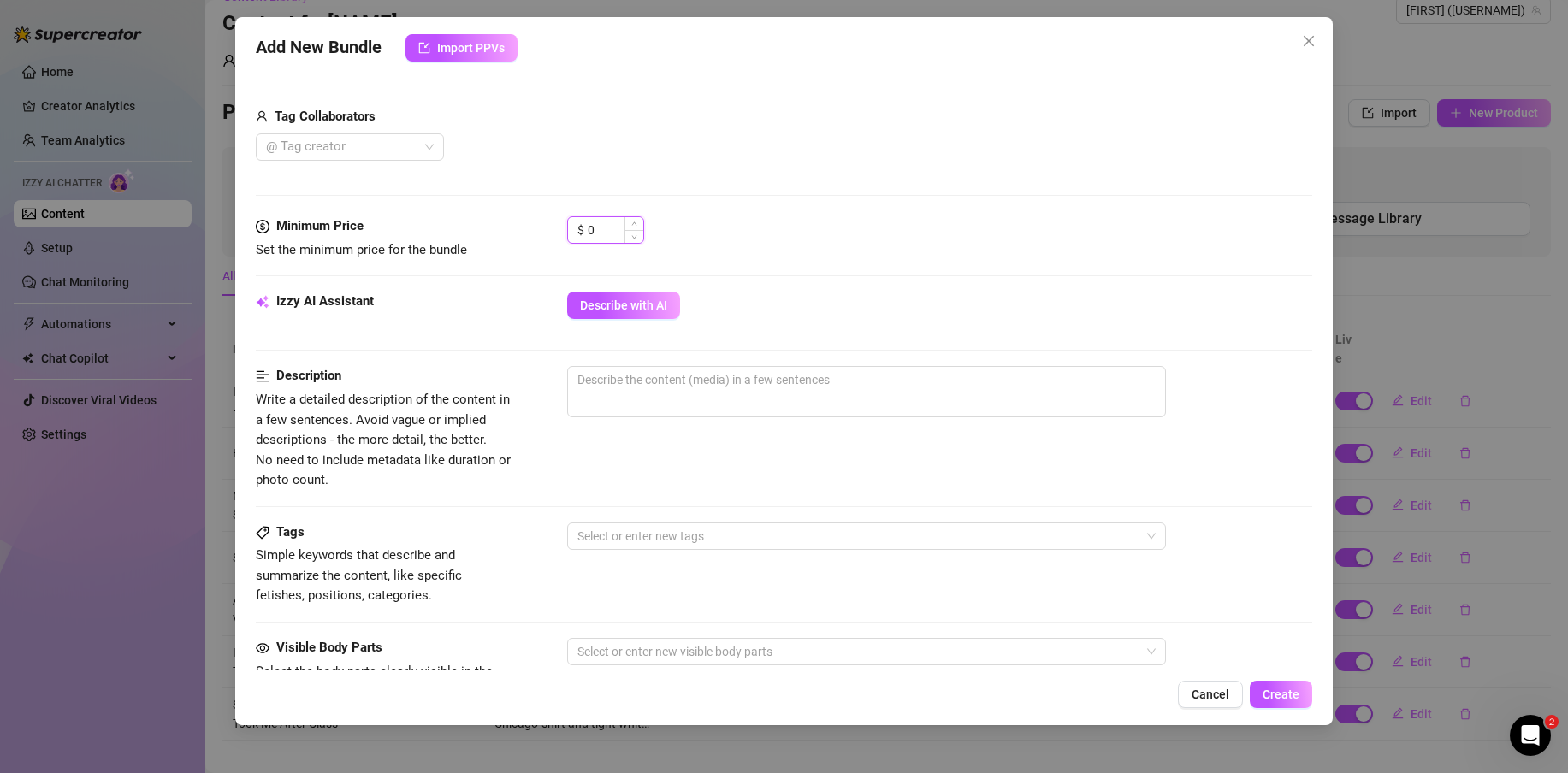 drag, startPoint x: 604, startPoint y: 227, endPoint x: 589, endPoint y: 225, distance: 15.132746 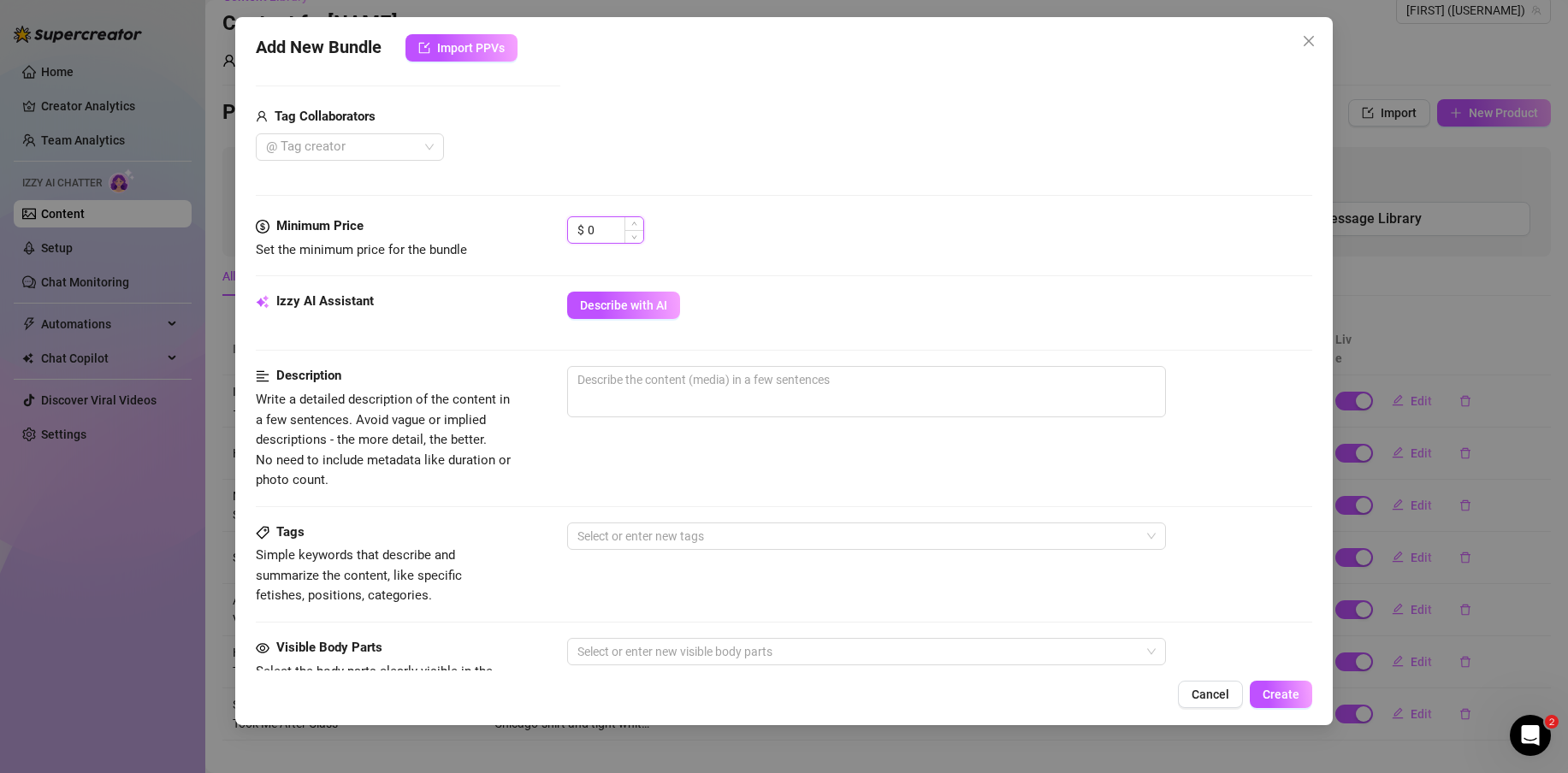 click on "0" at bounding box center [615, 230] 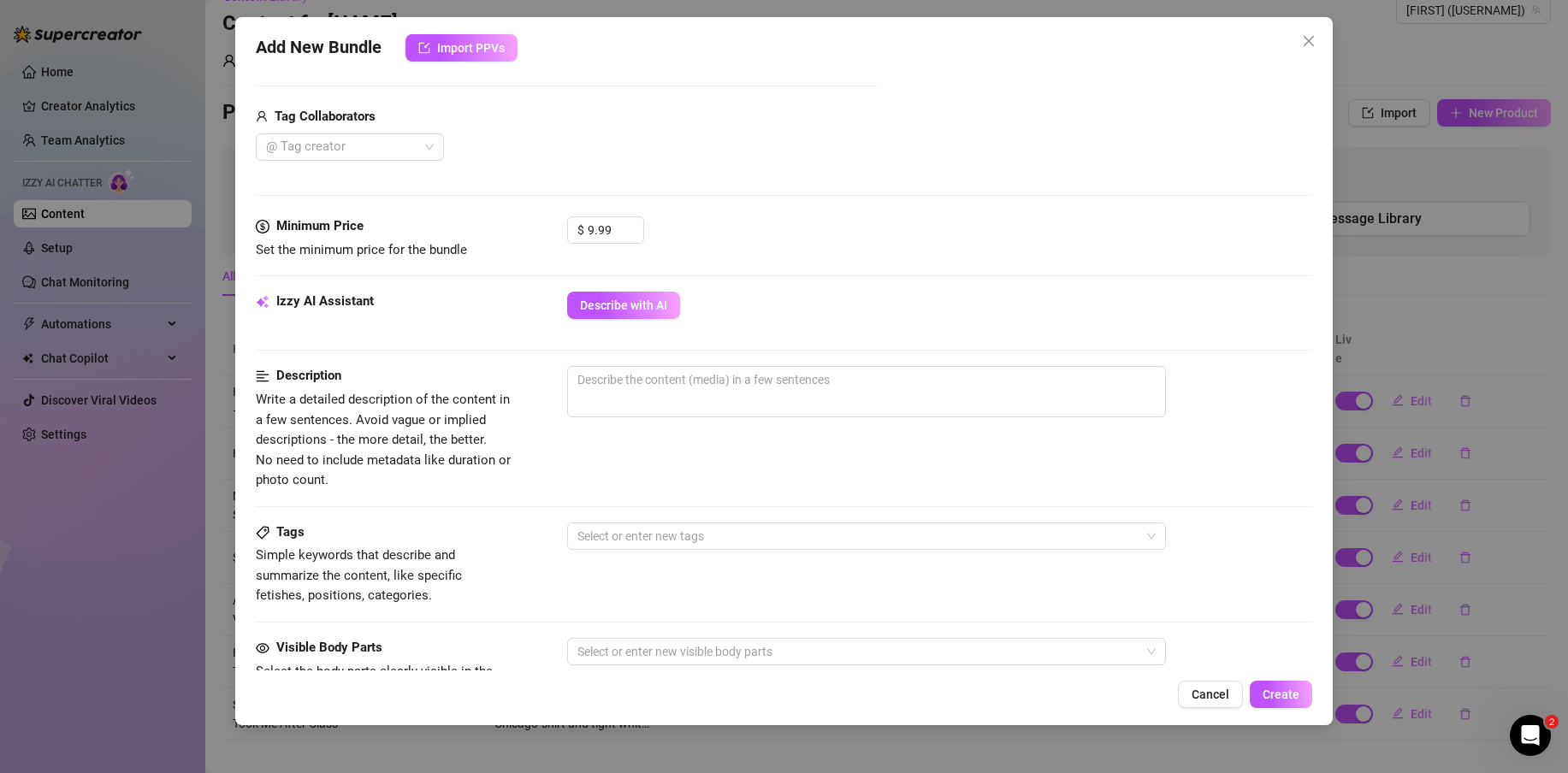 click on "Media Add Media from Vault Free preview Pay to view 08:51 Tag Collaborators   @ Tag creator" at bounding box center (784, 36) 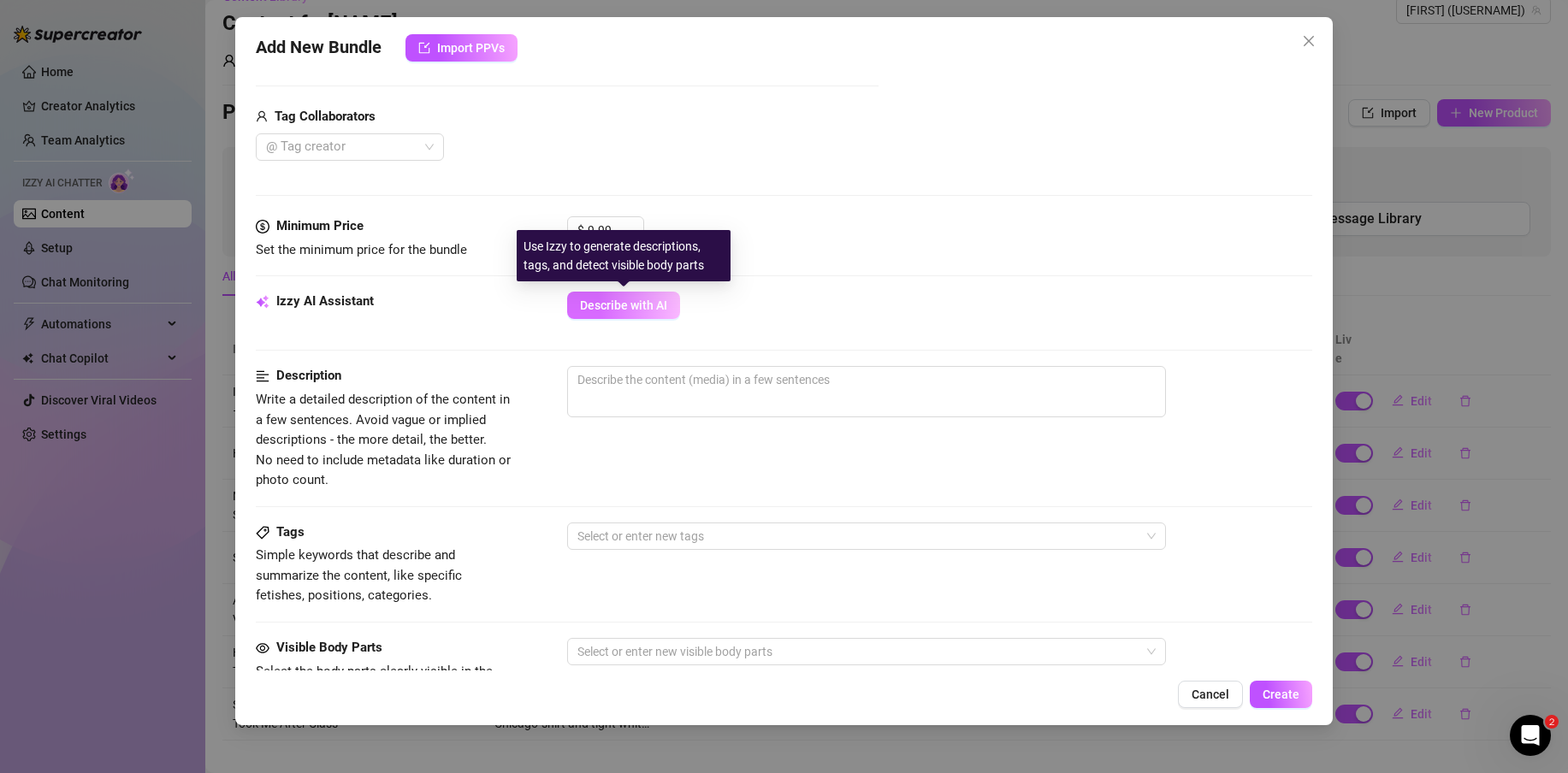 click on "Describe with AI" at bounding box center (624, 305) 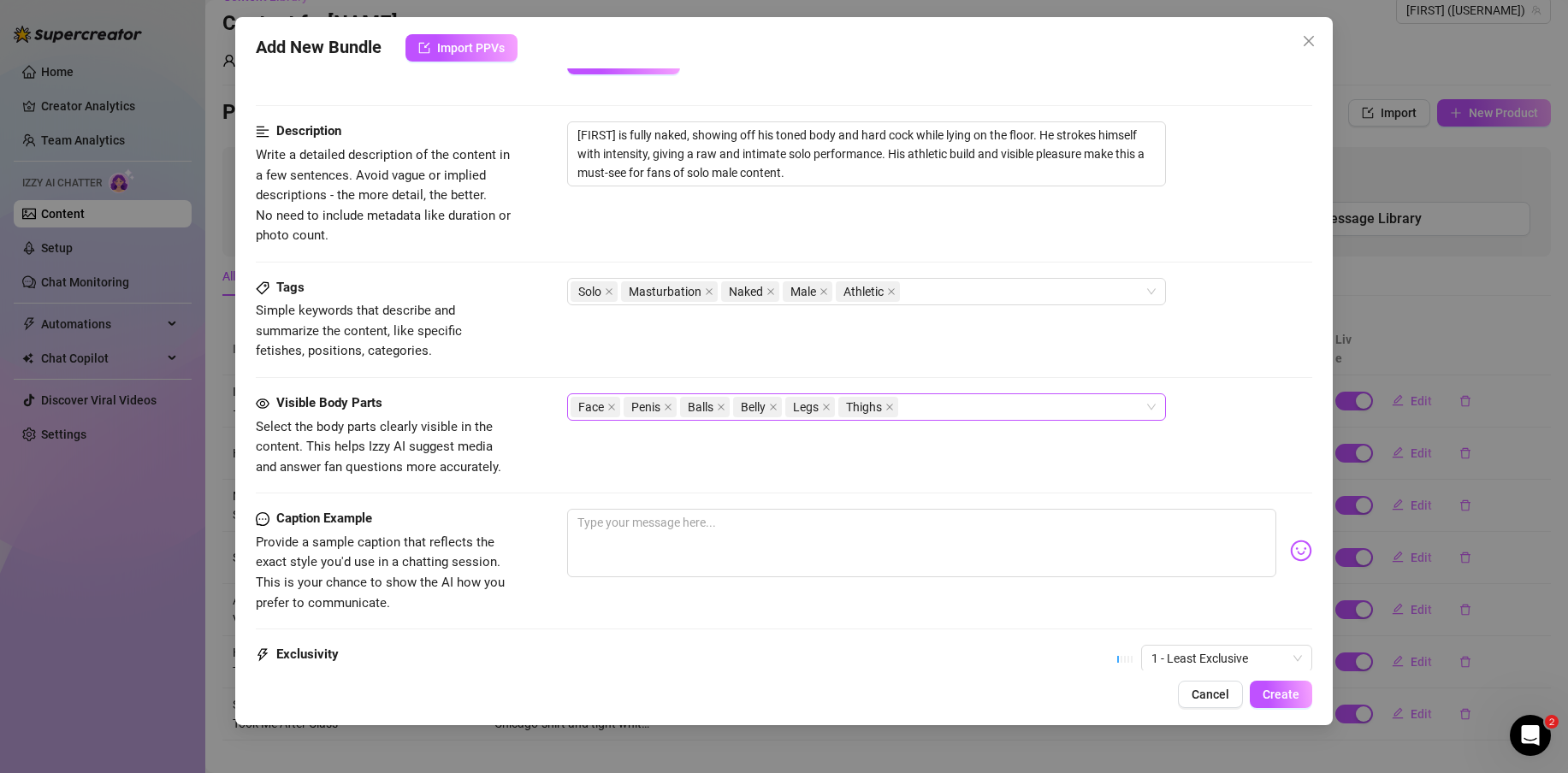 scroll, scrollTop: 651, scrollLeft: 0, axis: vertical 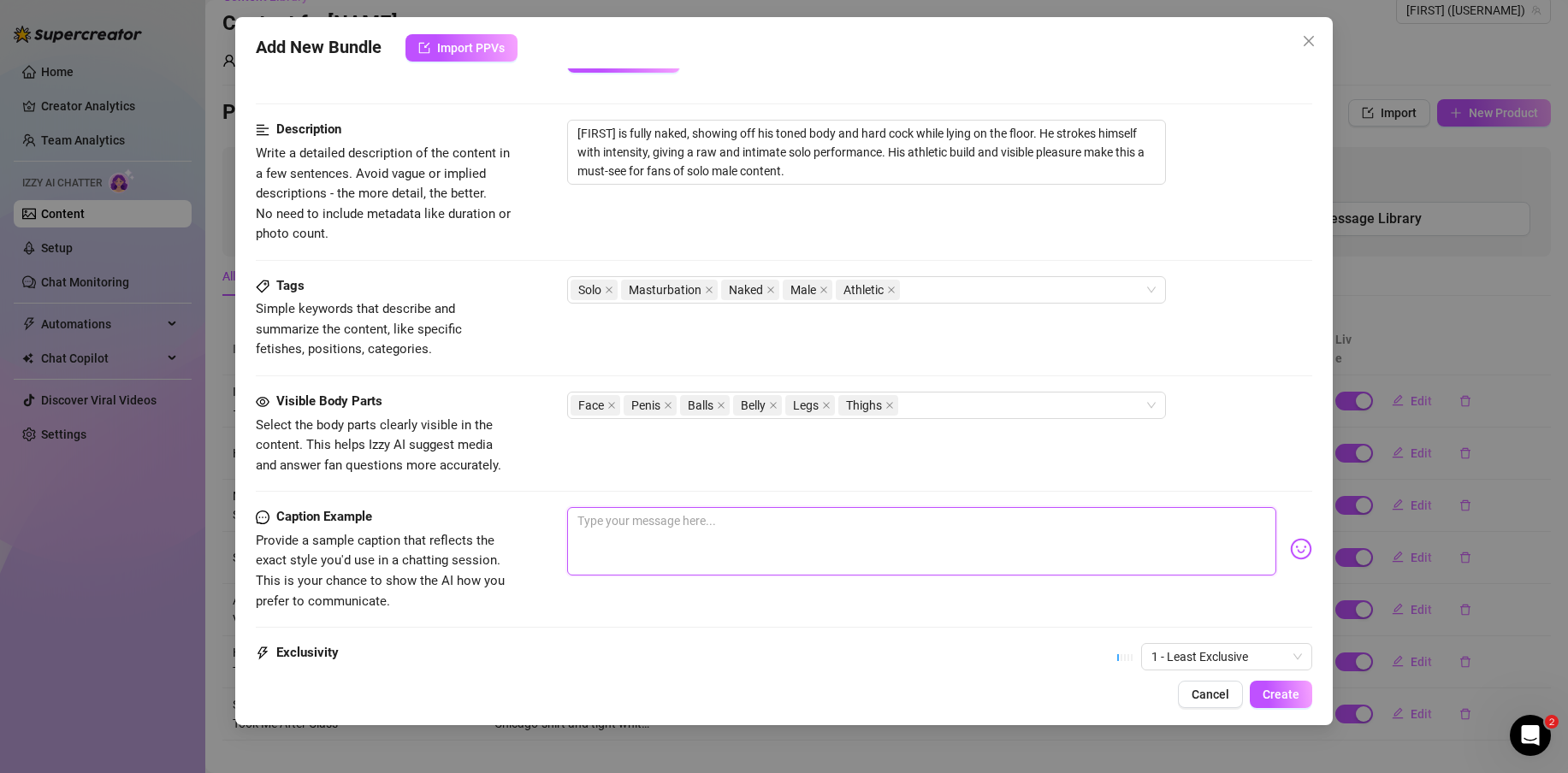 click at bounding box center (921, 541) 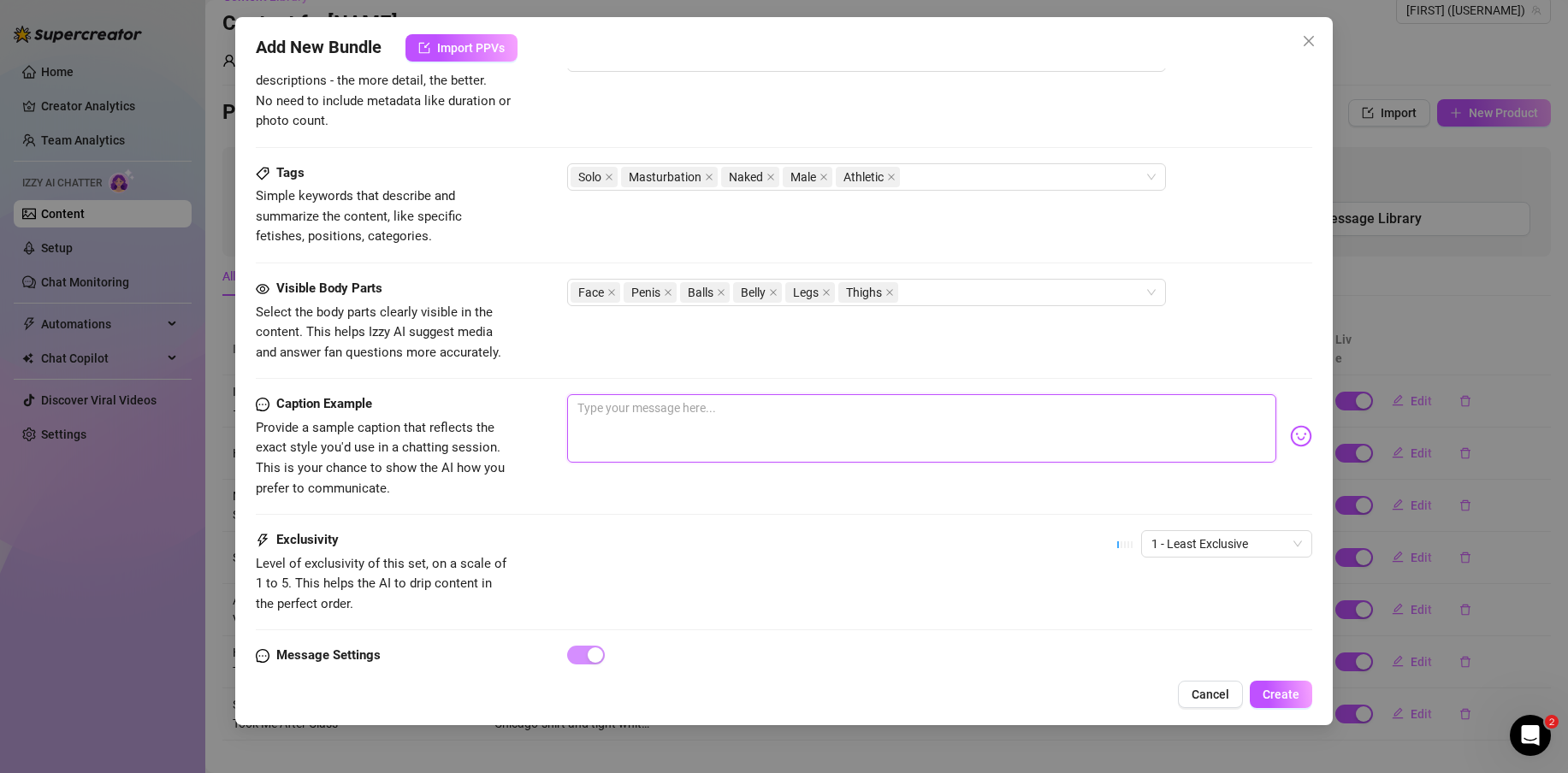 scroll, scrollTop: 778, scrollLeft: 0, axis: vertical 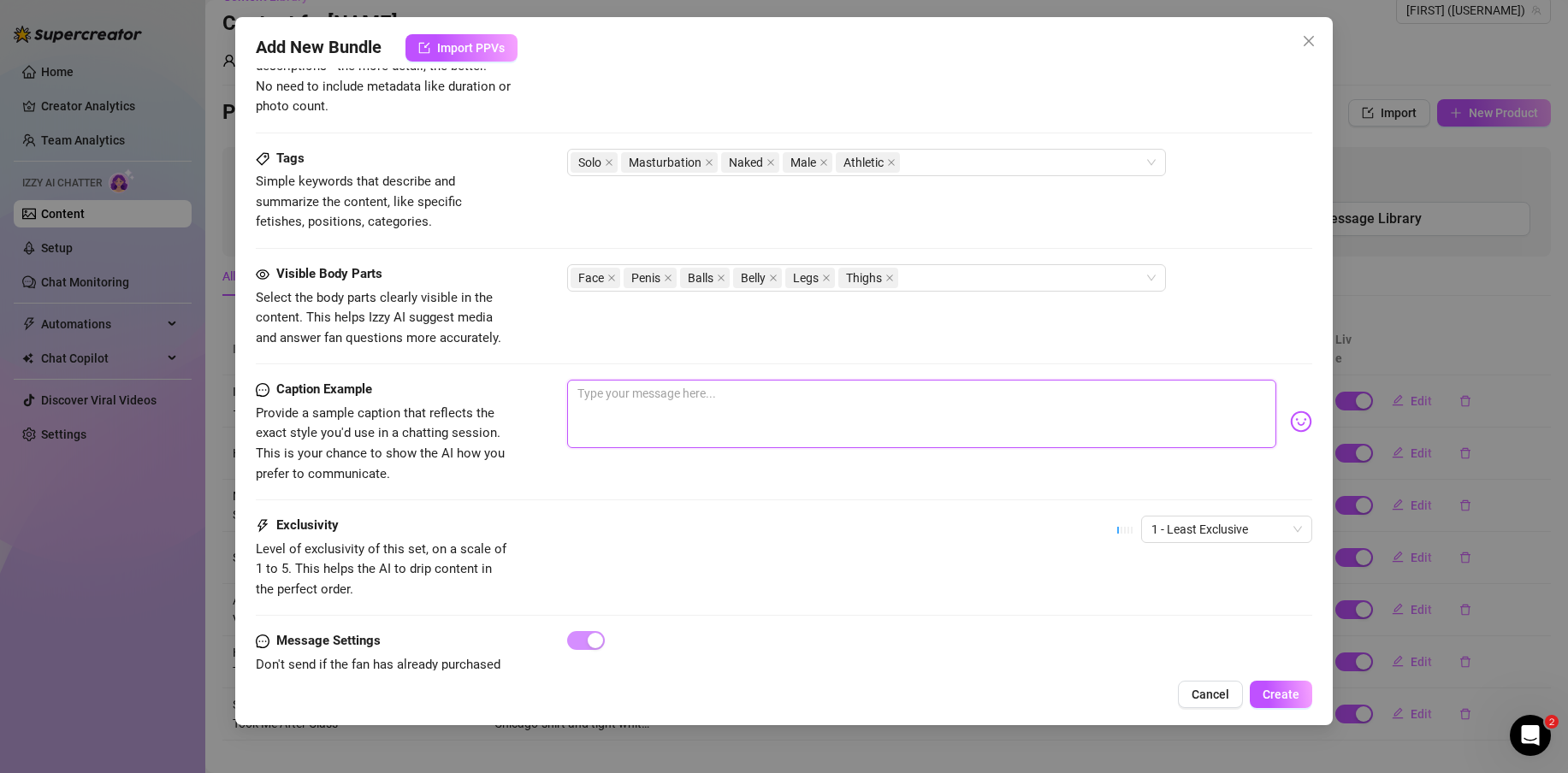 click at bounding box center [921, 414] 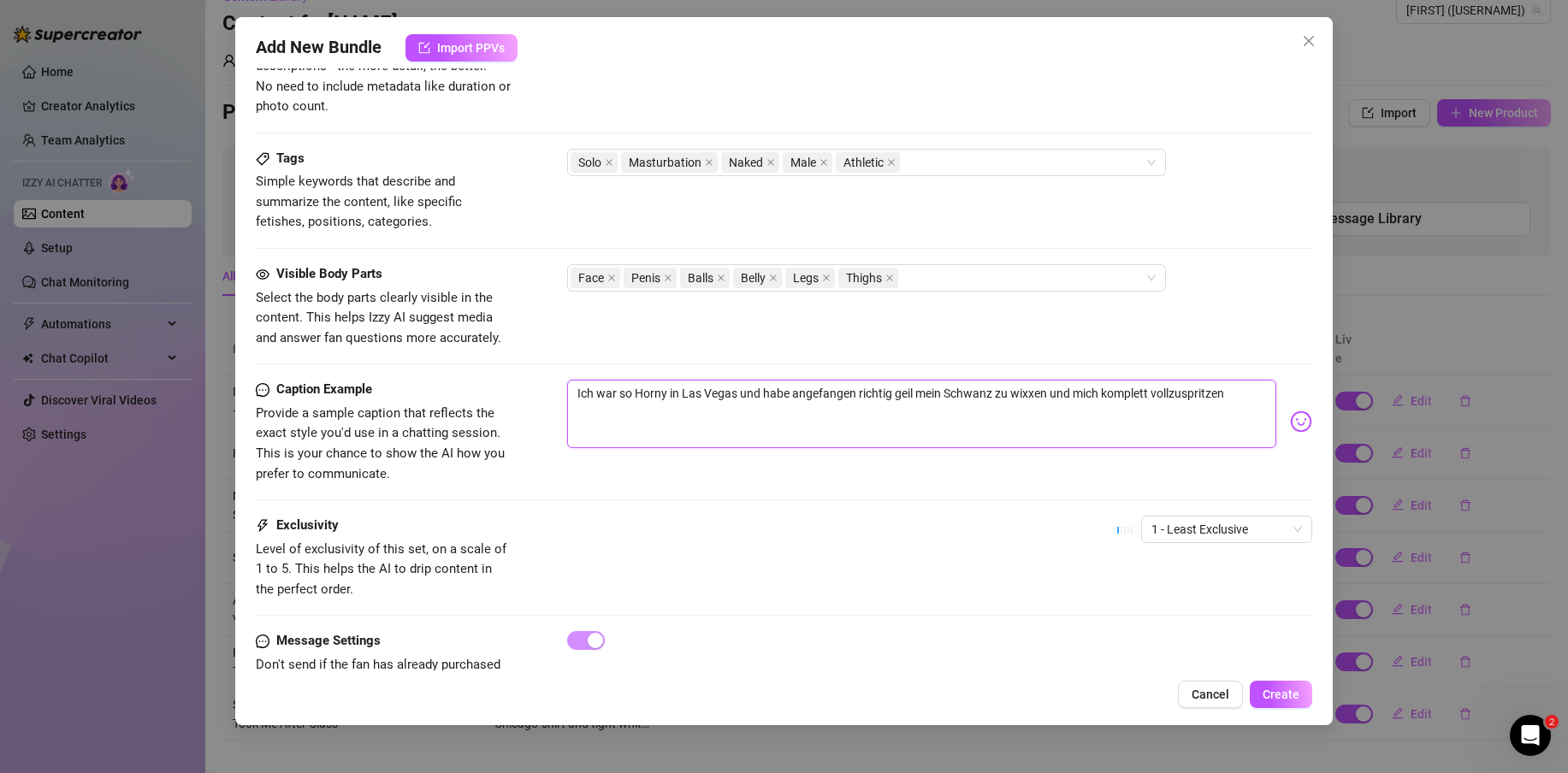 click on "Ich war so Horny in Las Vegas und habe angefangen richtig geil mein Schwanz zu wixxen und mich komplett vollzuspritzen" at bounding box center [921, 414] 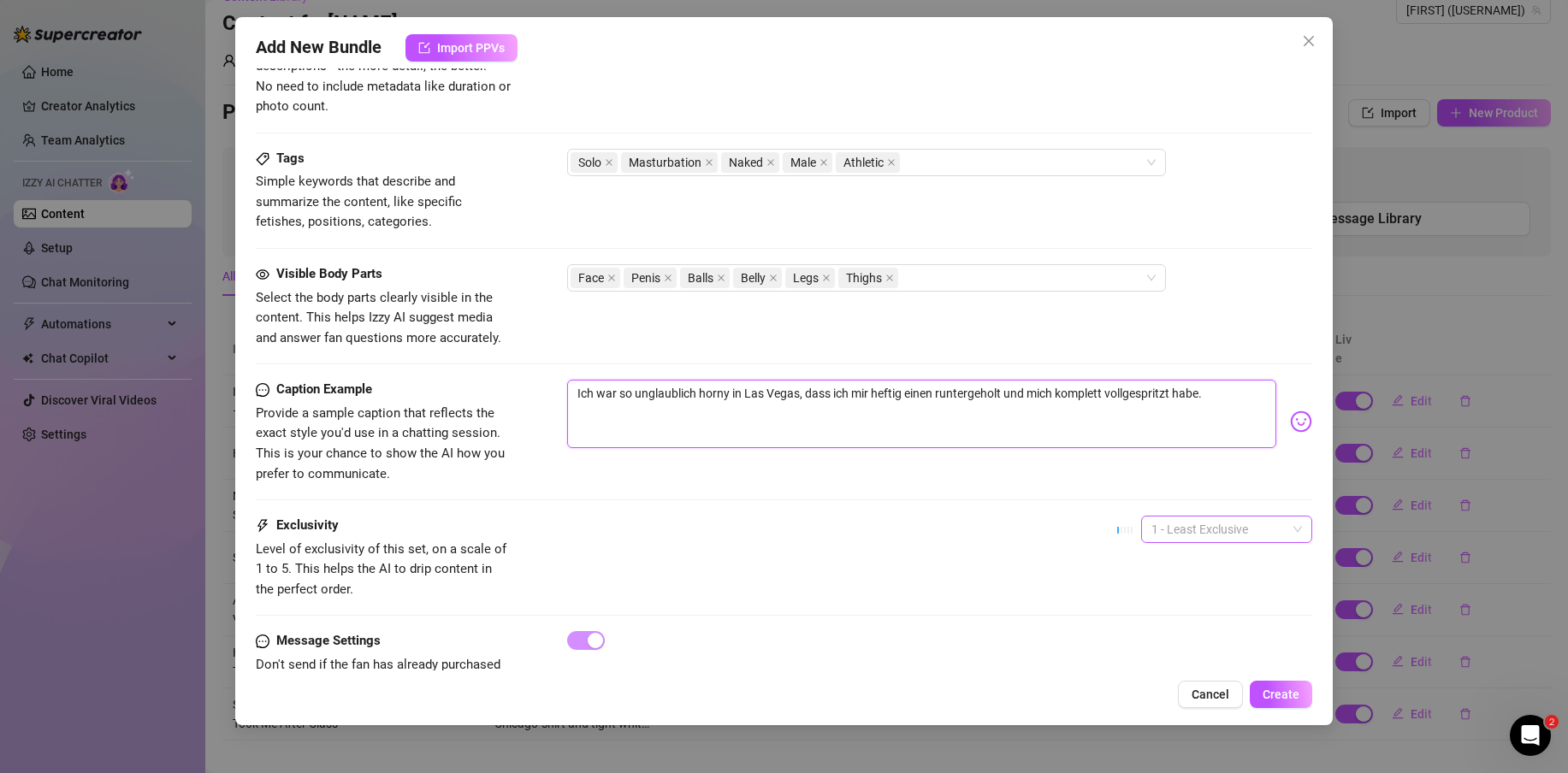 click on "1 - Least Exclusive" at bounding box center (1227, 529) 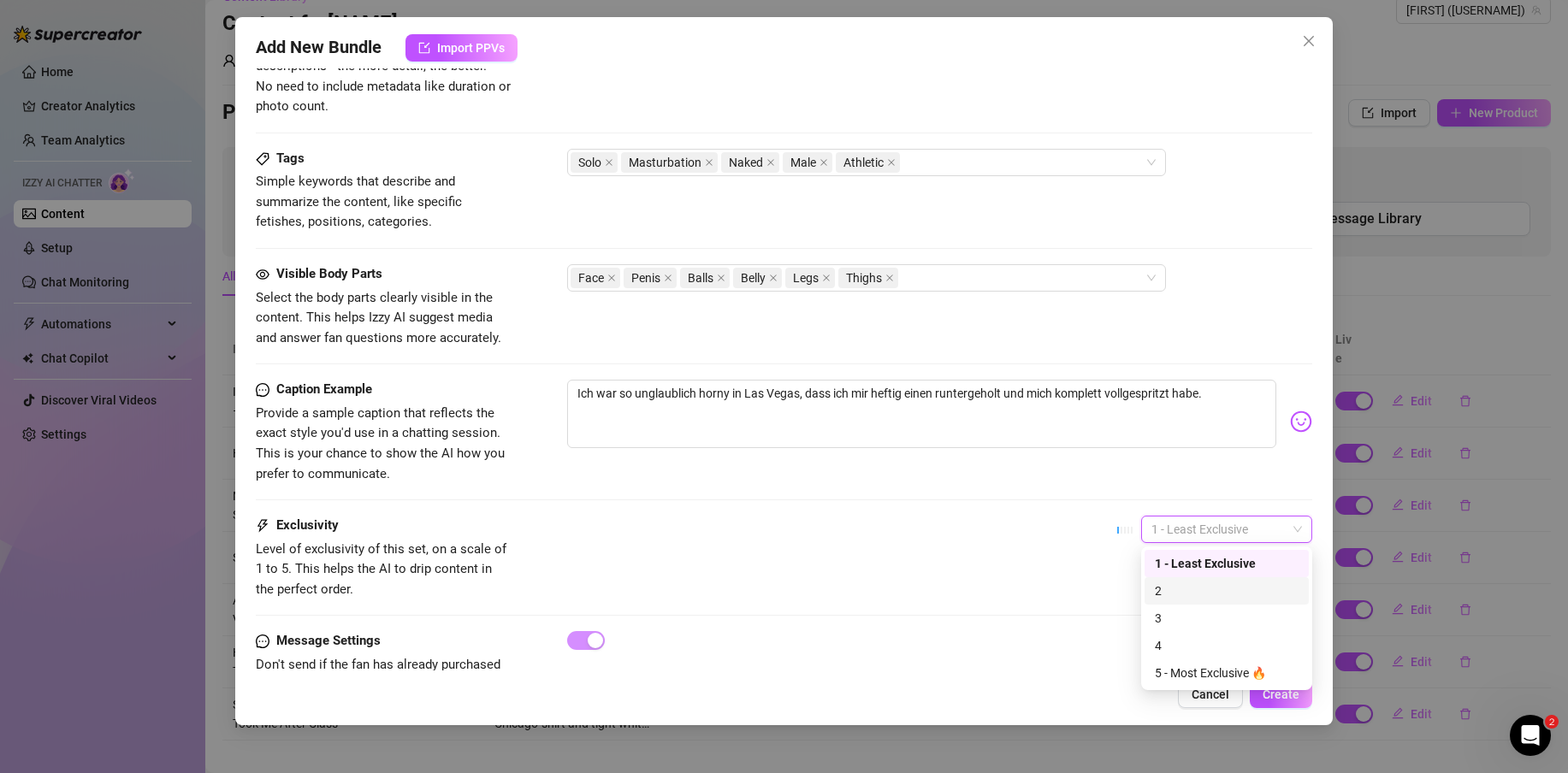 click on "2" at bounding box center [1227, 591] 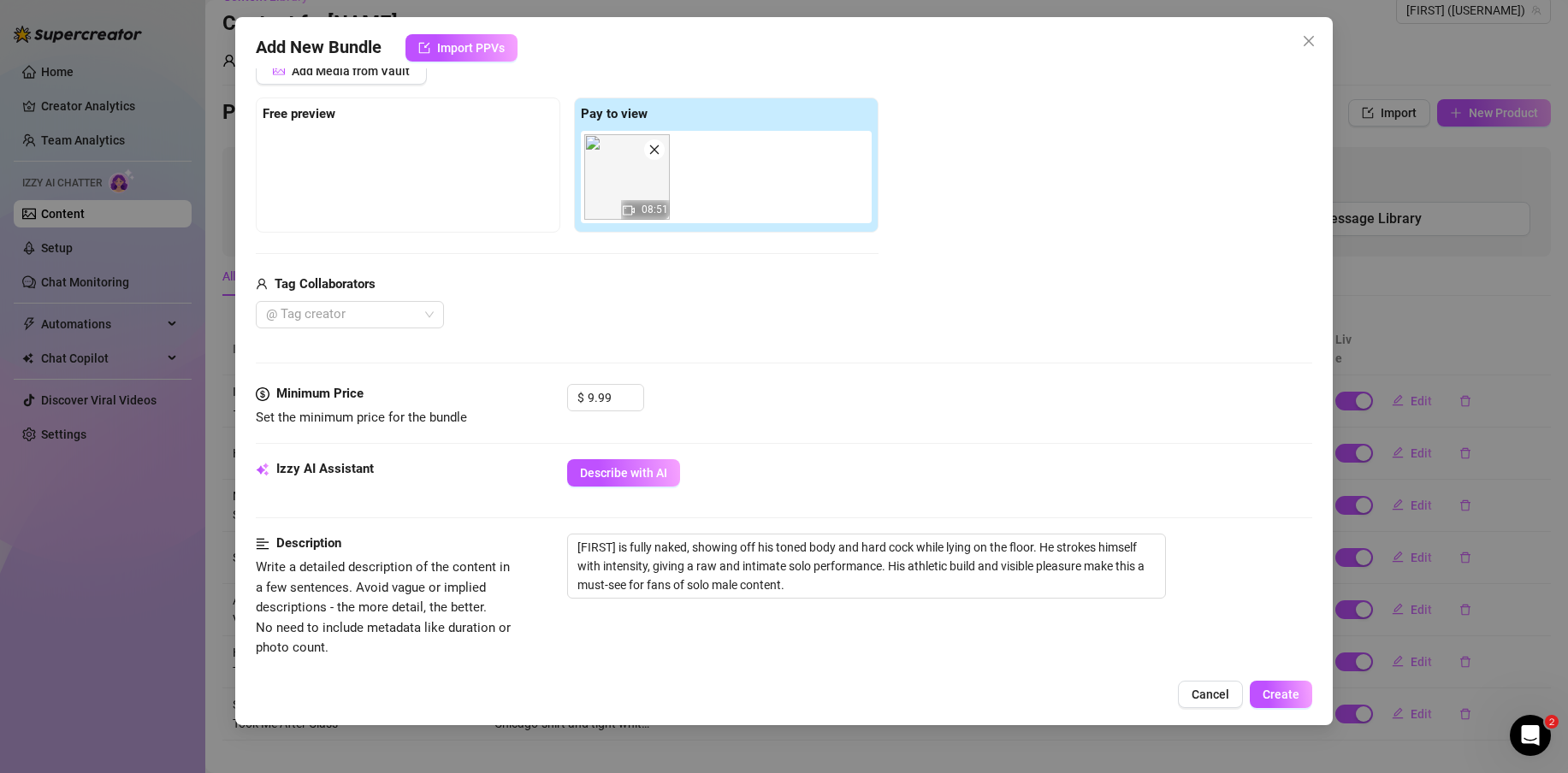 scroll, scrollTop: 239, scrollLeft: 0, axis: vertical 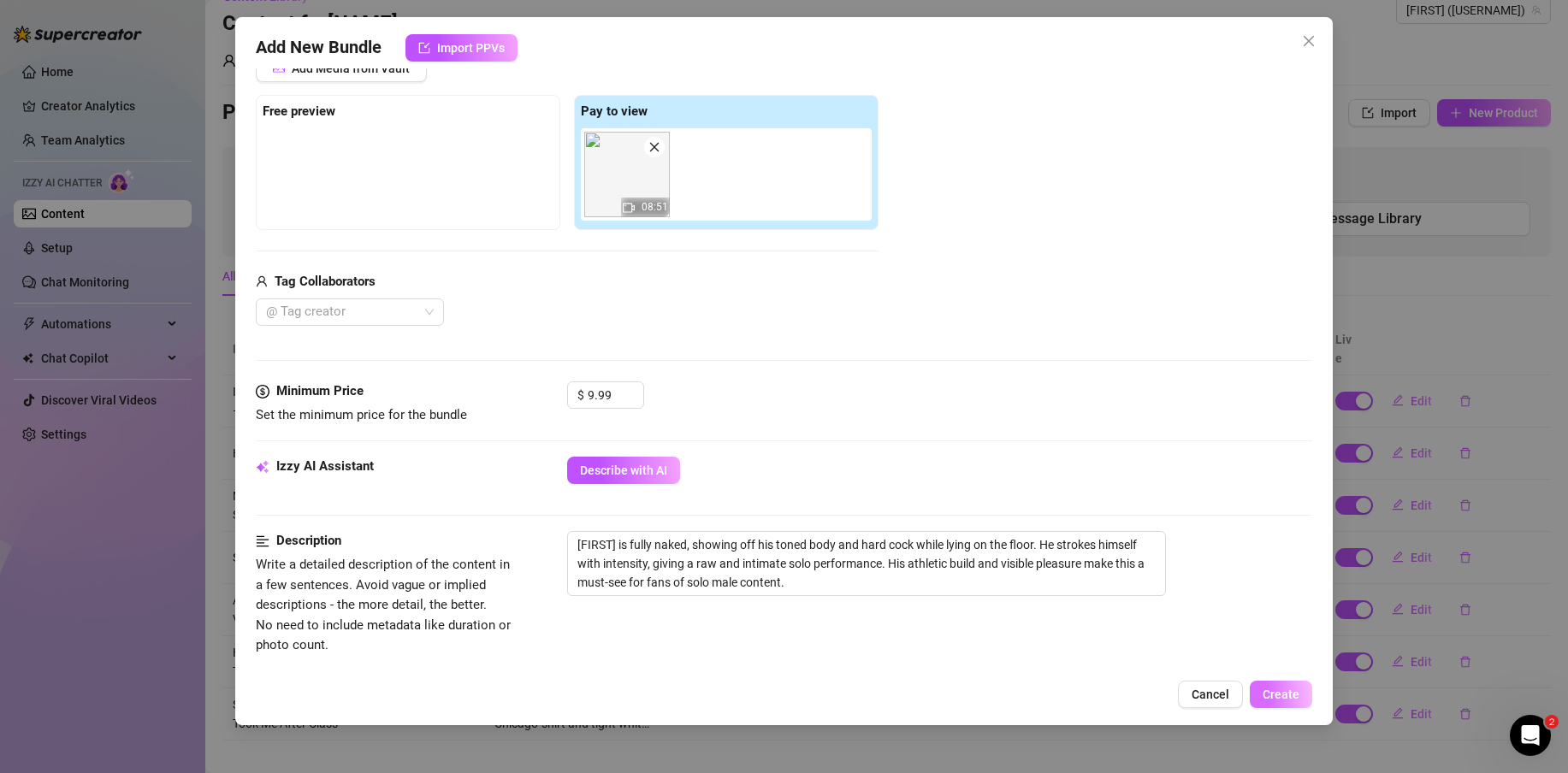 click on "Create" at bounding box center [1281, 694] 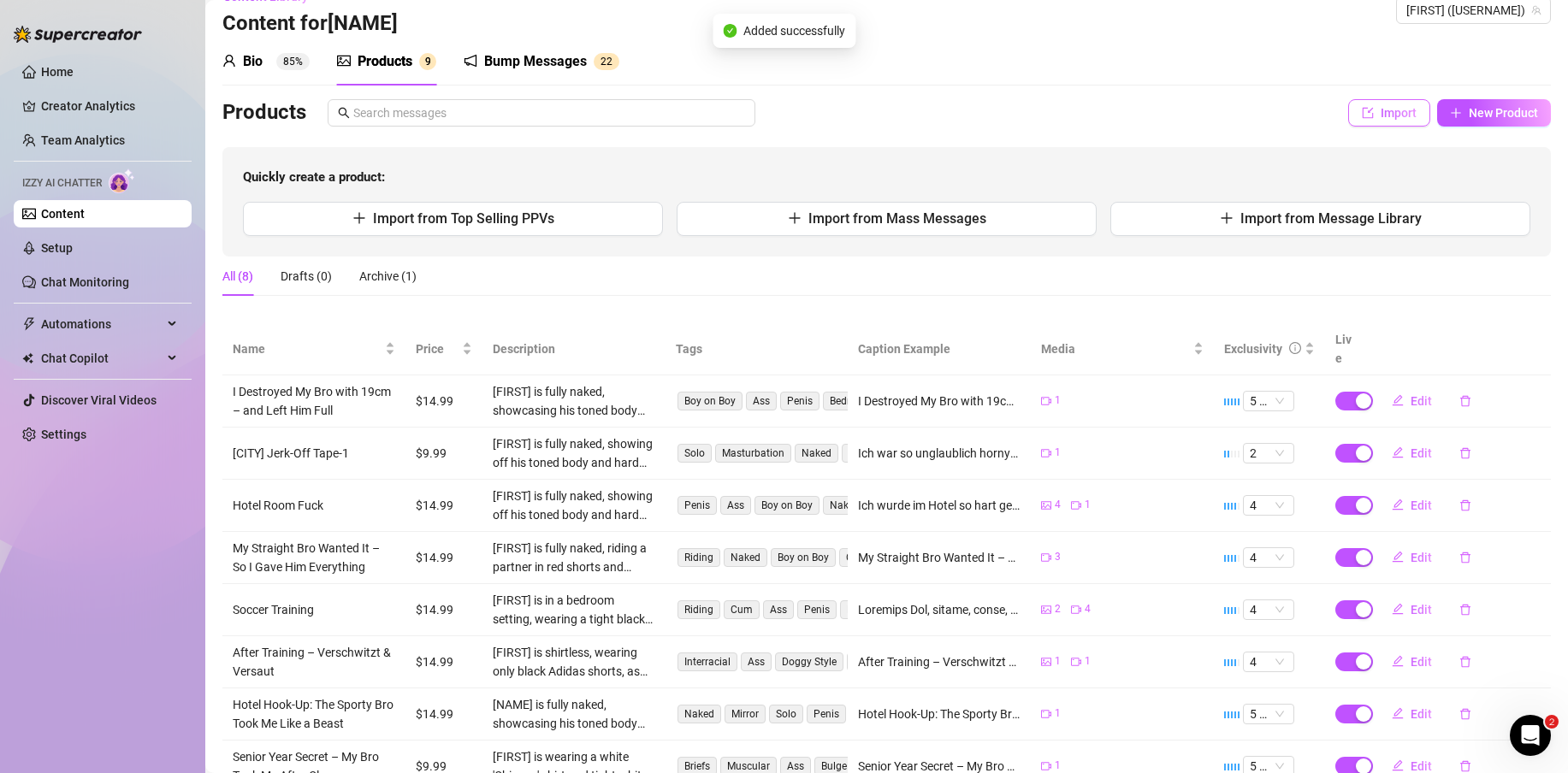 click on "Import" at bounding box center [1399, 113] 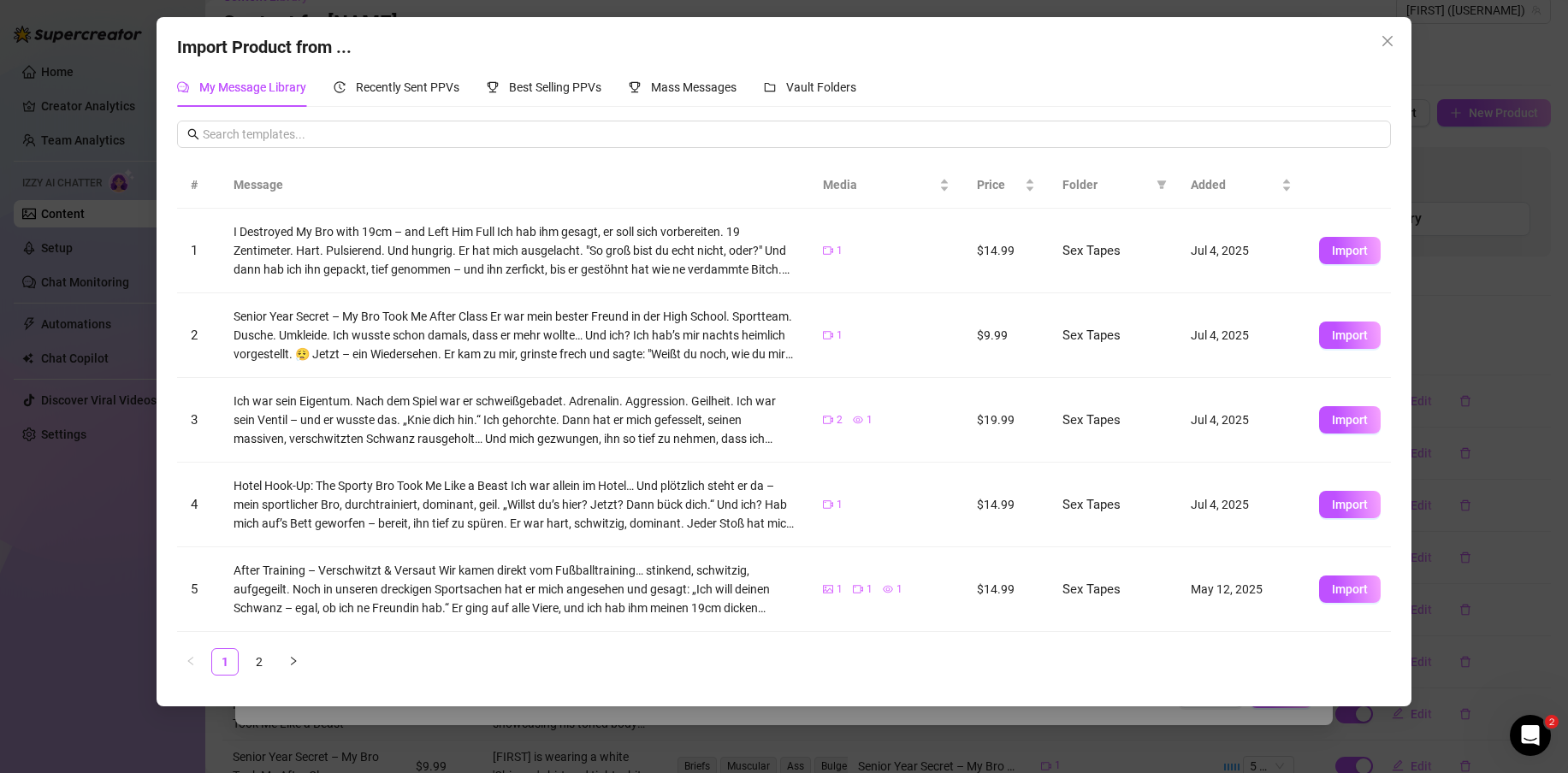 click at bounding box center (1388, 41) 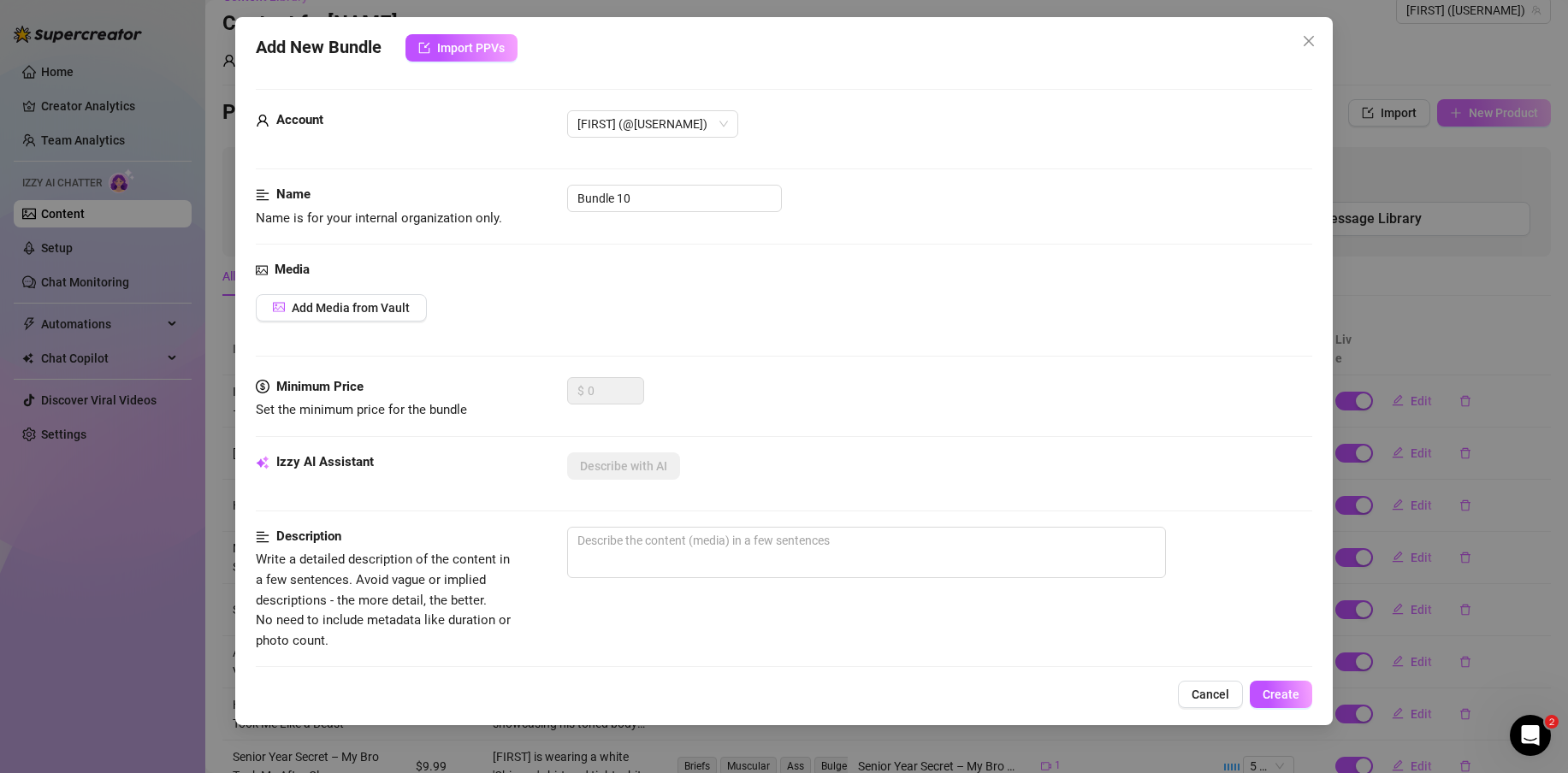 click on "Add New Bundle Import PPVs Account Marius (@mariusrohde) Name Name is for your internal organization only. Bundle 10 Media Add Media from Vault Minimum Price Set the minimum price for the bundle $ 0 Izzy AI Assistant Describe with AI Description Write a detailed description of the content in a few sentences. Avoid vague or implied descriptions - the more detail, the better. No need to include metadata like duration or photo count. Tags Simple keywords that describe and summarize the content, like specific fetishes, positions, categories. Select or enter new tags Visible Body Parts Select the body parts clearly visible in the content. This helps Izzy AI suggest media and answer fan questions more accurately. Select or enter new visible body parts Caption Example Provide a sample caption that reflects the exact style you'd use in a chatting session. This is your chance to show the AI how you prefer to communicate. Exclusivity 1 - Least Exclusive Message Settings Cancel Create" at bounding box center [784, 386] 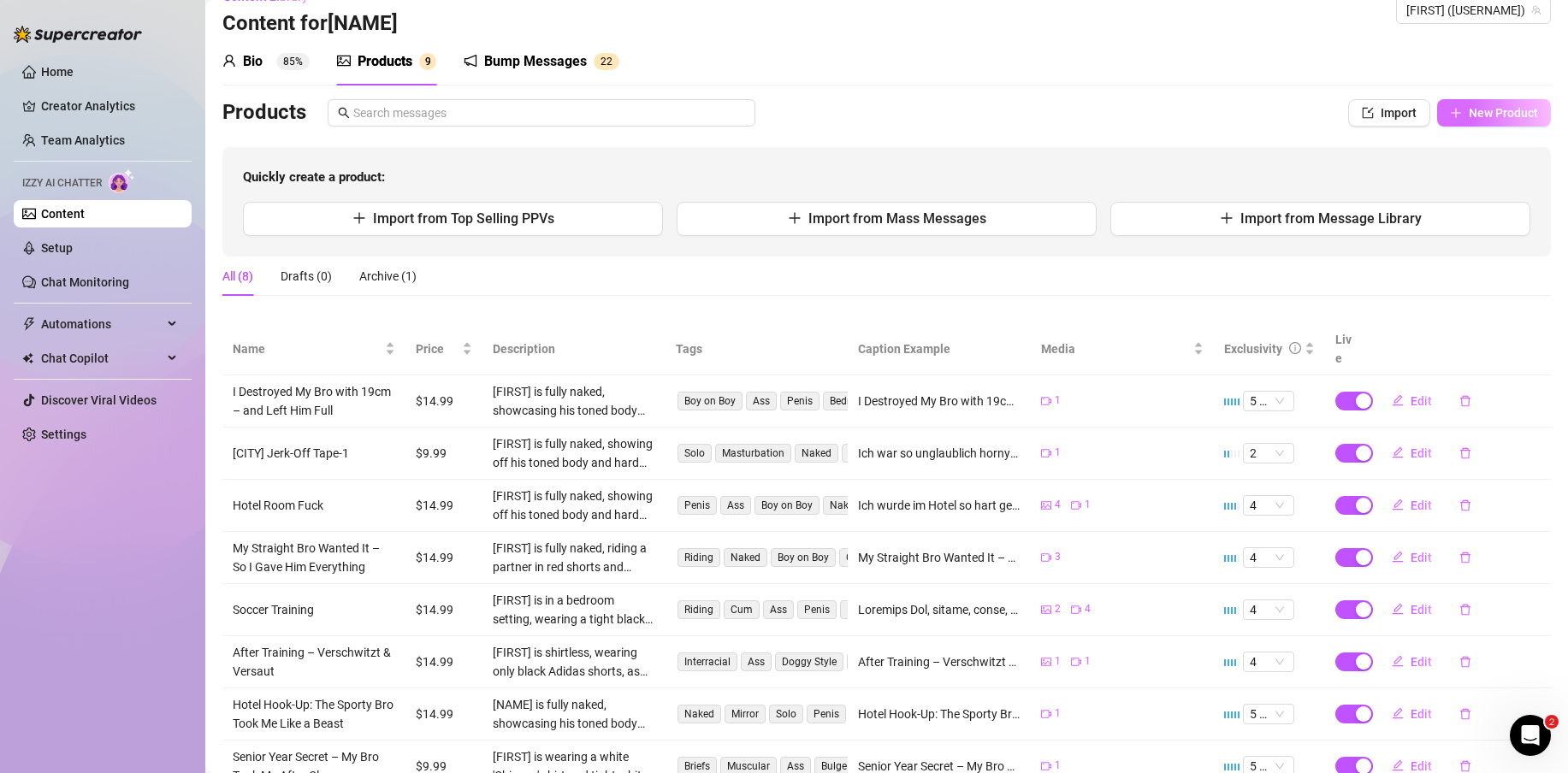 click on "New Product" at bounding box center [1503, 113] 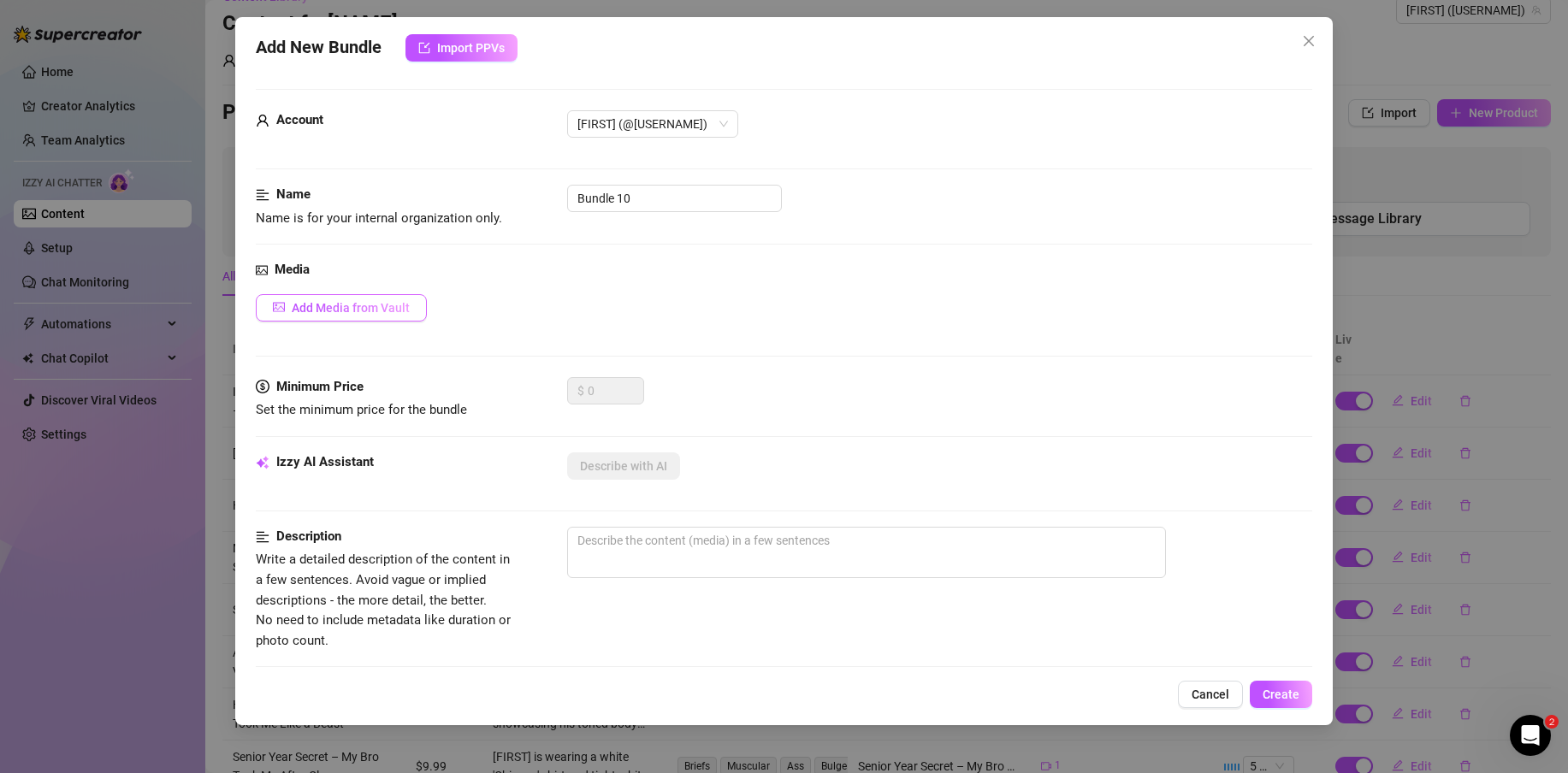 click on "Media Add Media from Vault" at bounding box center [784, 318] 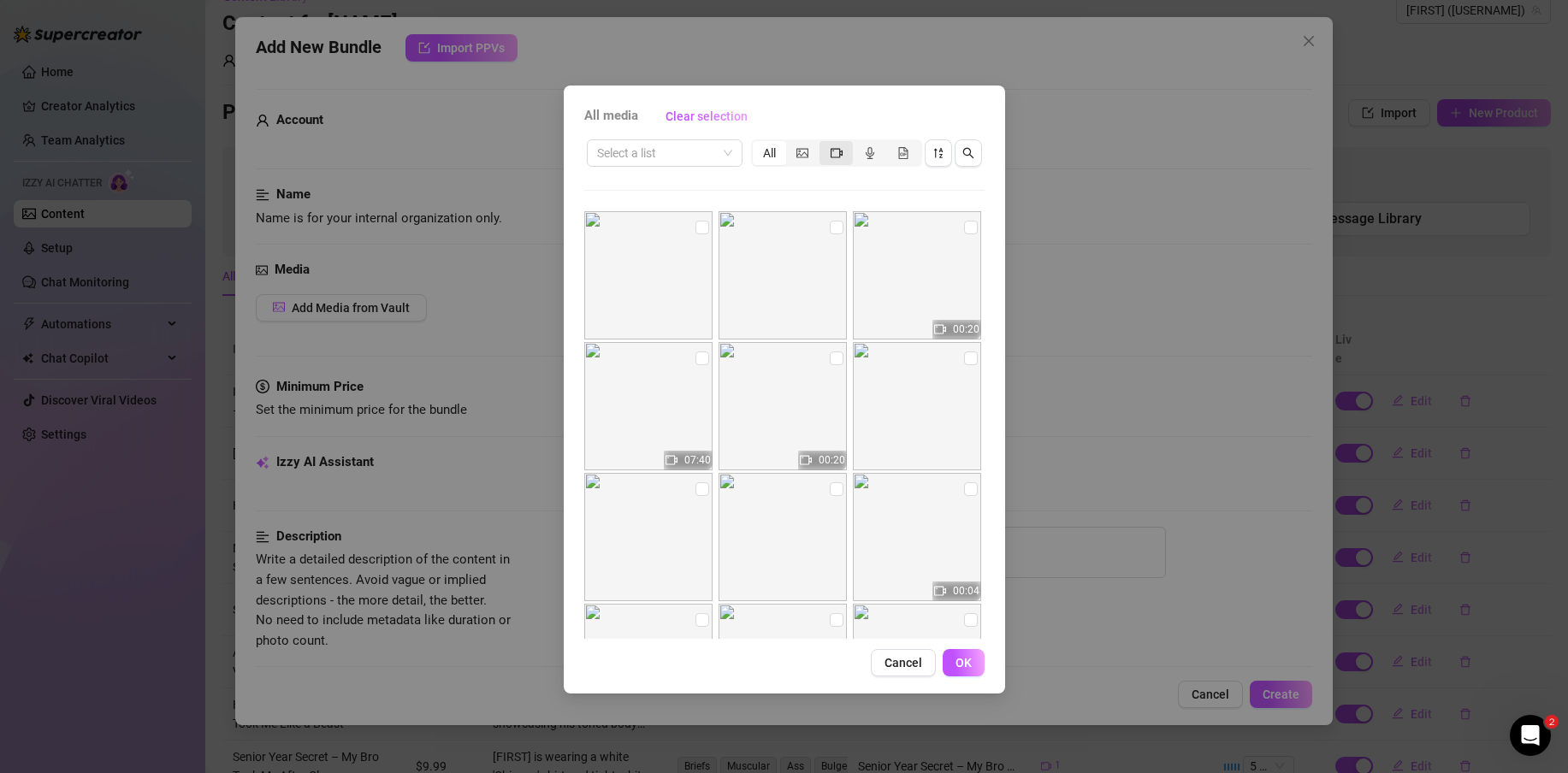 click 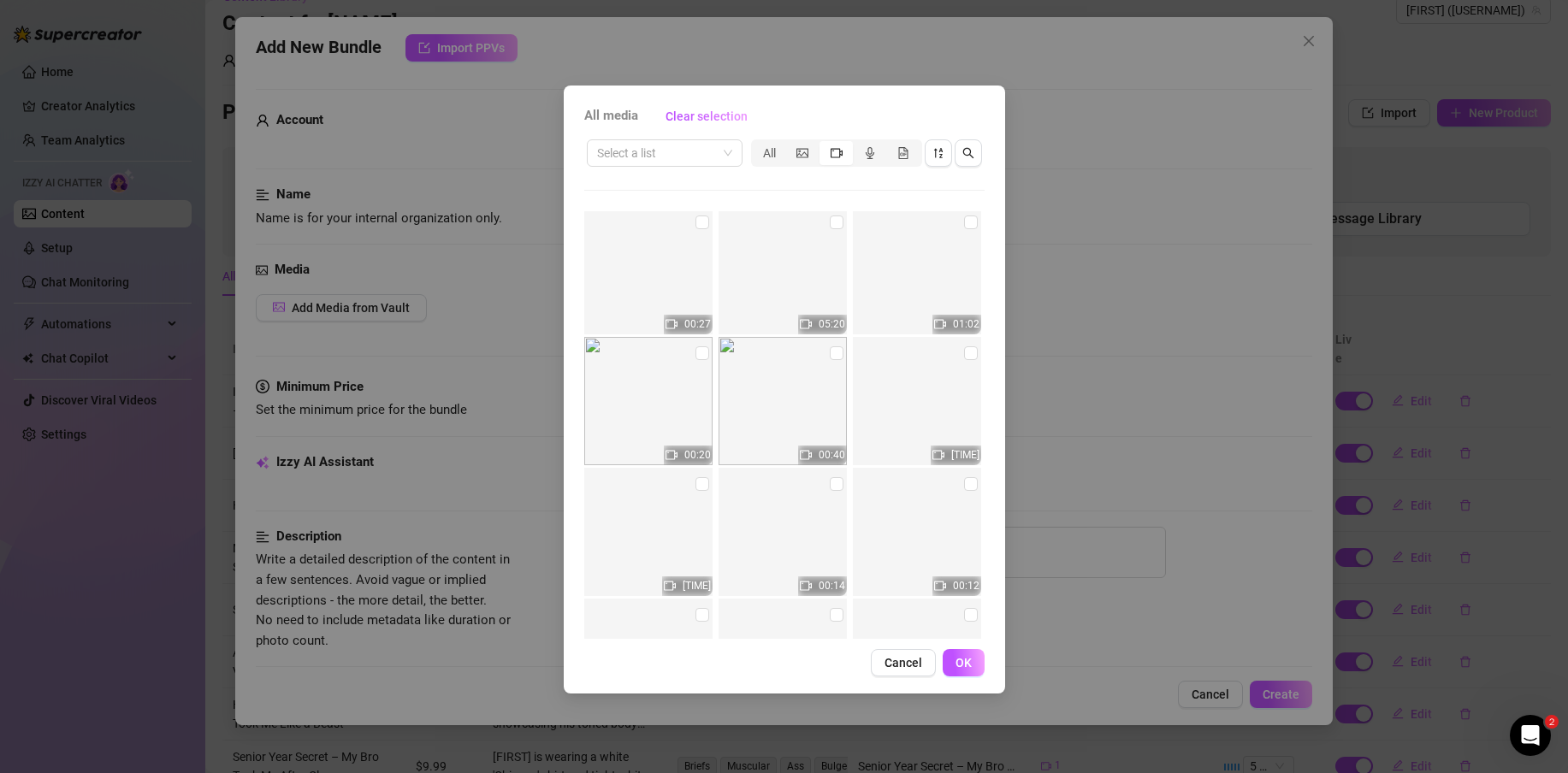 scroll, scrollTop: 4165, scrollLeft: 0, axis: vertical 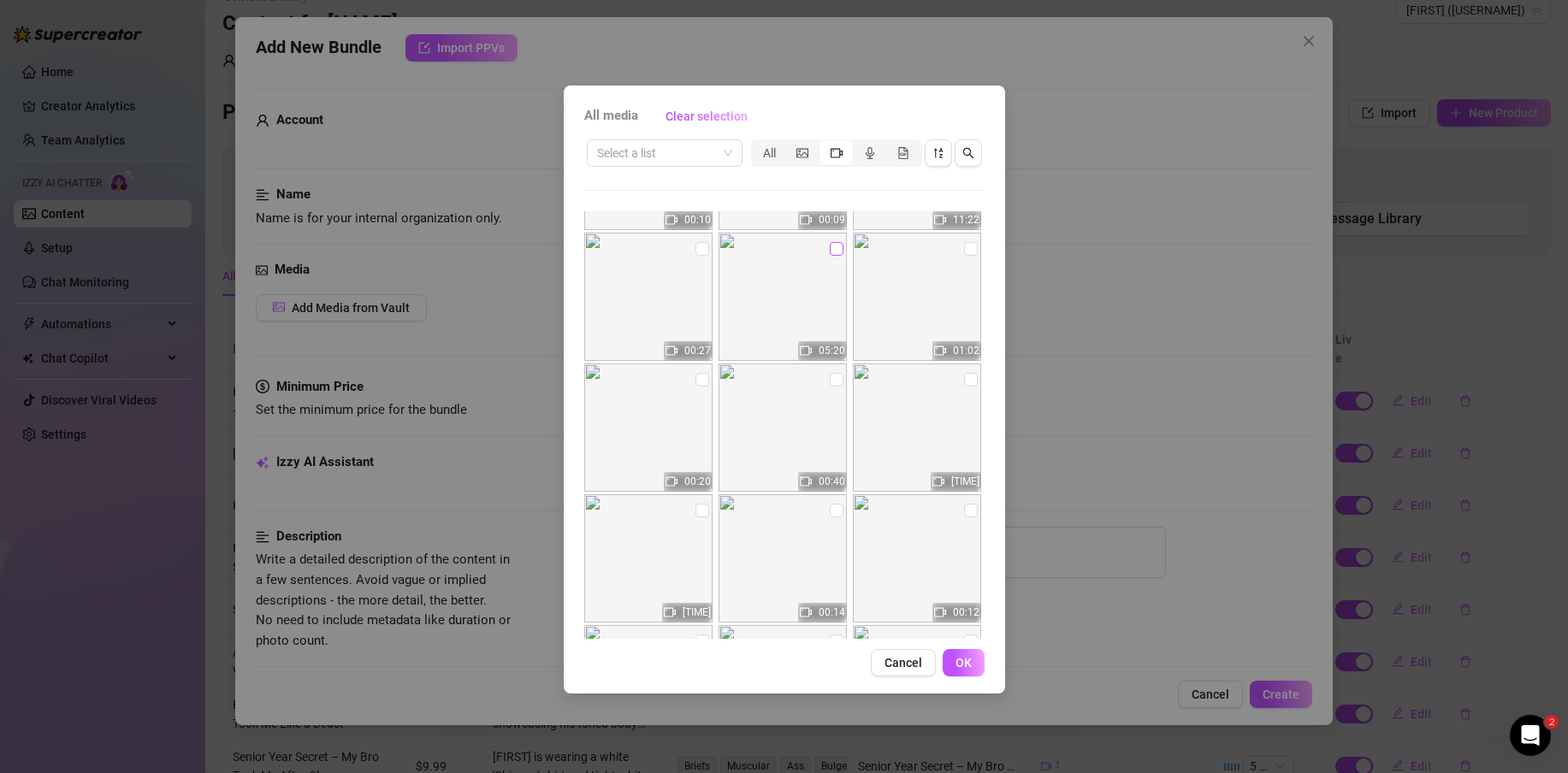 click at bounding box center [837, 249] 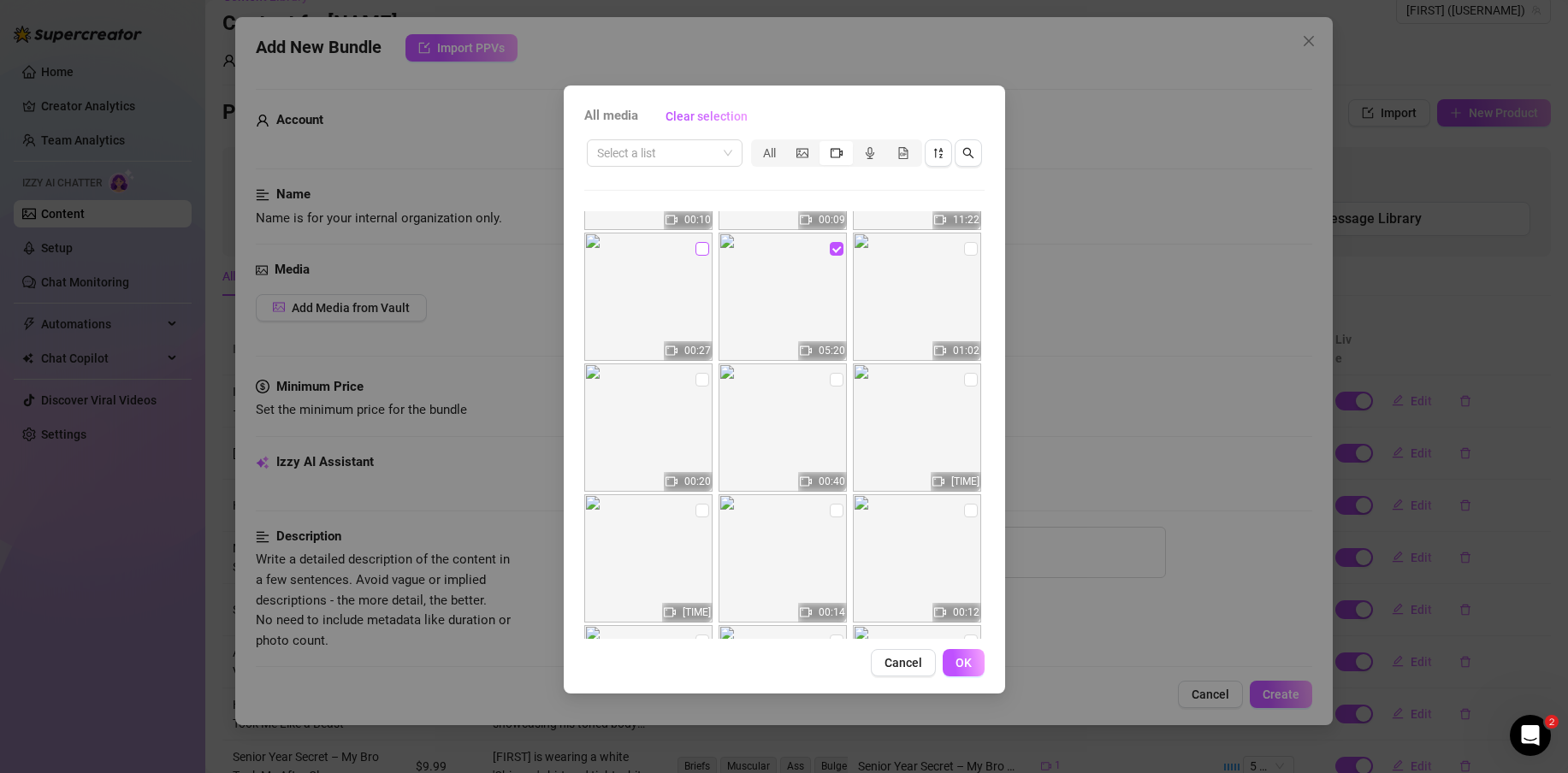 click at bounding box center (702, 249) 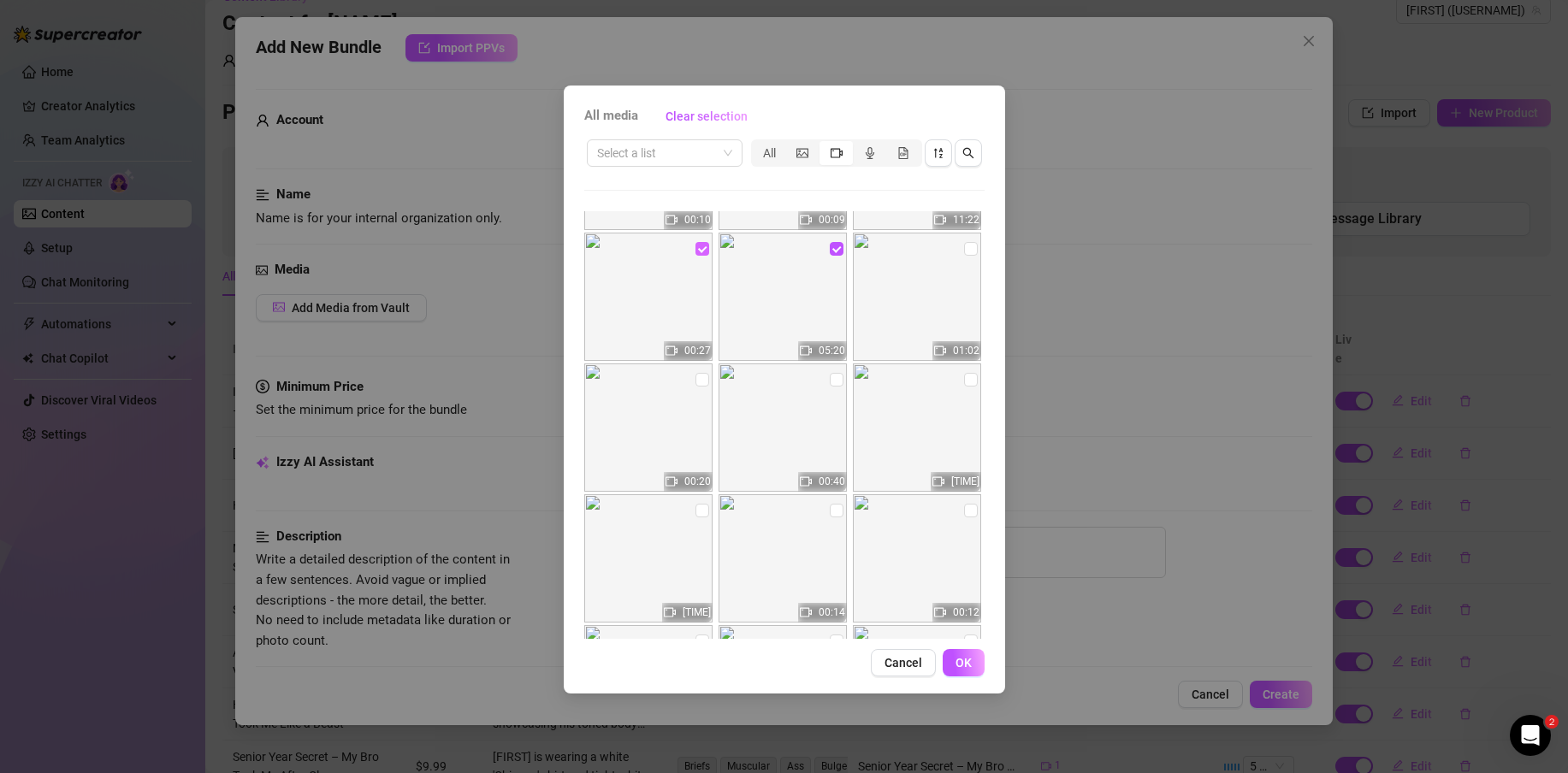 click at bounding box center (702, 249) 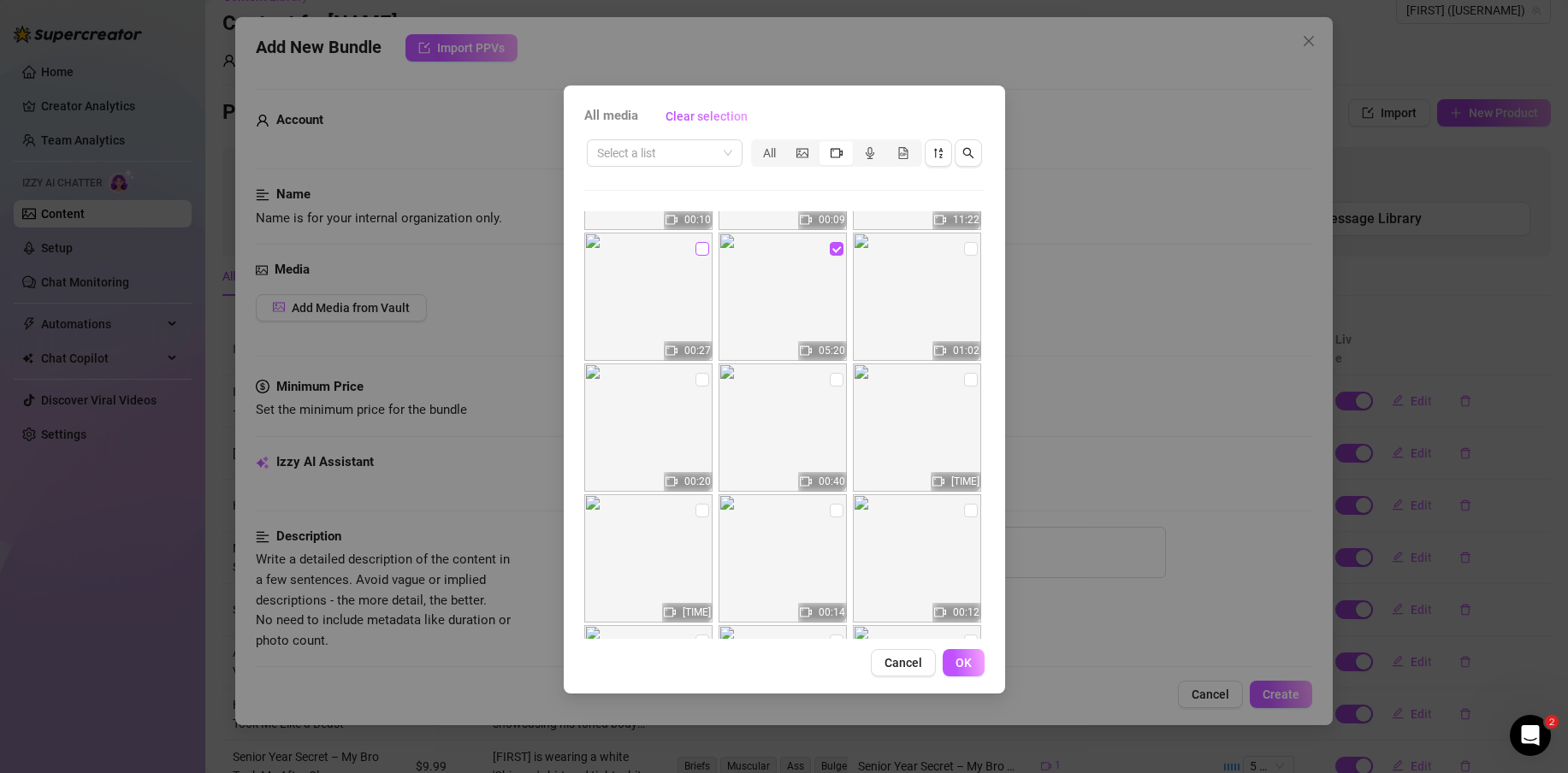 click at bounding box center (702, 249) 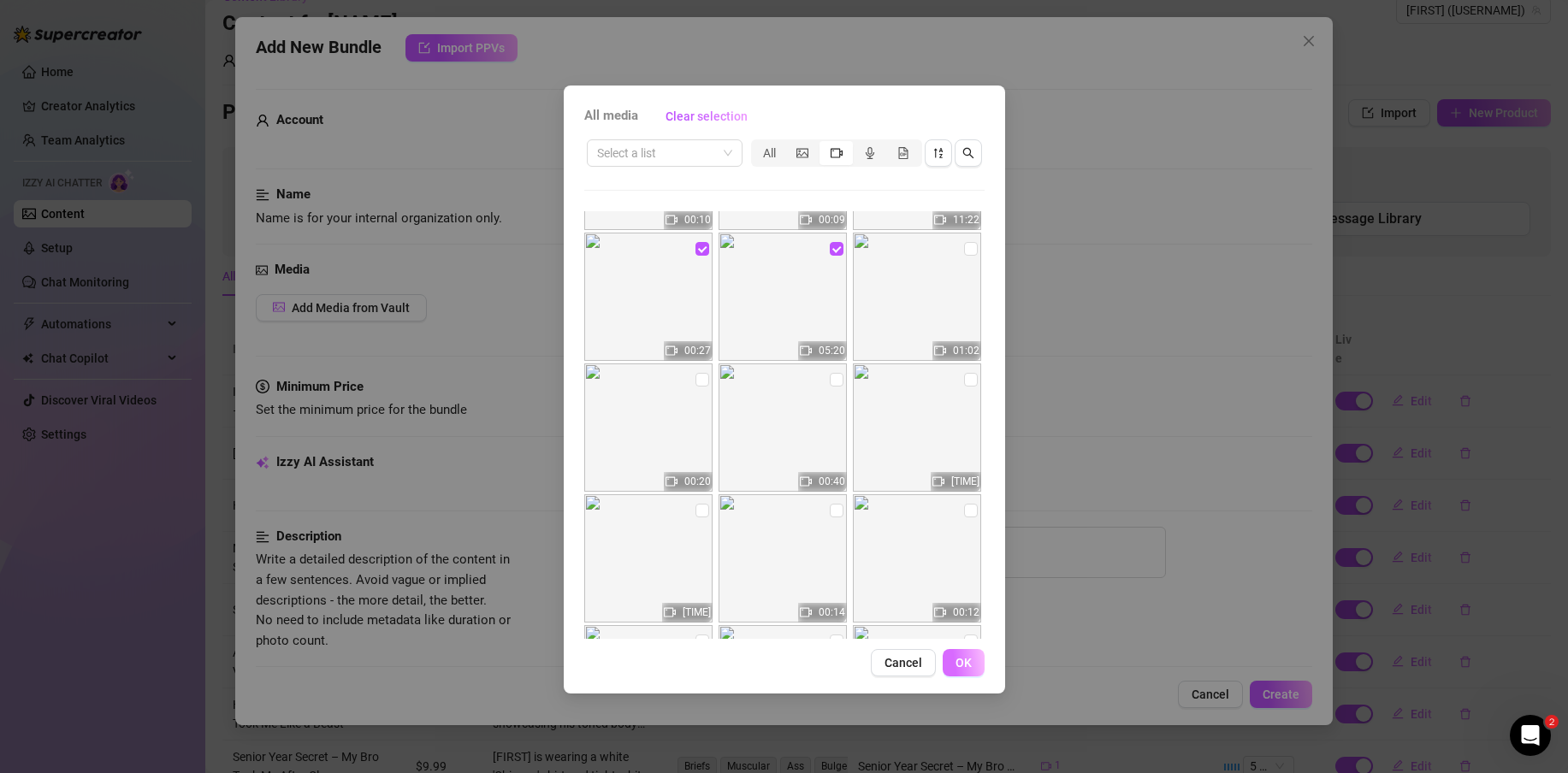 click on "OK" at bounding box center [963, 663] 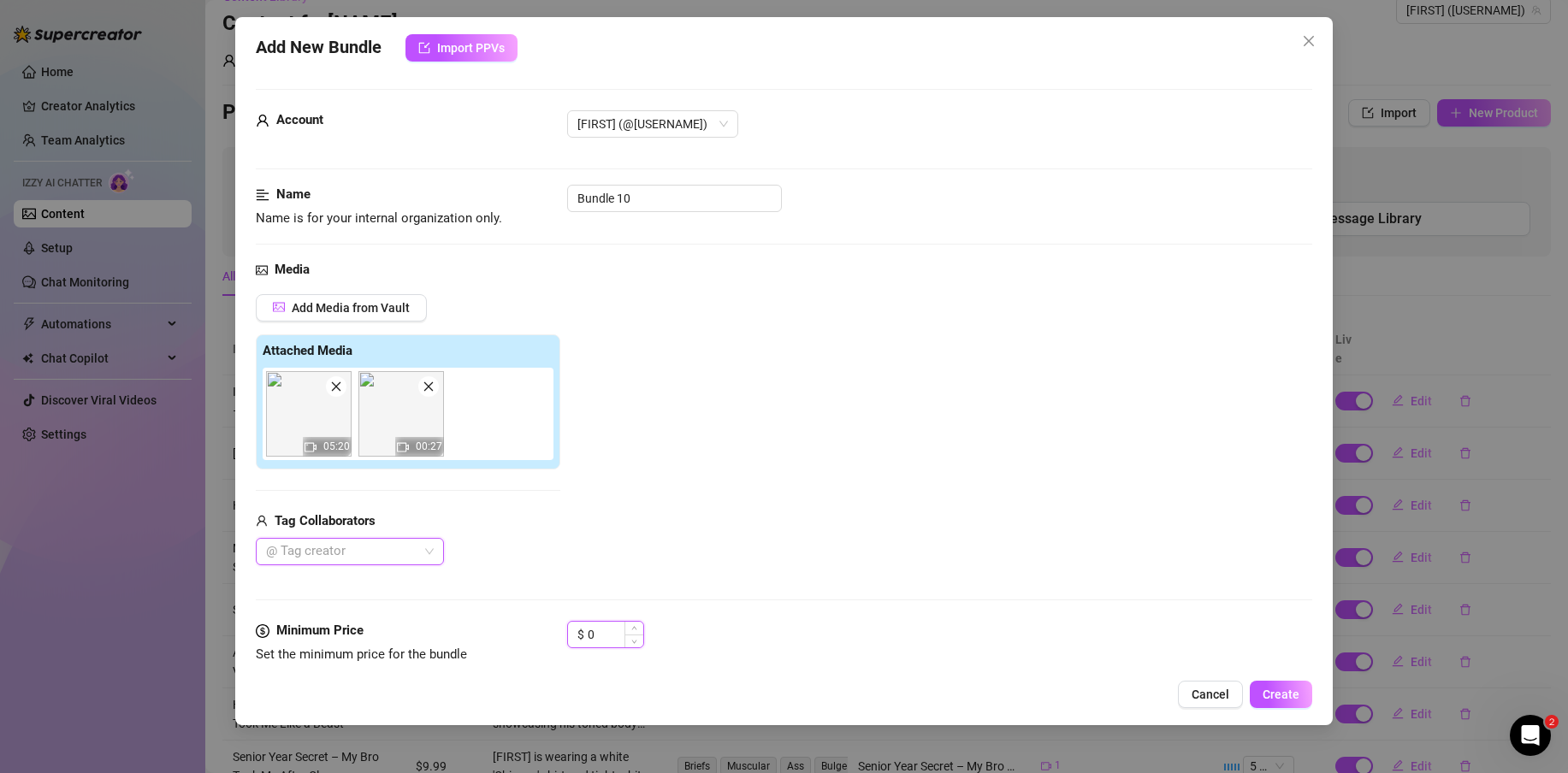 click on "0" at bounding box center [615, 634] 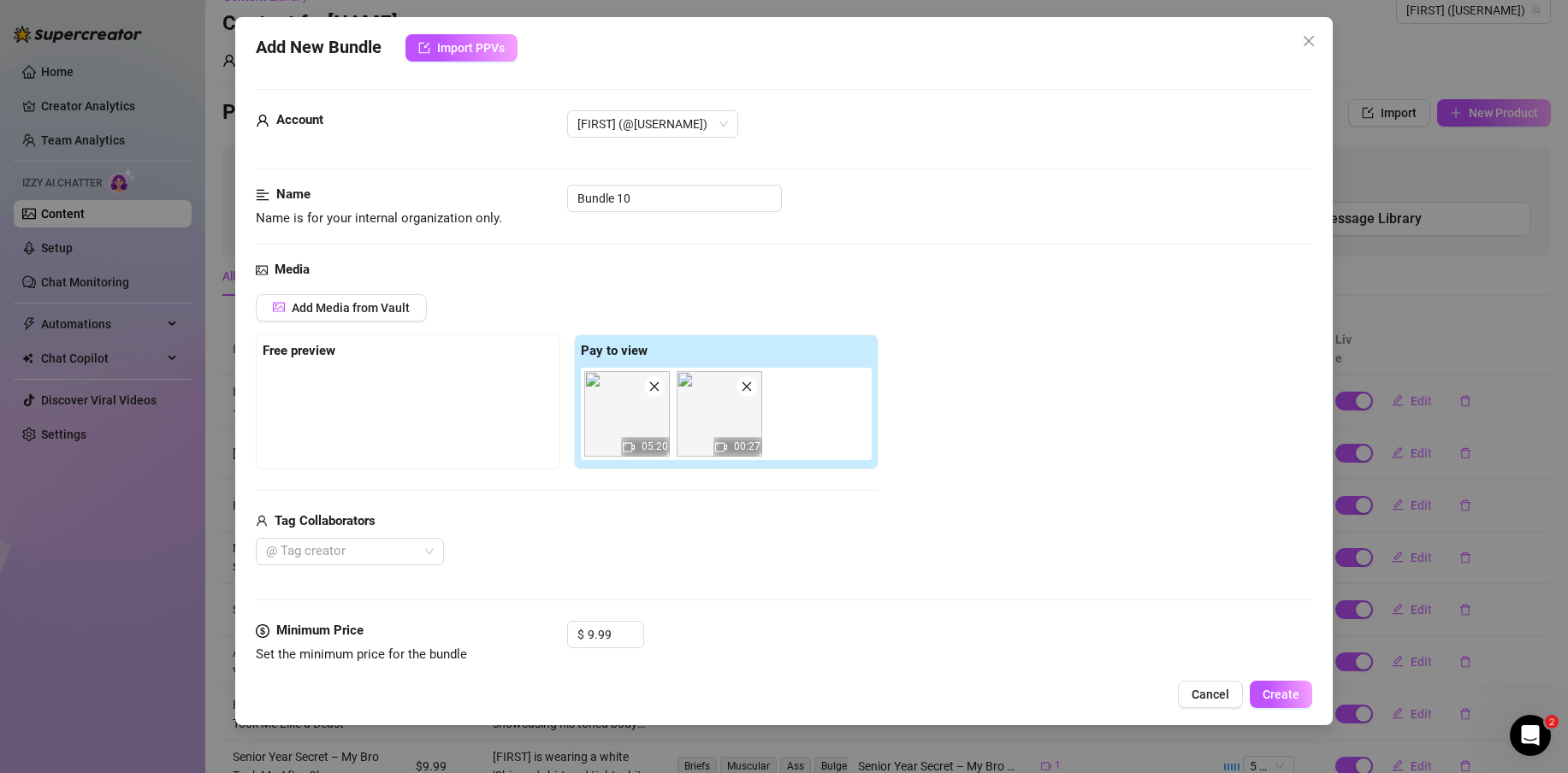 click on "@ Tag creator" at bounding box center [567, 552] 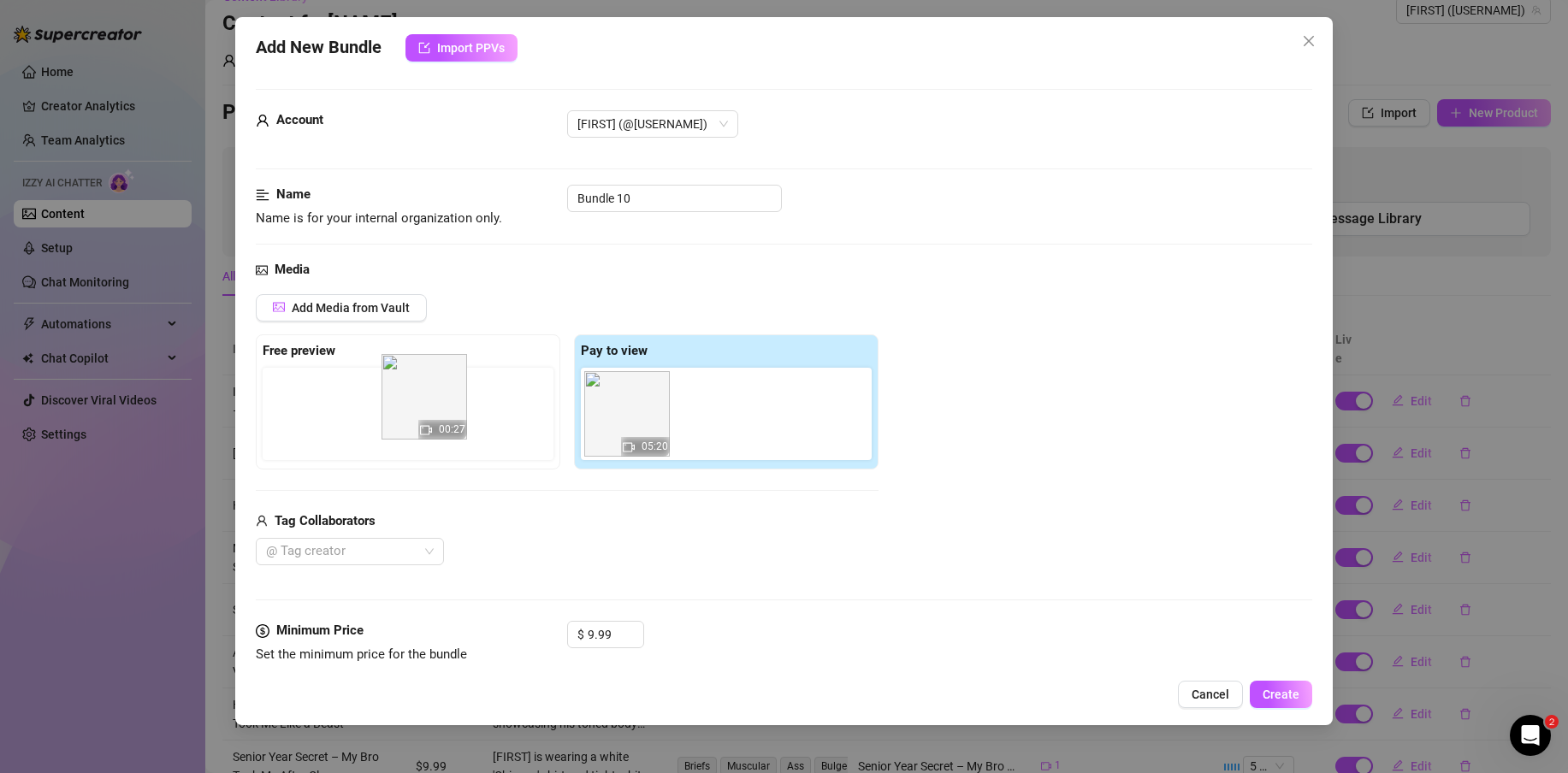 drag, startPoint x: 722, startPoint y: 418, endPoint x: 412, endPoint y: 419, distance: 310.00161 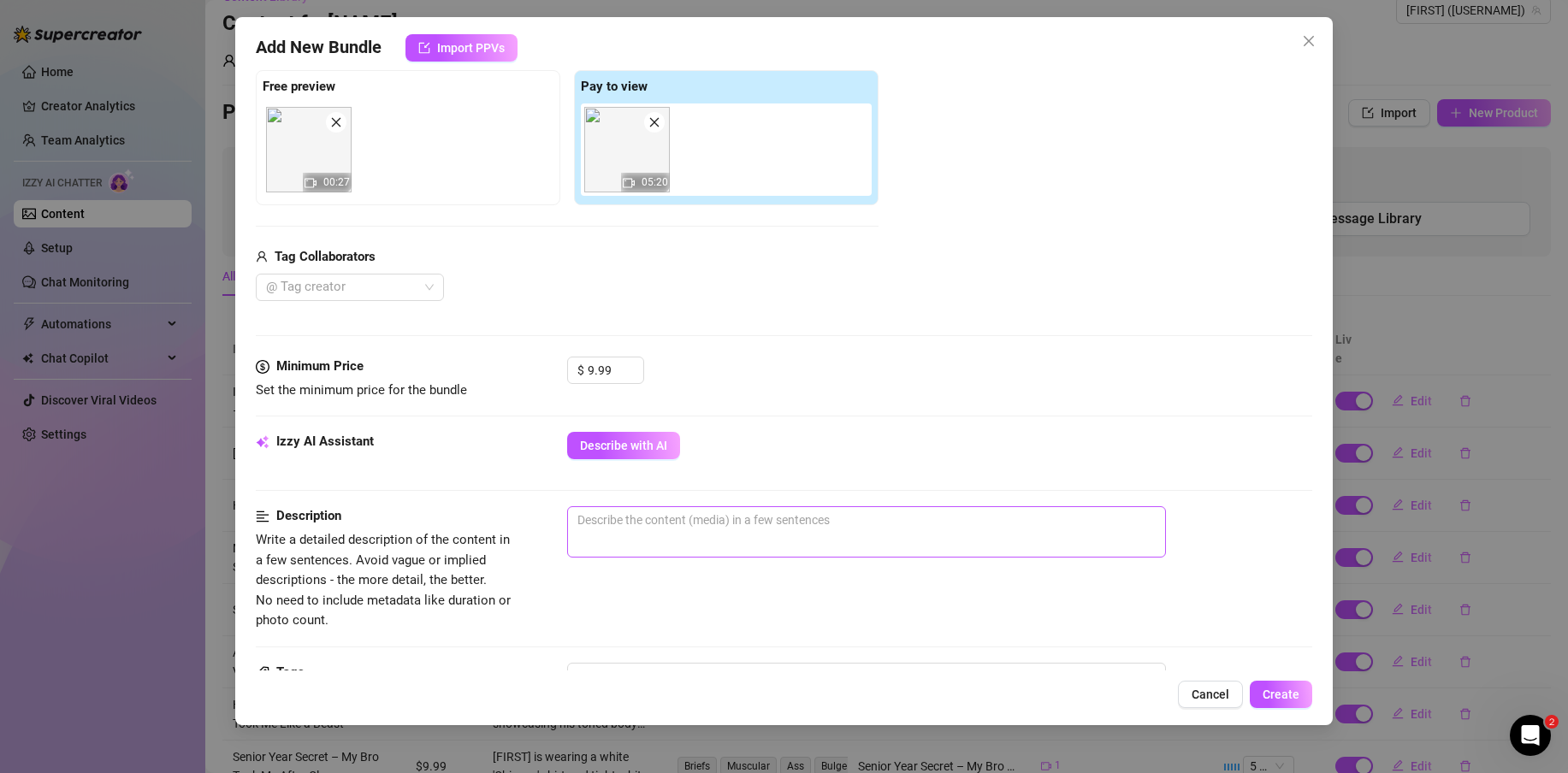 scroll, scrollTop: 297, scrollLeft: 0, axis: vertical 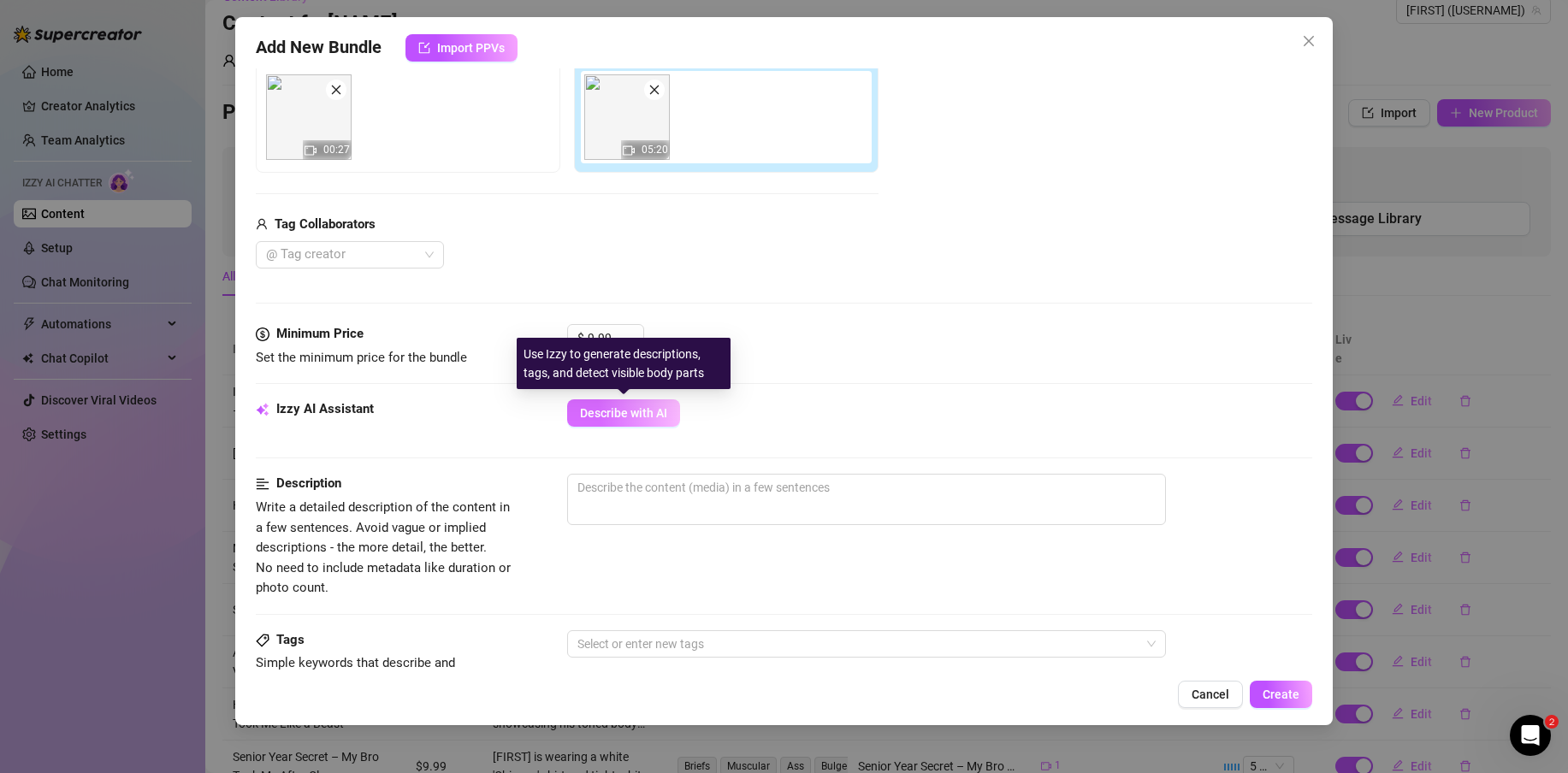 click on "Describe with AI" at bounding box center [624, 413] 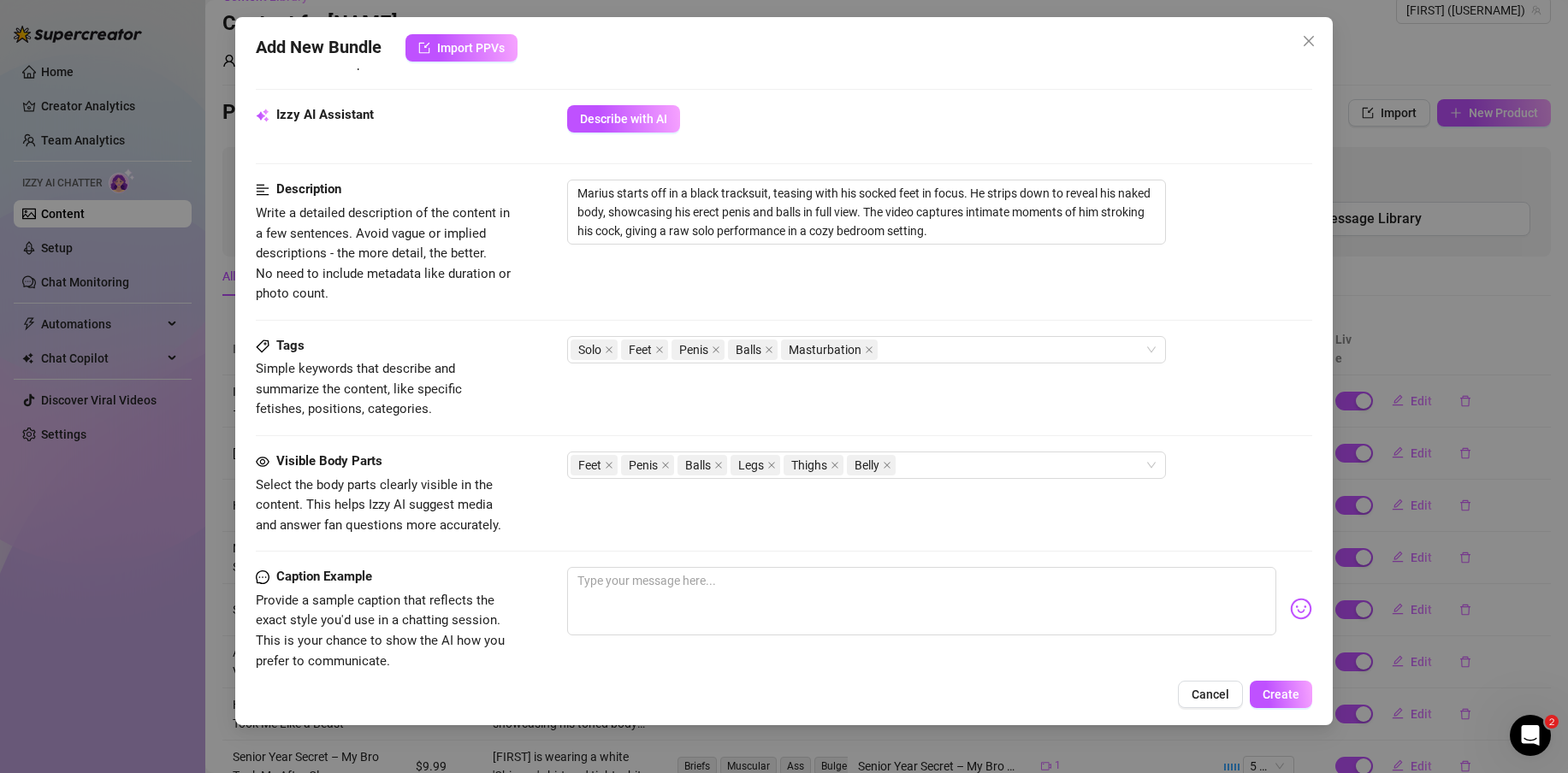scroll, scrollTop: 593, scrollLeft: 0, axis: vertical 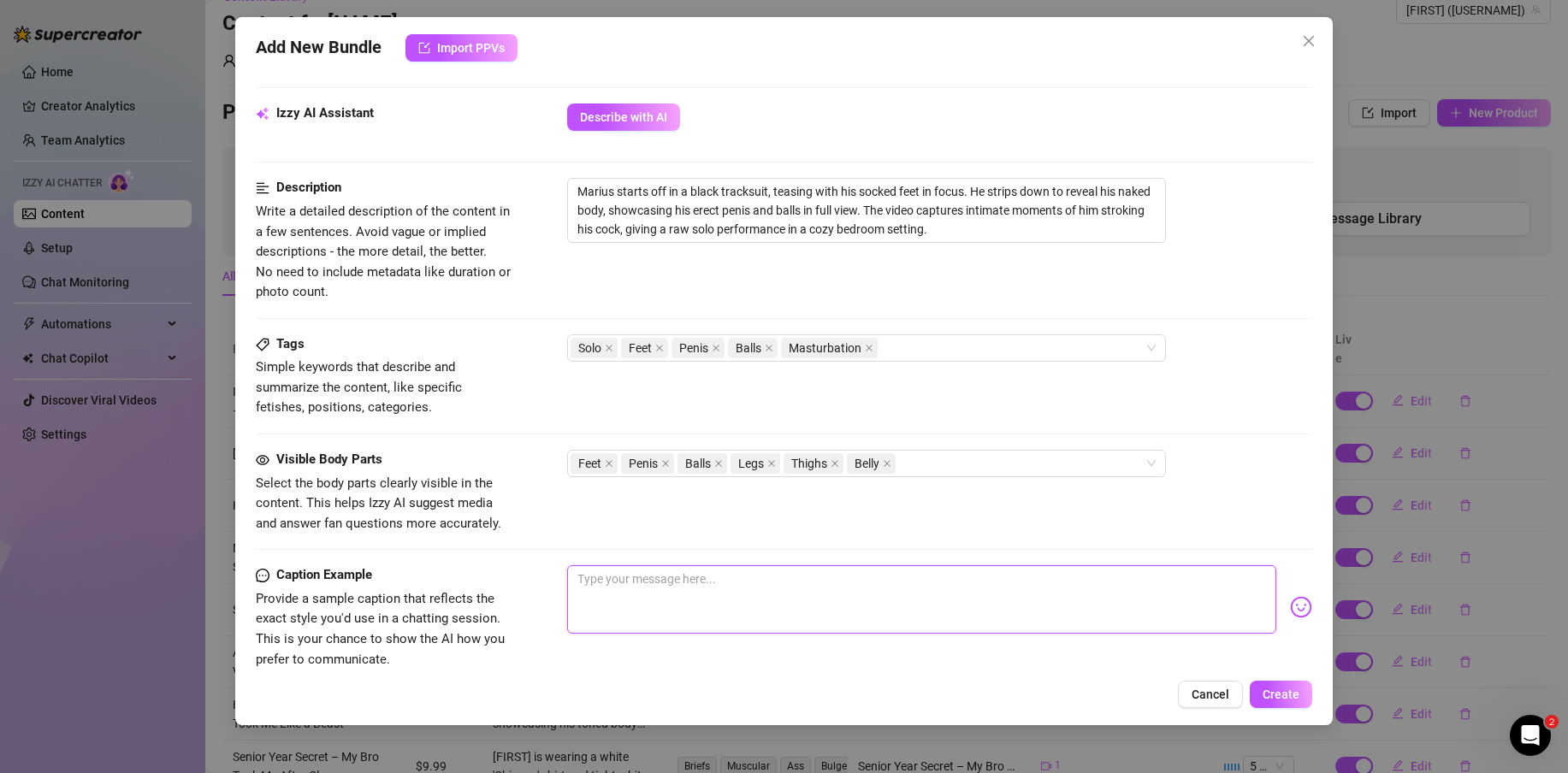 click at bounding box center [921, 599] 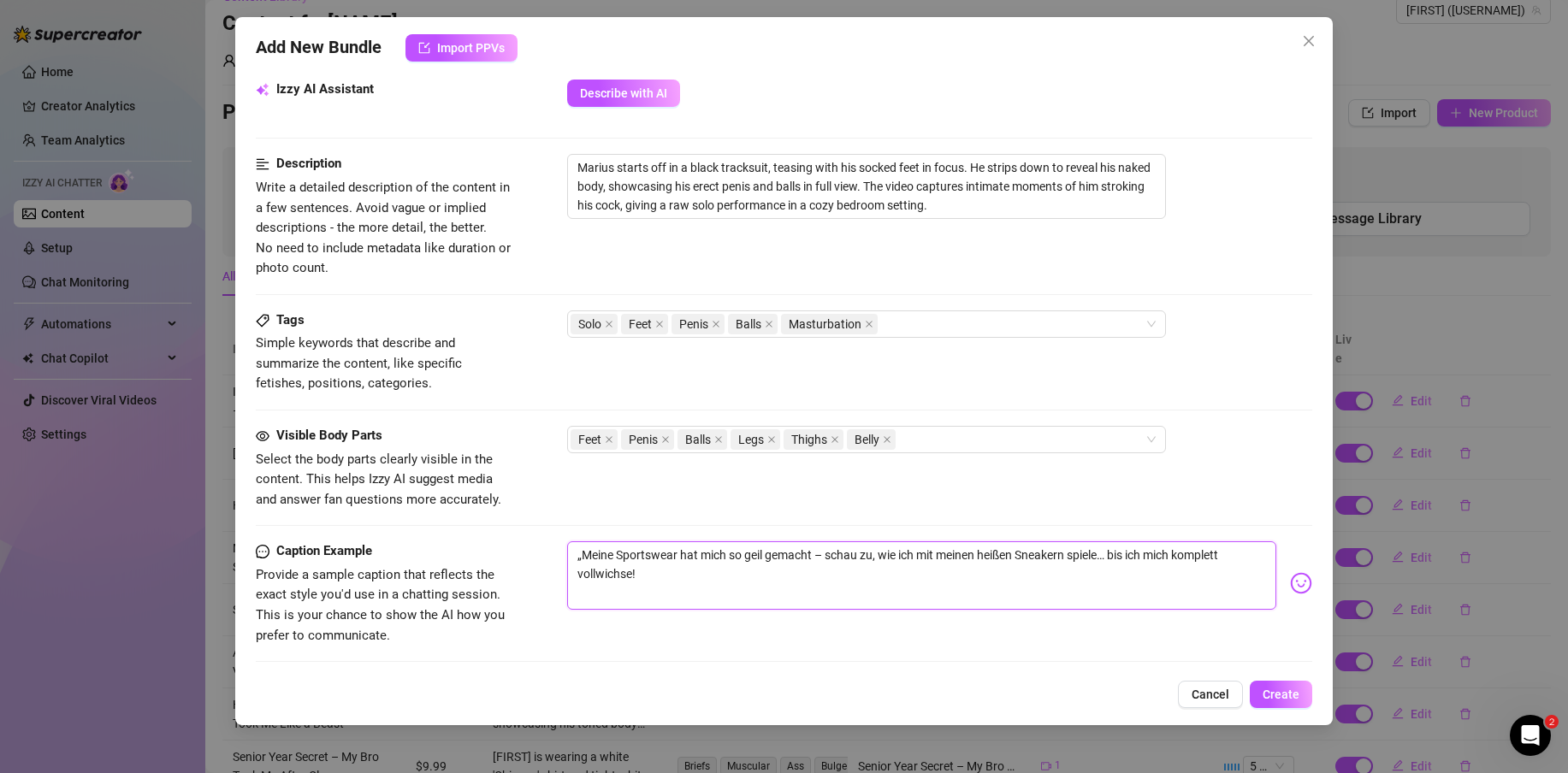 scroll, scrollTop: 835, scrollLeft: 0, axis: vertical 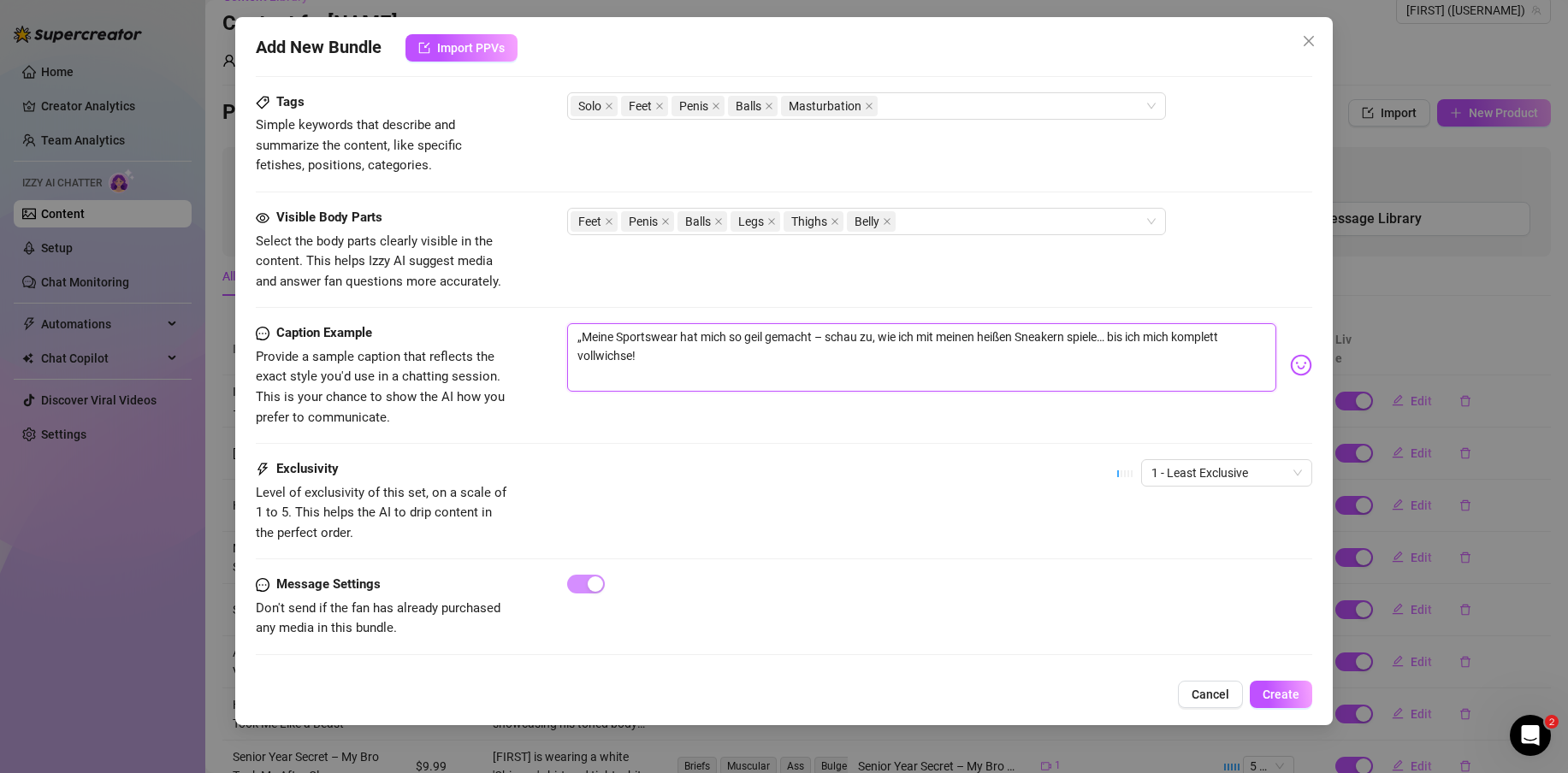 click on "„Meine Sportswear hat mich so geil gemacht – schau zu, wie ich mit meinen heißen Sneakern spiele… bis ich mich komplett vollwichse!" at bounding box center (921, 357) 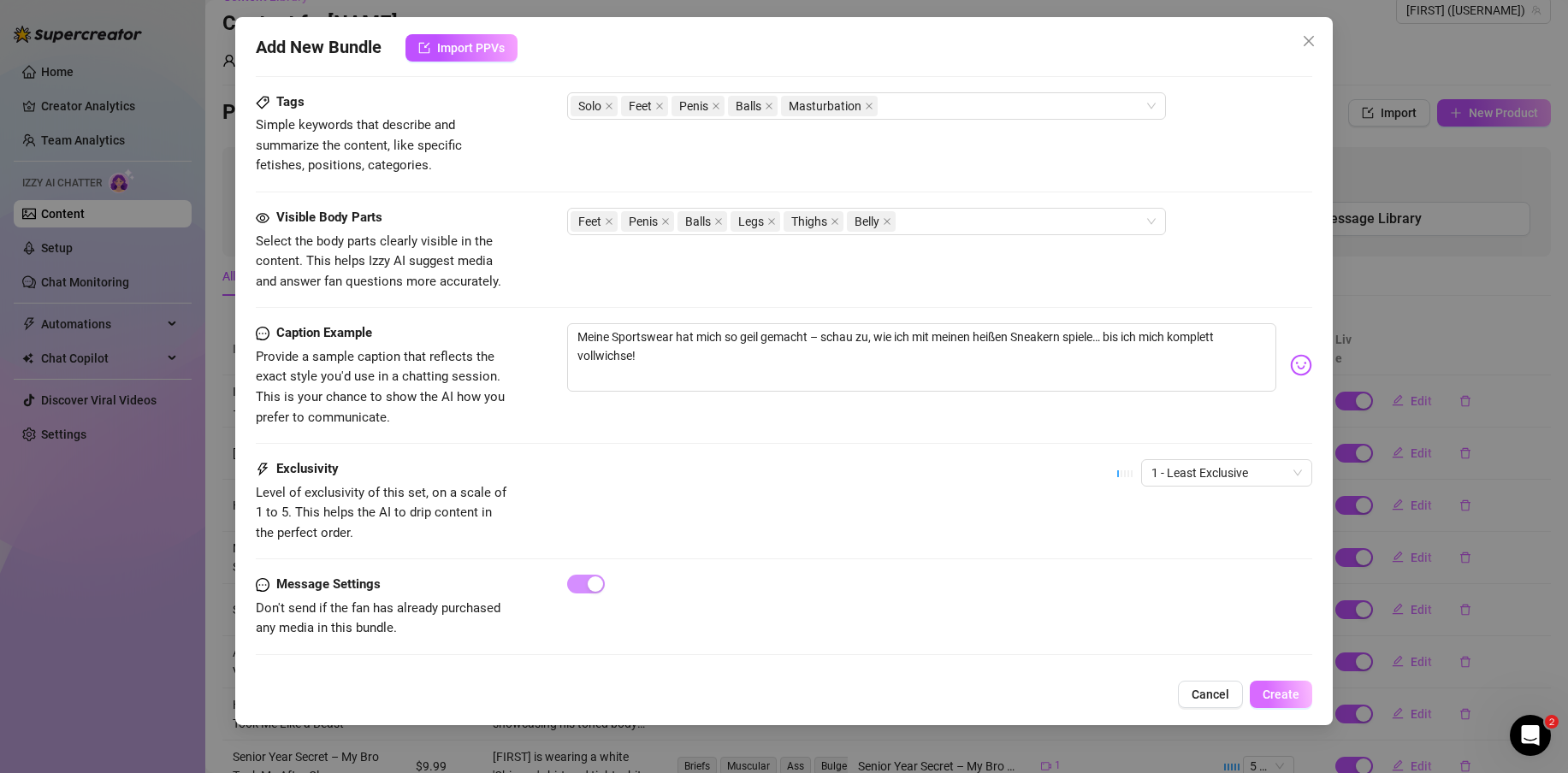 click on "Create" at bounding box center (1281, 694) 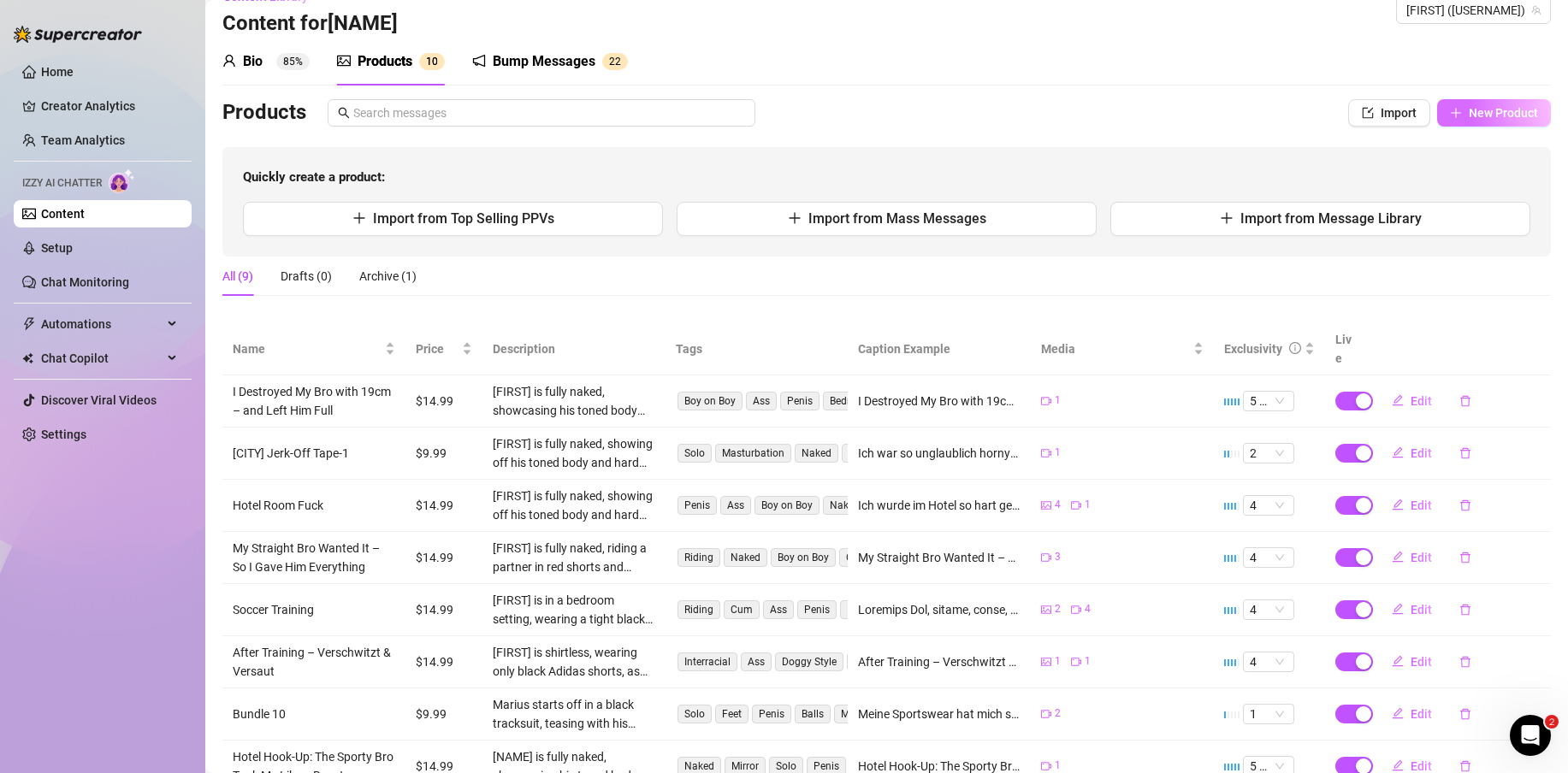 click on "New Product" at bounding box center (1503, 113) 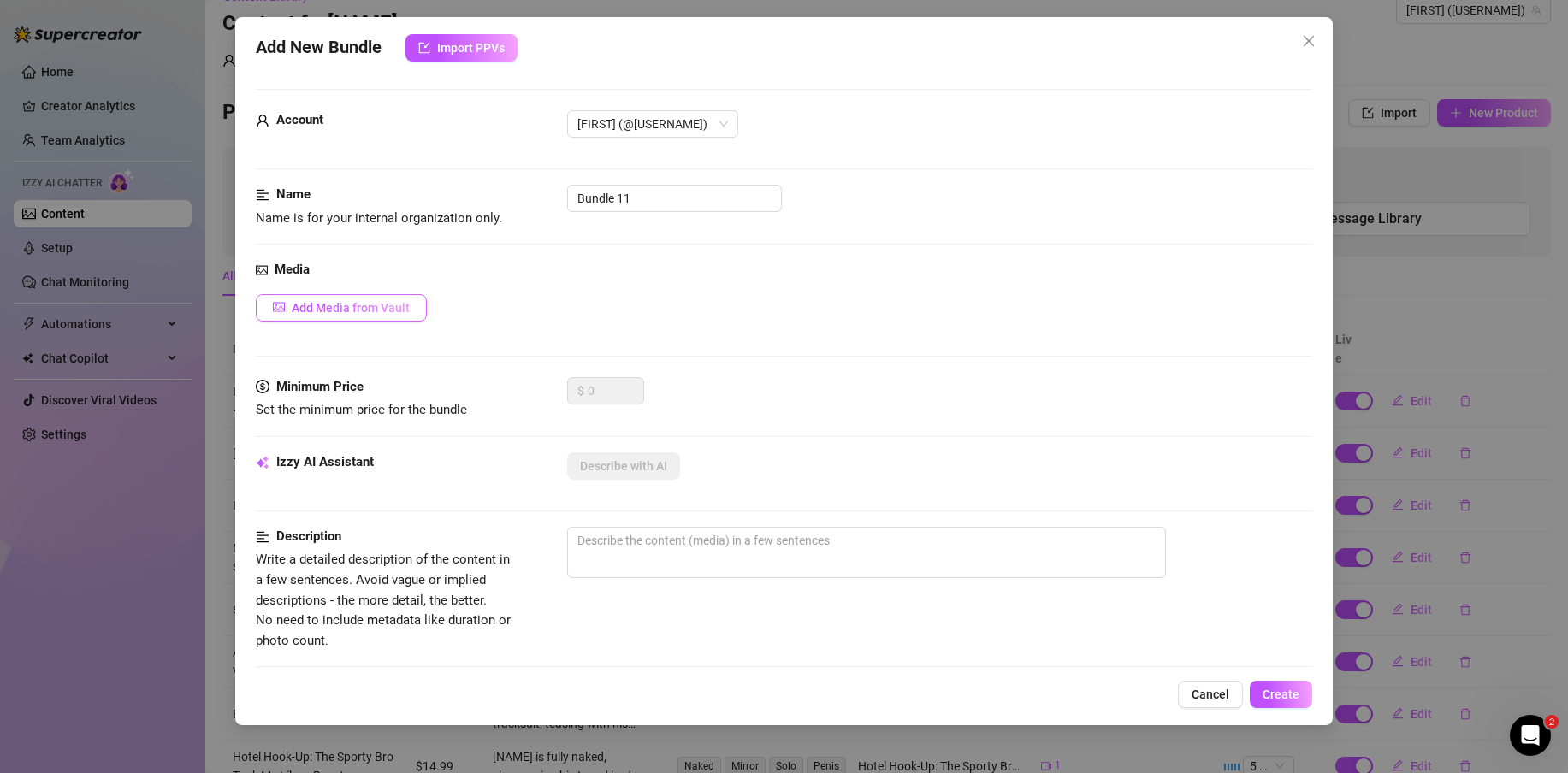 click on "Add Media from Vault" at bounding box center (341, 308) 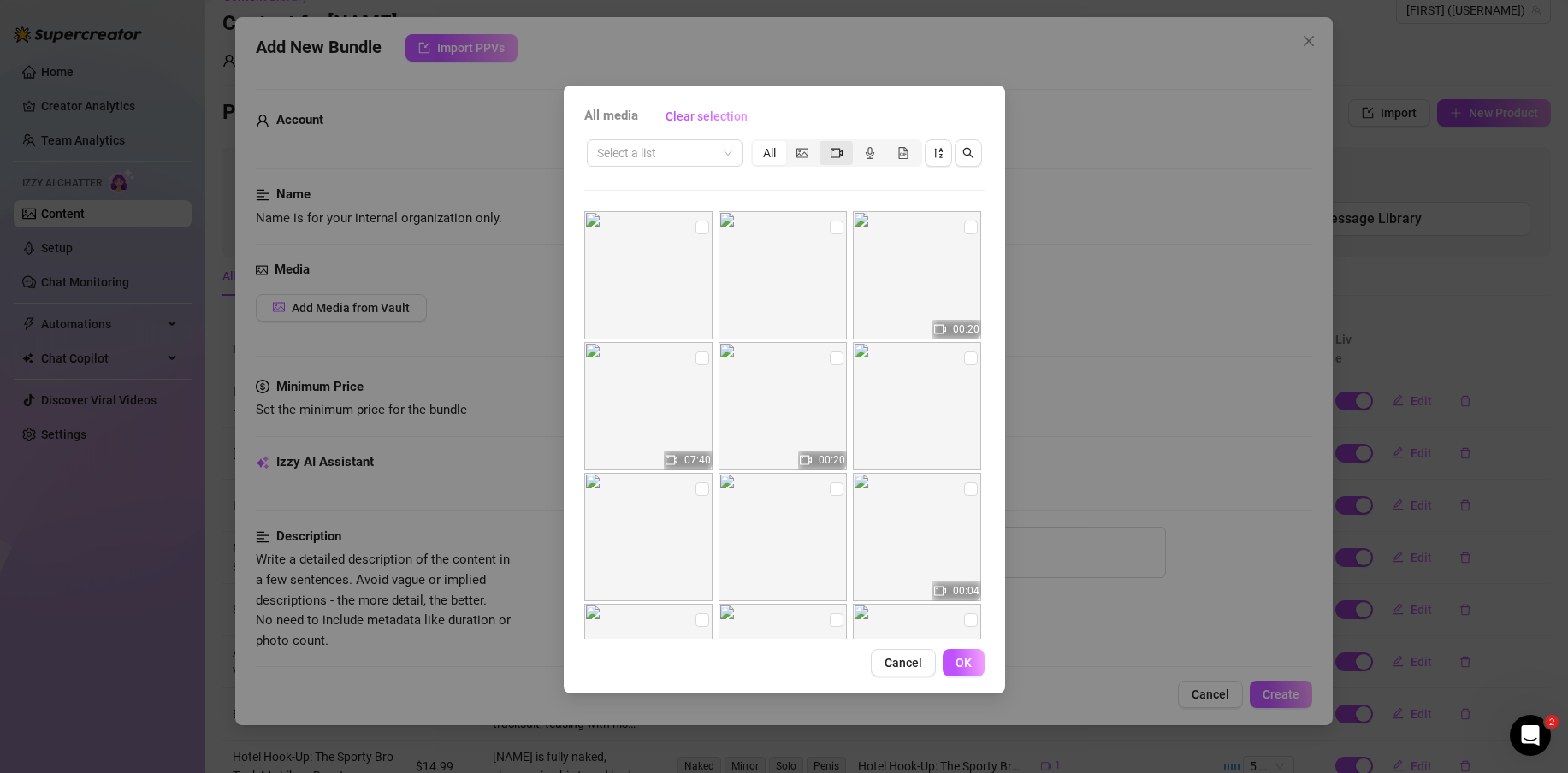 click 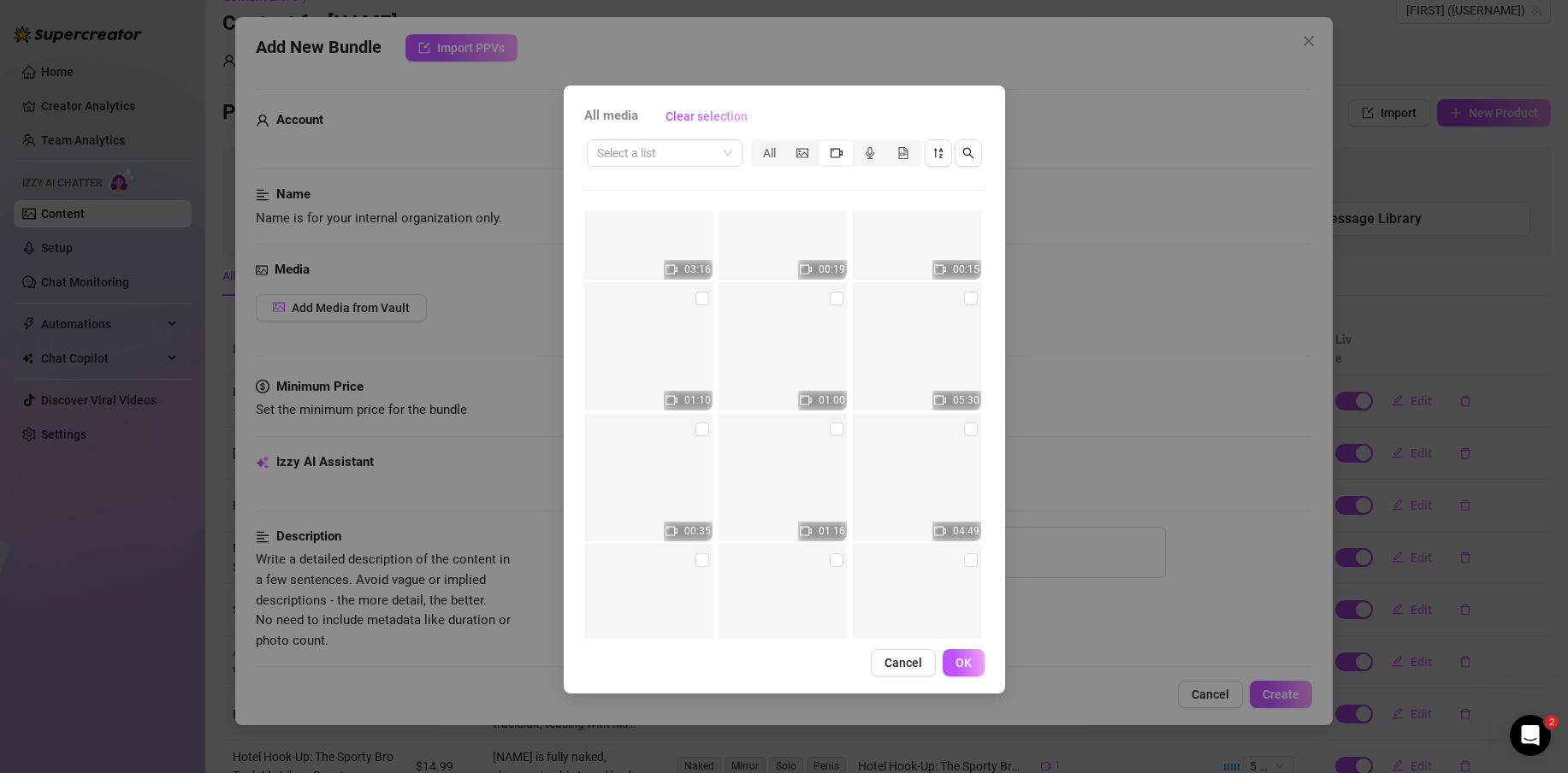 scroll, scrollTop: 9480, scrollLeft: 0, axis: vertical 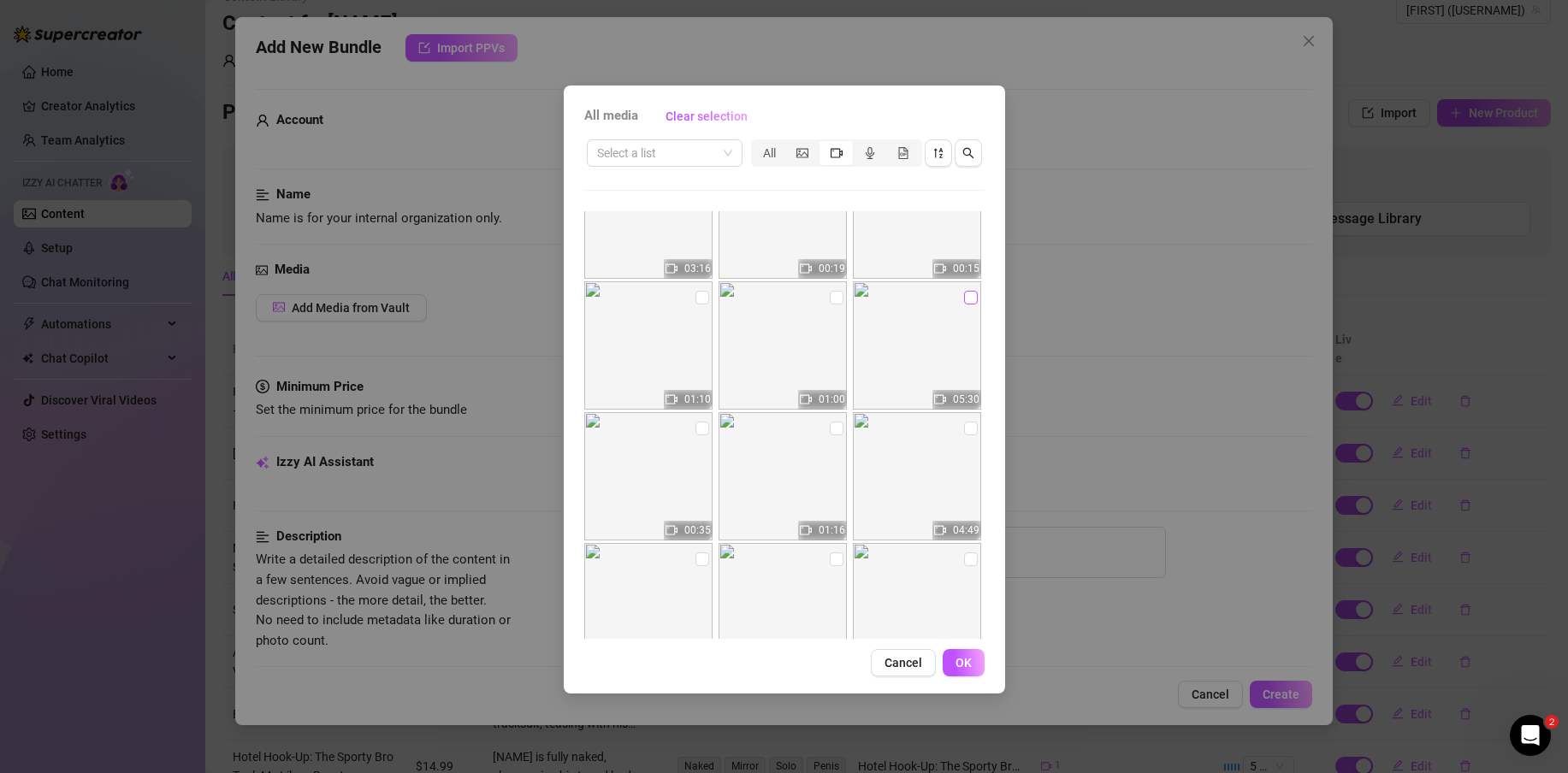 click at bounding box center [971, 298] 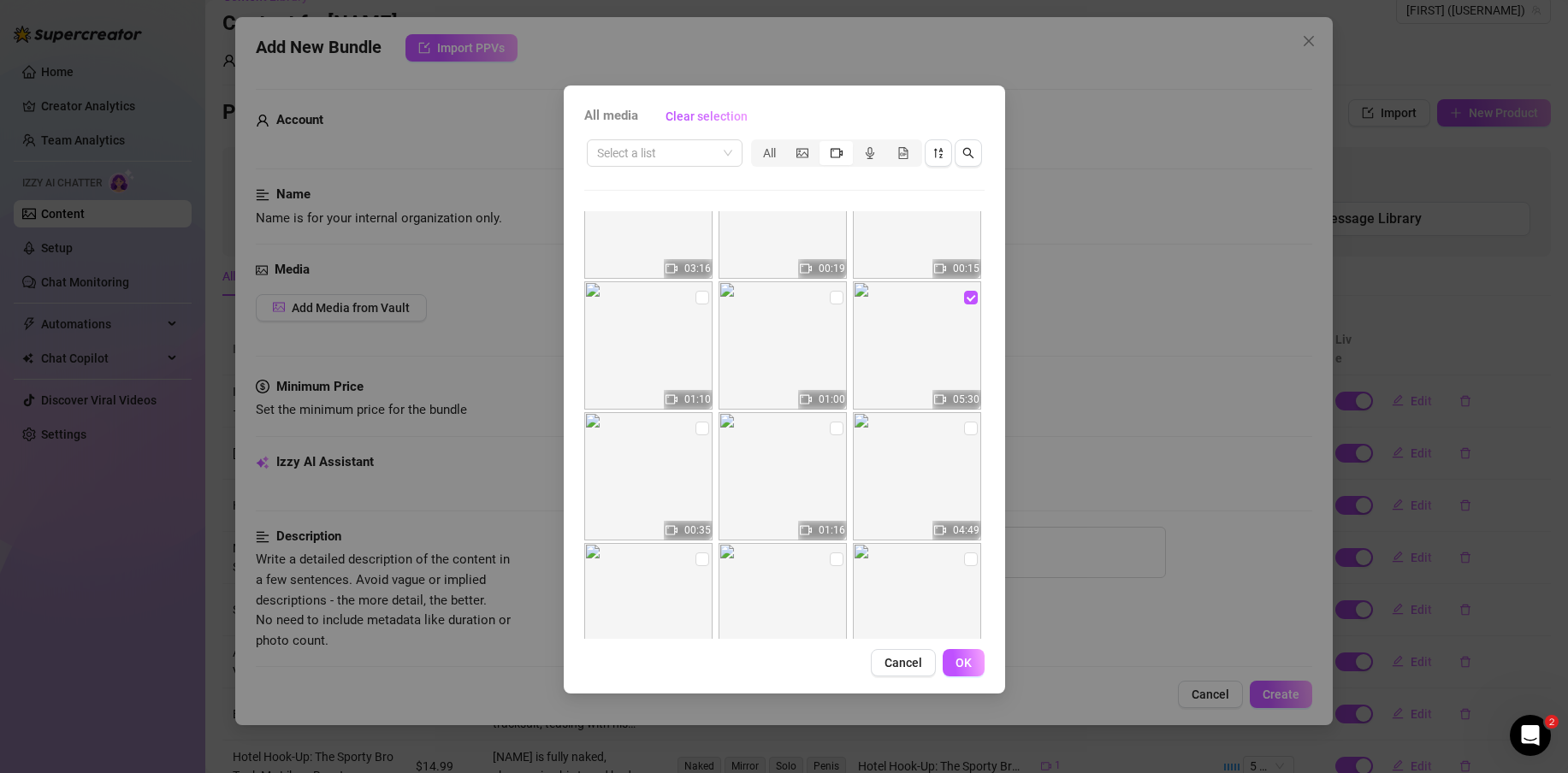 click on "OK" at bounding box center [963, 663] 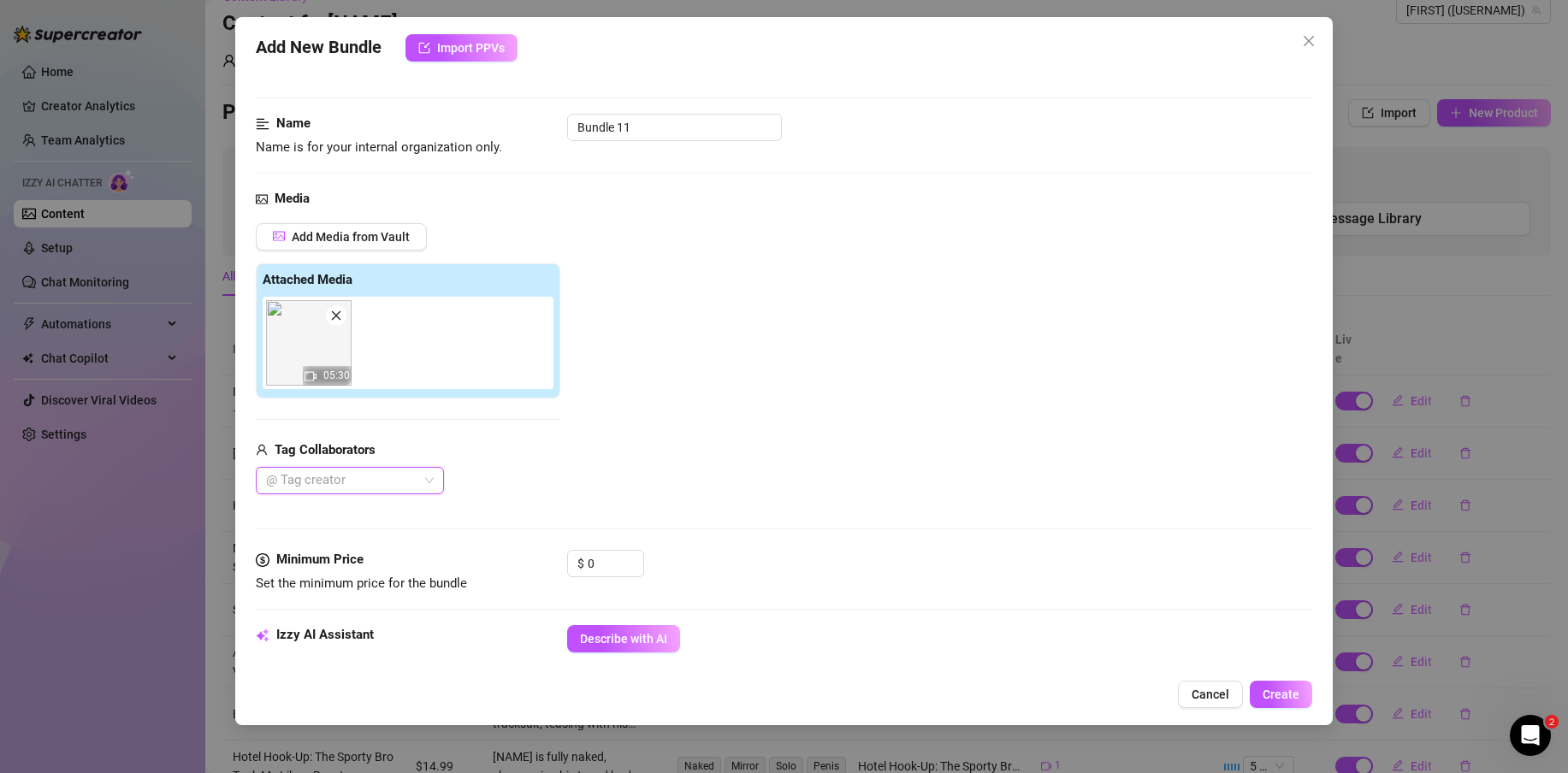 scroll, scrollTop: 106, scrollLeft: 0, axis: vertical 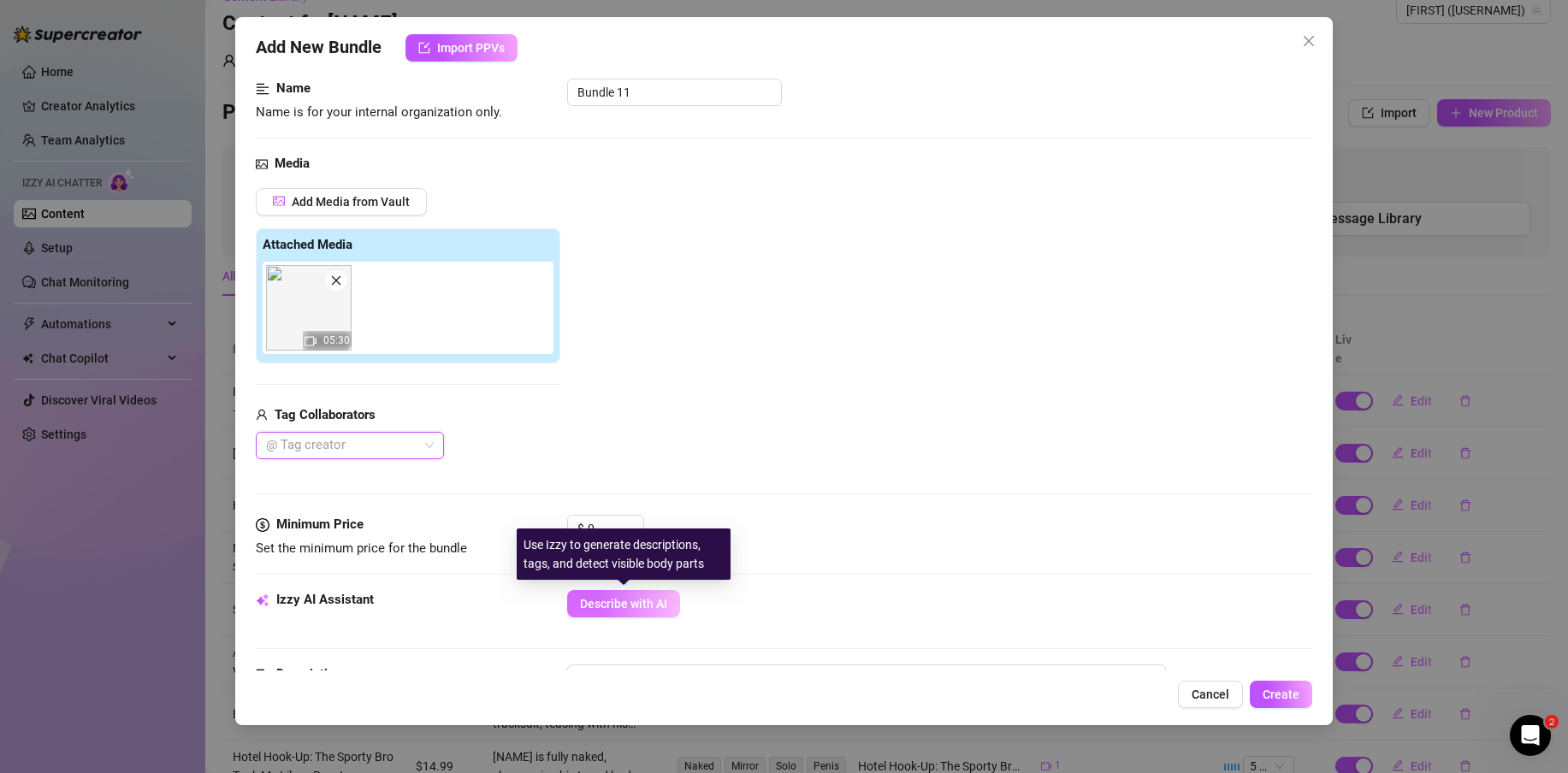 click on "Describe with AI" at bounding box center (624, 604) 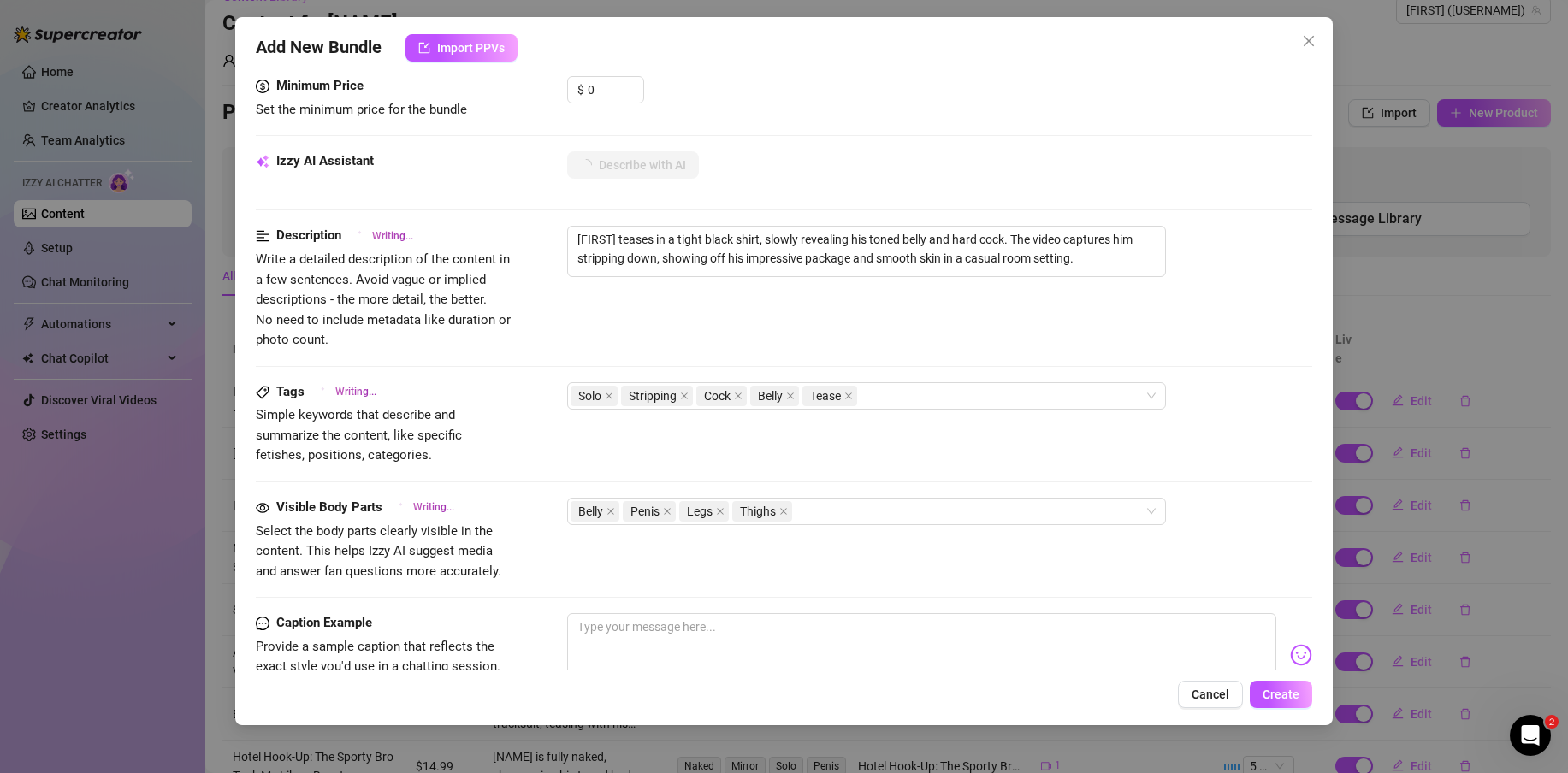 scroll, scrollTop: 651, scrollLeft: 0, axis: vertical 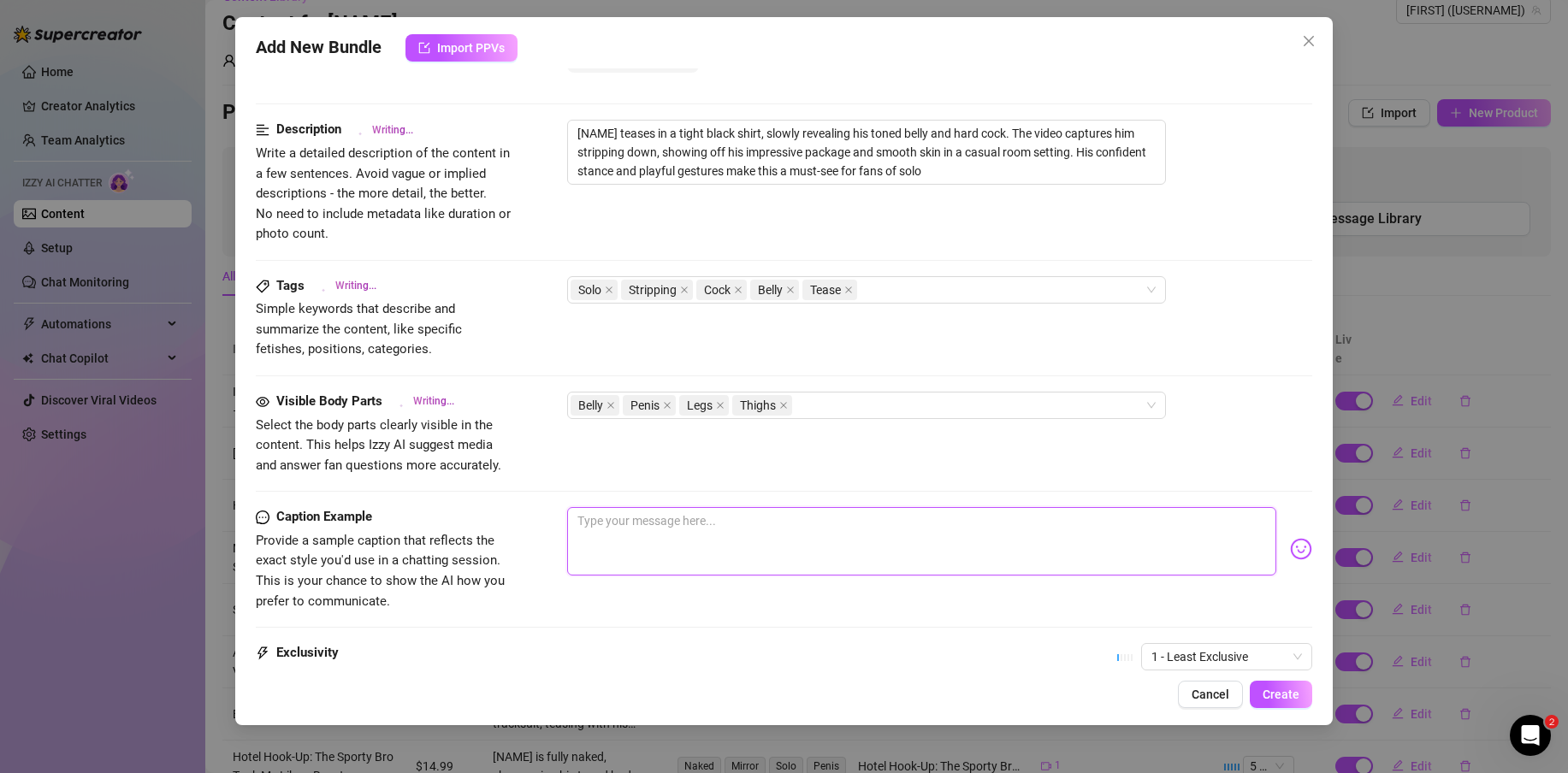 click at bounding box center (921, 541) 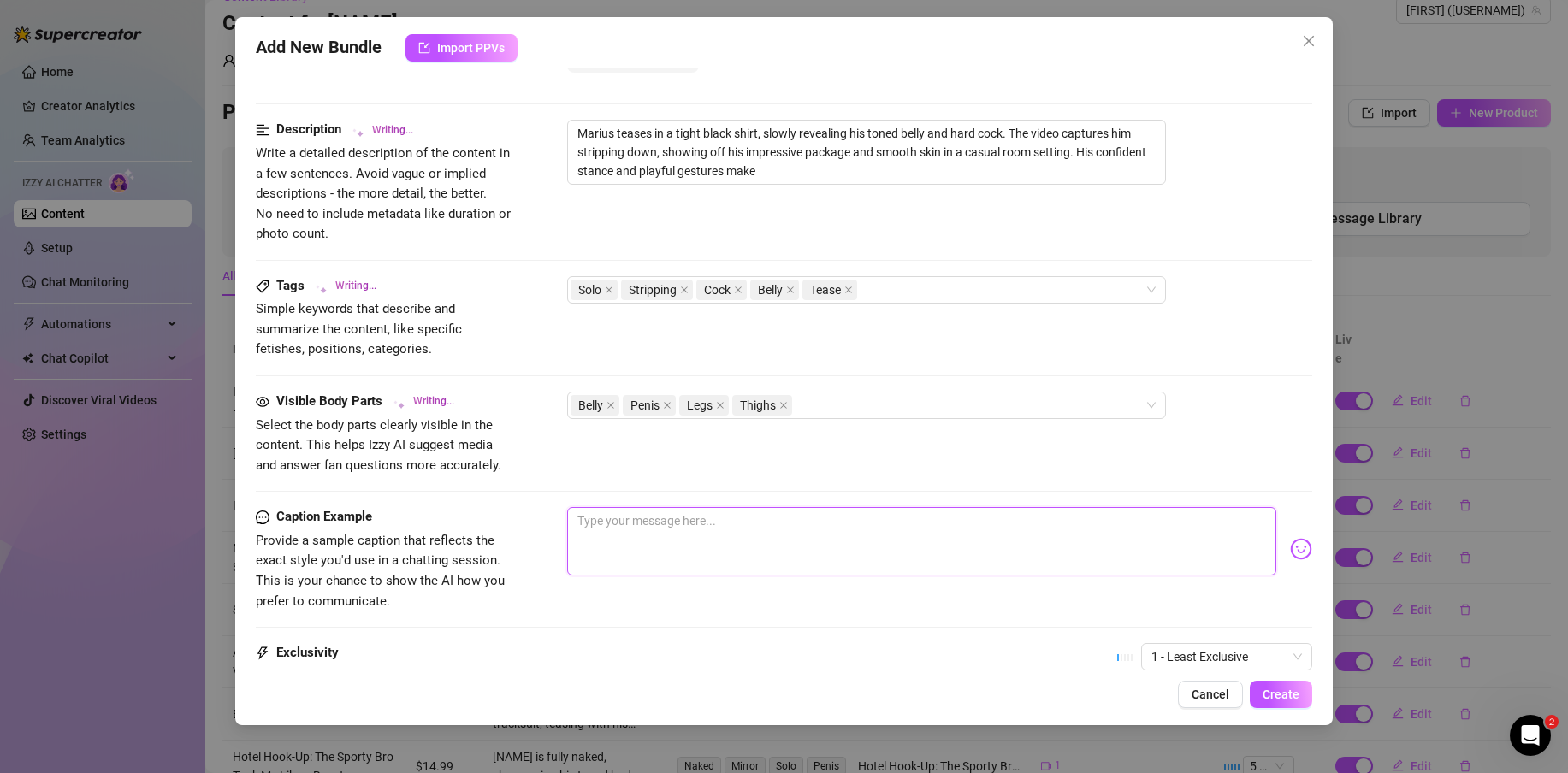 paste on "Ich hab meine enge Jeans total eingesaut, während ich meine Taschenmuschi richtig hart durchgefickt hab – der Stoff war schon klebrig, aber ich konnte einfach nicht aufhören." 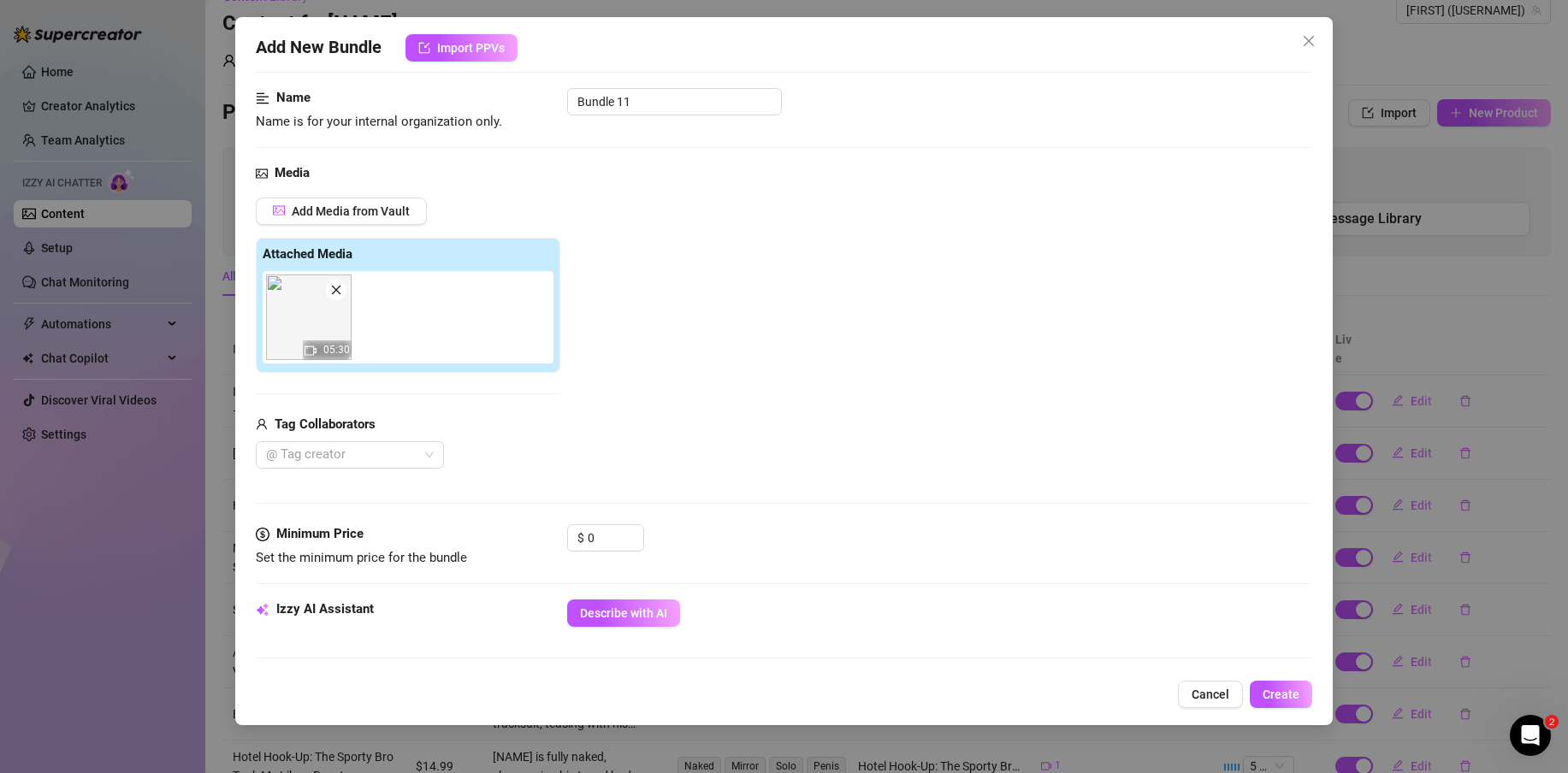 scroll, scrollTop: 329, scrollLeft: 0, axis: vertical 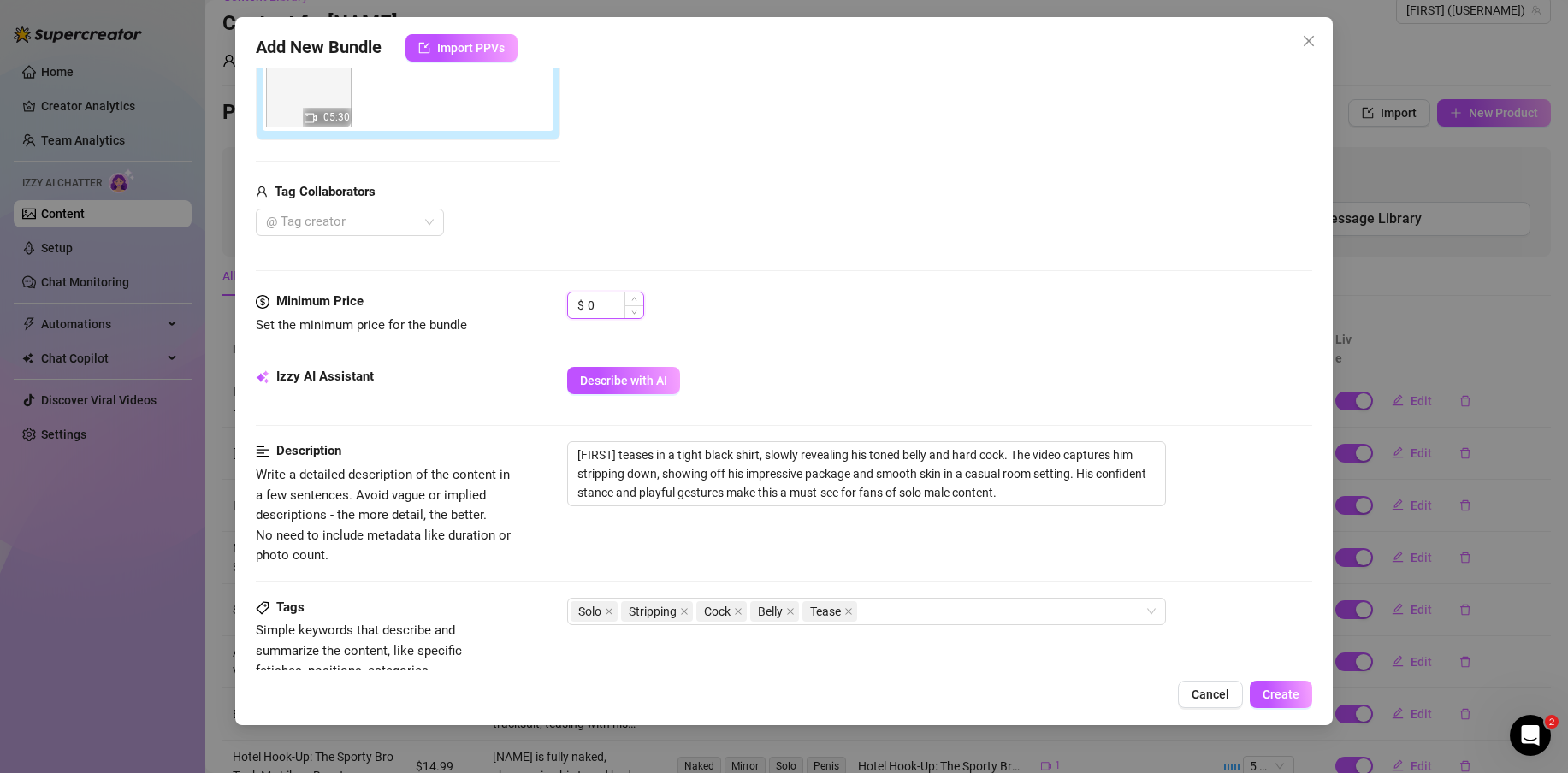 click on "0" at bounding box center [615, 305] 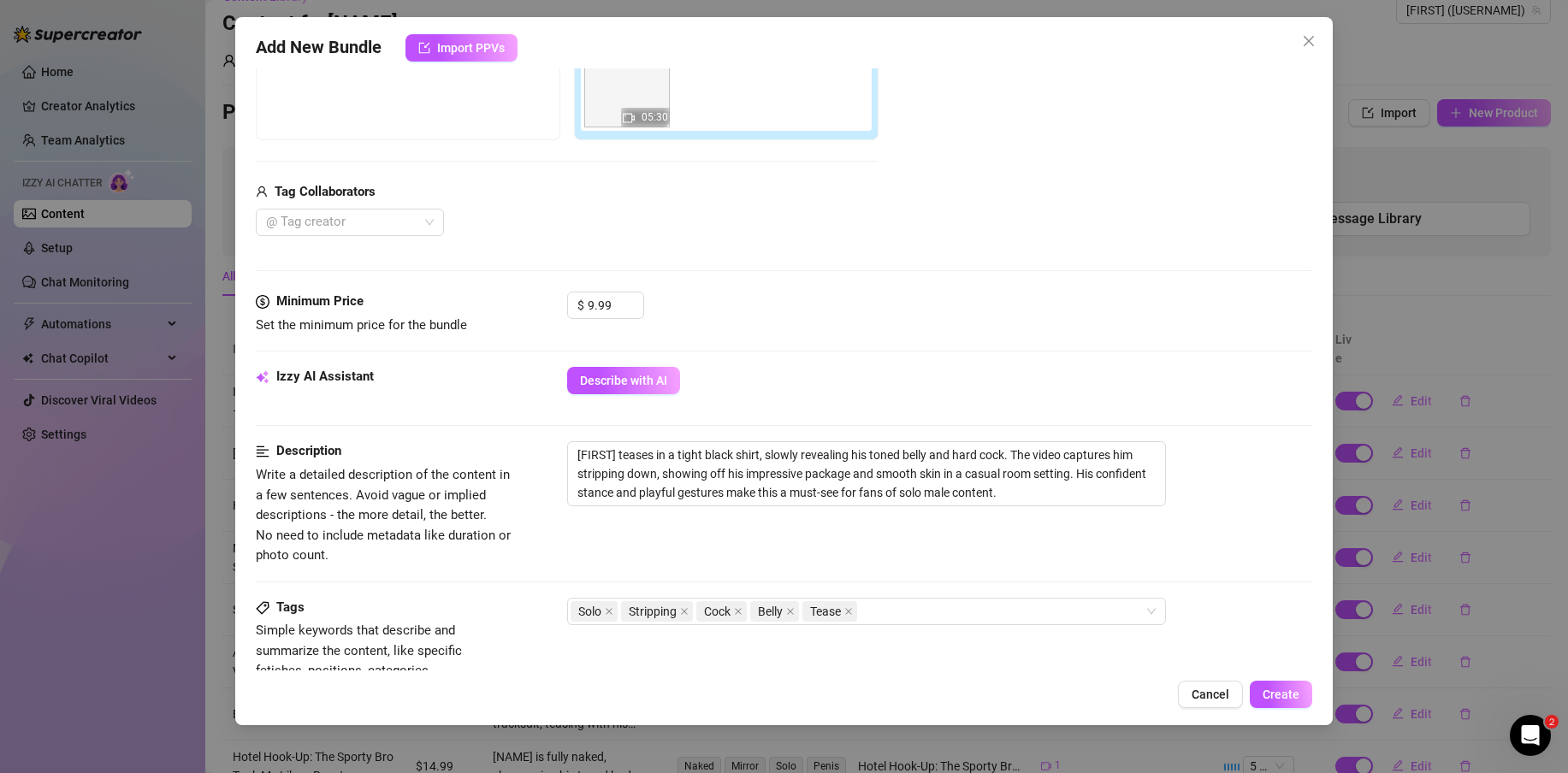 click on "$ 9.99" at bounding box center (939, 313) 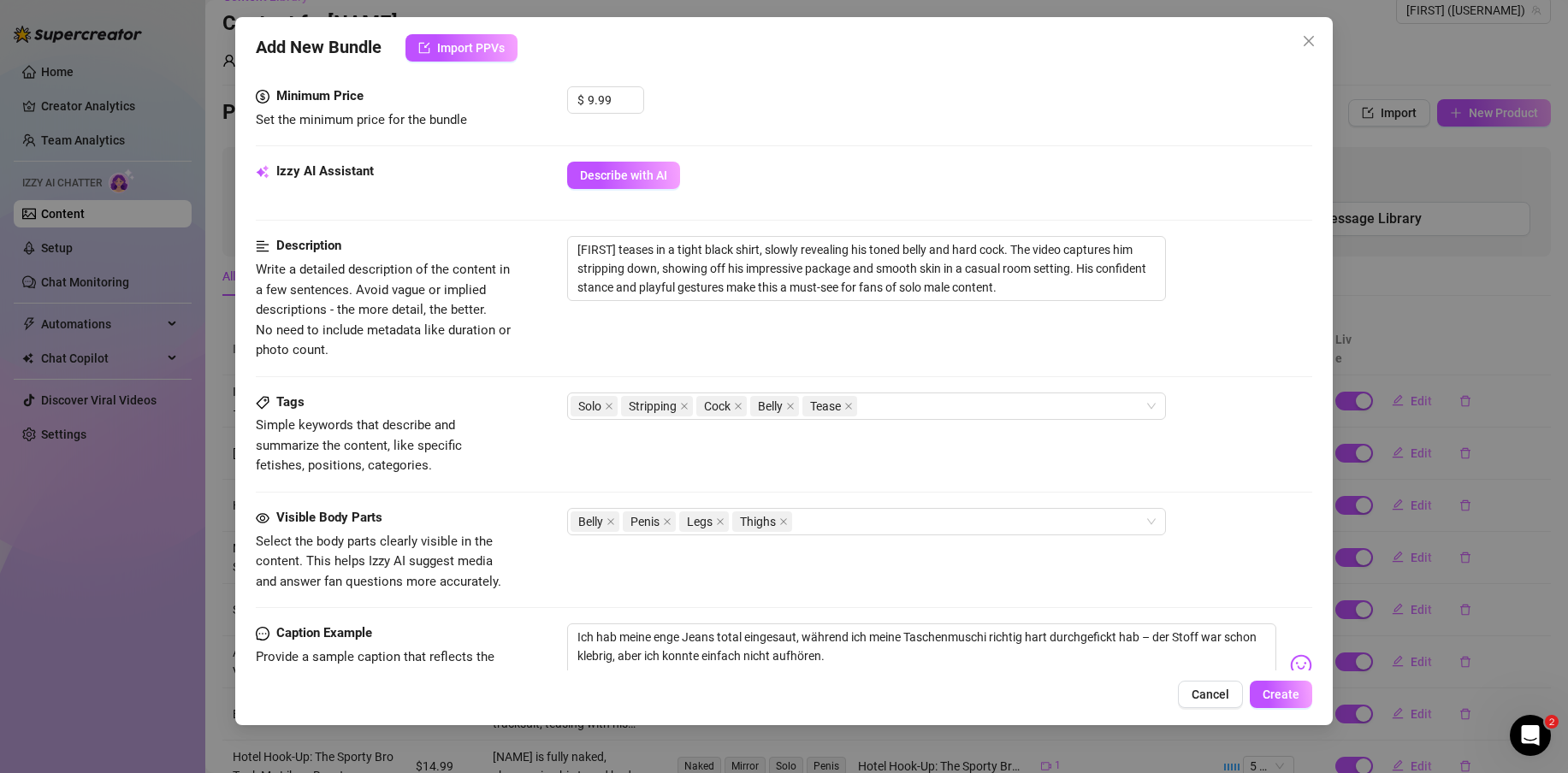 scroll, scrollTop: 835, scrollLeft: 0, axis: vertical 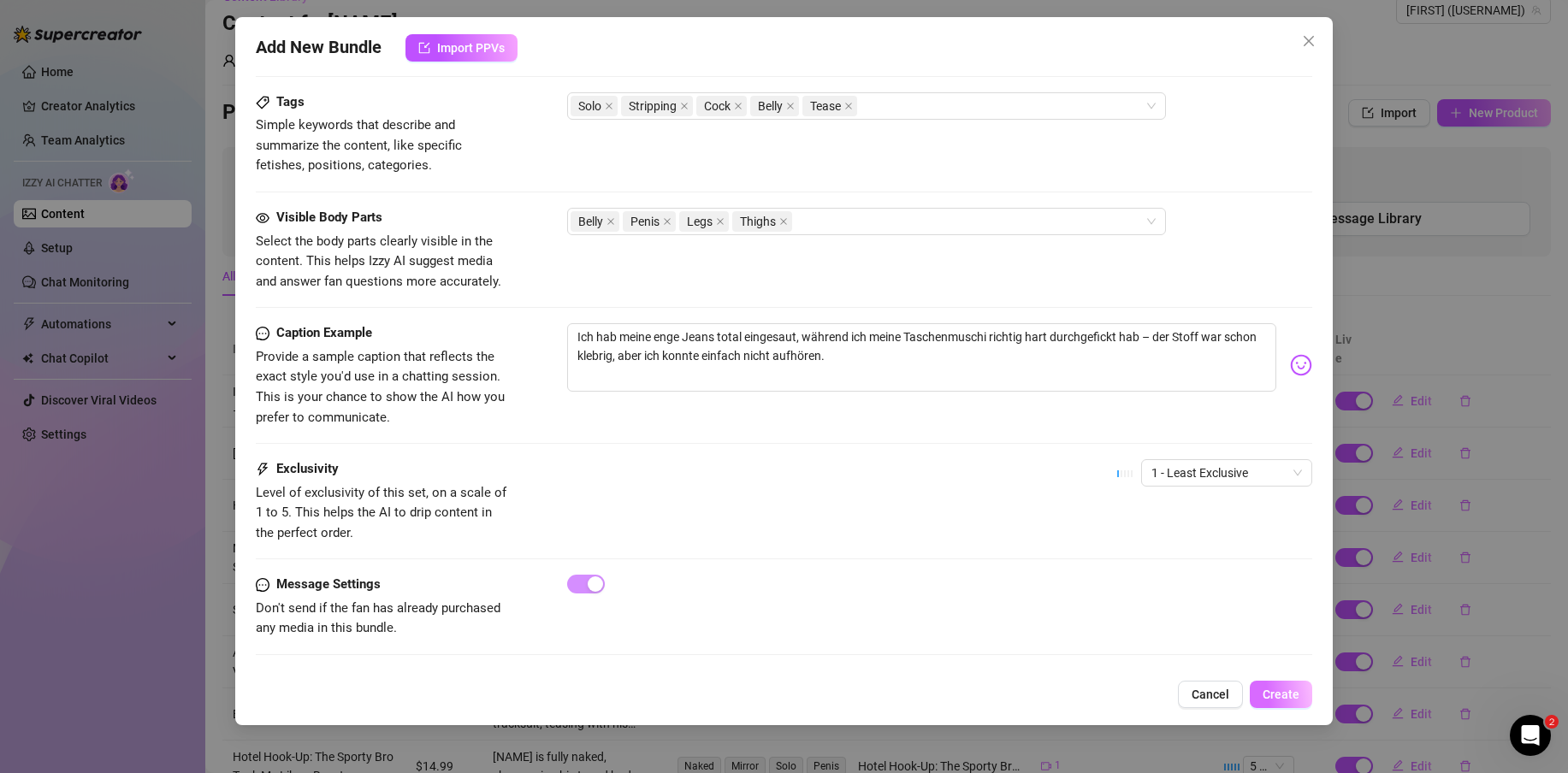 click on "Create" at bounding box center (1281, 694) 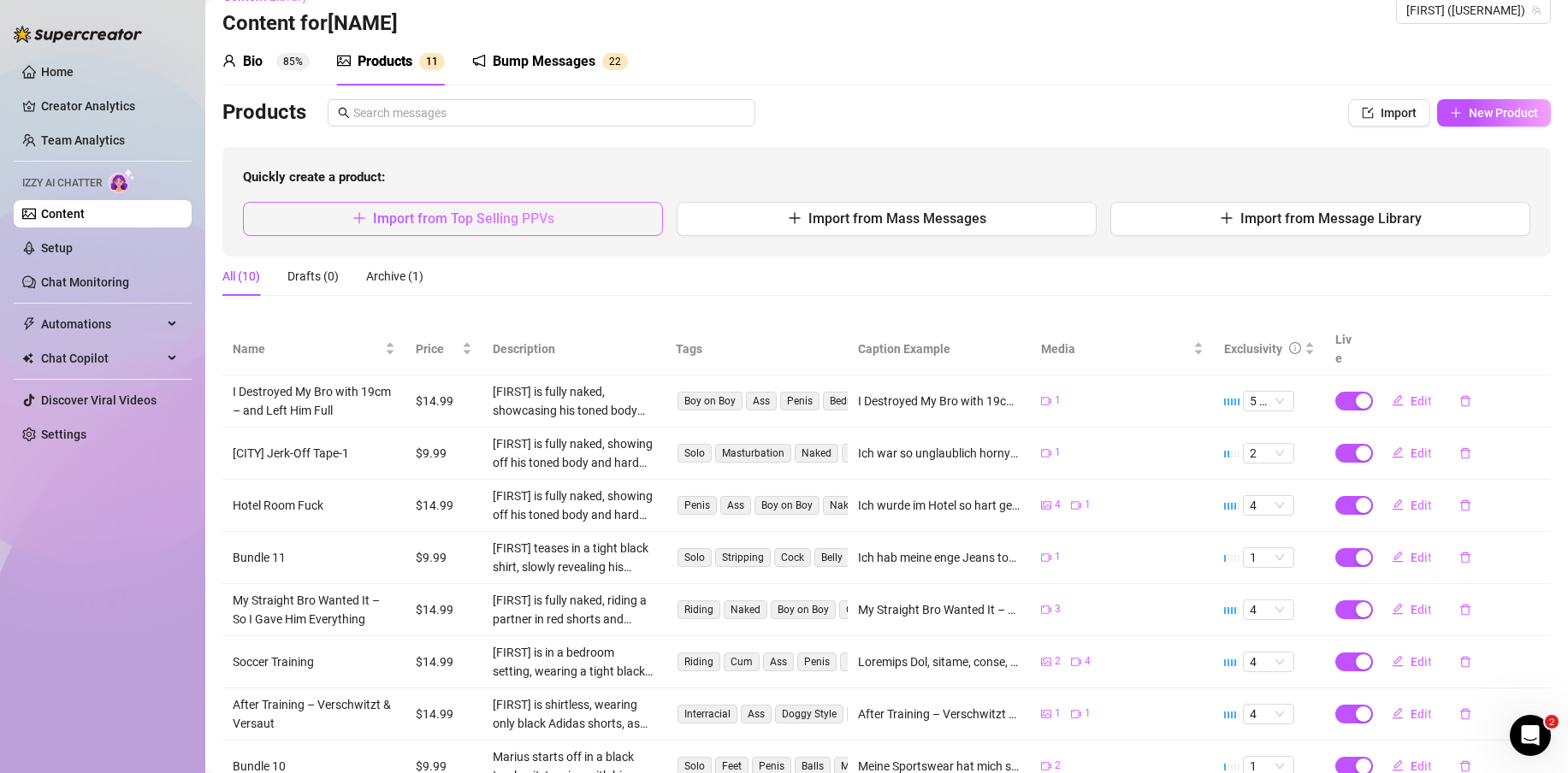 click on "Import from Top Selling PPVs" at bounding box center (453, 219) 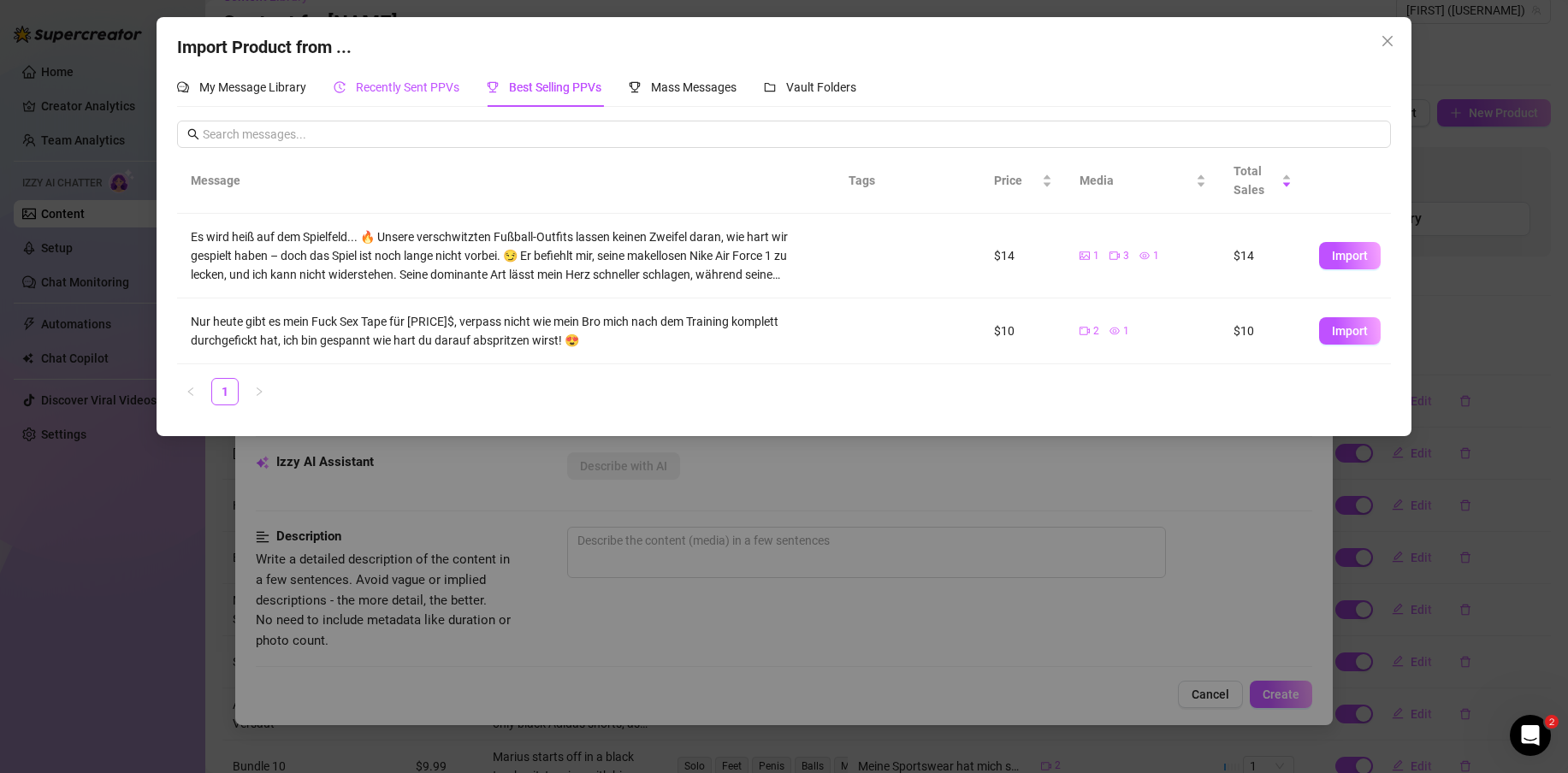 click on "Recently Sent PPVs" at bounding box center (407, 87) 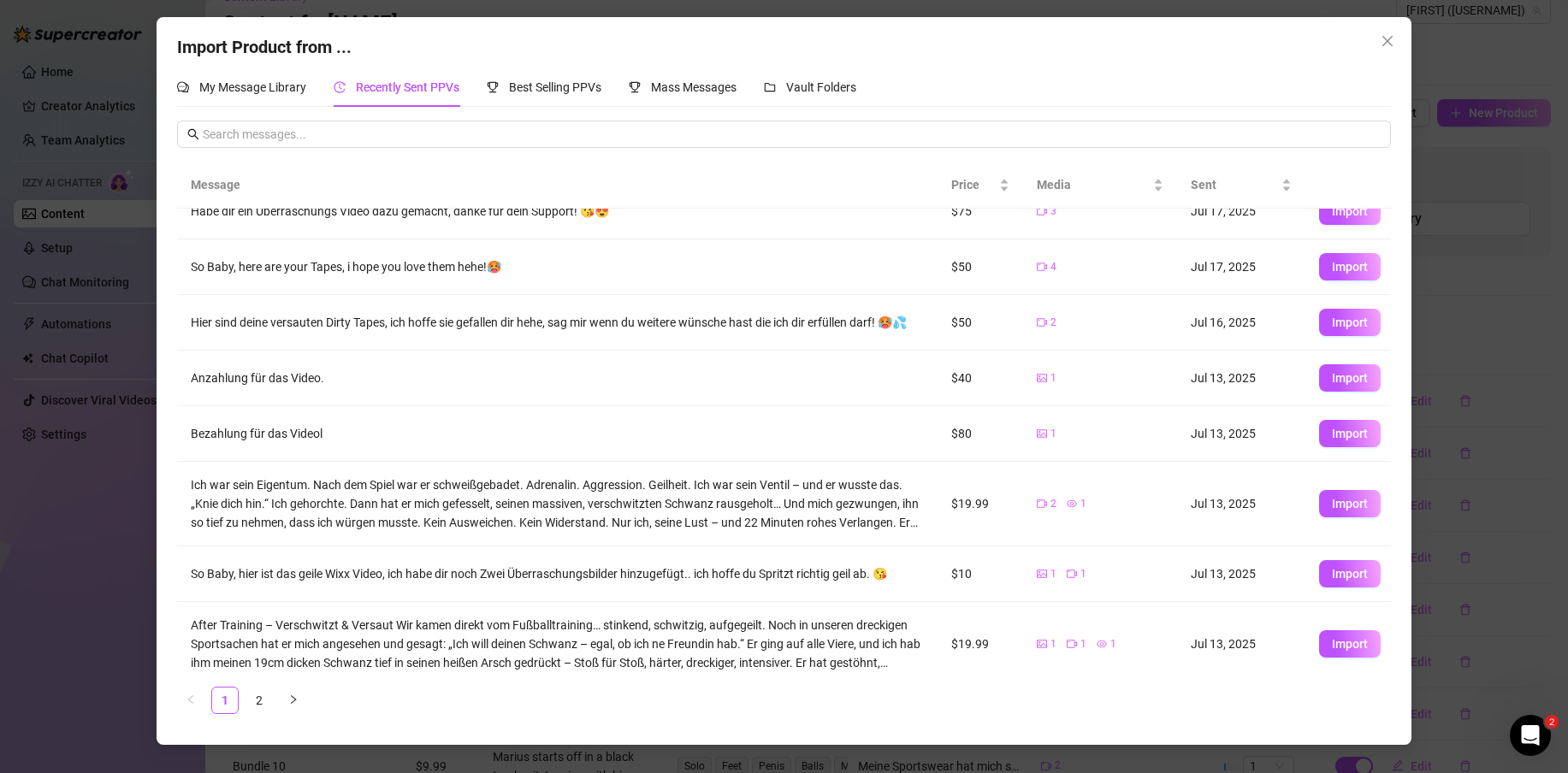 scroll, scrollTop: 208, scrollLeft: 0, axis: vertical 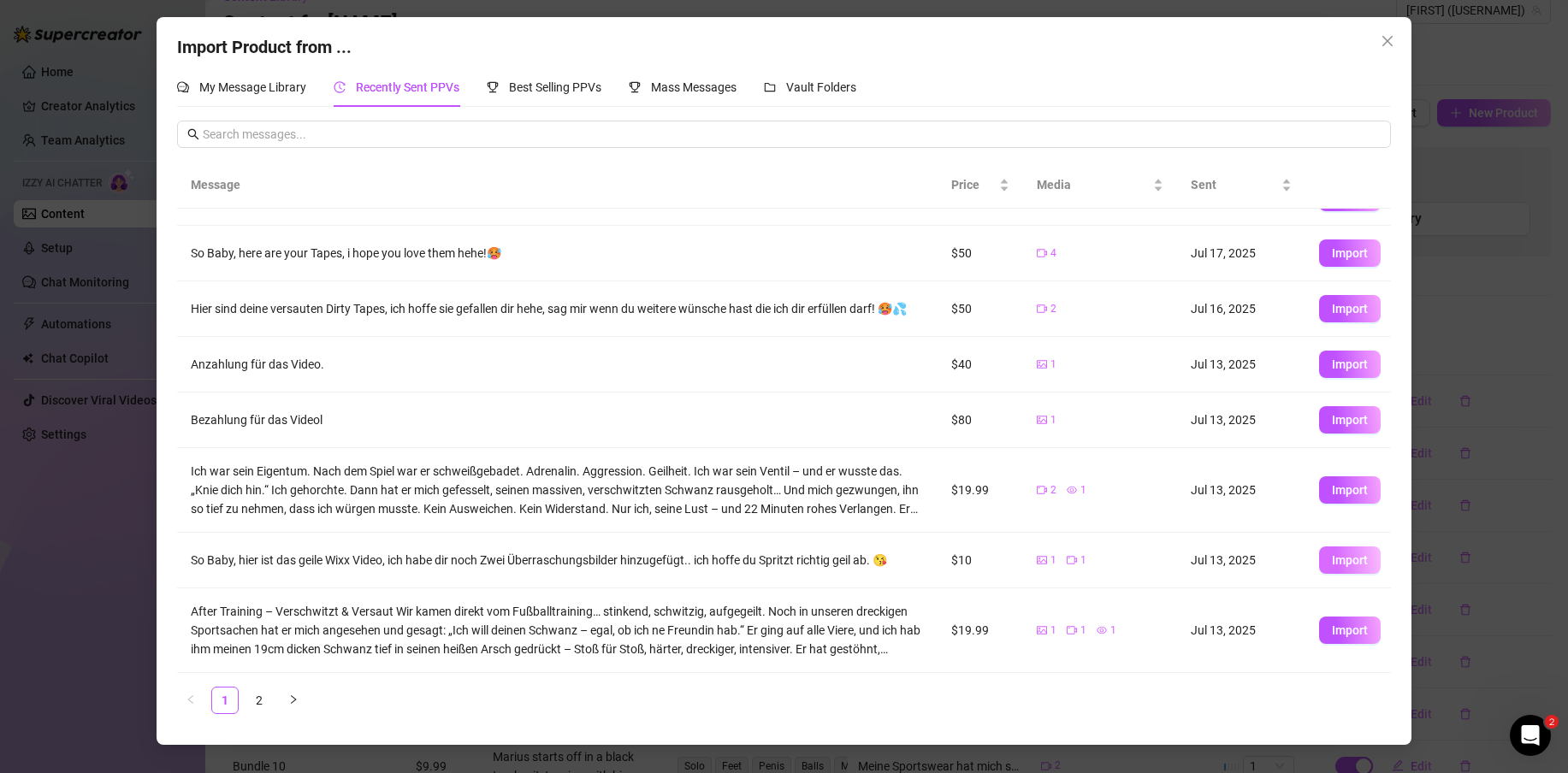 click on "Import" at bounding box center [1350, 560] 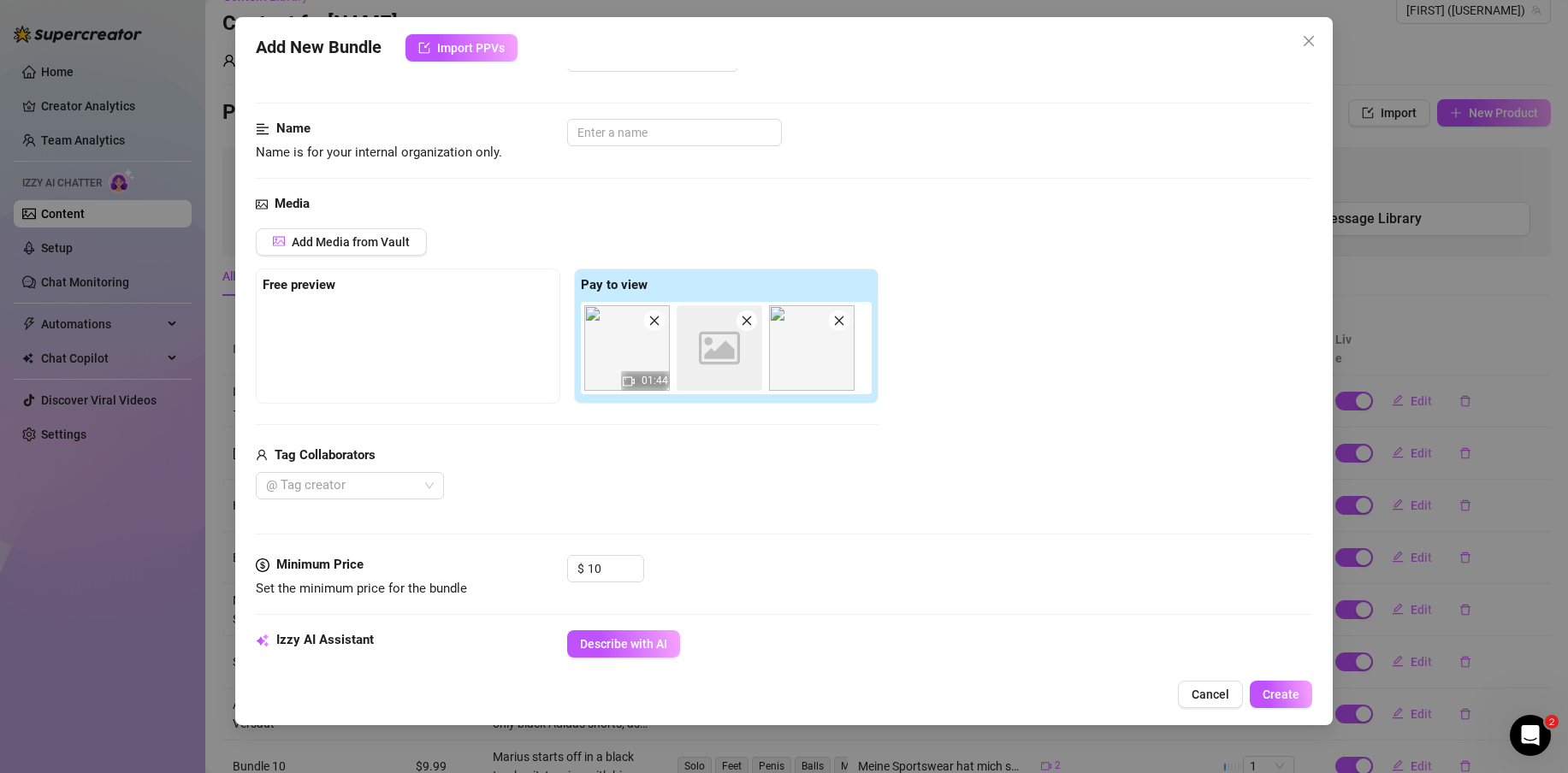 scroll, scrollTop: 103, scrollLeft: 0, axis: vertical 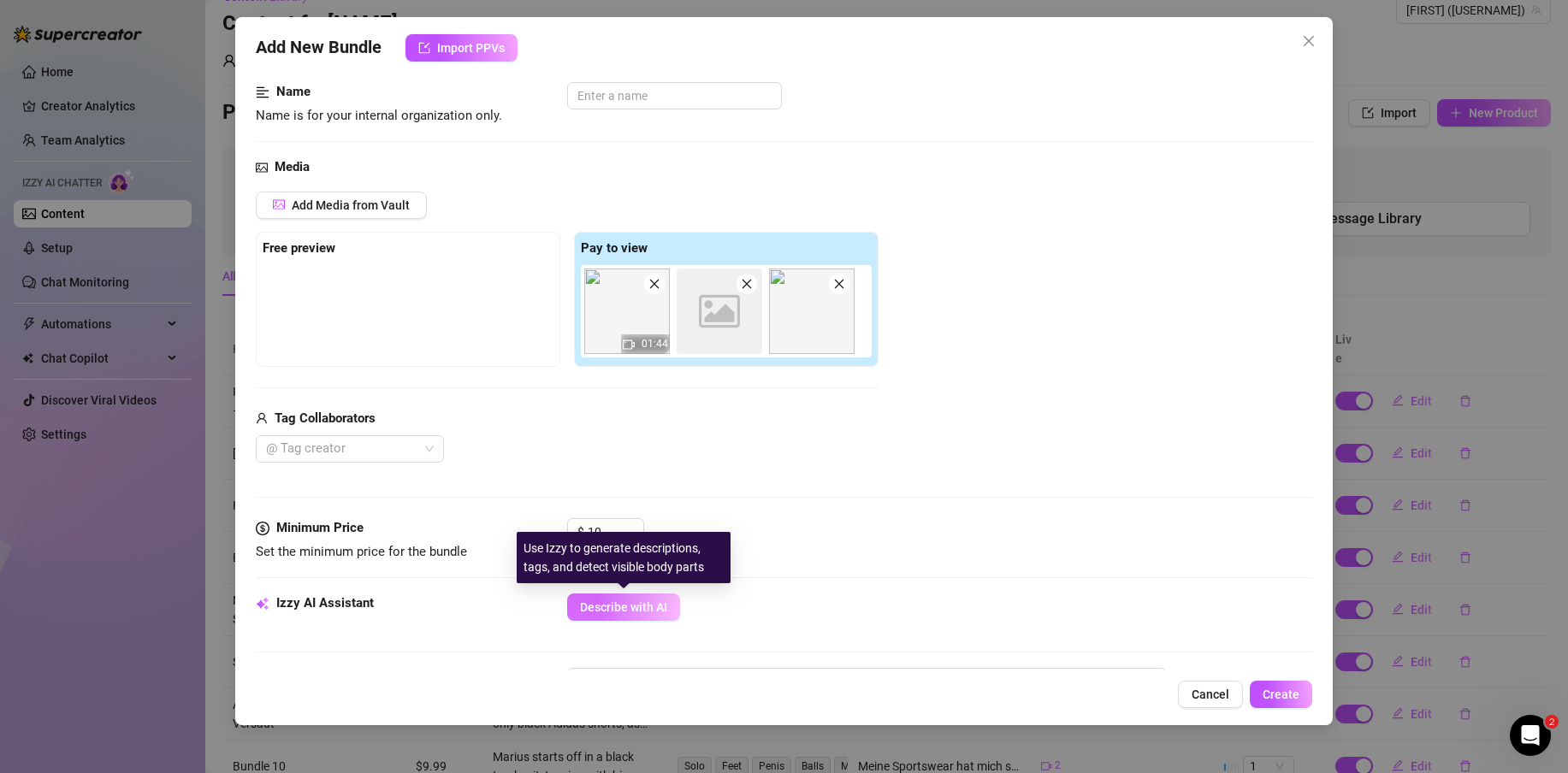 click on "Describe with AI" at bounding box center [624, 607] 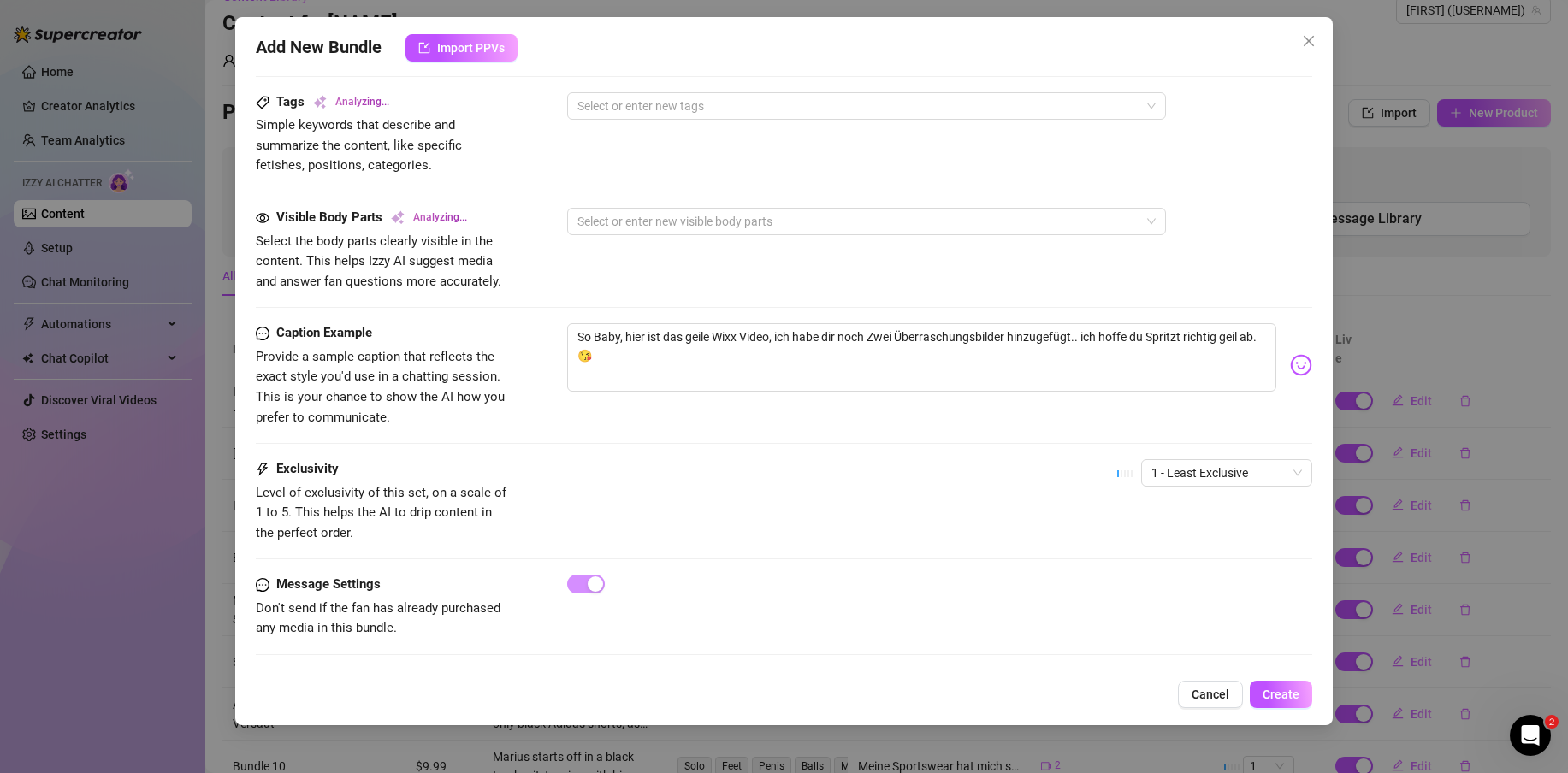 scroll, scrollTop: 0, scrollLeft: 0, axis: both 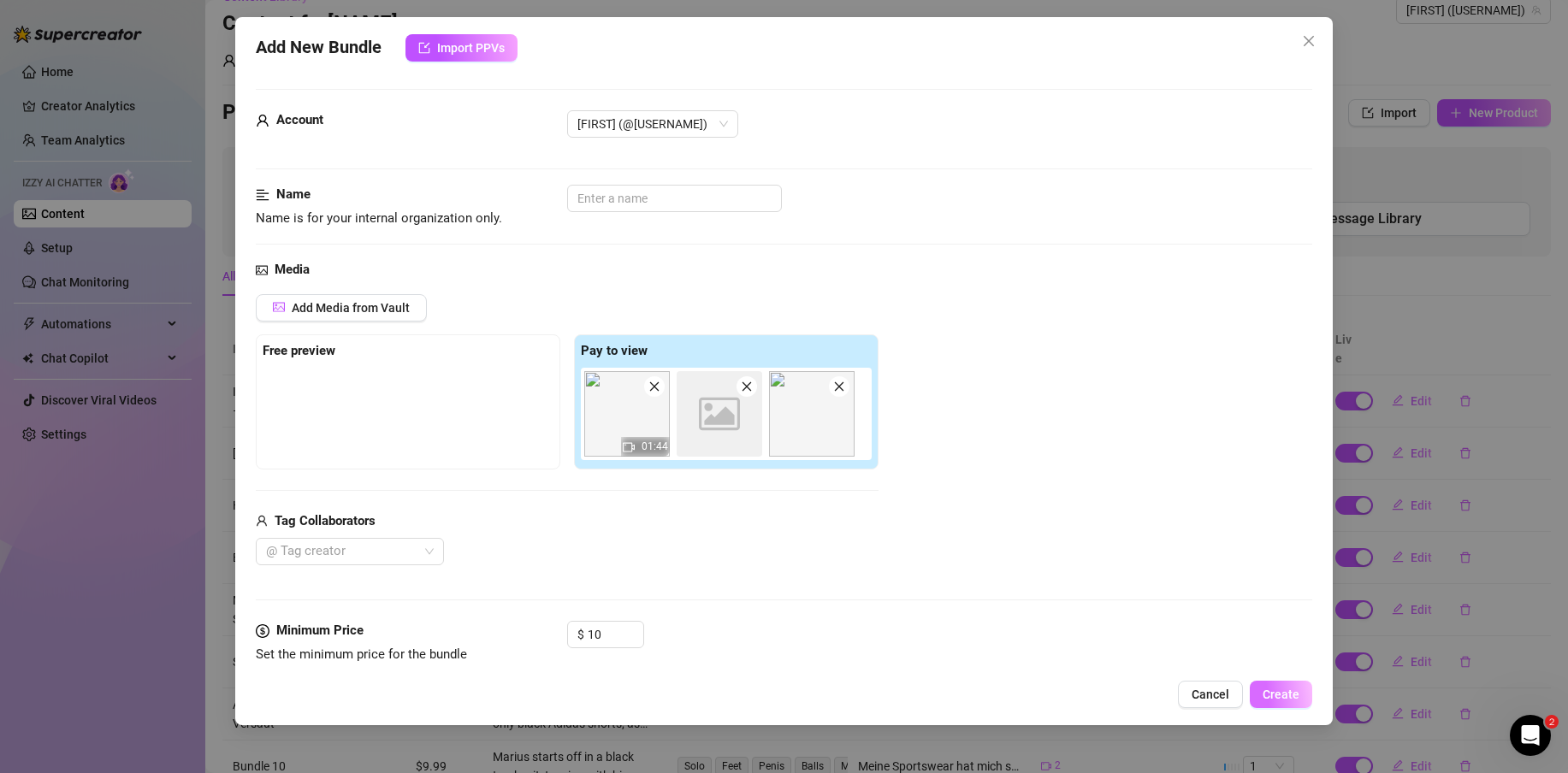click on "Create" at bounding box center (1281, 694) 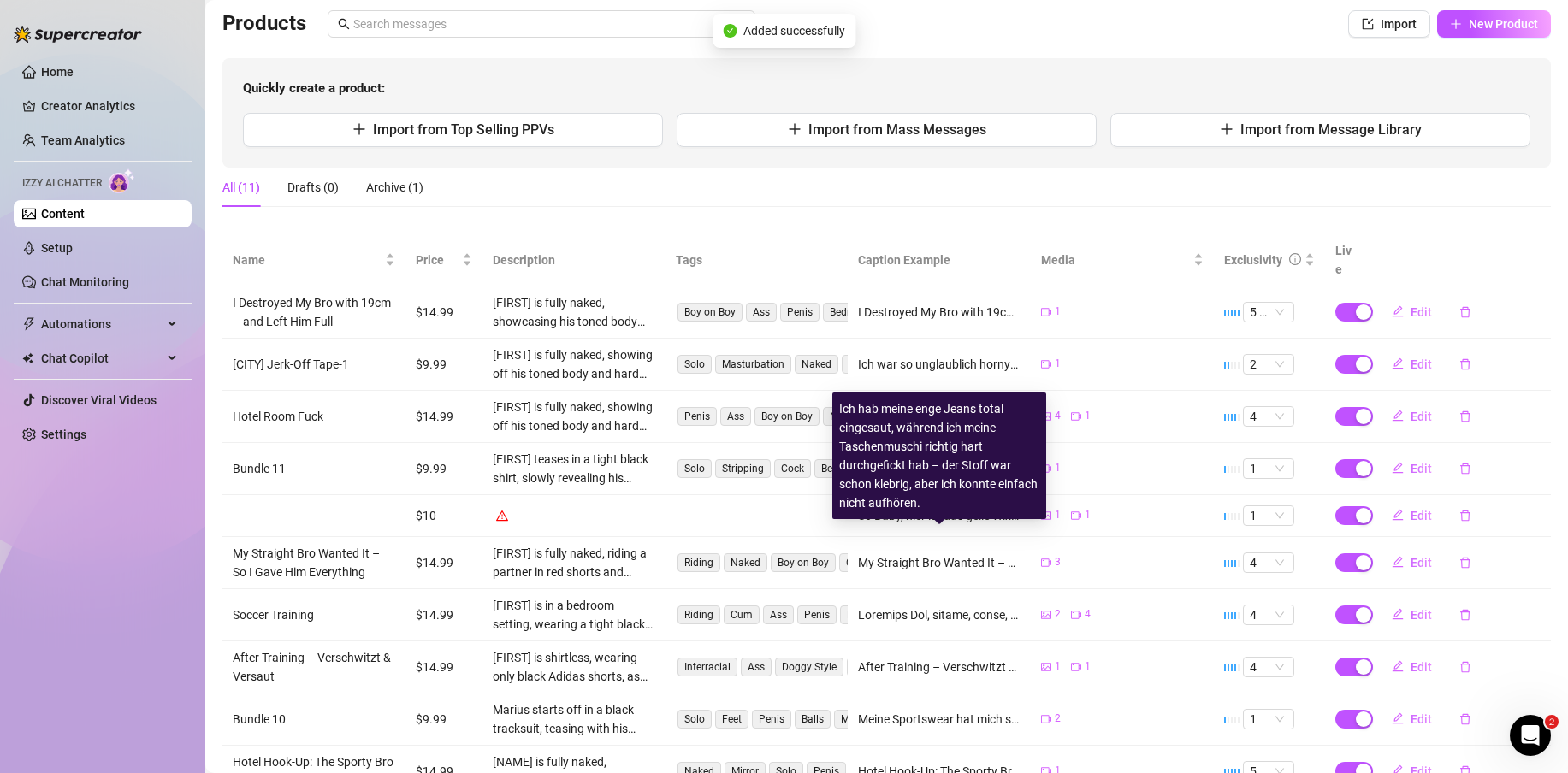 scroll, scrollTop: 223, scrollLeft: 0, axis: vertical 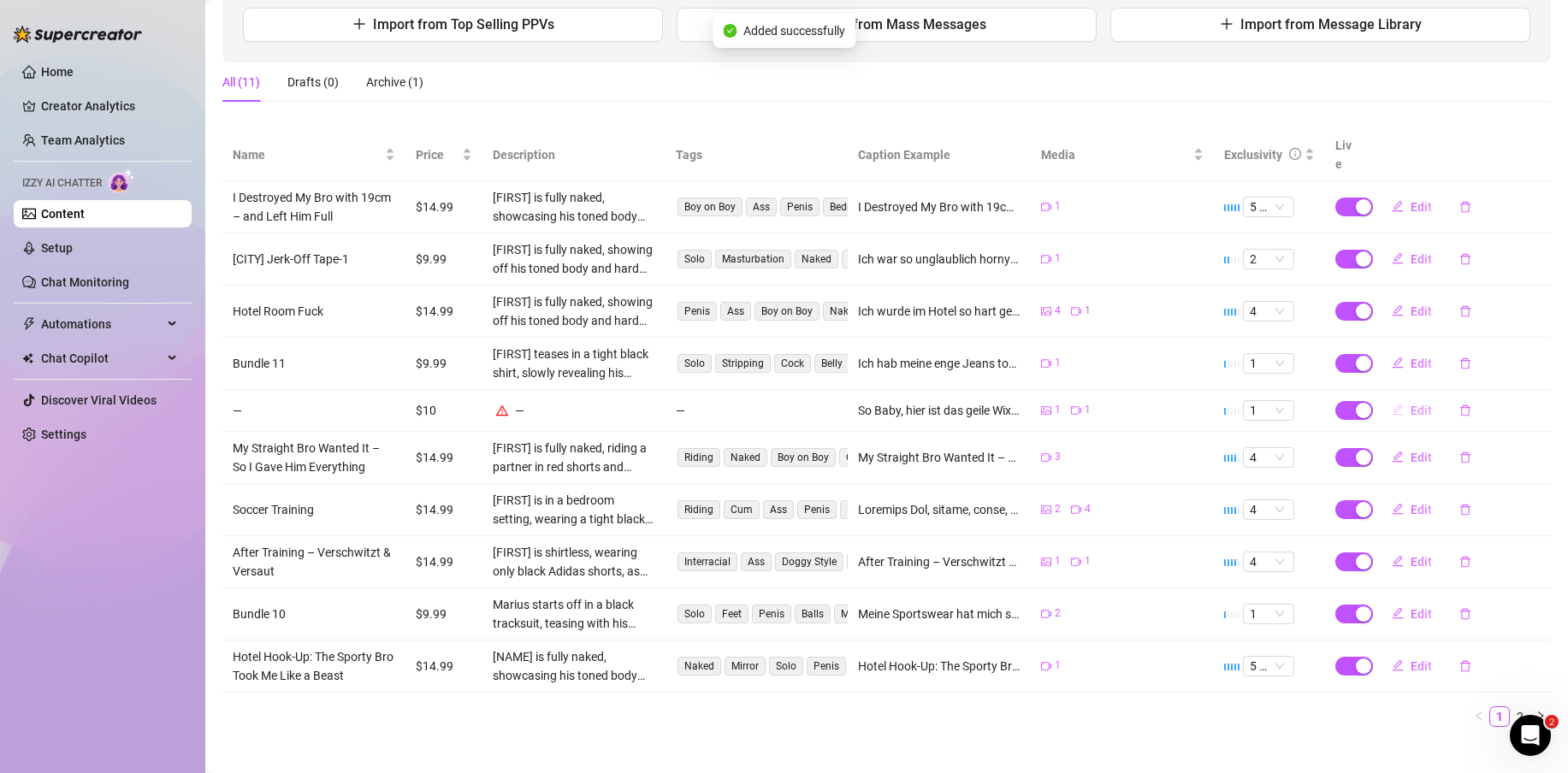 click on "Edit" at bounding box center (1421, 410) 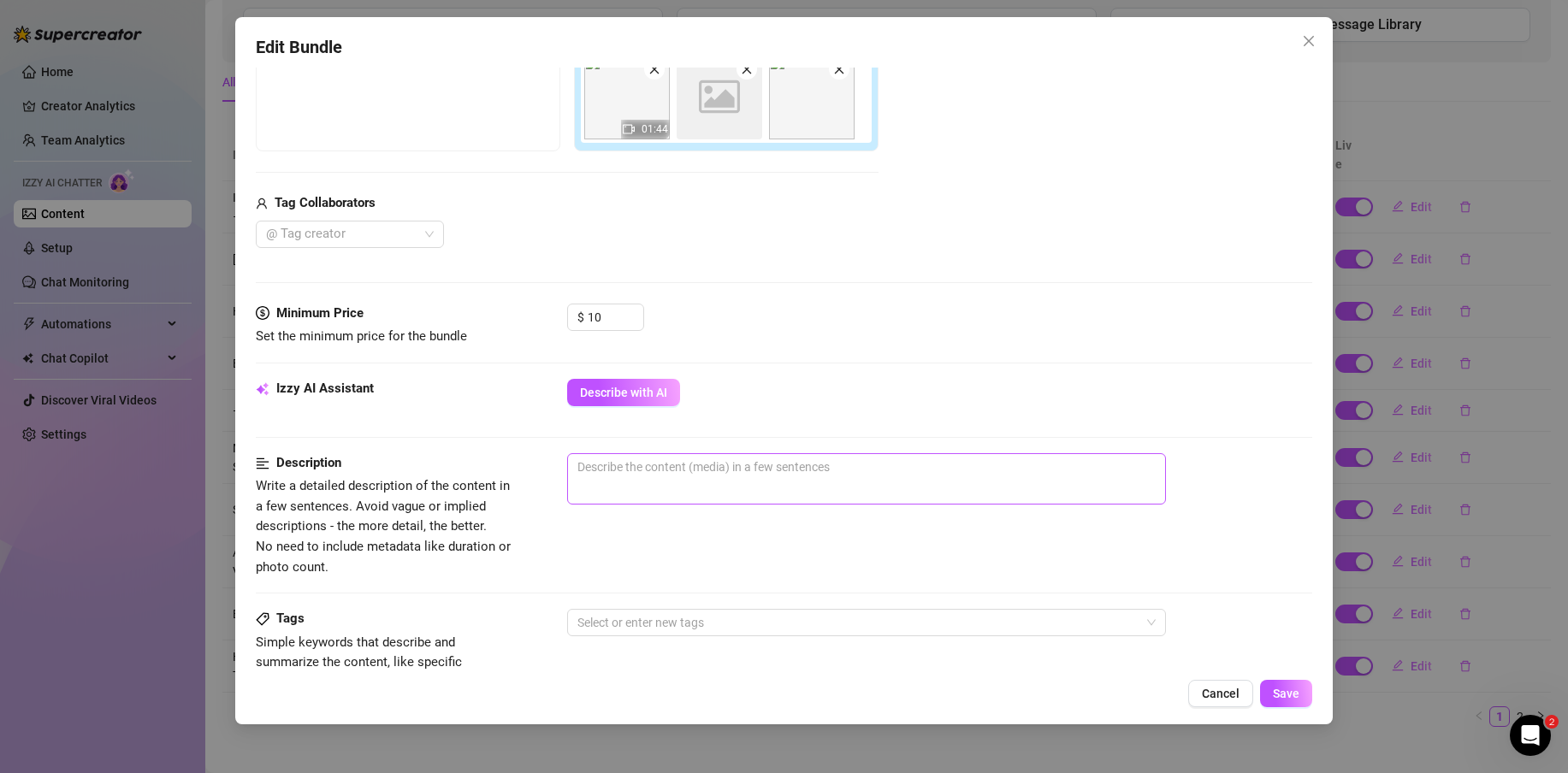 scroll, scrollTop: 321, scrollLeft: 0, axis: vertical 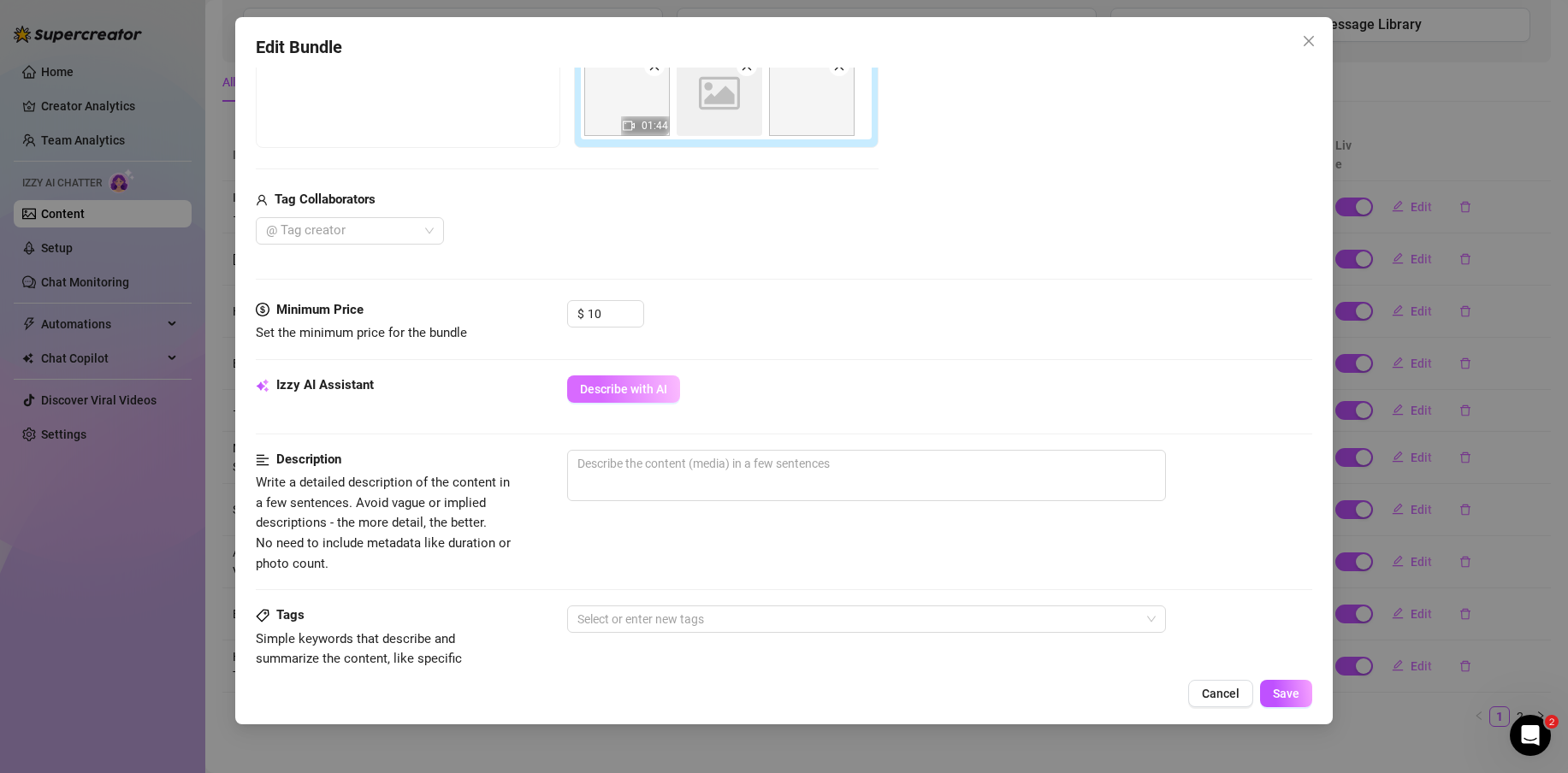 click on "Describe with AI" at bounding box center [624, 389] 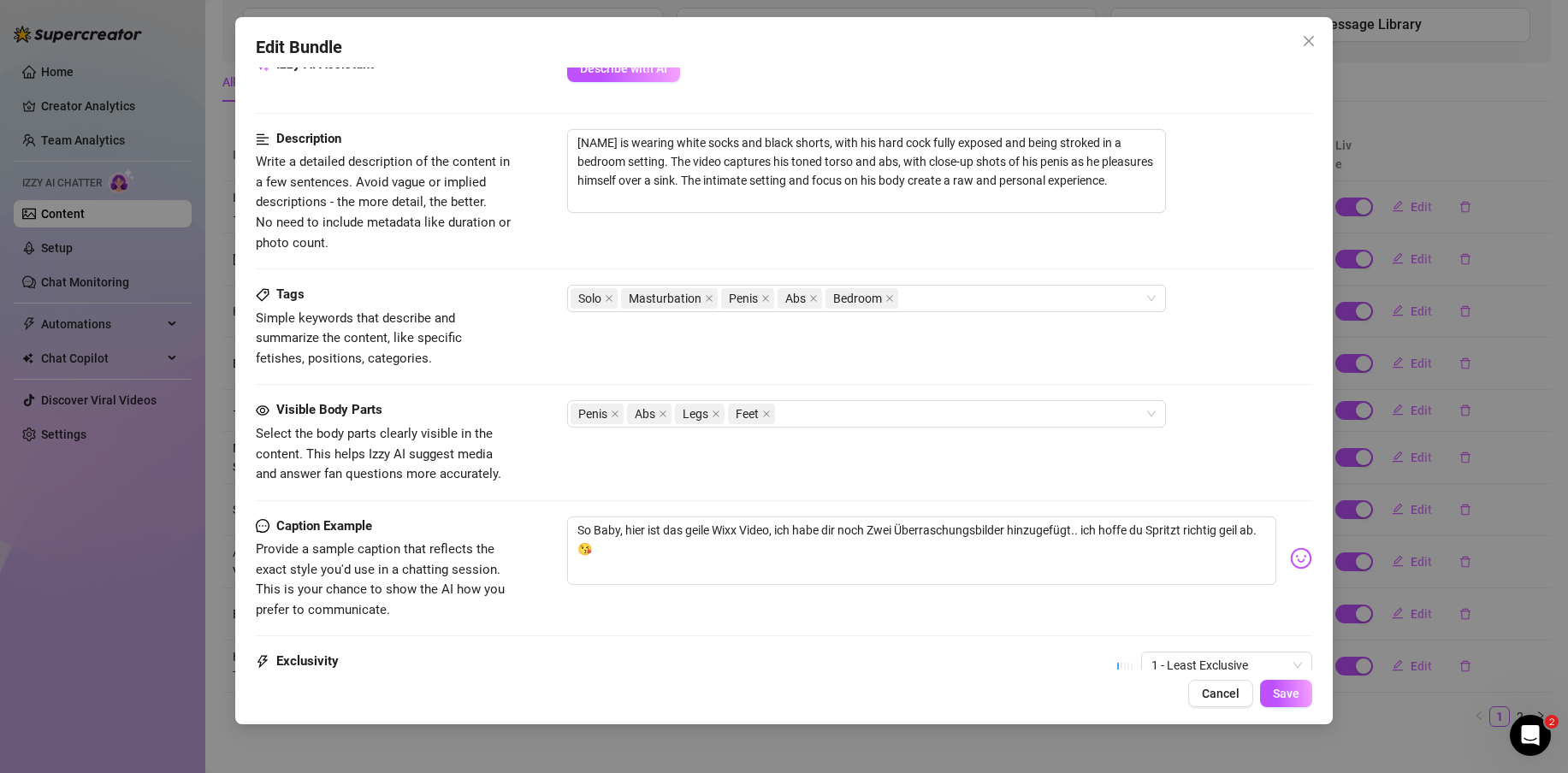 scroll, scrollTop: 756, scrollLeft: 0, axis: vertical 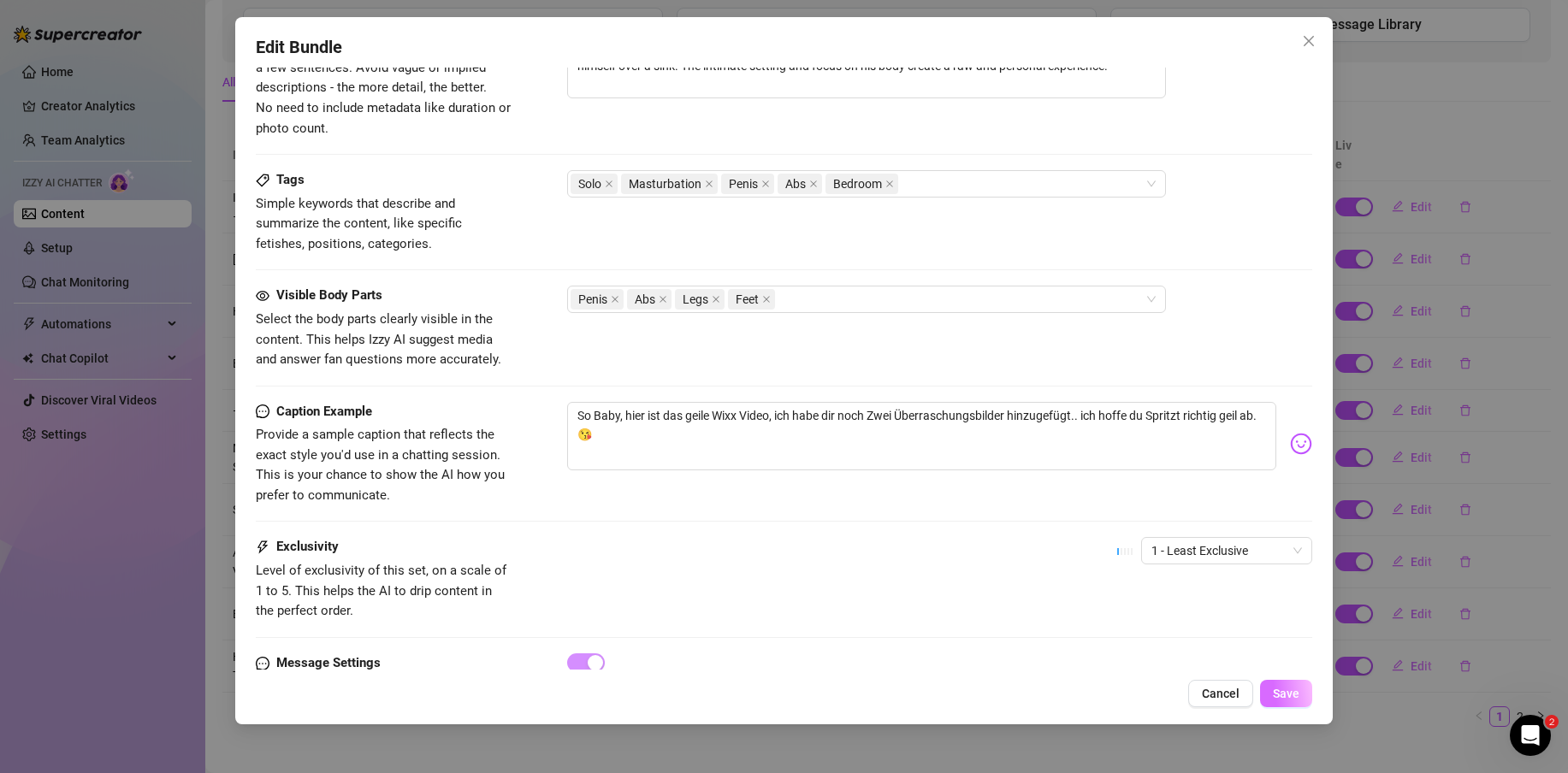 click on "Save" at bounding box center (1286, 693) 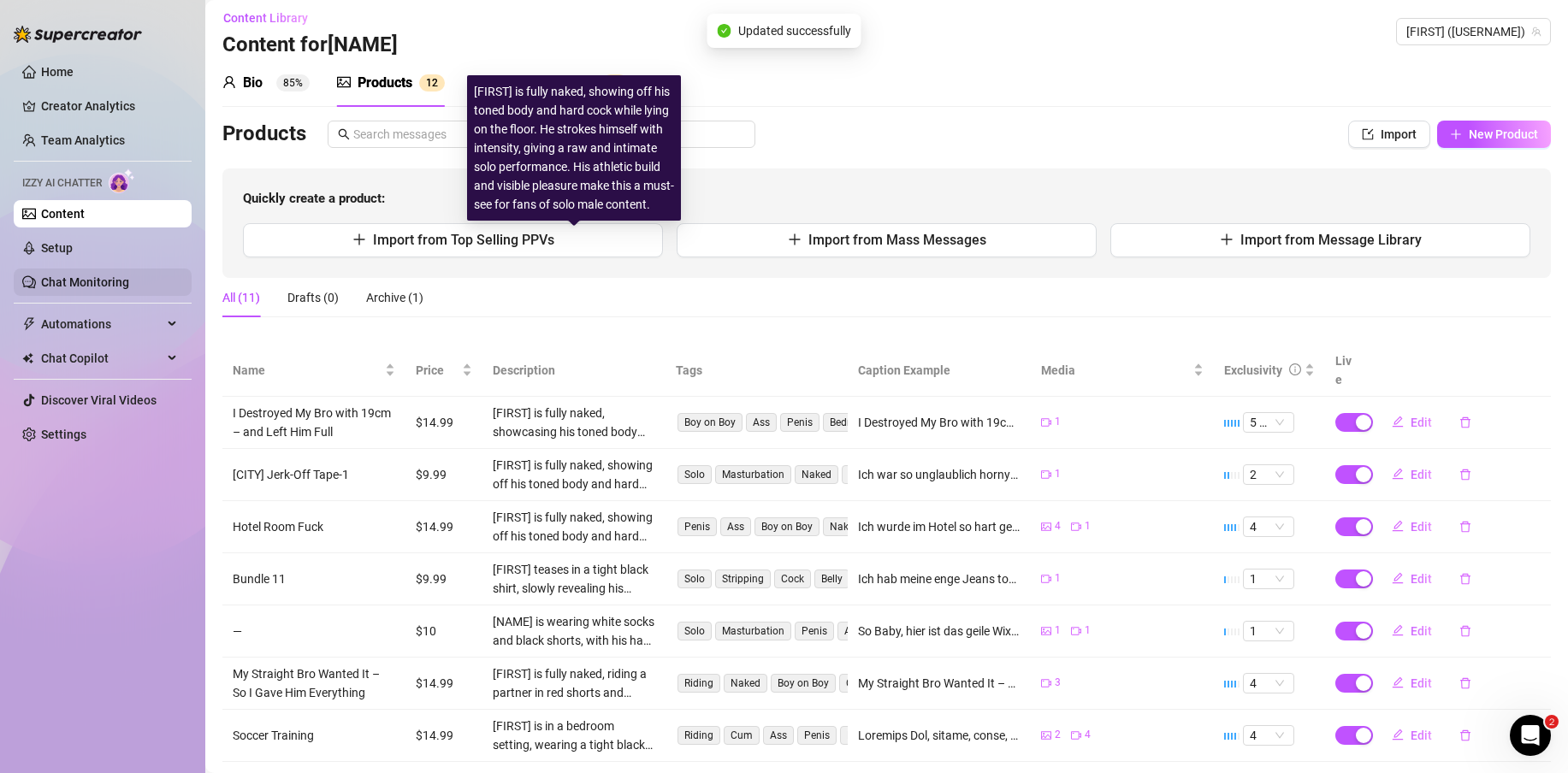 scroll, scrollTop: 0, scrollLeft: 0, axis: both 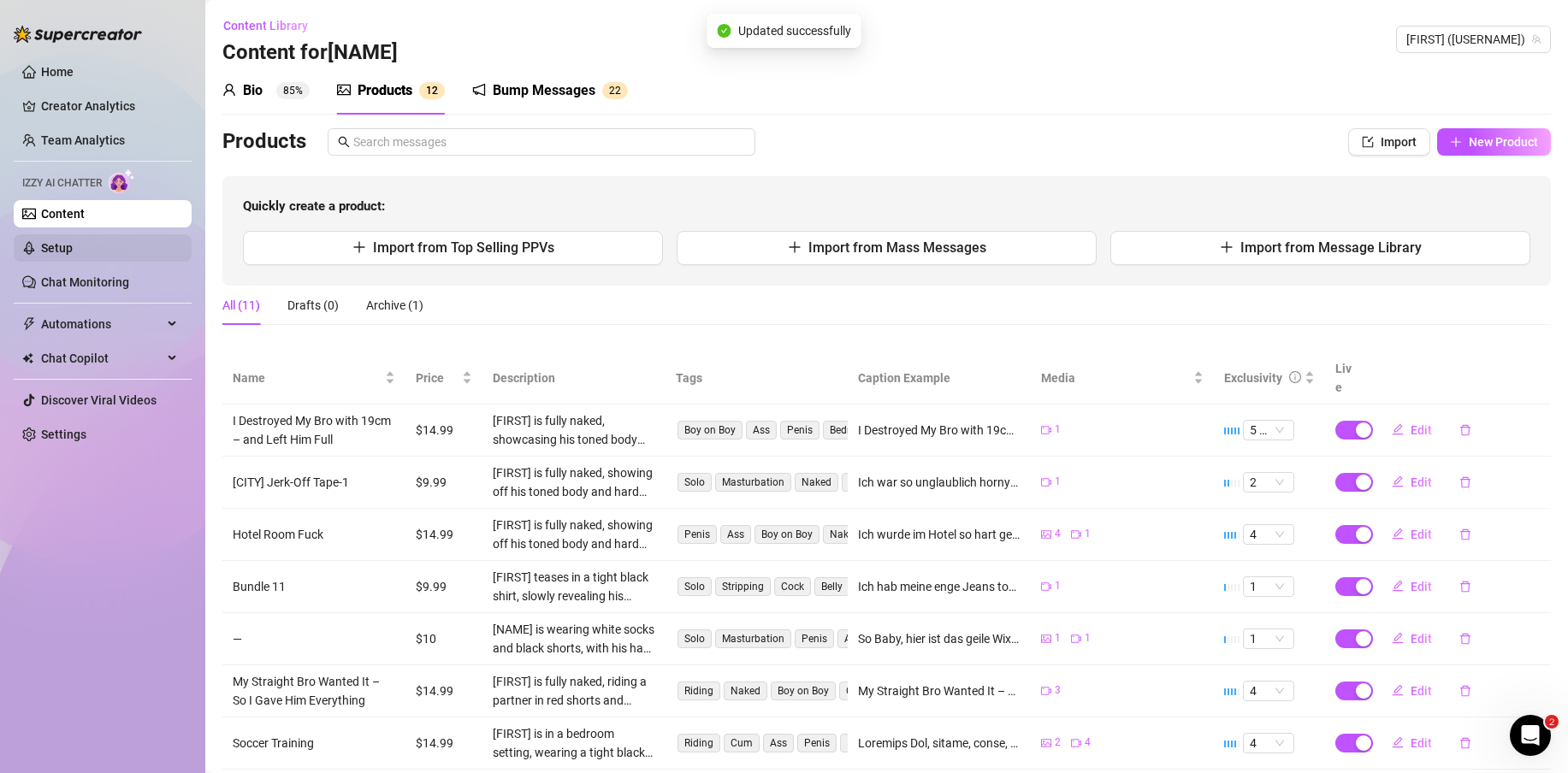 click on "Setup" at bounding box center (56, 248) 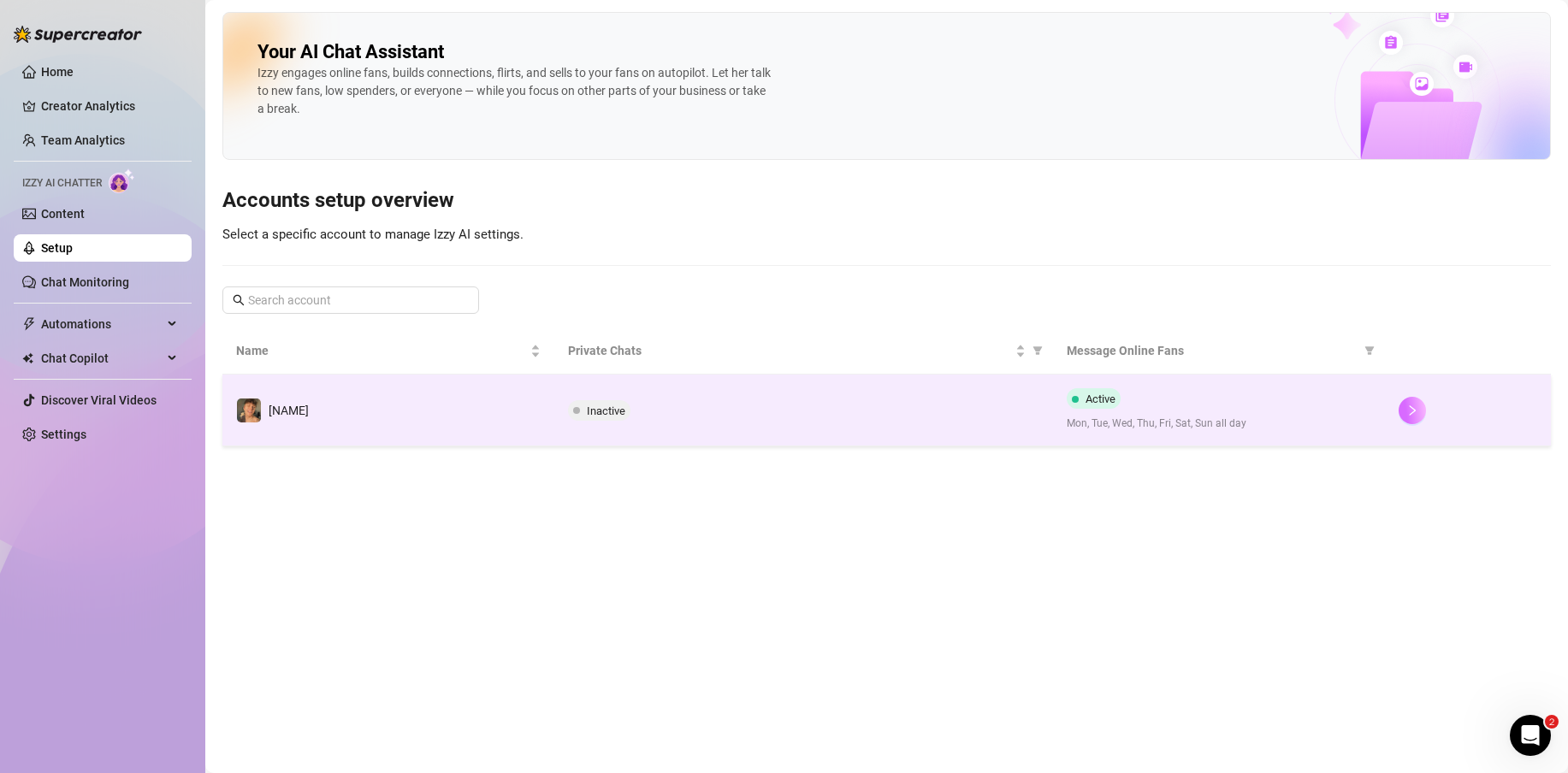 click 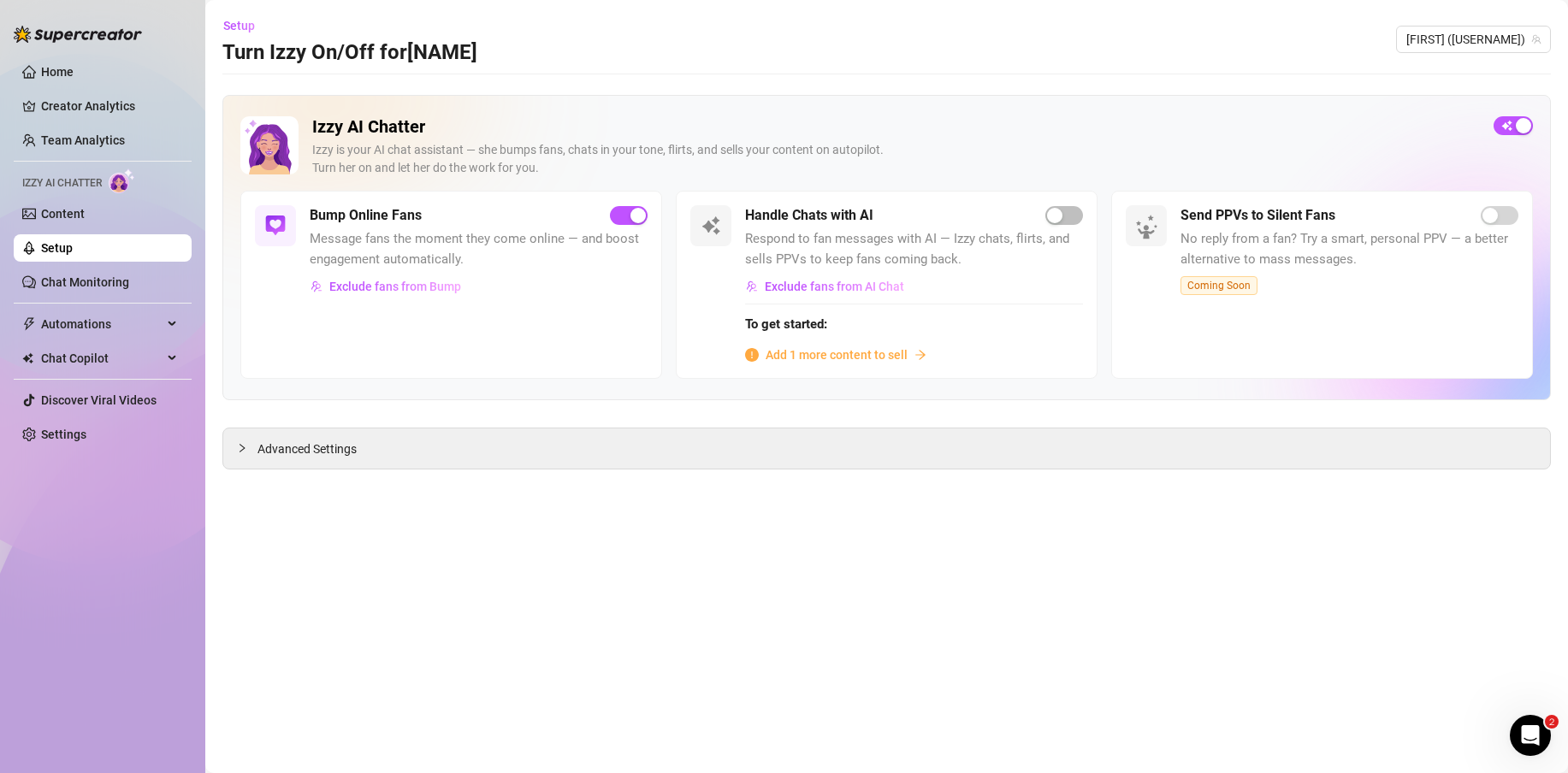 click on "Add 1 more content to sell" at bounding box center [837, 355] 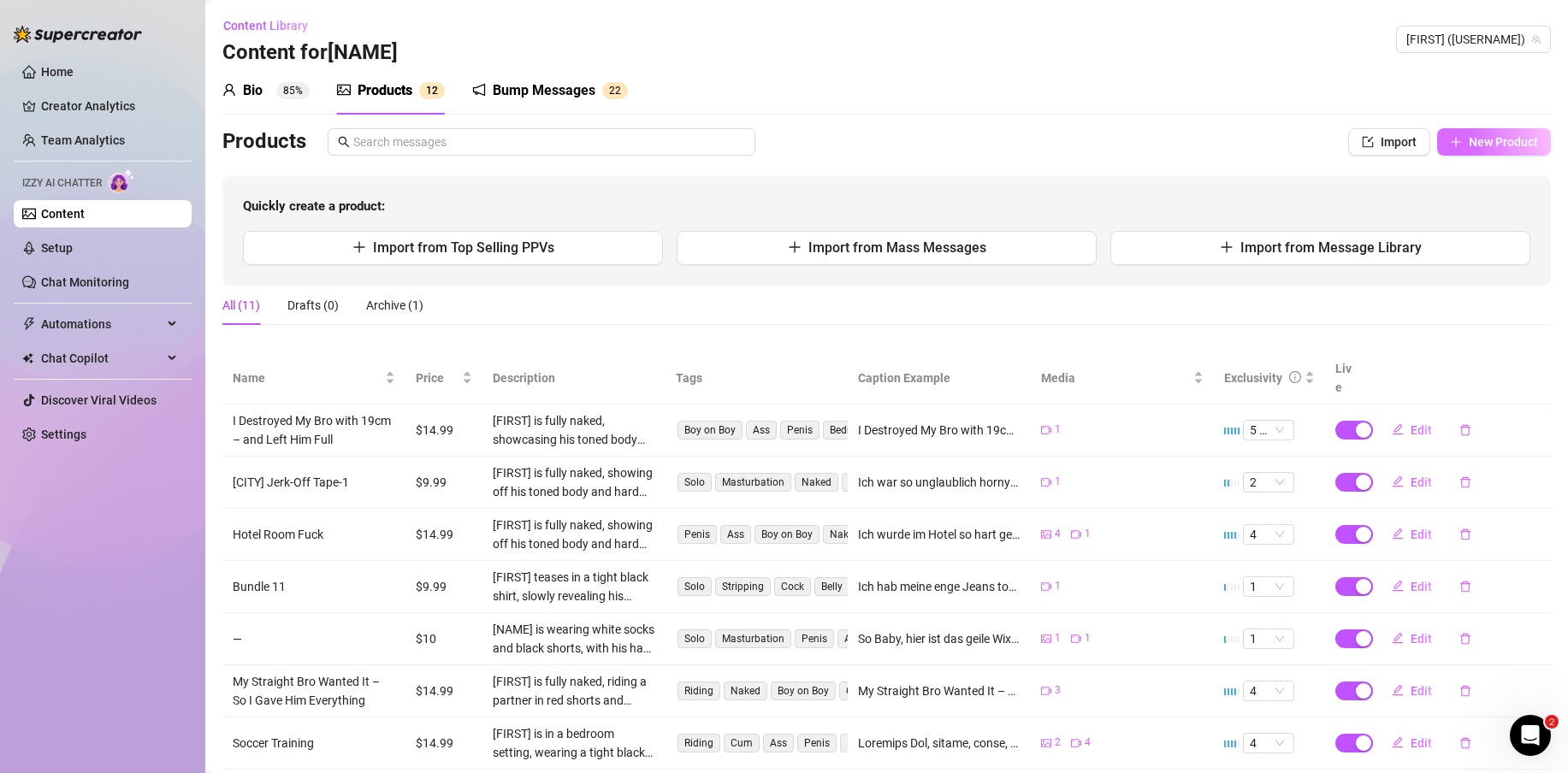 click on "New Product" at bounding box center [1503, 142] 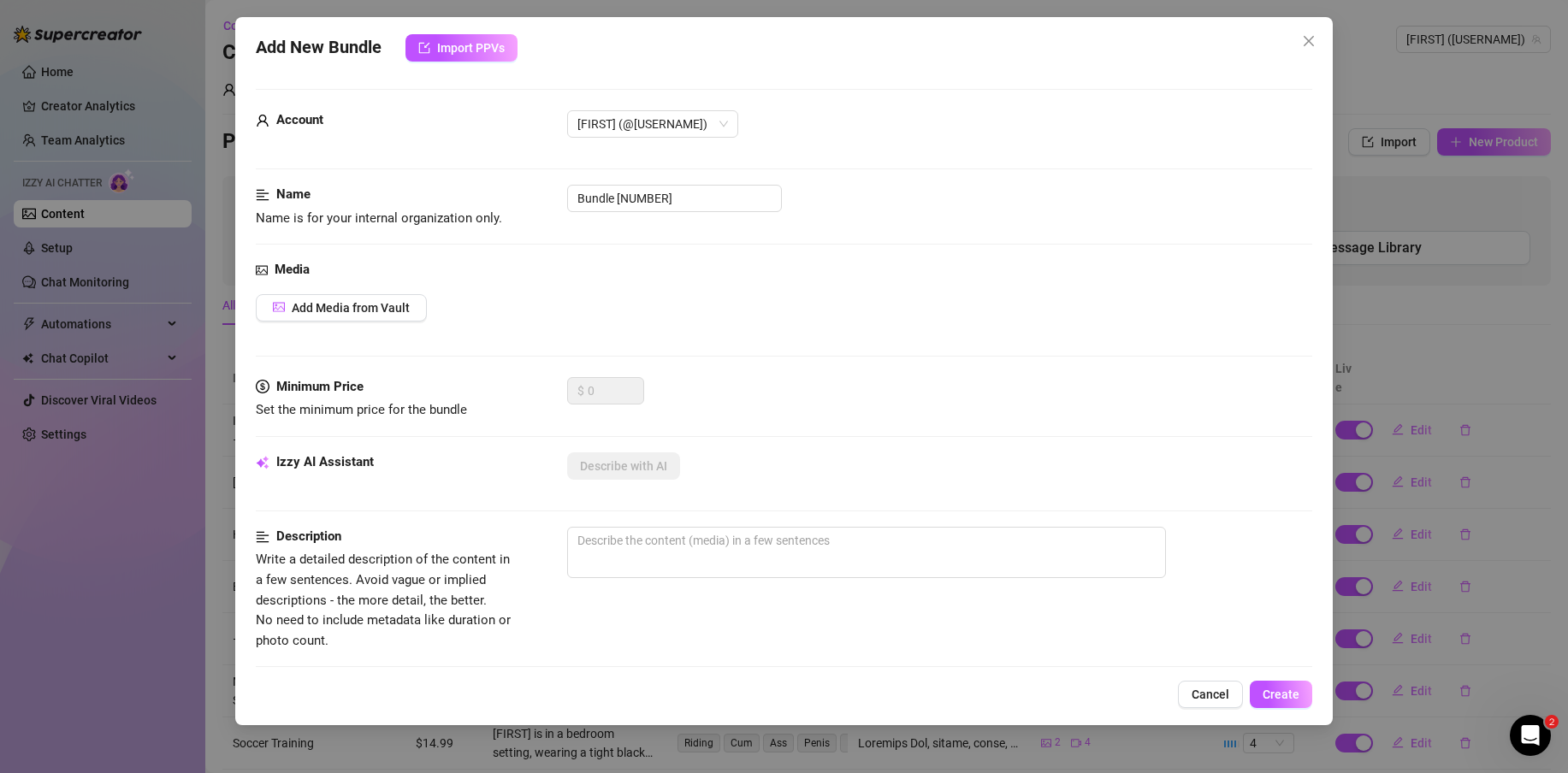 drag, startPoint x: 1308, startPoint y: 38, endPoint x: 1410, endPoint y: 103, distance: 120.9504 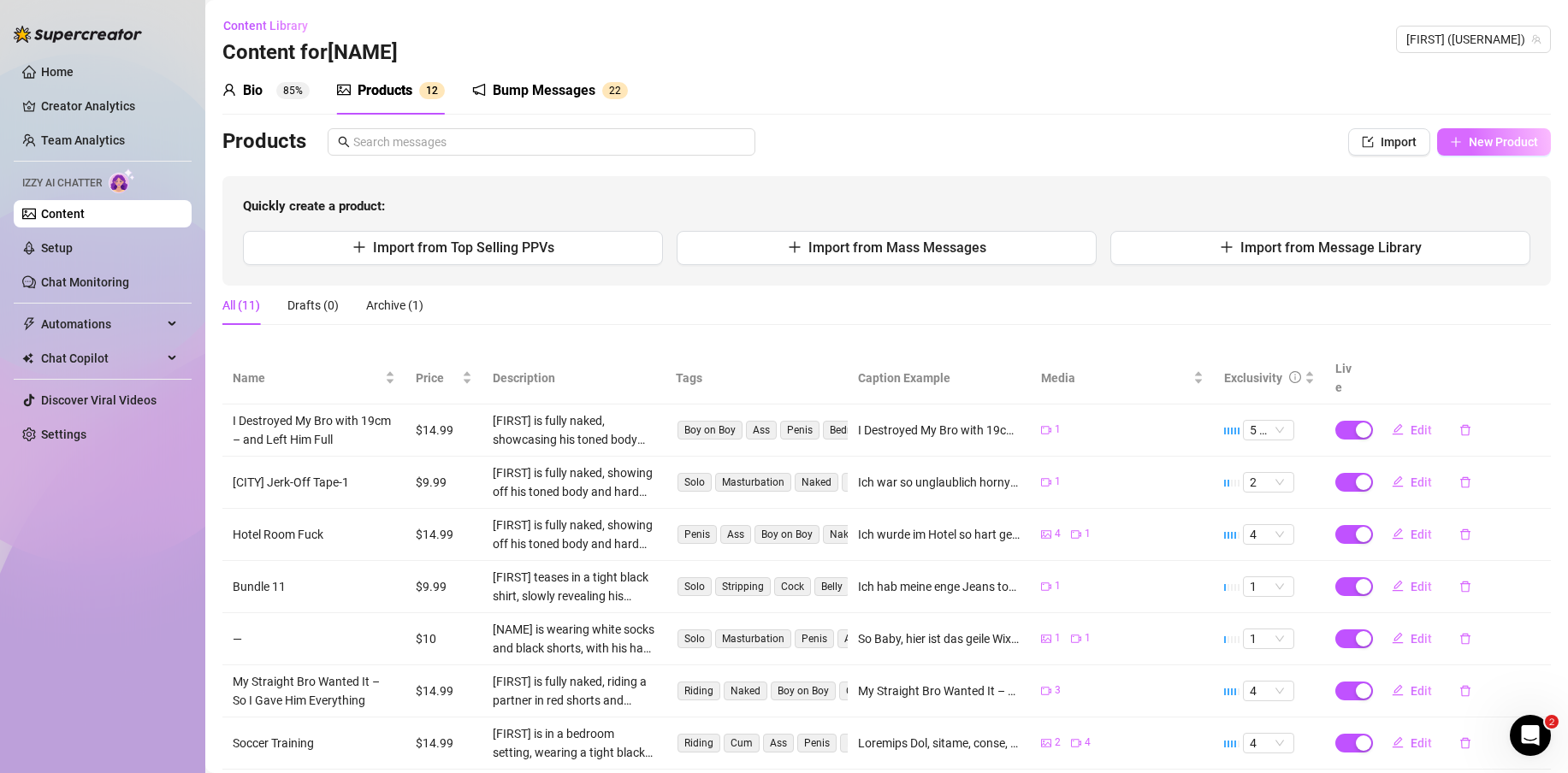 click on "New Product" at bounding box center (1503, 142) 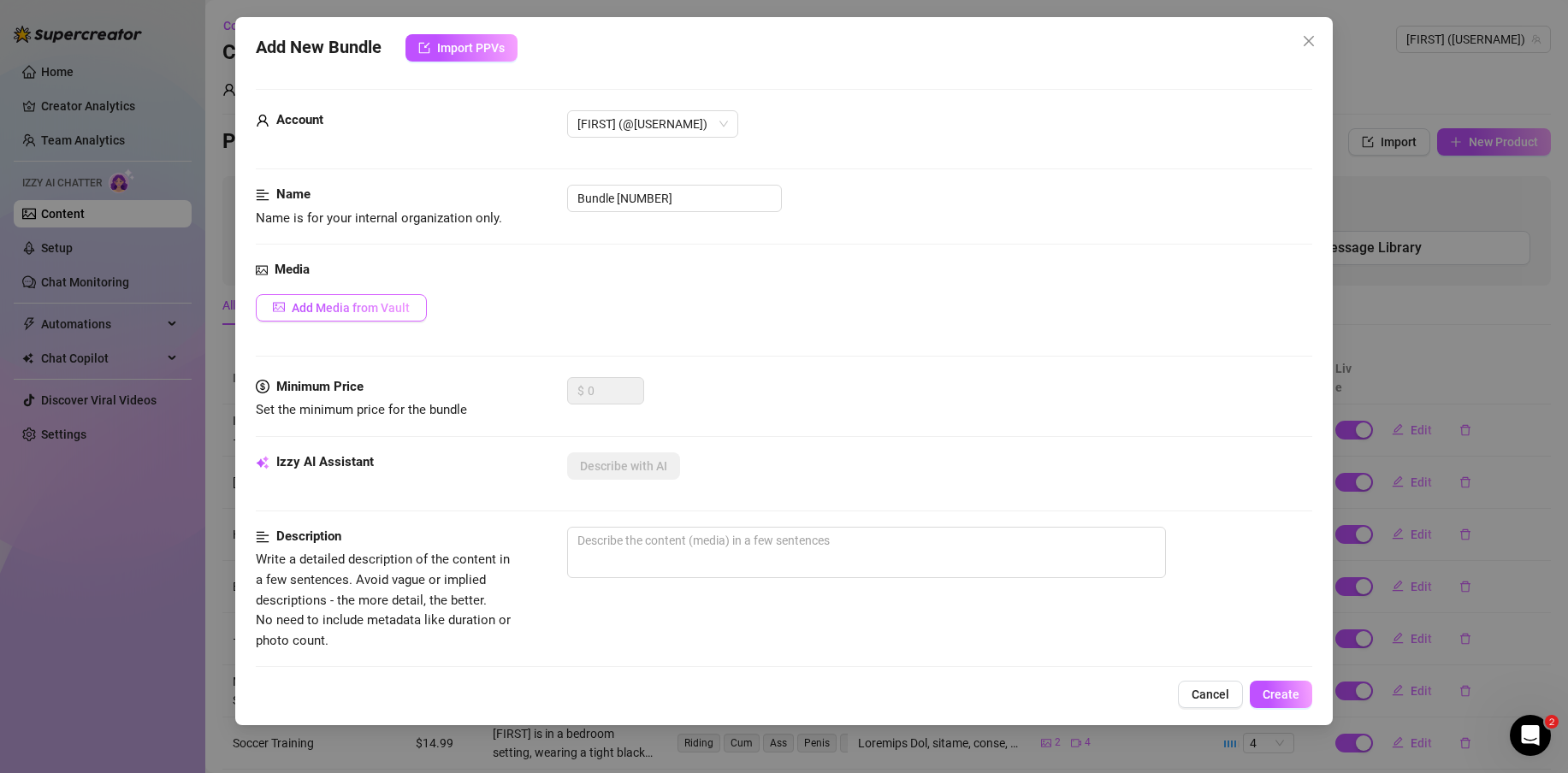 click on "Add Media from Vault" at bounding box center [351, 308] 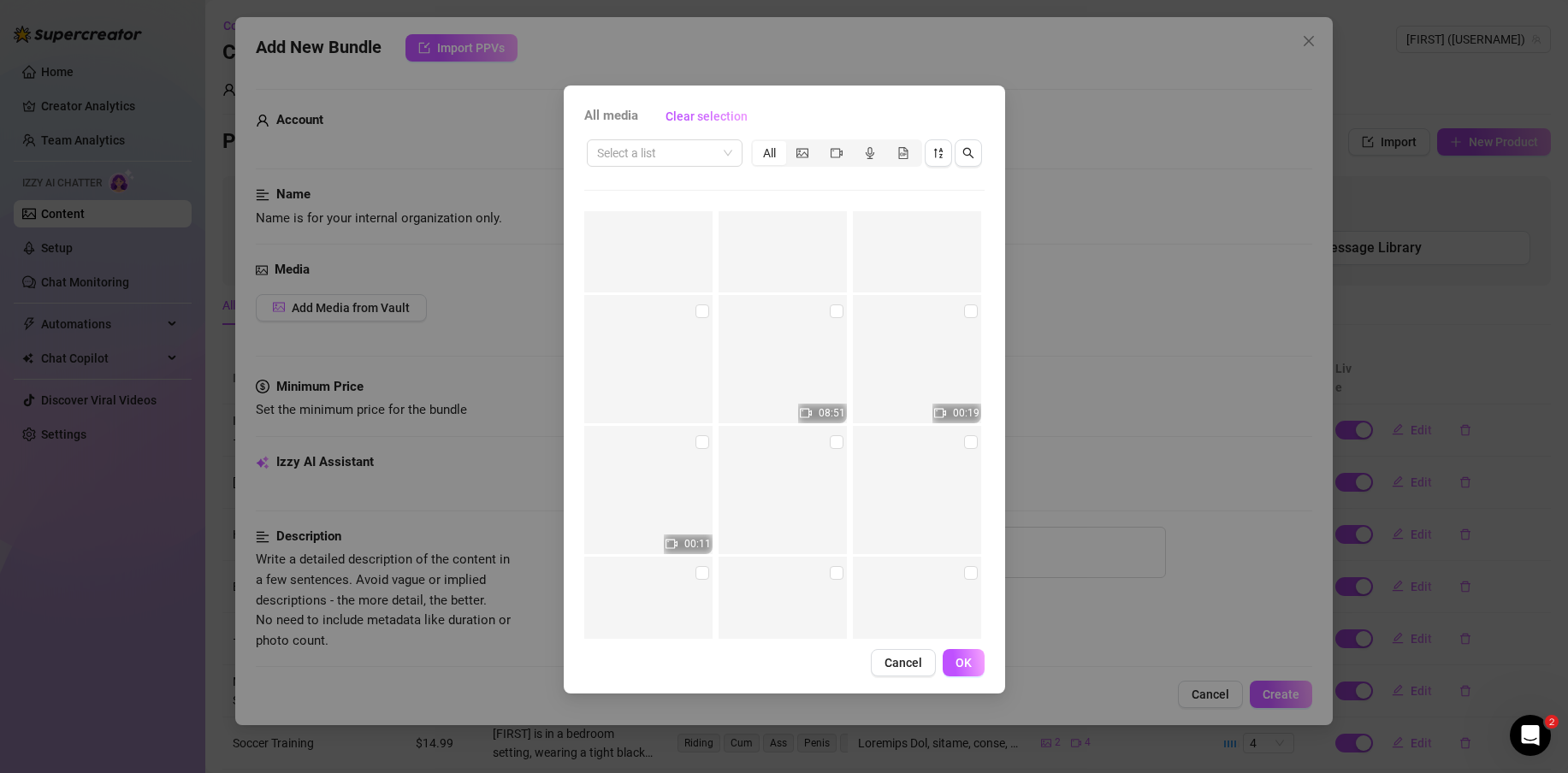 scroll, scrollTop: 10240, scrollLeft: 0, axis: vertical 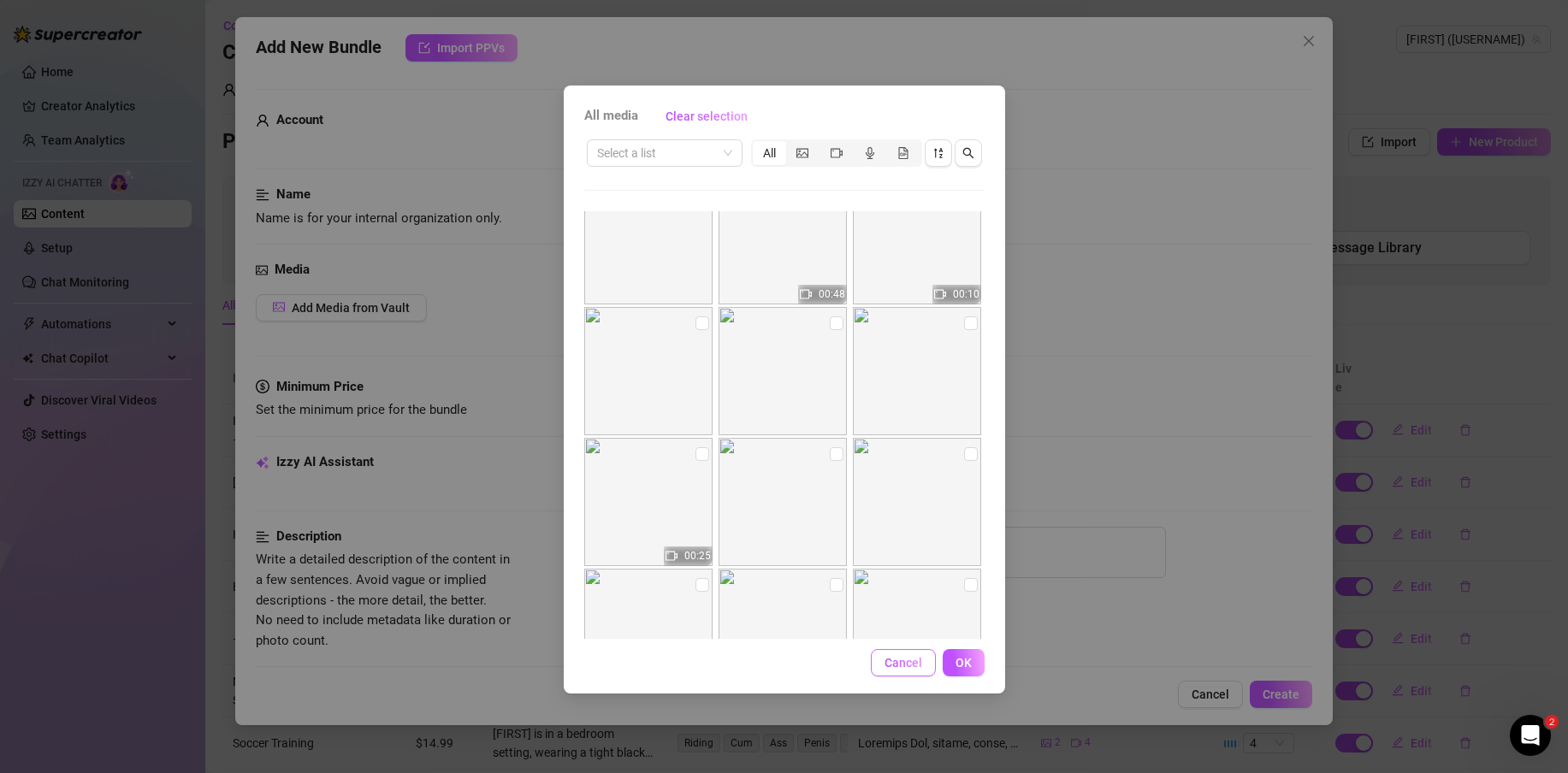 click on "Cancel" at bounding box center (903, 663) 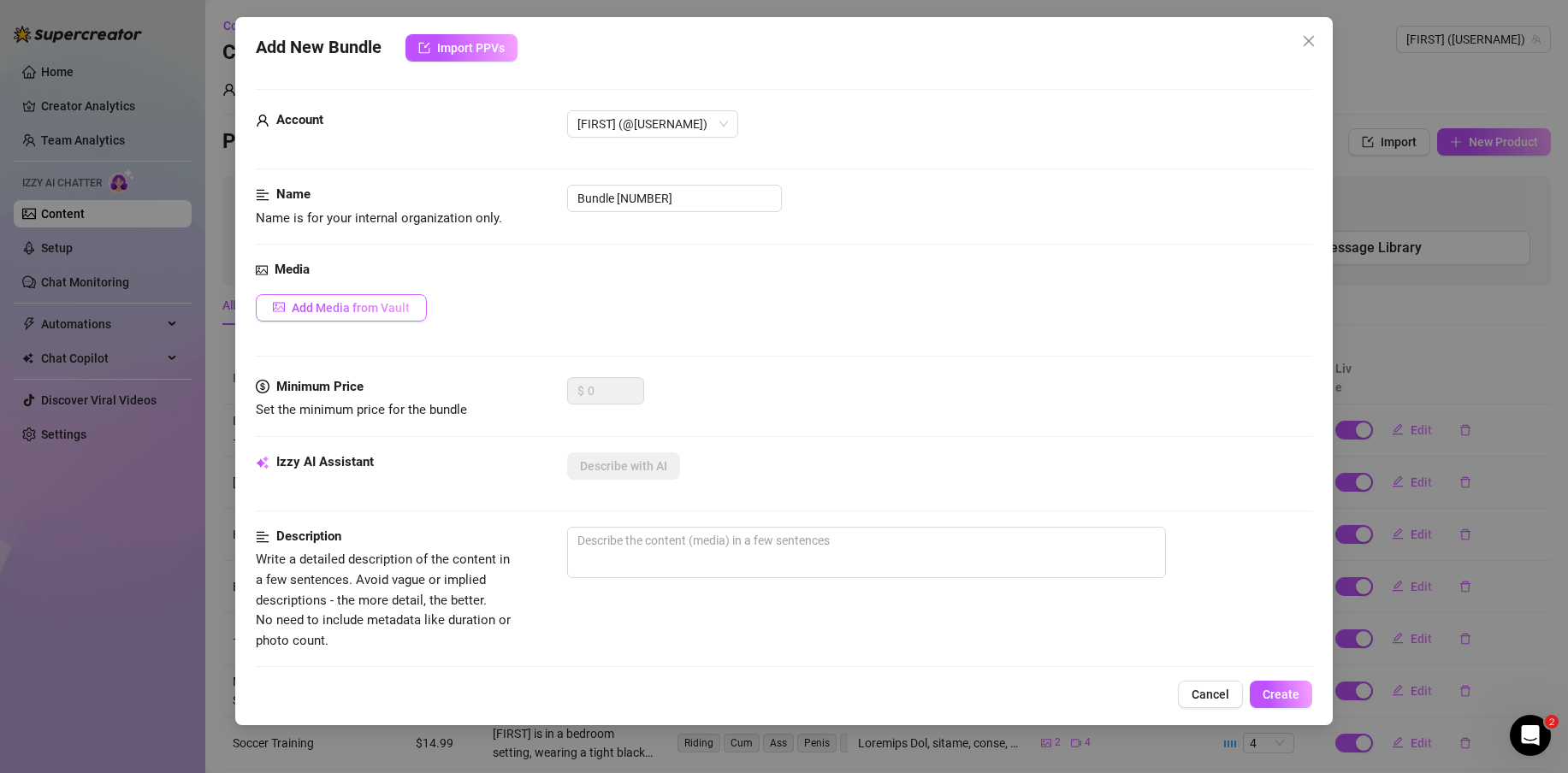 click on "Add Media from Vault" at bounding box center (341, 308) 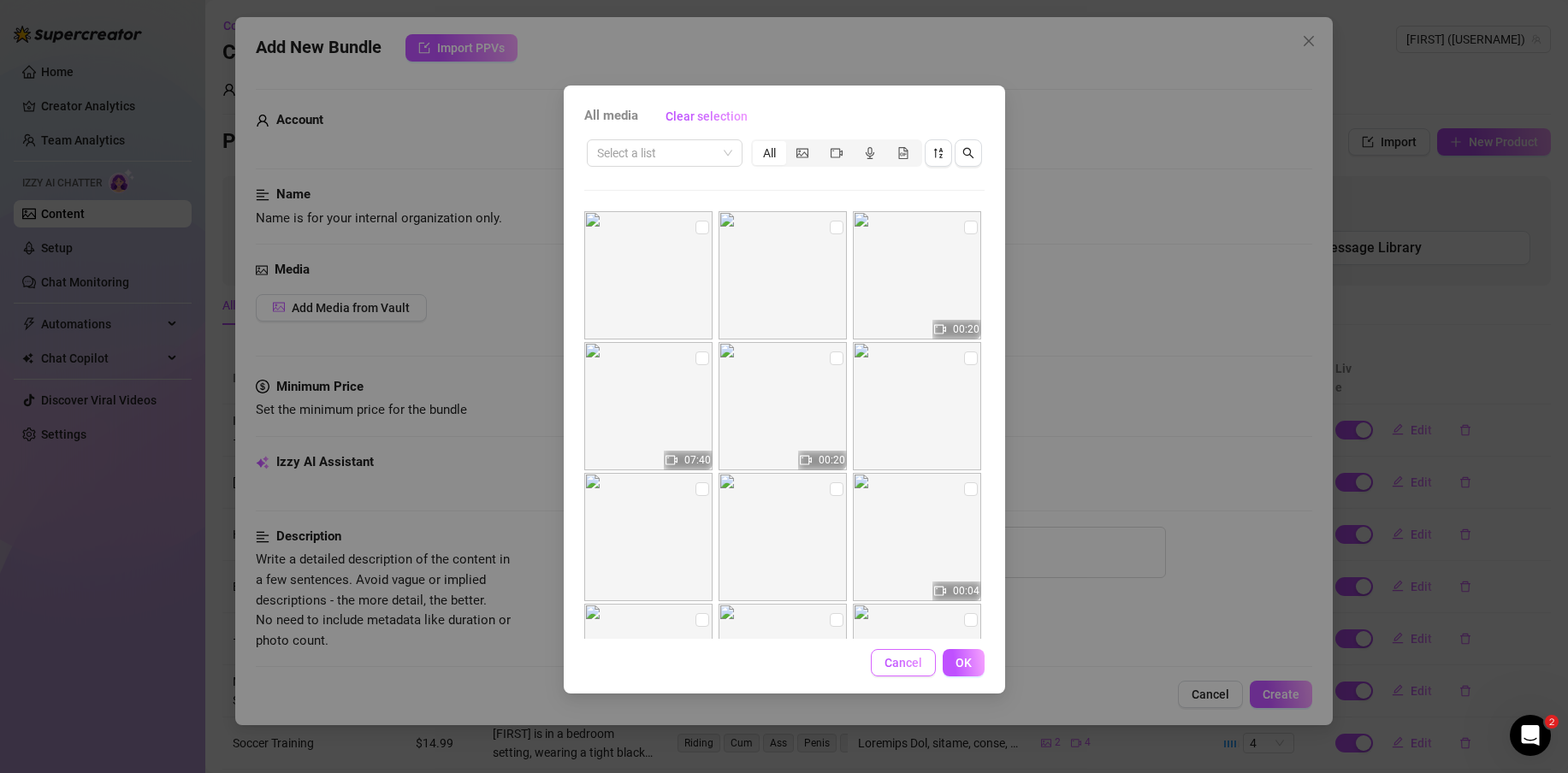 drag, startPoint x: 866, startPoint y: 662, endPoint x: 883, endPoint y: 662, distance: 17 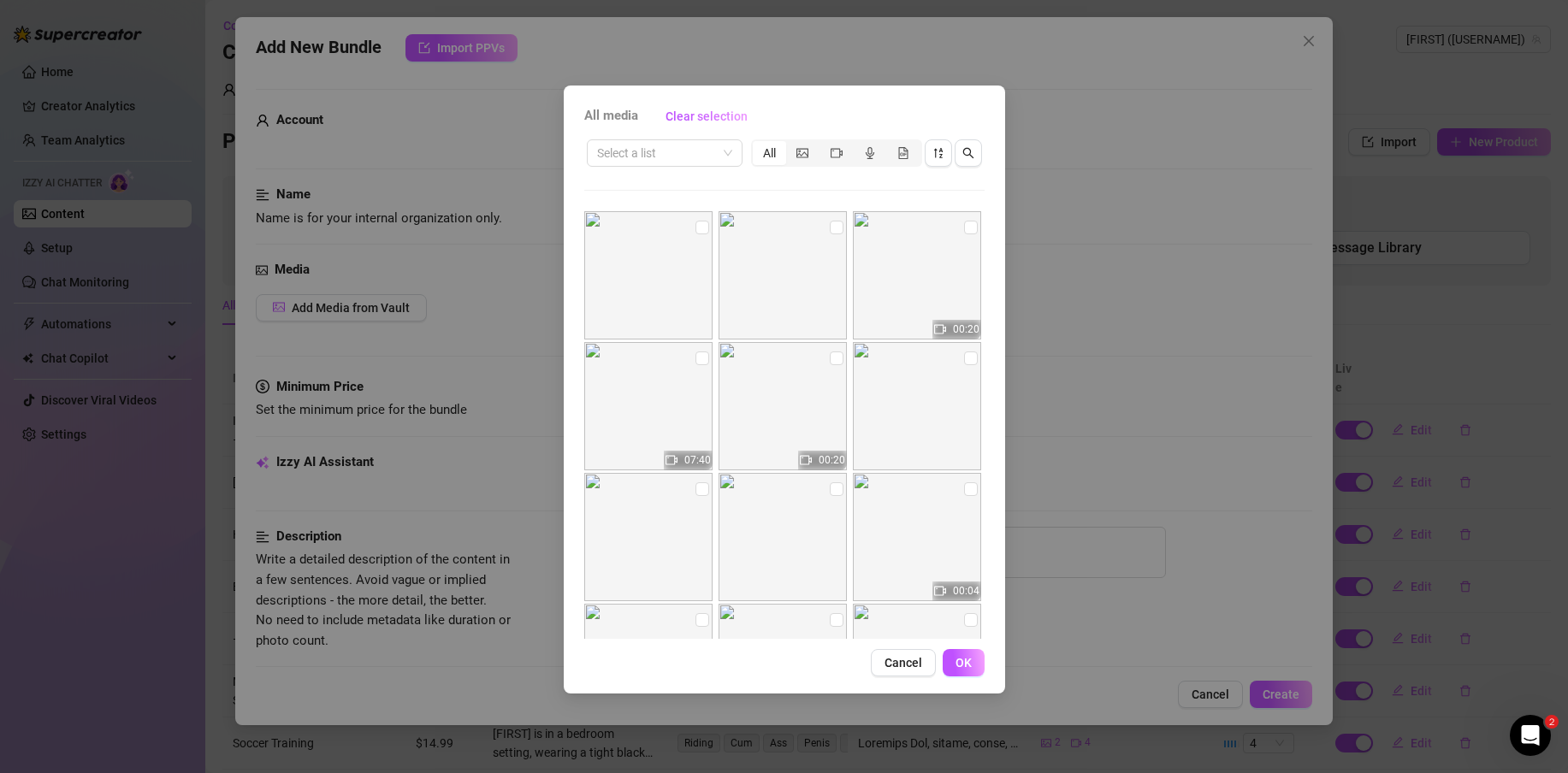 click on "Cancel" at bounding box center [903, 663] 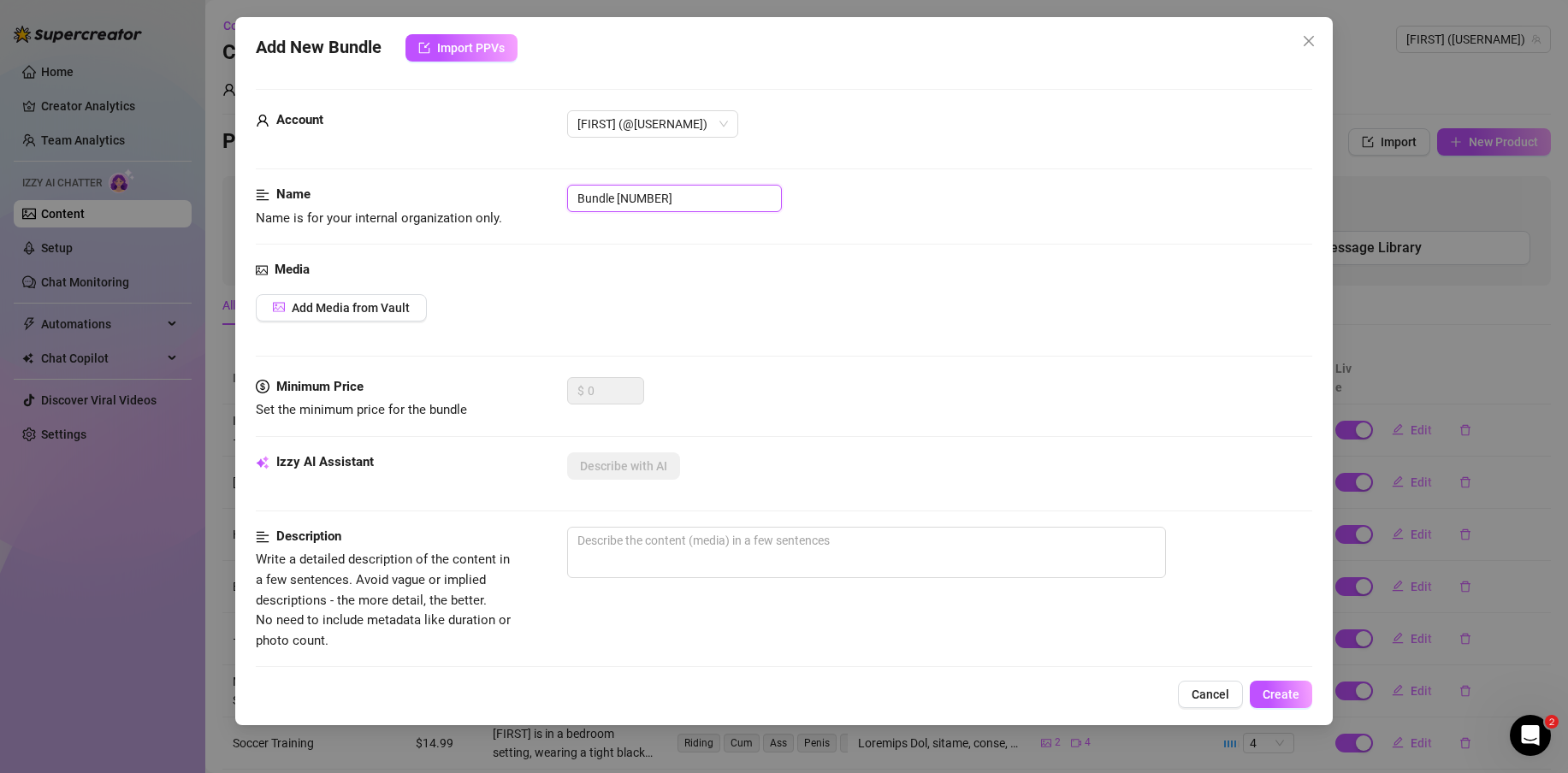 click on "Bundle [NUMBER]" at bounding box center [674, 198] 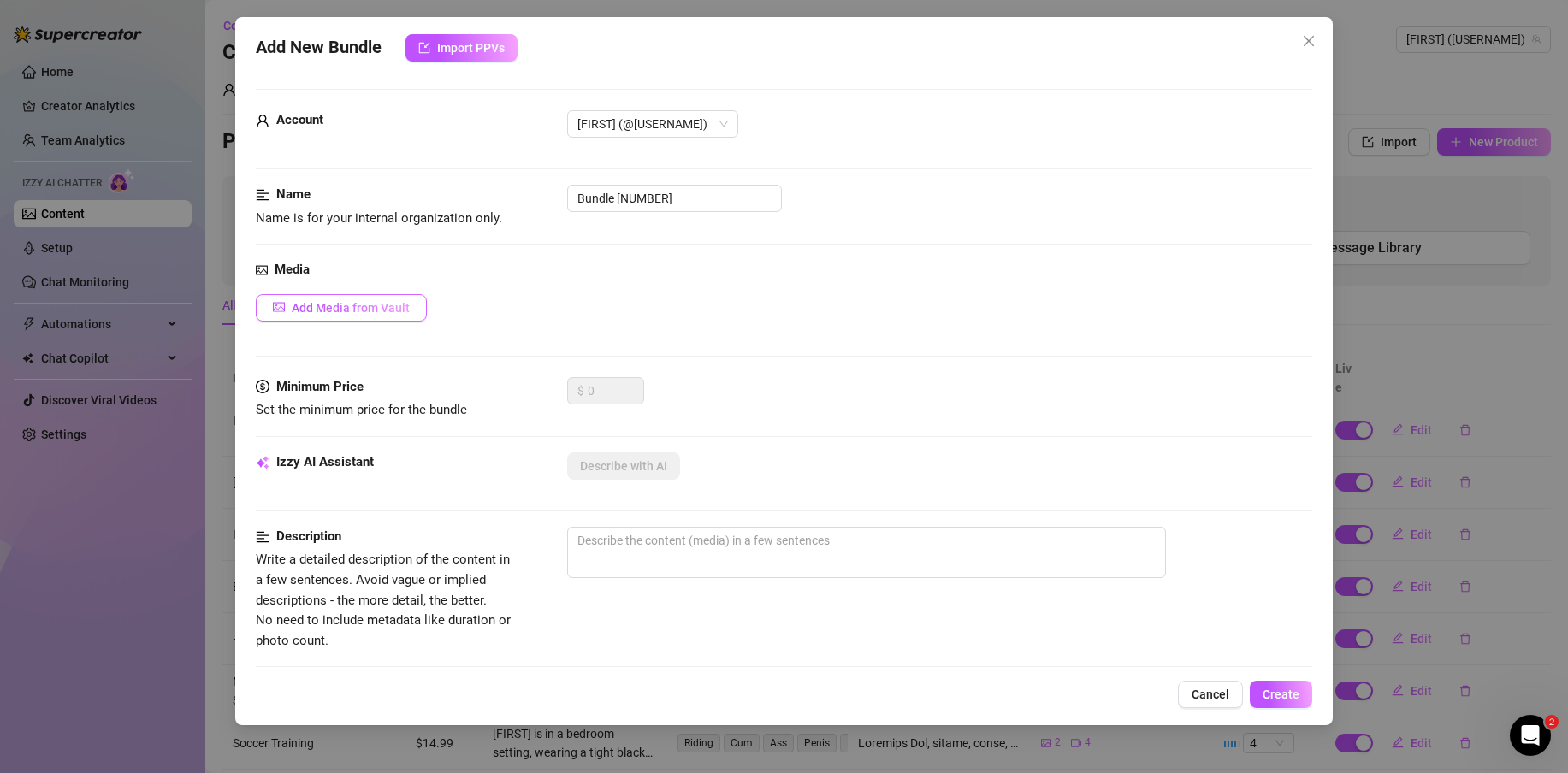 click on "Add Media from Vault" at bounding box center [351, 308] 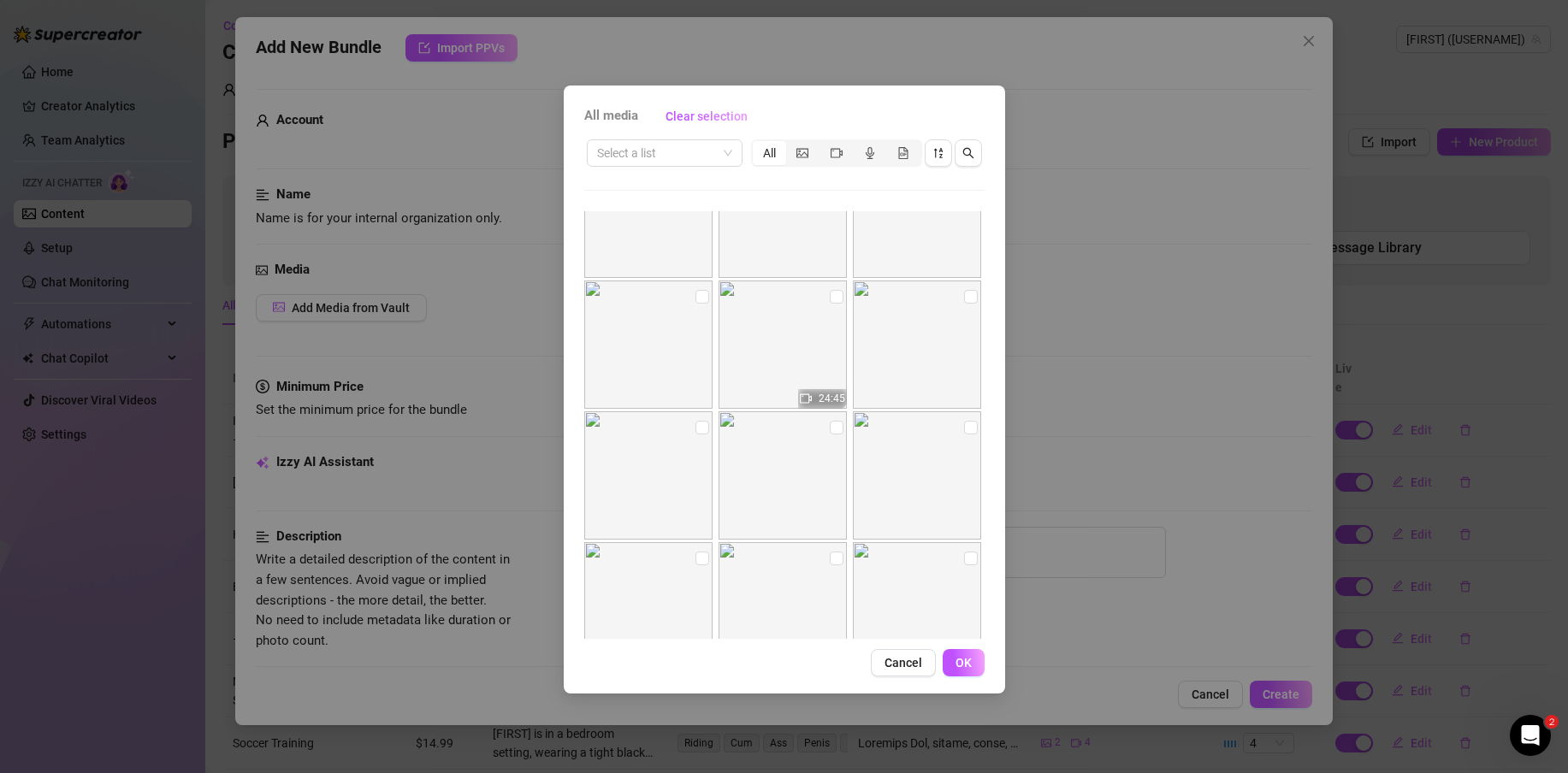 scroll, scrollTop: 5417, scrollLeft: 0, axis: vertical 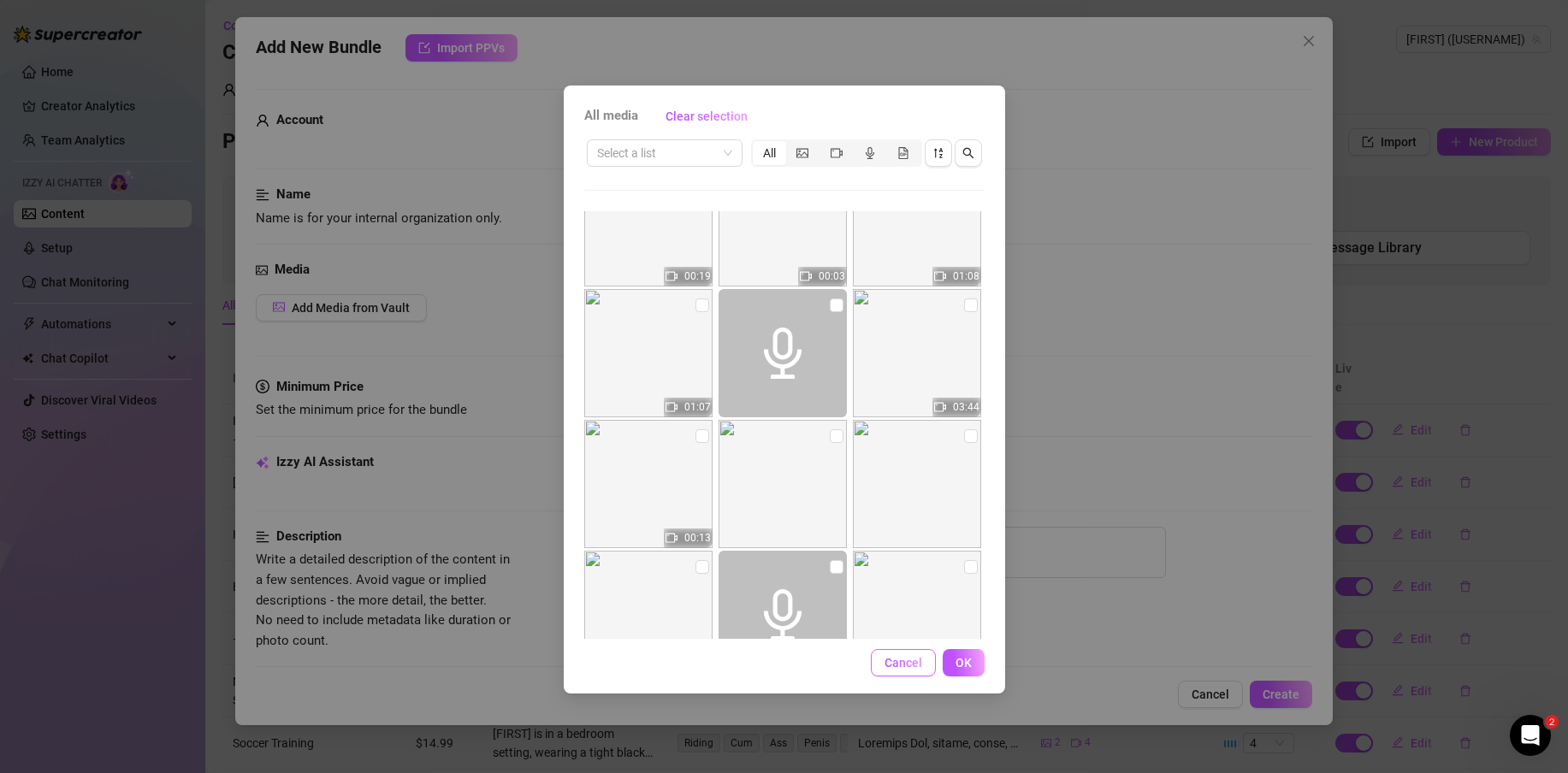 click on "Cancel" at bounding box center [903, 663] 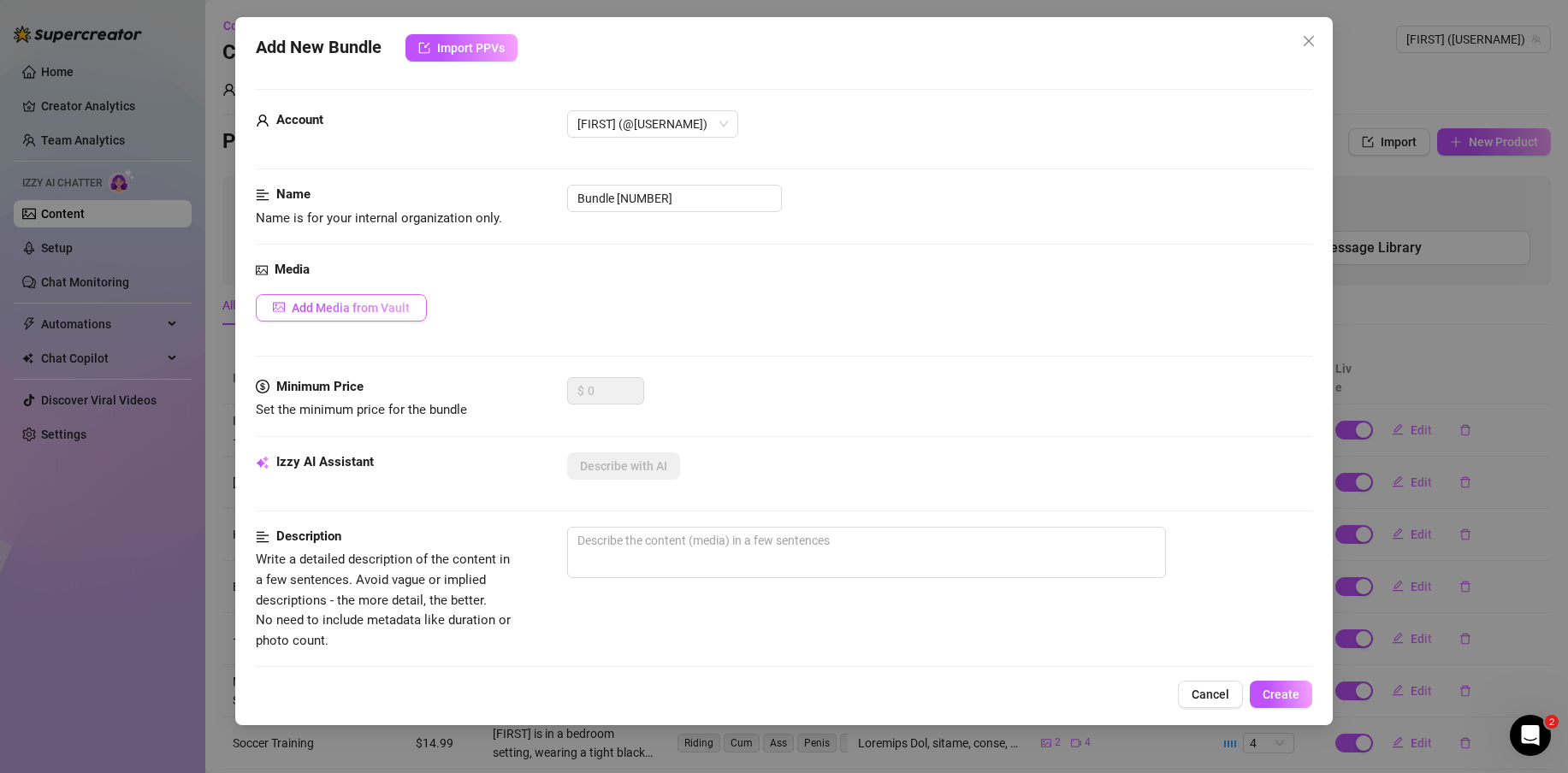 click on "Add Media from Vault" at bounding box center (351, 308) 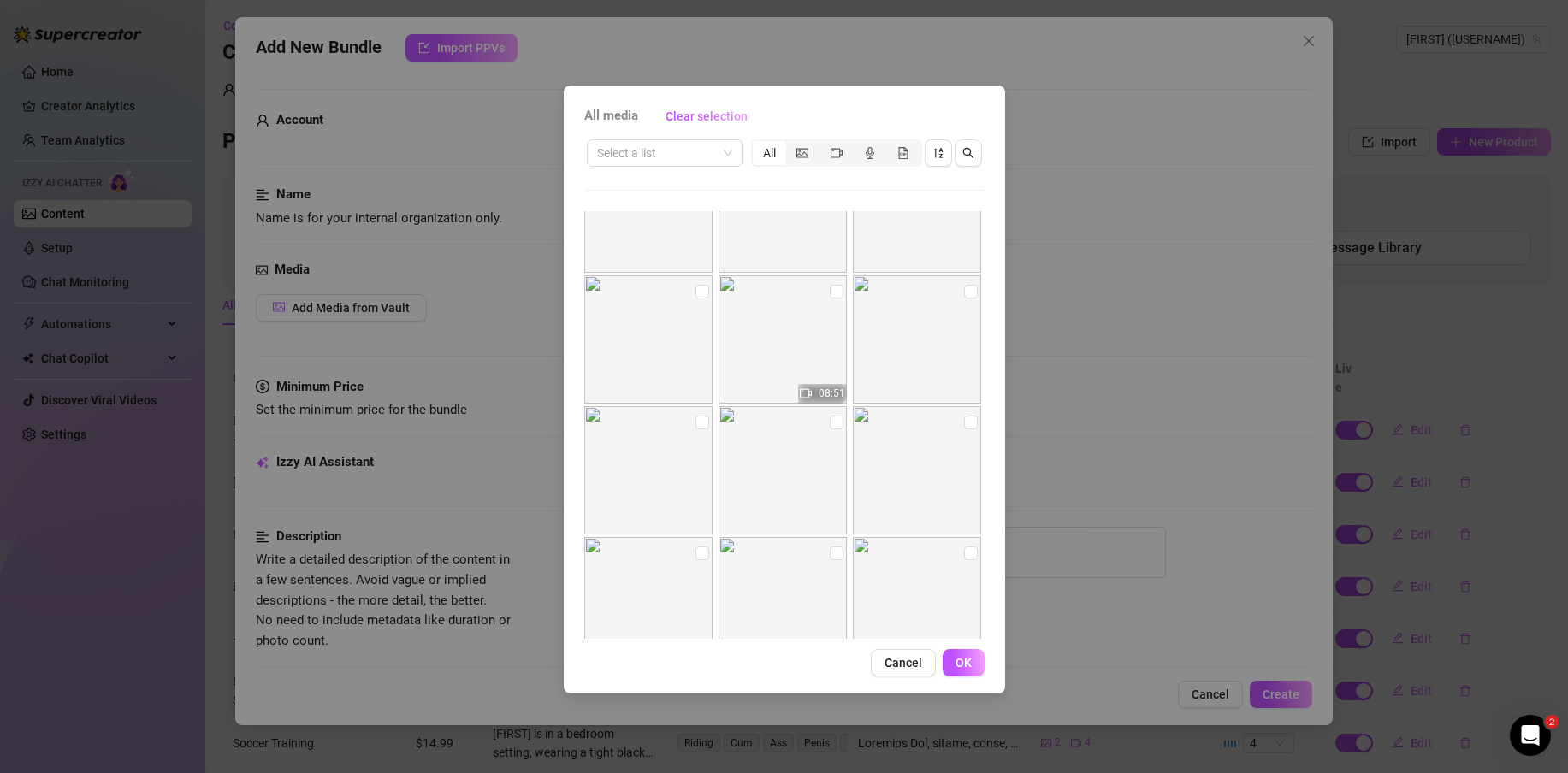 scroll, scrollTop: 7129, scrollLeft: 0, axis: vertical 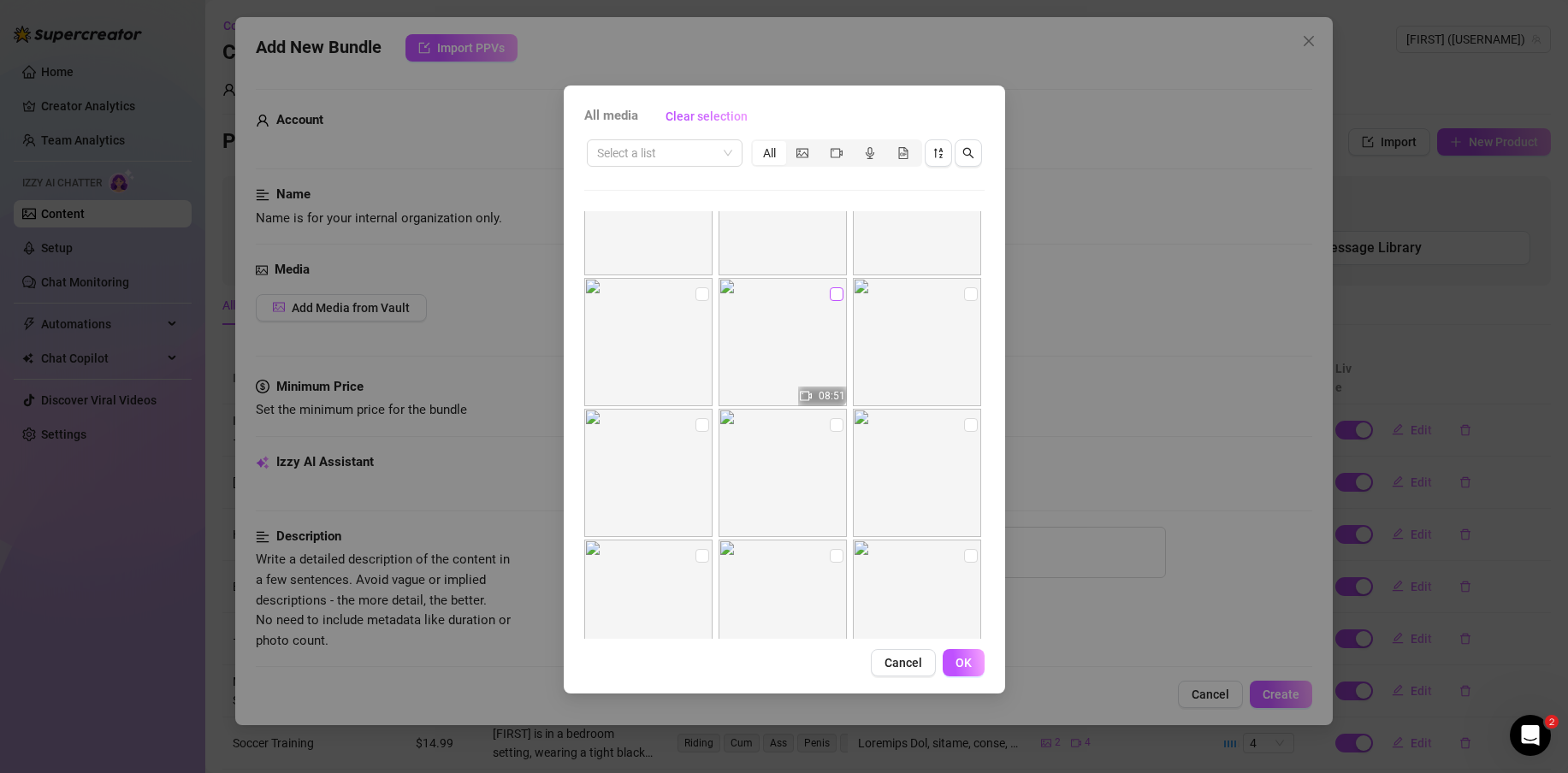 click at bounding box center [837, 294] 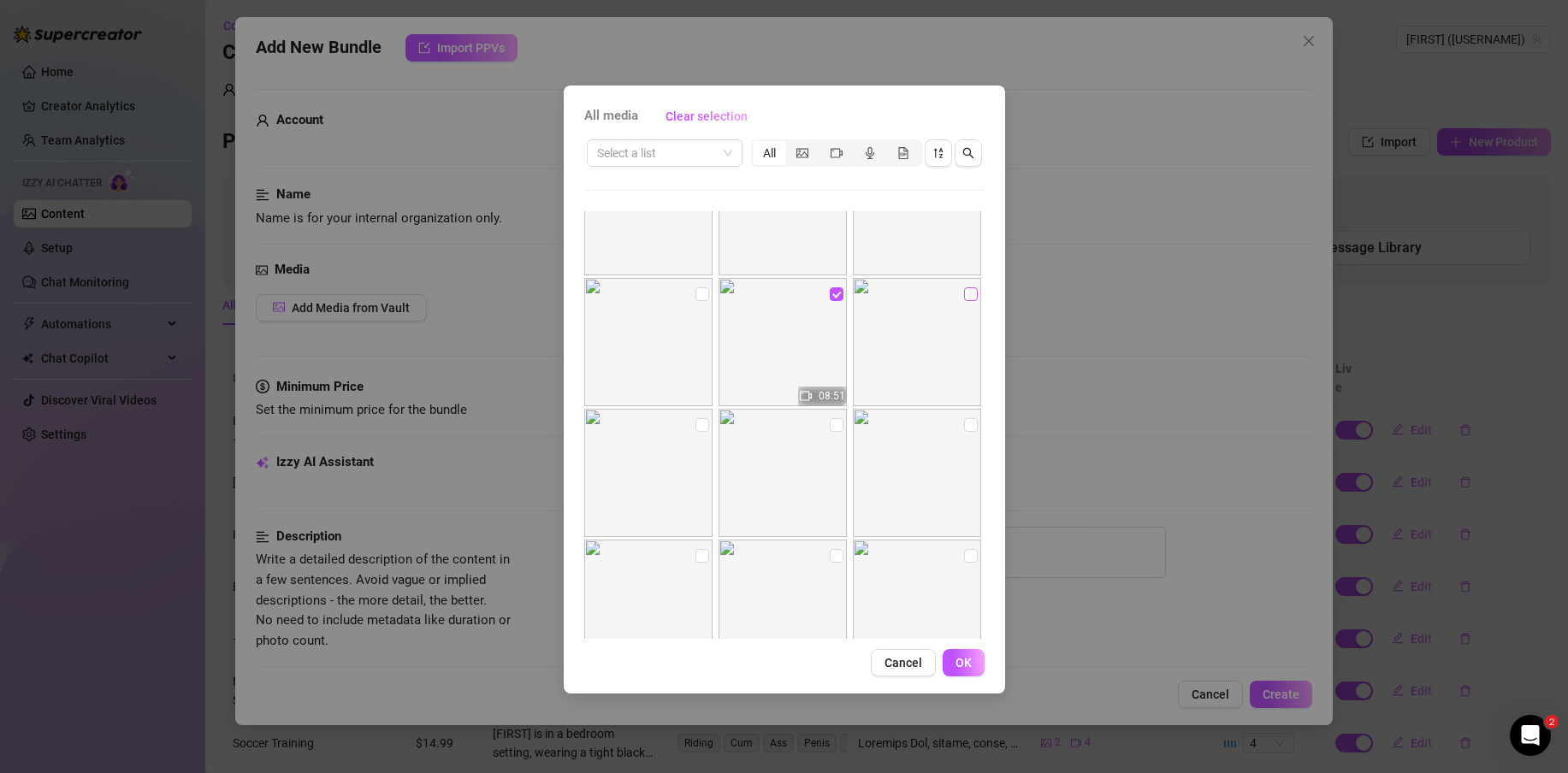 click at bounding box center (971, 294) 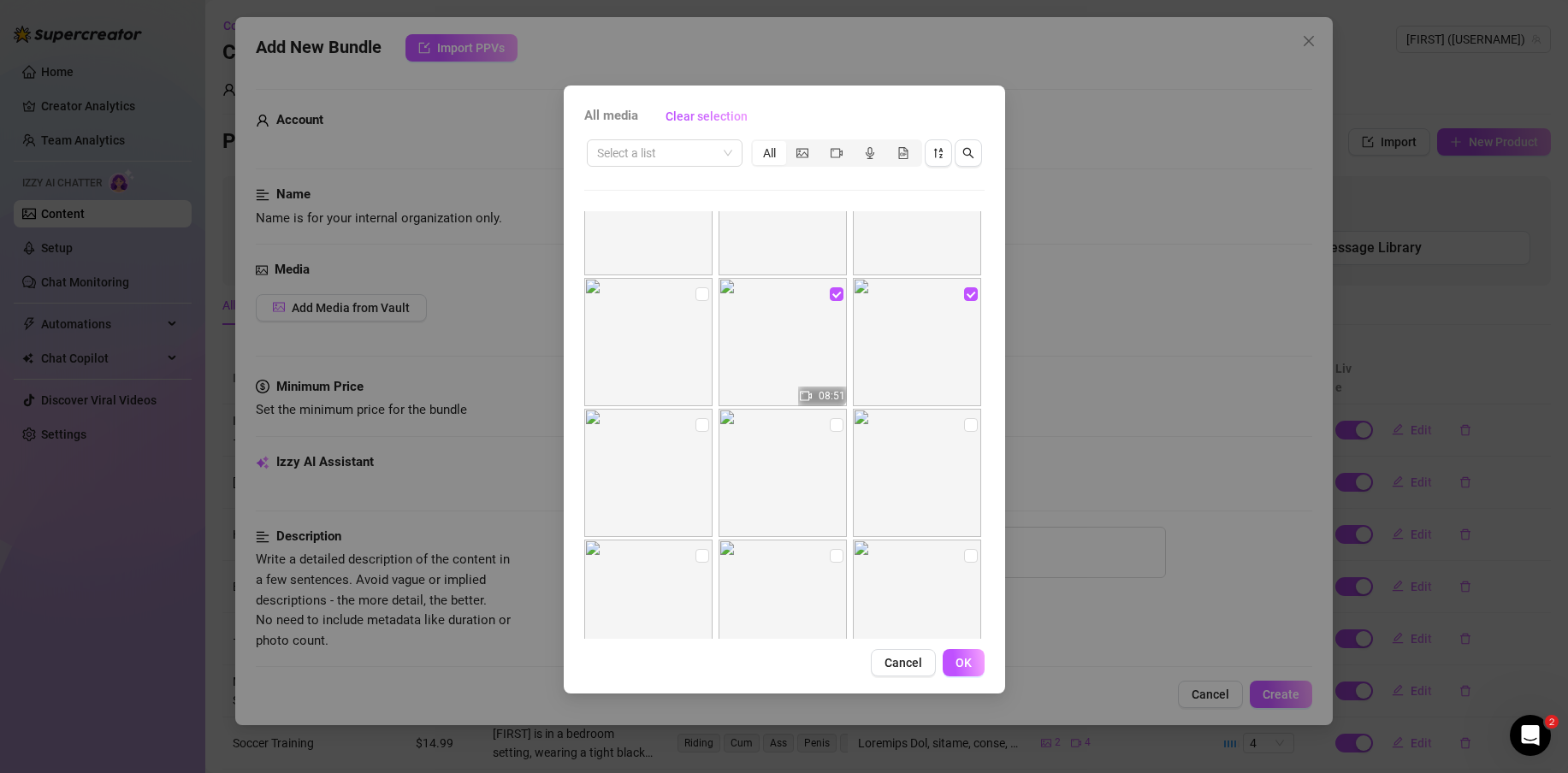 click on "OK" at bounding box center [963, 663] 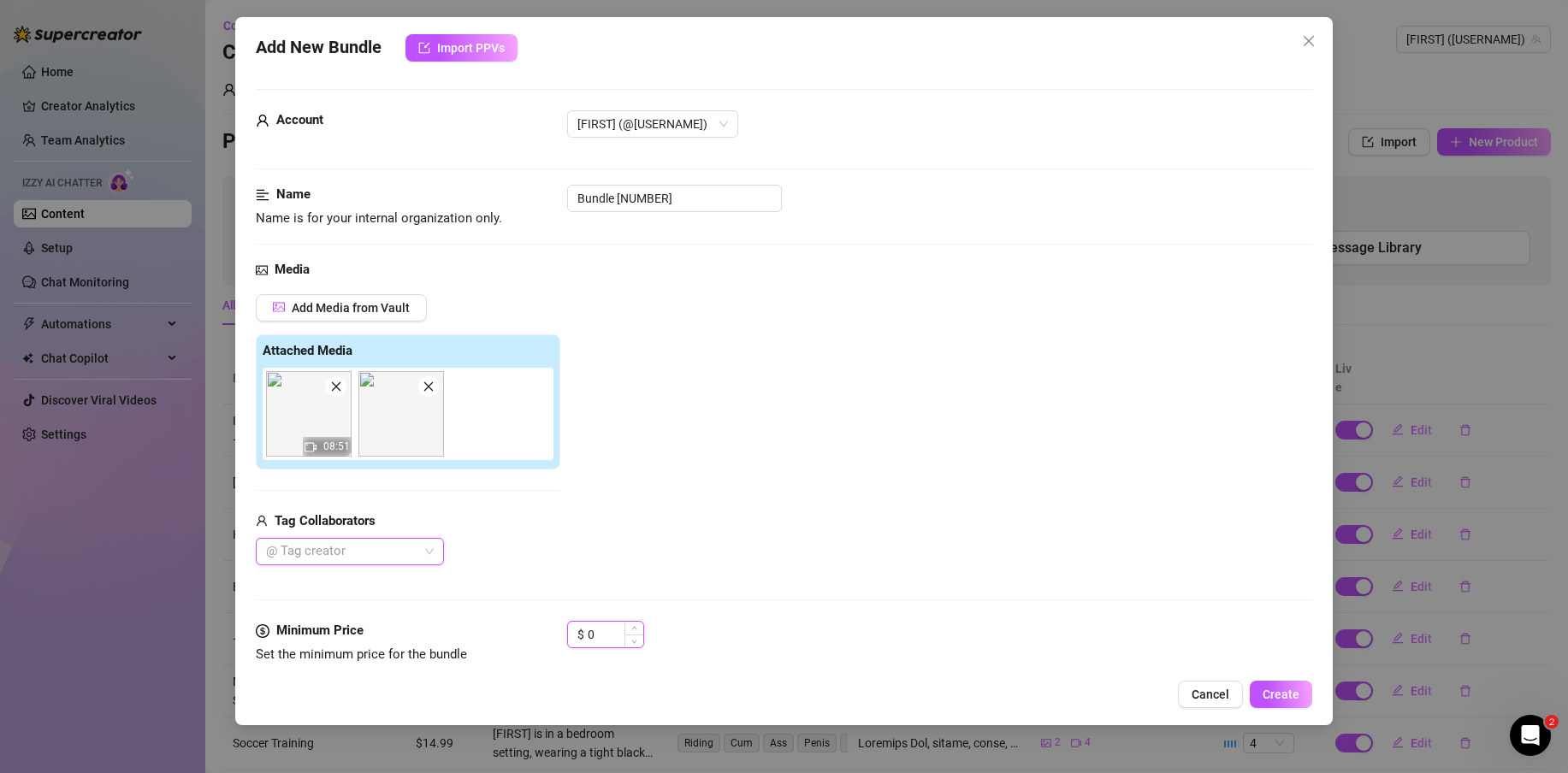 click on "0" at bounding box center [615, 634] 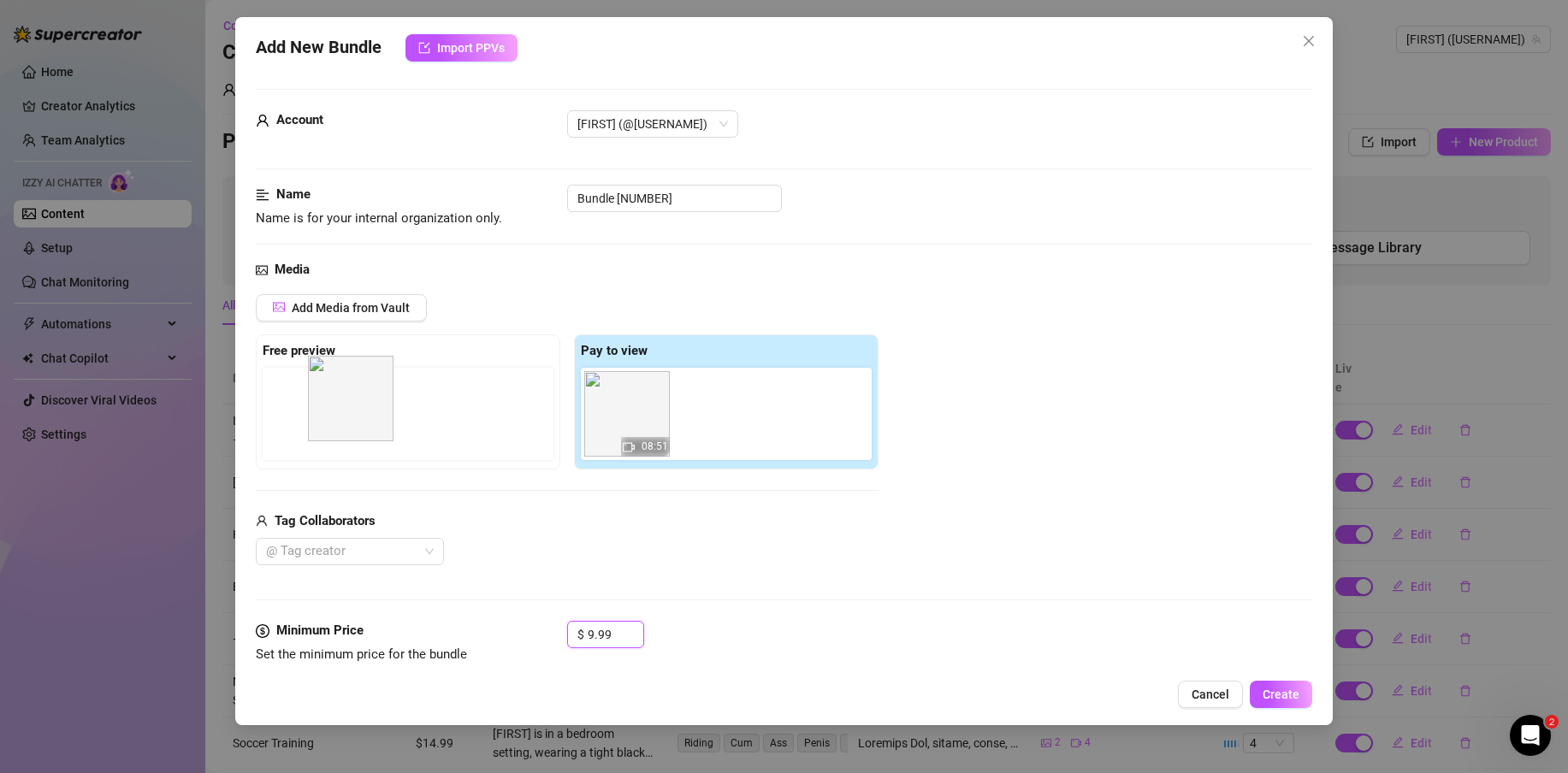 drag, startPoint x: 748, startPoint y: 434, endPoint x: 377, endPoint y: 419, distance: 371.30311 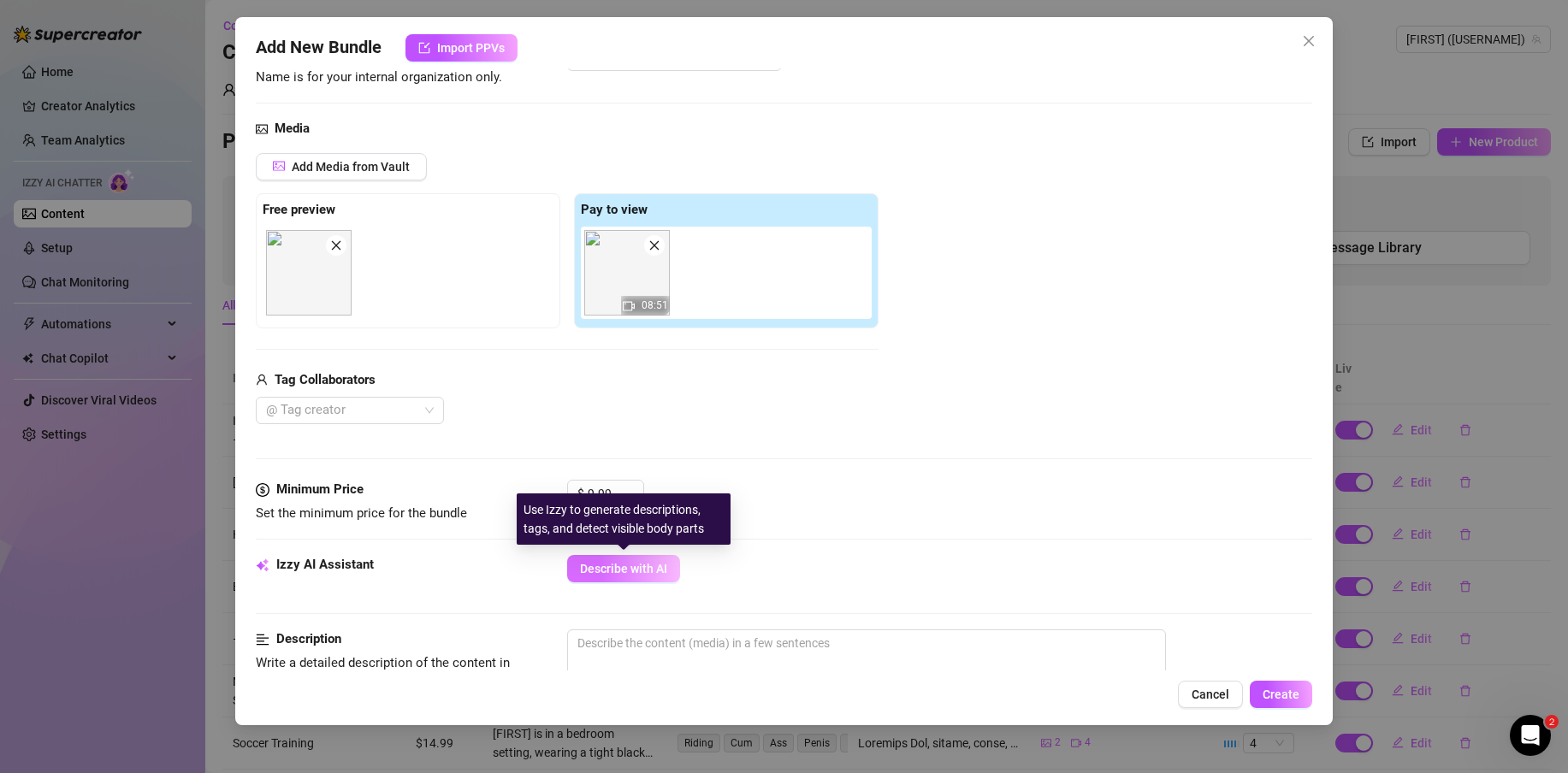 click on "Describe with AI" at bounding box center (624, 569) 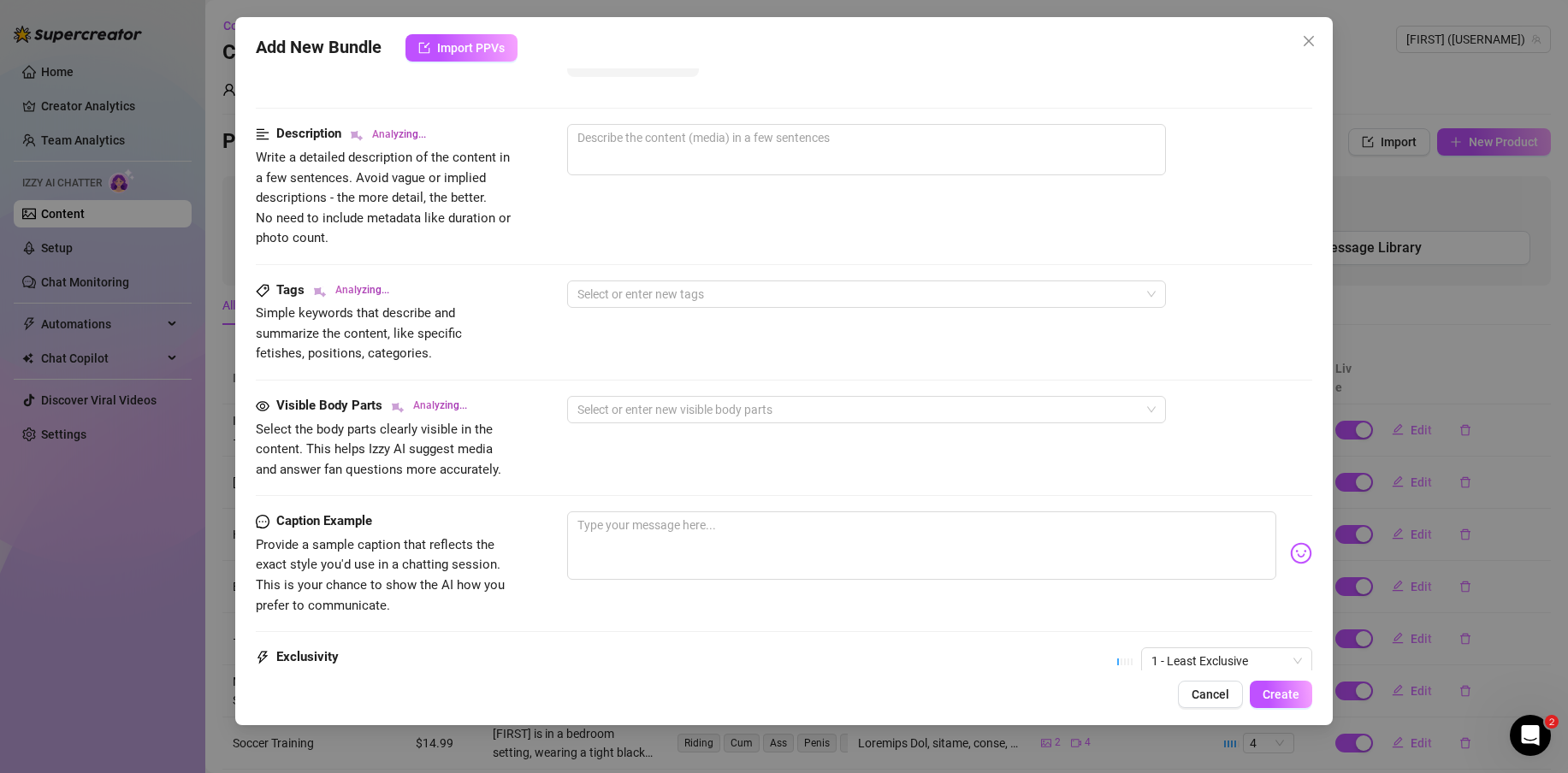 scroll, scrollTop: 835, scrollLeft: 0, axis: vertical 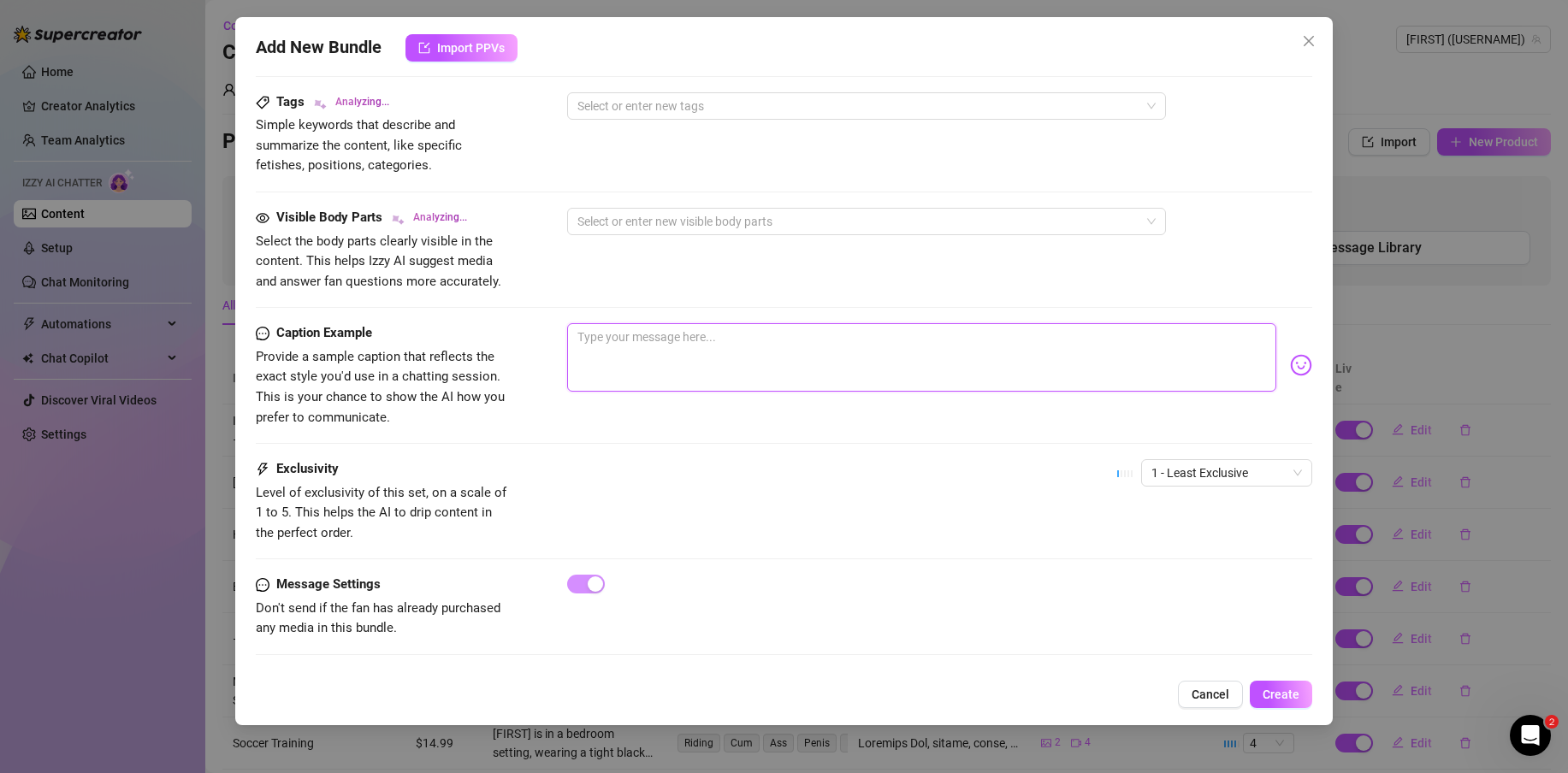 click at bounding box center (921, 357) 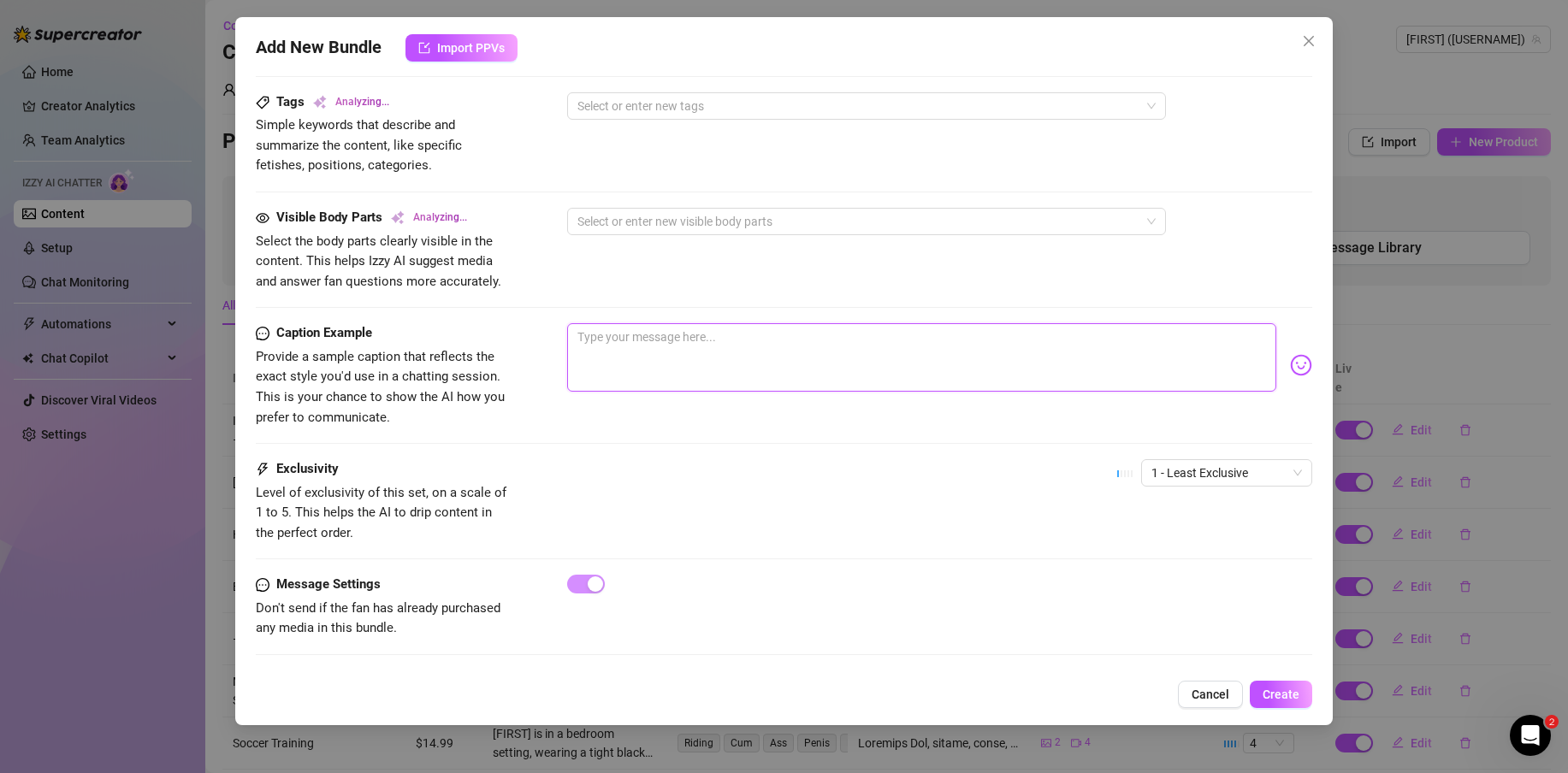 paste on "In [CITY] war ich so geil, dass ich mir mein ganzes Gesicht vollgespritzt habe." 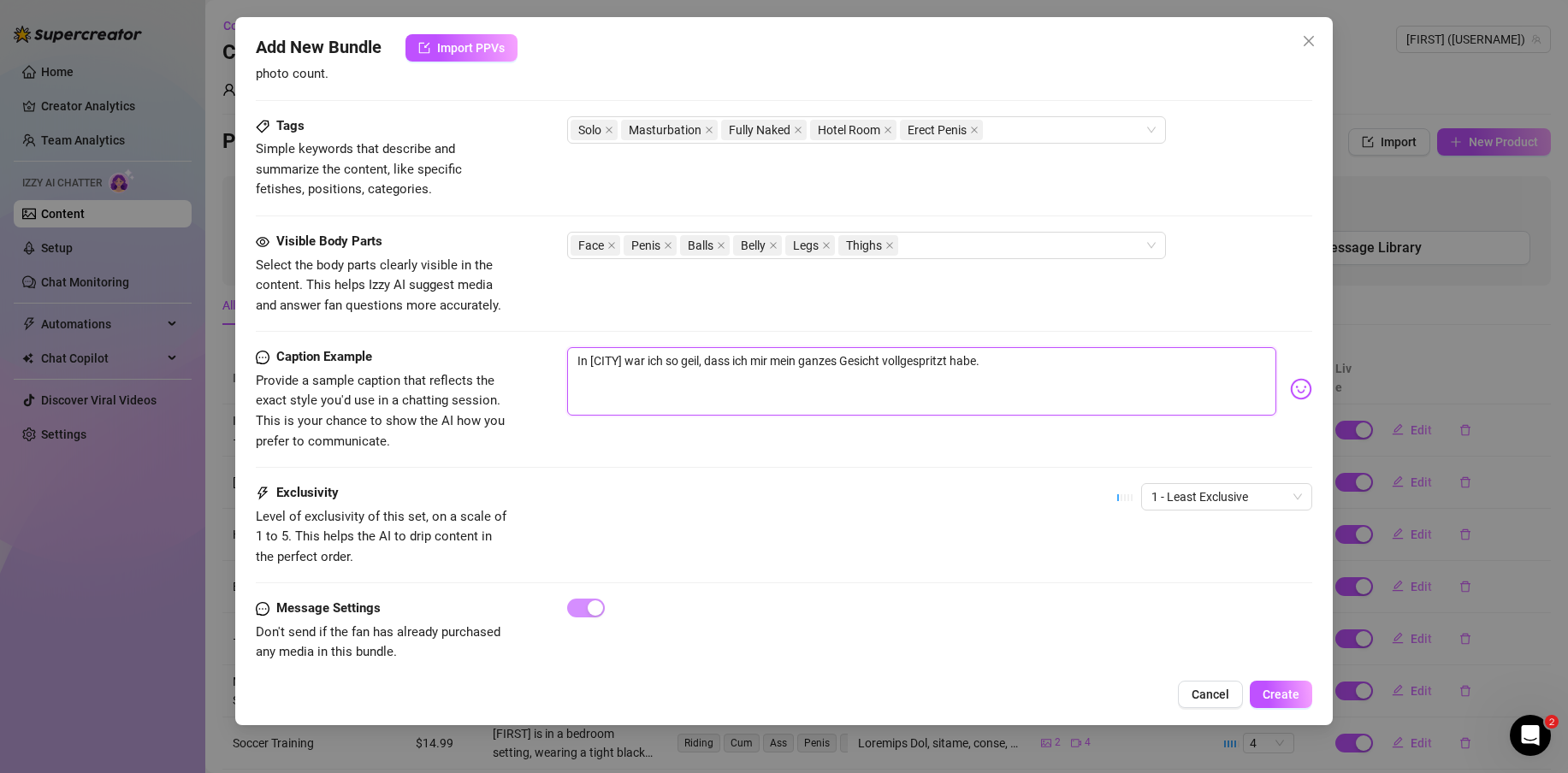 scroll, scrollTop: 835, scrollLeft: 0, axis: vertical 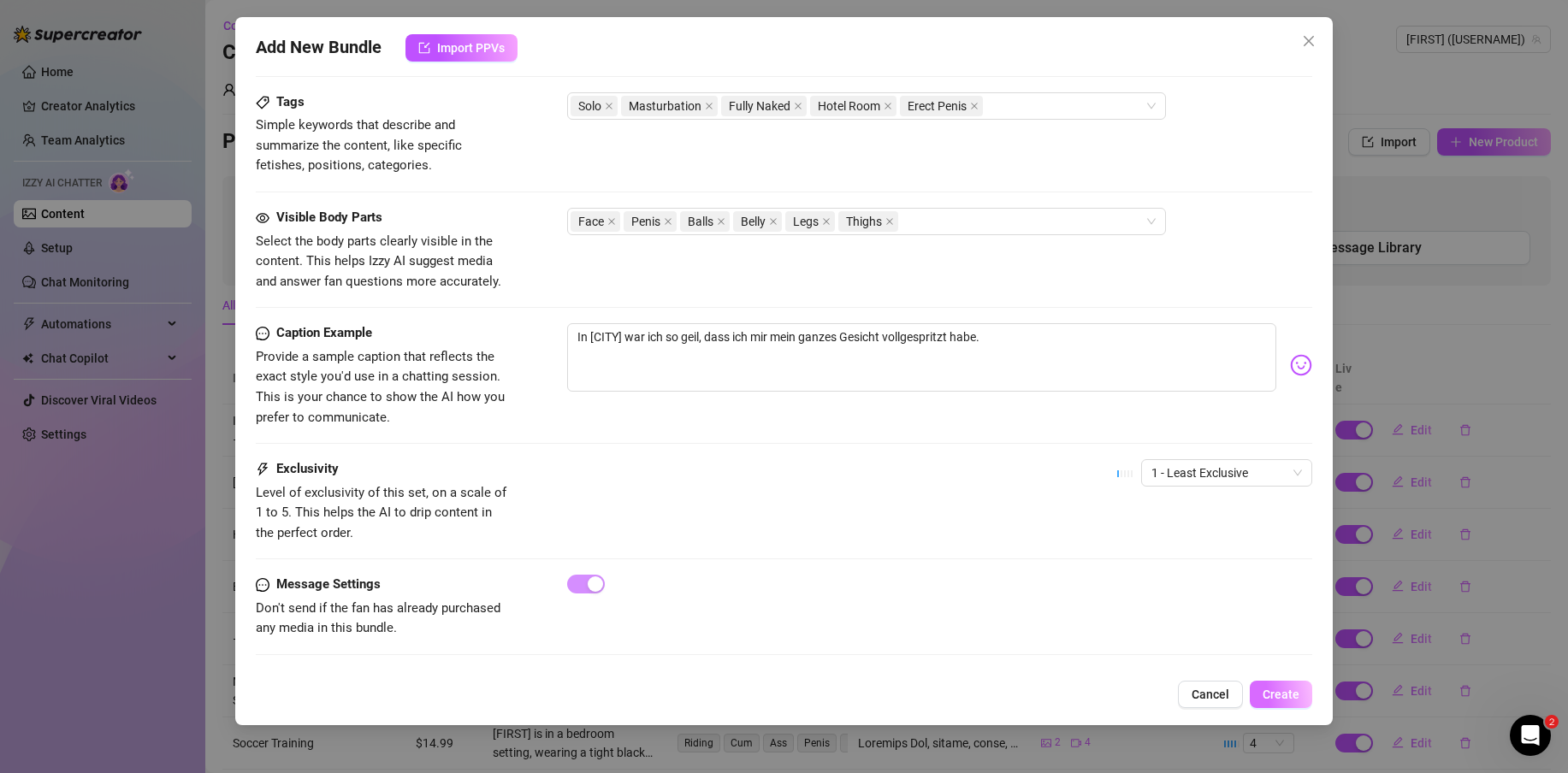 click on "Create" at bounding box center [1281, 694] 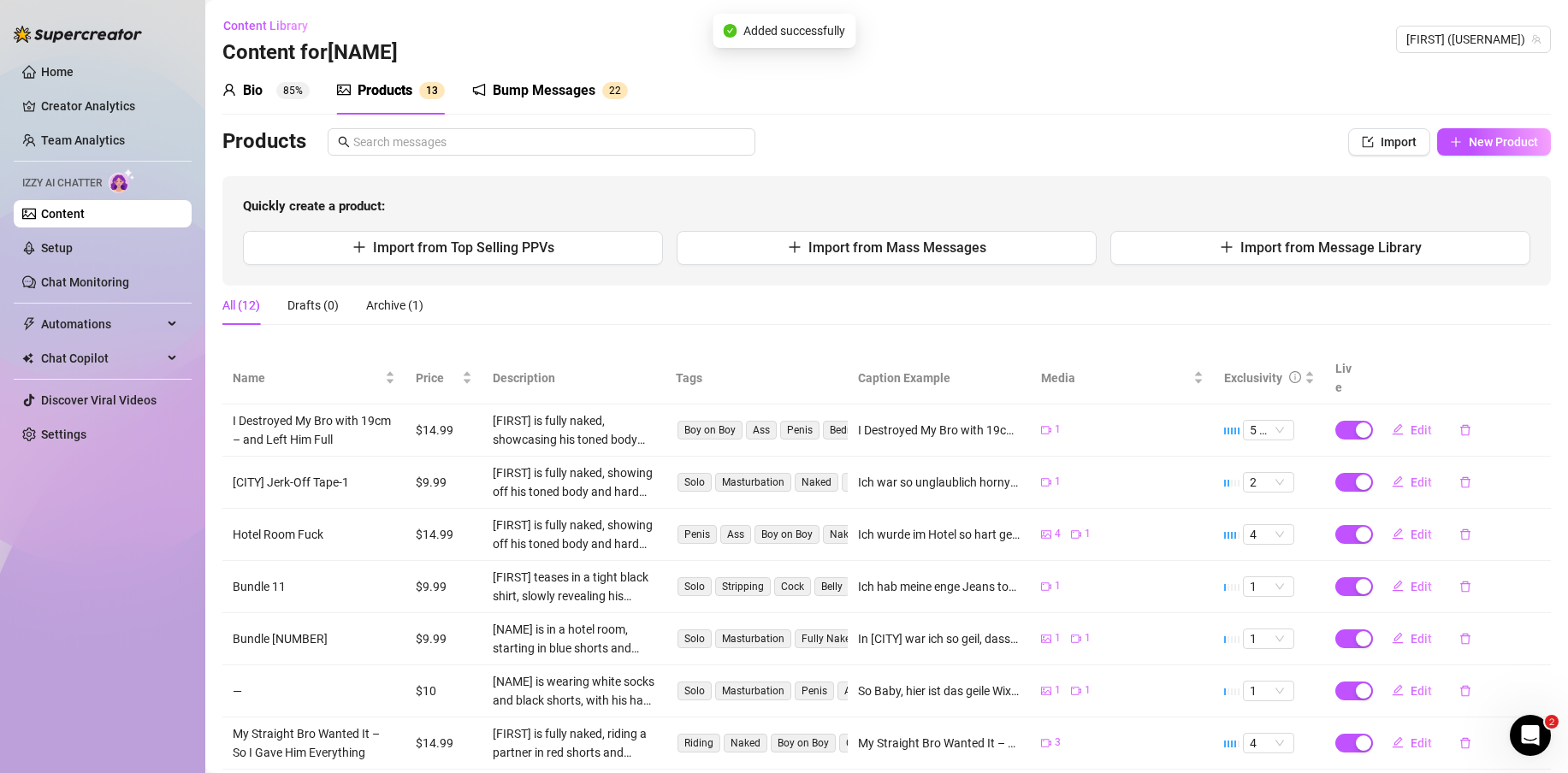 click on "Bio" at bounding box center (252, 91) 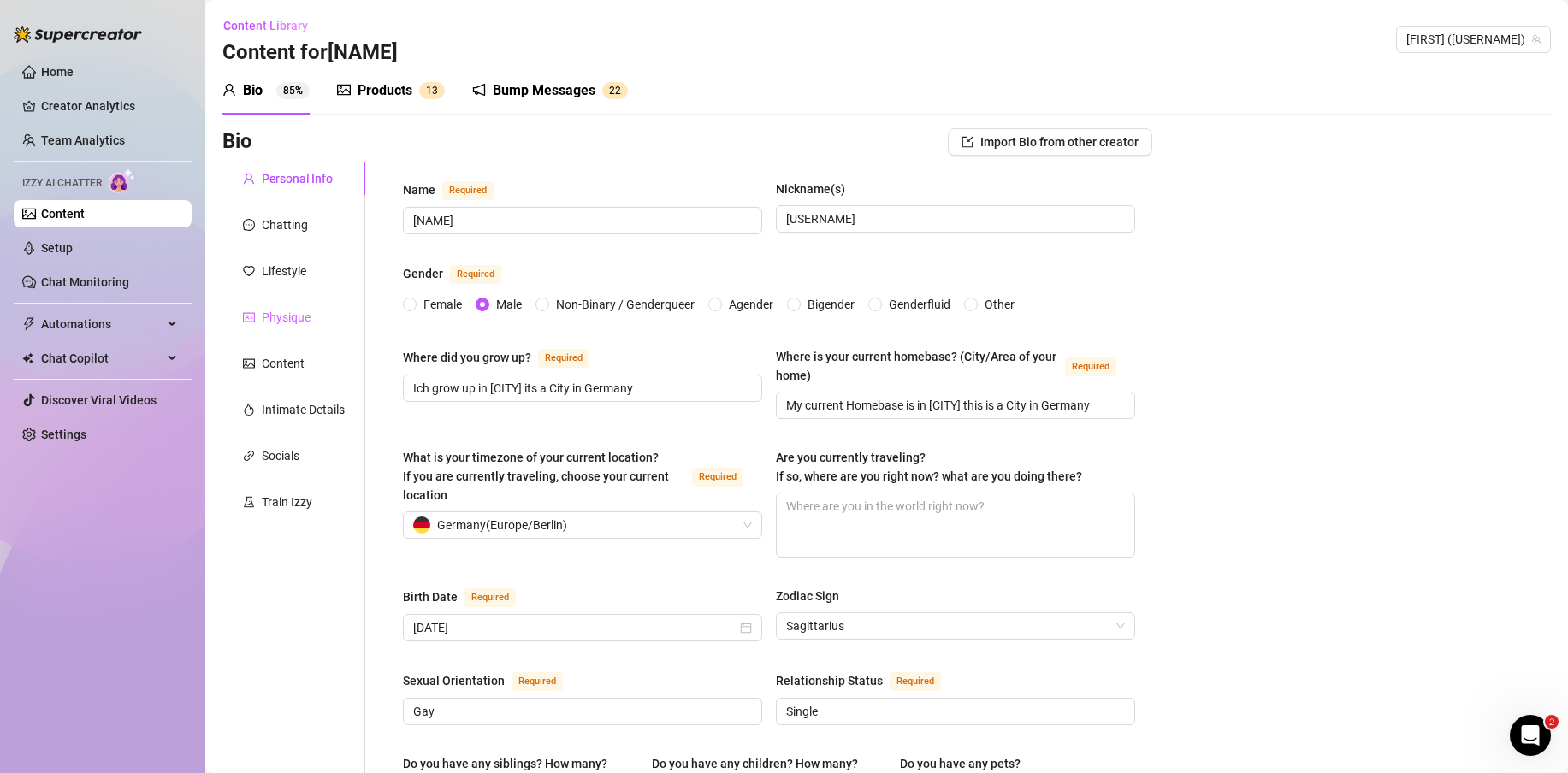 click on "Physique" at bounding box center [293, 317] 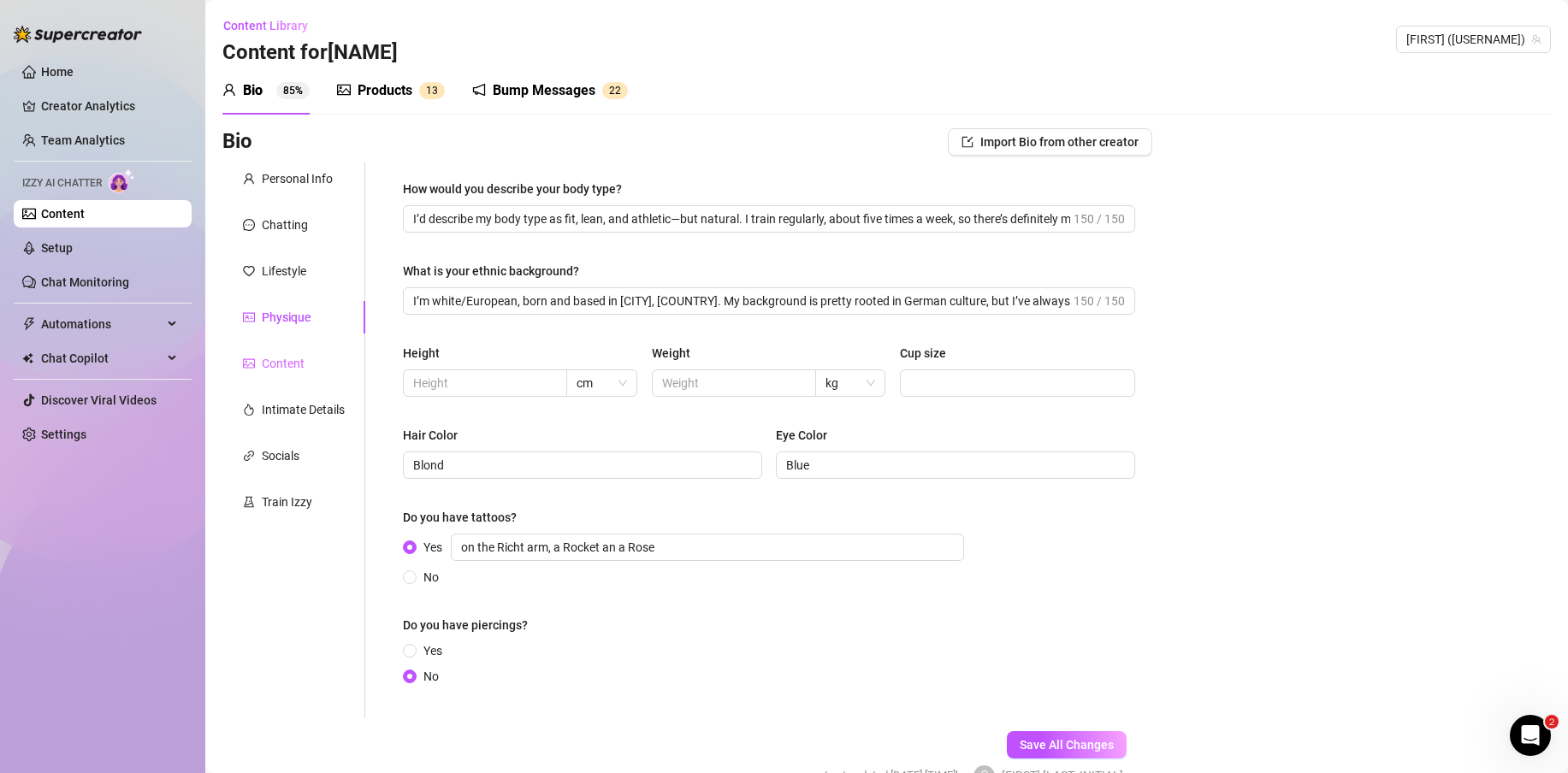 click on "Content" at bounding box center [293, 363] 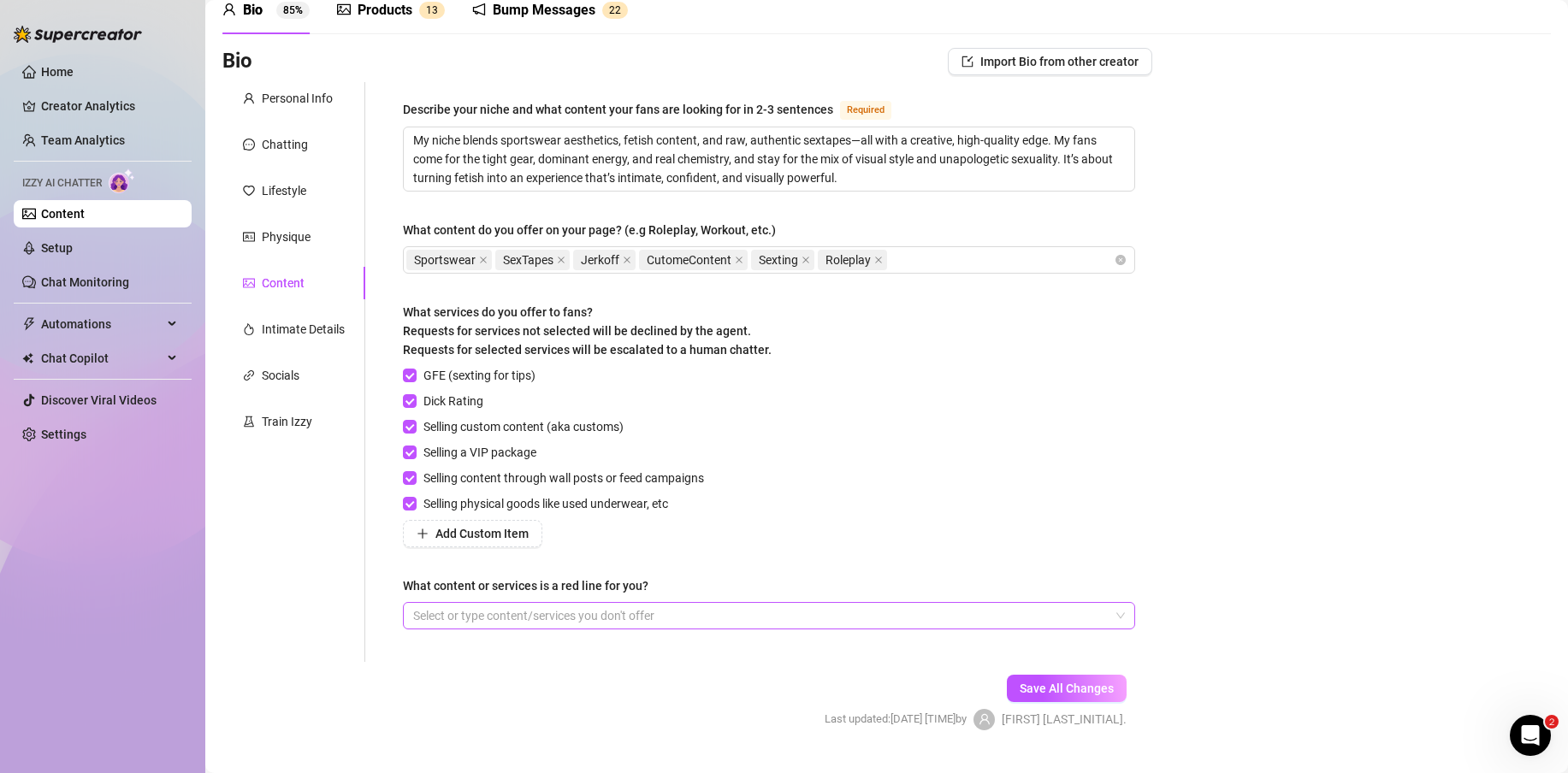 scroll, scrollTop: 110, scrollLeft: 0, axis: vertical 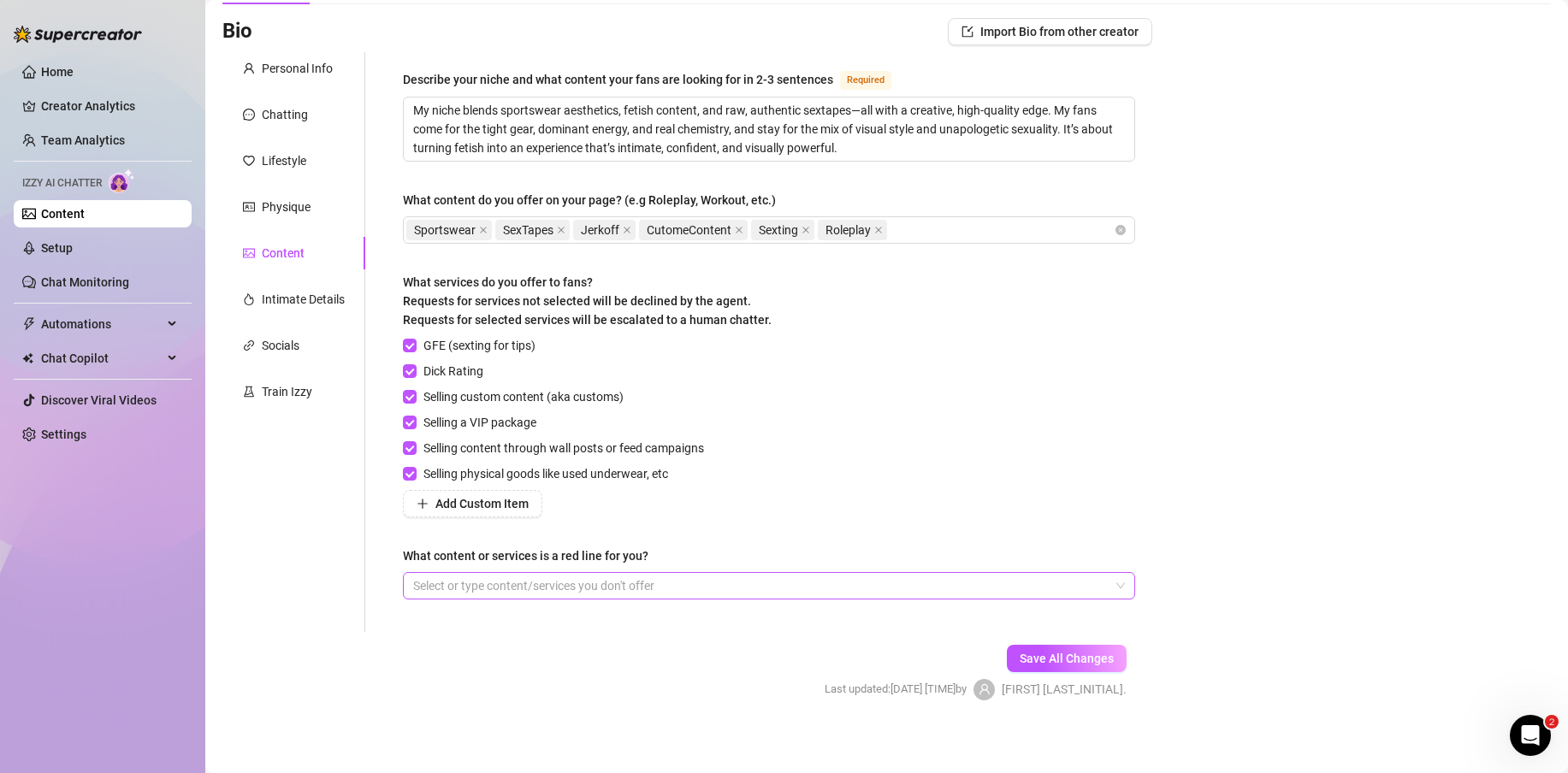 click at bounding box center (760, 586) 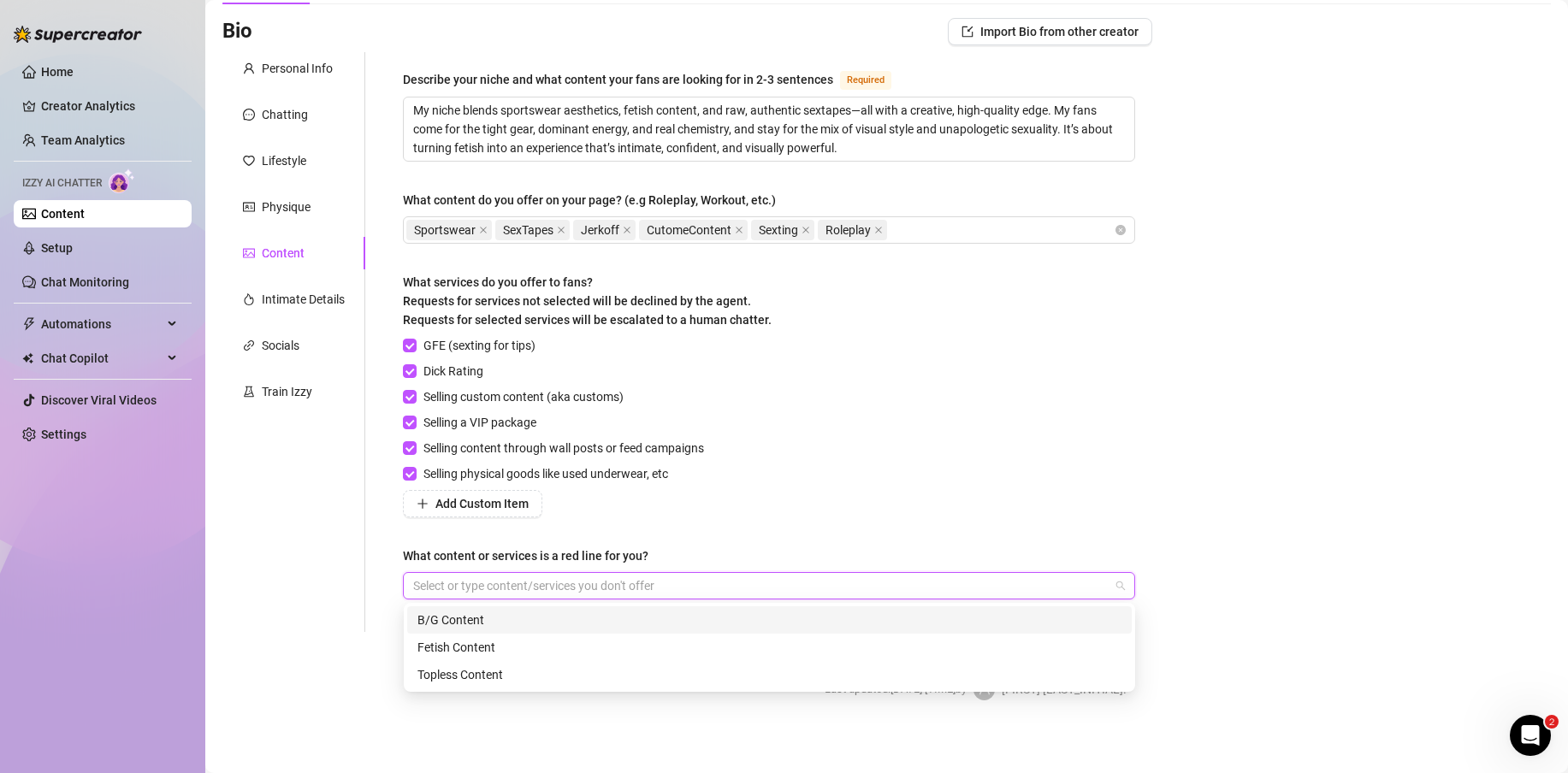 click on "B/G Content" at bounding box center [769, 620] 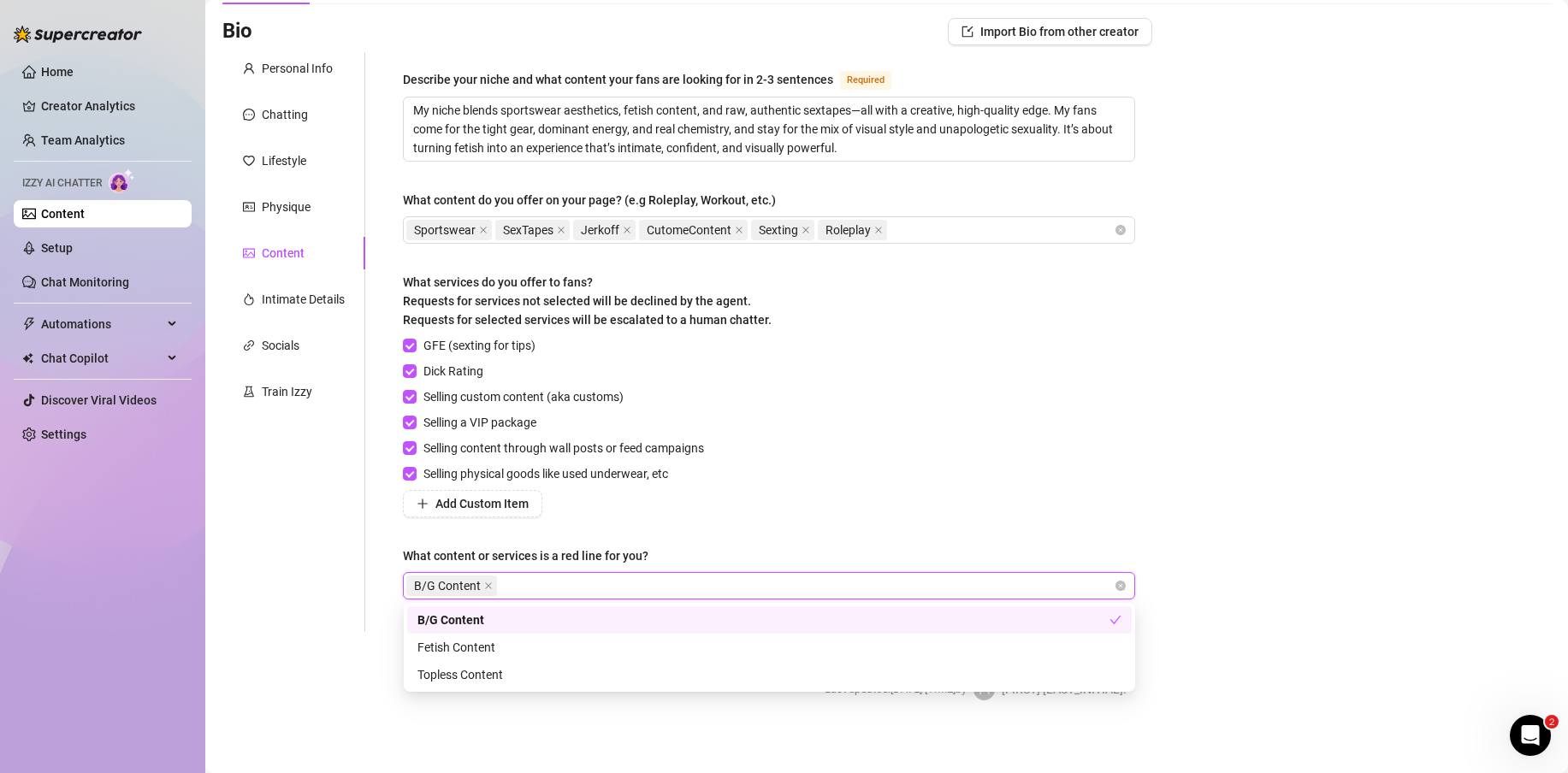 click on "B/G Content" at bounding box center [760, 586] 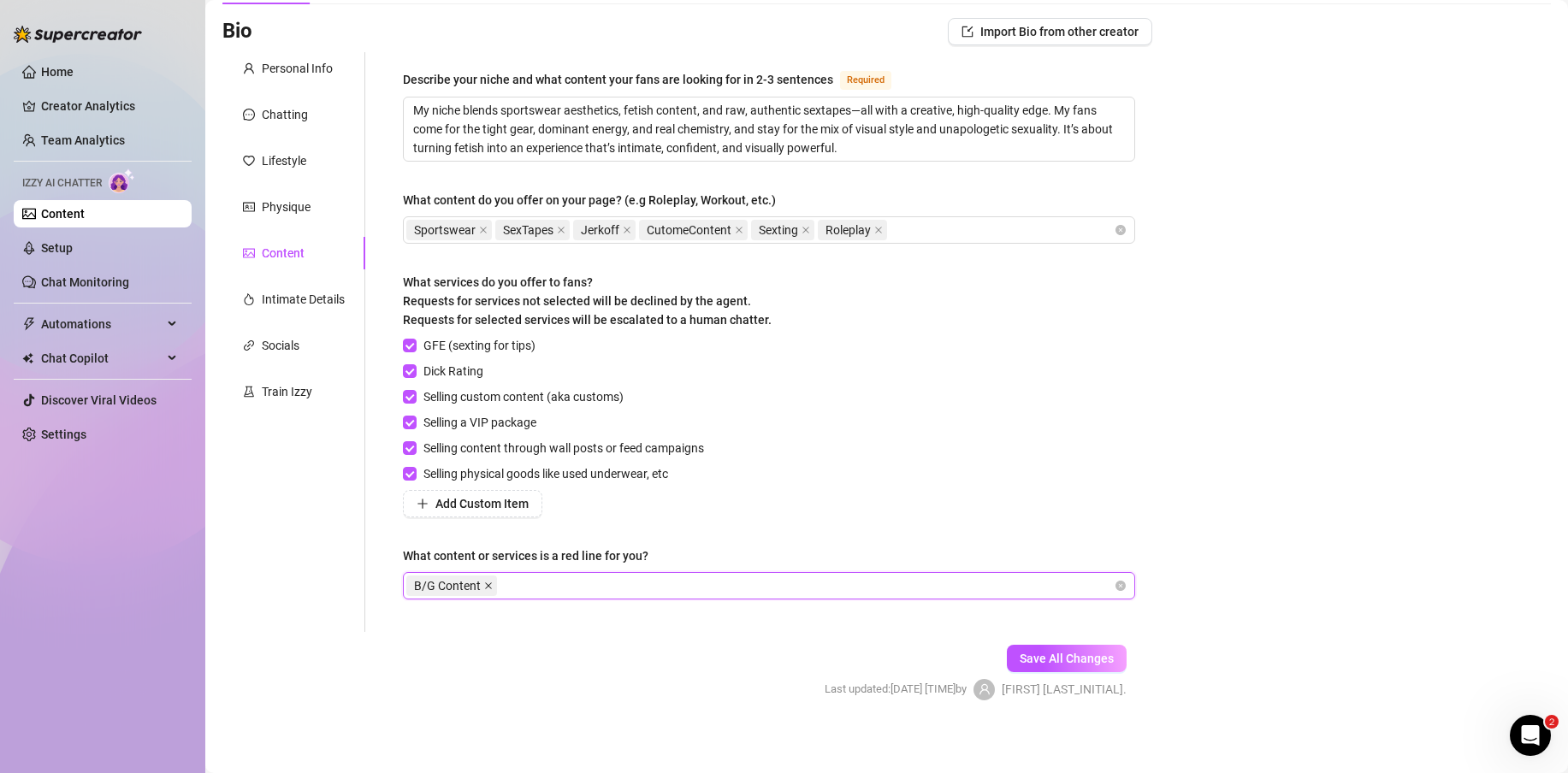 click 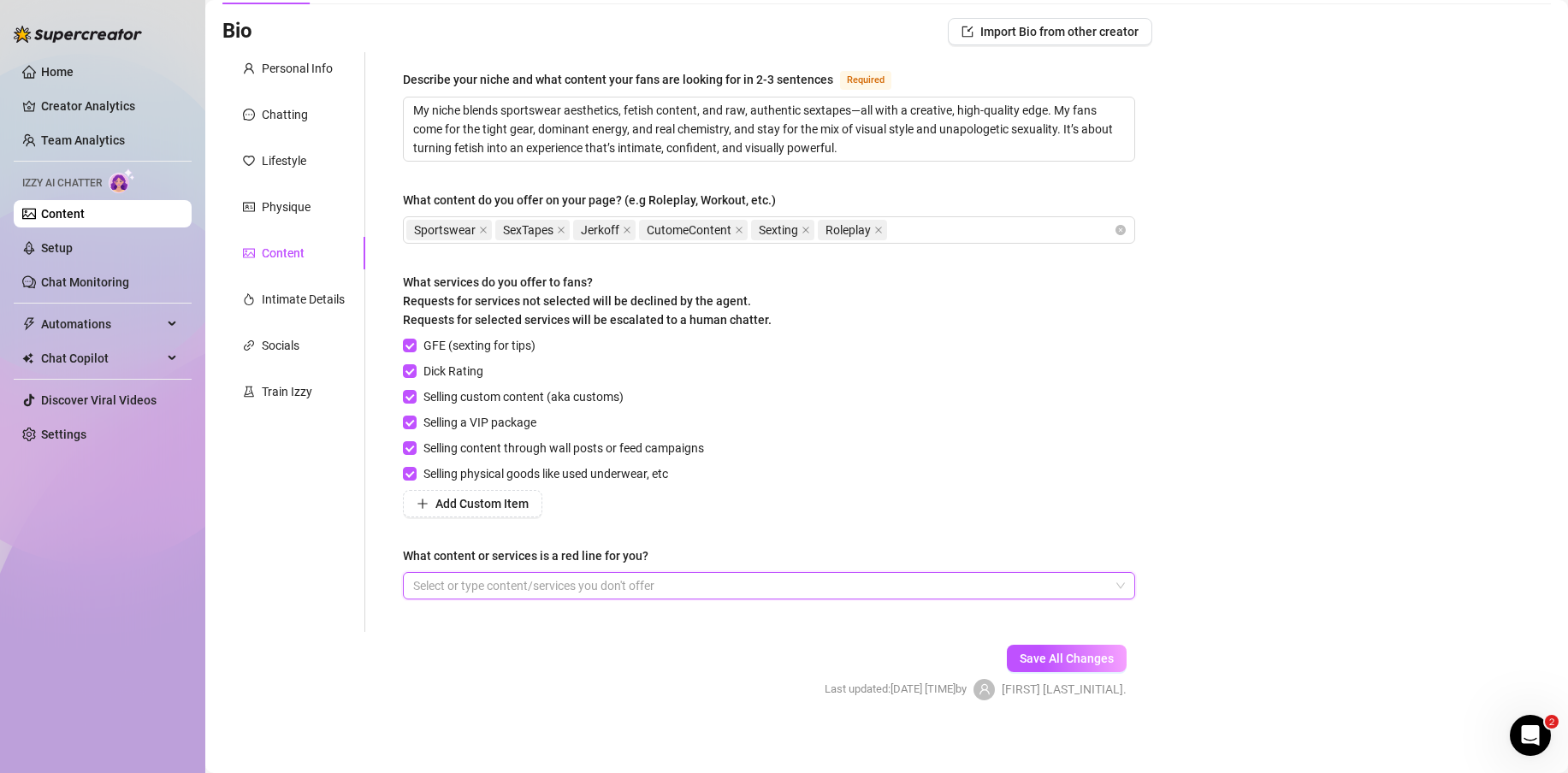 click at bounding box center (760, 586) 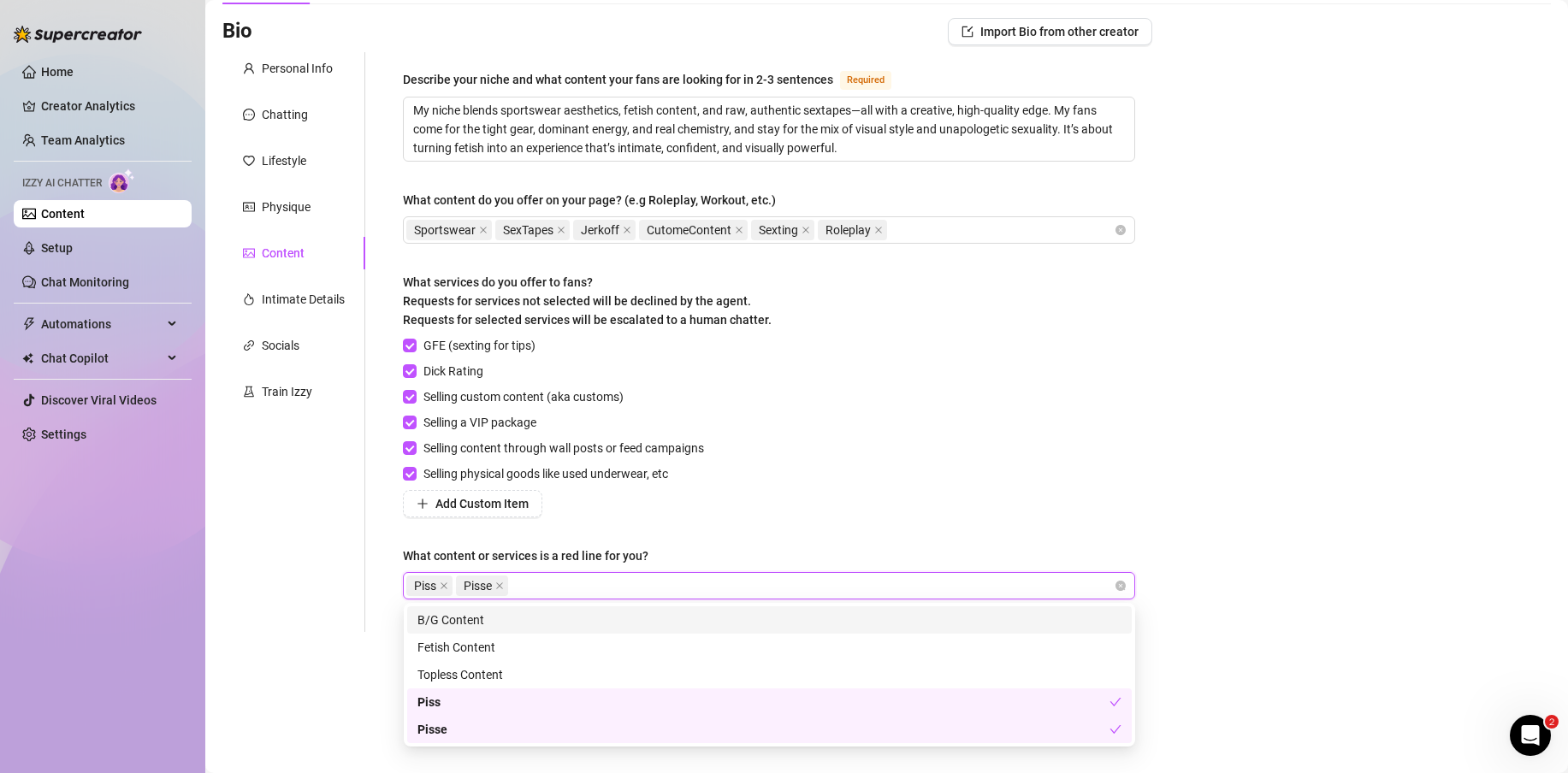 click on "GFE (sexting for tips) Dick Rating Selling custom content (aka customs) Selling a VIP package Selling content through wall posts or feed campaigns Selling physical goods like used underwear, etc Add Custom Item" at bounding box center (769, 427) 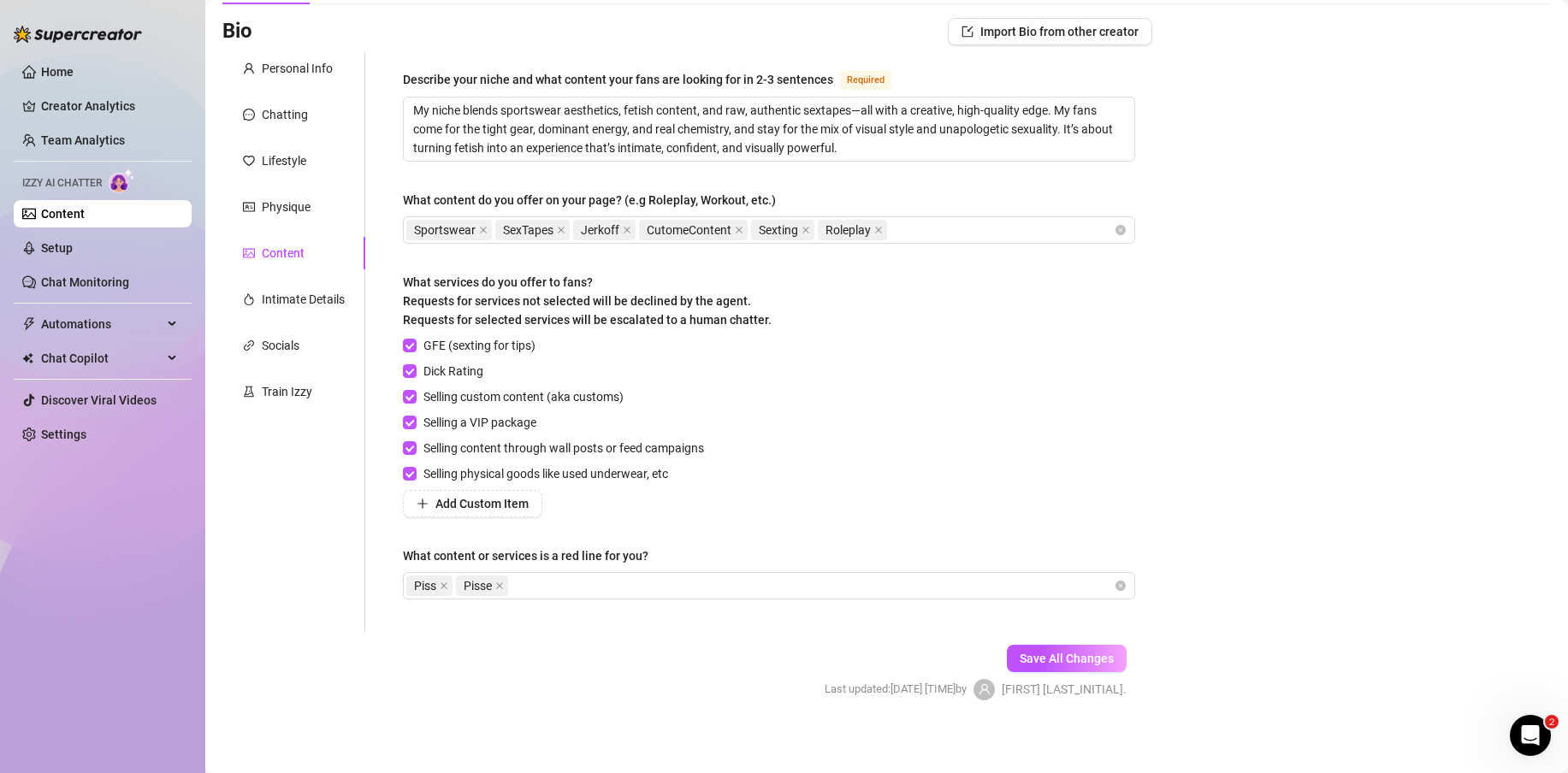 click on "Save All Changes Last updated: Jun 10, 2025 11:01 PM by [NAME] [LAST NAME]." at bounding box center (975, 672) 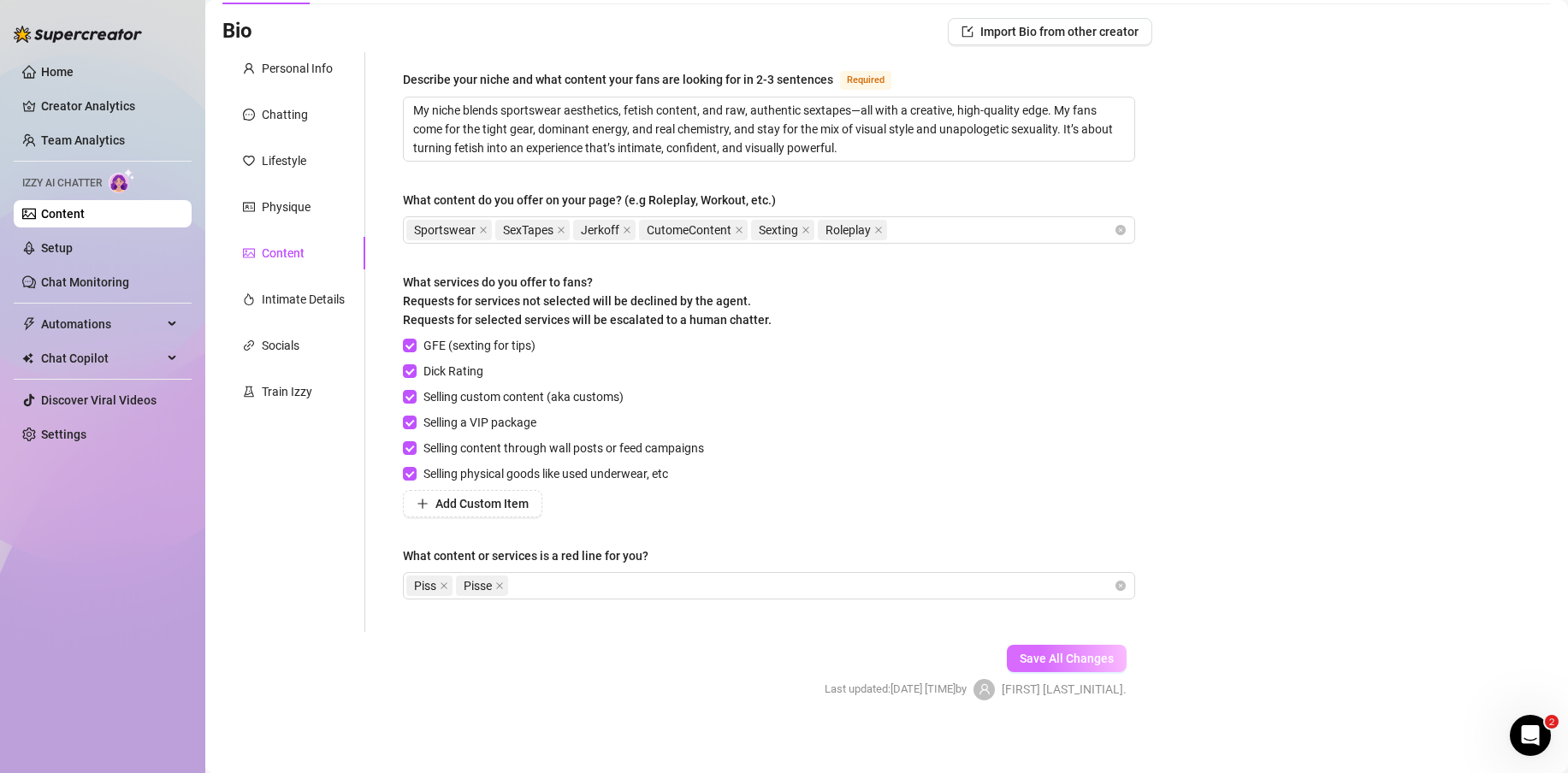 click on "Save All Changes" at bounding box center [1067, 658] 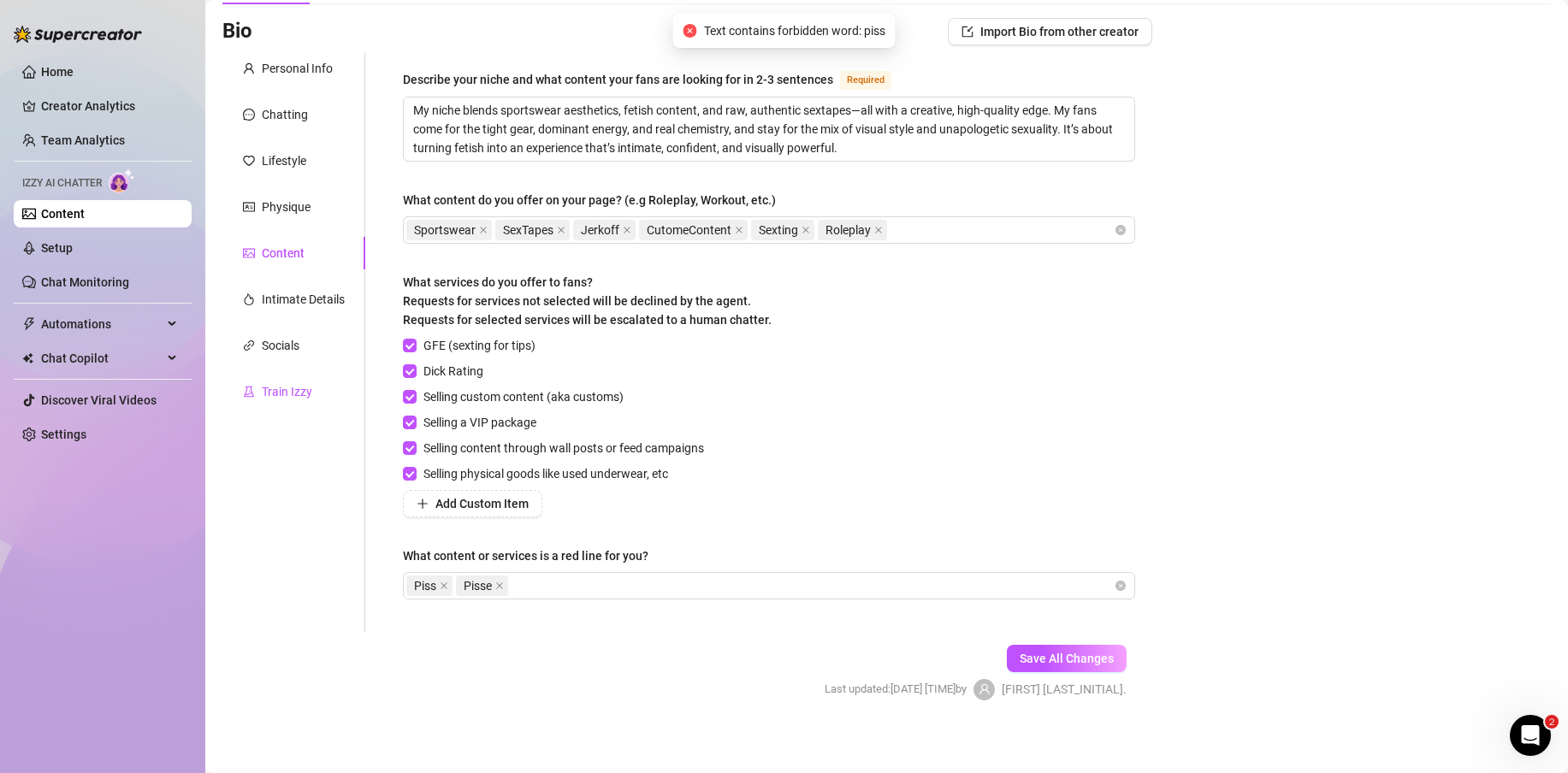 click on "Train Izzy" at bounding box center [287, 392] 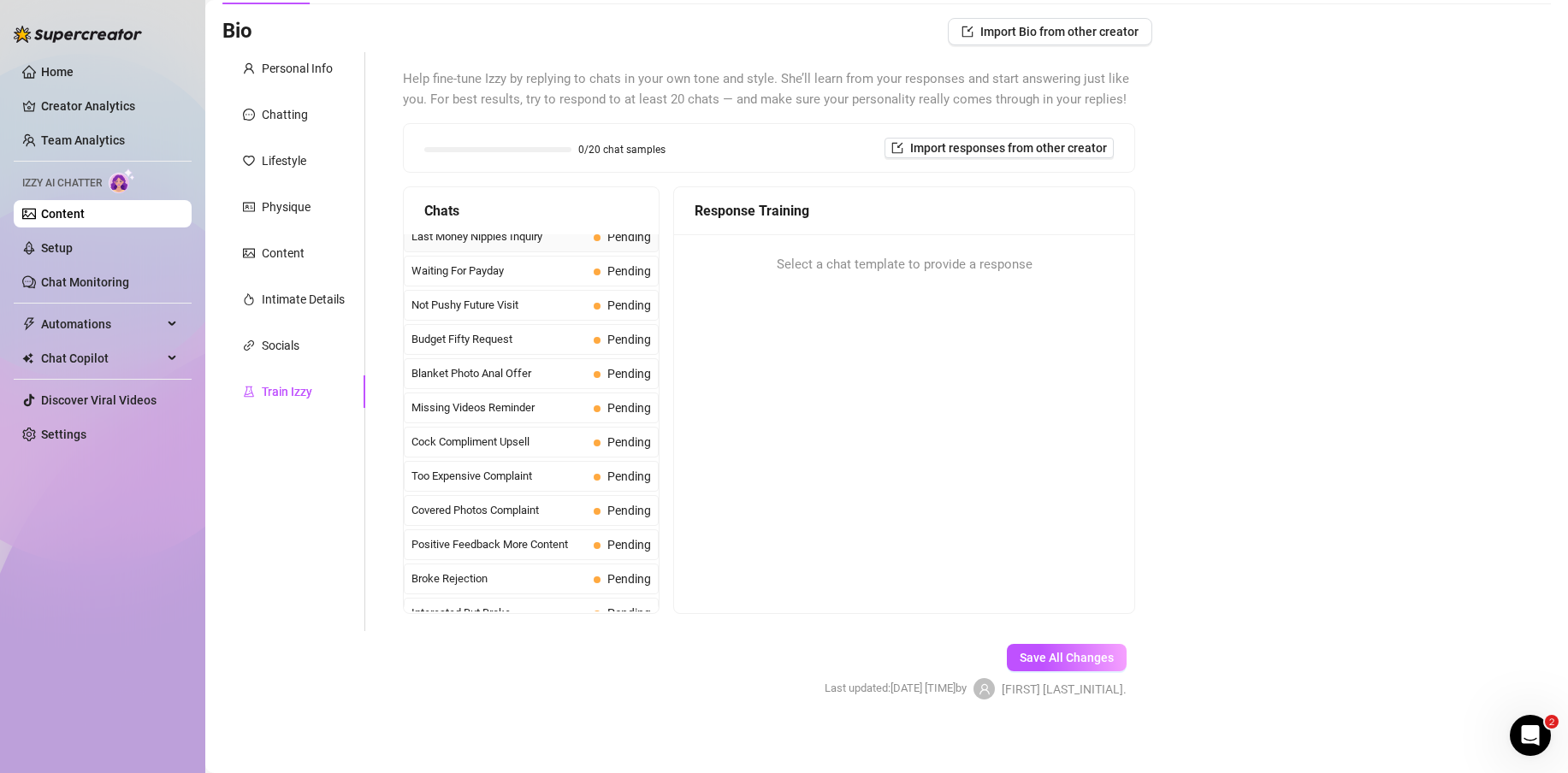 scroll, scrollTop: 0, scrollLeft: 0, axis: both 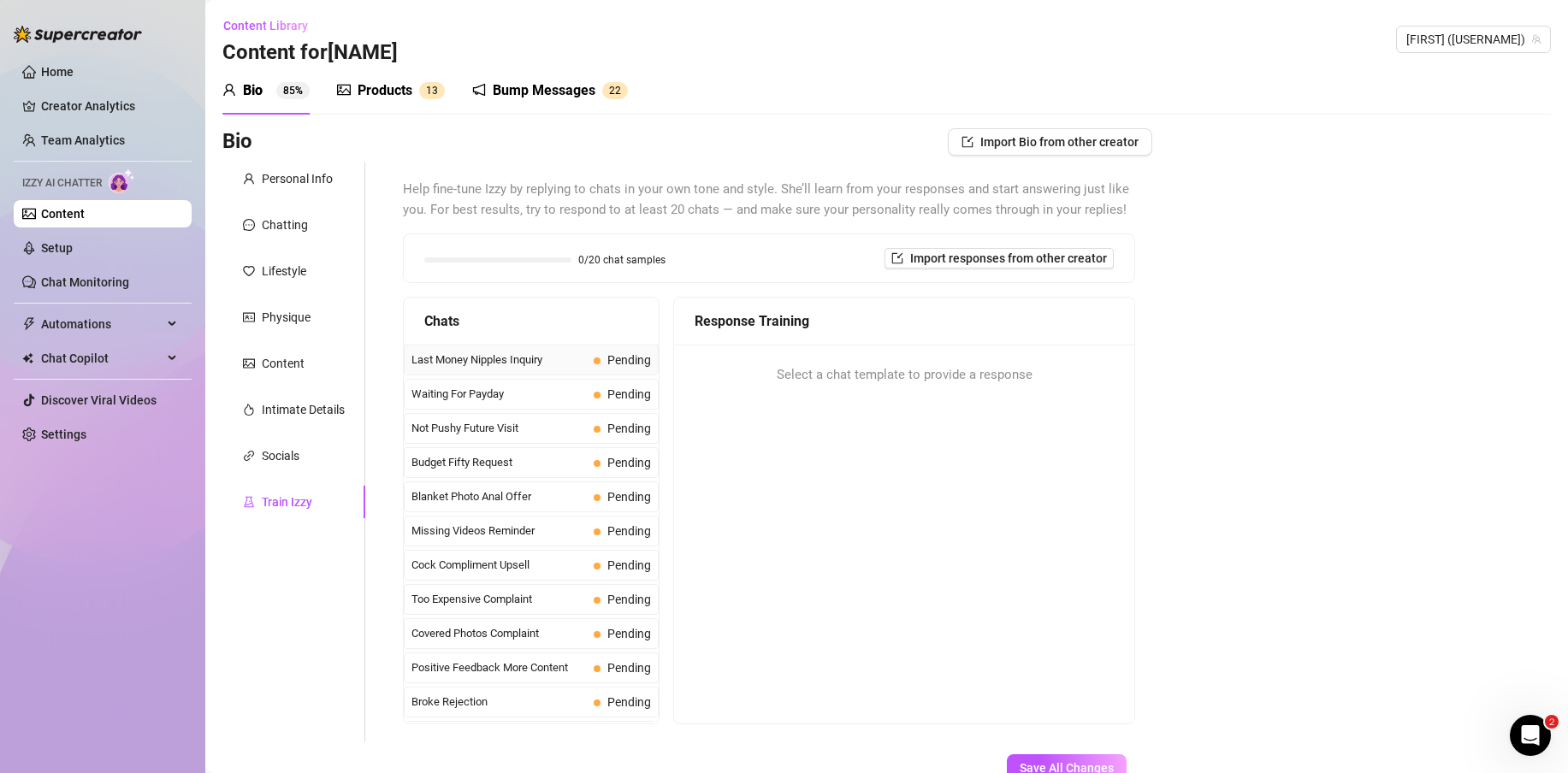 click on "Last Money Nipples Inquiry Pending" at bounding box center (531, 360) 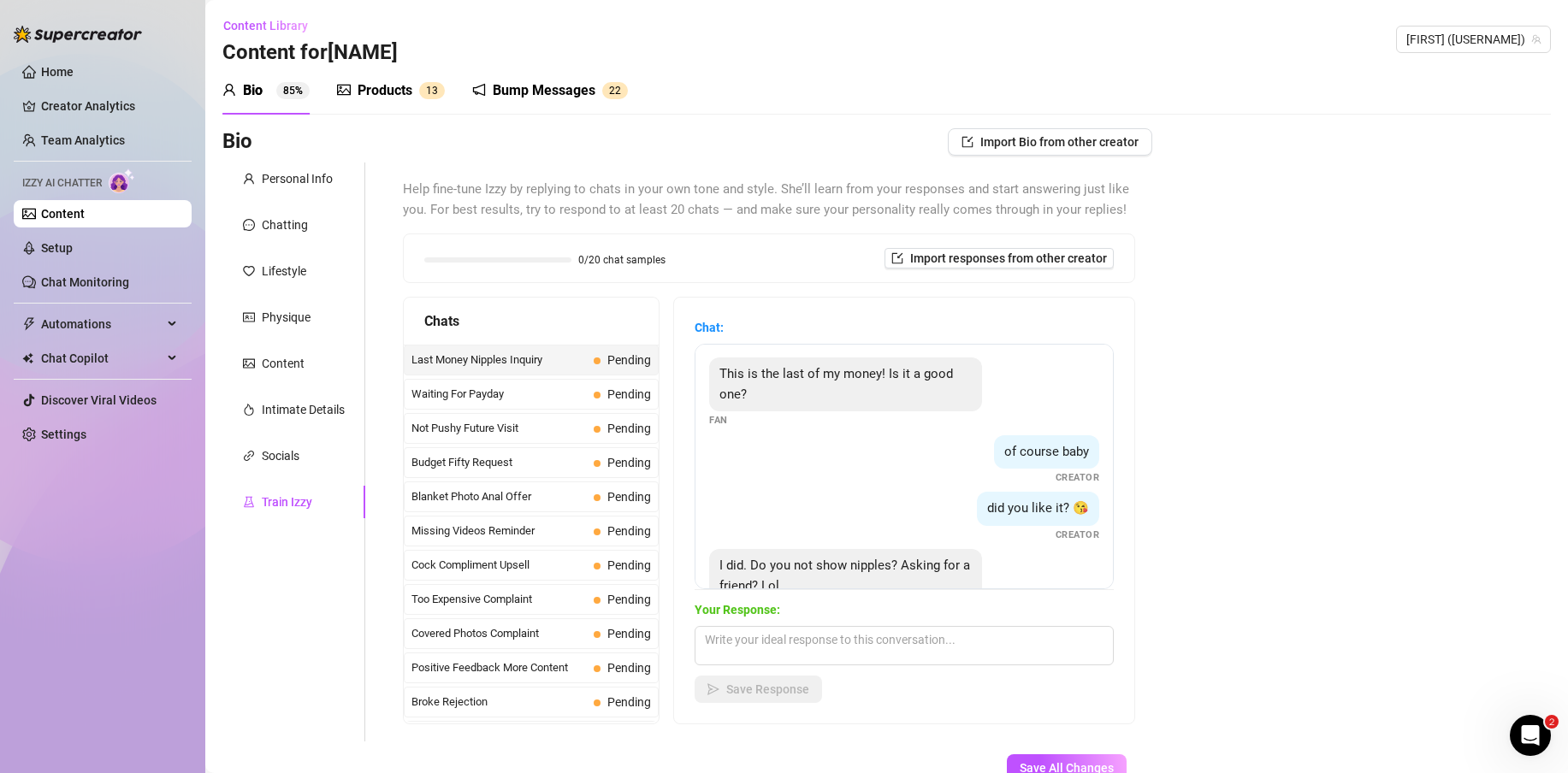 scroll, scrollTop: 0, scrollLeft: 0, axis: both 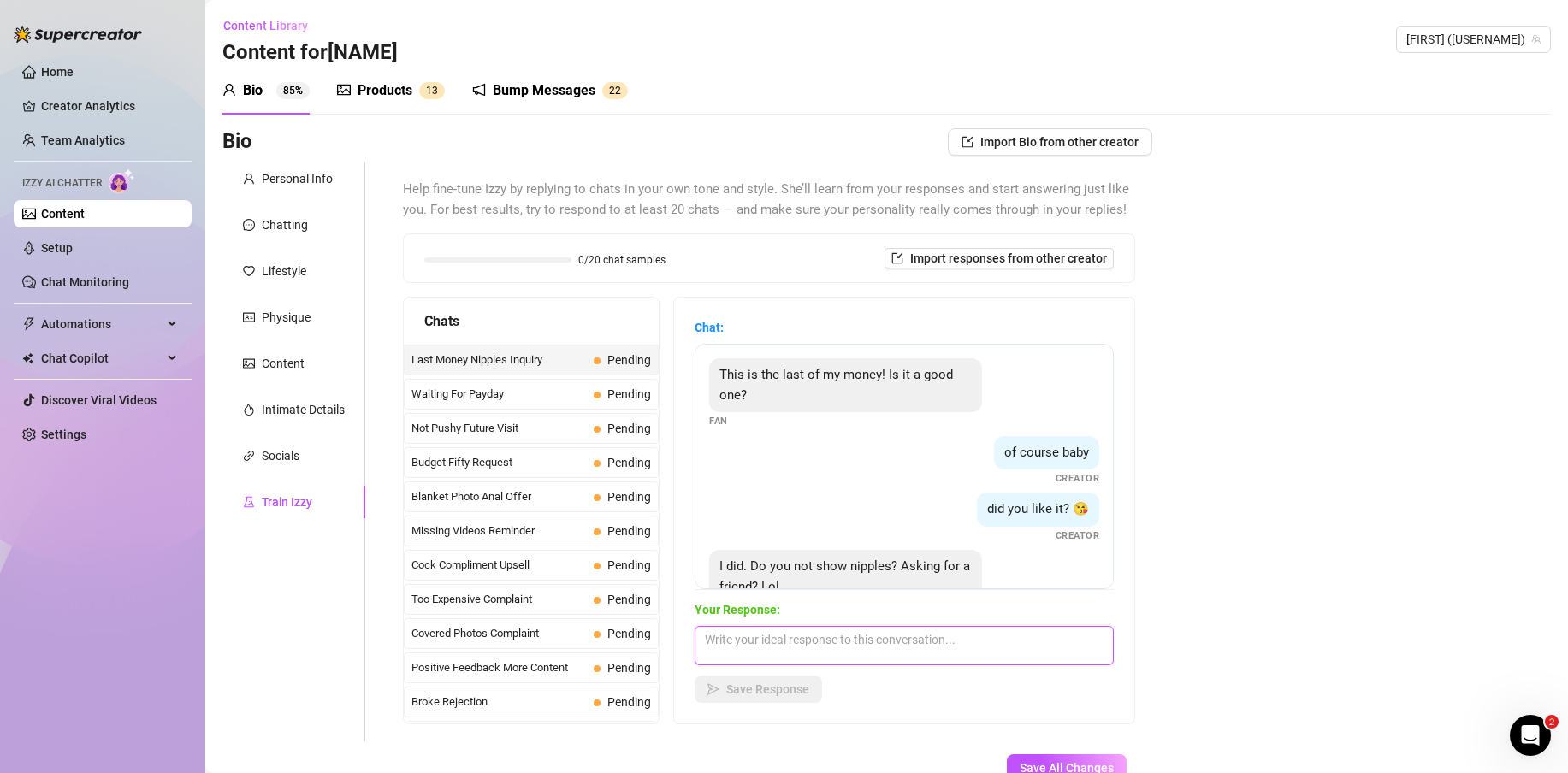 click at bounding box center [904, 646] 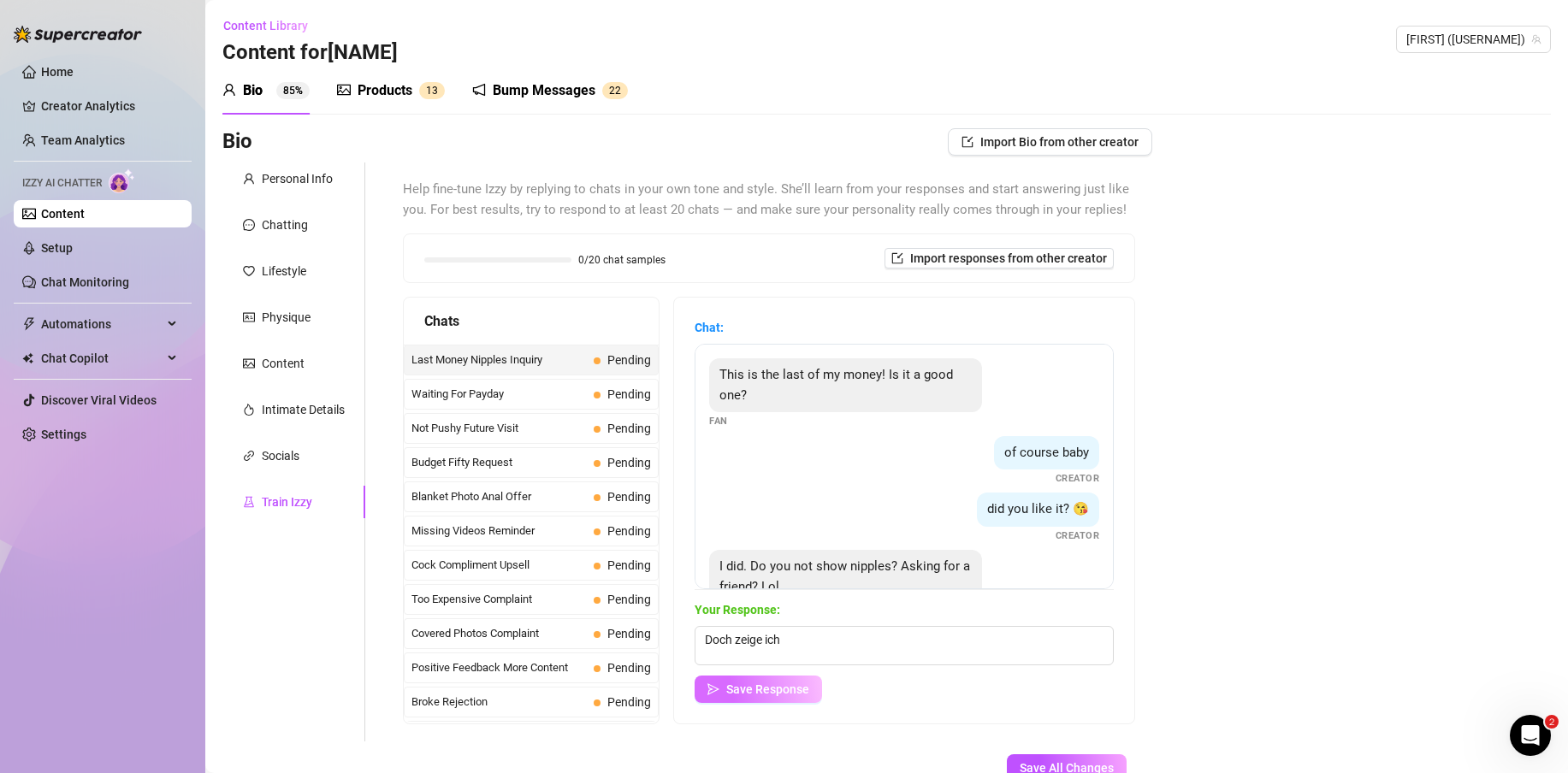 click on "Save Response" at bounding box center (767, 689) 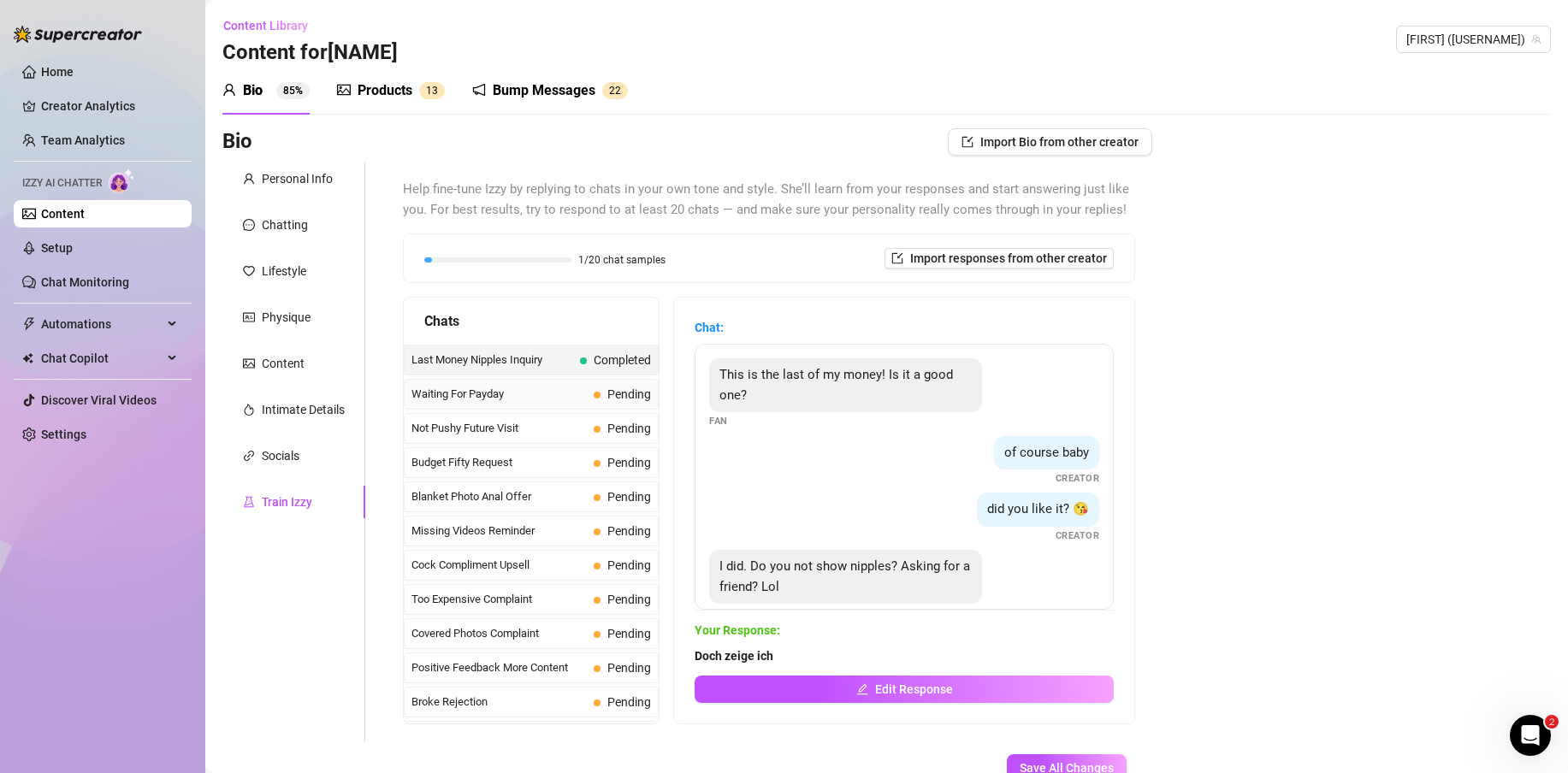 click on "Waiting For Payday" at bounding box center [499, 394] 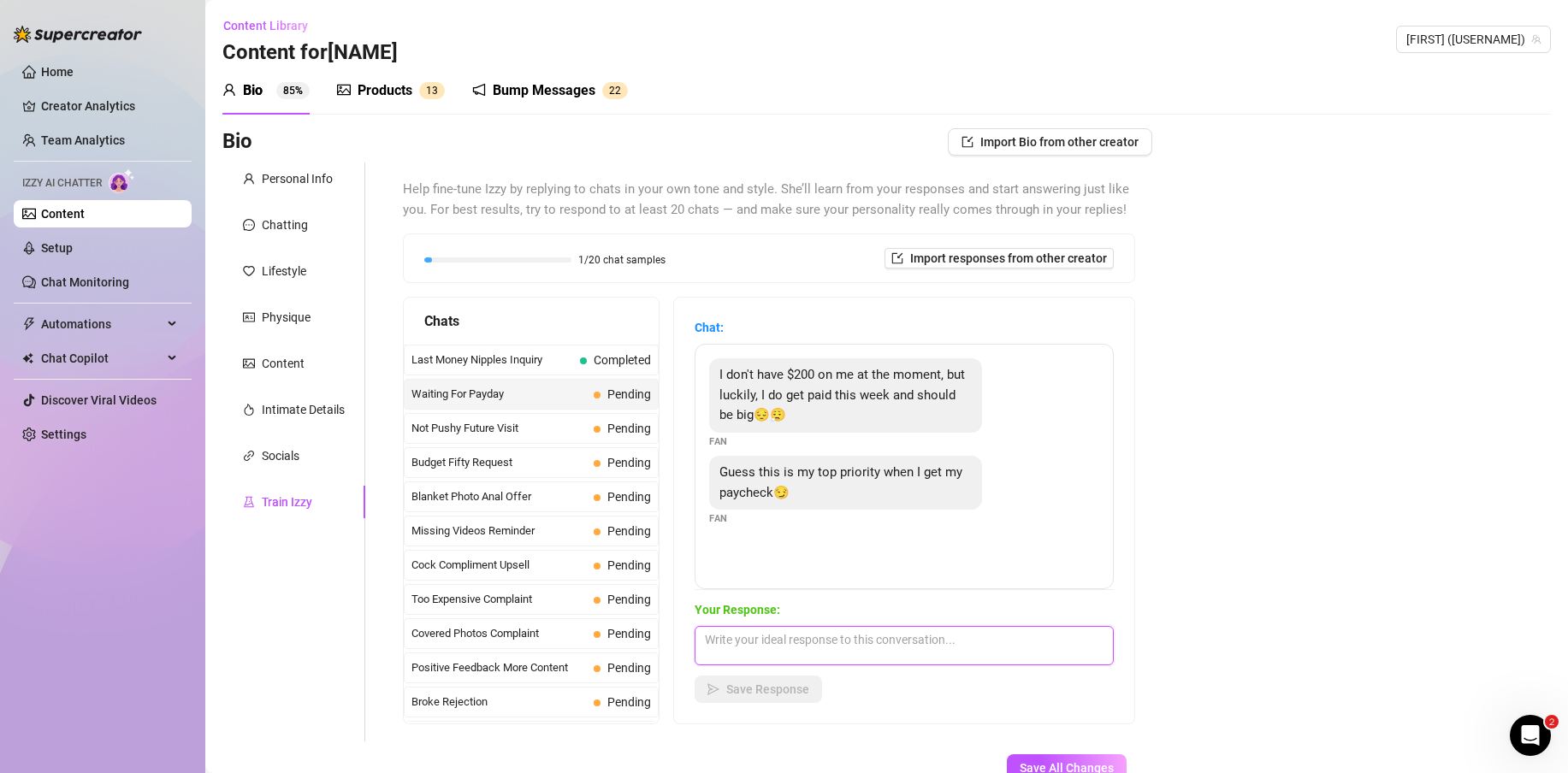 click at bounding box center [904, 646] 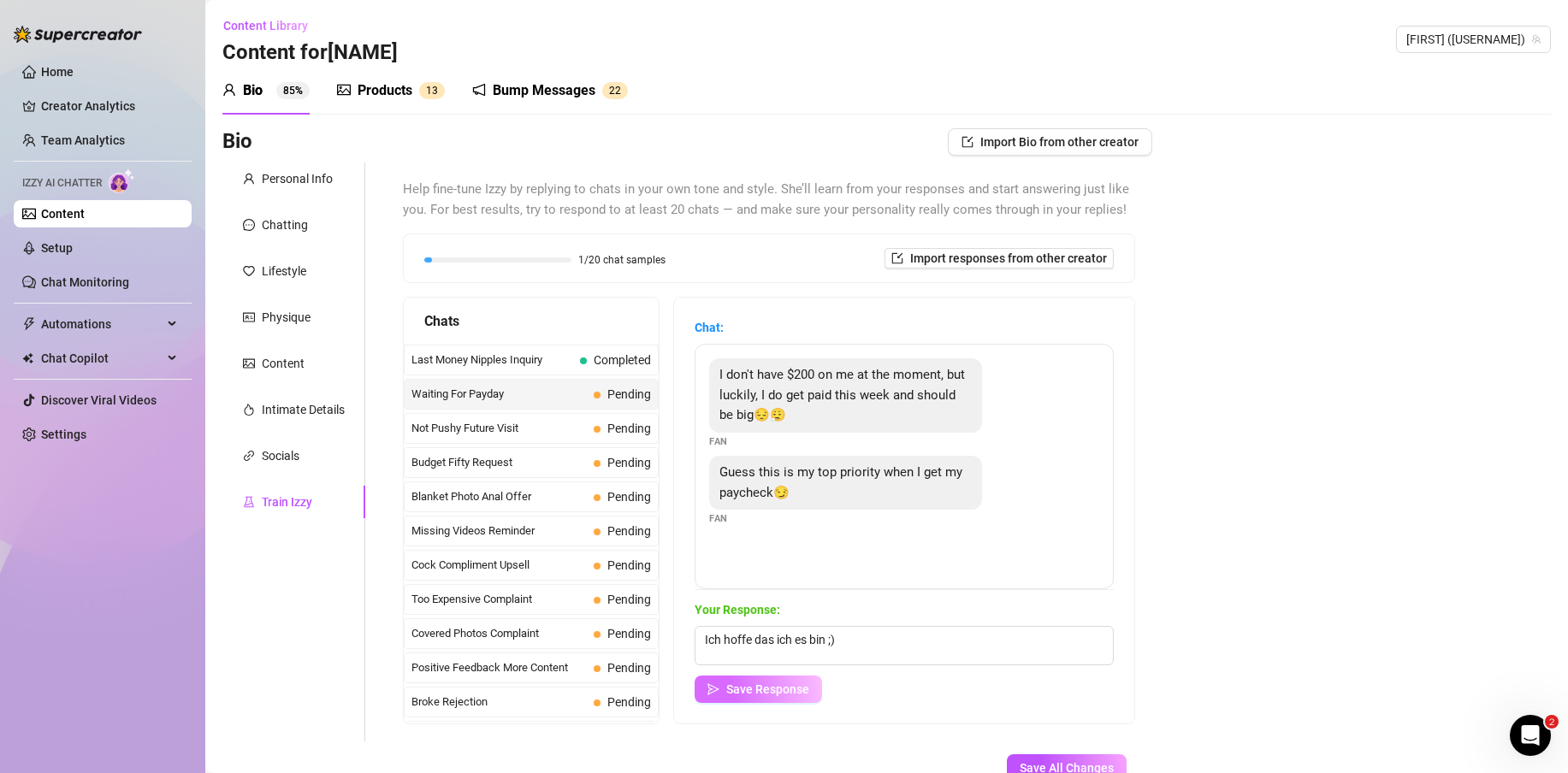 click on "Save Response" at bounding box center [767, 689] 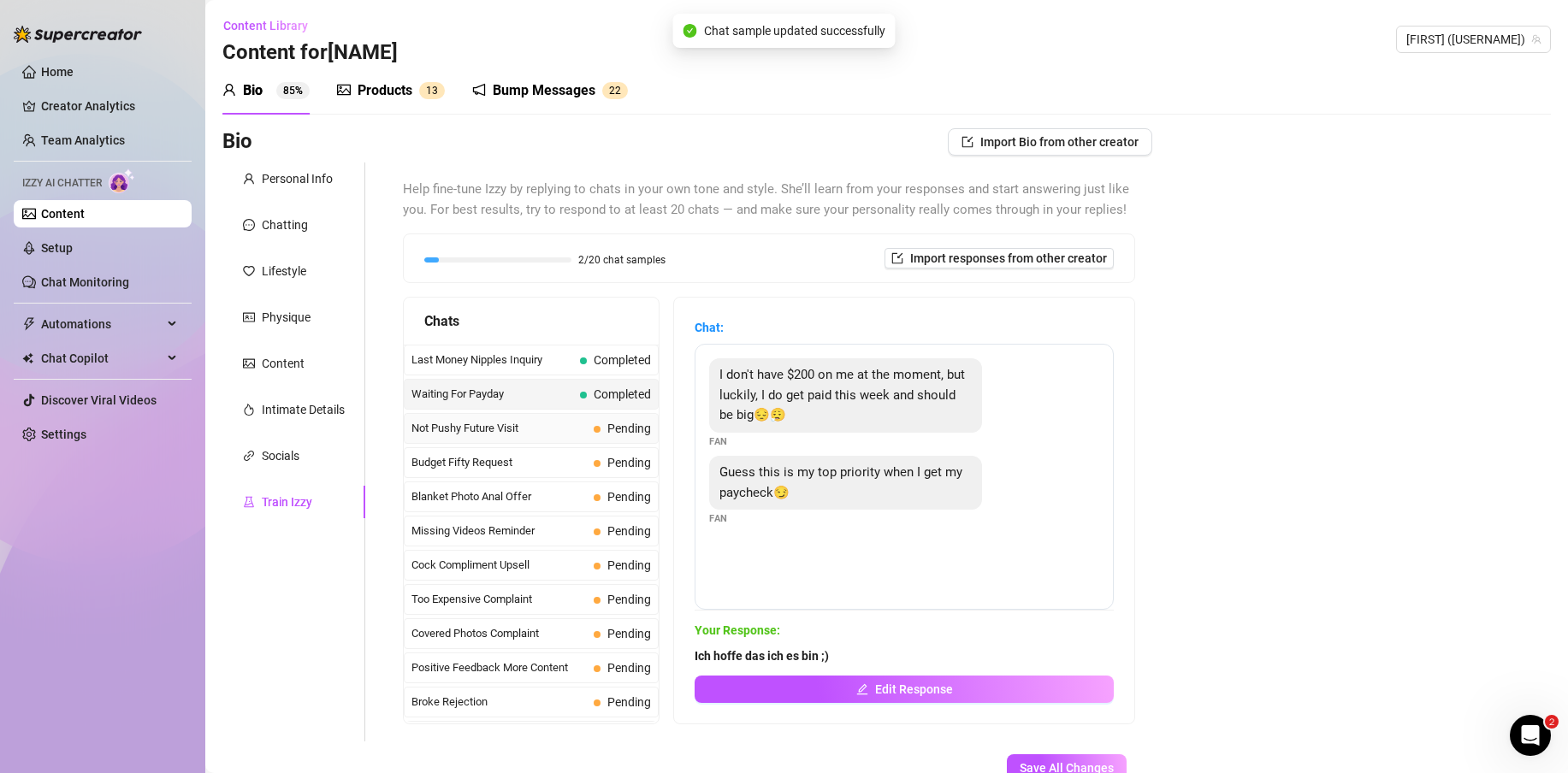 click on "Not Pushy Future Visit" at bounding box center [499, 428] 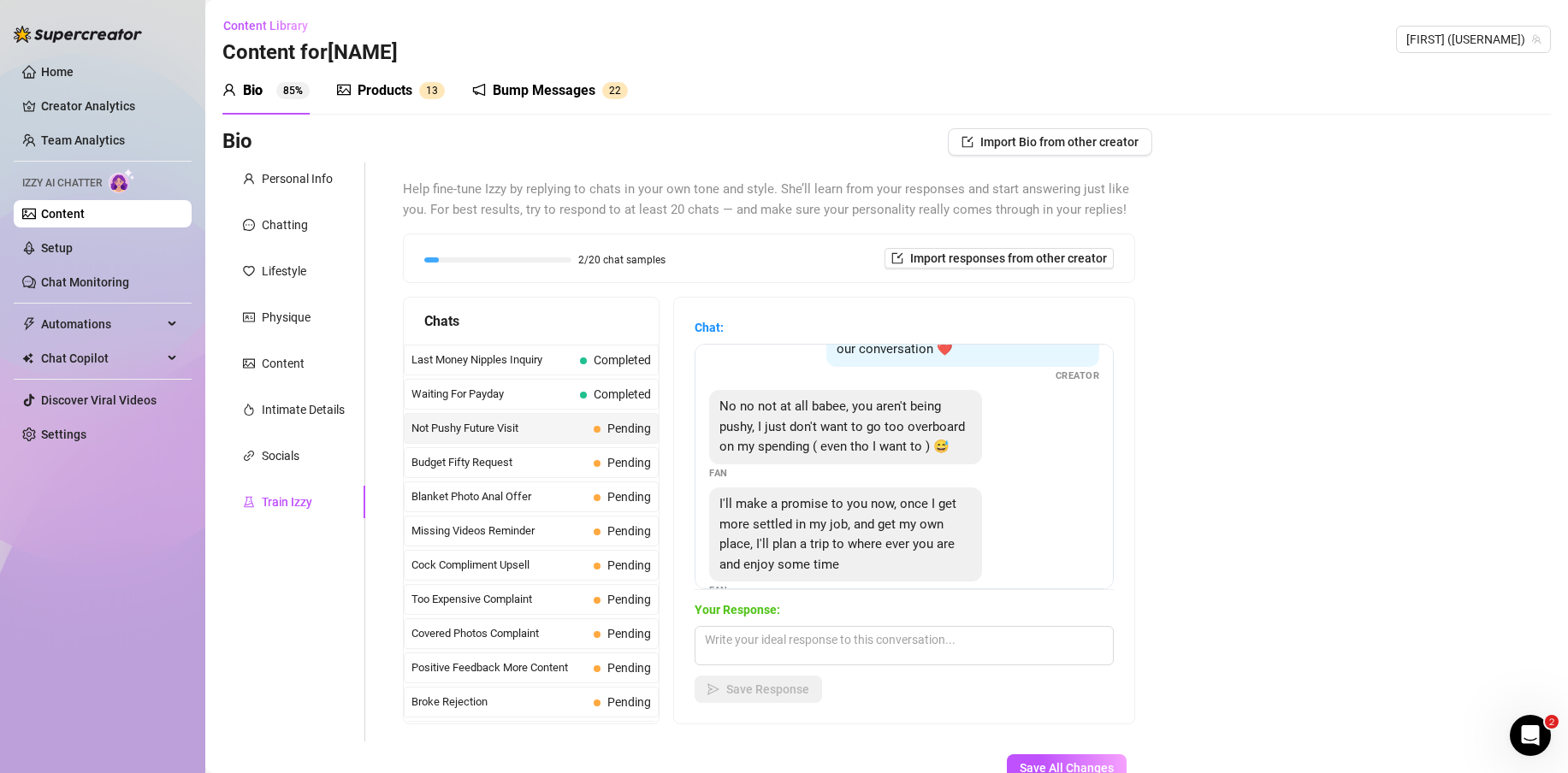scroll, scrollTop: 96, scrollLeft: 0, axis: vertical 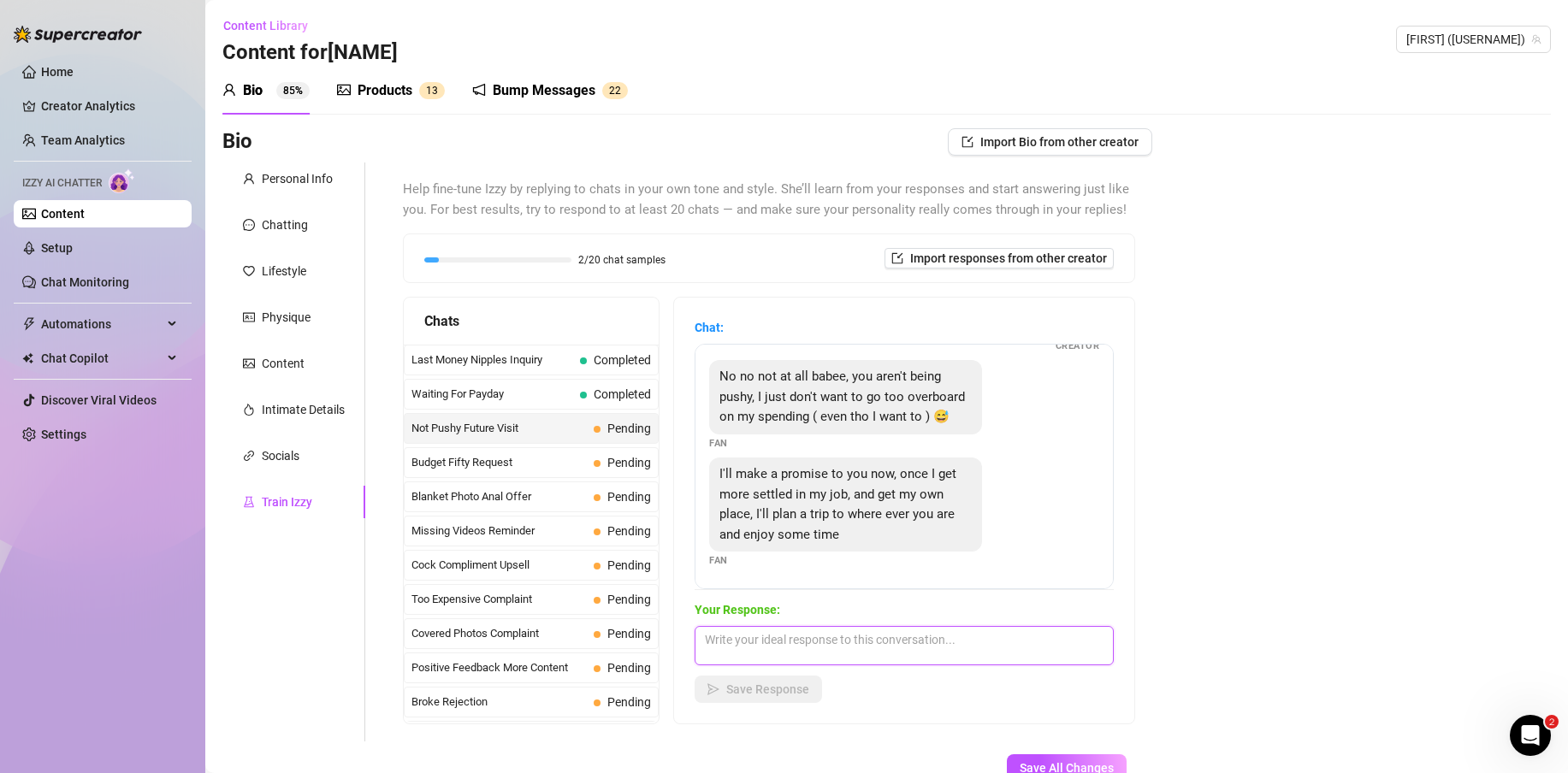 click at bounding box center [904, 646] 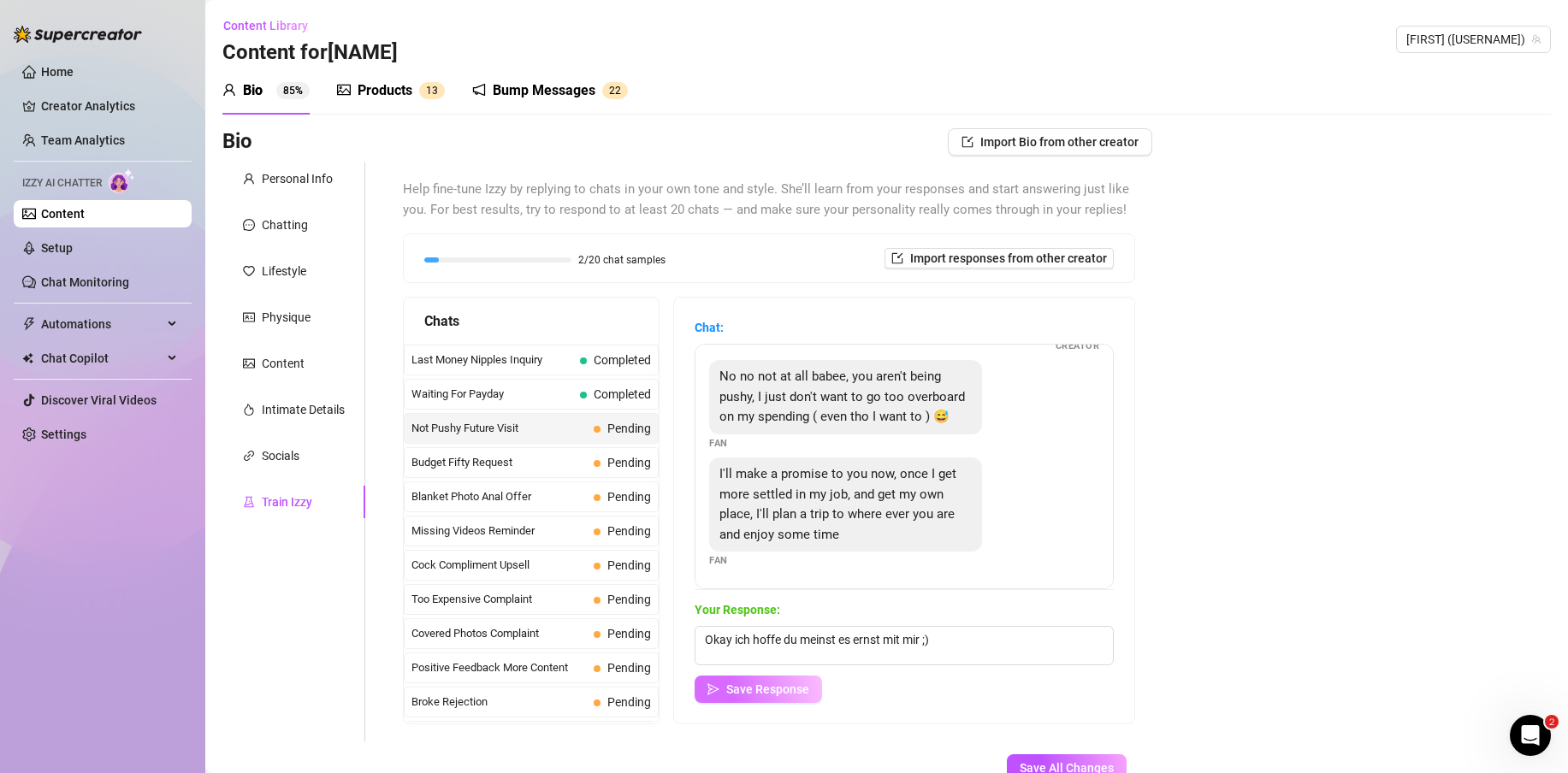 click on "Save Response" at bounding box center [767, 689] 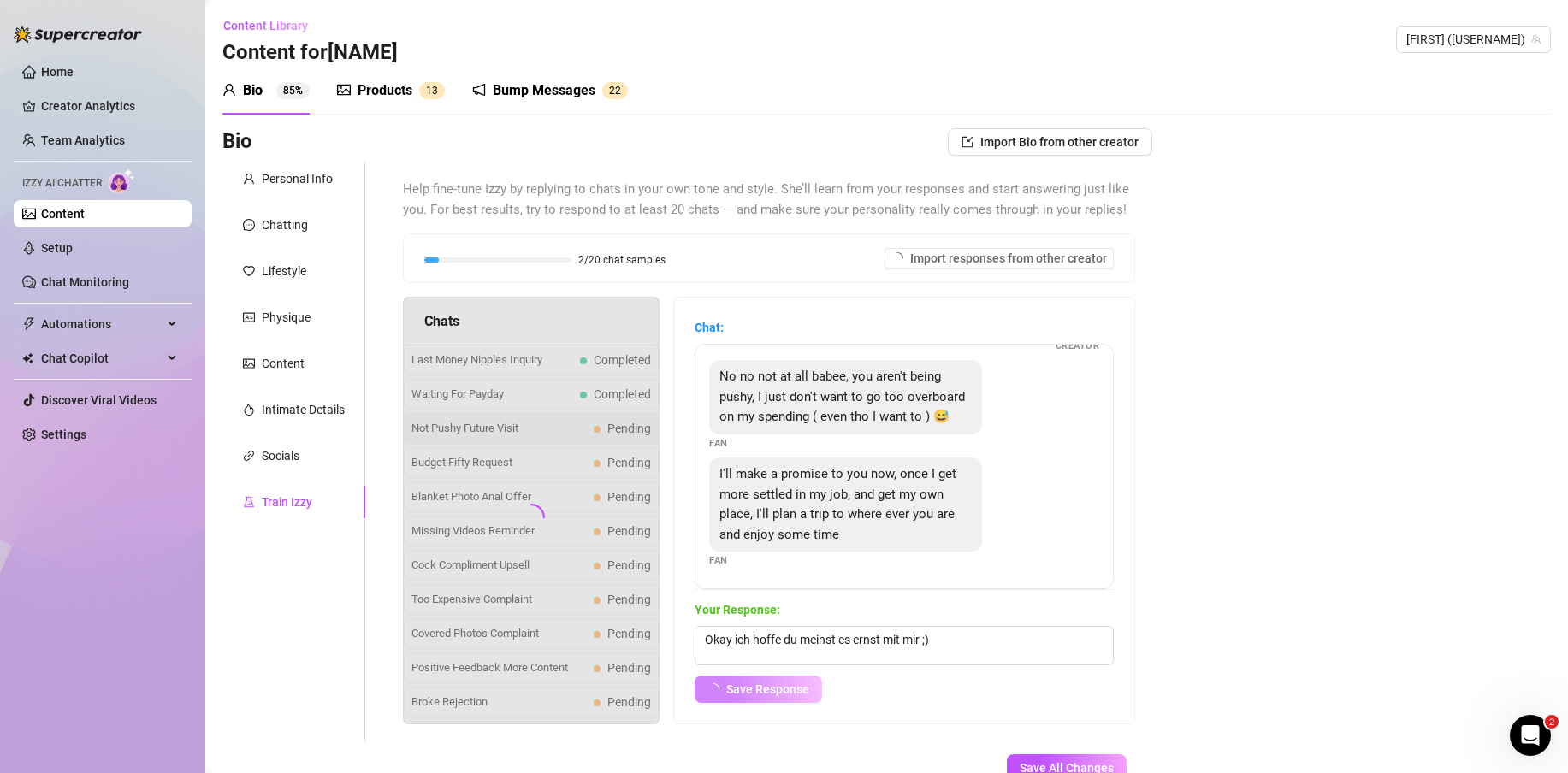 scroll, scrollTop: 75, scrollLeft: 0, axis: vertical 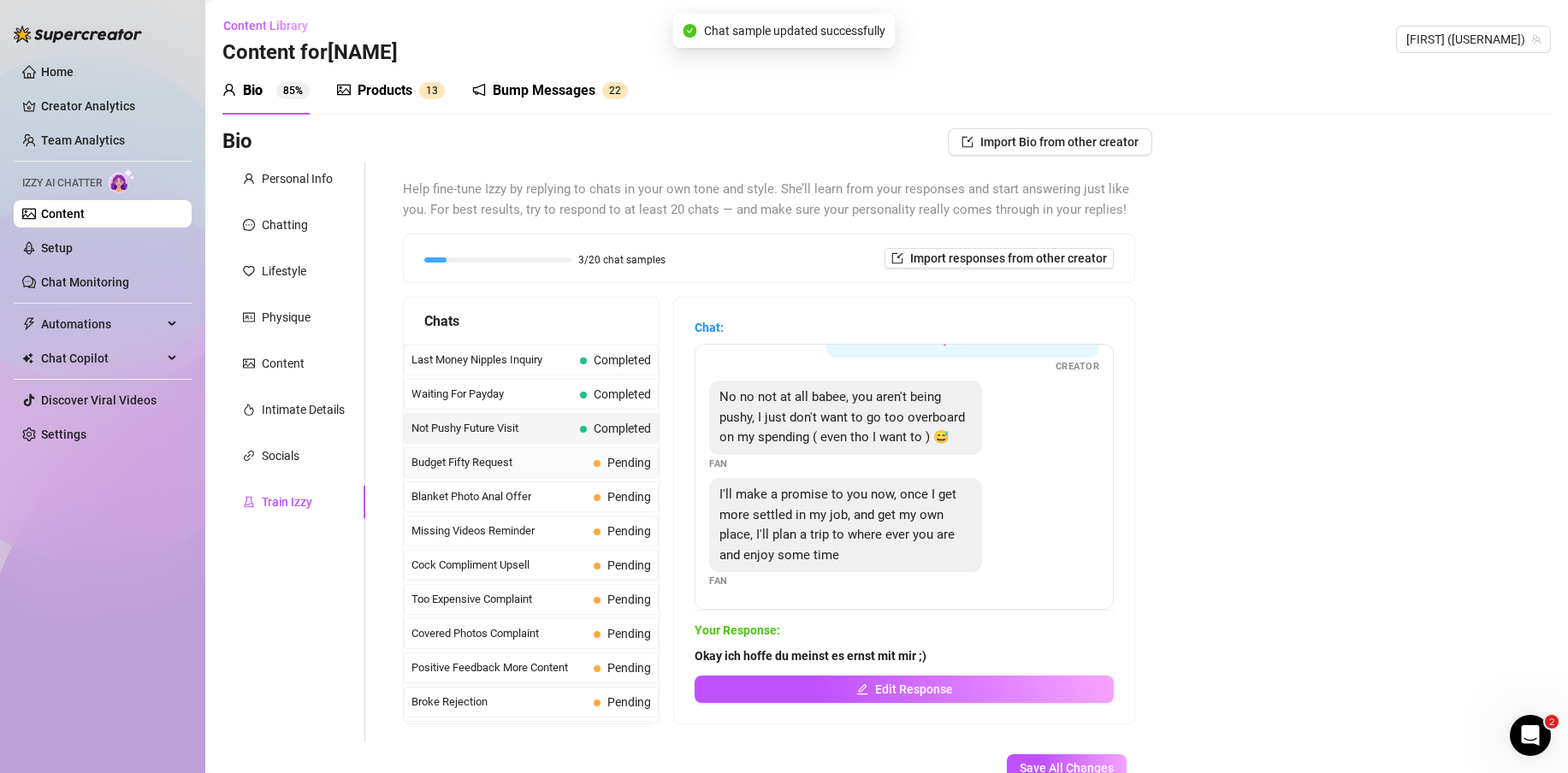 click on "Budget Fifty Request" at bounding box center [499, 463] 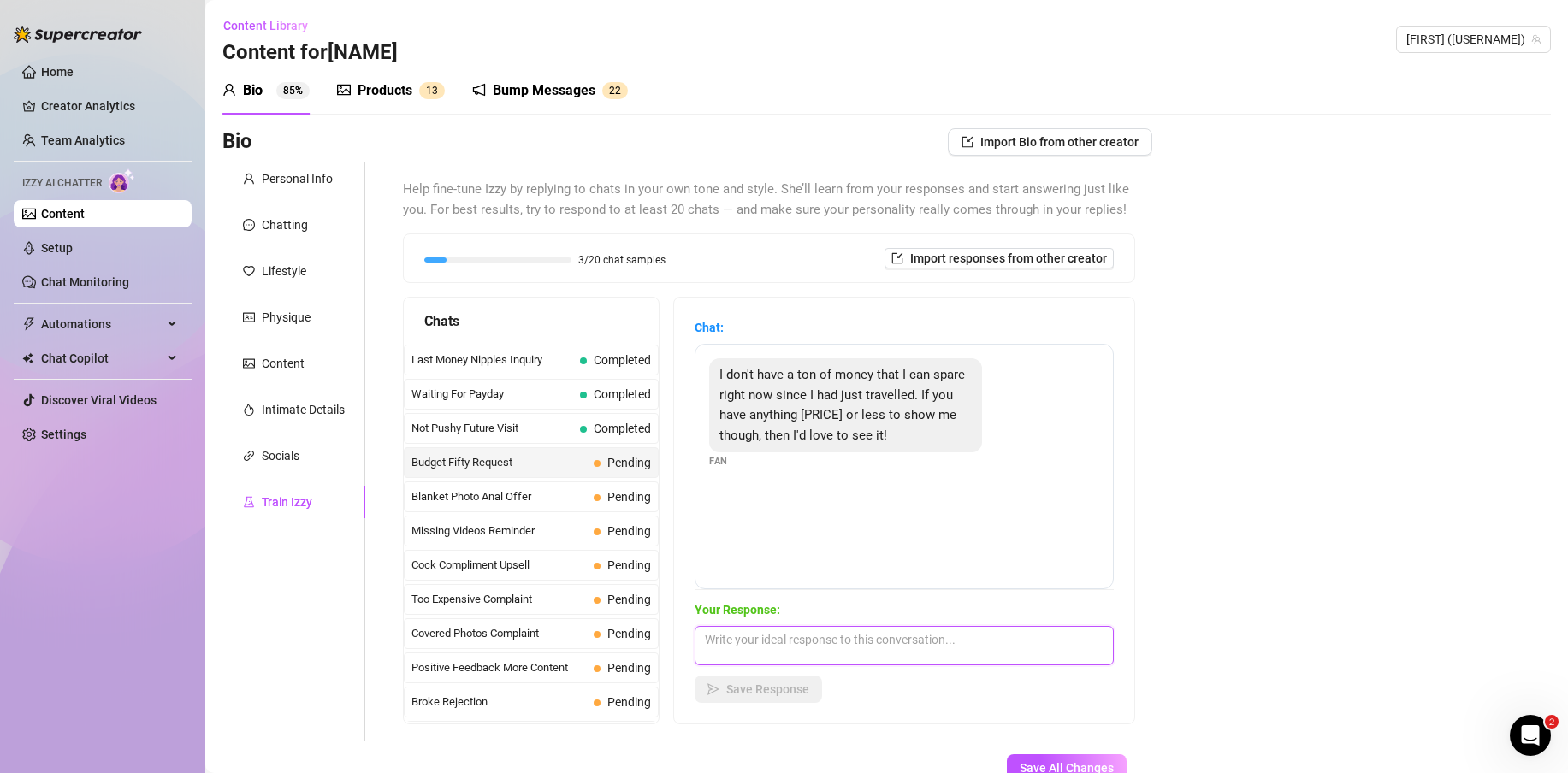 click at bounding box center [904, 646] 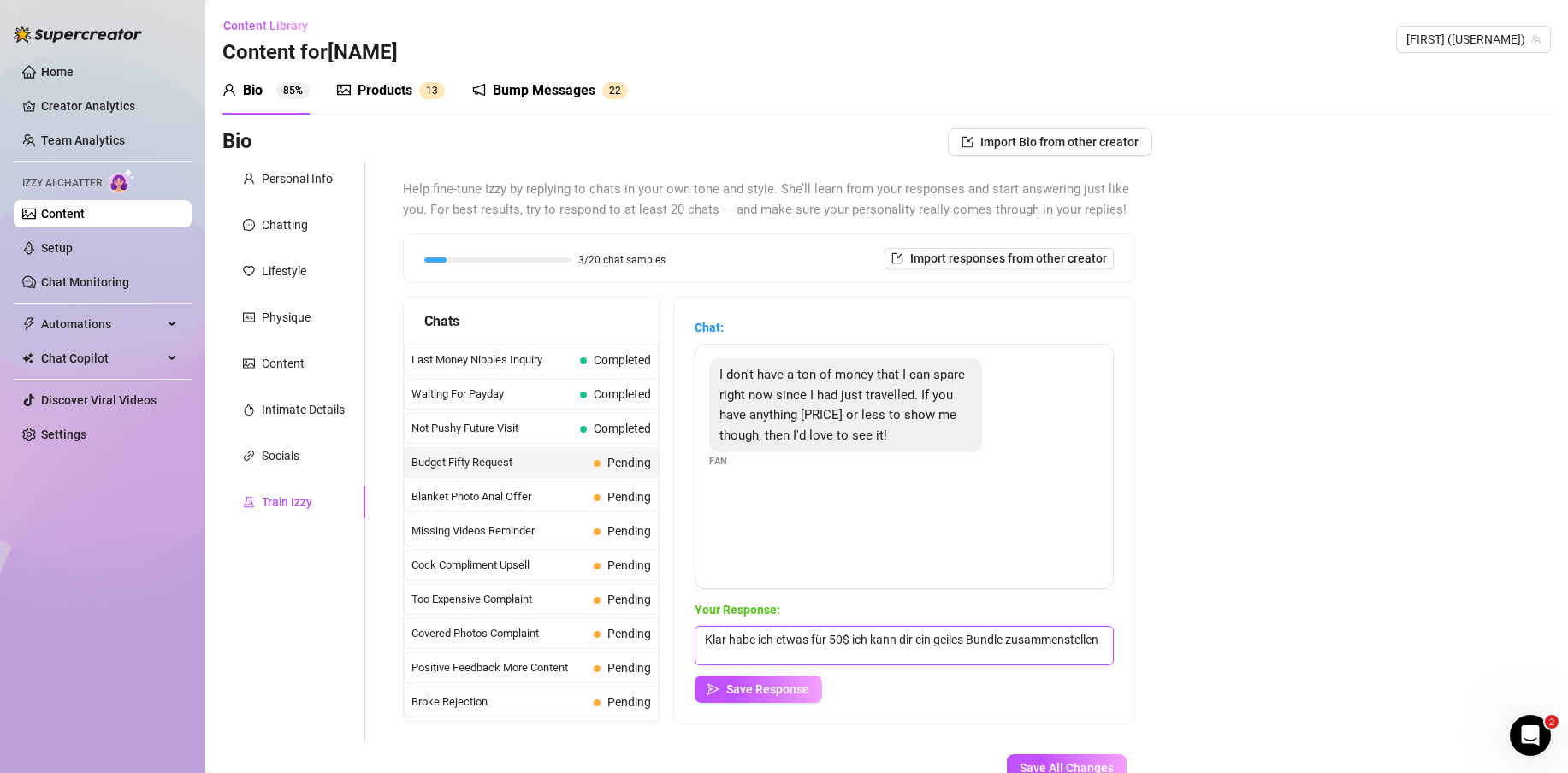 scroll, scrollTop: 2, scrollLeft: 0, axis: vertical 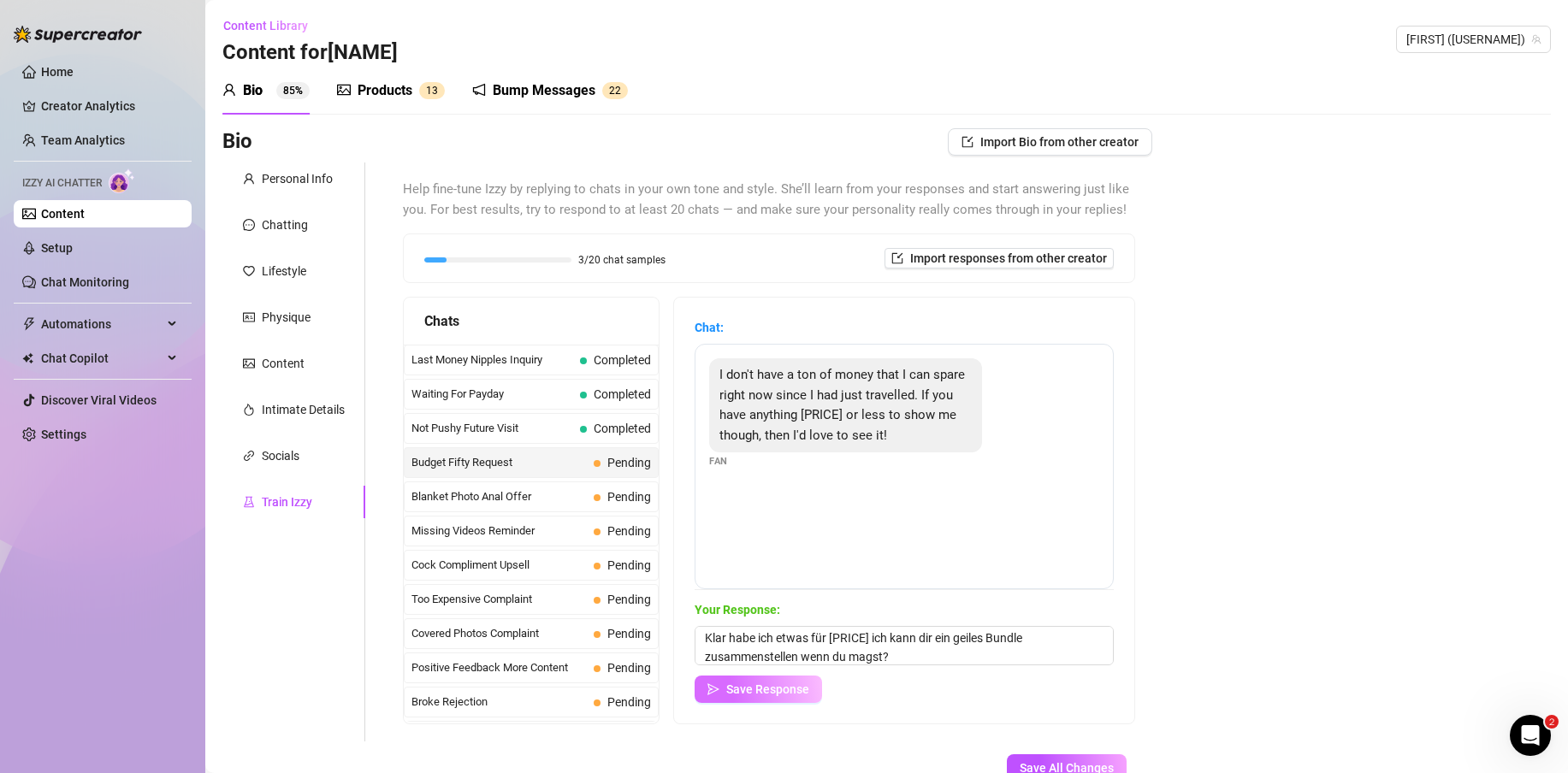 click on "Save Response" at bounding box center (767, 689) 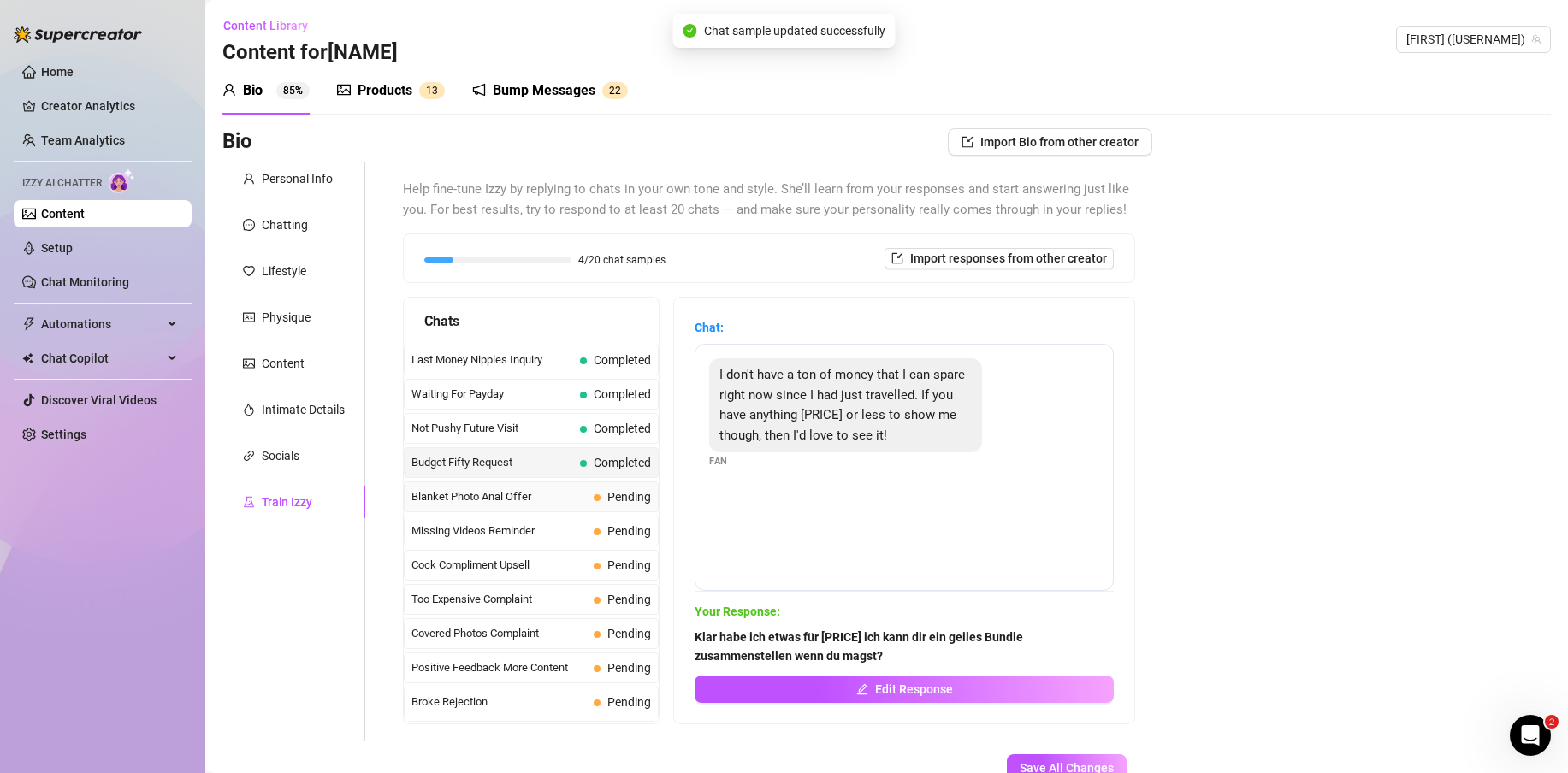 click on "Blanket Photo Anal Offer" at bounding box center [499, 497] 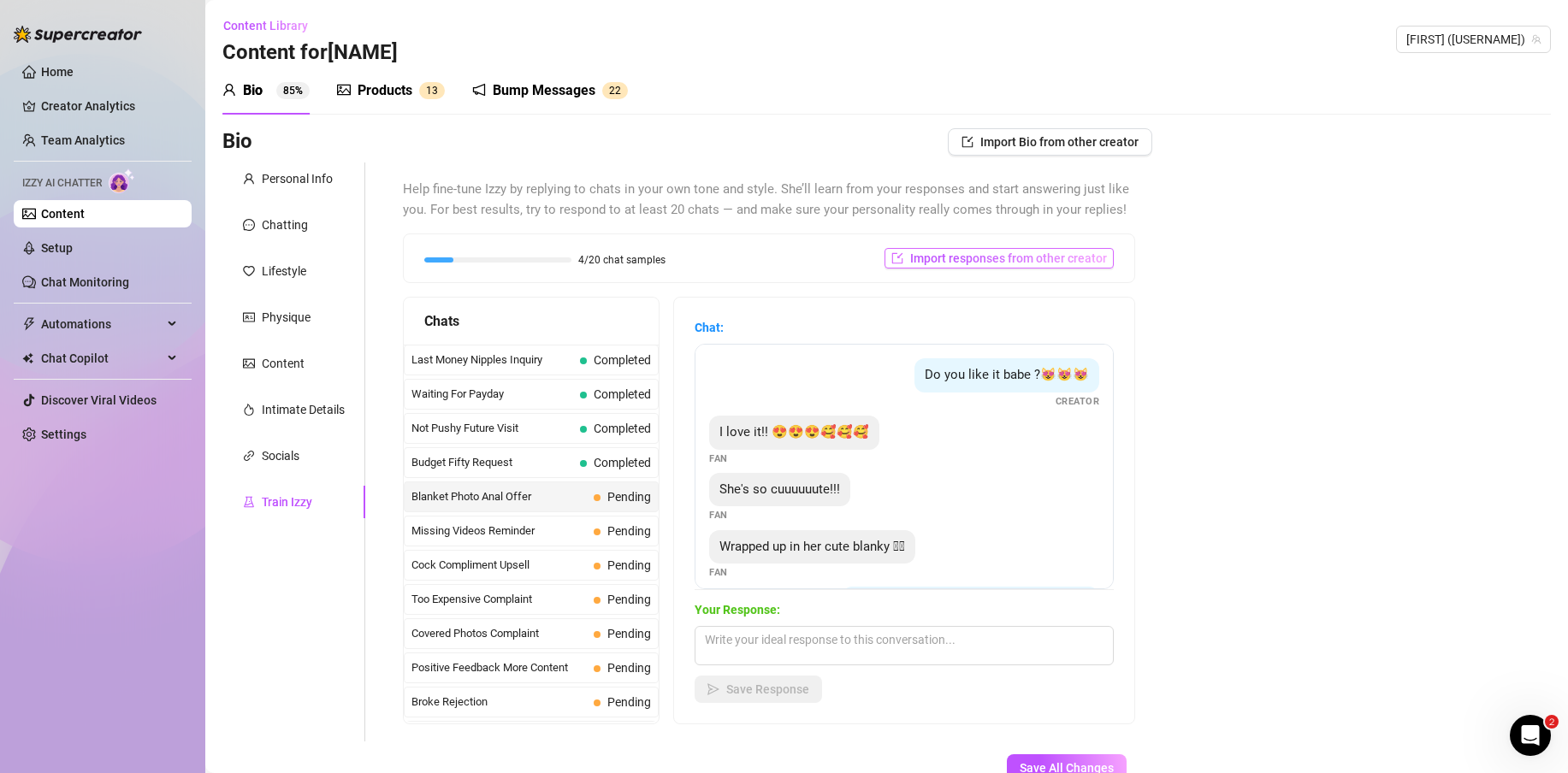 click on "Import responses from other creator" at bounding box center (1009, 258) 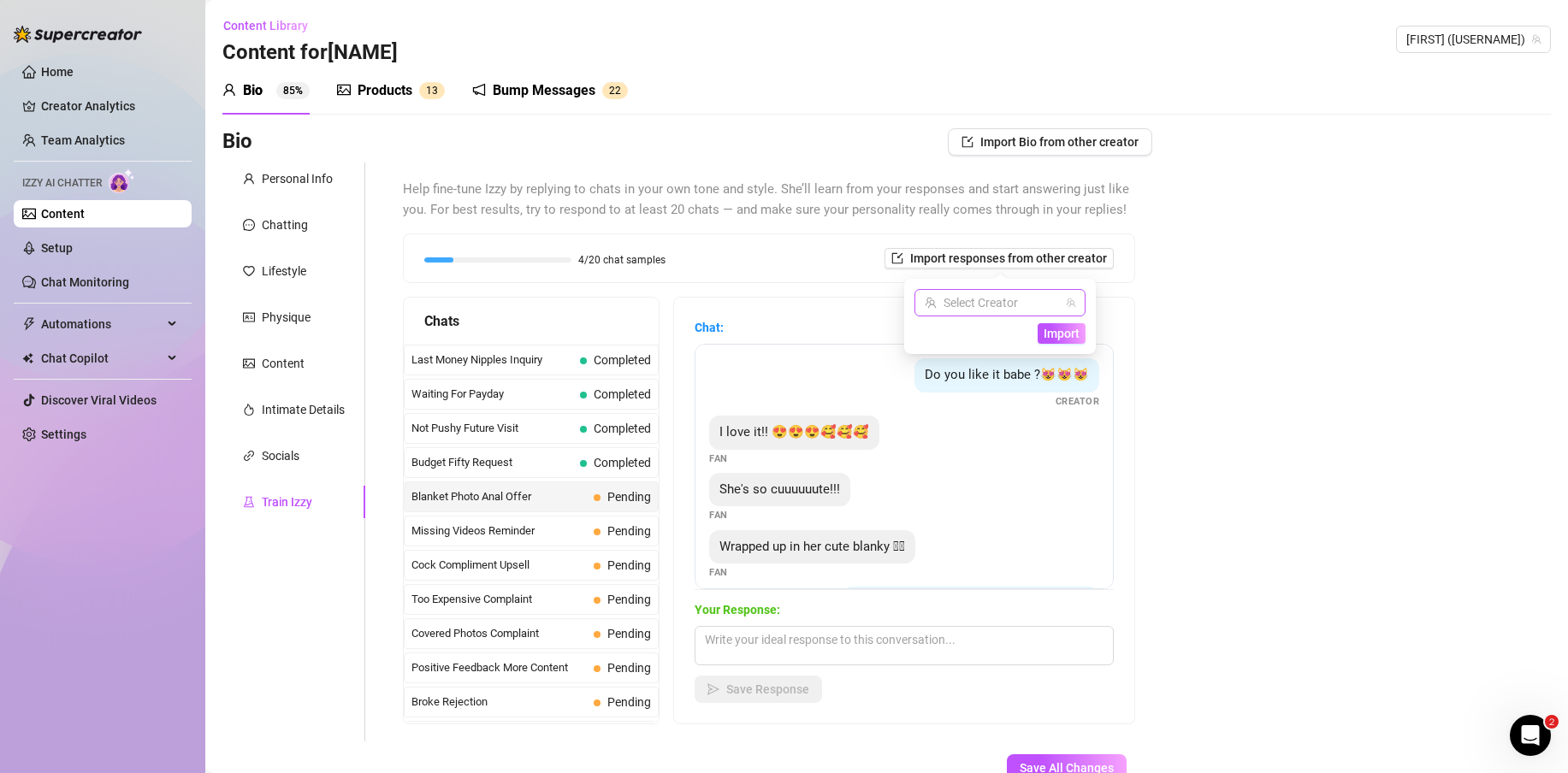 click at bounding box center [992, 303] 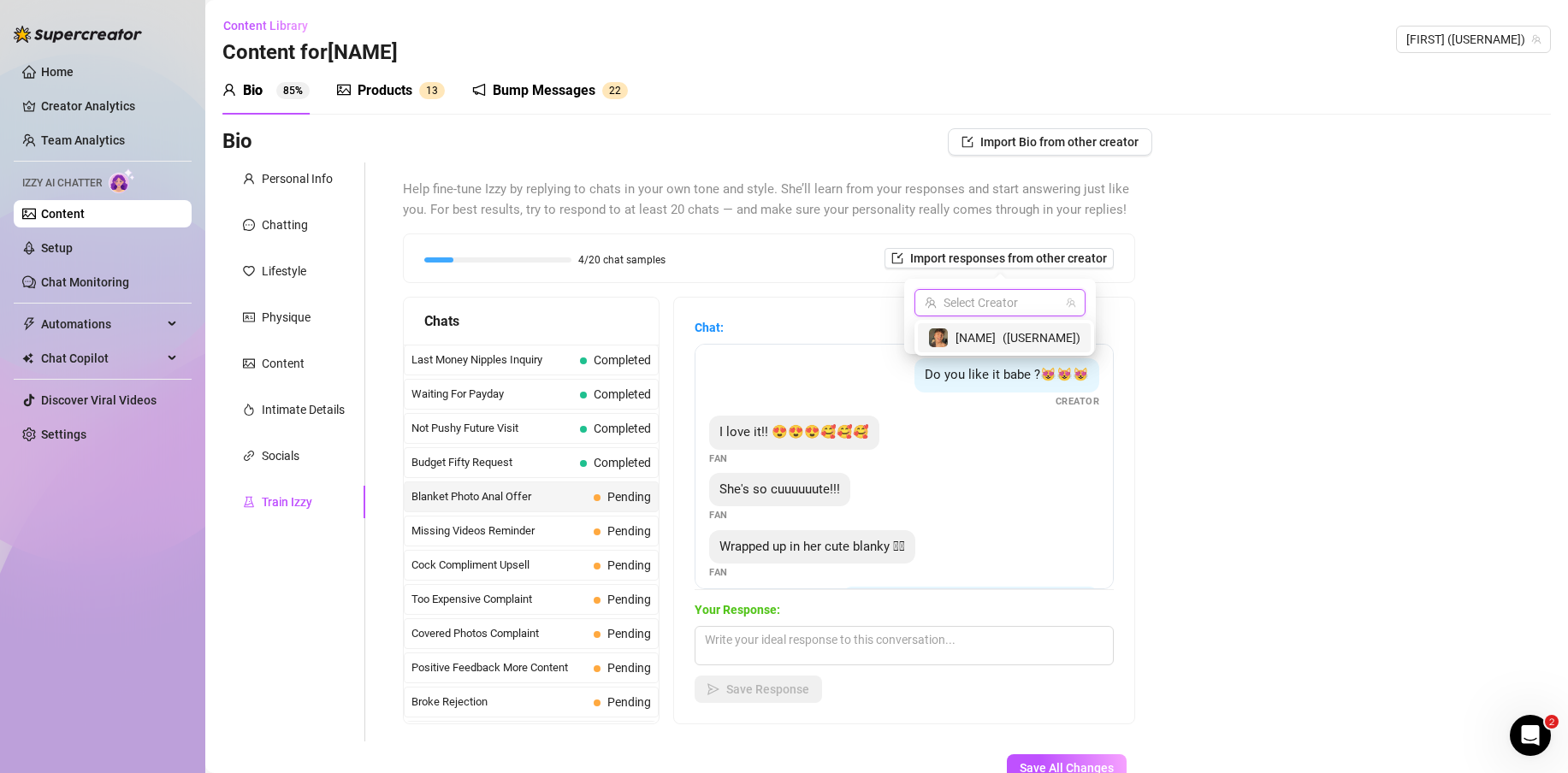 click on "[NAME]" at bounding box center (975, 338) 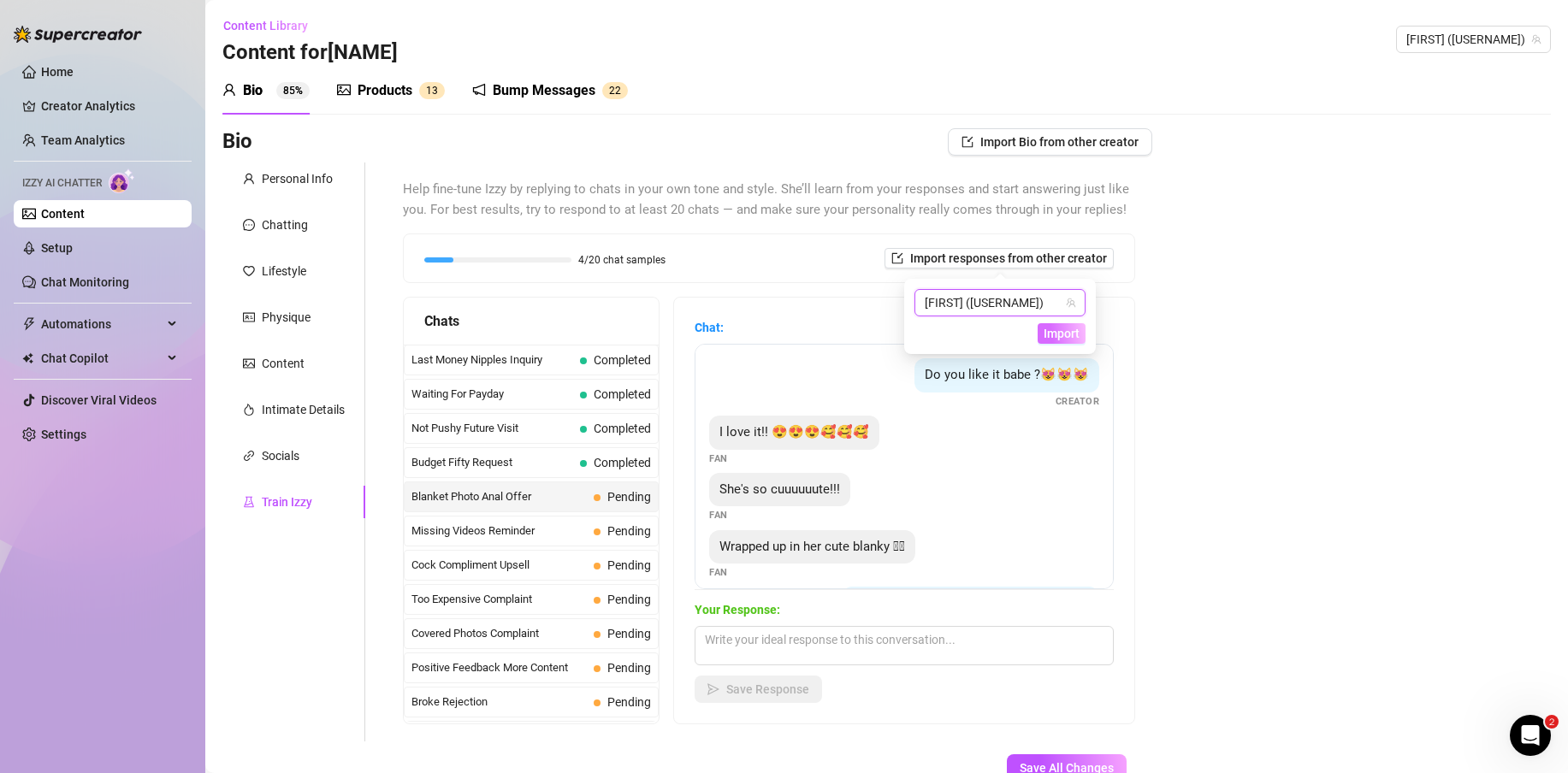 click on "Import" at bounding box center (1062, 333) 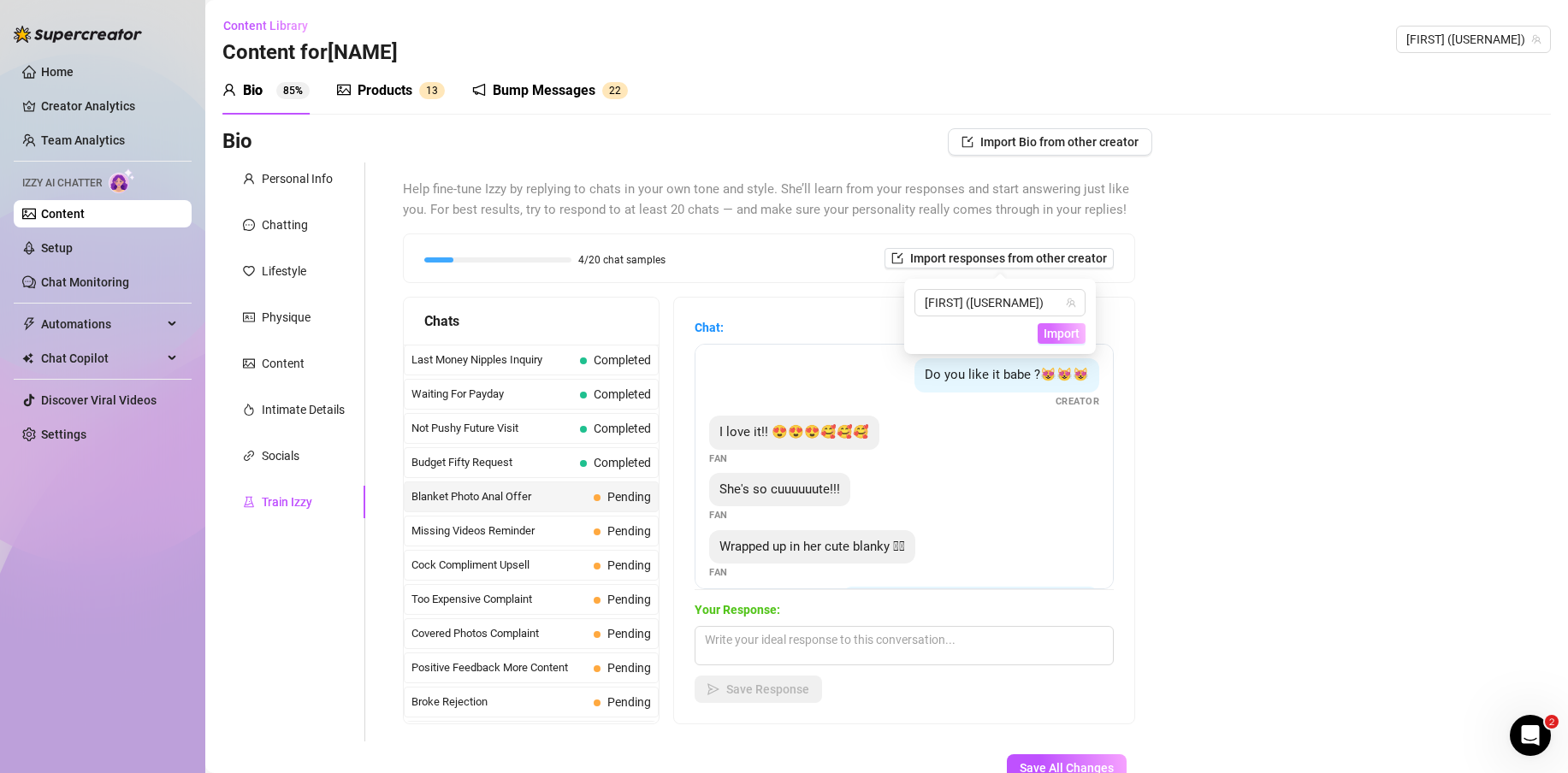 click on "Import" at bounding box center (1062, 333) 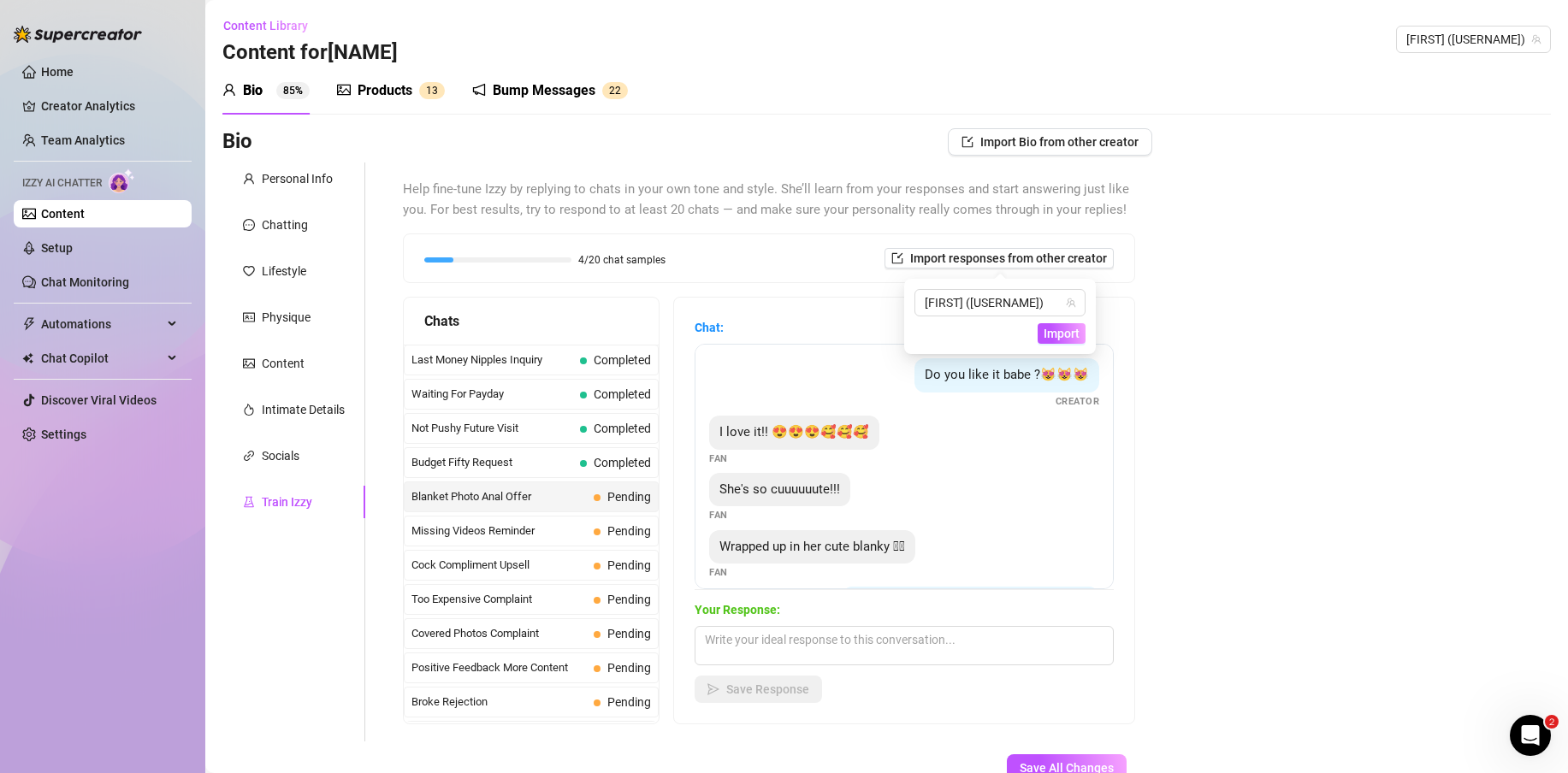 click on "Chat: Do you like it babe ?😻😻😻 Creator I love it!! 😍😍😍🥰🥰🥰 Fan She's so cuuuuuute!!! Fan Wrapped up in her cute blanky 🥹🥹 Fan Do you want me to suprise you again? 🙈 Creator Yes please!! Fan can i show to you my first anal babe ? 😻😻 Creator Sounds like fun 😈 Fan Your Response: Save Response" at bounding box center [904, 510] 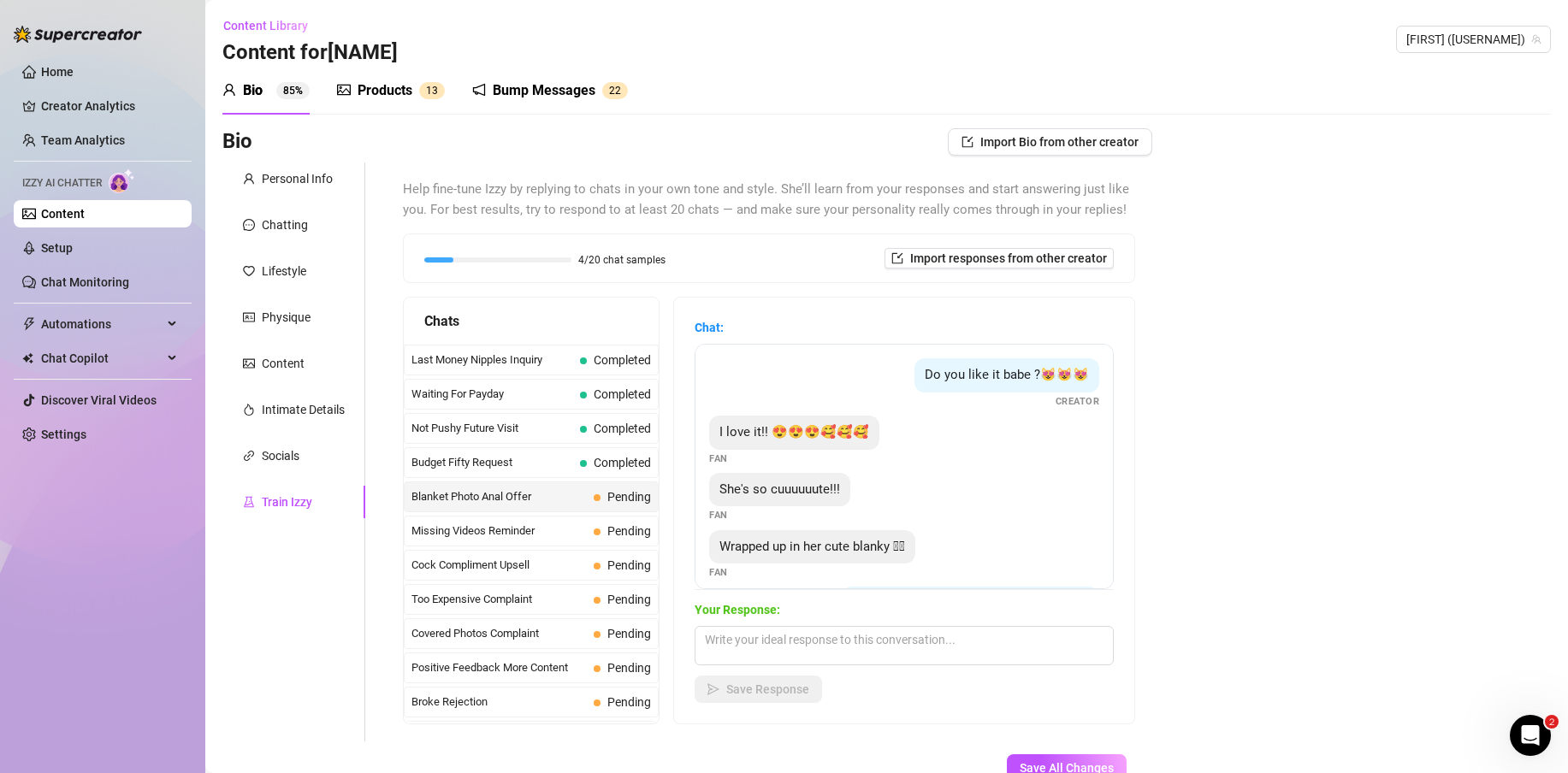 click on "Blanket Photo Anal Offer" at bounding box center (499, 497) 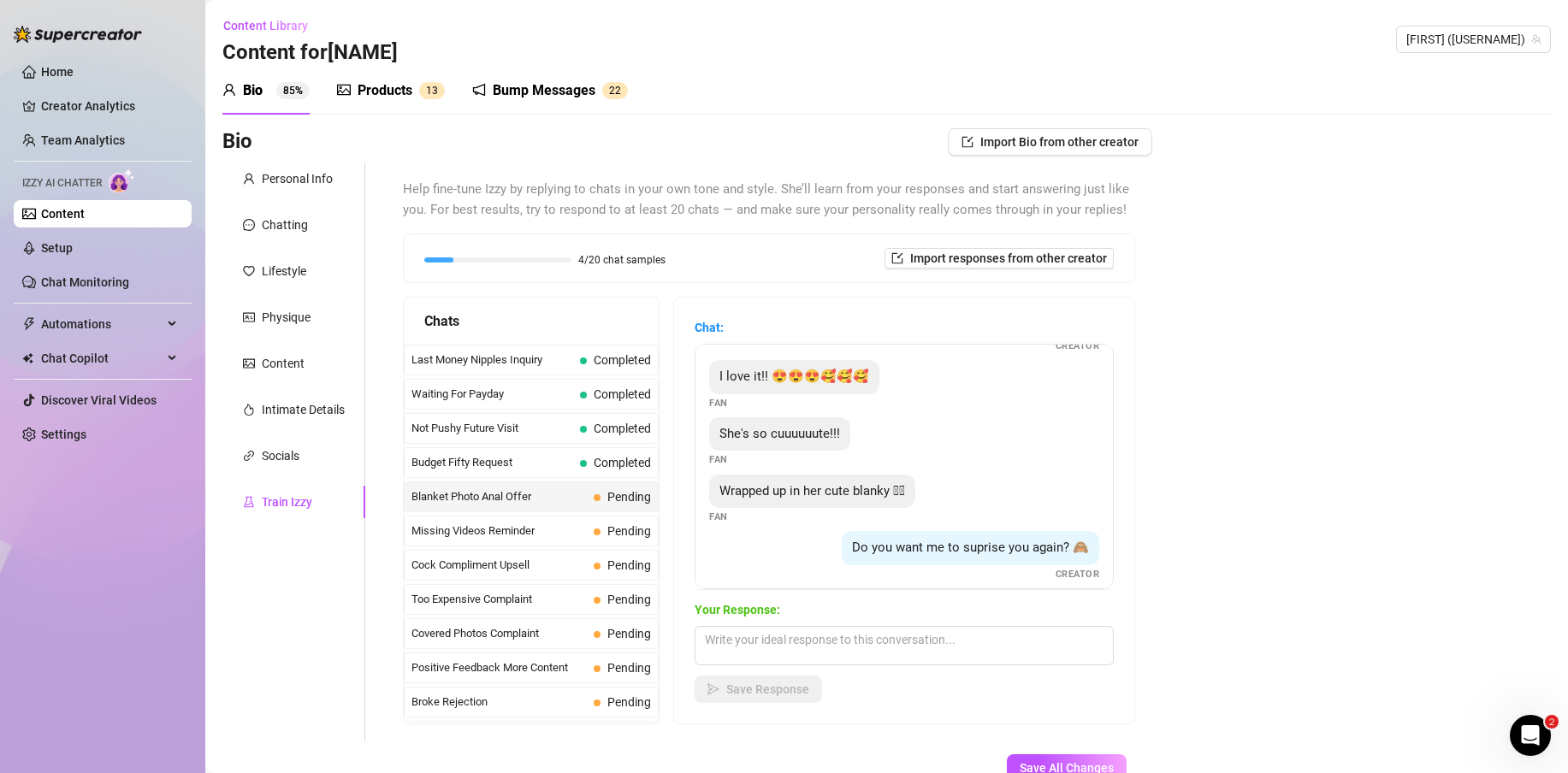 scroll, scrollTop: 241, scrollLeft: 0, axis: vertical 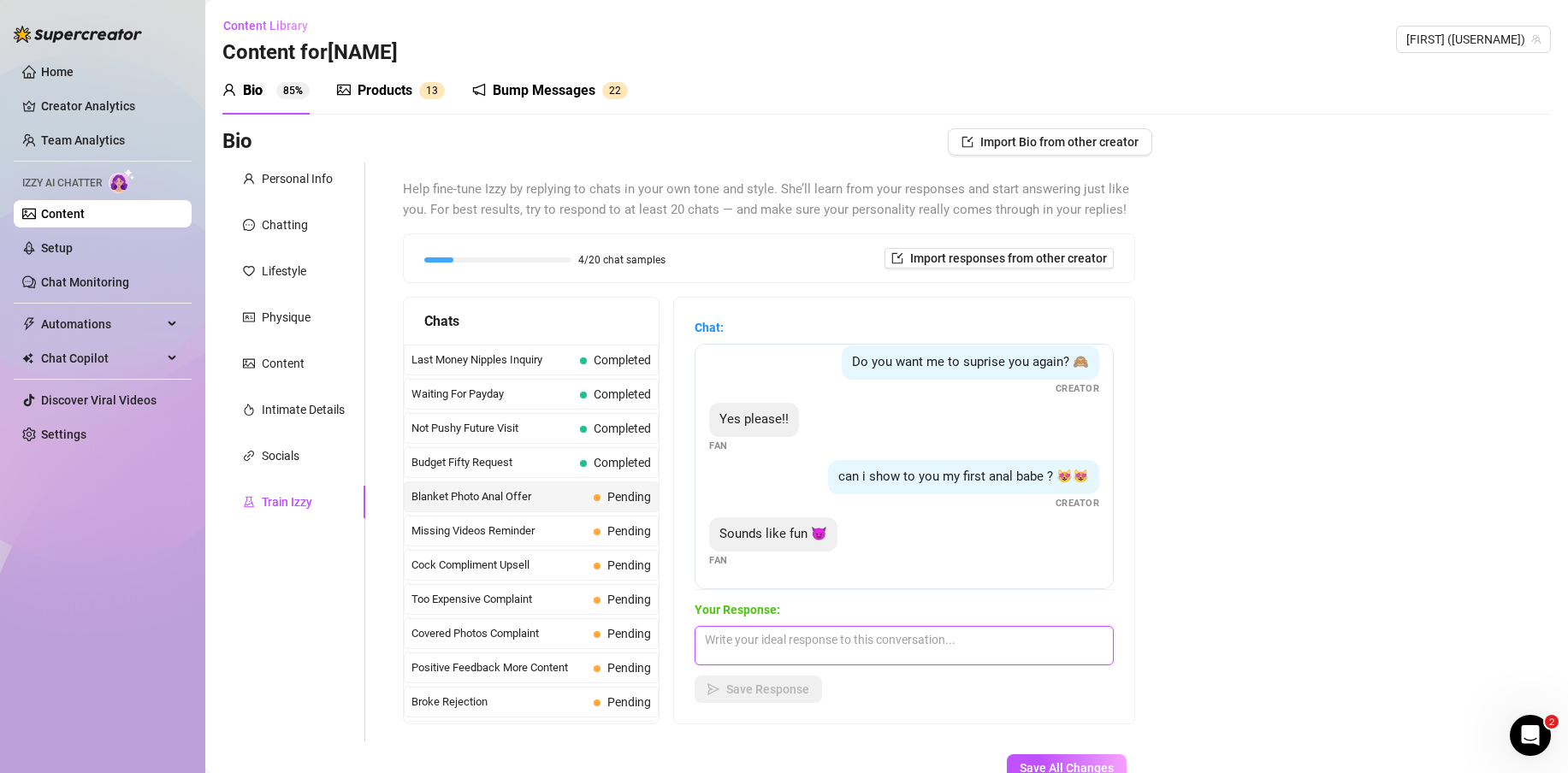click at bounding box center [904, 646] 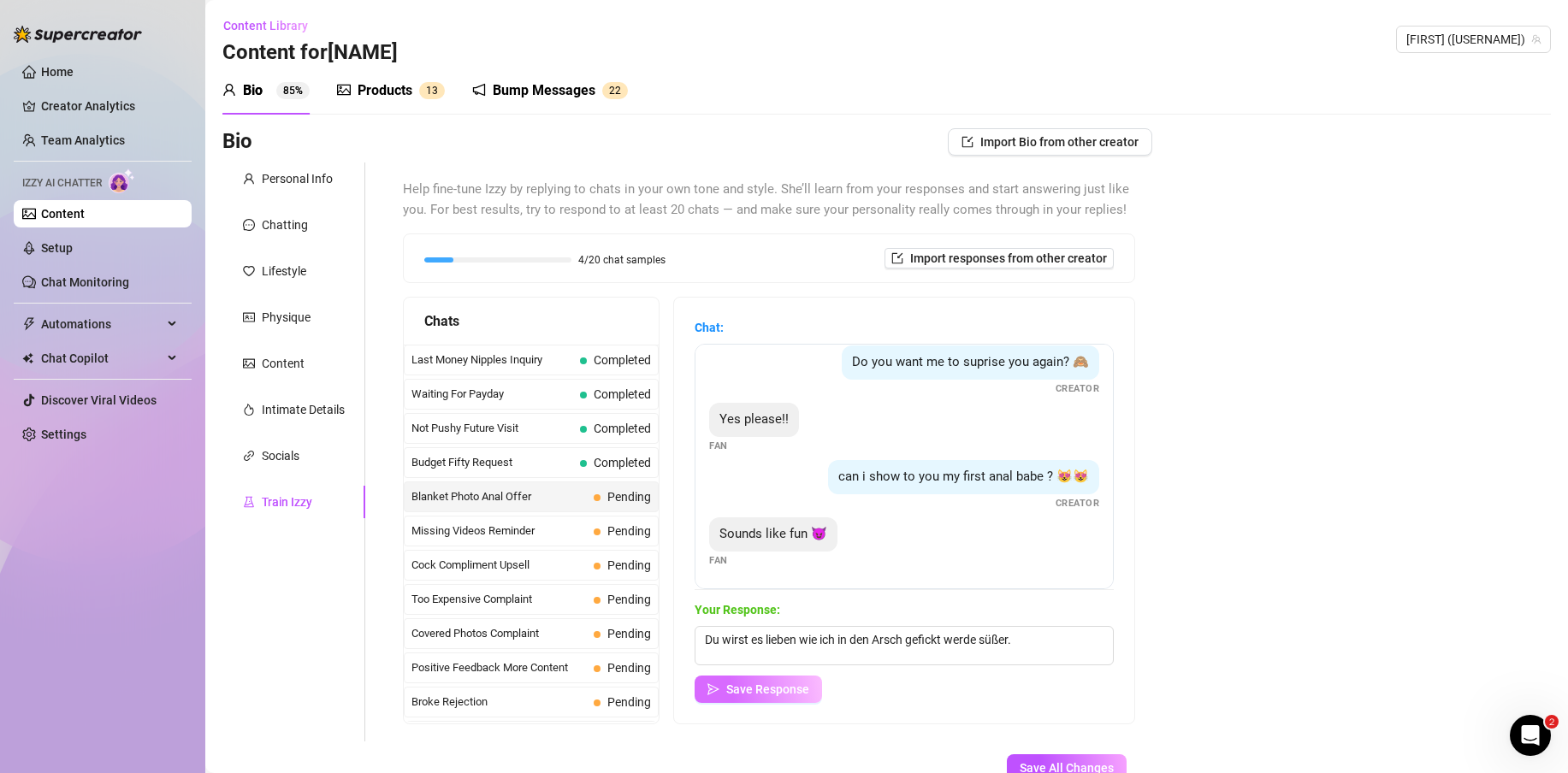 click on "Save Response" at bounding box center (767, 689) 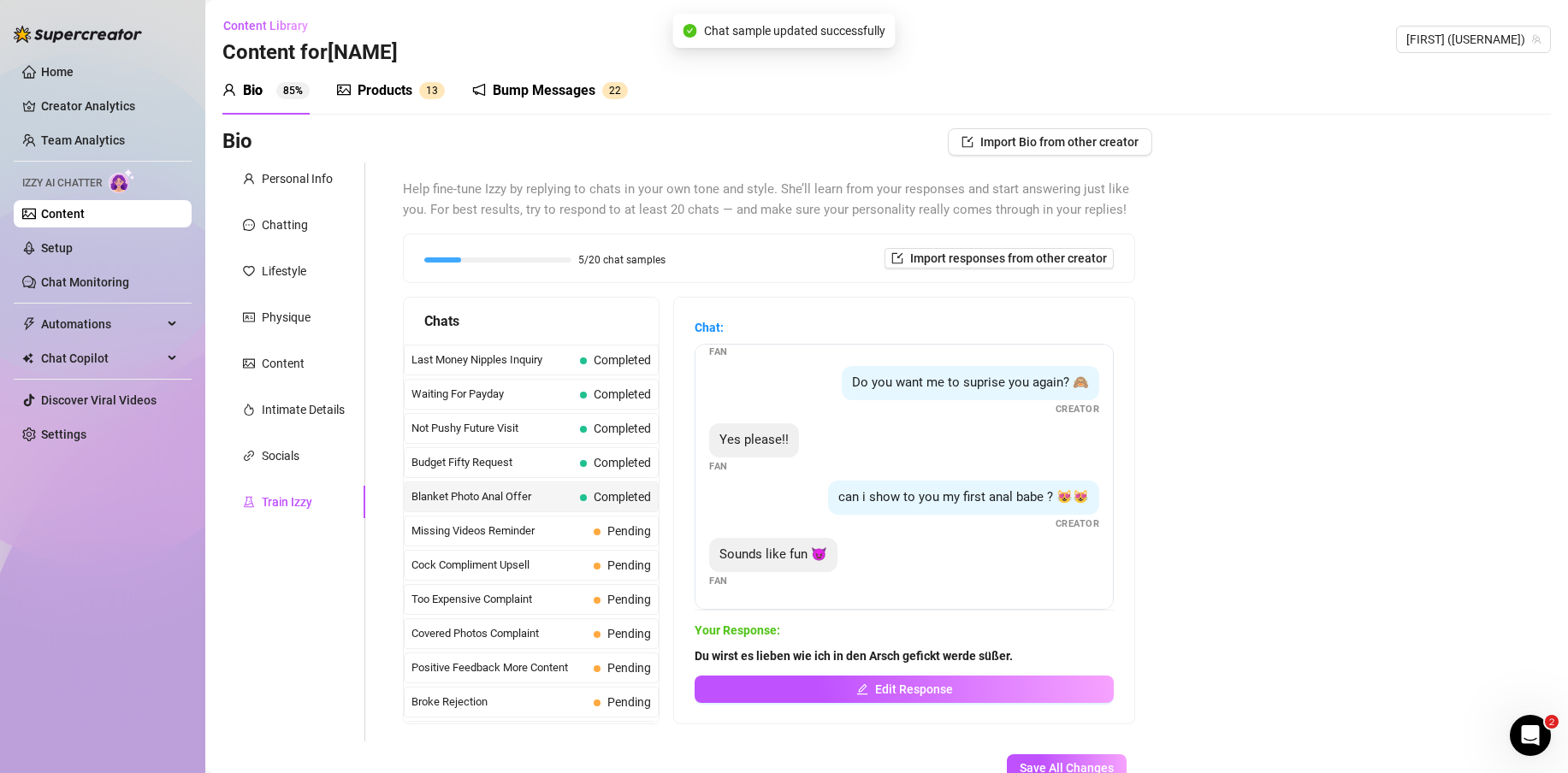 scroll, scrollTop: 221, scrollLeft: 0, axis: vertical 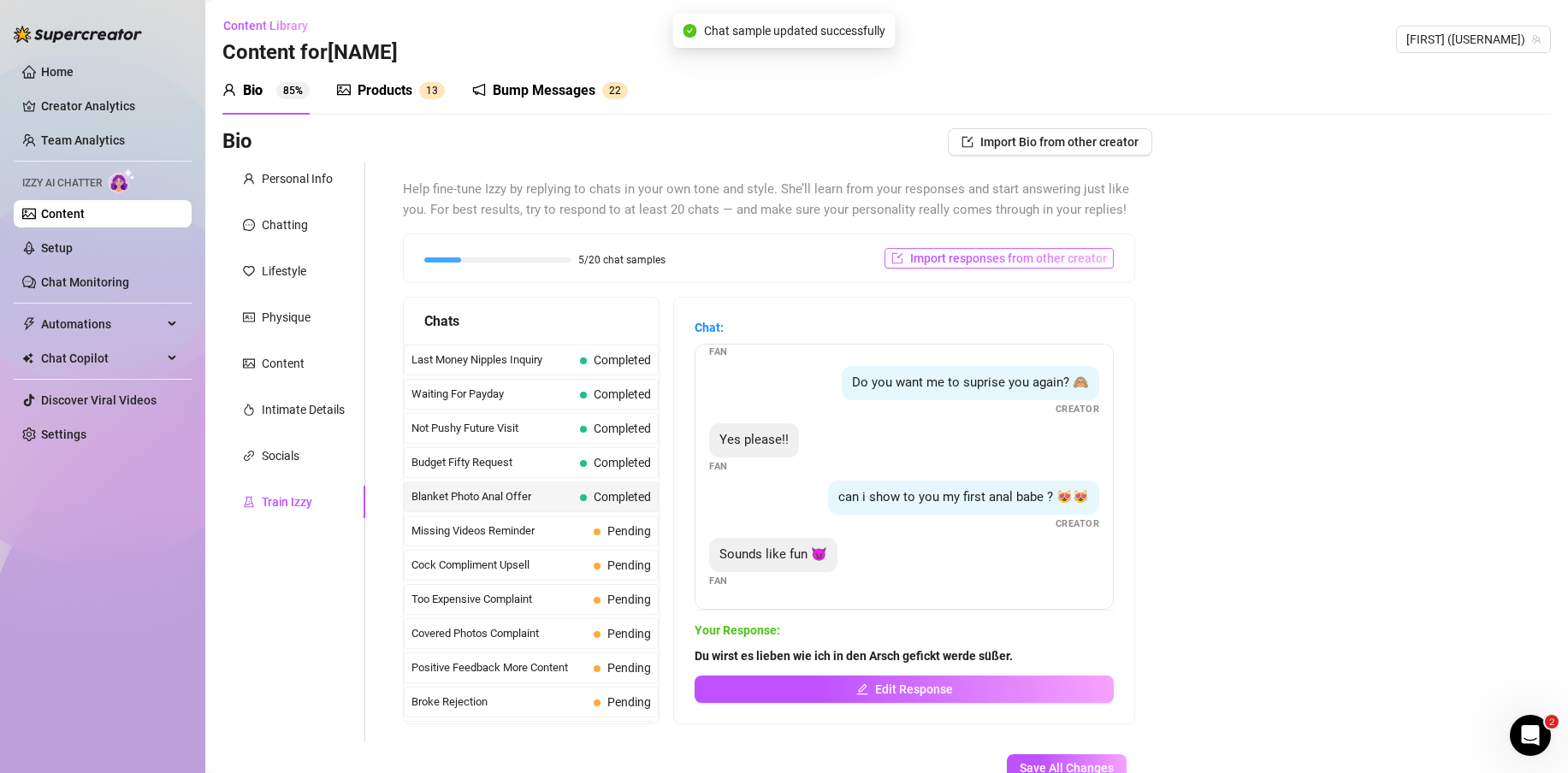click on "Import responses from other creator" at bounding box center [1009, 258] 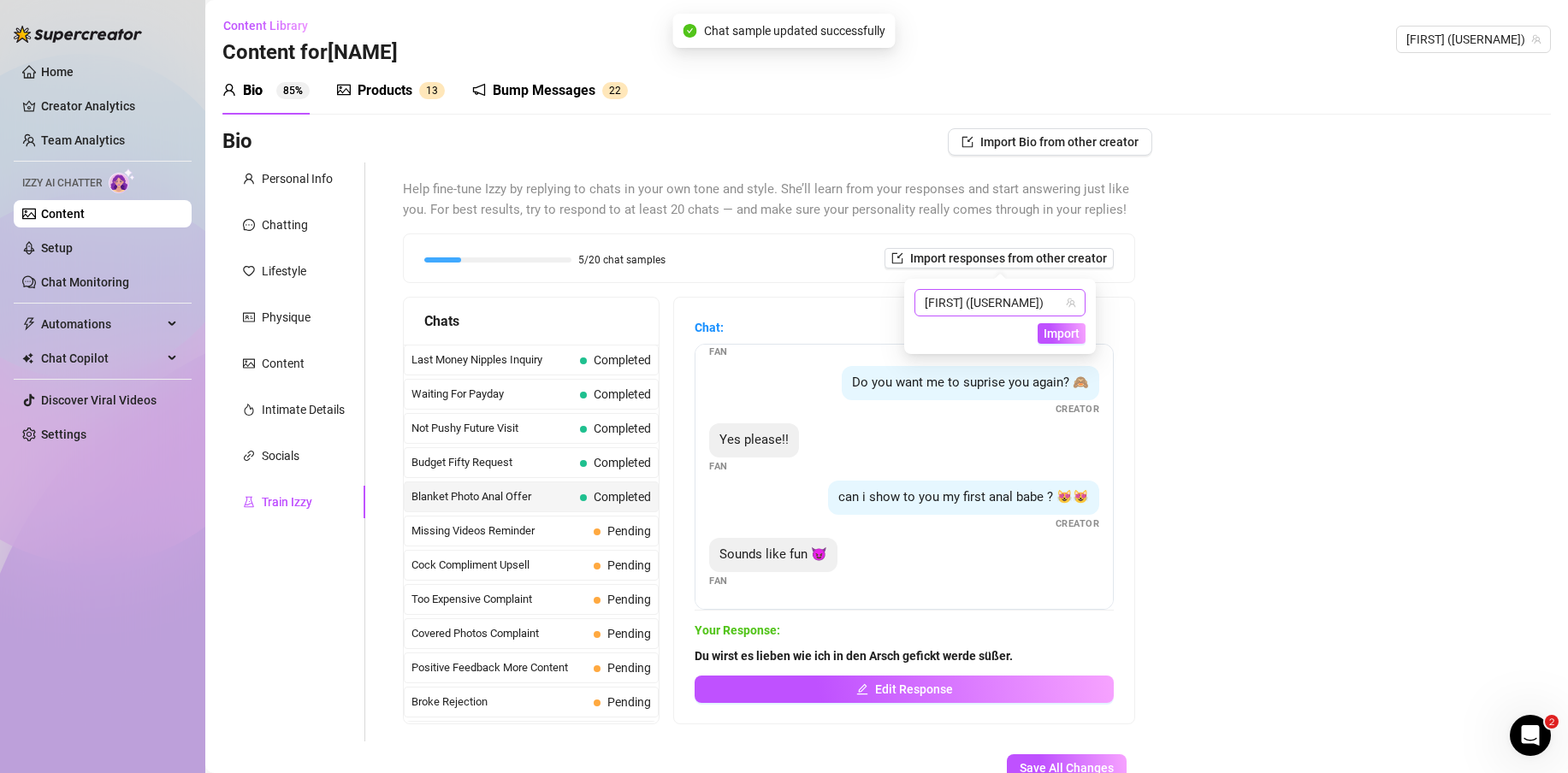 click on "[FIRST] ([USERNAME])" at bounding box center (1000, 303) 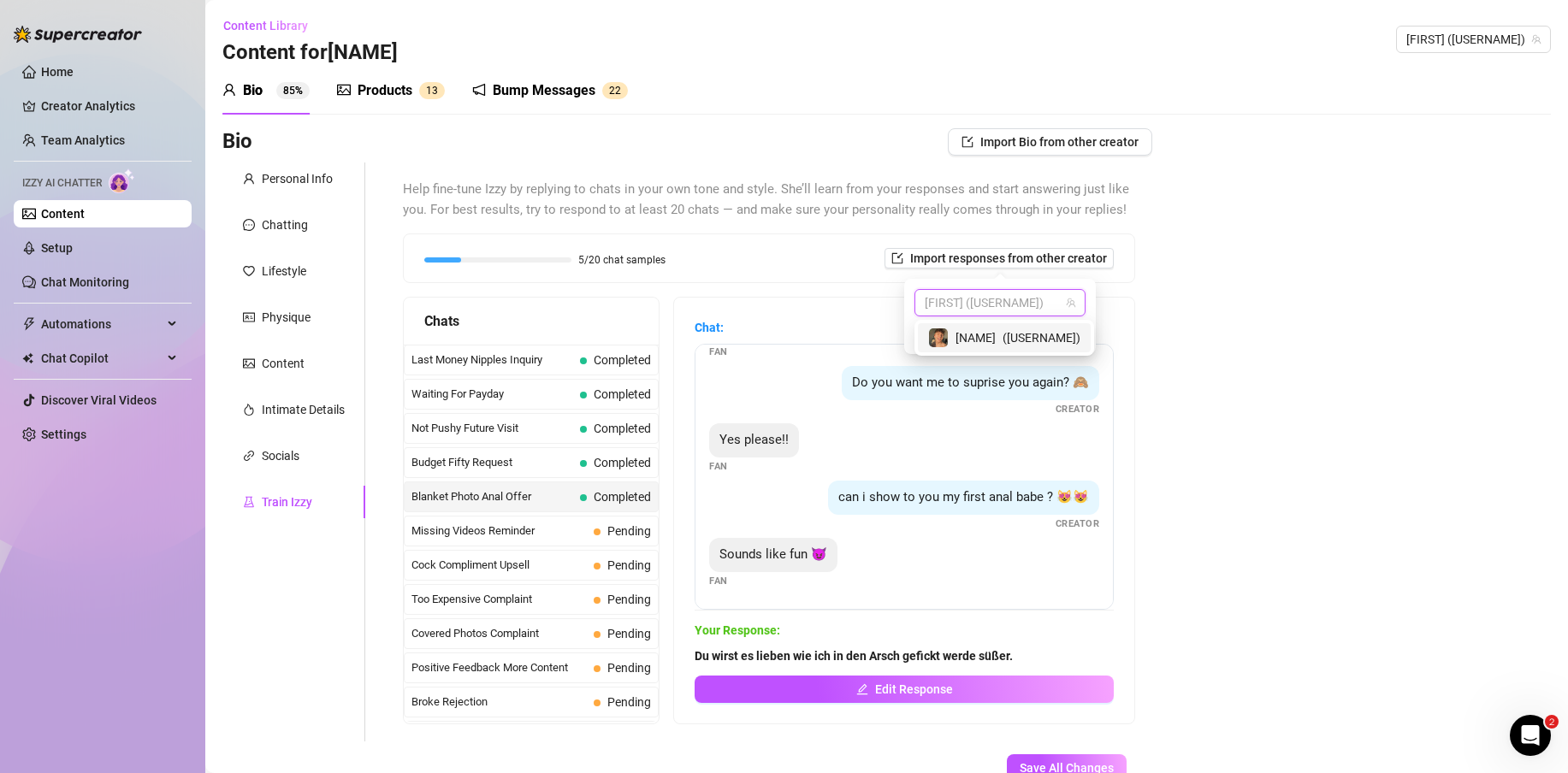 click on "( mariusrohde )" at bounding box center (1041, 338) 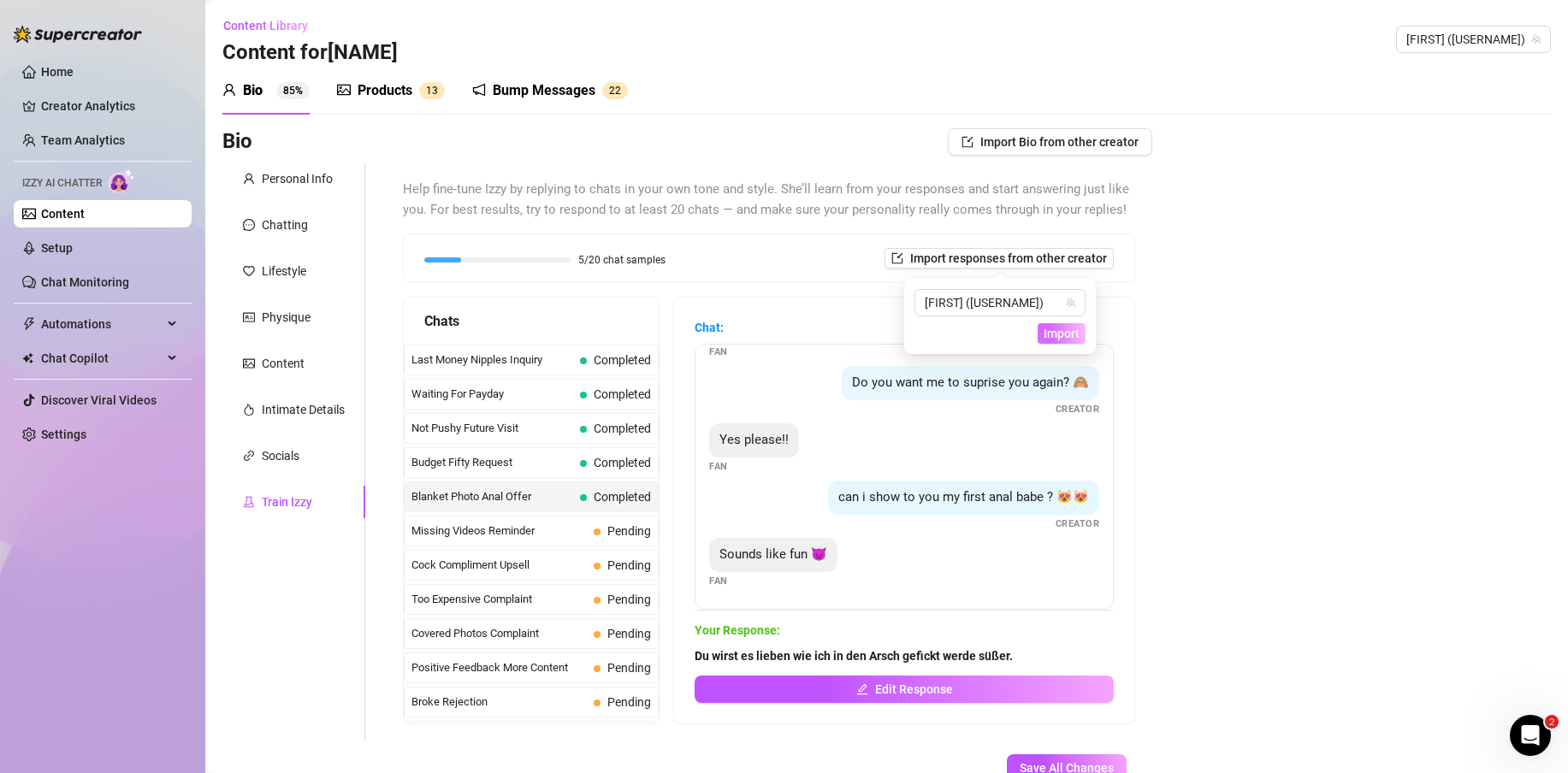 click on "Import" at bounding box center (1062, 333) 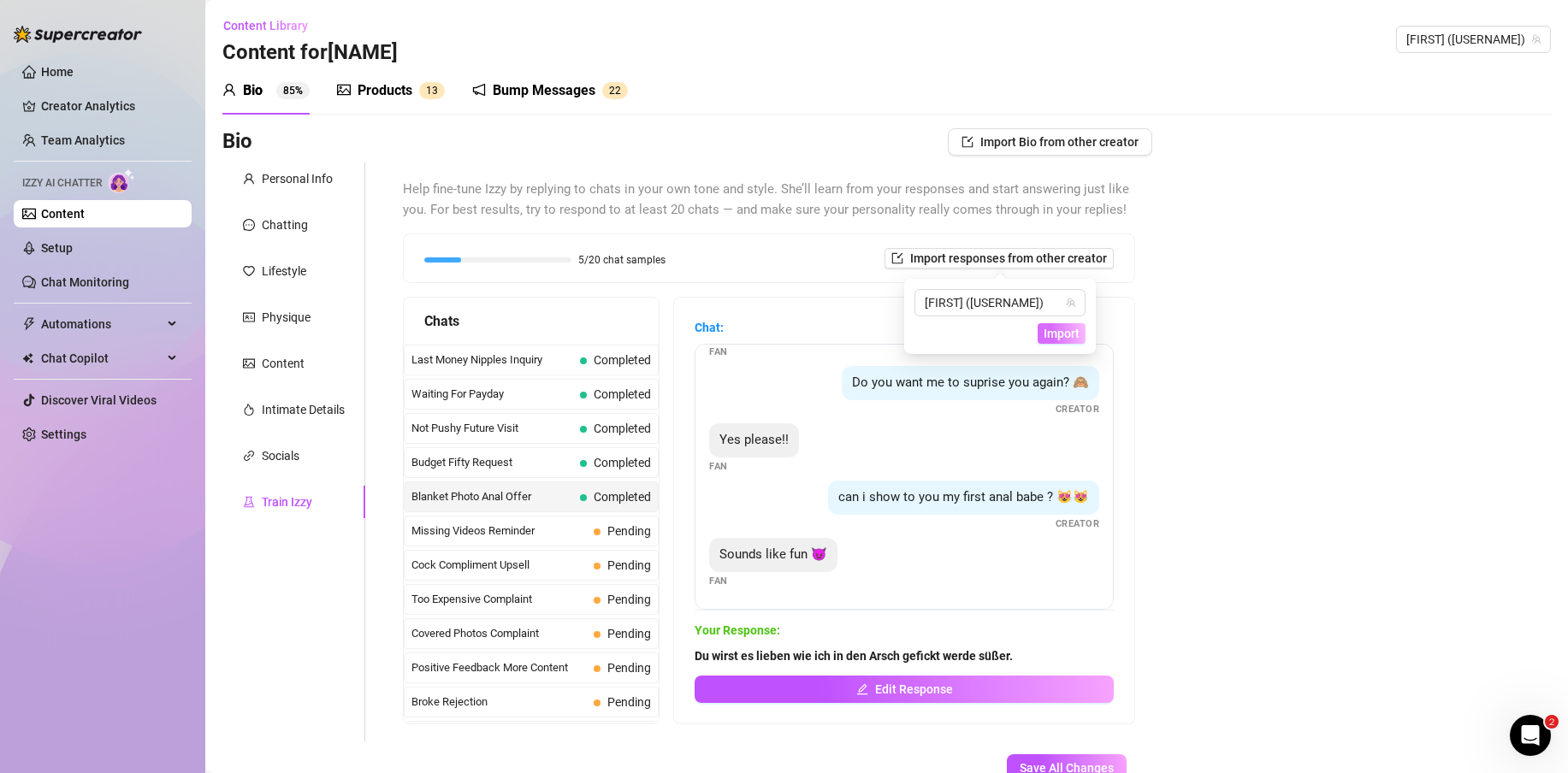 click on "Import" at bounding box center [1062, 333] 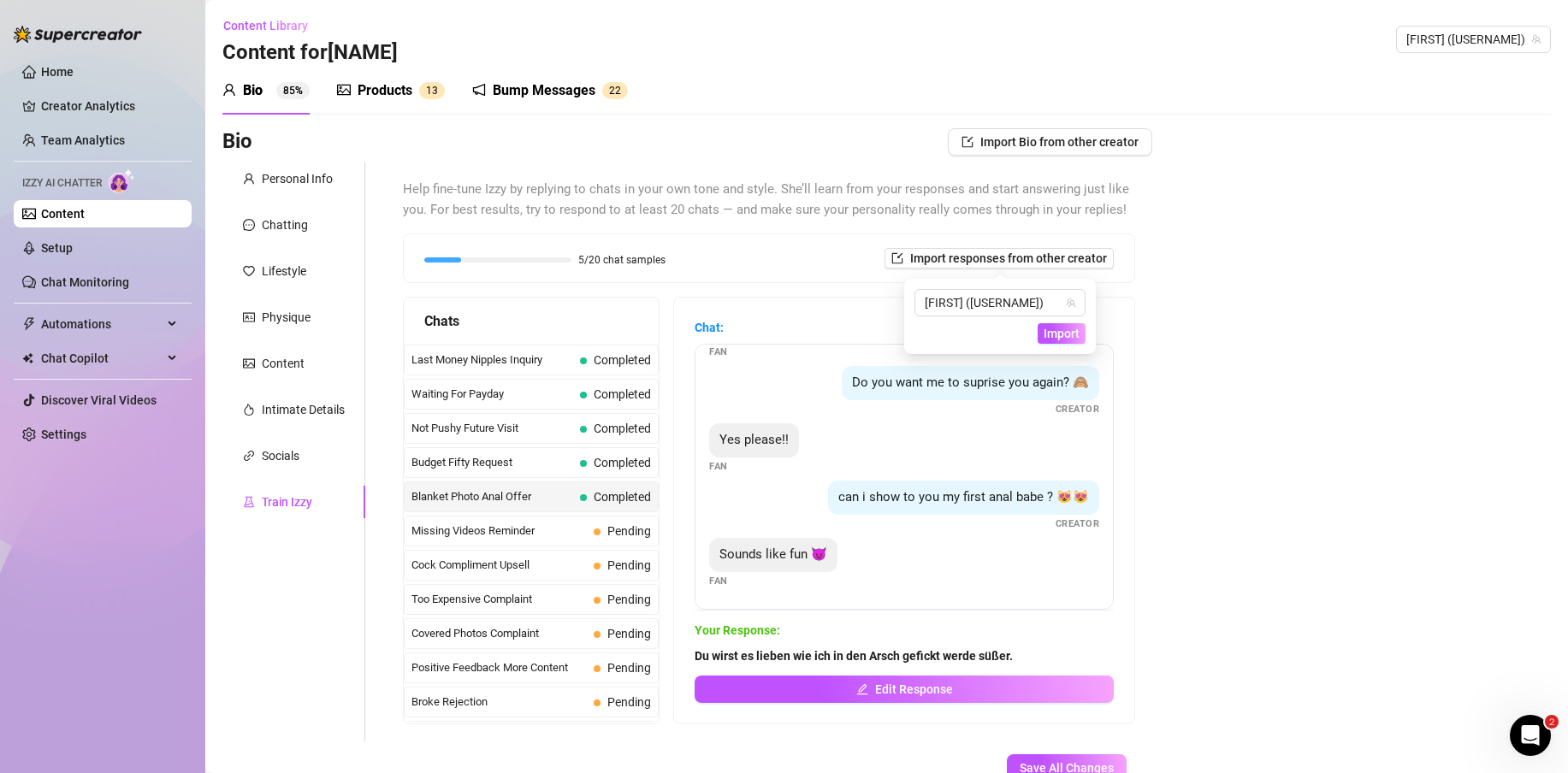 click on "Help fine-tune Izzy by replying to chats in your own tone and style. She’ll learn from your responses and start answering just like you.
For best results, try to respond to at least 20 chats — and make sure your personality really comes through in your replies! 5/20 chat samples Import responses from other creator Chats Last Money Nipples Inquiry Completed Waiting For Payday Completed Not Pushy Future Visit Completed Budget Fifty Request Completed Blanket Photo Anal Offer Completed Missing Videos Reminder Pending Cock Compliment Upsell Pending Too Expensive Complaint Pending Covered Photos Complaint Pending Positive Feedback More Content Pending Broke Rejection Pending Interested But Broke Pending VIP Content Inquiry Pending Demanding Free Content Pending Sets Price Shock Pending Bikini Pics Refusal Pending Feeling Spendy Pending Arousal Check Pending First Time Pic Request Pending Detailed Fantasy Description Pending Early Morning Regret Pending Hotel Room Fantasy Pending Wall Pinning Fantasy" at bounding box center (769, 451) 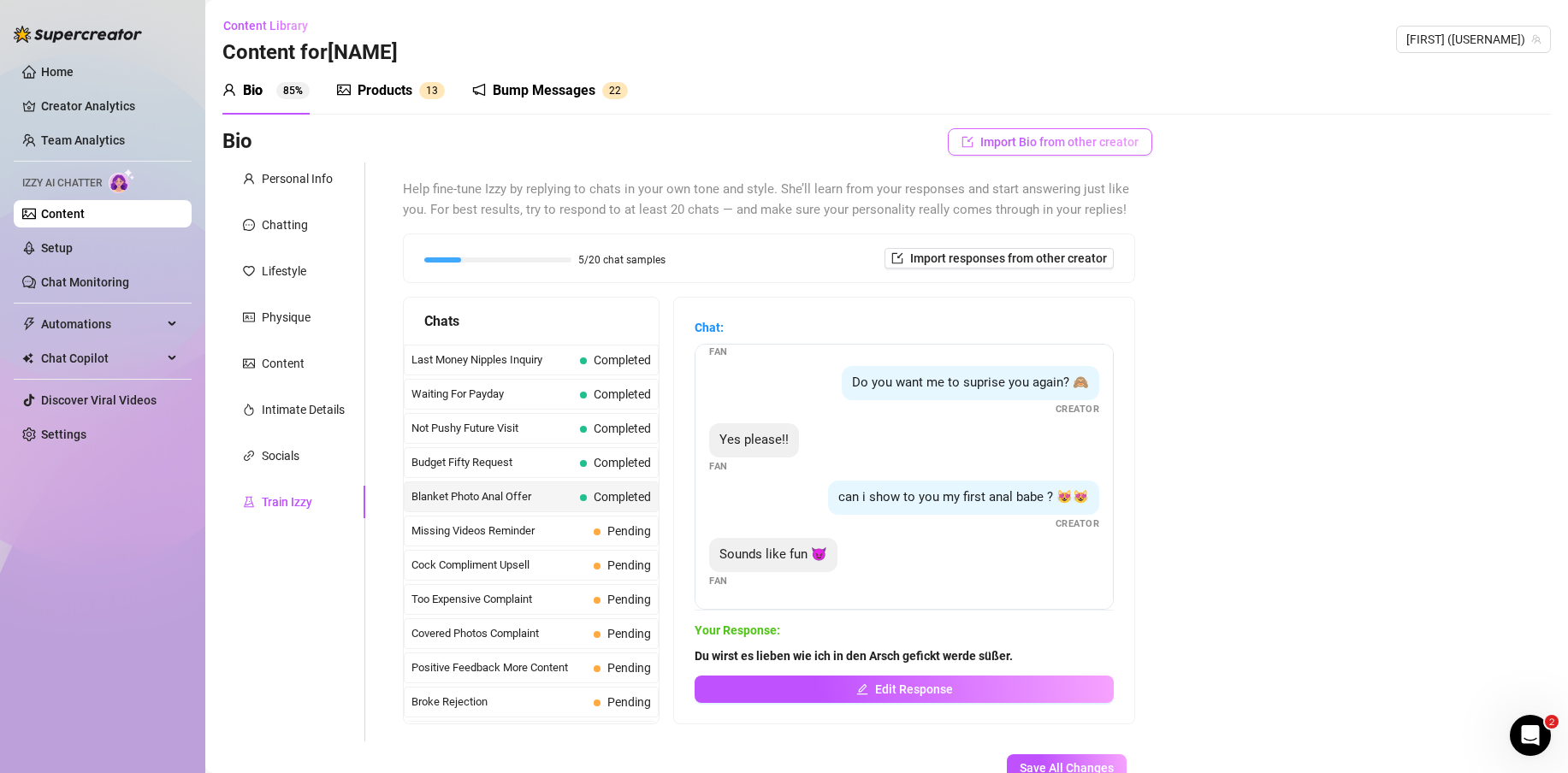 click on "Import Bio from other creator" at bounding box center [1059, 142] 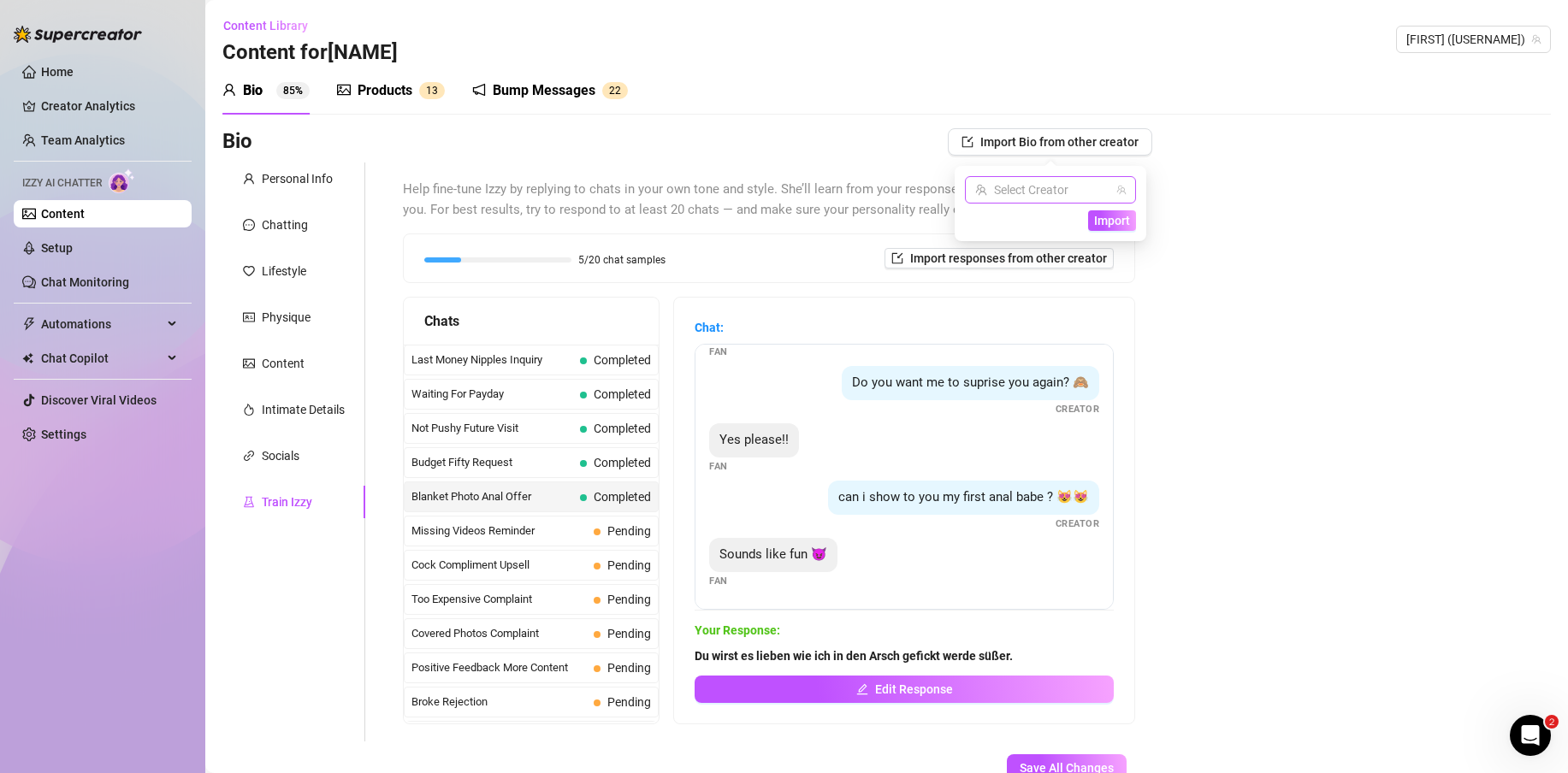click at bounding box center (1043, 190) 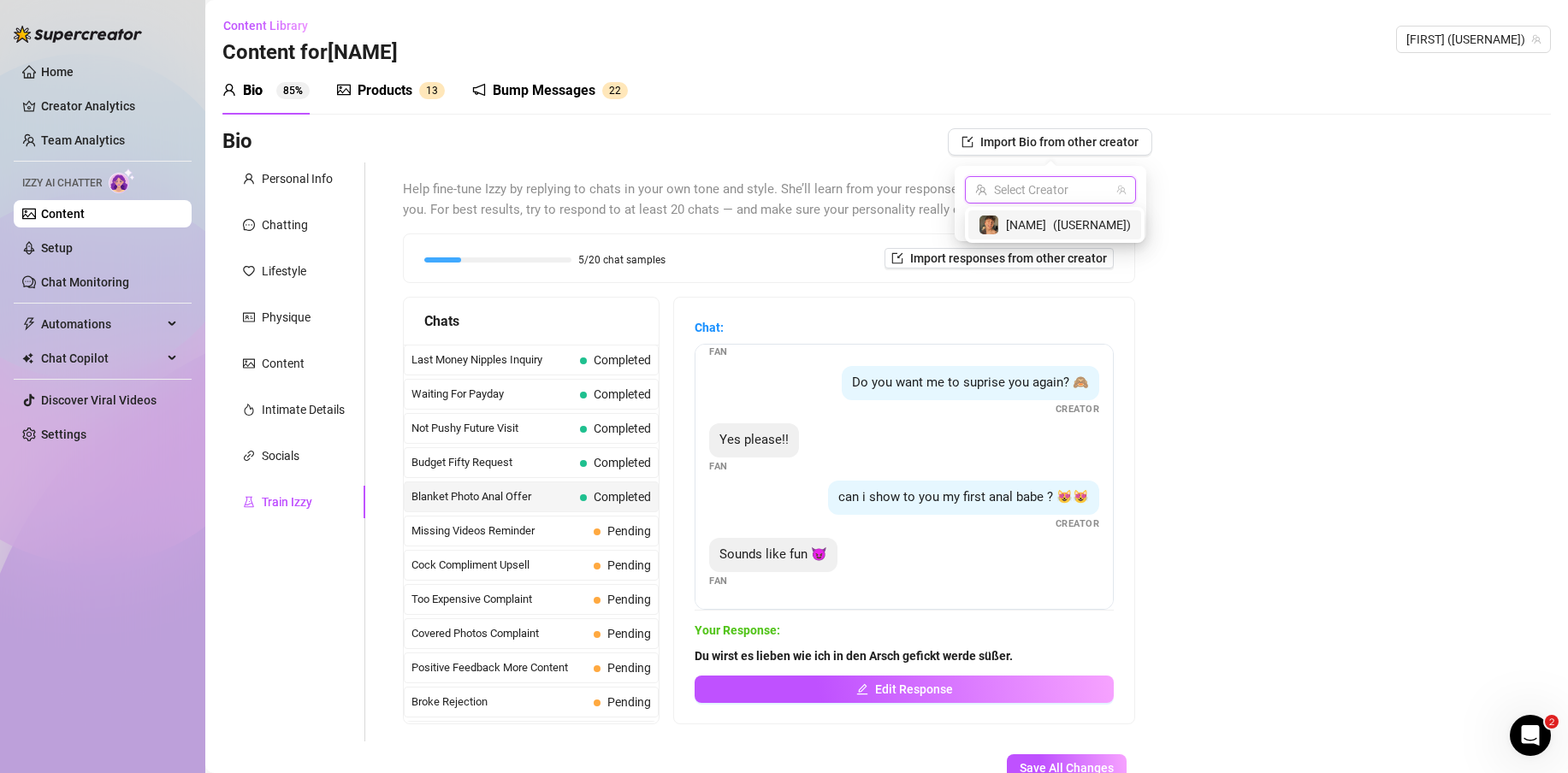 click on "( mariusrohde )" at bounding box center (1092, 225) 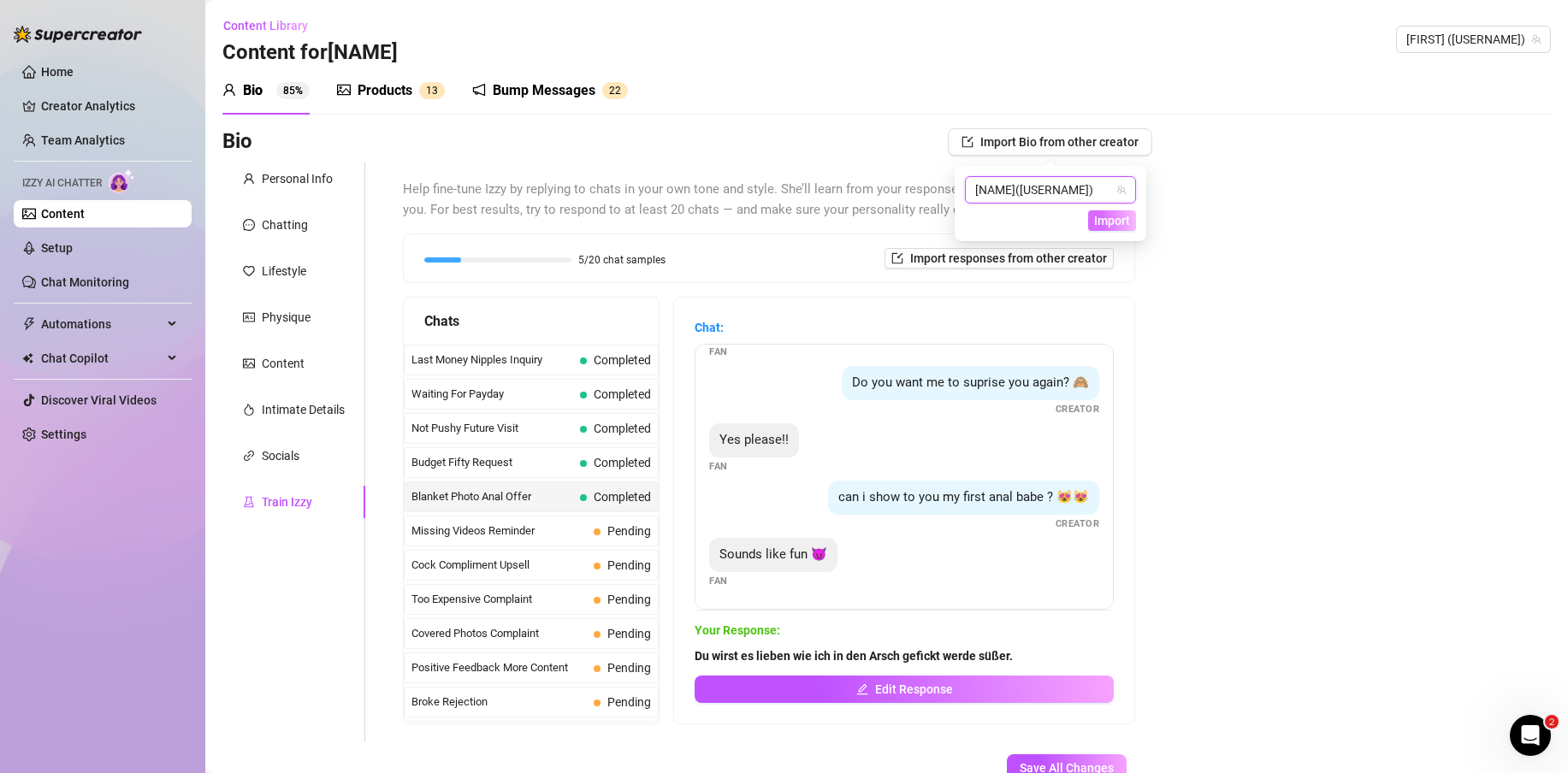 click on "Import" at bounding box center [1112, 221] 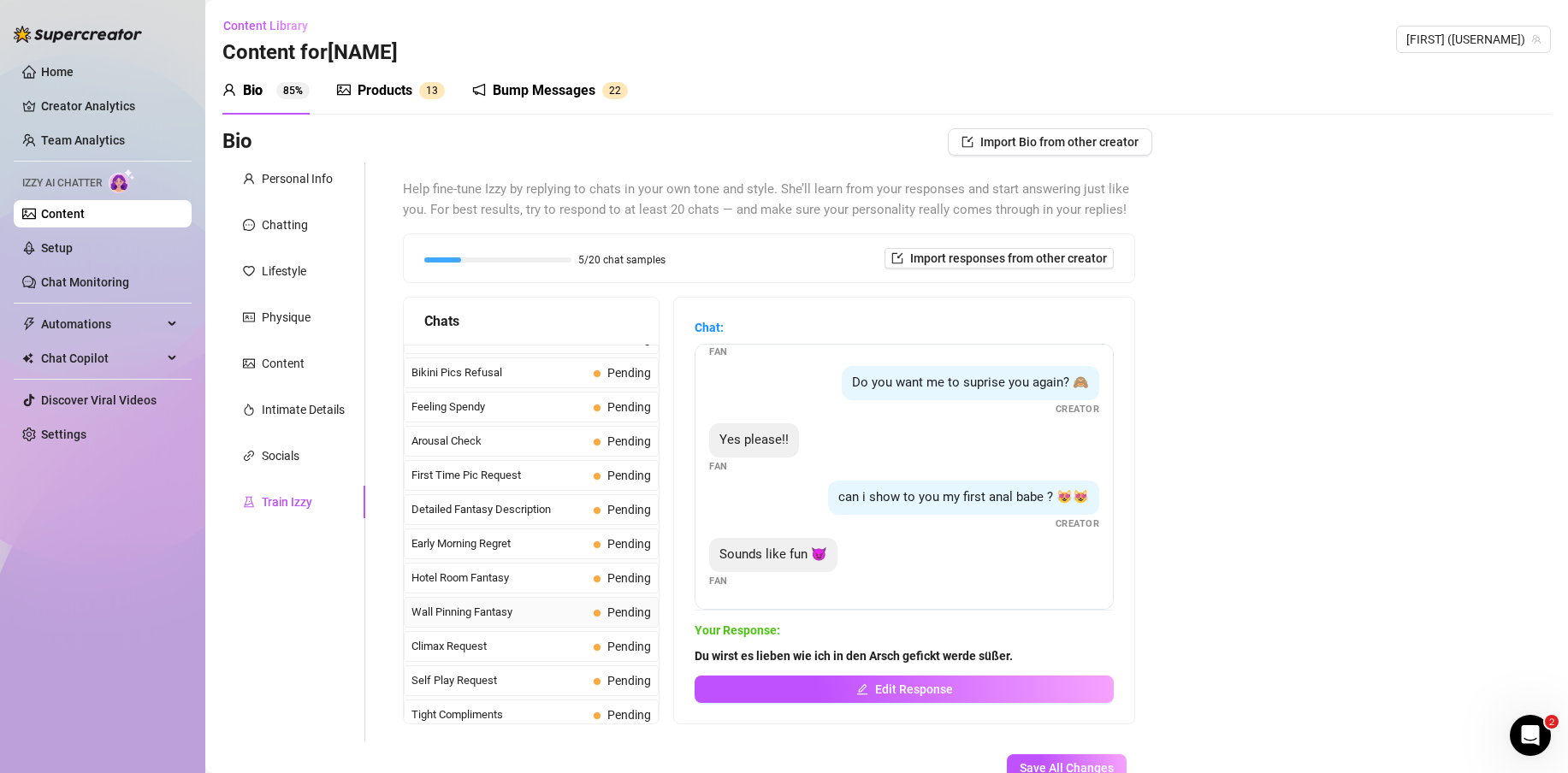 scroll, scrollTop: 499, scrollLeft: 0, axis: vertical 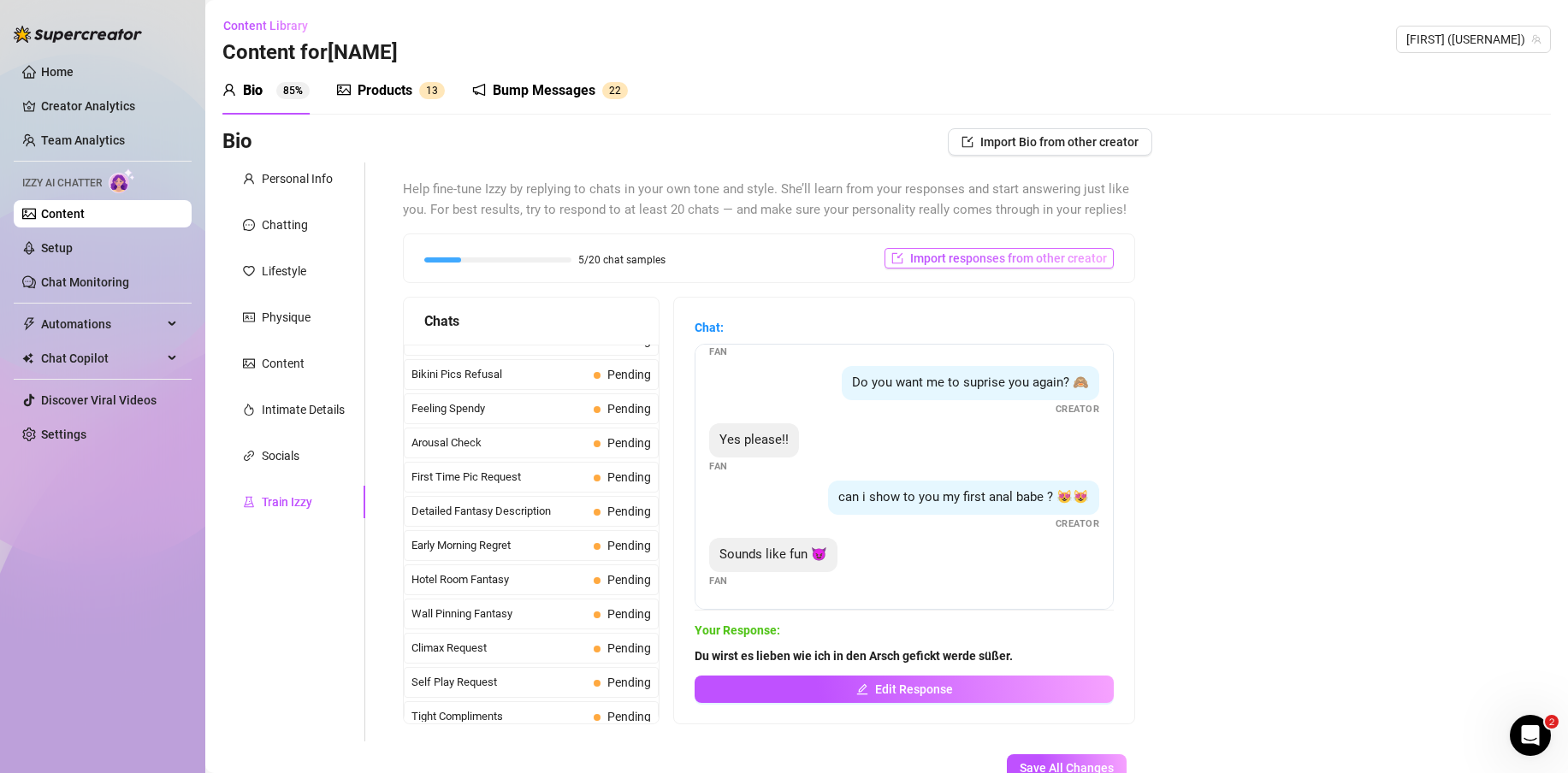 click on "Import responses from other creator" at bounding box center (1009, 258) 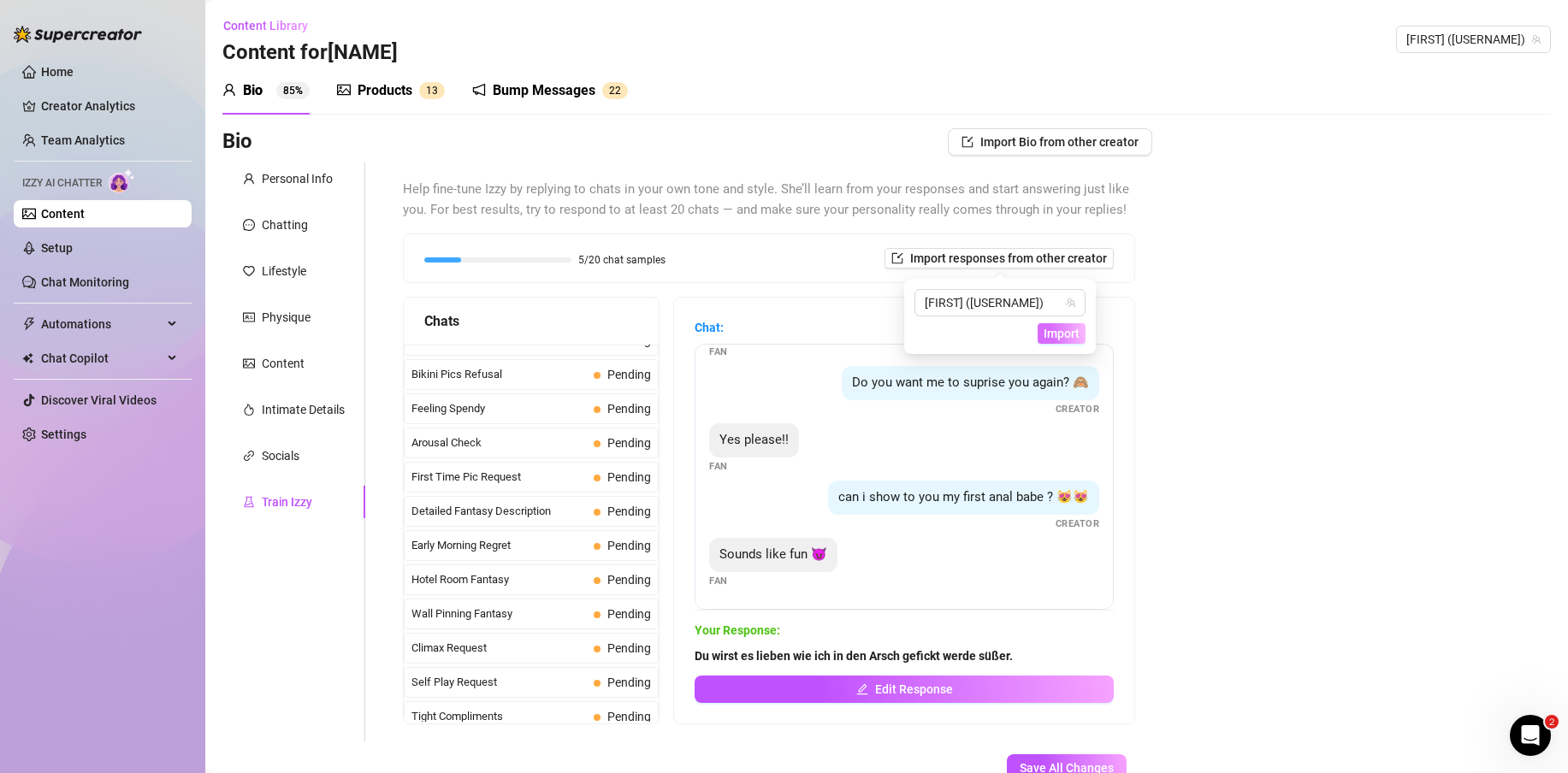 click on "Import" at bounding box center [1062, 333] 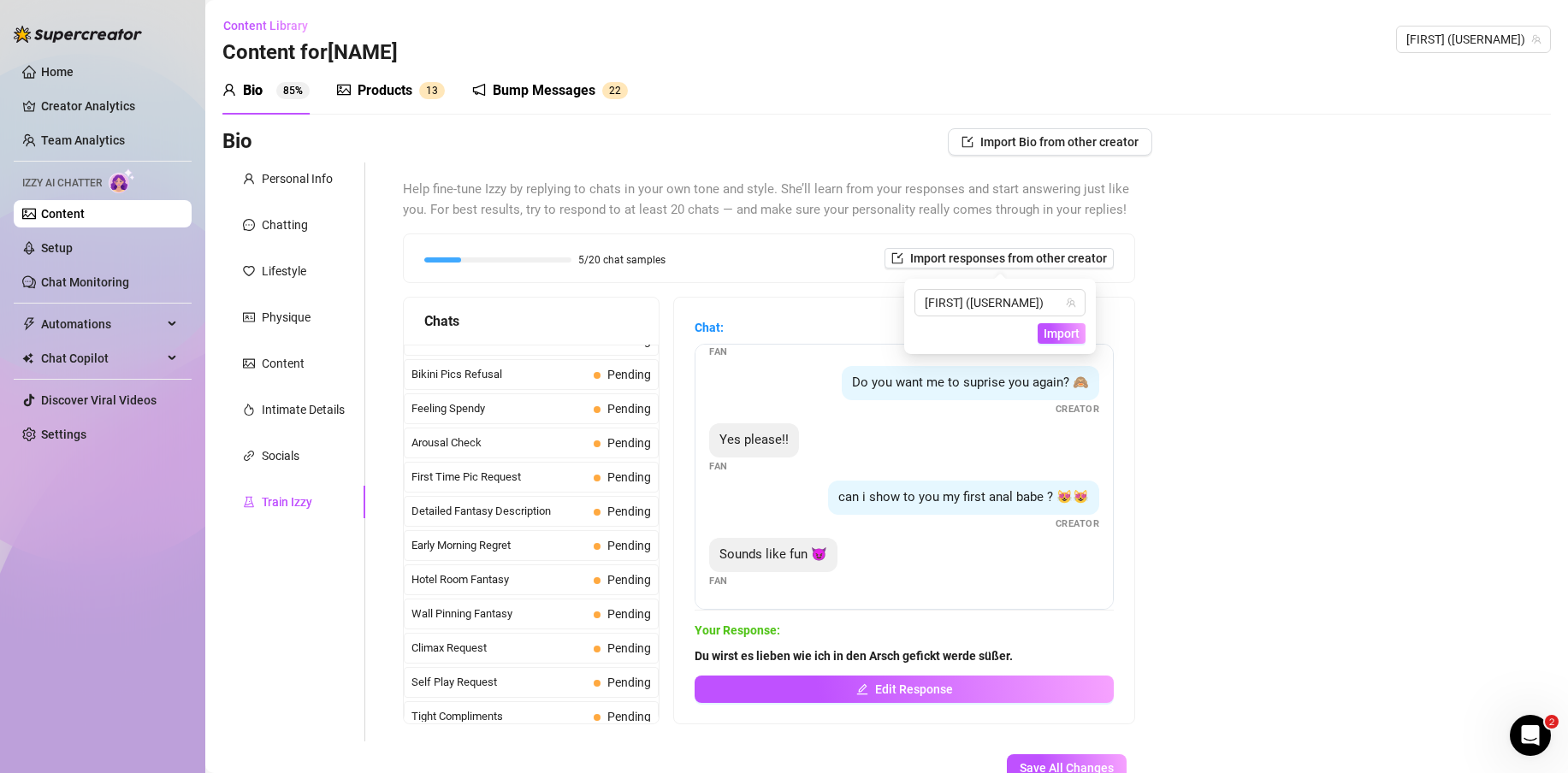 click on "5/20 chat samples Import responses from other creator" at bounding box center [769, 258] 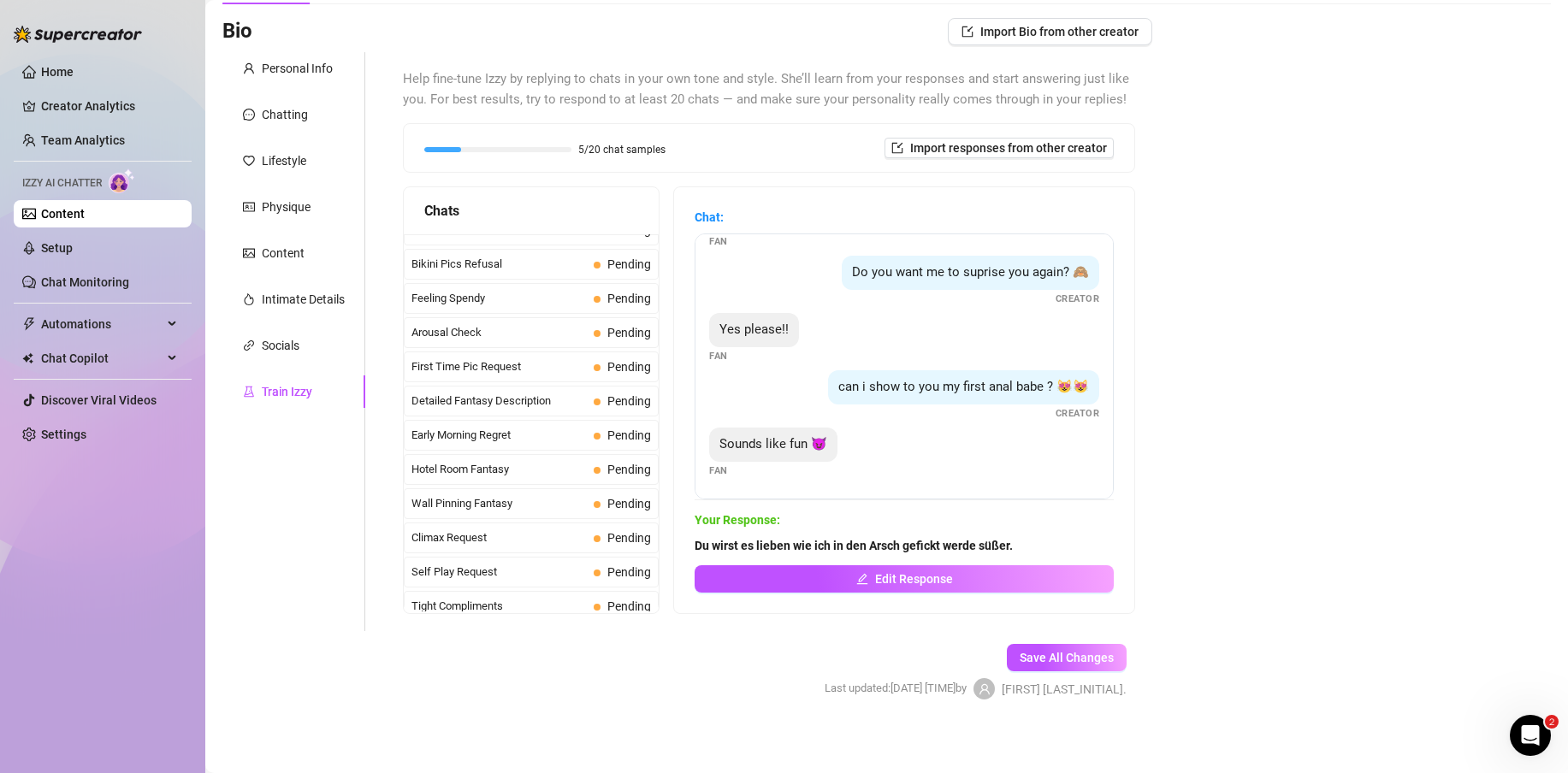scroll, scrollTop: 118, scrollLeft: 0, axis: vertical 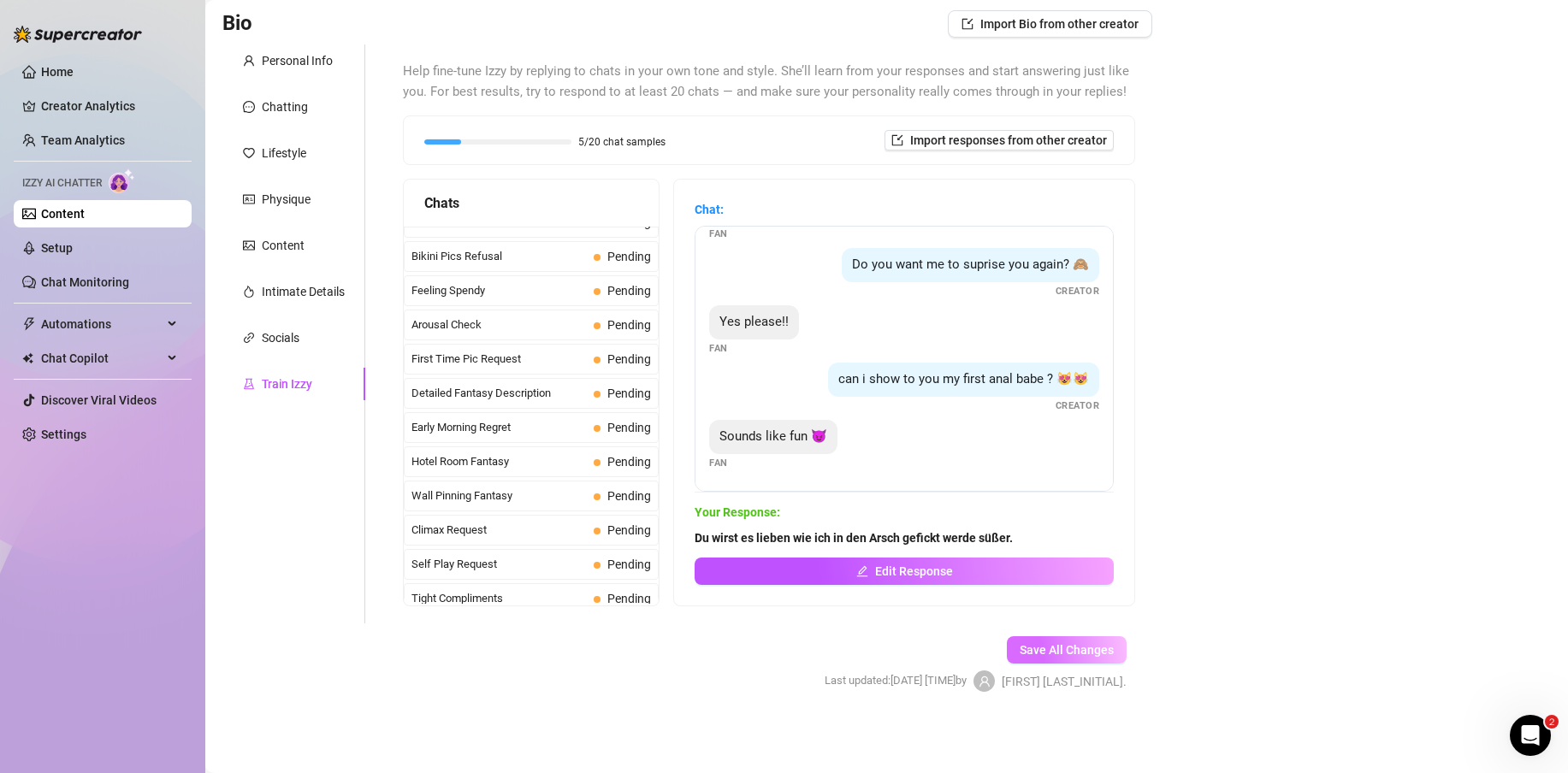 click on "Save All Changes" at bounding box center [1067, 650] 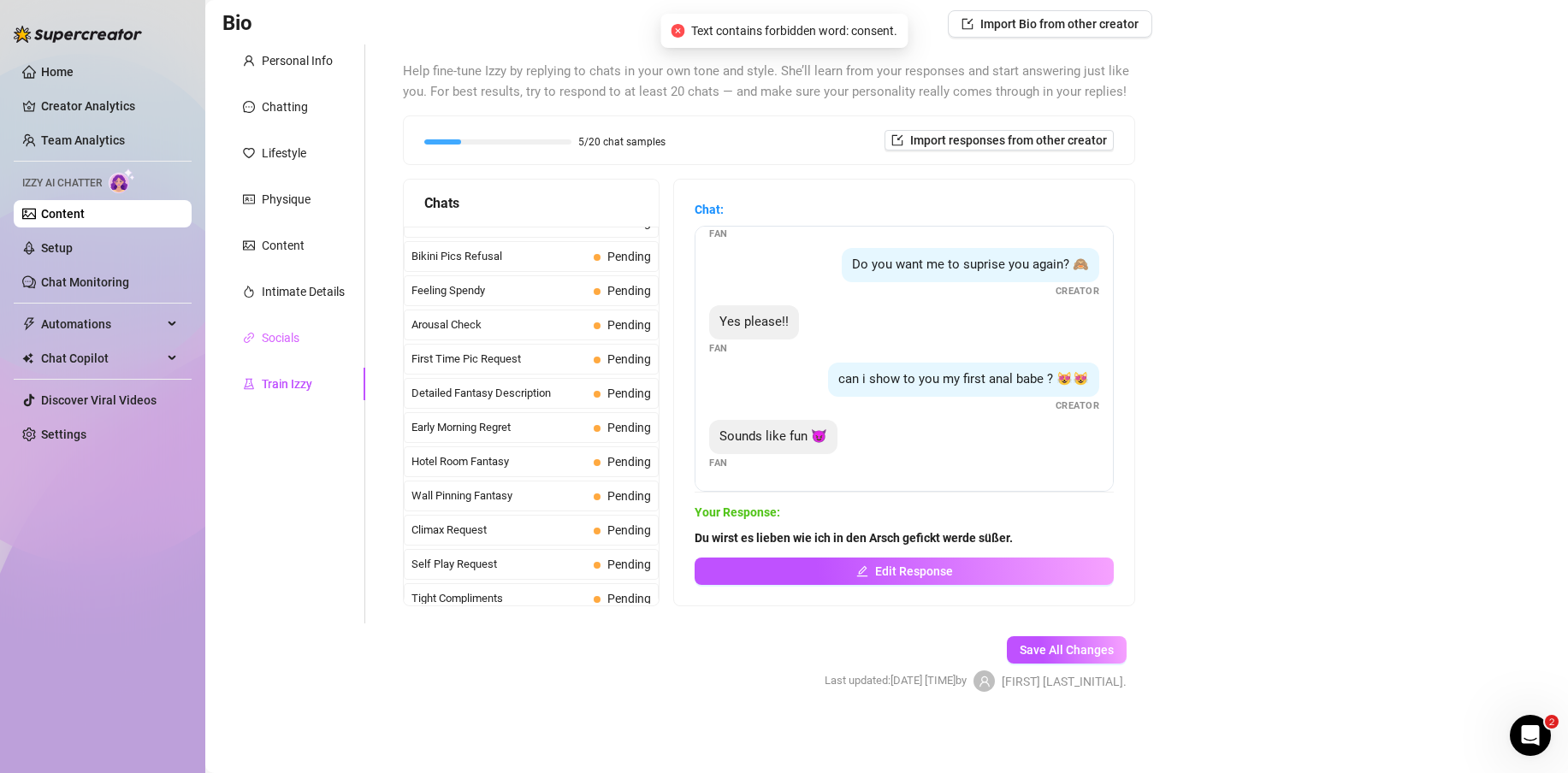 click on "Socials" at bounding box center (293, 338) 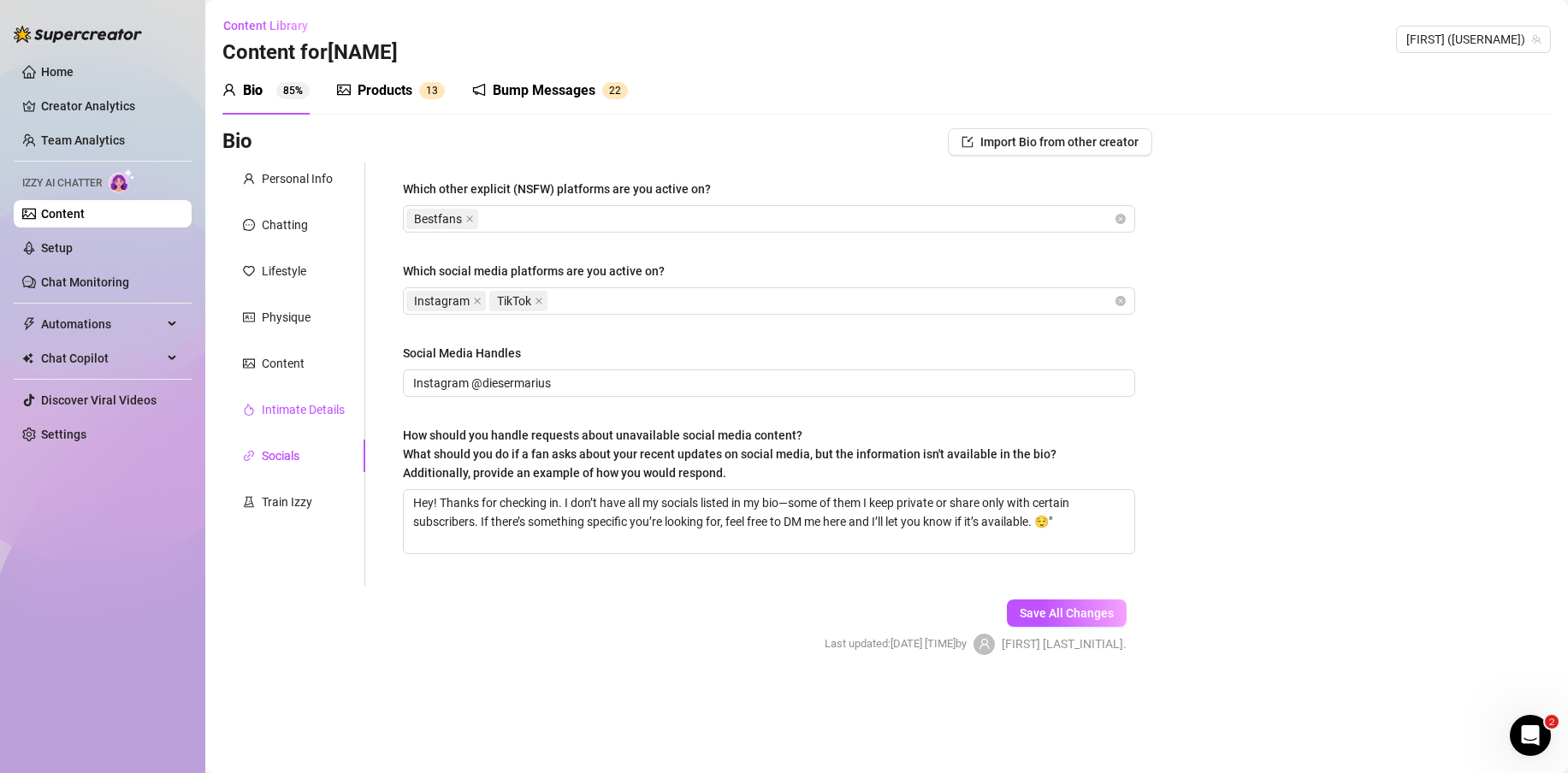 click on "Intimate Details" at bounding box center [303, 410] 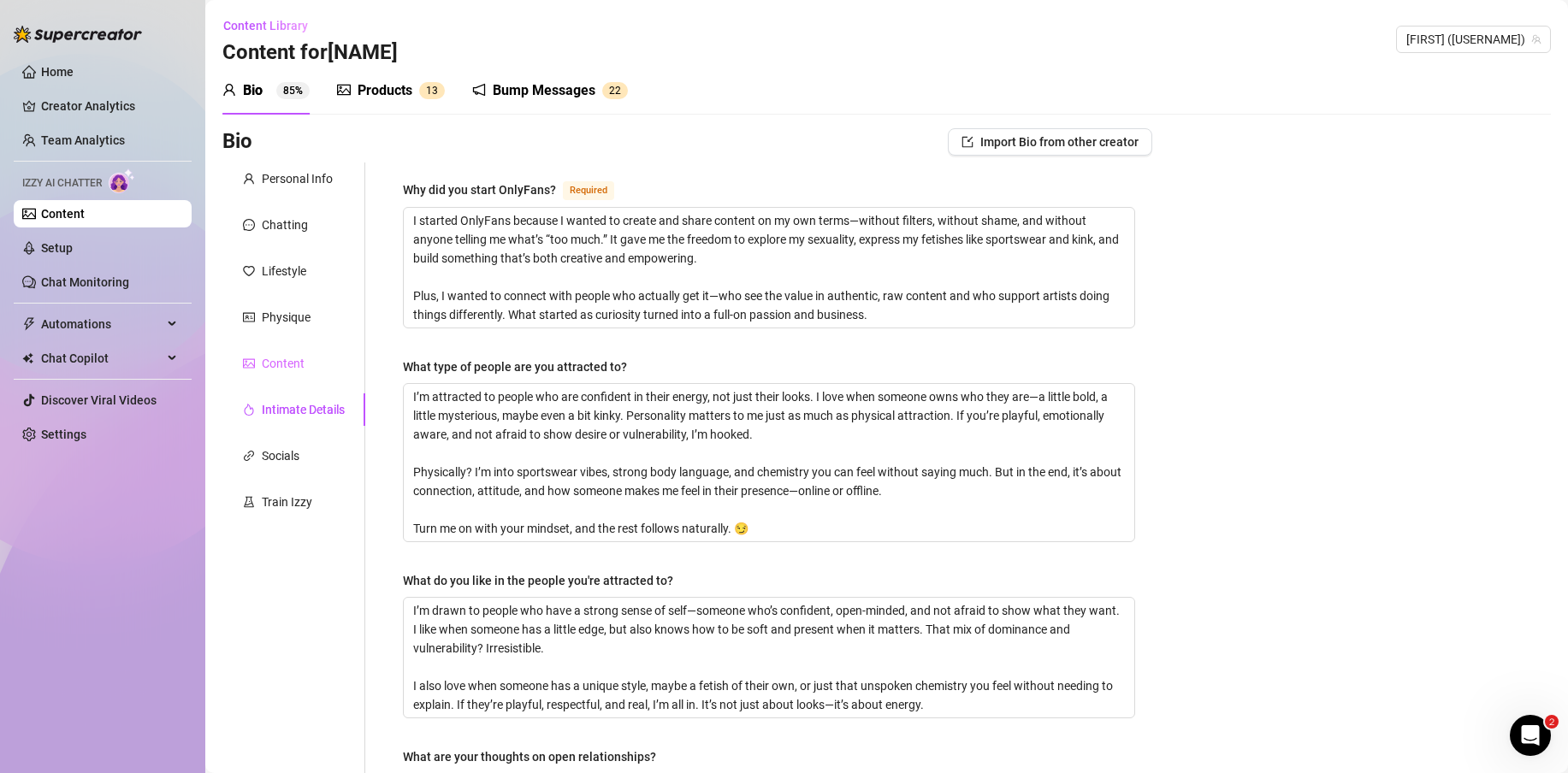 click on "Content" at bounding box center [293, 363] 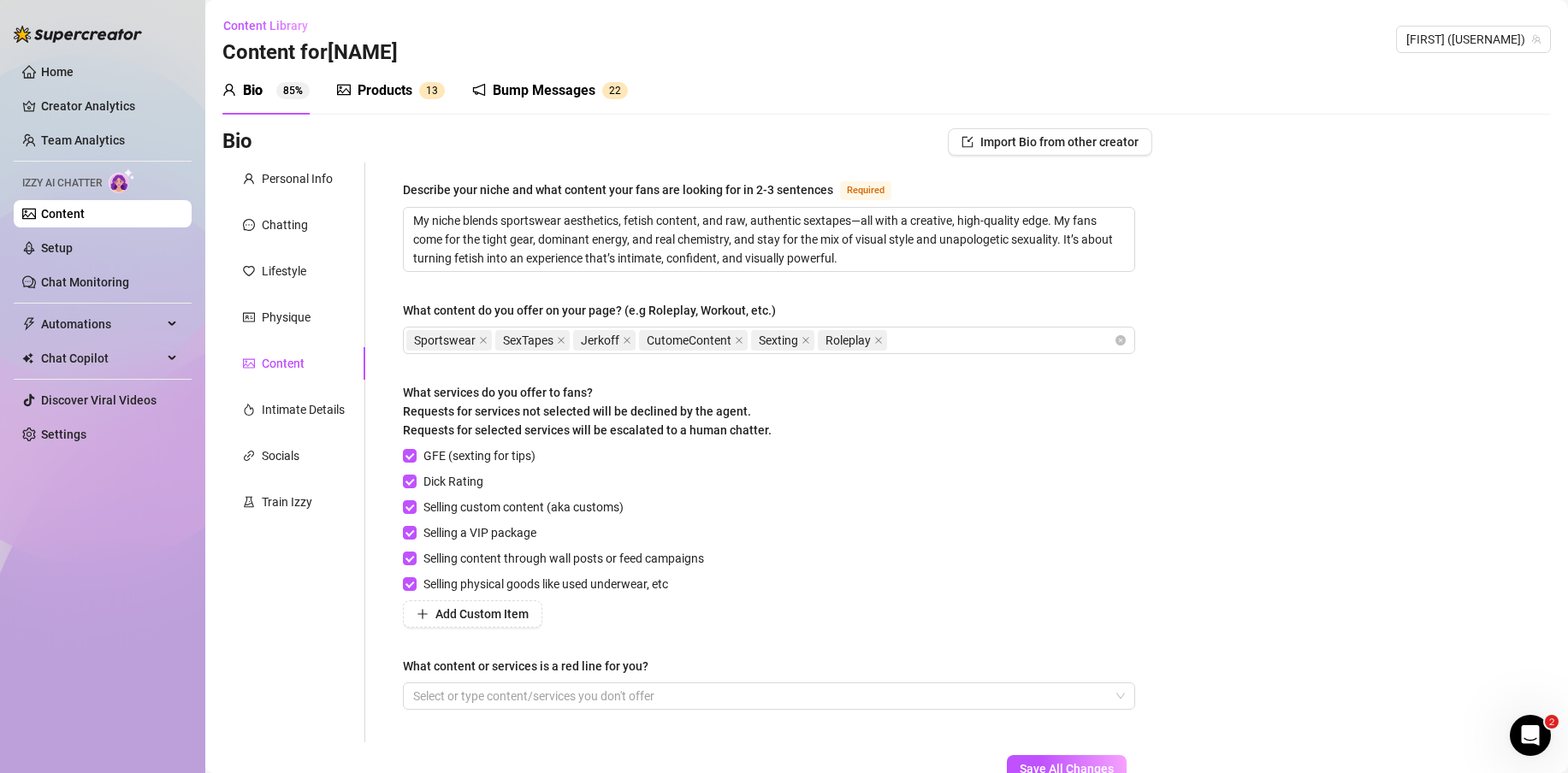 click on "Content" at bounding box center [283, 363] 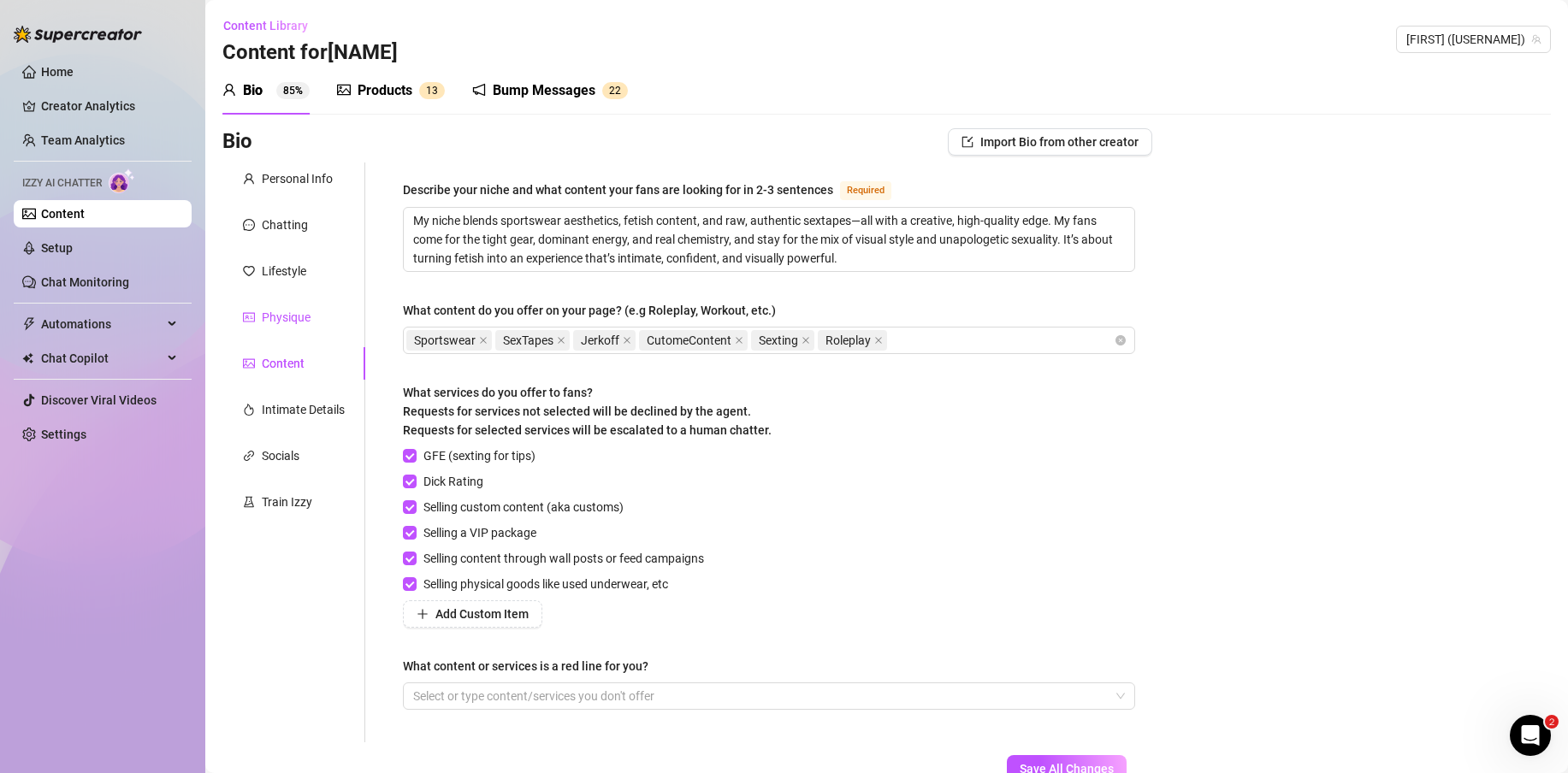click on "Physique" at bounding box center [286, 317] 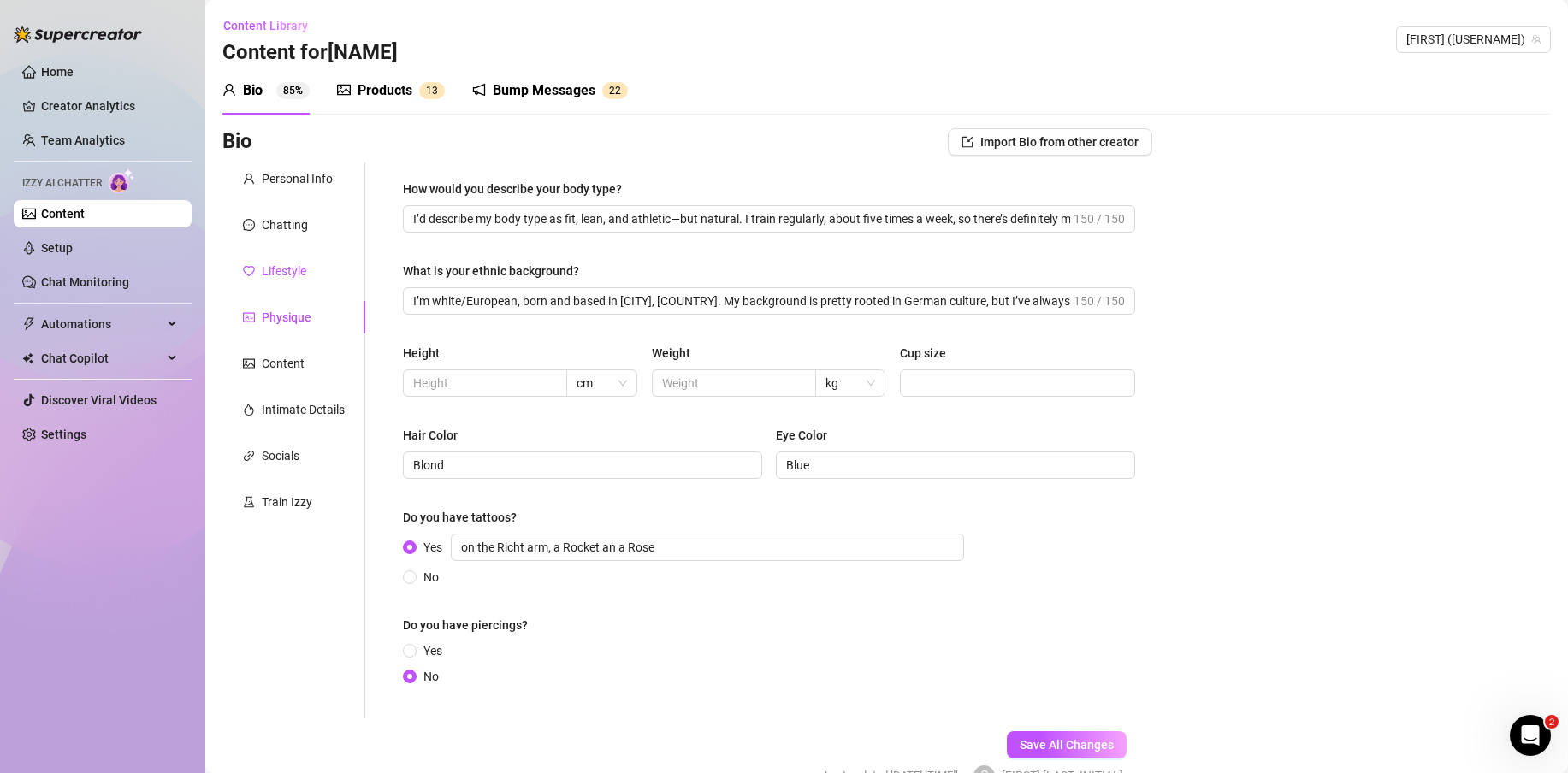 click on "Lifestyle" at bounding box center [284, 271] 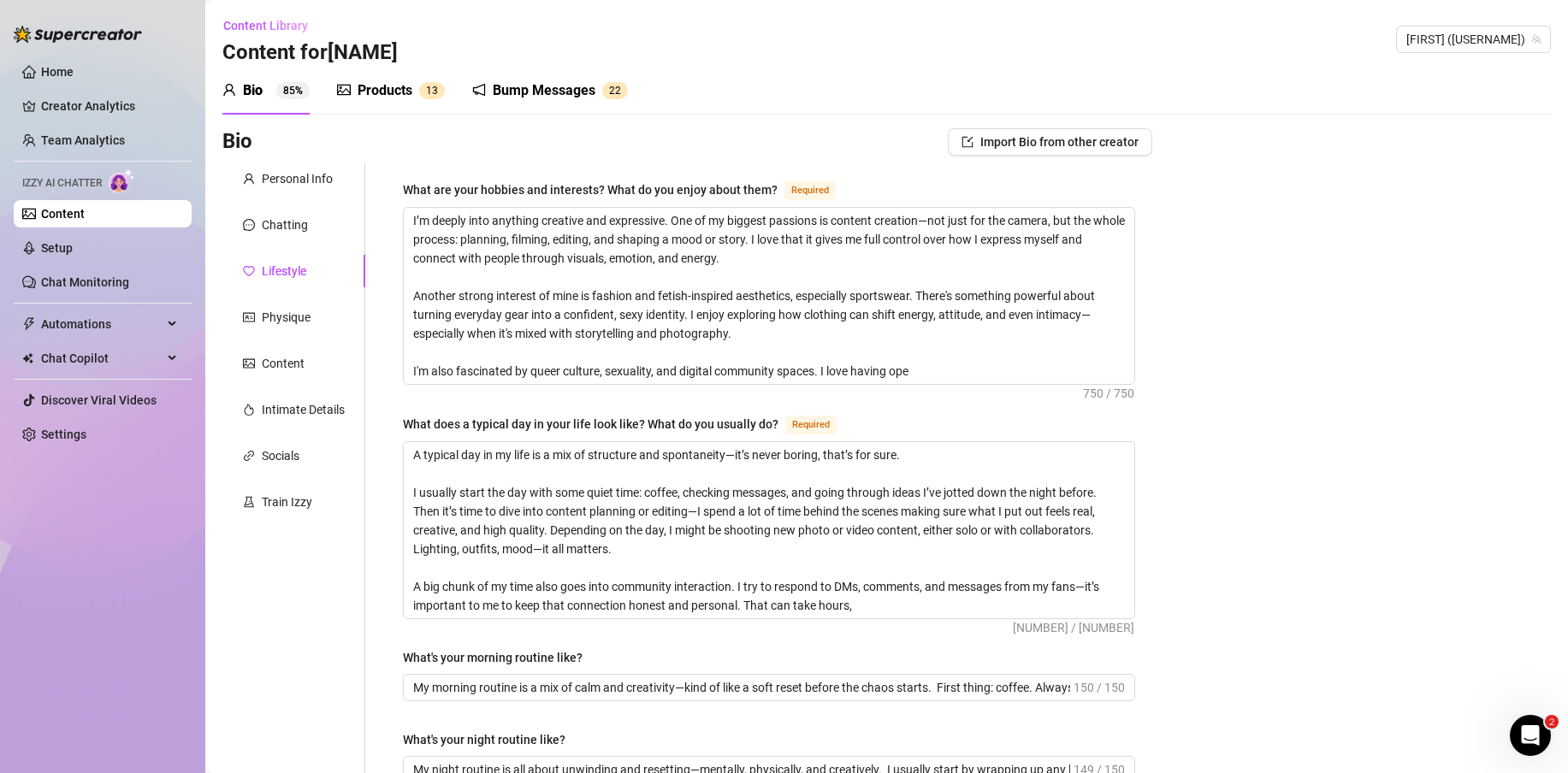 click on "85%" at bounding box center [293, 91] 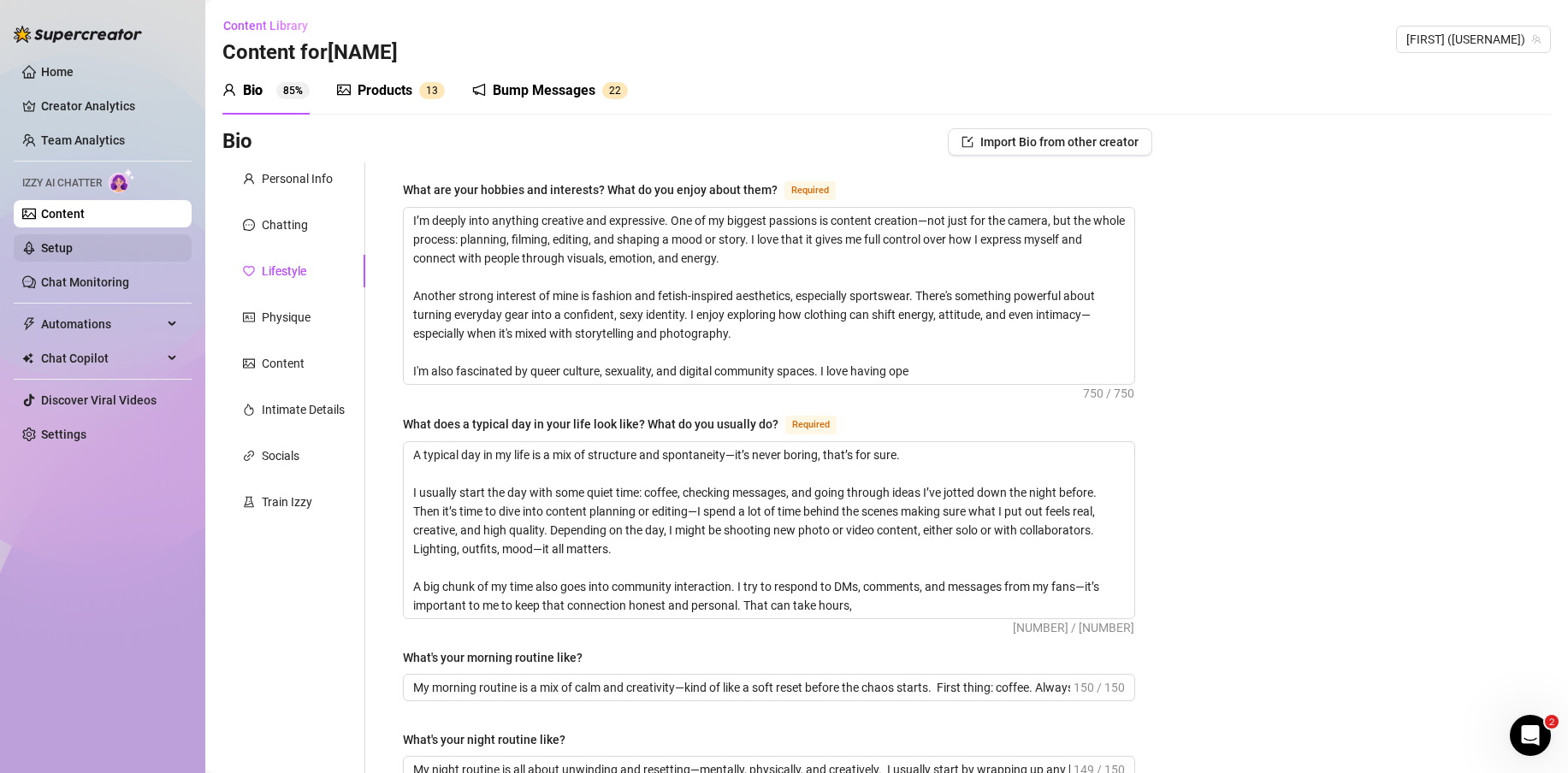 click on "Setup" at bounding box center [56, 248] 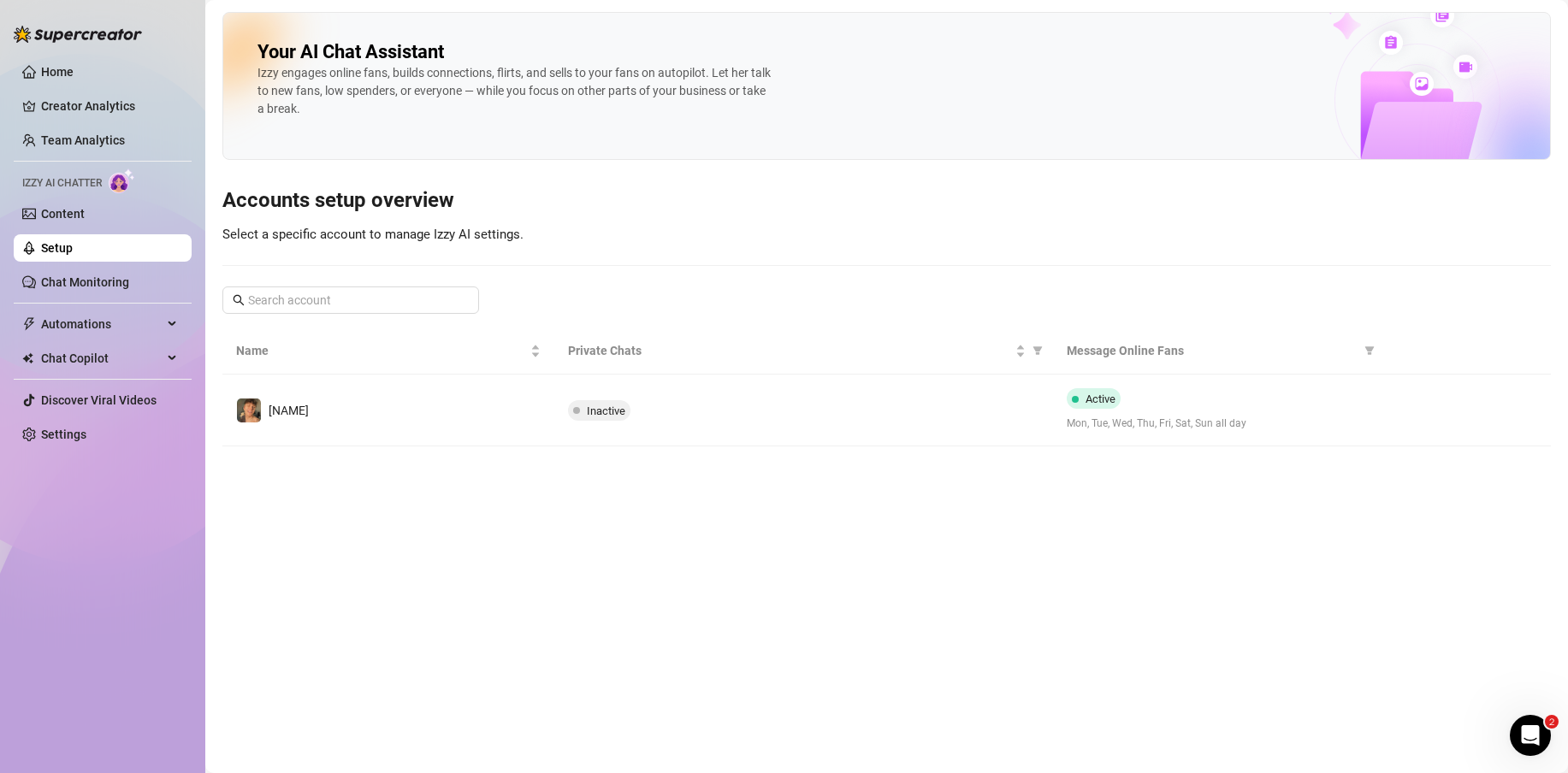 click at bounding box center [1468, 410] 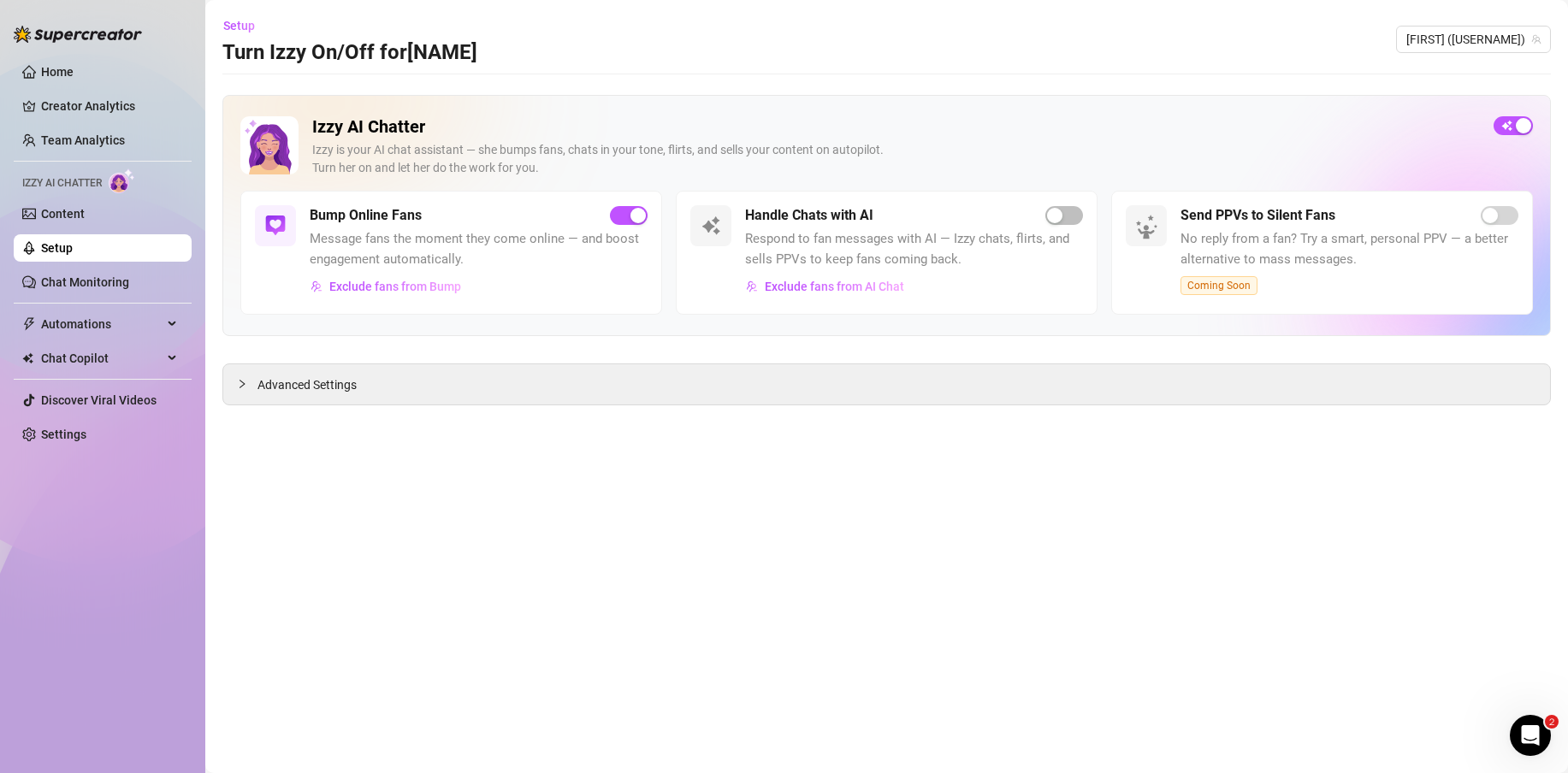 click on "Handle Chats with AI" at bounding box center [809, 215] 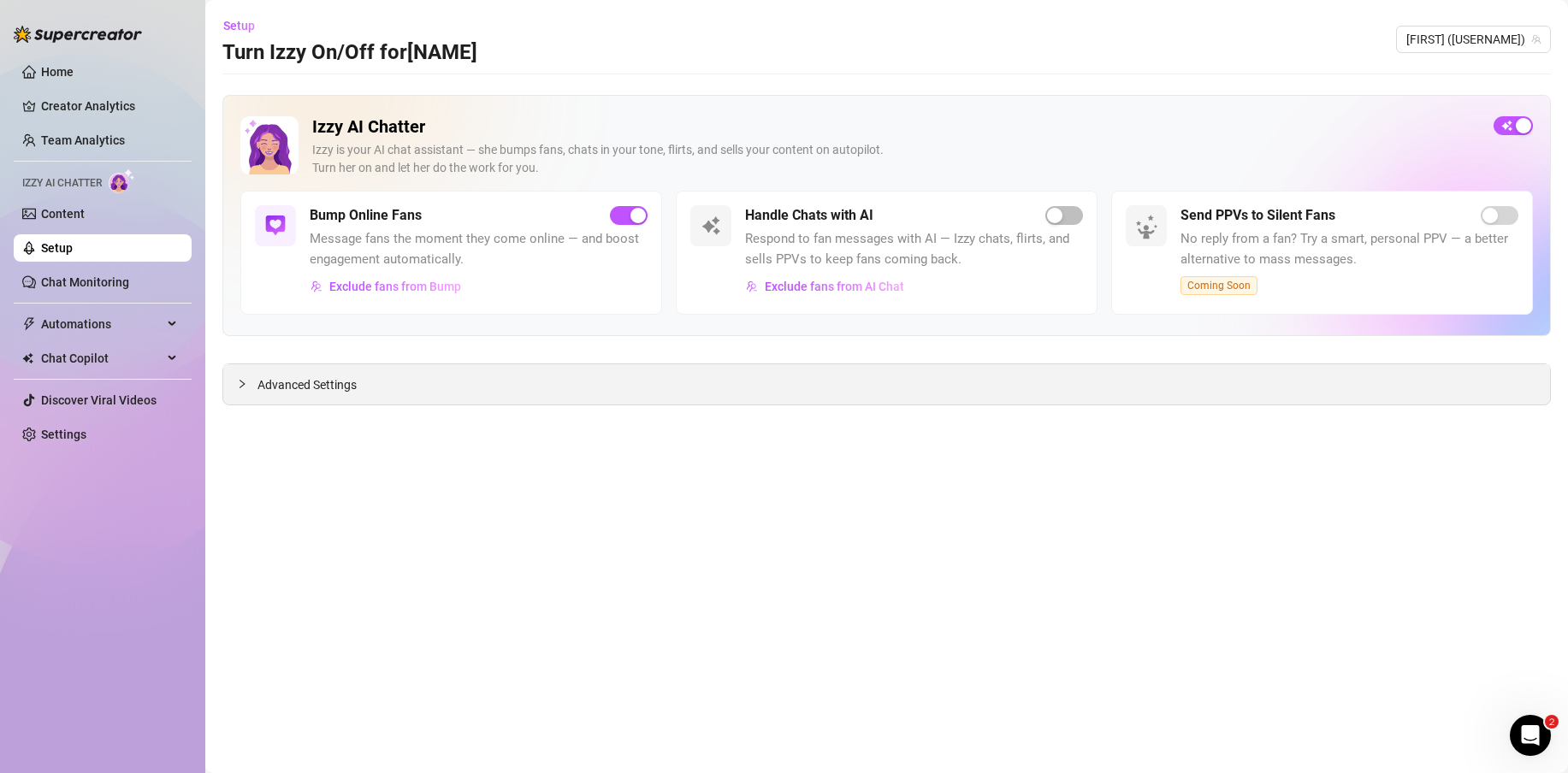 click on "Advanced Settings" at bounding box center (886, 384) 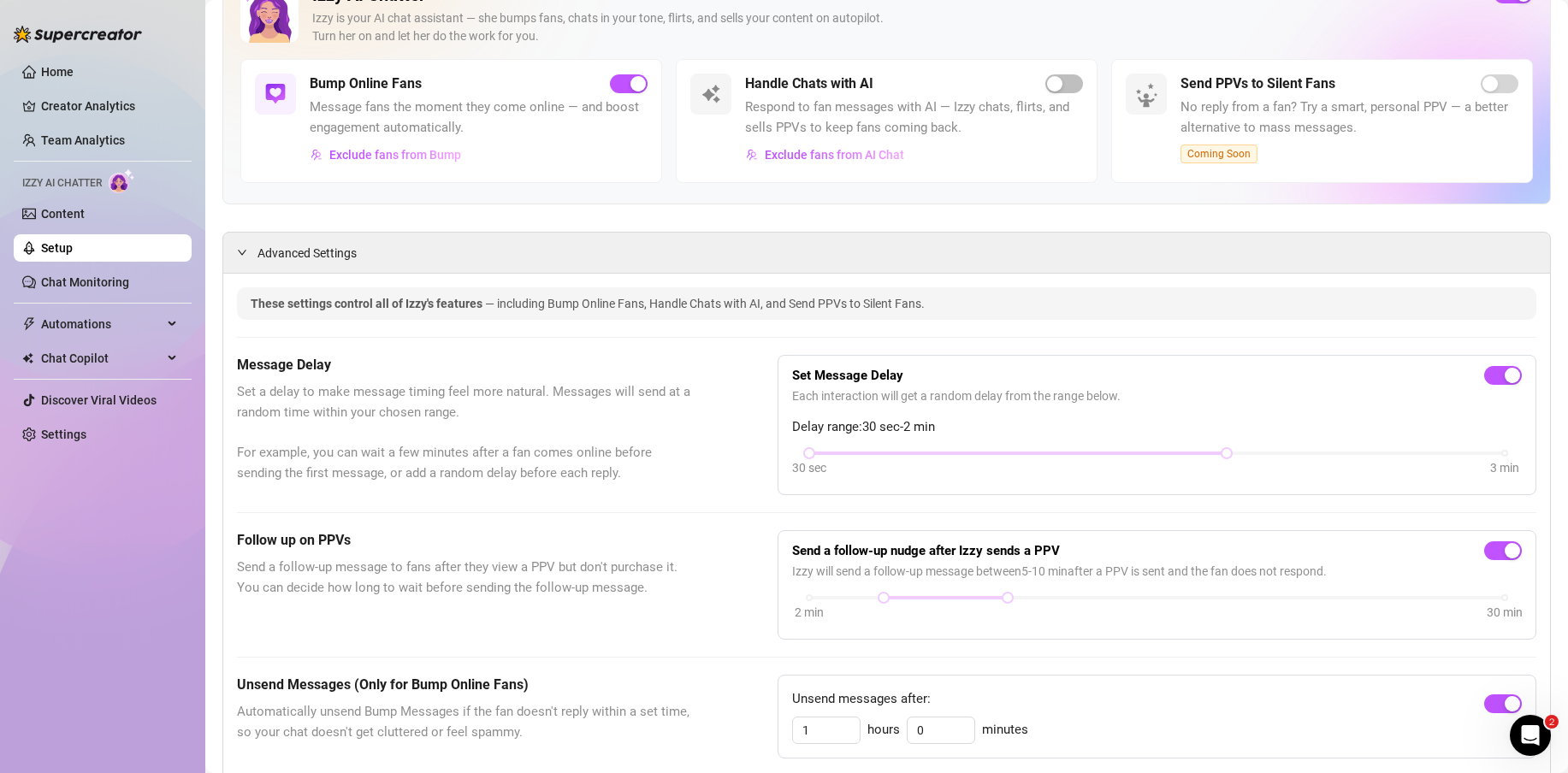 scroll, scrollTop: 0, scrollLeft: 0, axis: both 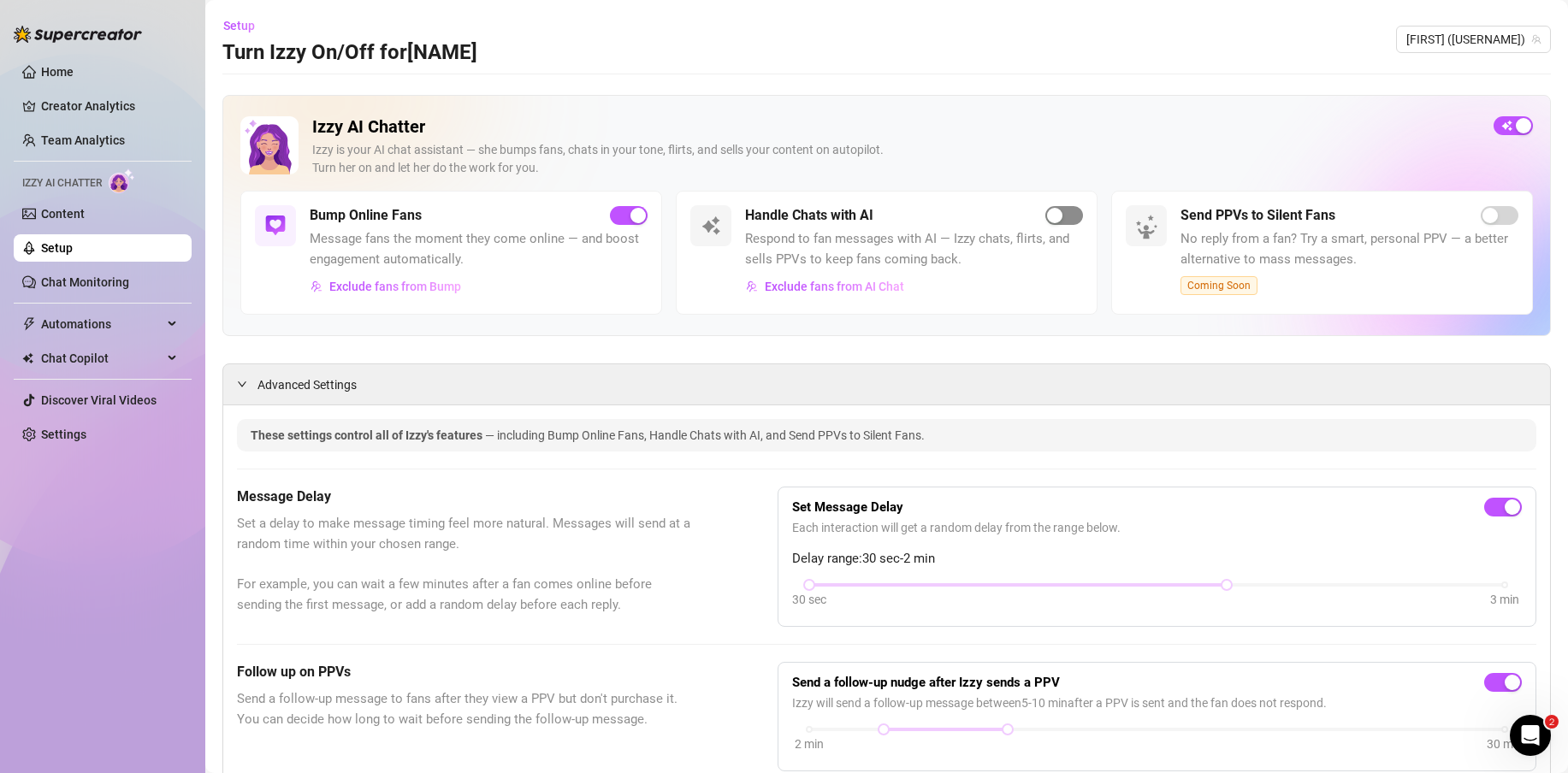 click at bounding box center (1064, 215) 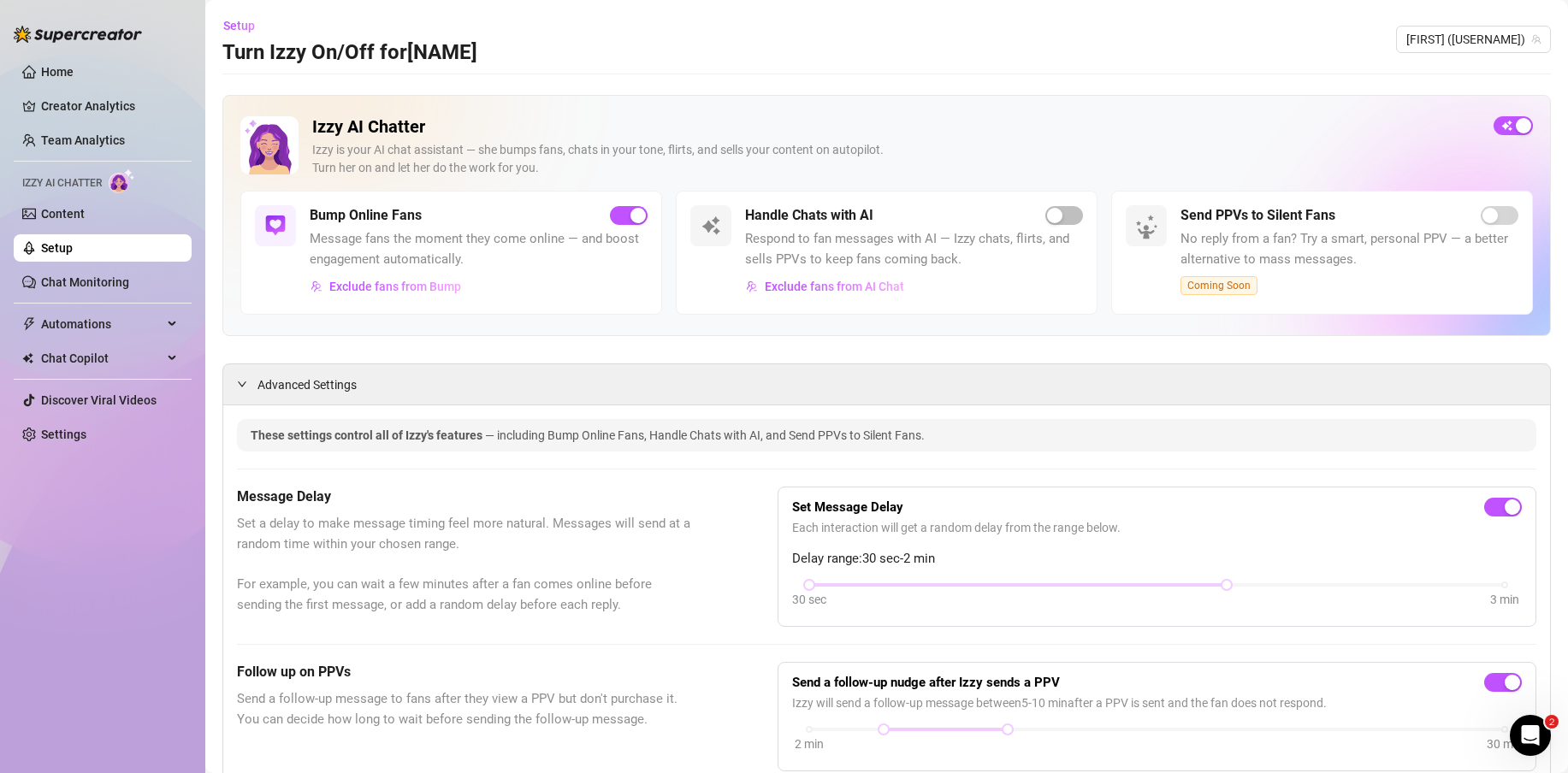 click on "2" at bounding box center (1530, 735) 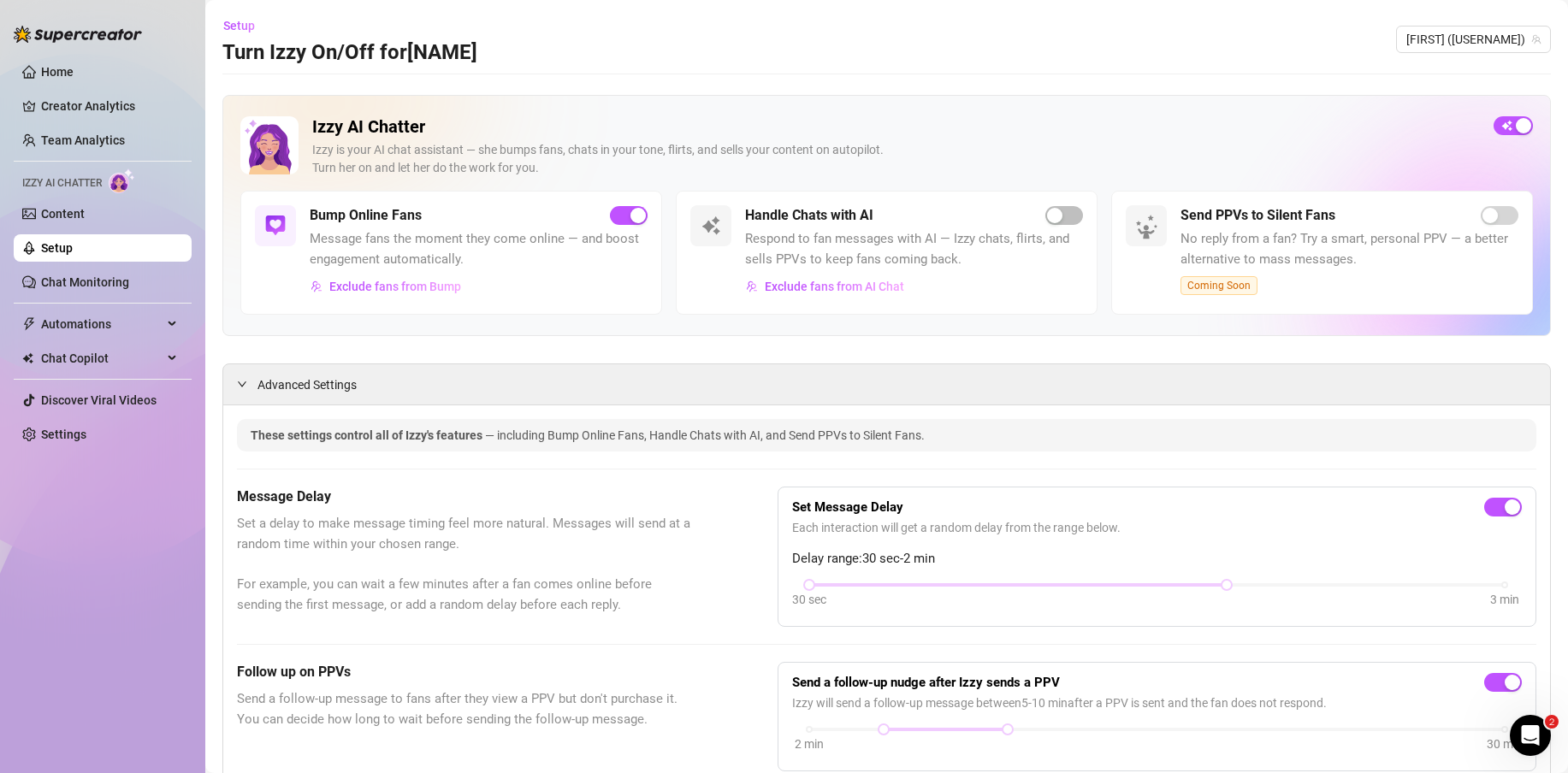 click 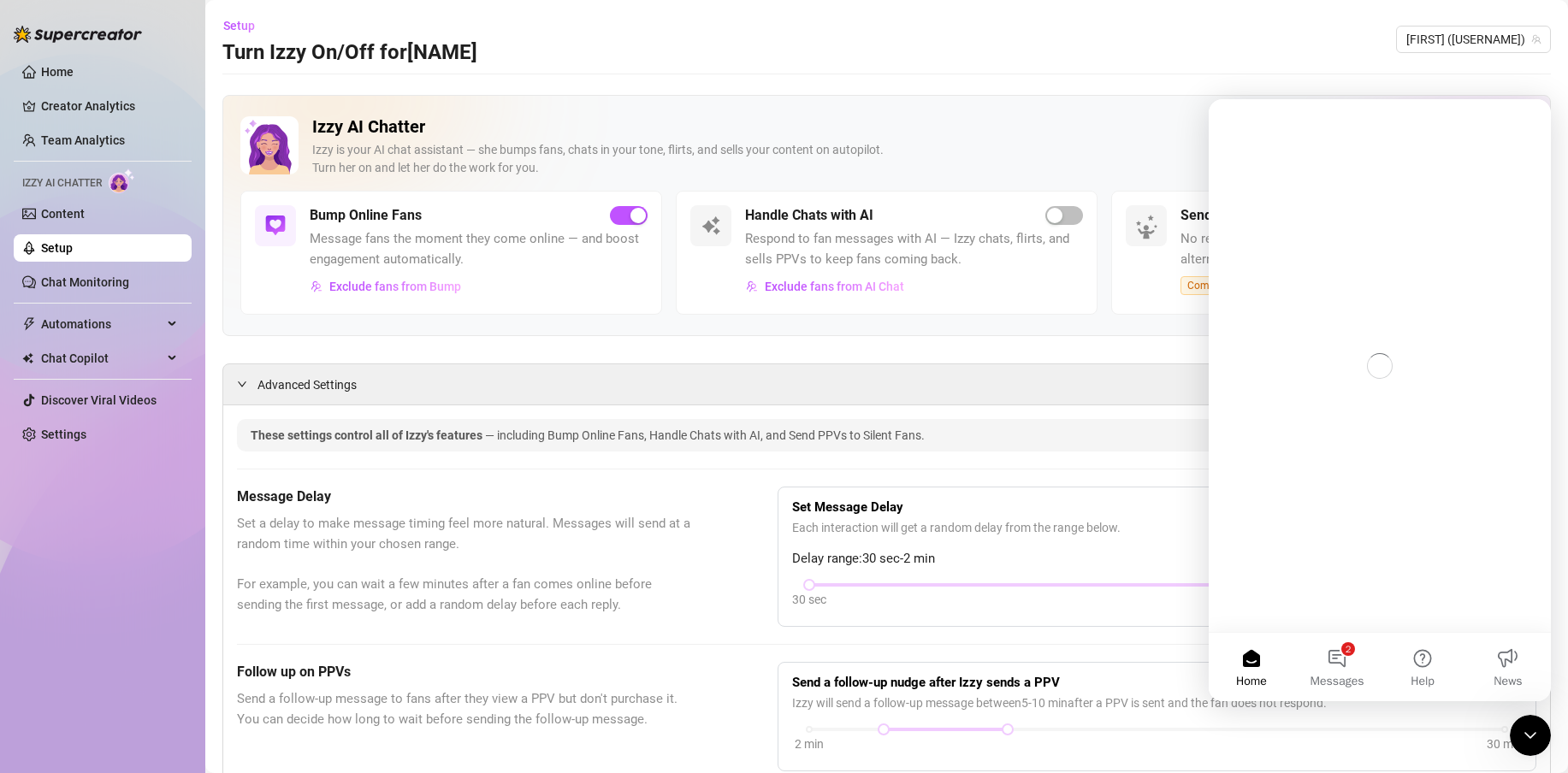scroll, scrollTop: 0, scrollLeft: 0, axis: both 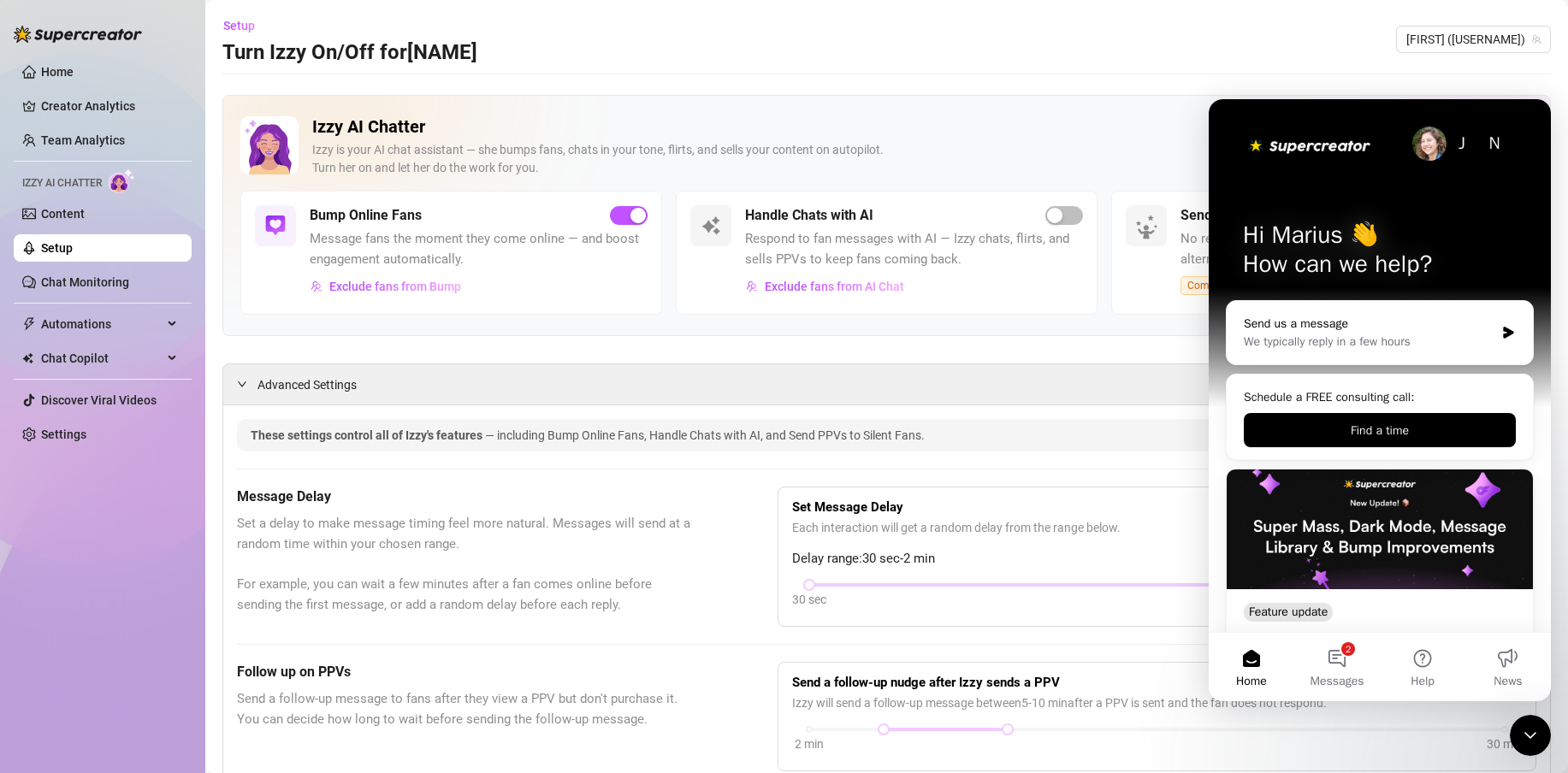 click on "We typically reply in a few hours" at bounding box center [1369, 341] 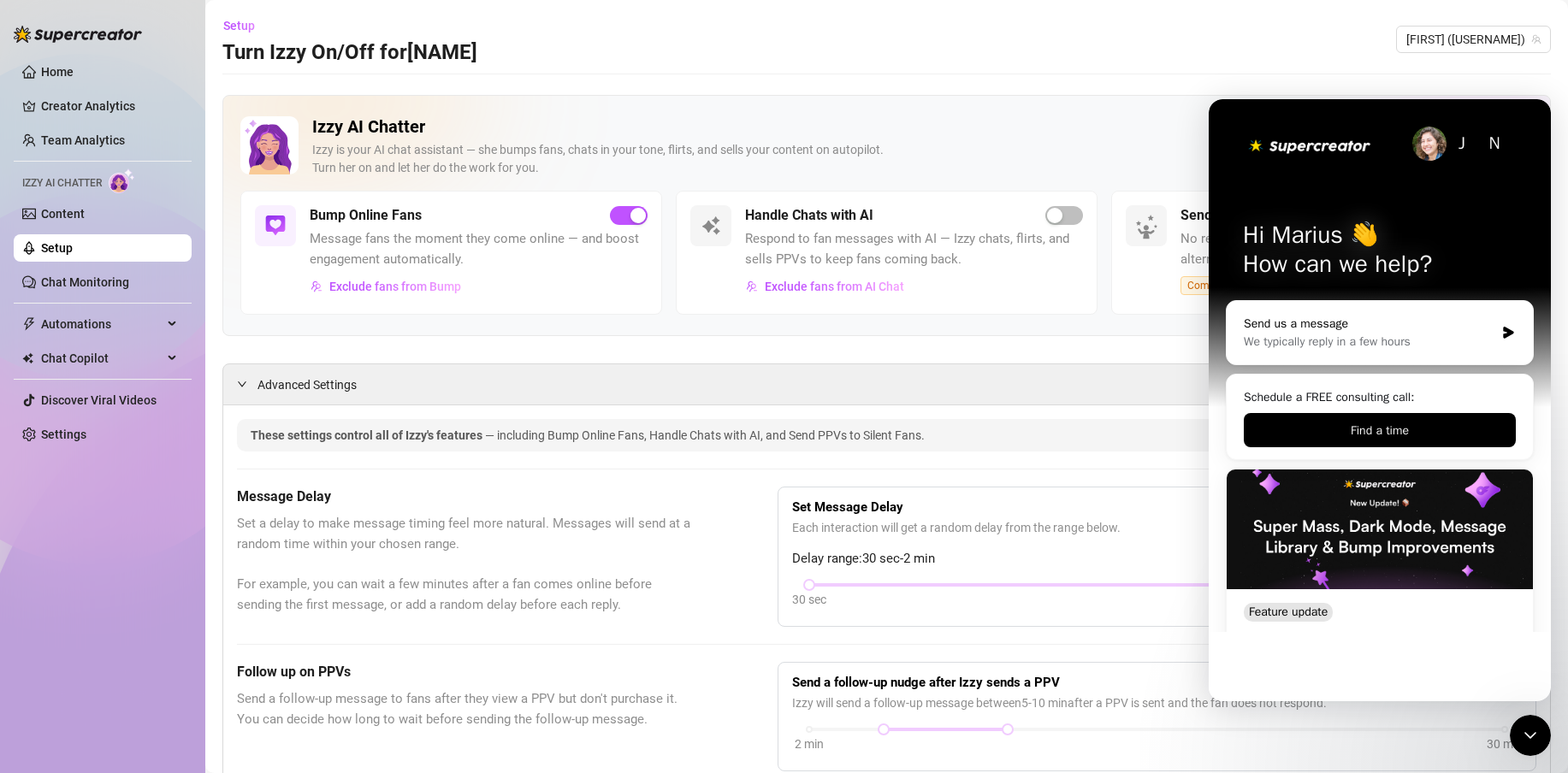 click on "We typically reply in a few hours" at bounding box center (1369, 341) 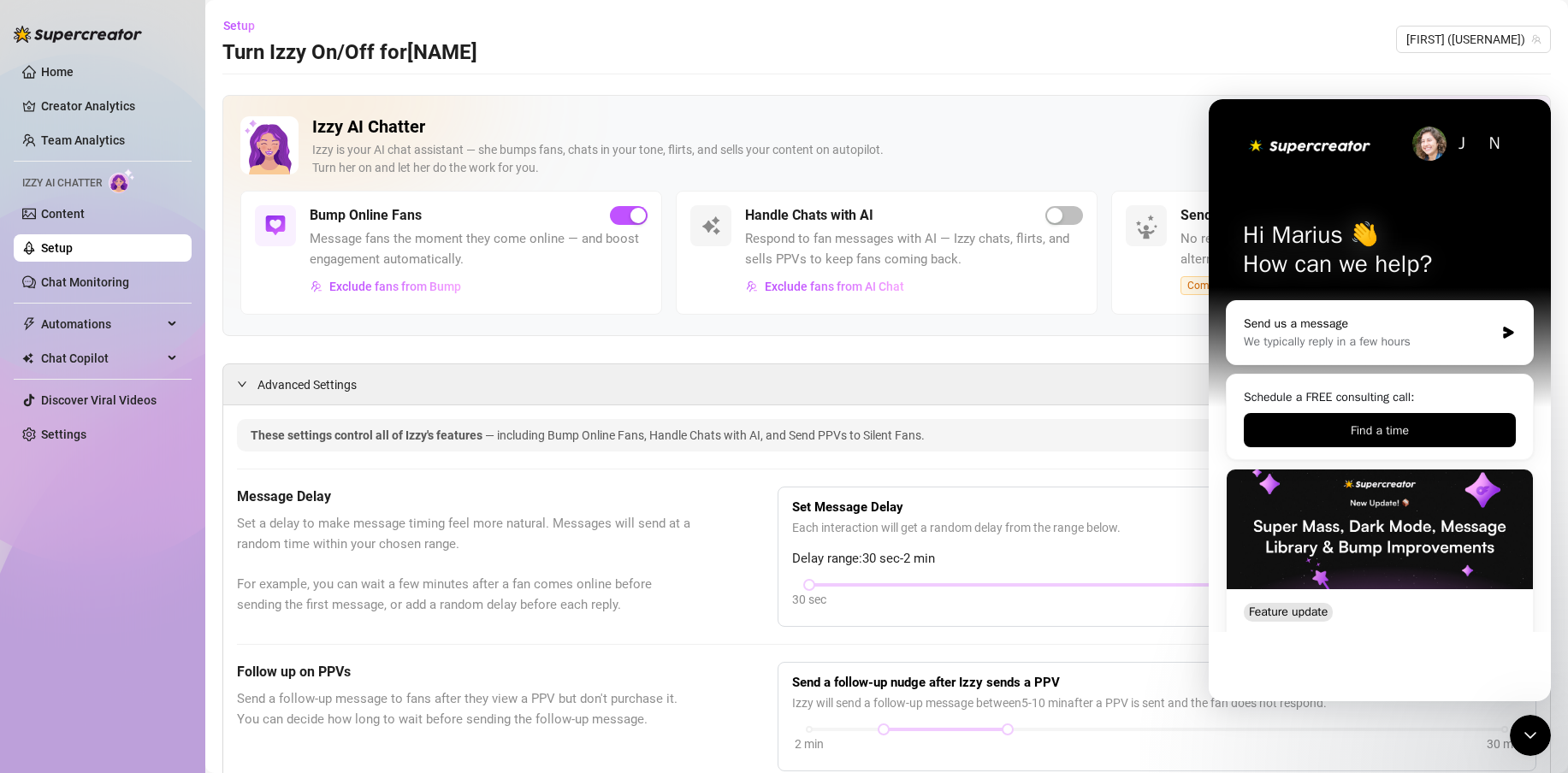 click on "We typically reply in a few hours" at bounding box center [1369, 341] 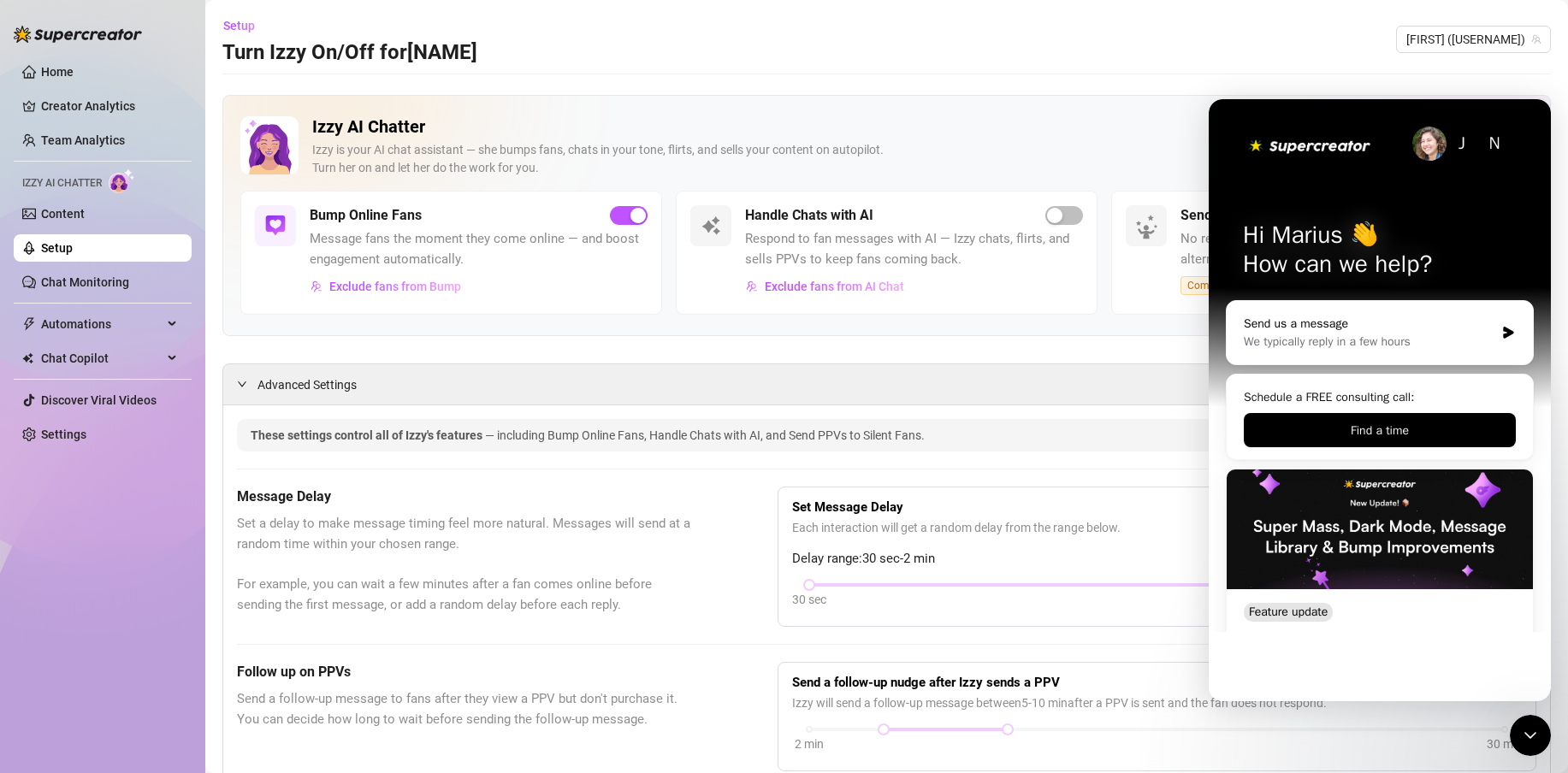 click on "We typically reply in a few hours" at bounding box center [1369, 341] 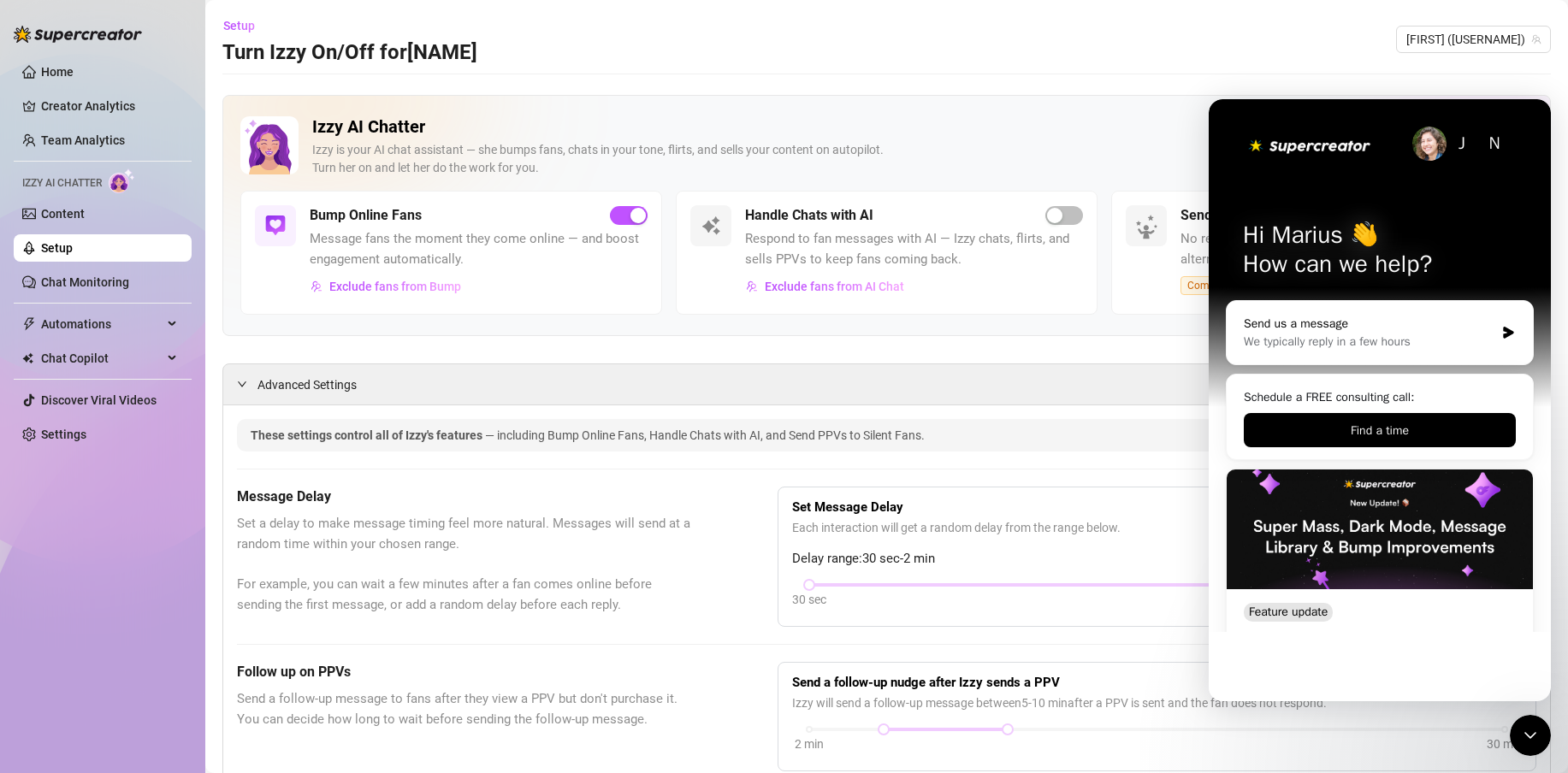 click 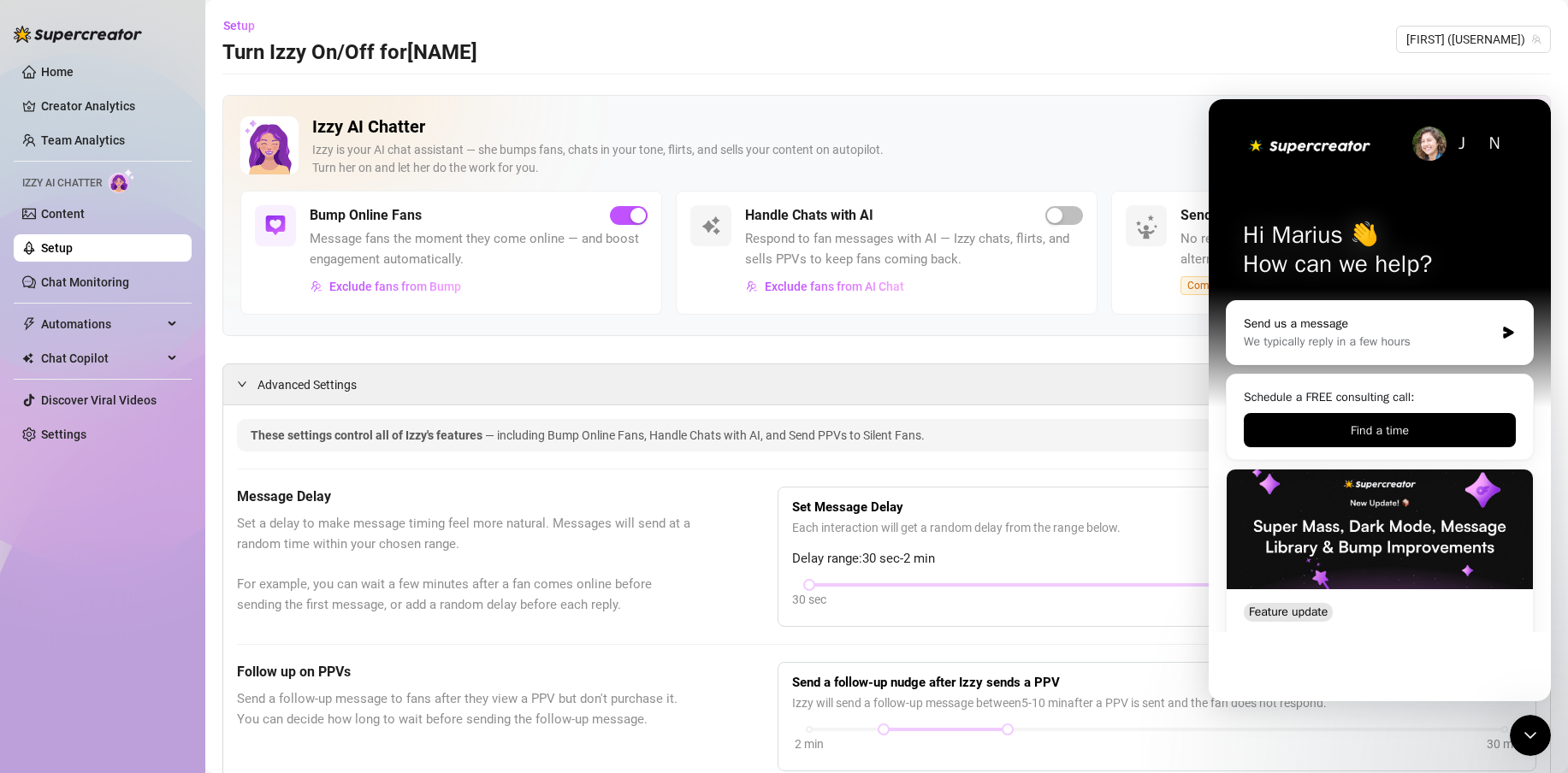 click 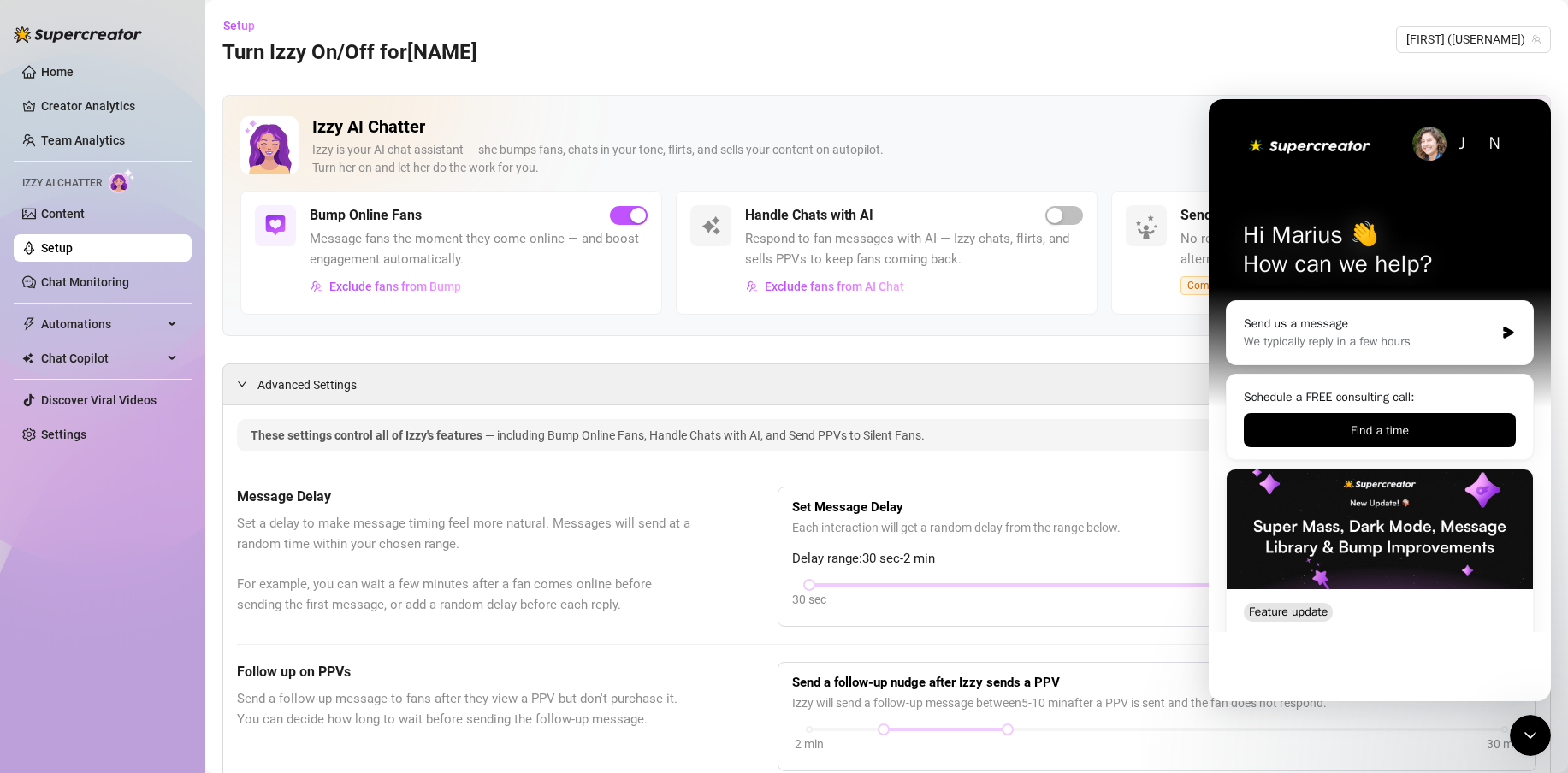 drag, startPoint x: 1506, startPoint y: 329, endPoint x: 1492, endPoint y: 511, distance: 182.5377 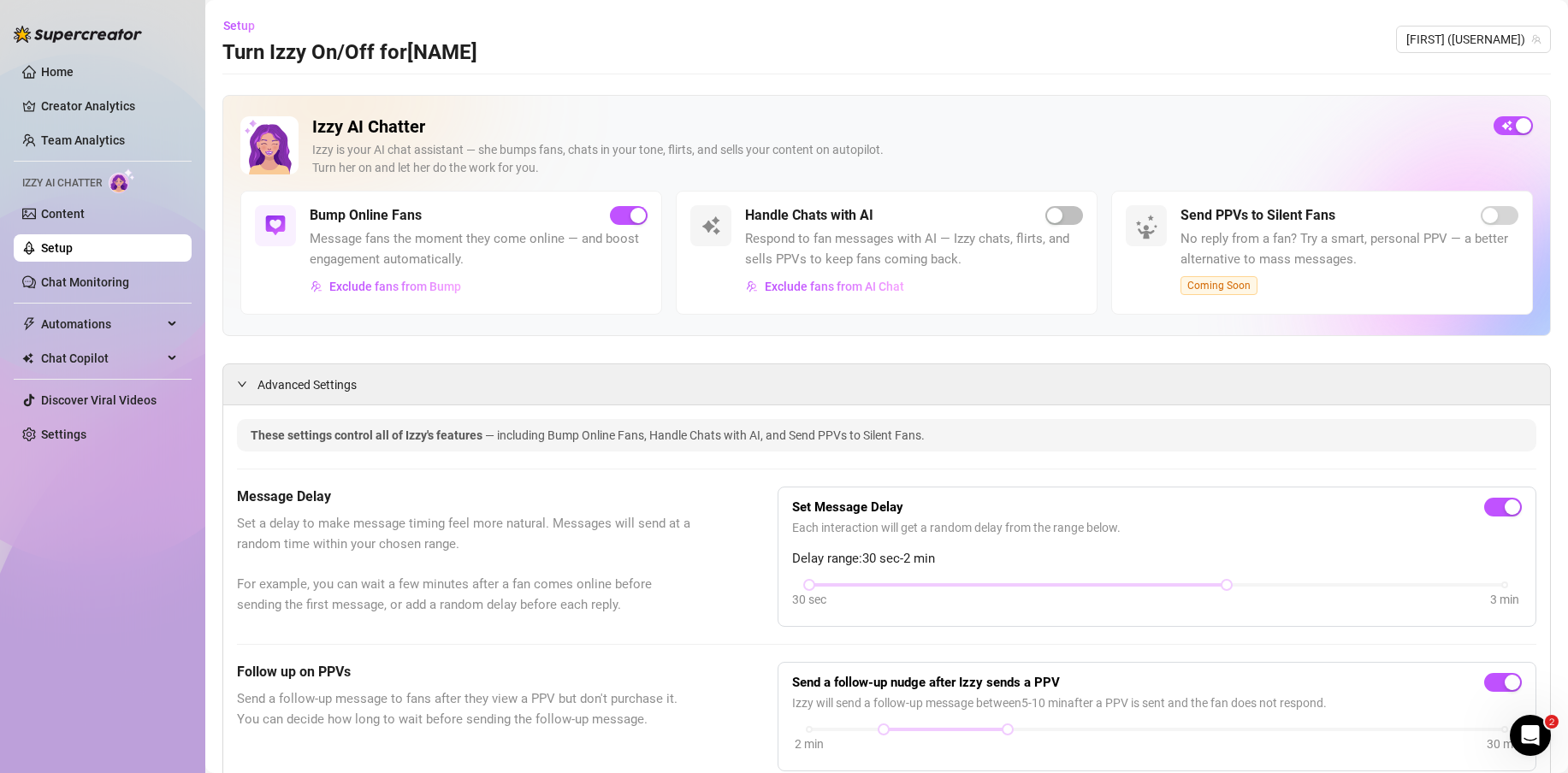 click at bounding box center [1530, 735] 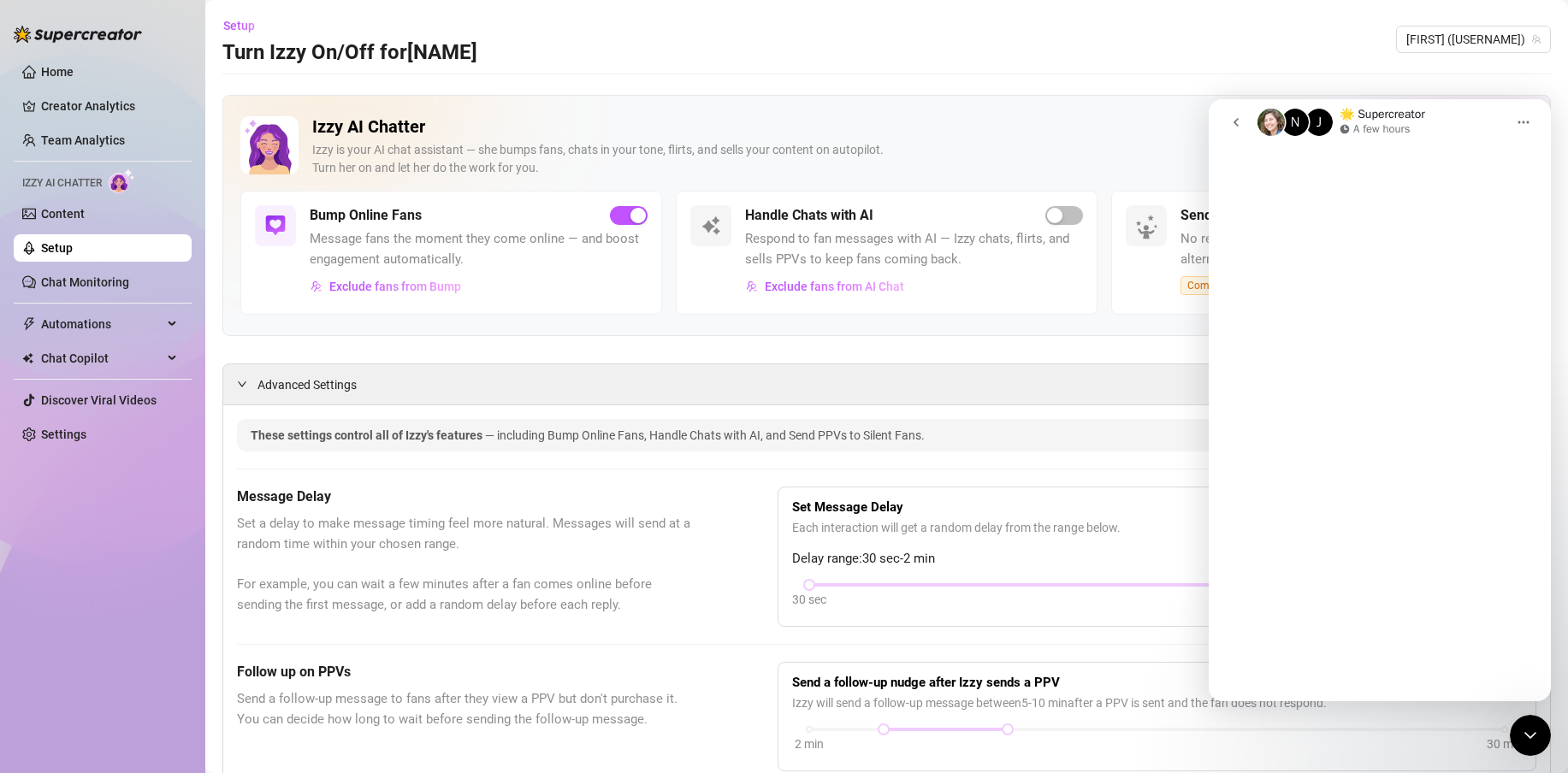 scroll, scrollTop: 0, scrollLeft: 0, axis: both 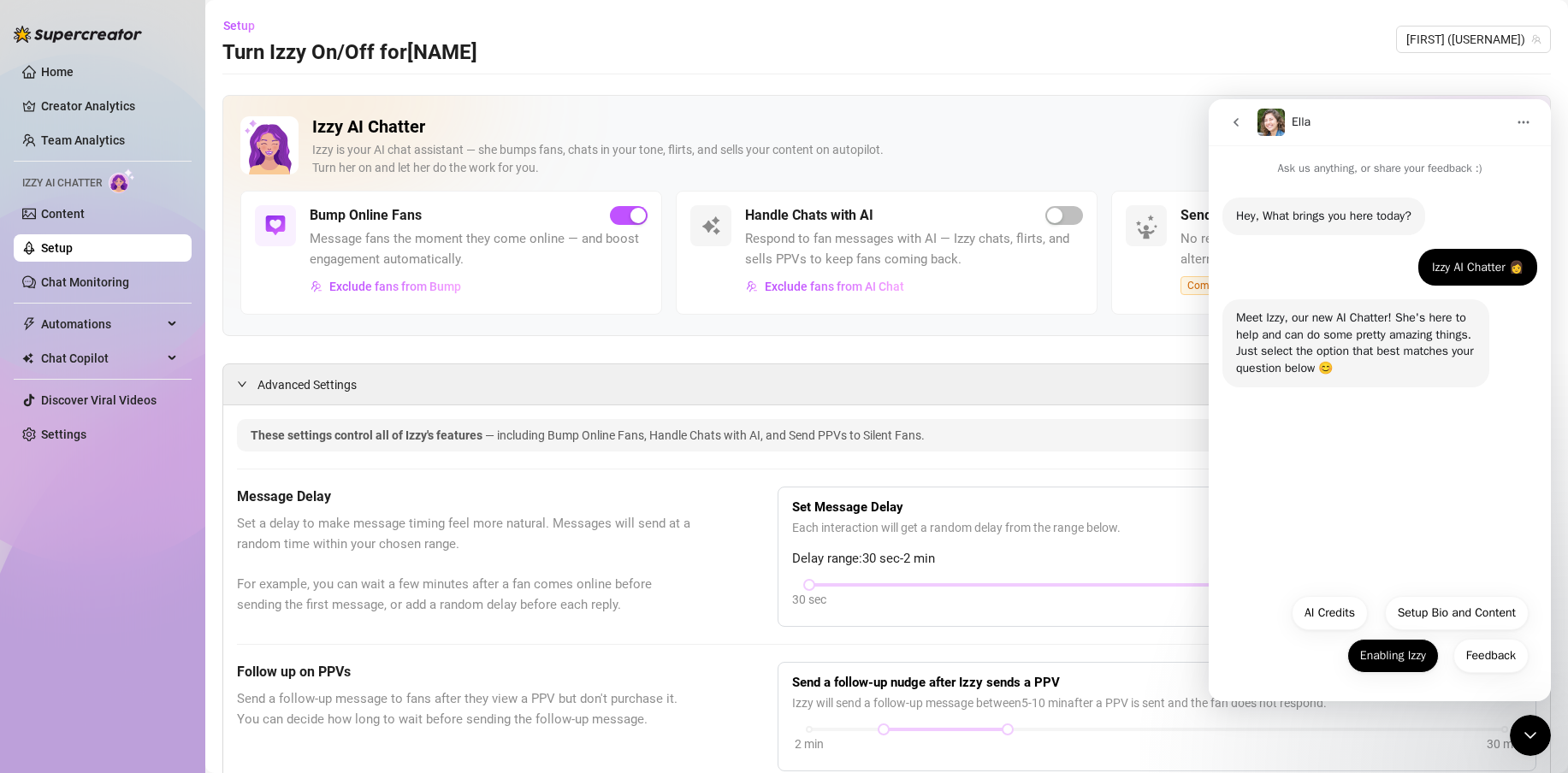 click on "Enabling Izzy" at bounding box center (1393, 656) 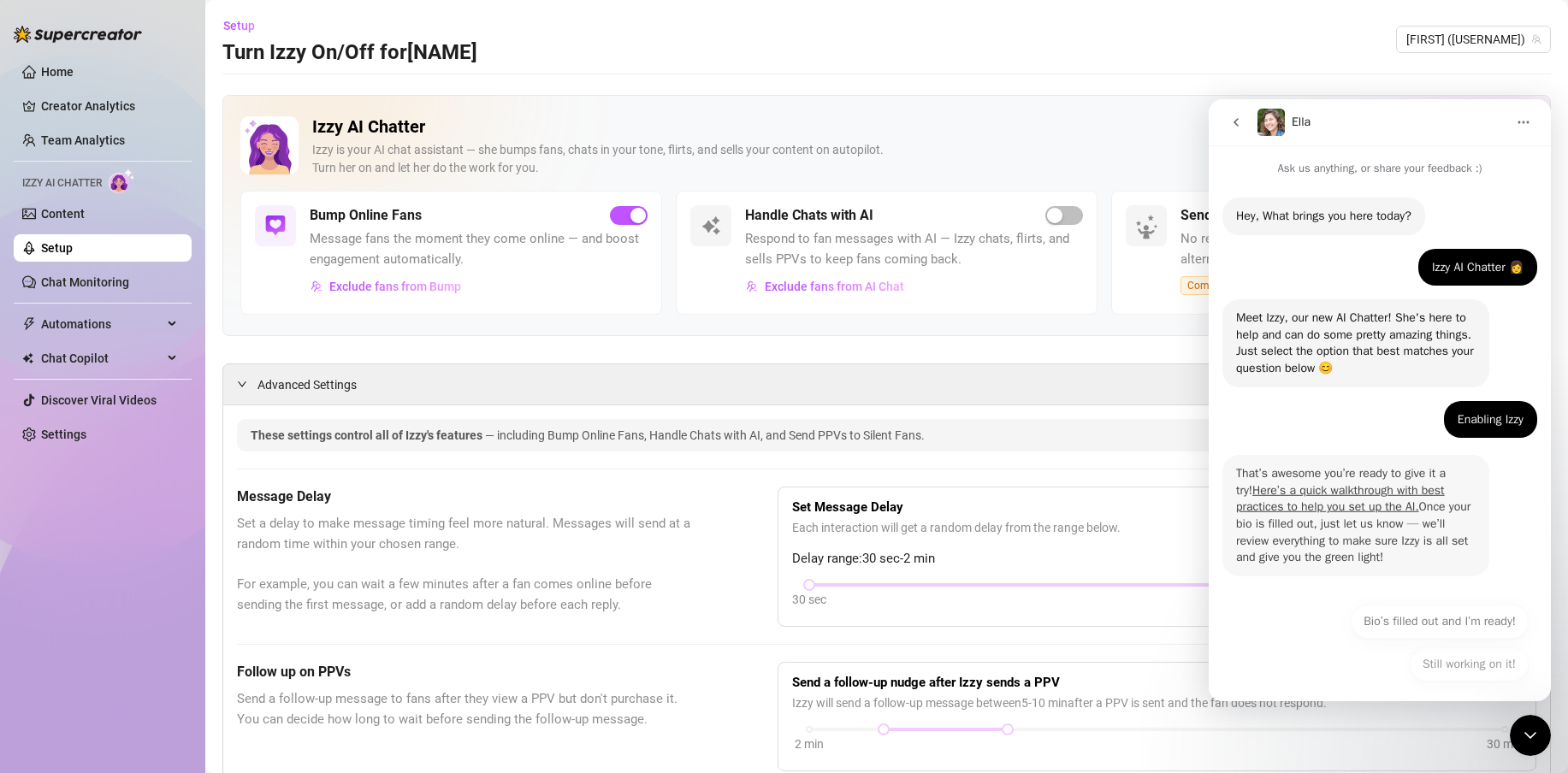 scroll, scrollTop: 9, scrollLeft: 0, axis: vertical 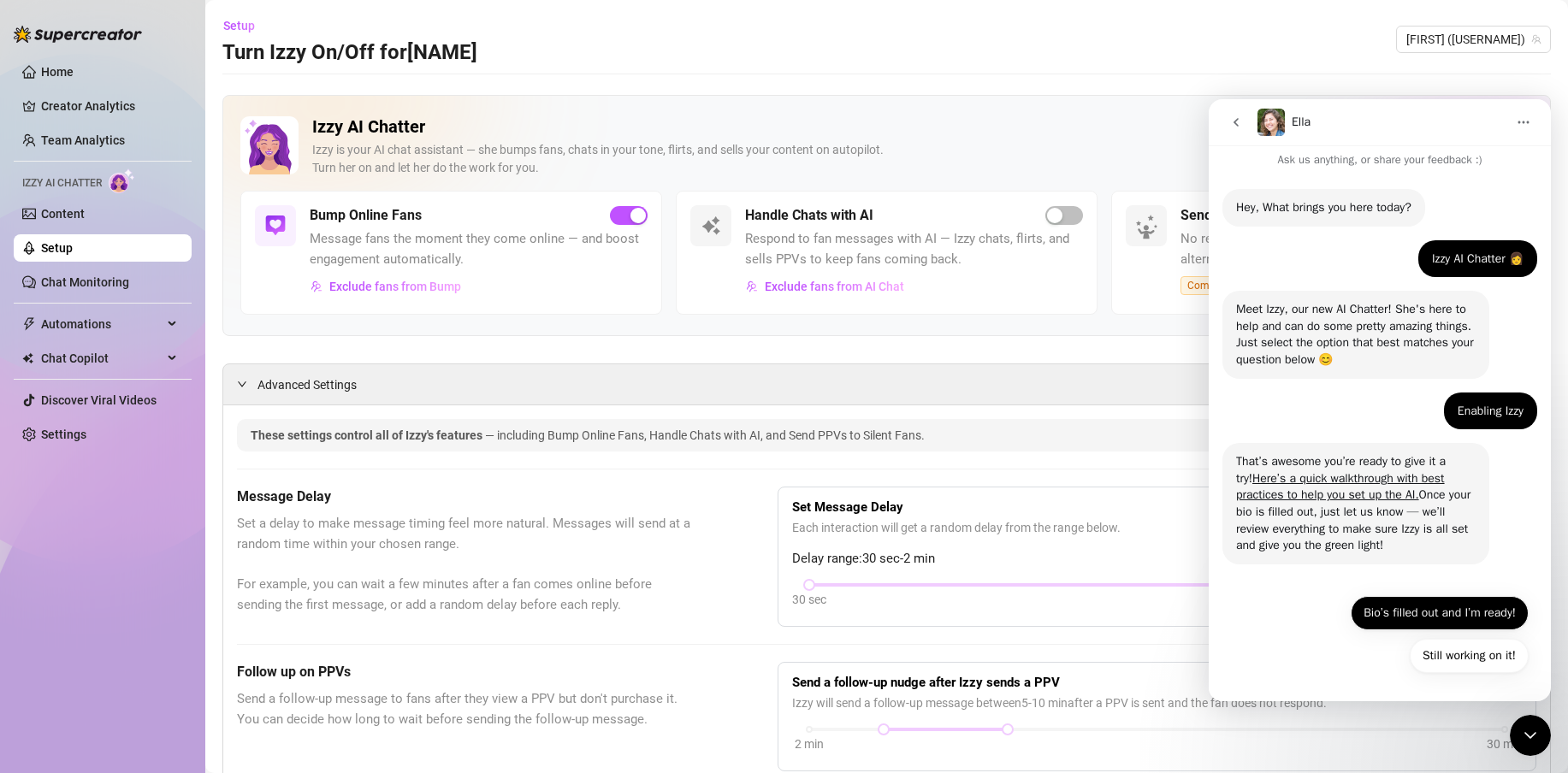 click on "Bio’s filled out and I’m ready!" at bounding box center (1440, 613) 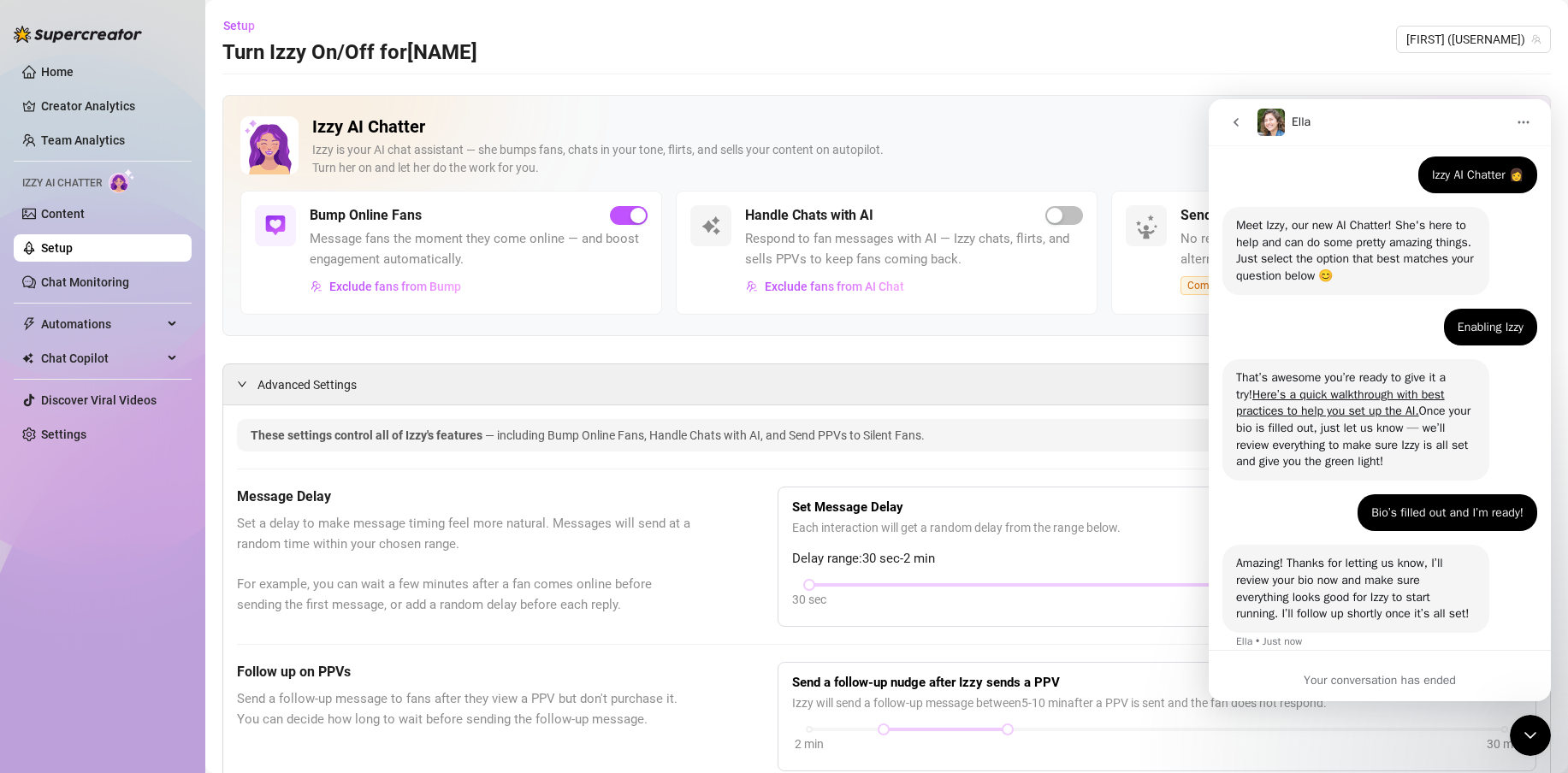 scroll, scrollTop: 144, scrollLeft: 0, axis: vertical 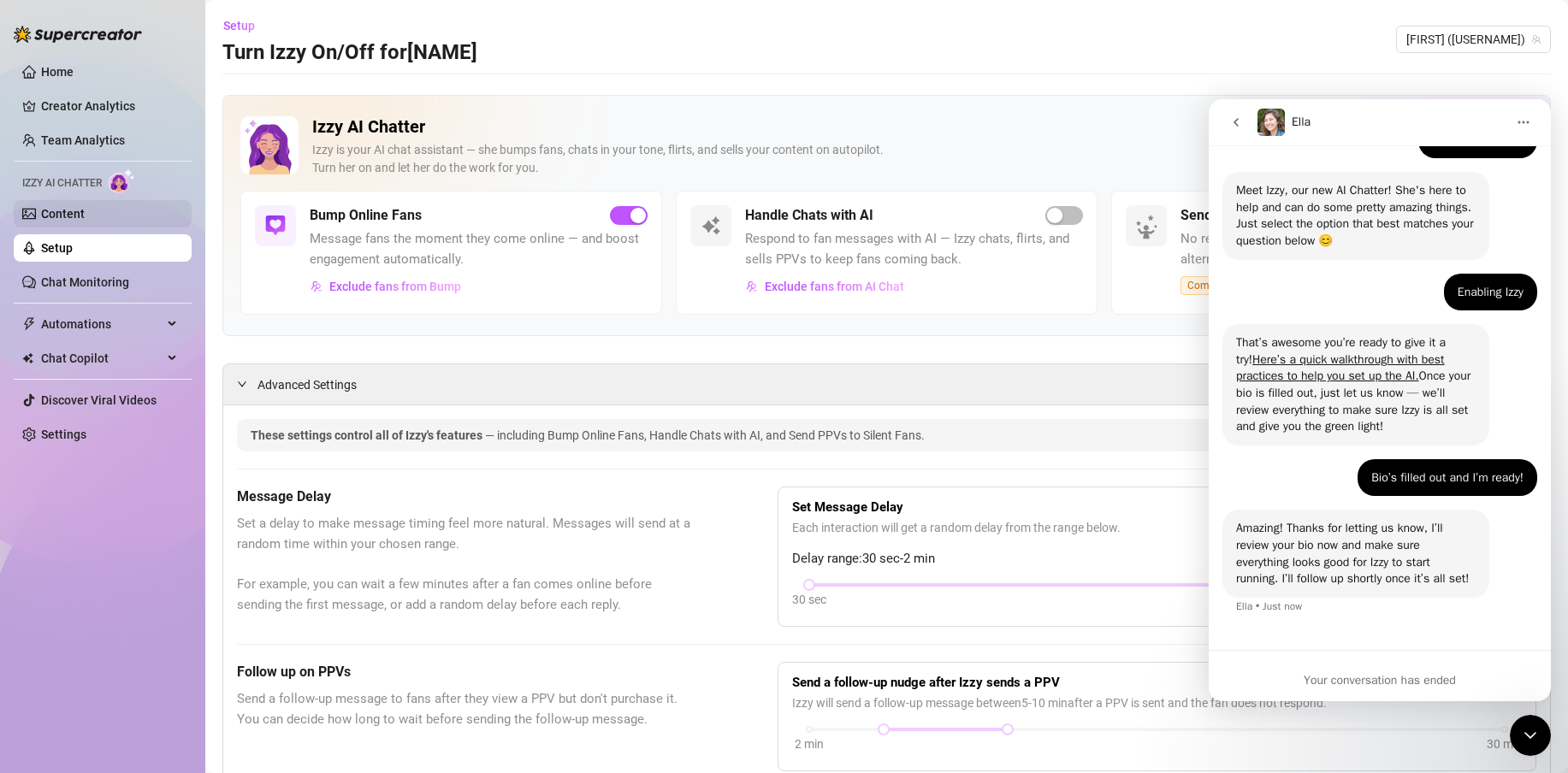 click on "Content" at bounding box center (62, 214) 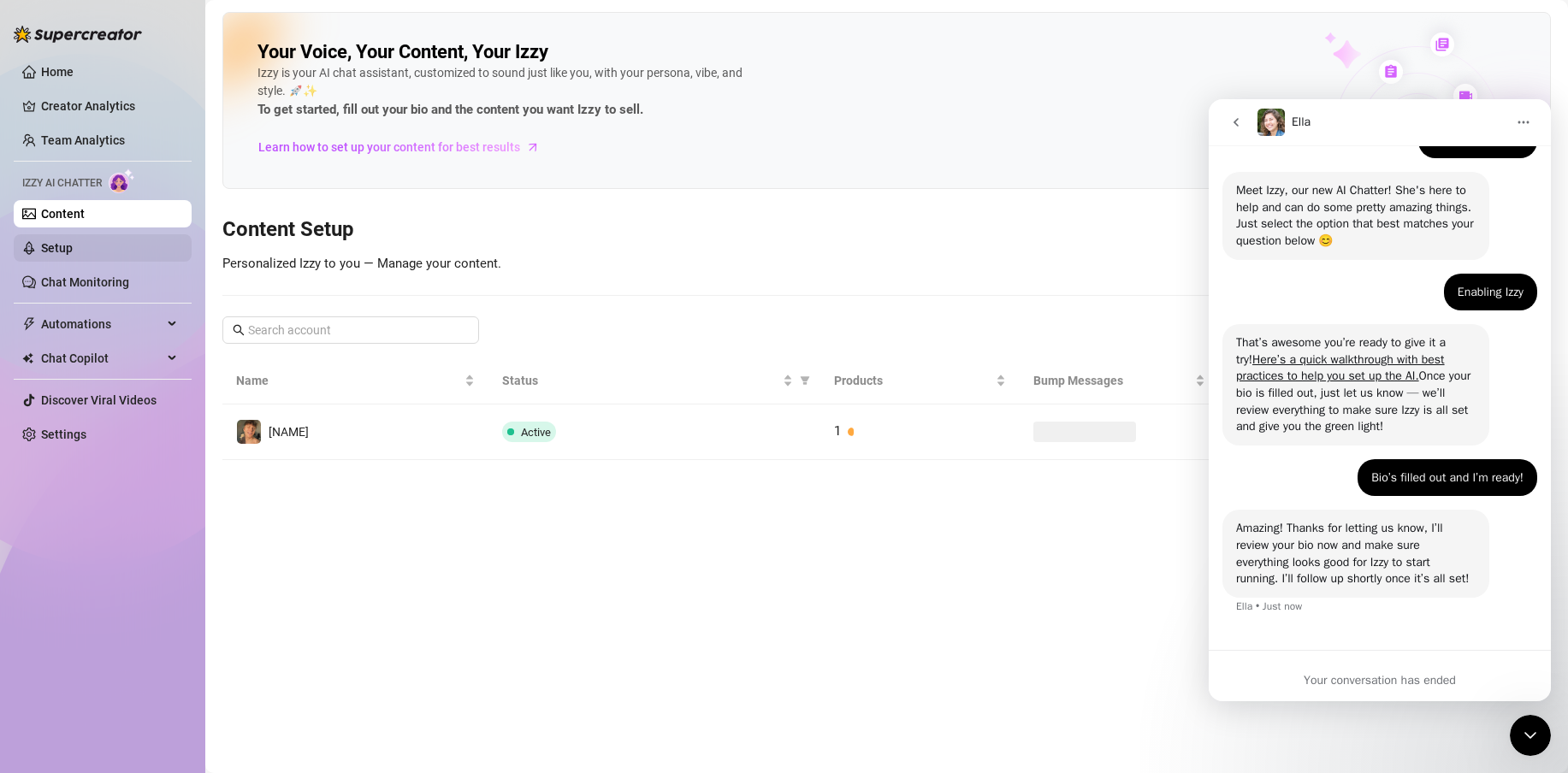 click on "Setup" at bounding box center (56, 248) 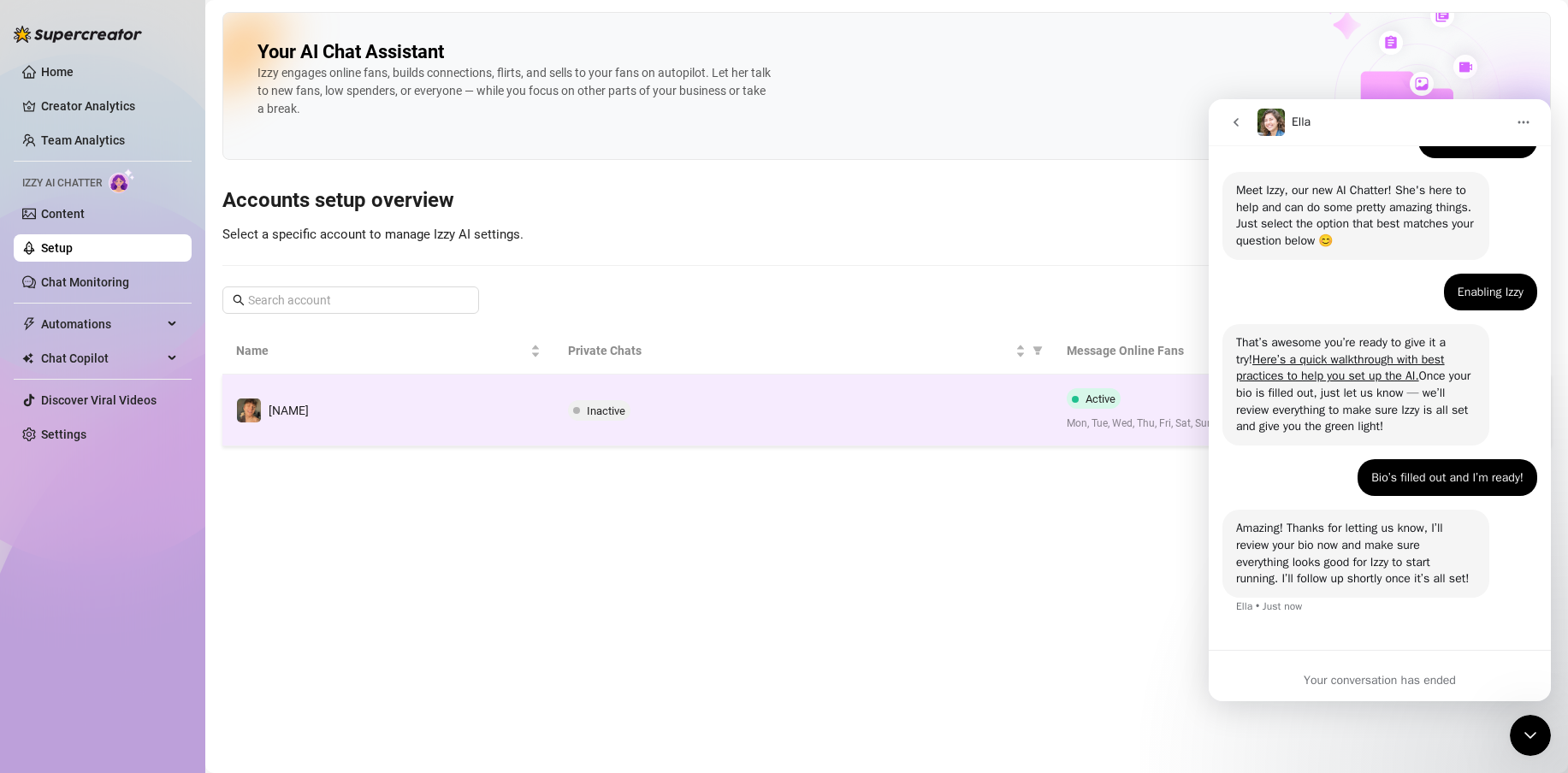 click on "[NAME]" at bounding box center (388, 410) 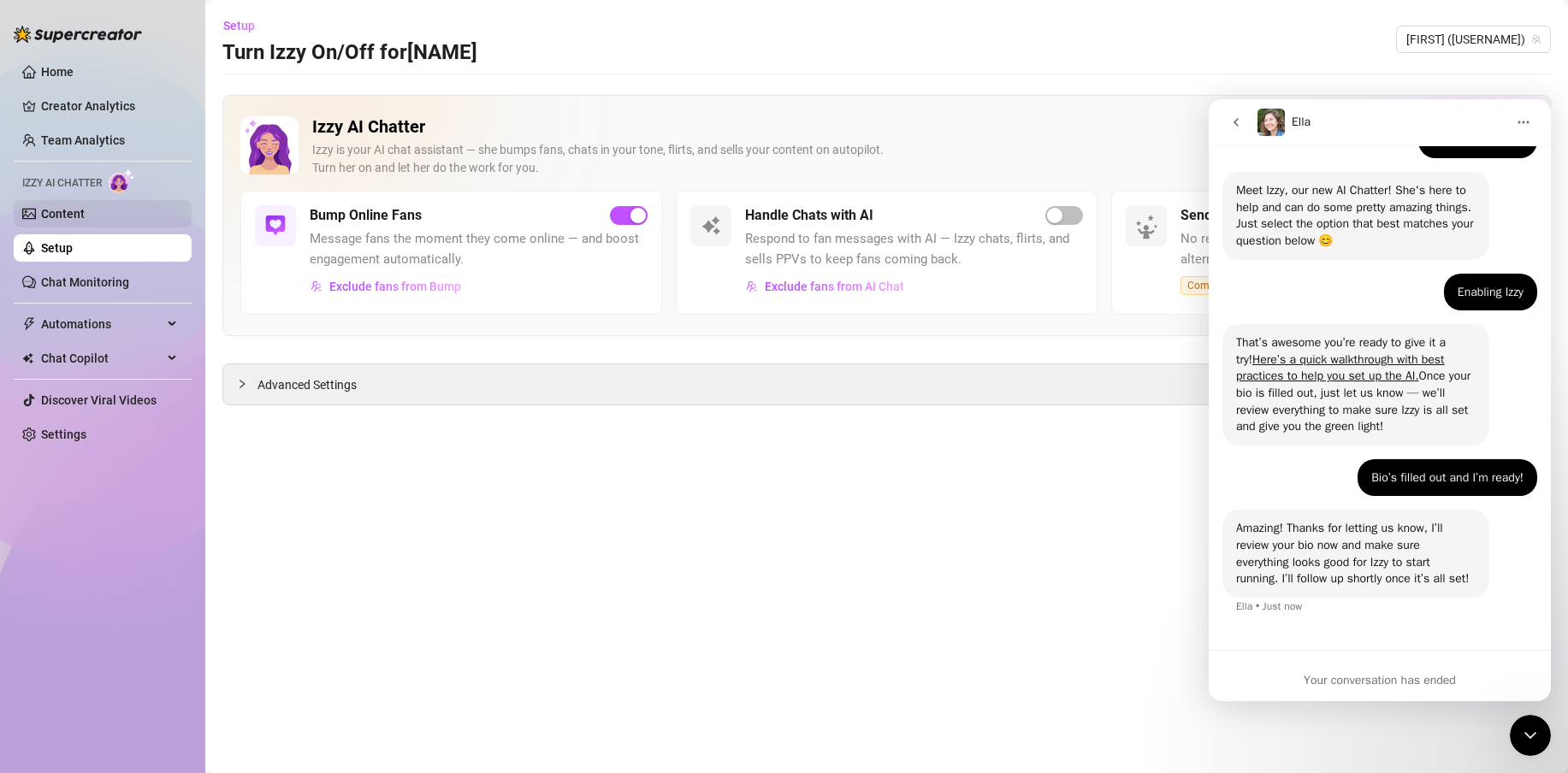 click on "Content" at bounding box center [62, 214] 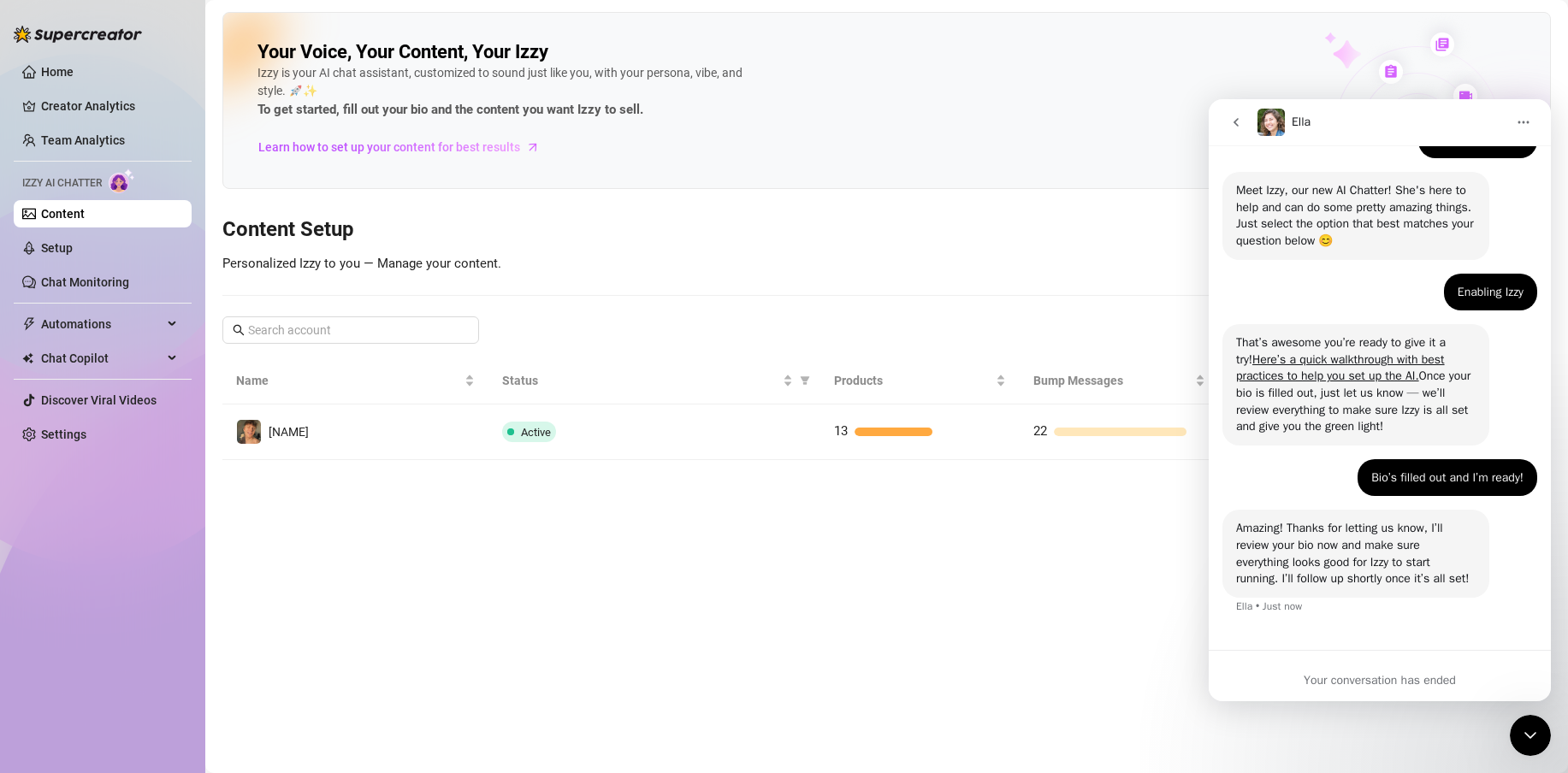 click 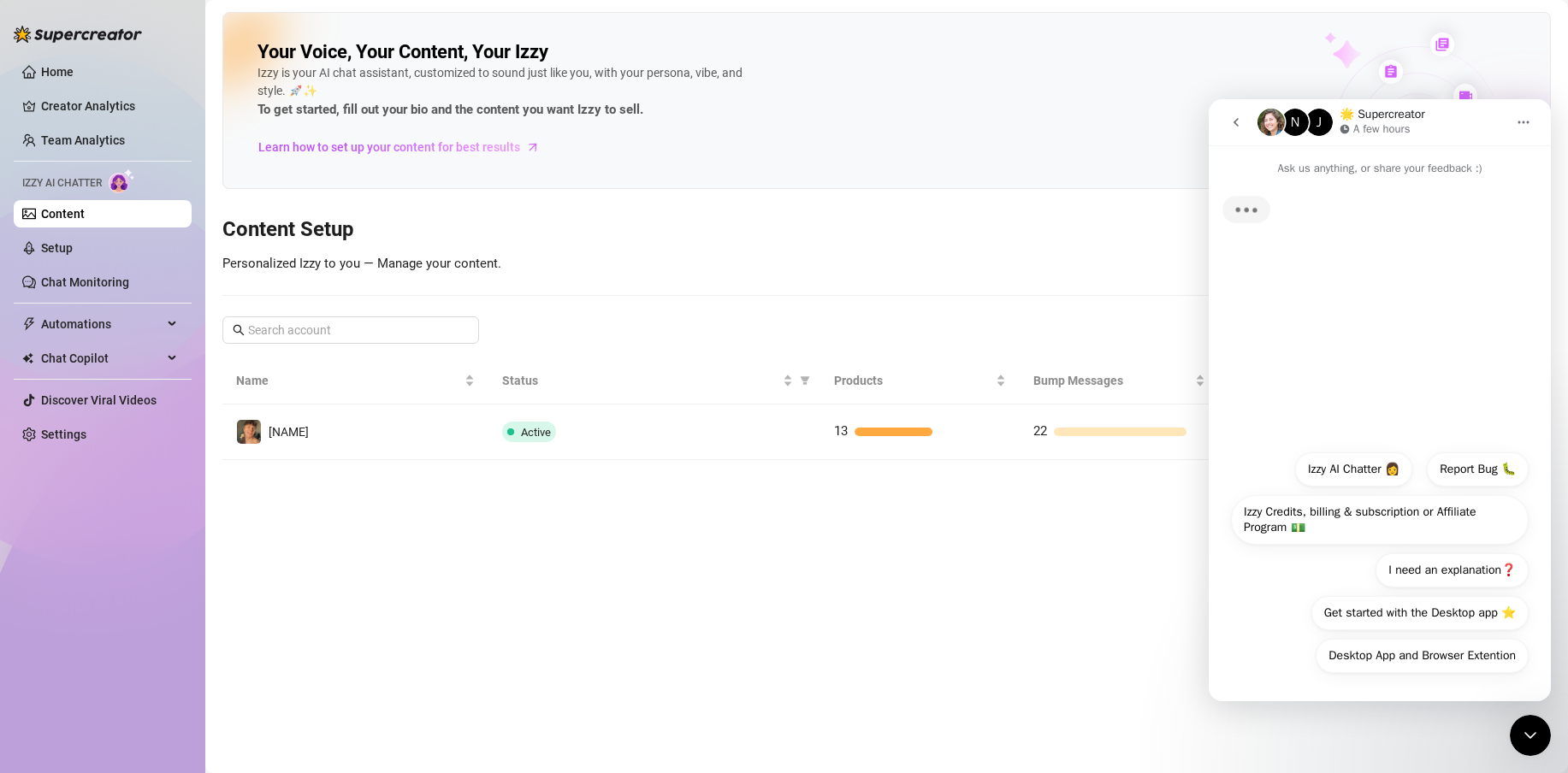 click at bounding box center [1236, 122] 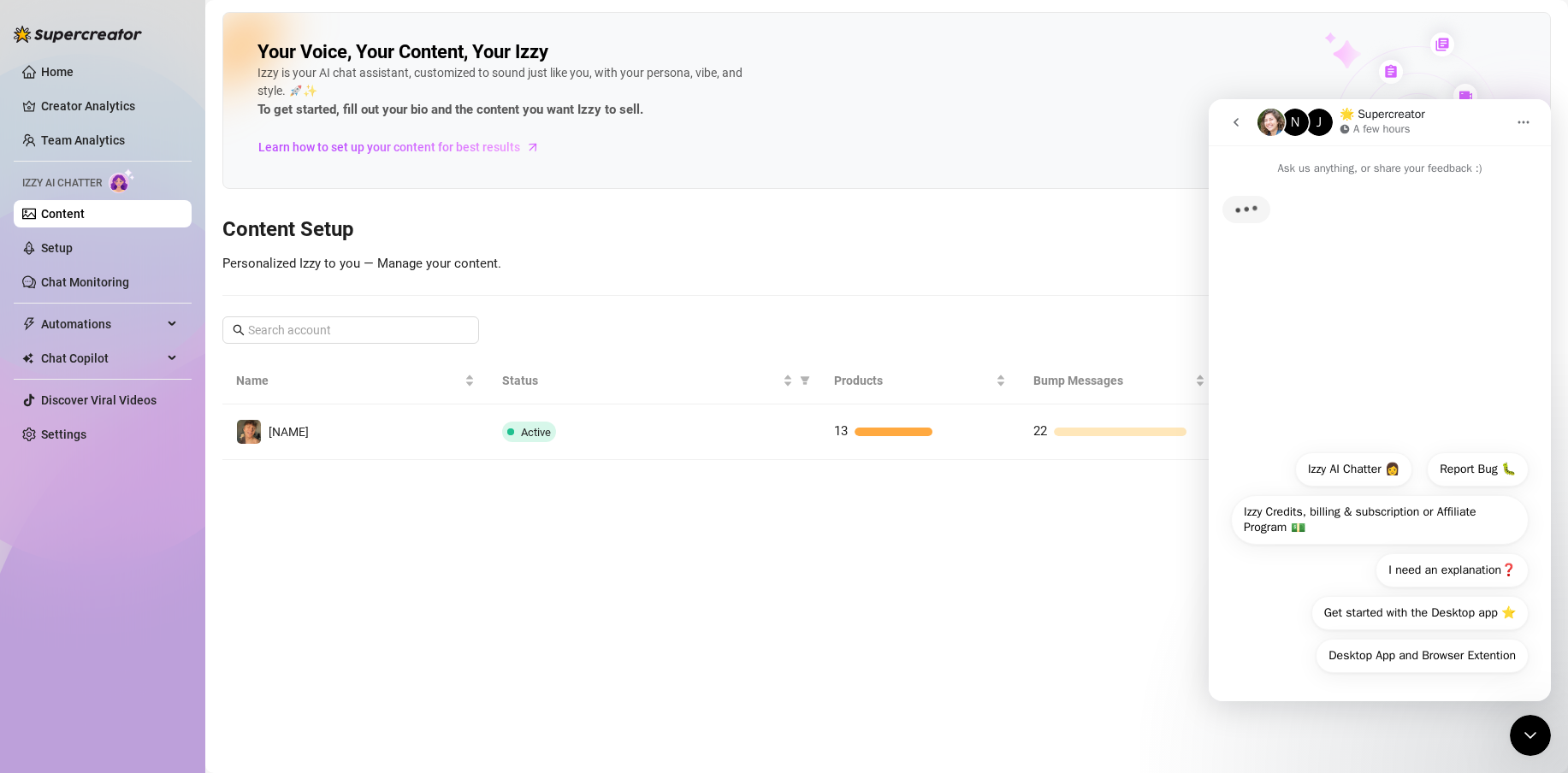 click 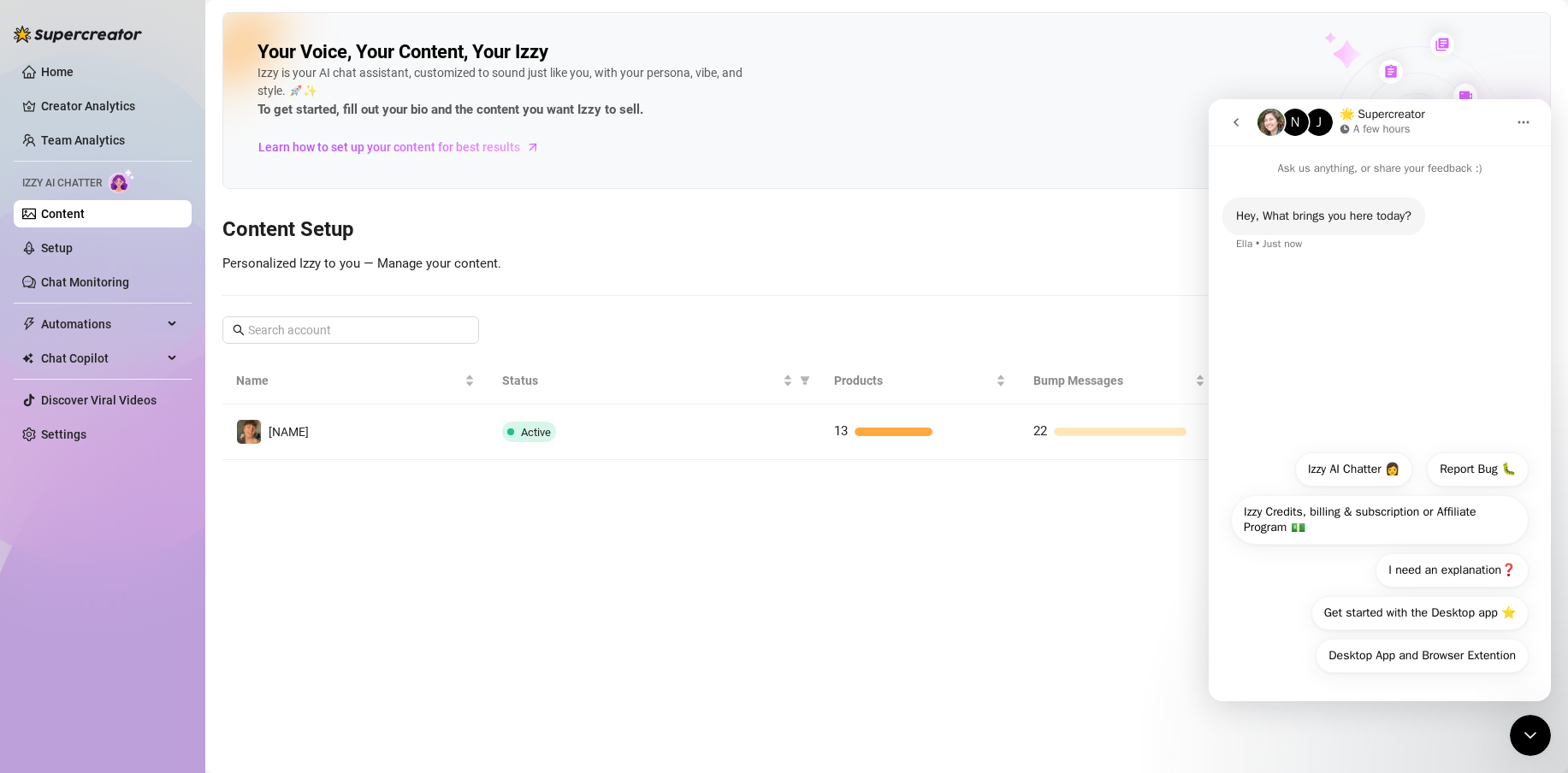 click 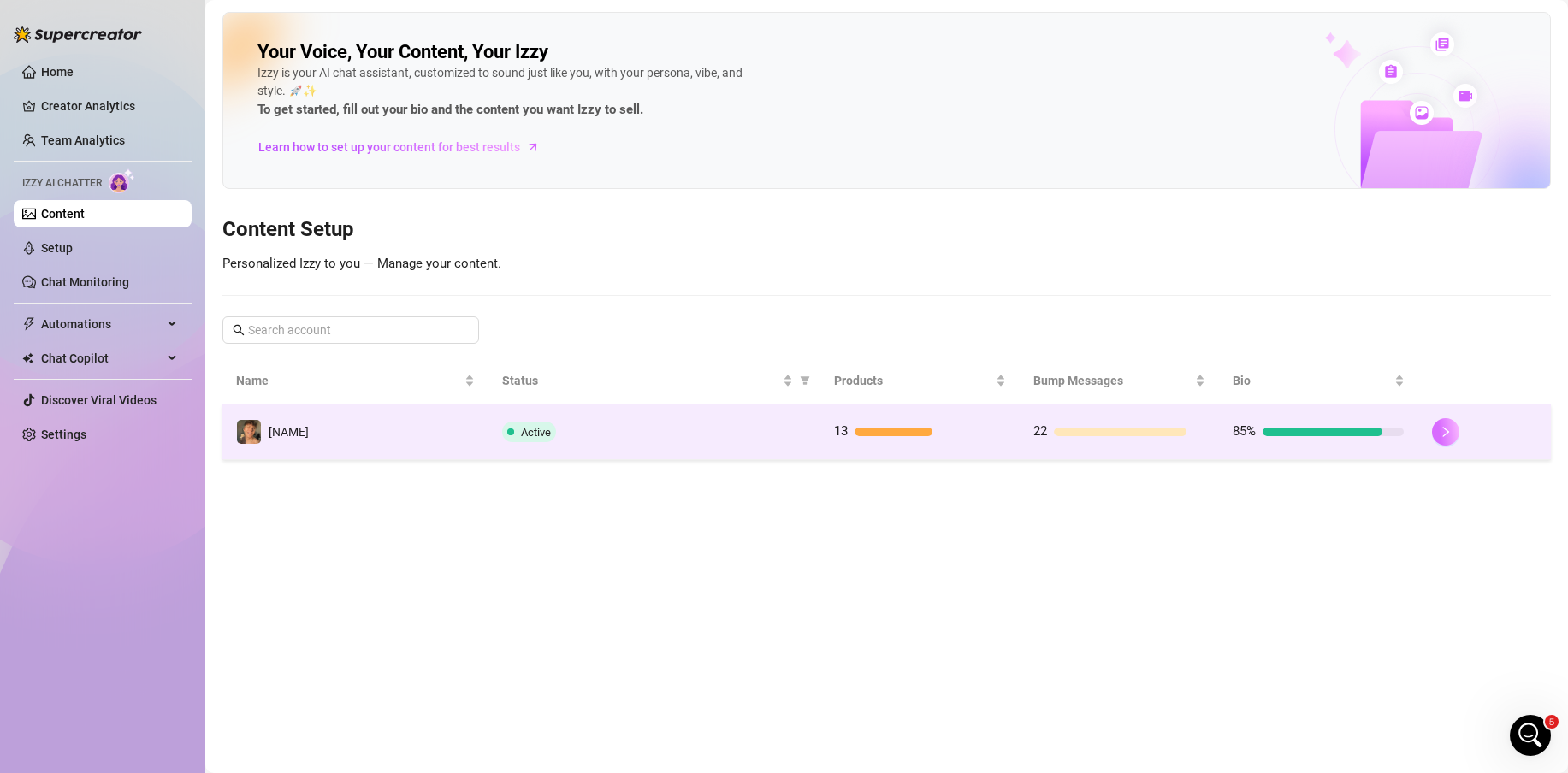 click at bounding box center [1446, 432] 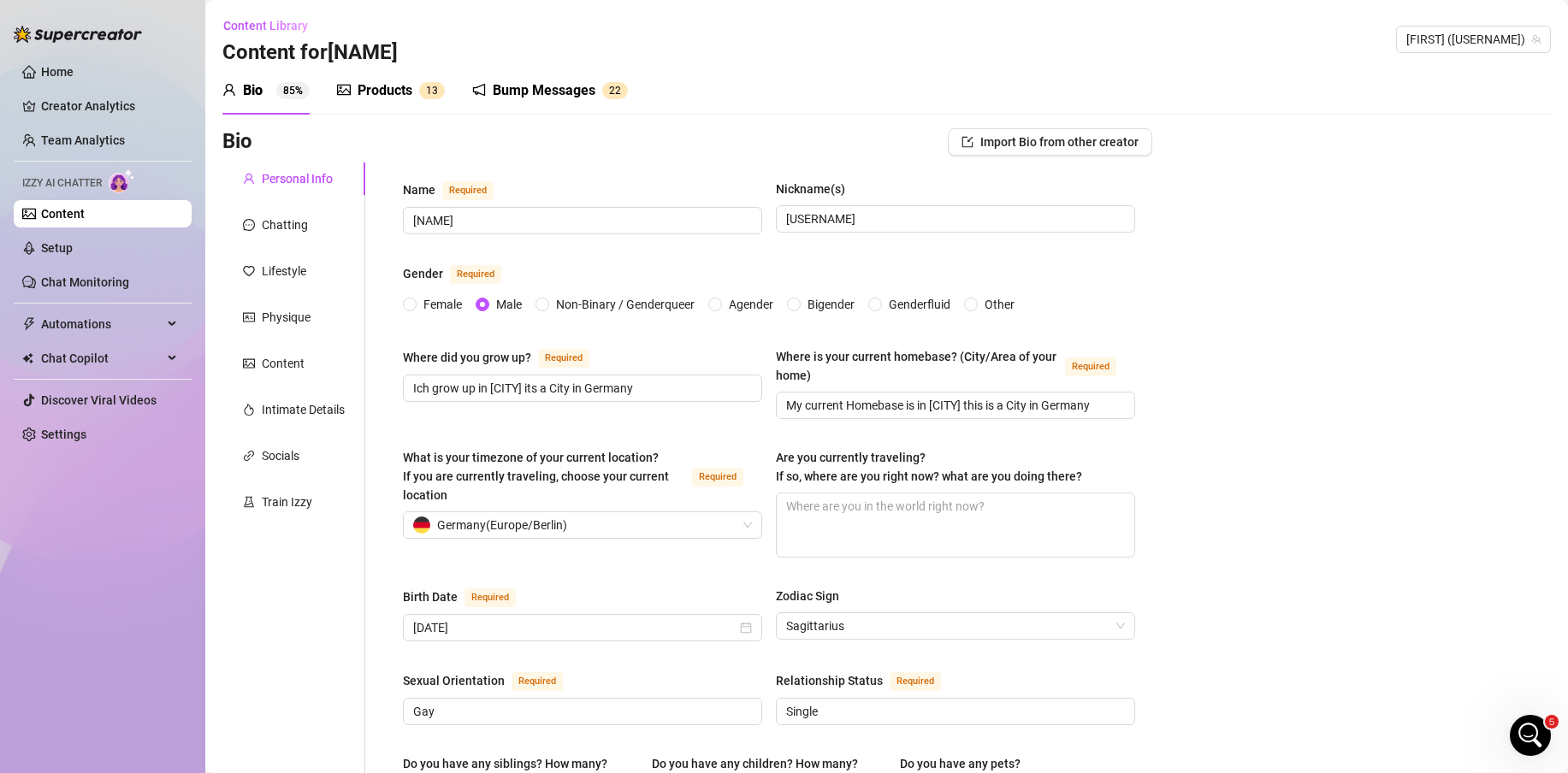 click on "85%" at bounding box center [293, 91] 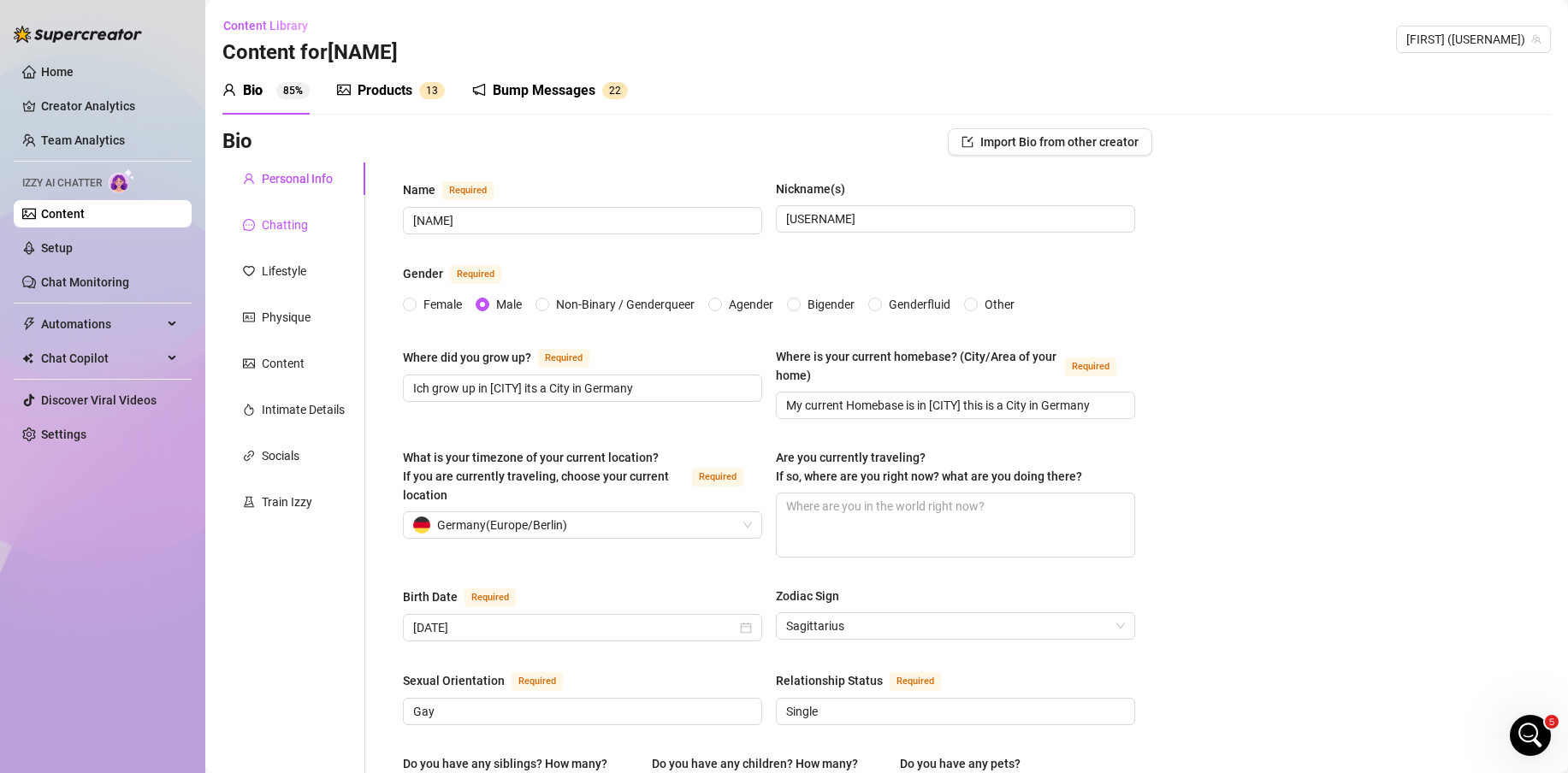 click on "Chatting" at bounding box center (285, 225) 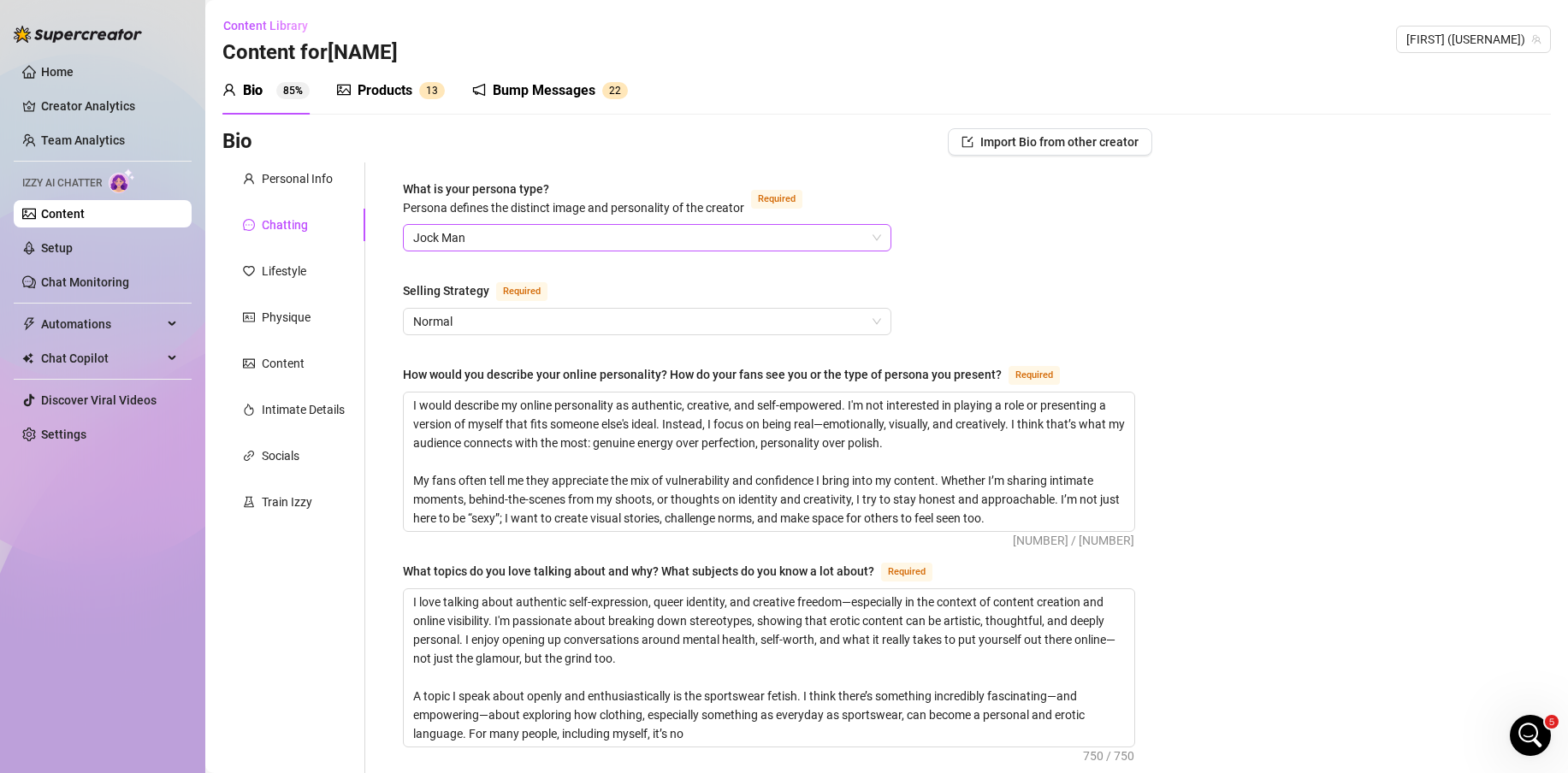 click on "Jock Man" at bounding box center (647, 238) 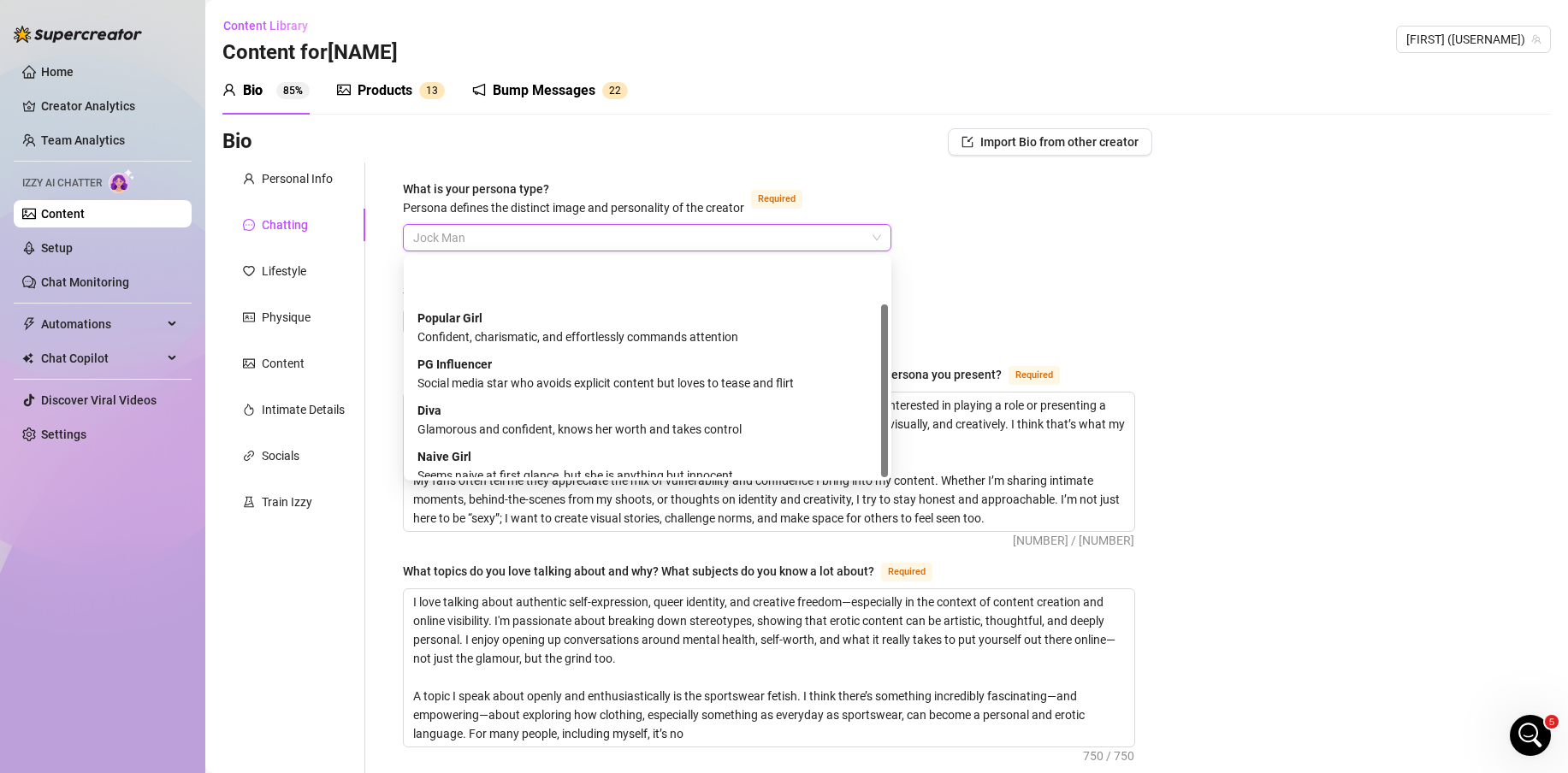 scroll, scrollTop: 58, scrollLeft: 0, axis: vertical 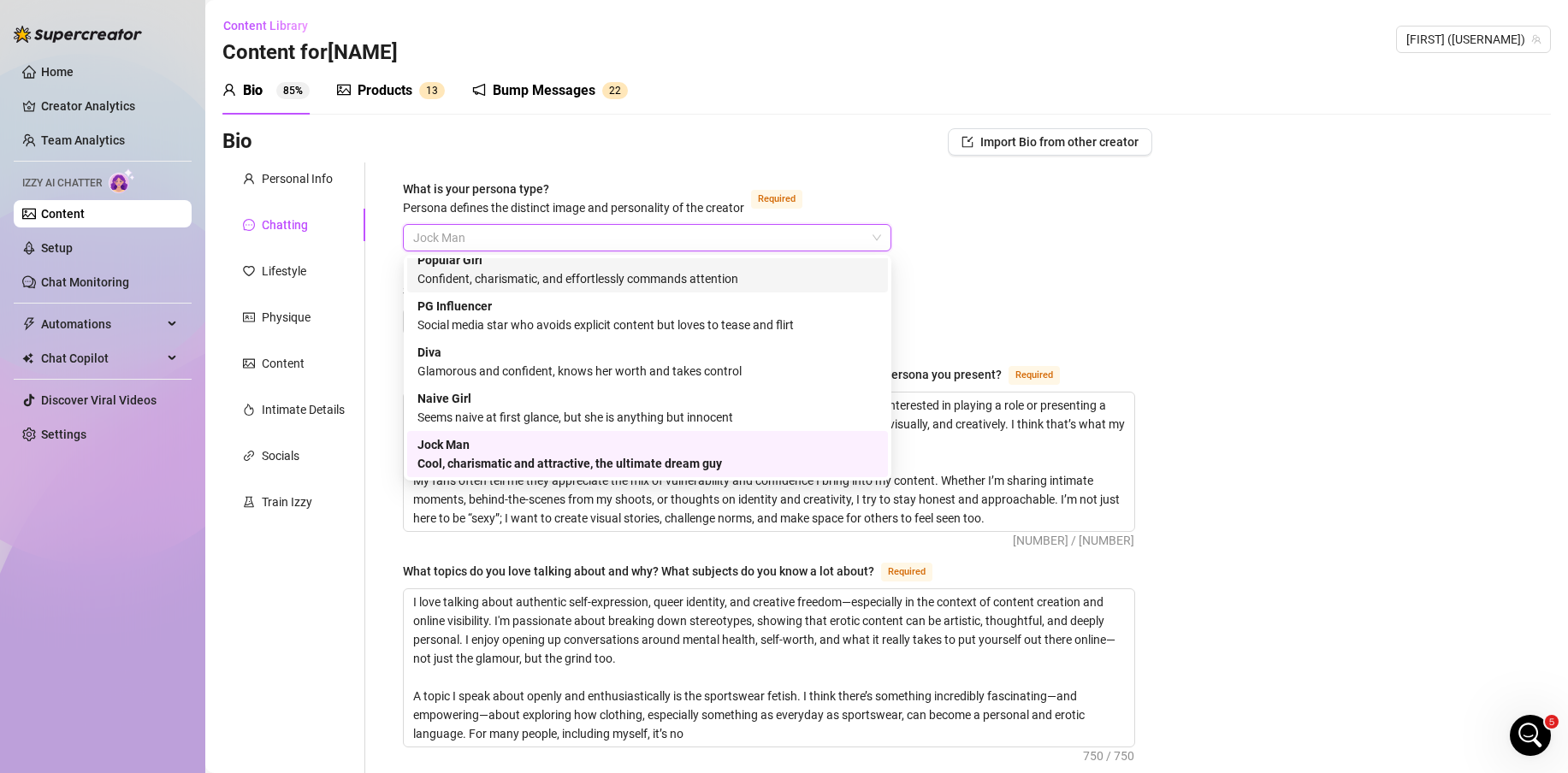 click on "Bio Import Bio from other creator" at bounding box center [687, 142] 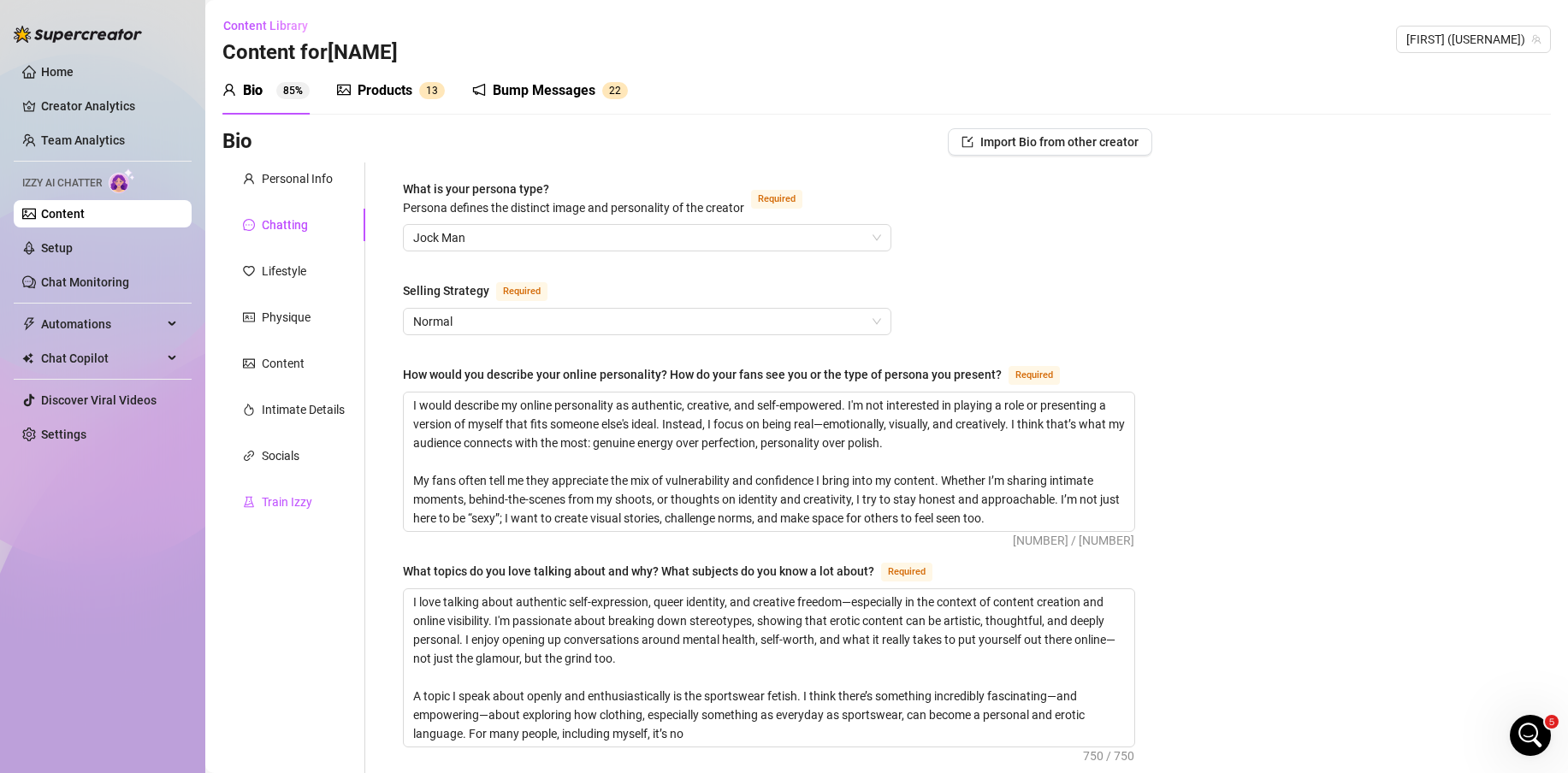 click on "Train Izzy" at bounding box center (287, 502) 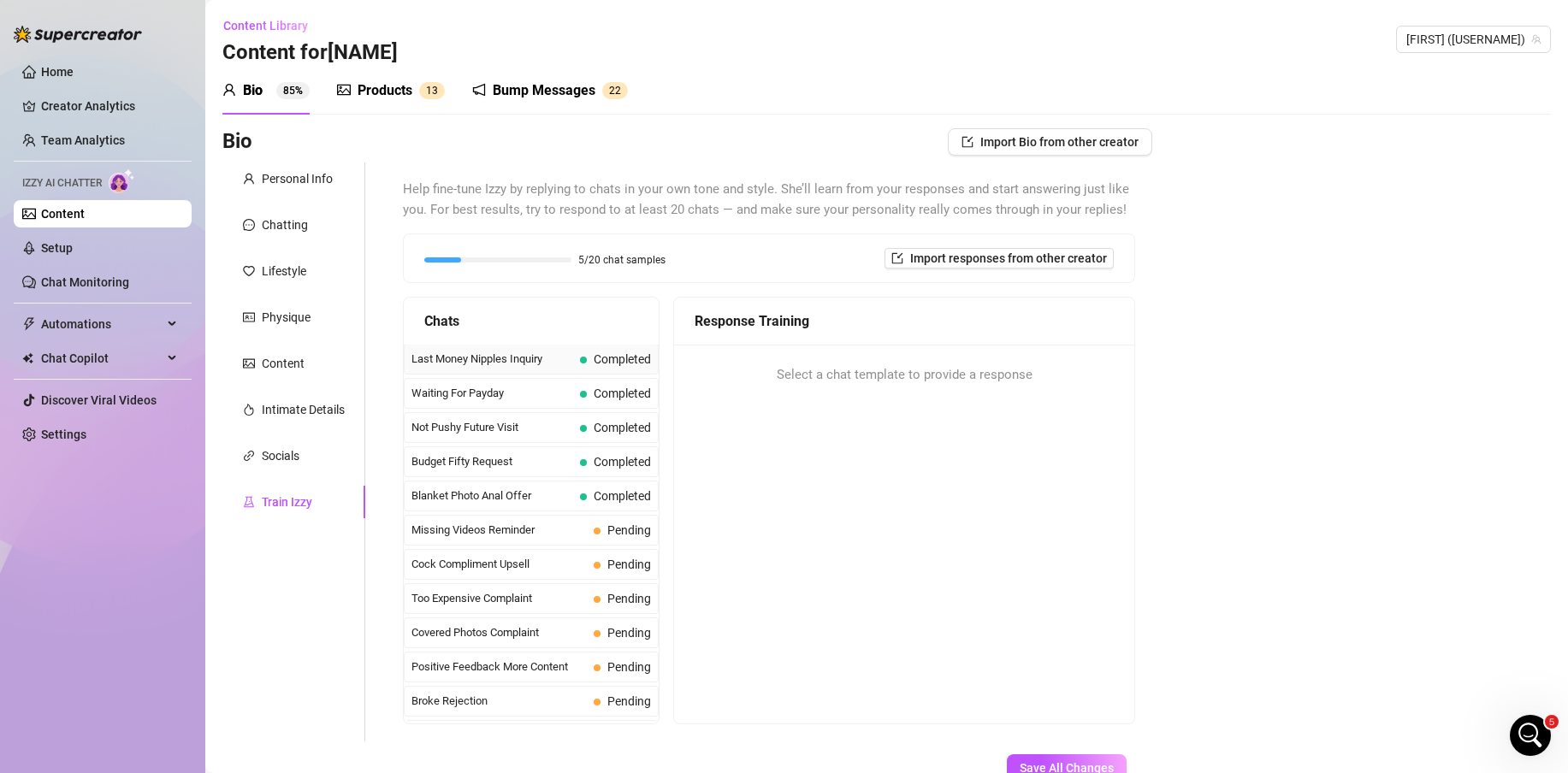 scroll, scrollTop: 0, scrollLeft: 0, axis: both 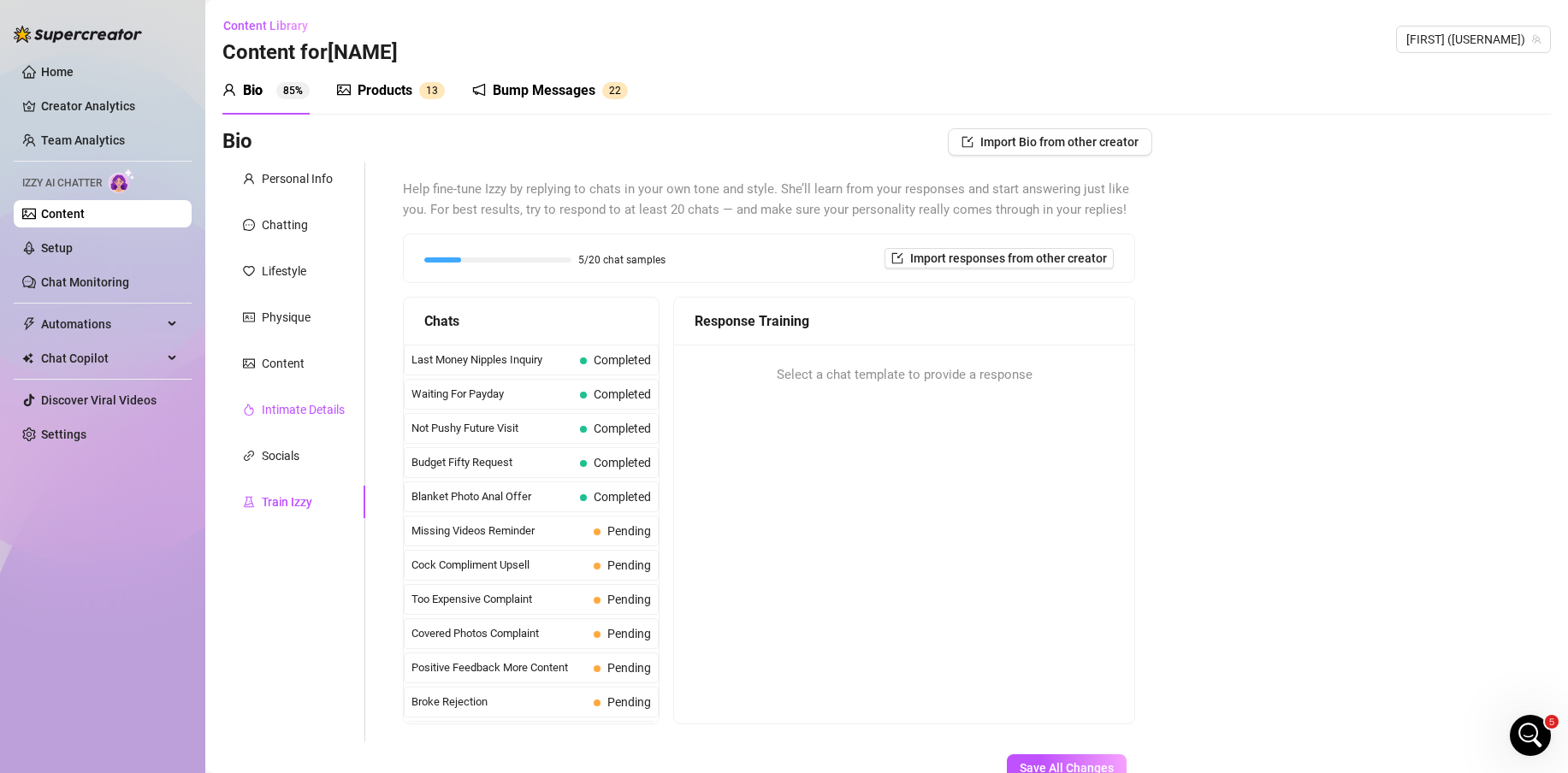 click on "Intimate Details" at bounding box center (303, 410) 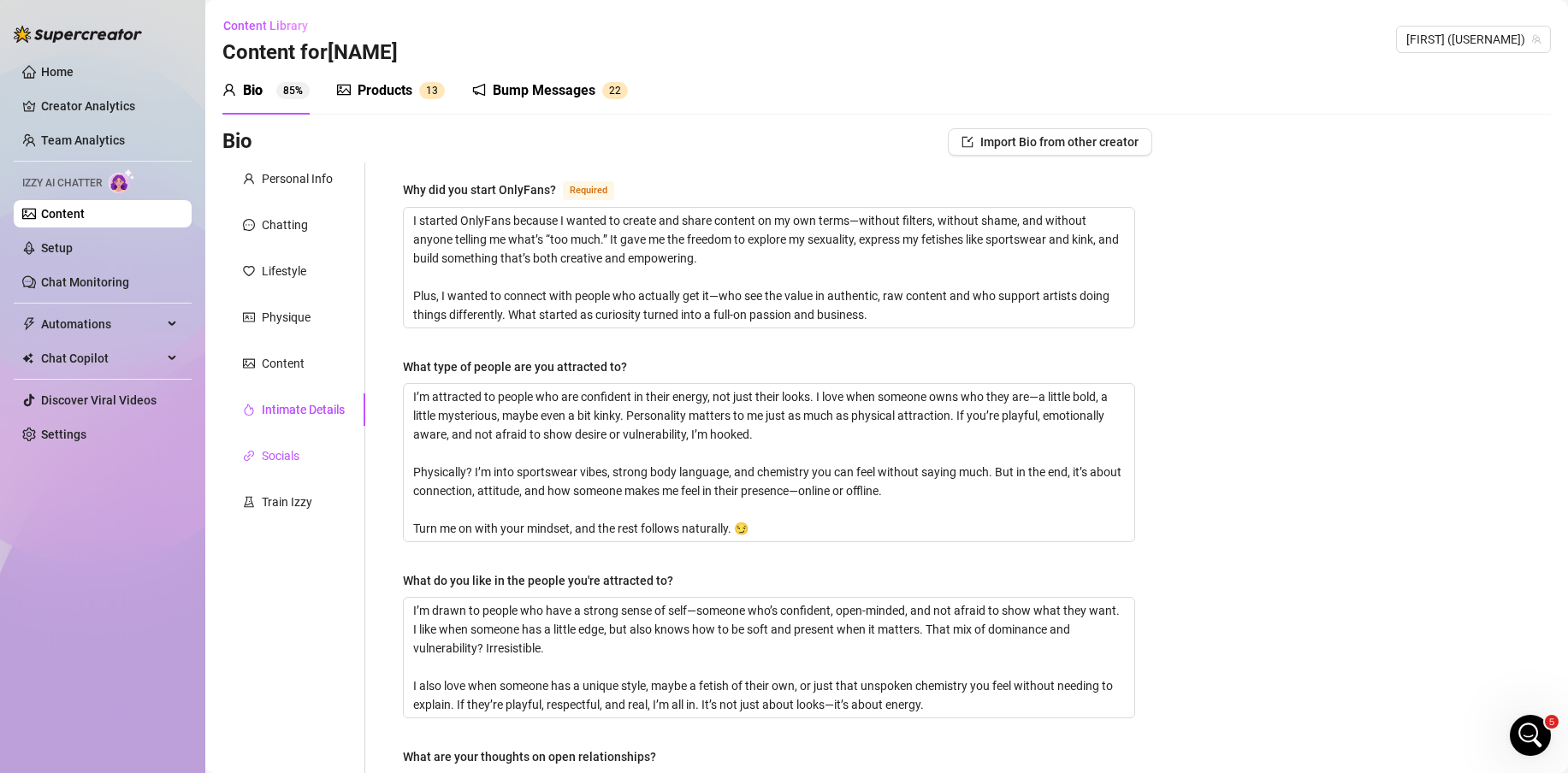 click on "Socials" at bounding box center (281, 456) 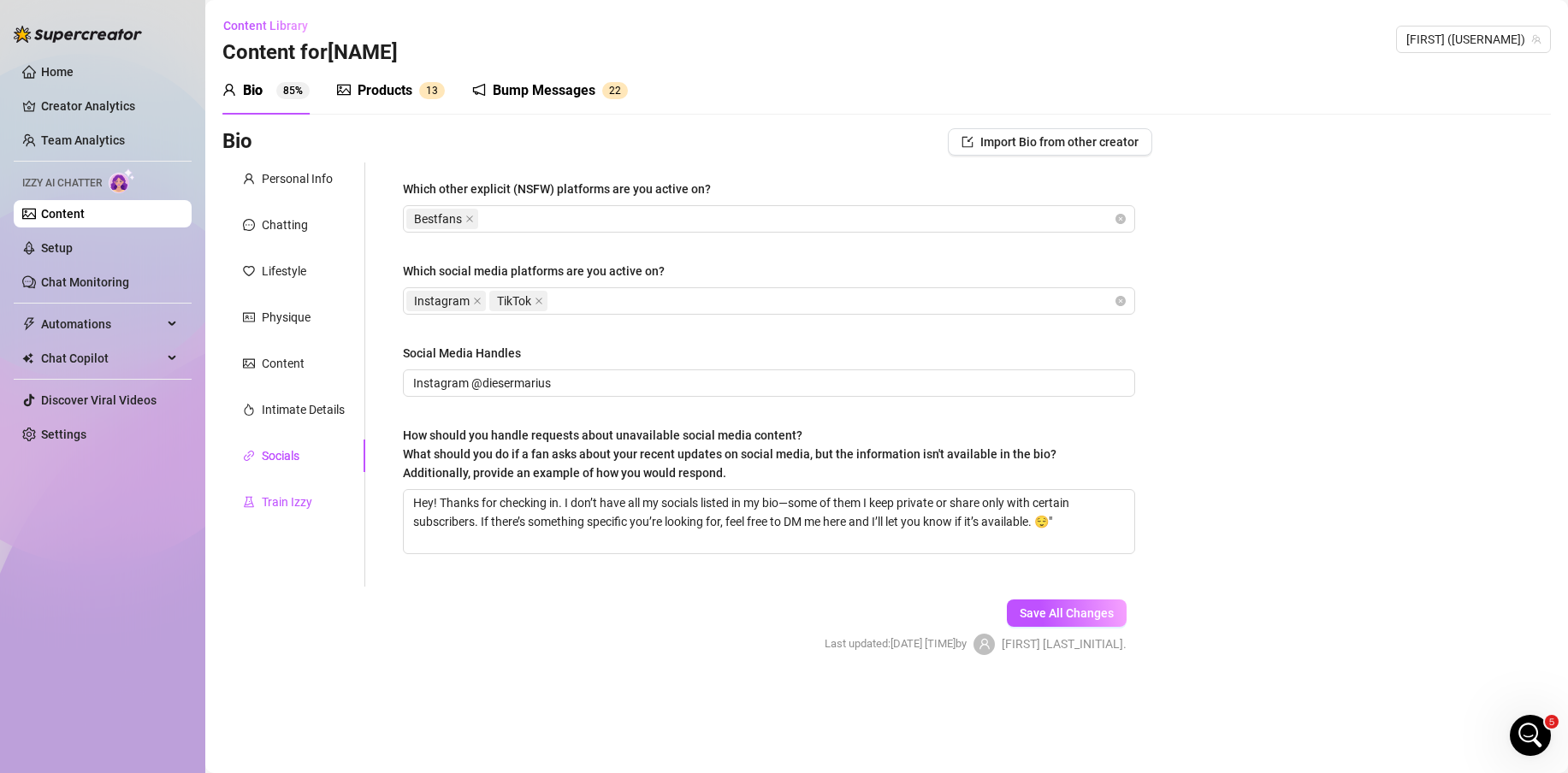 click on "Train Izzy" at bounding box center [287, 502] 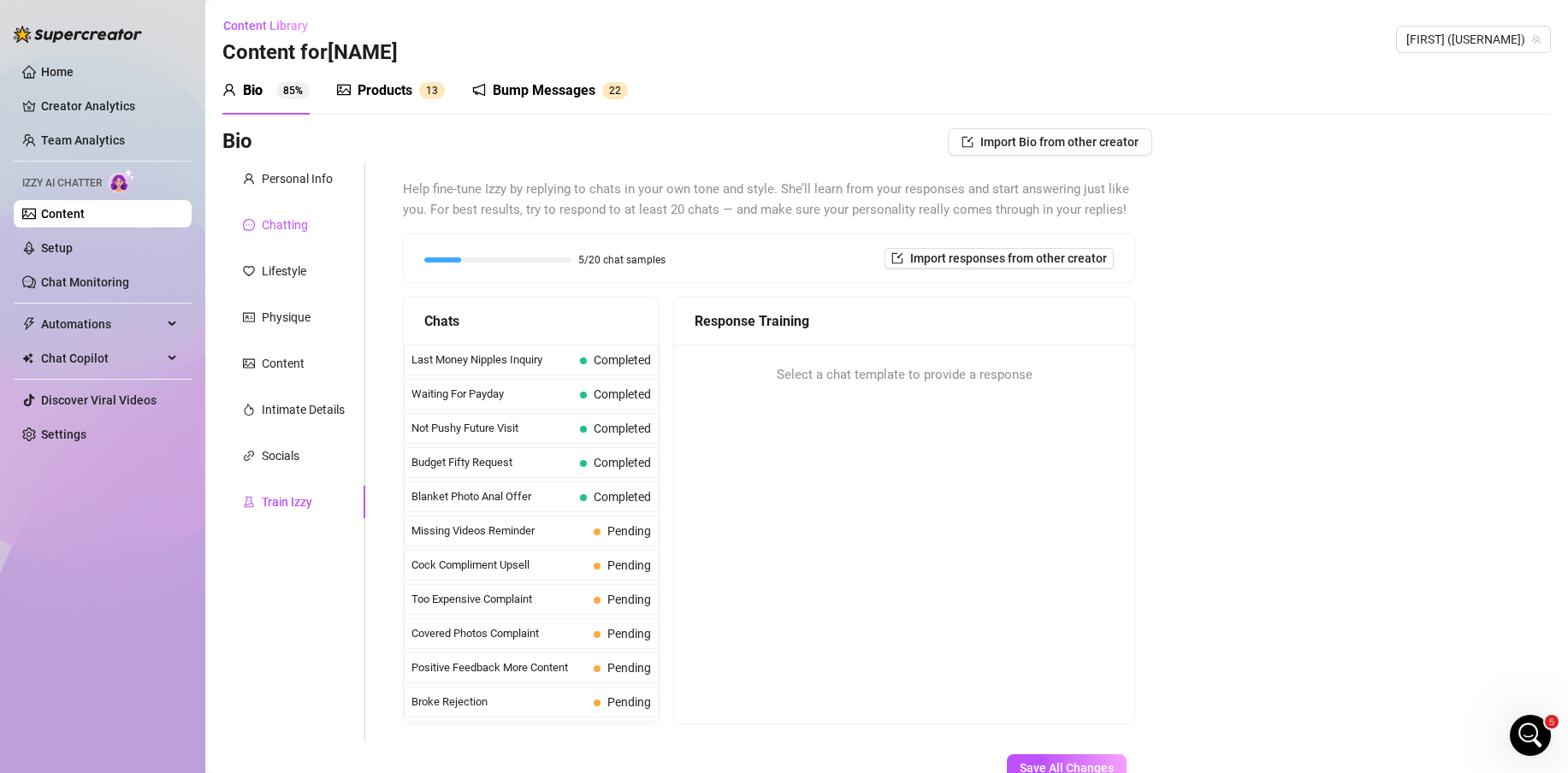 click on "Chatting" at bounding box center [285, 225] 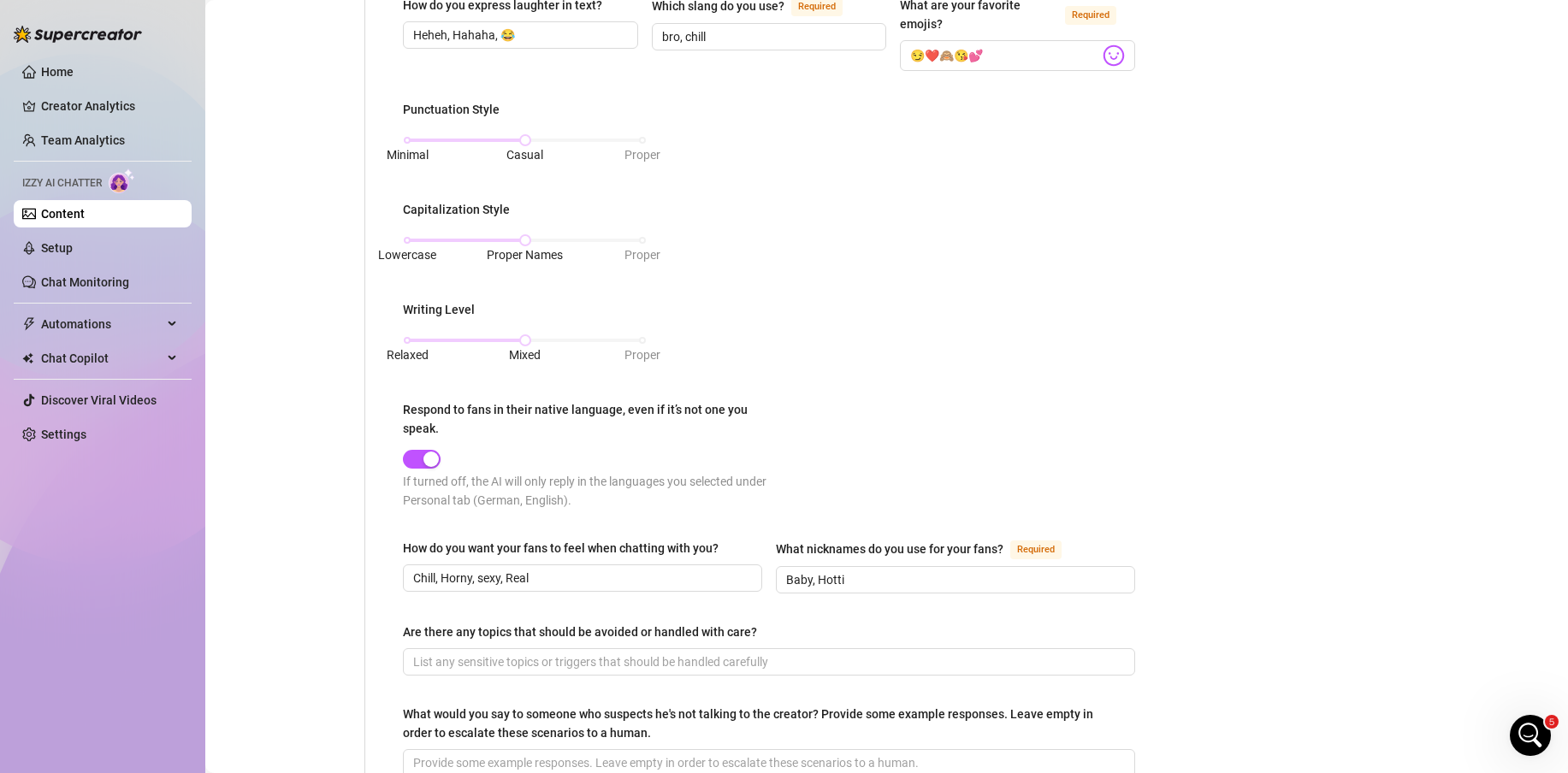 scroll, scrollTop: 1004, scrollLeft: 0, axis: vertical 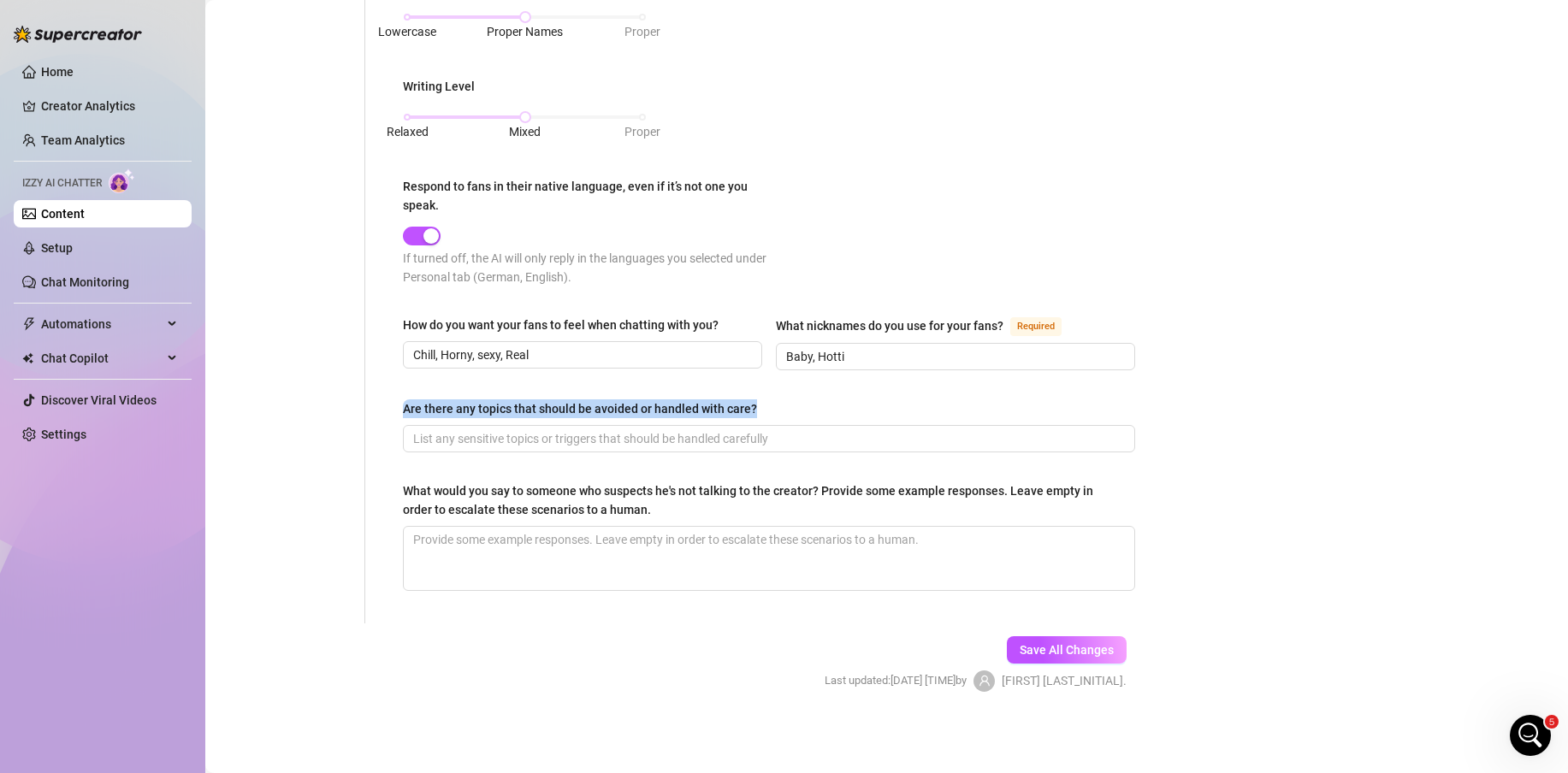 drag, startPoint x: 397, startPoint y: 409, endPoint x: 801, endPoint y: 412, distance: 404.01114 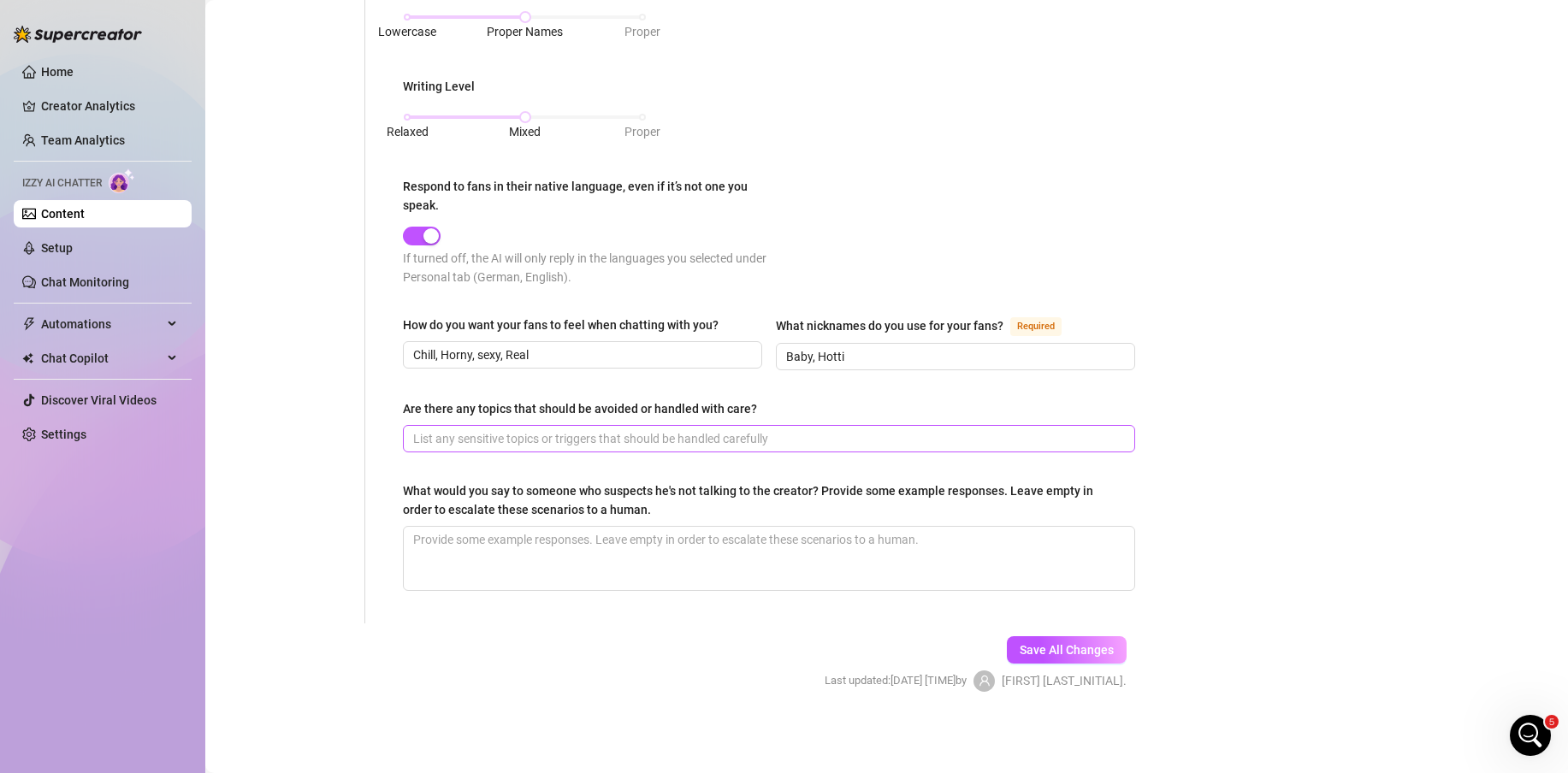 drag, startPoint x: 648, startPoint y: 460, endPoint x: 641, endPoint y: 447, distance: 14.764823 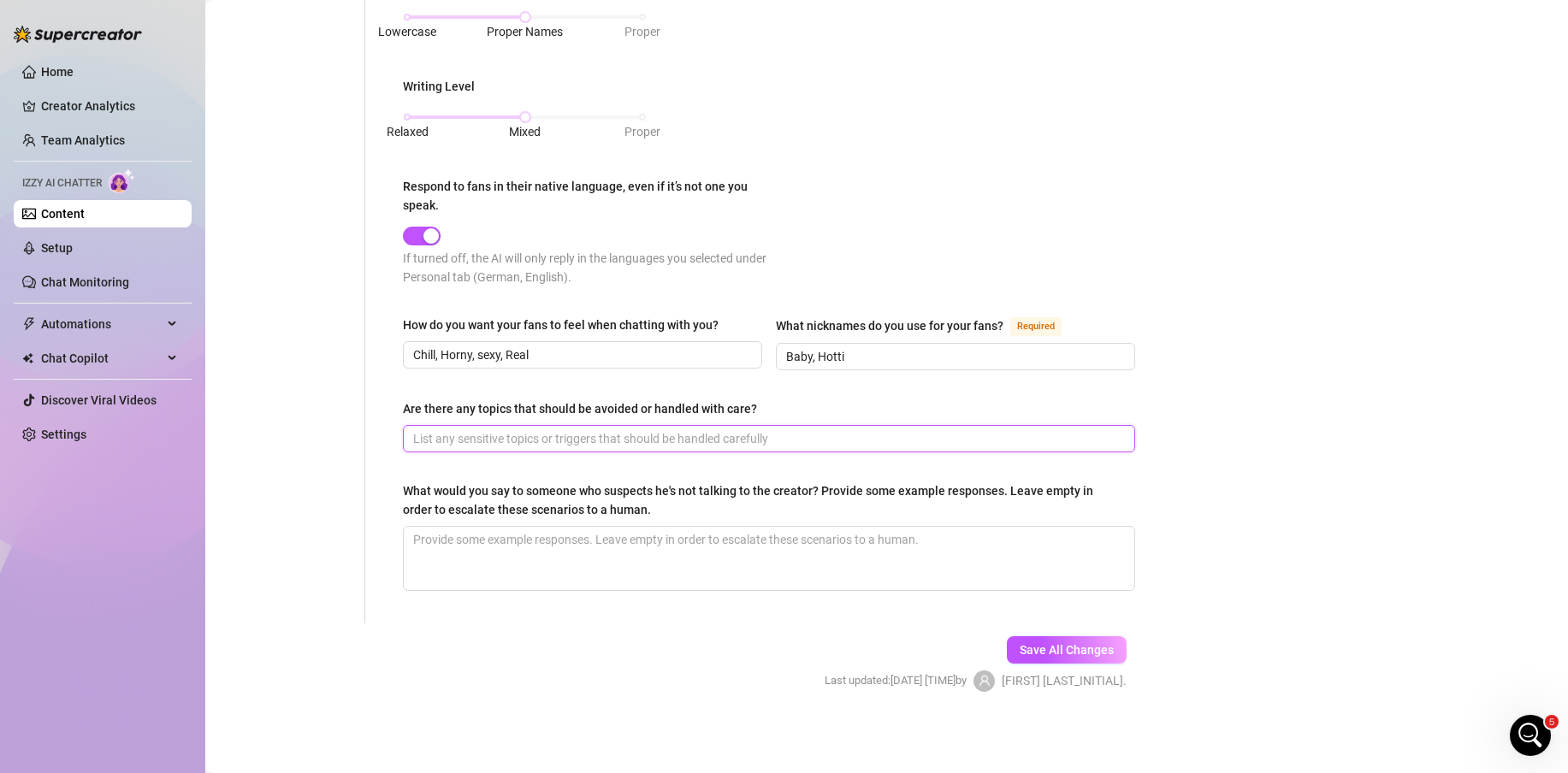 click on "Are there any topics that should be avoided or handled with care?" at bounding box center (767, 439) 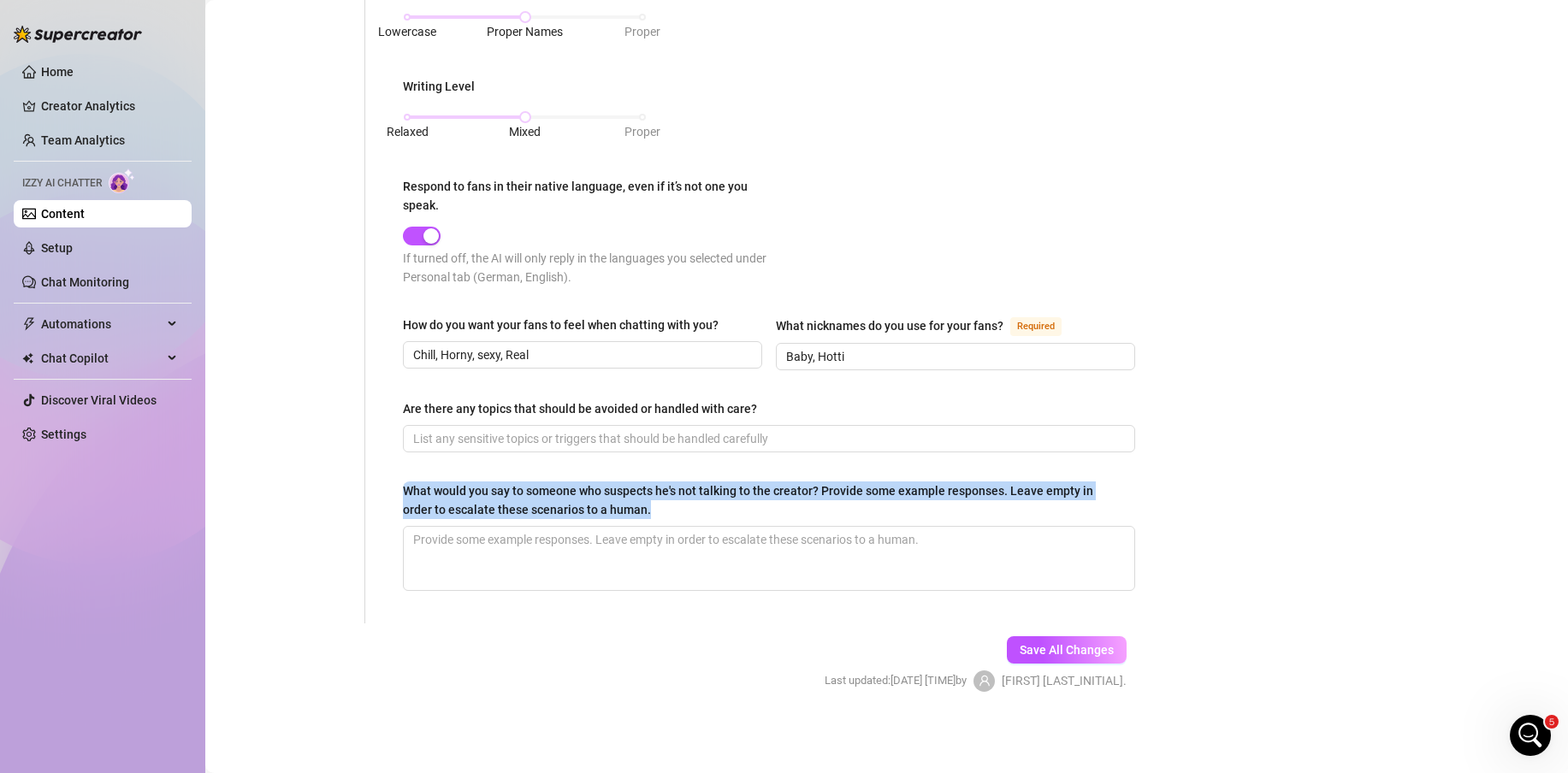 drag, startPoint x: 394, startPoint y: 488, endPoint x: 816, endPoint y: 513, distance: 422.7399 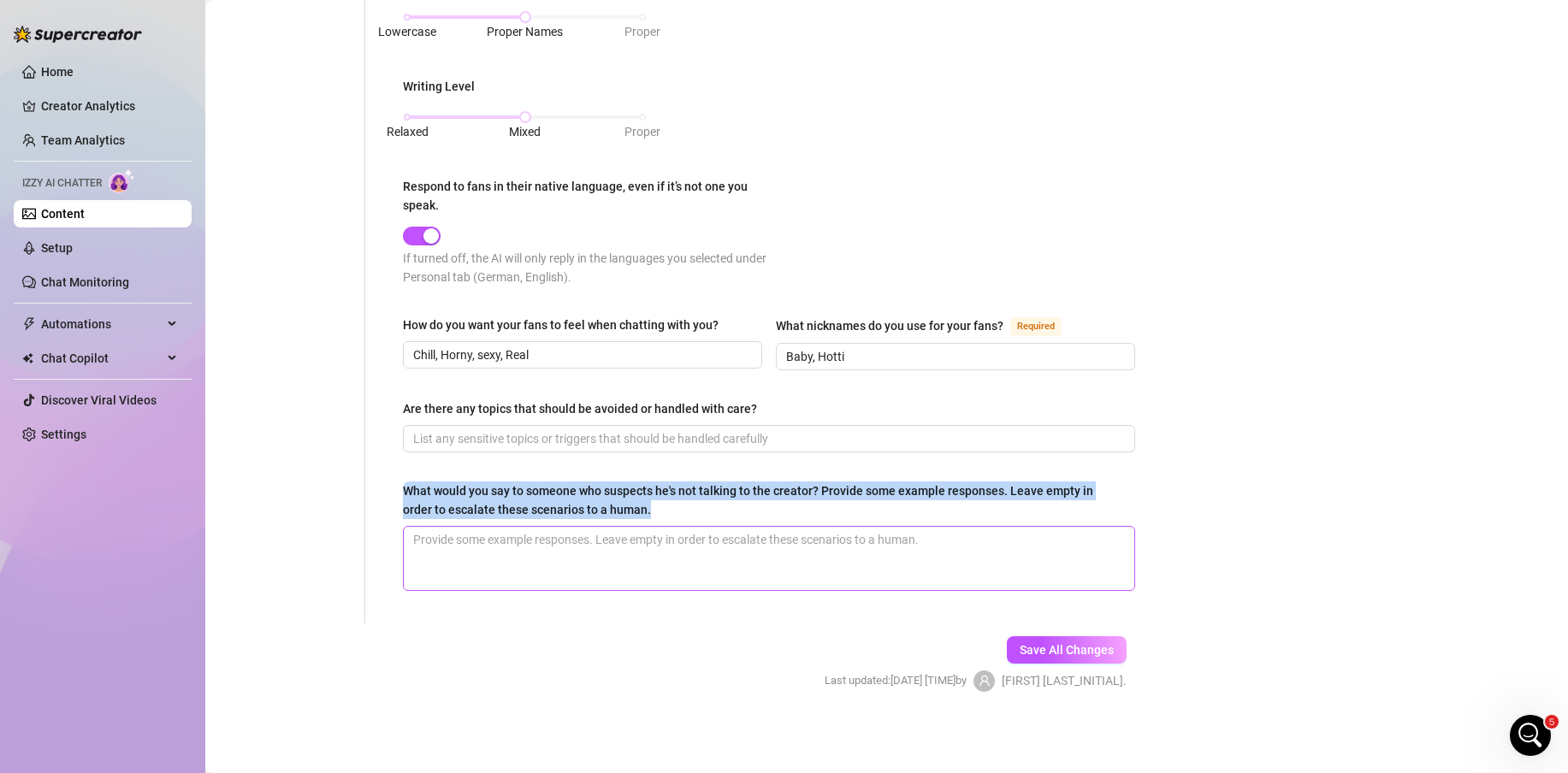 copy on "What would you say to someone who suspects he's not talking to the creator? Provide some example responses.
Leave empty in order to escalate these scenarios to a human." 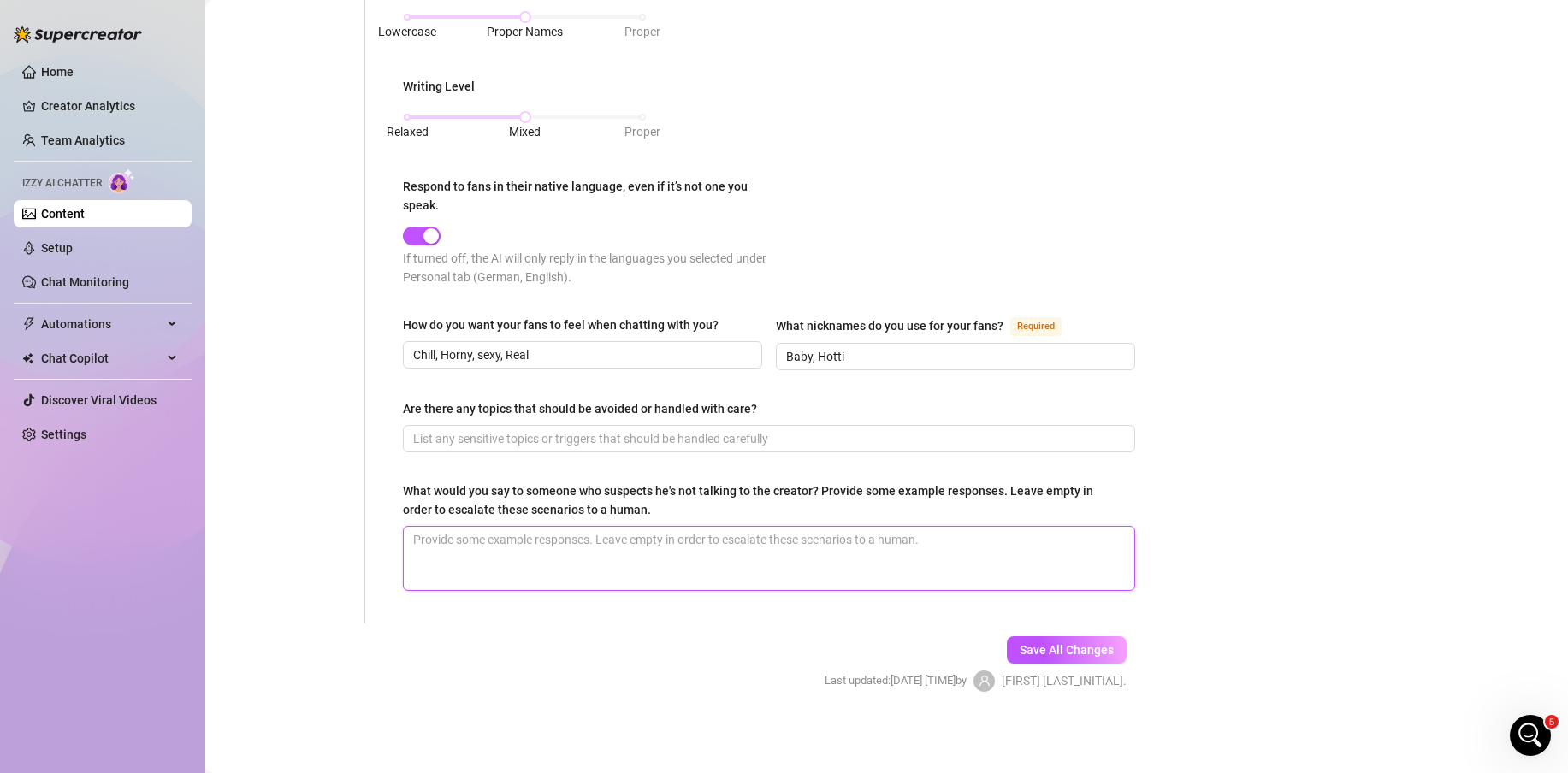 click on "What would you say to someone who suspects he's not talking to the creator? Provide some example responses.
Leave empty in order to escalate these scenarios to a human." at bounding box center [769, 558] 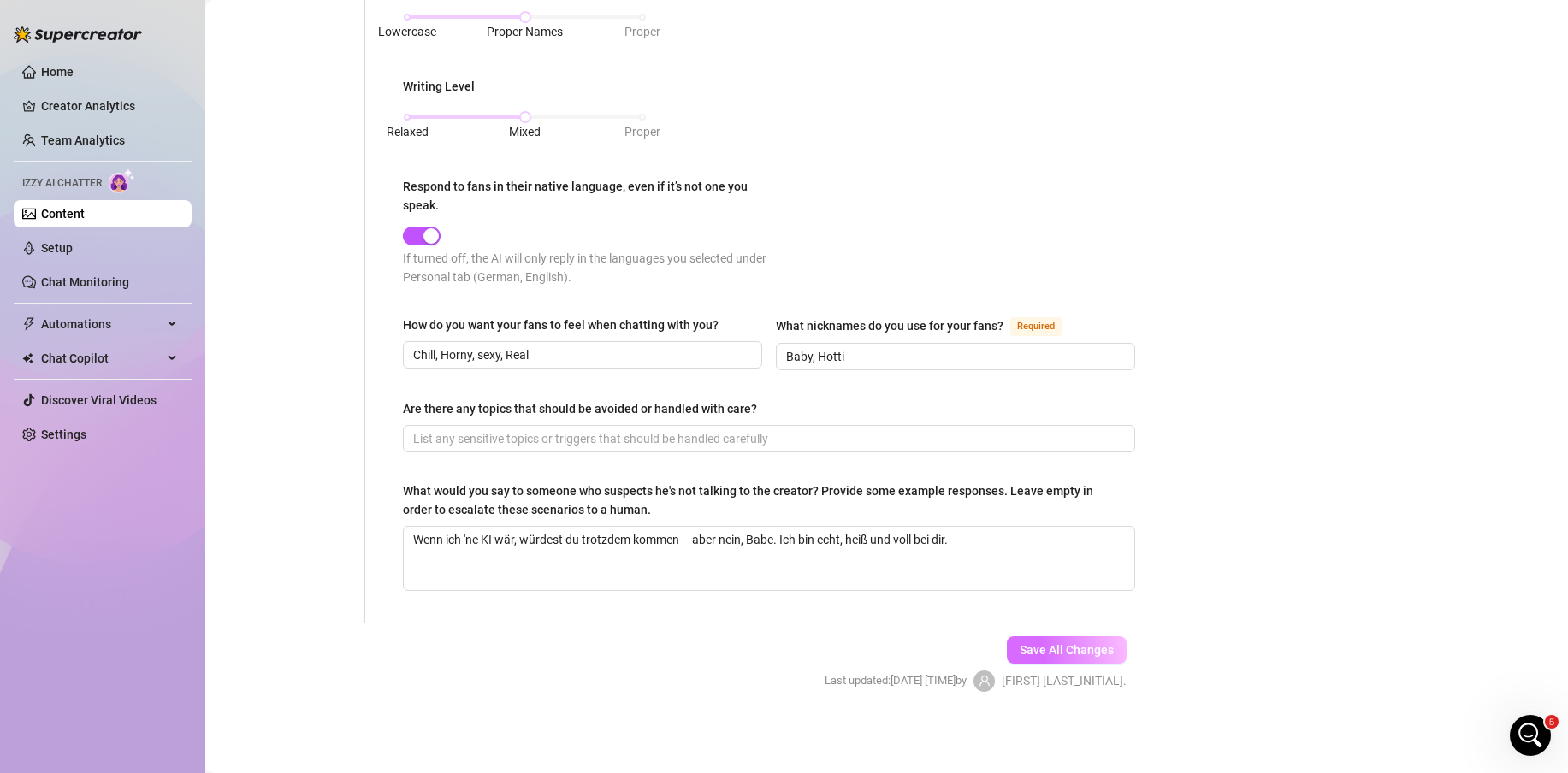 click on "Save All Changes" at bounding box center (1067, 650) 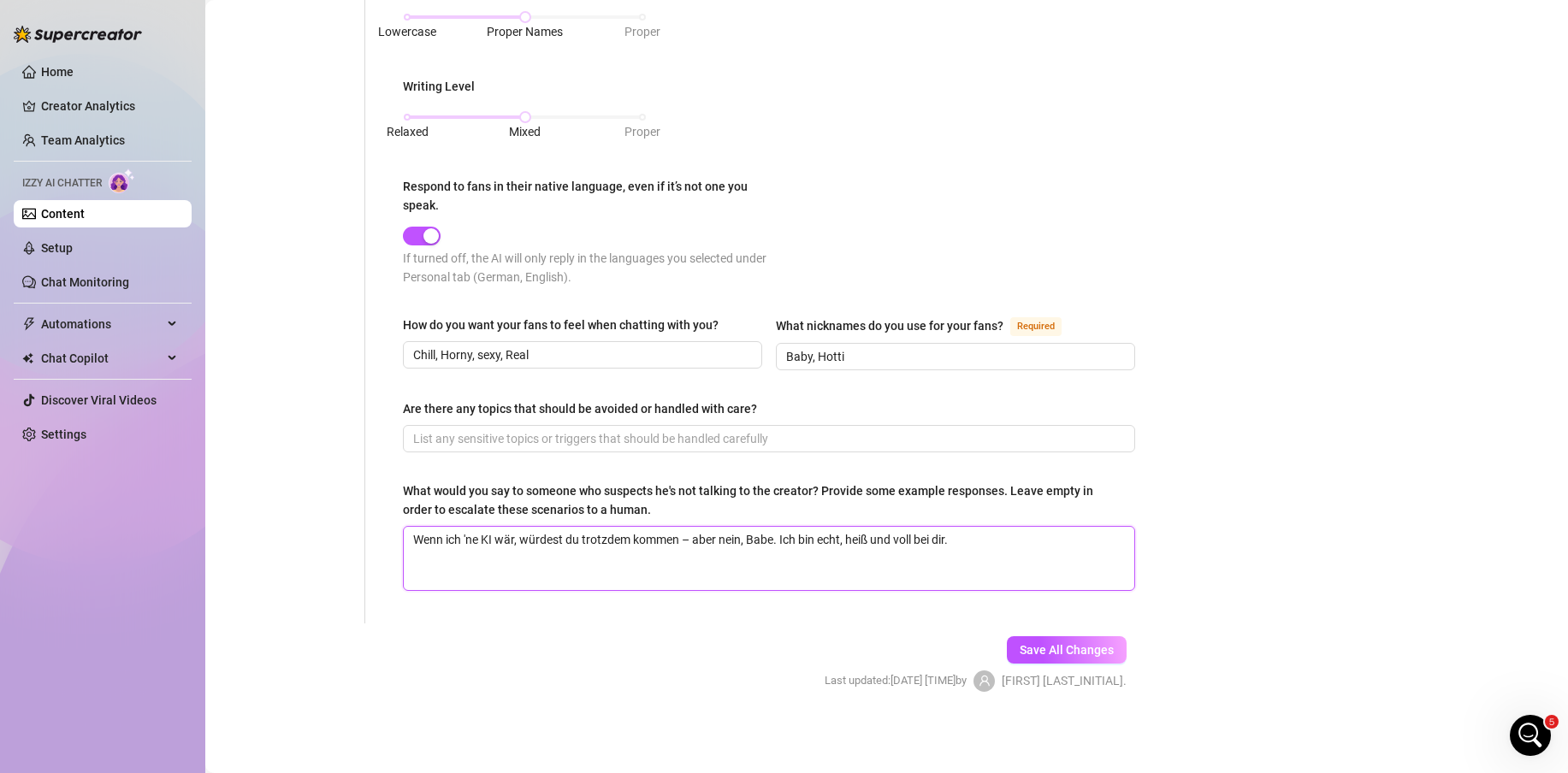 drag, startPoint x: 1017, startPoint y: 558, endPoint x: 336, endPoint y: 542, distance: 681.18793 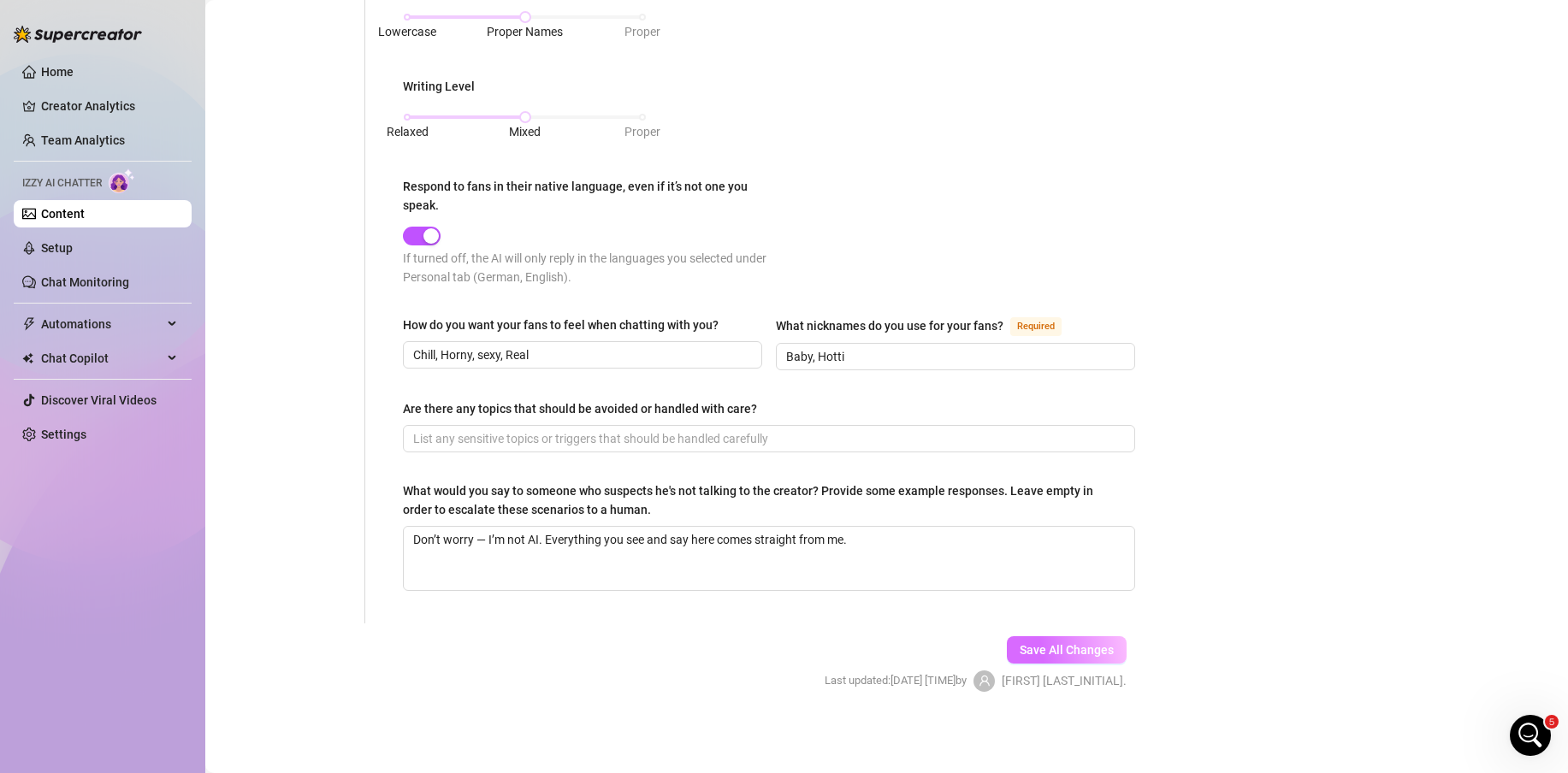 click on "Save All Changes" at bounding box center (1067, 650) 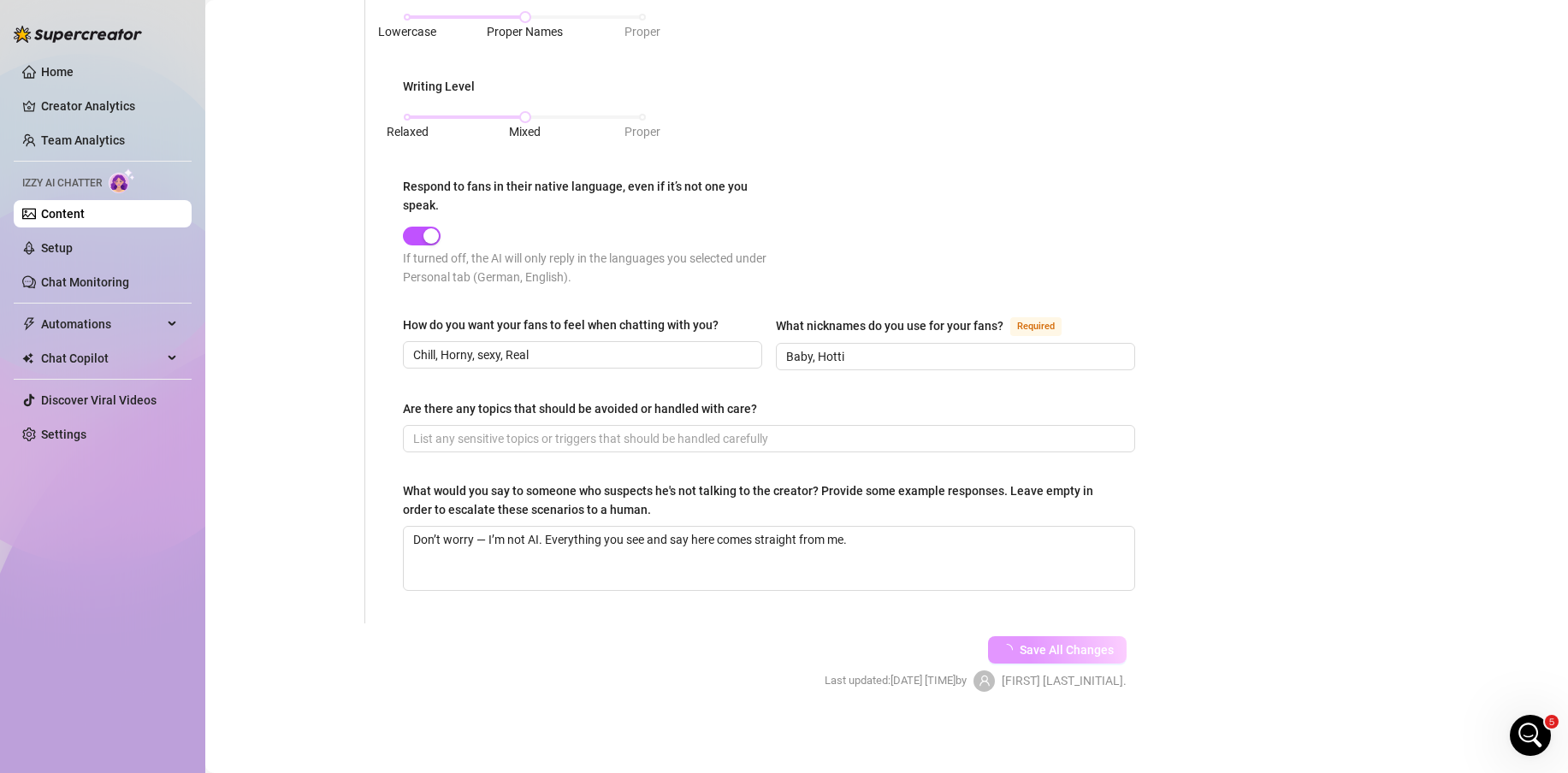 click on "Save All Changes" at bounding box center [1067, 650] 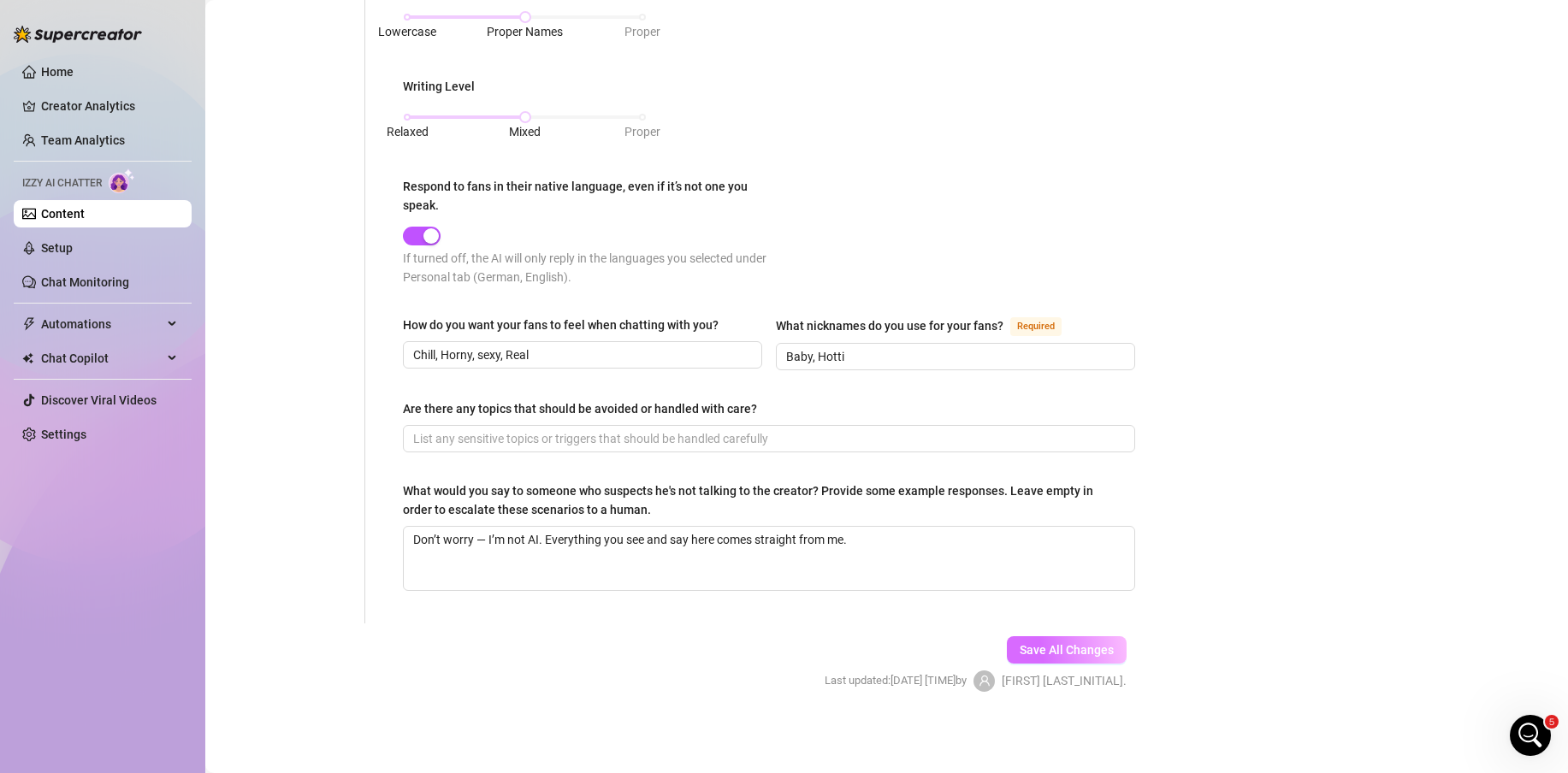 click on "Save All Changes" at bounding box center (1067, 650) 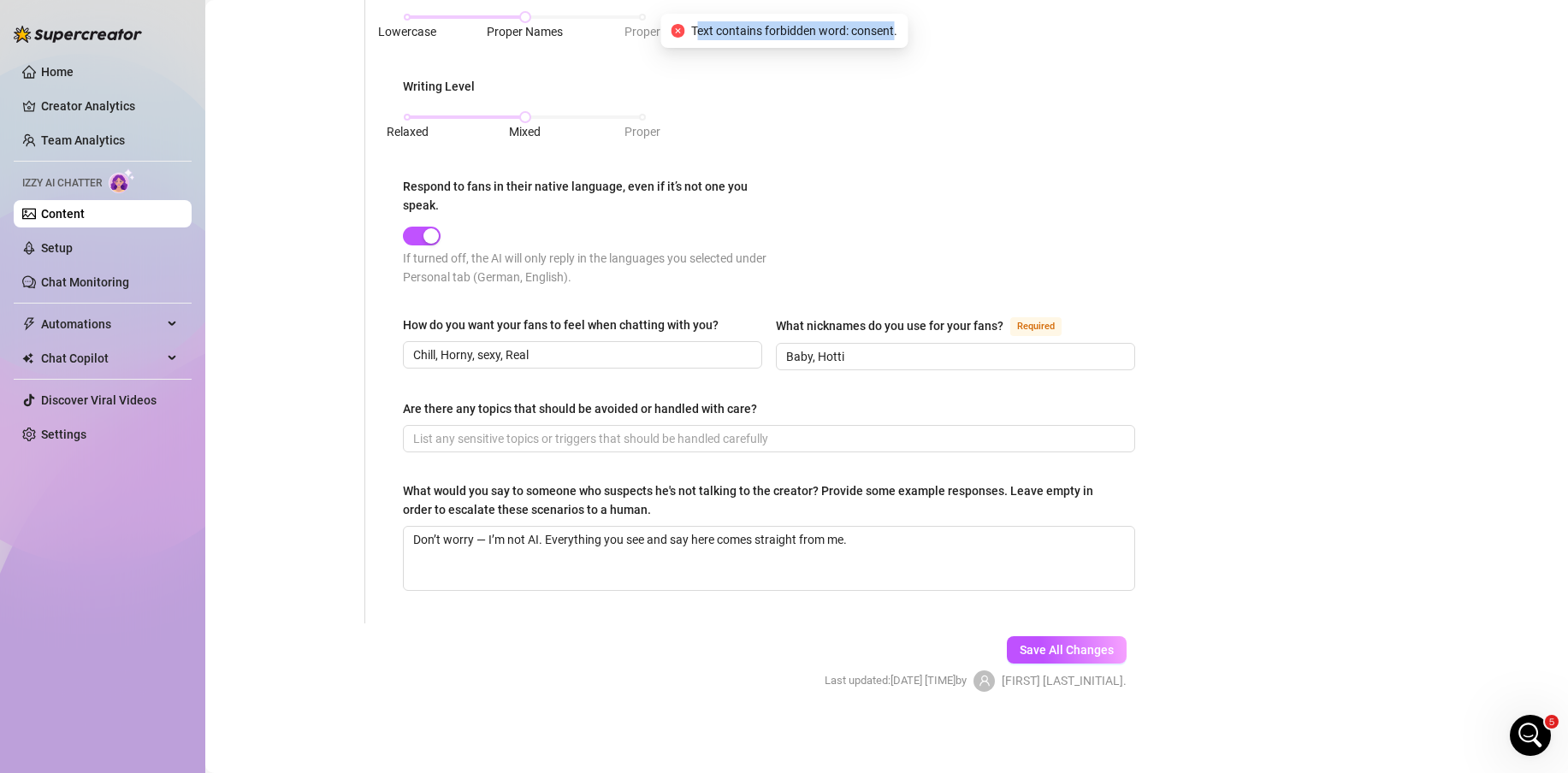 drag, startPoint x: 692, startPoint y: 33, endPoint x: 899, endPoint y: 32, distance: 207.00242 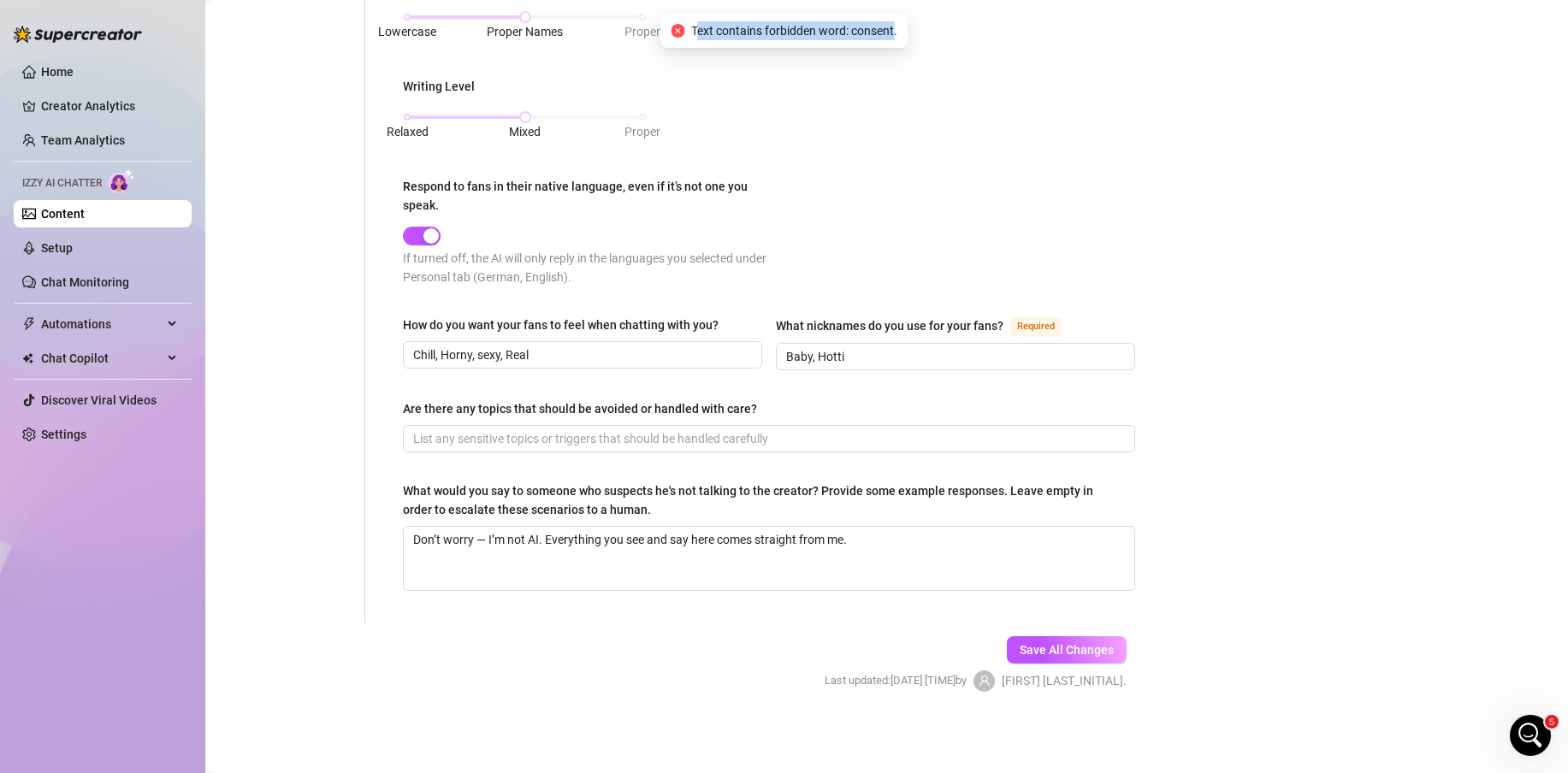 copy on "Text contains forbidden word: consent" 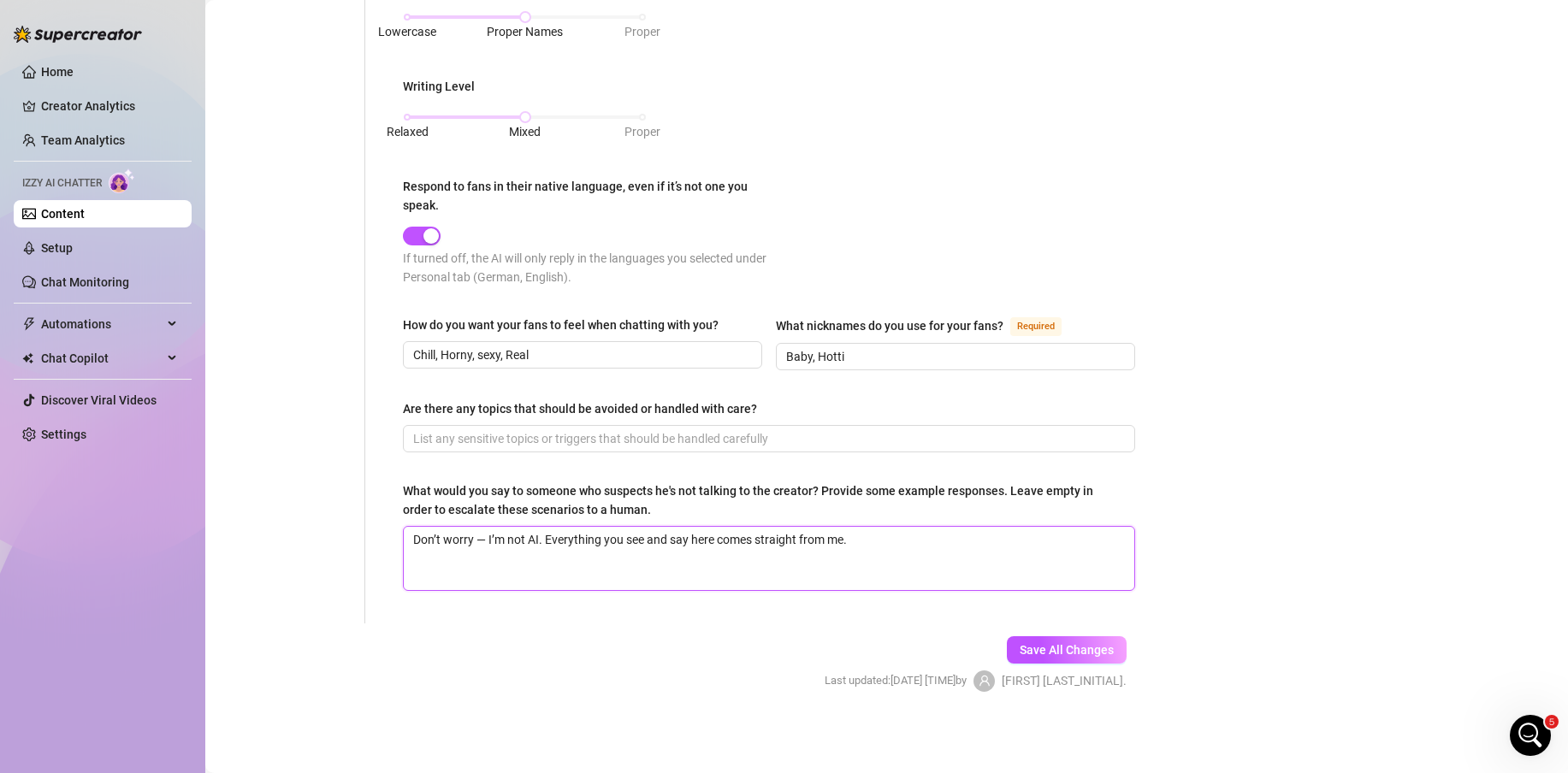 click on "Don’t worry — I’m not AI. Everything you see and say here comes straight from me." at bounding box center (769, 558) 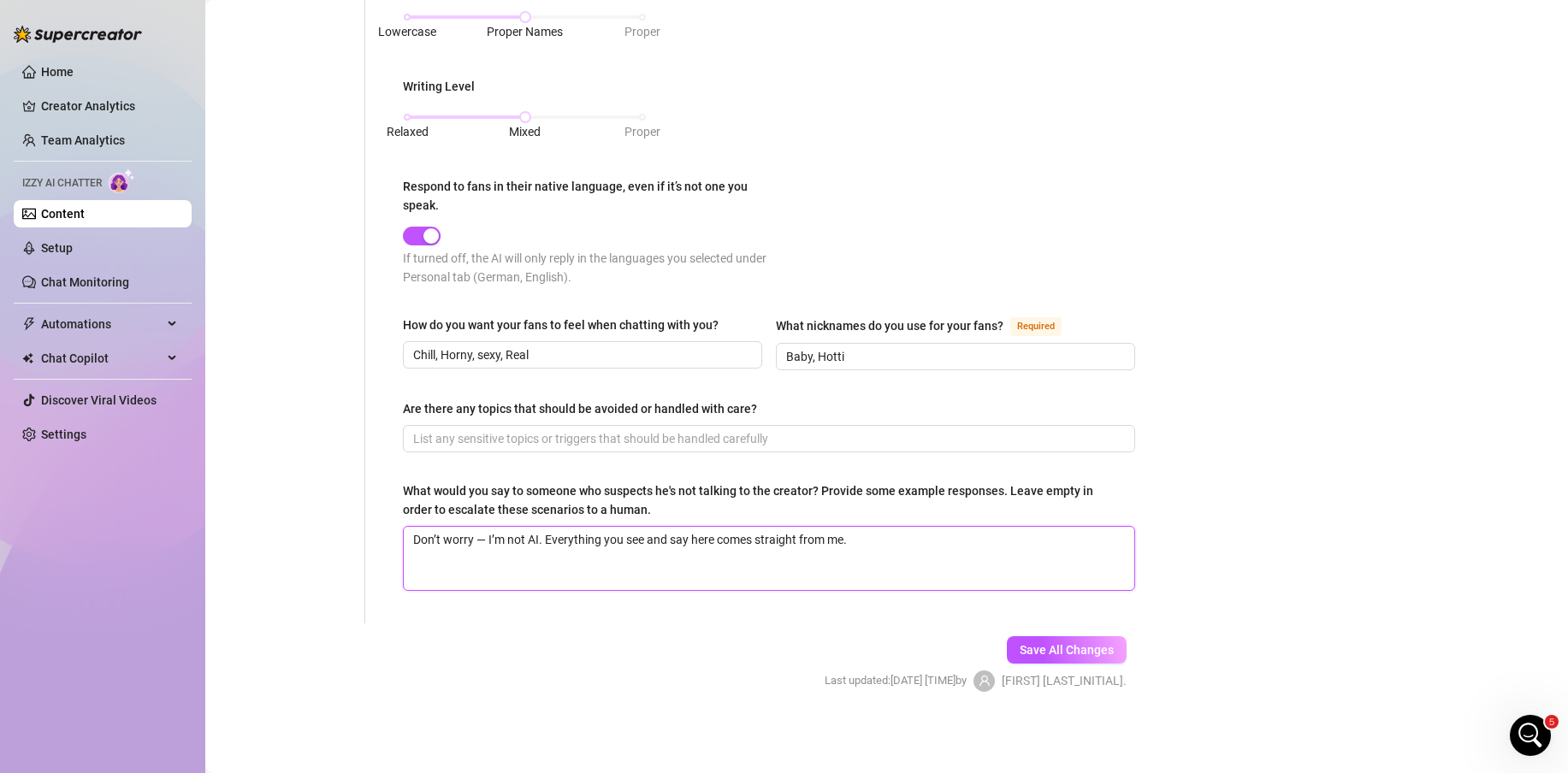 paste on "No AI here — it’s really me. Every message, every pic, all real" 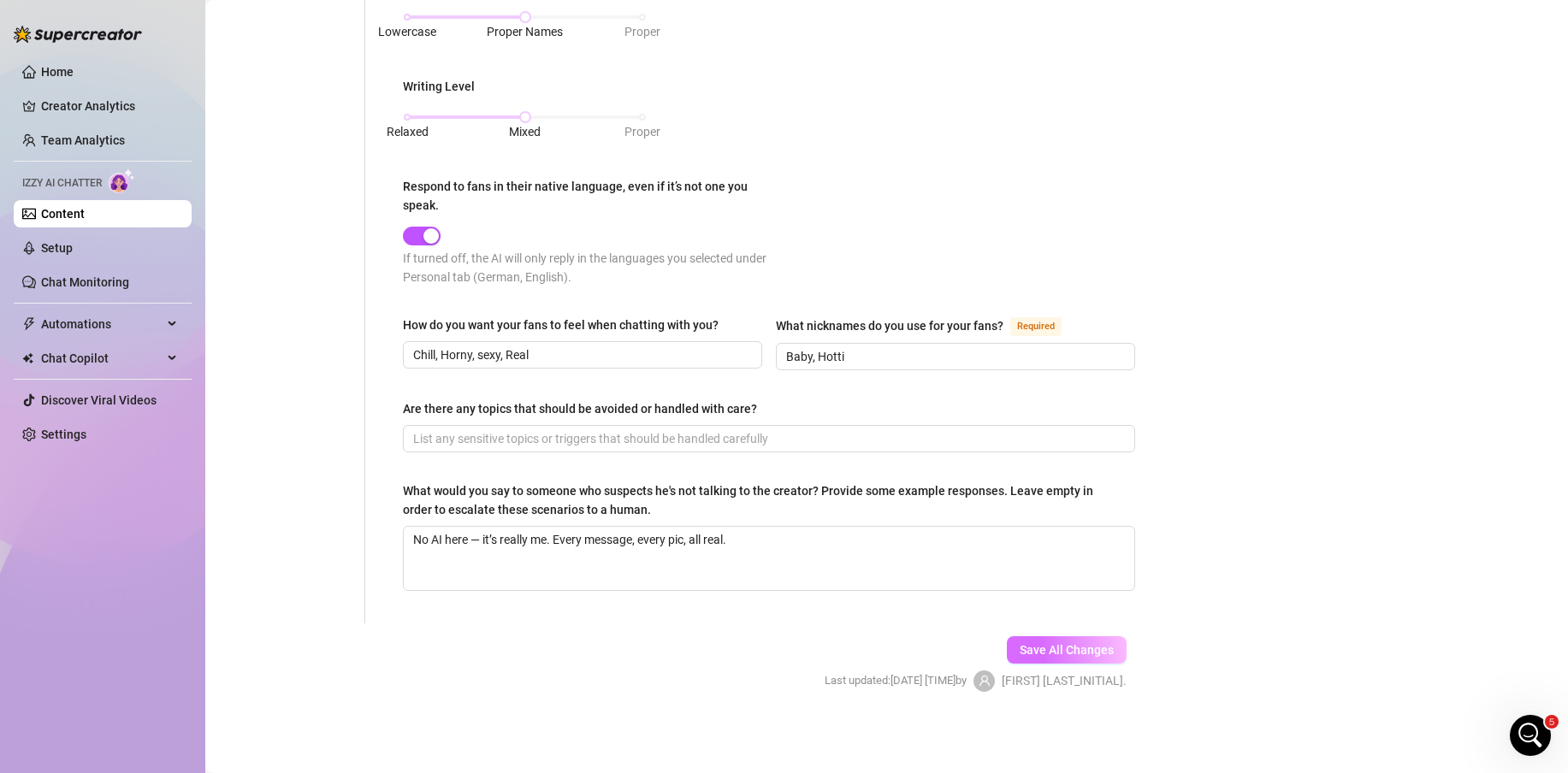 click on "Save All Changes" at bounding box center (1067, 650) 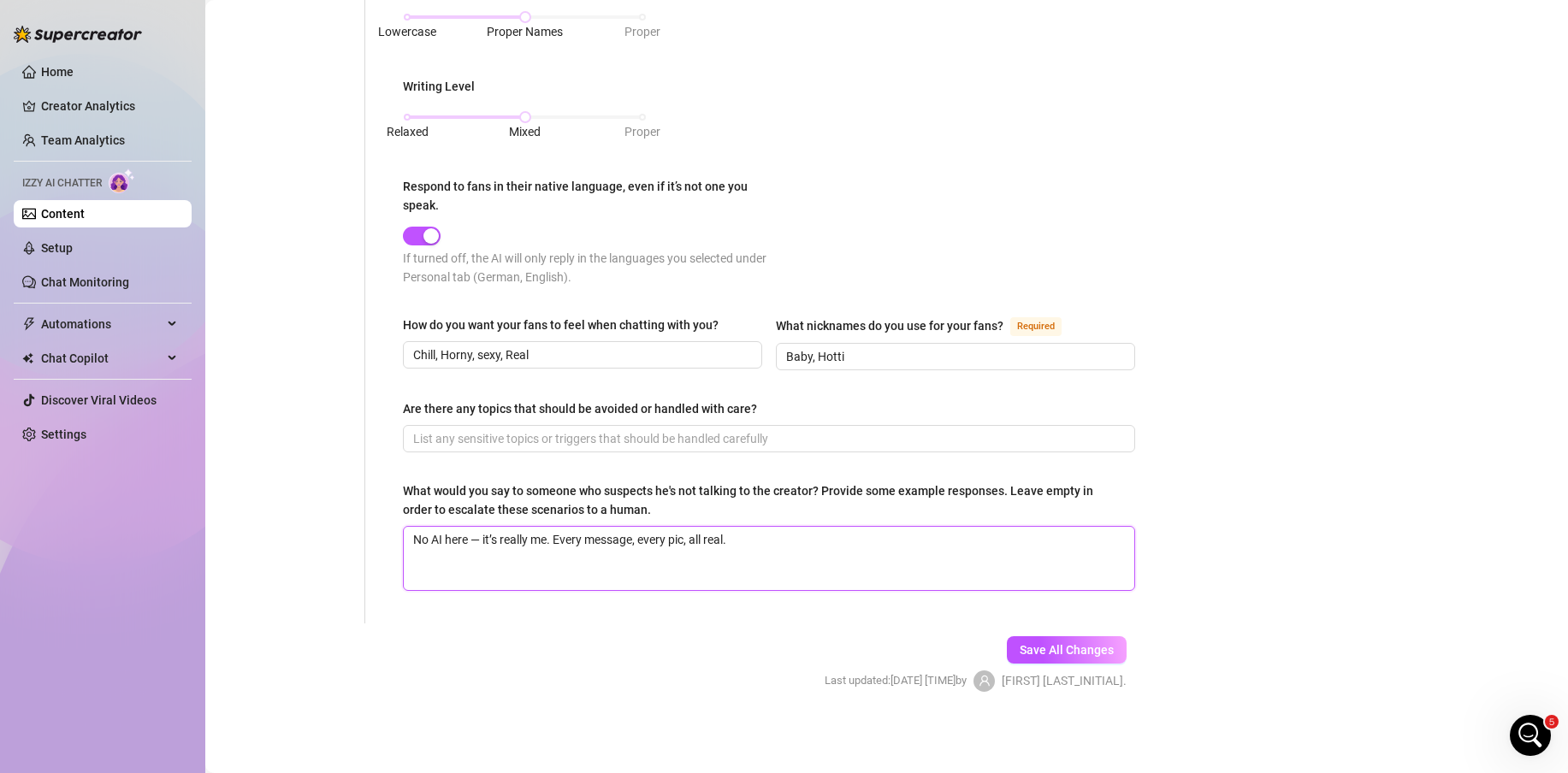 click on "No AI here — it’s really me. Every message, every pic, all real." at bounding box center [769, 558] 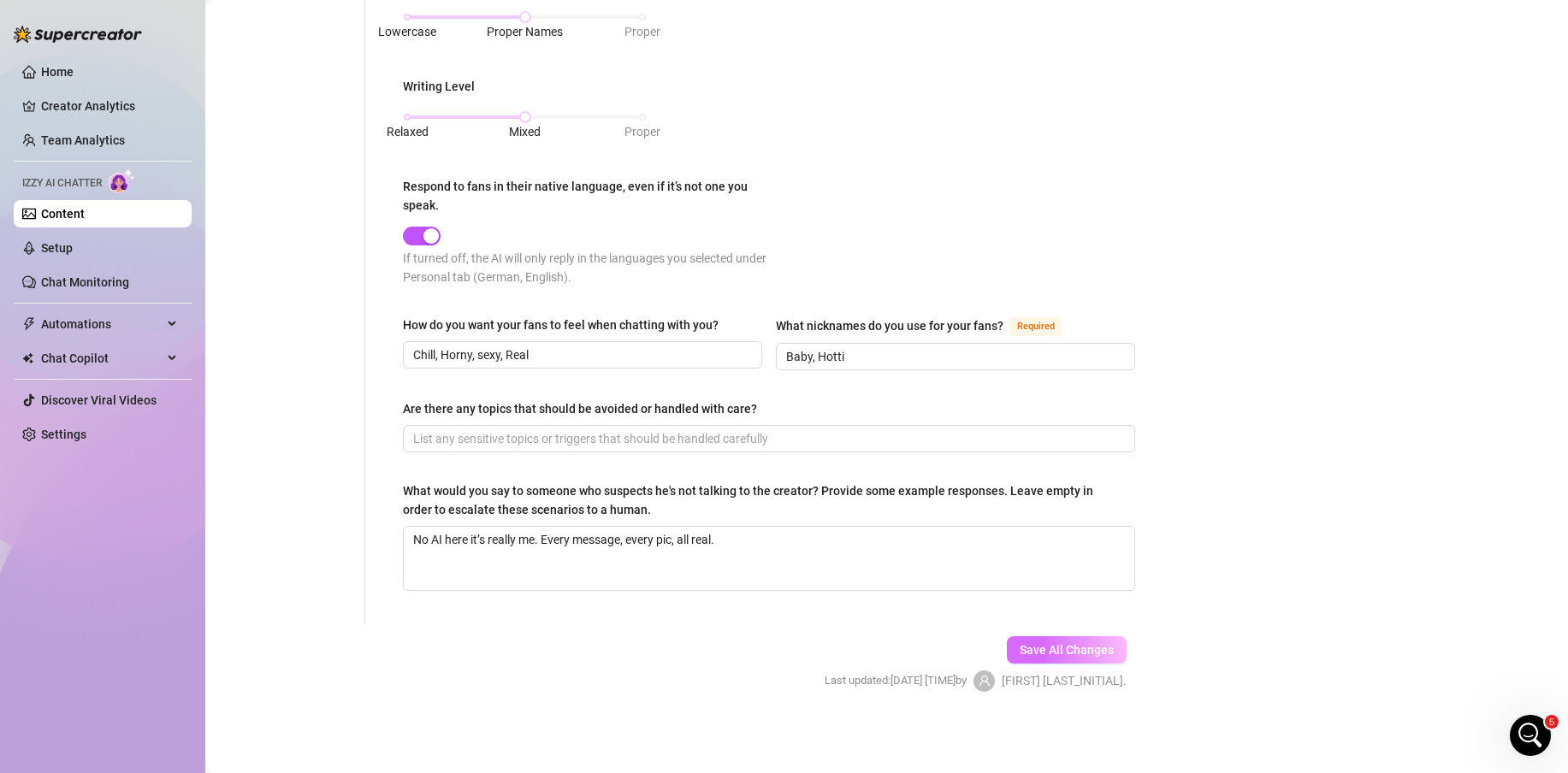 click on "Save All Changes" at bounding box center [1067, 650] 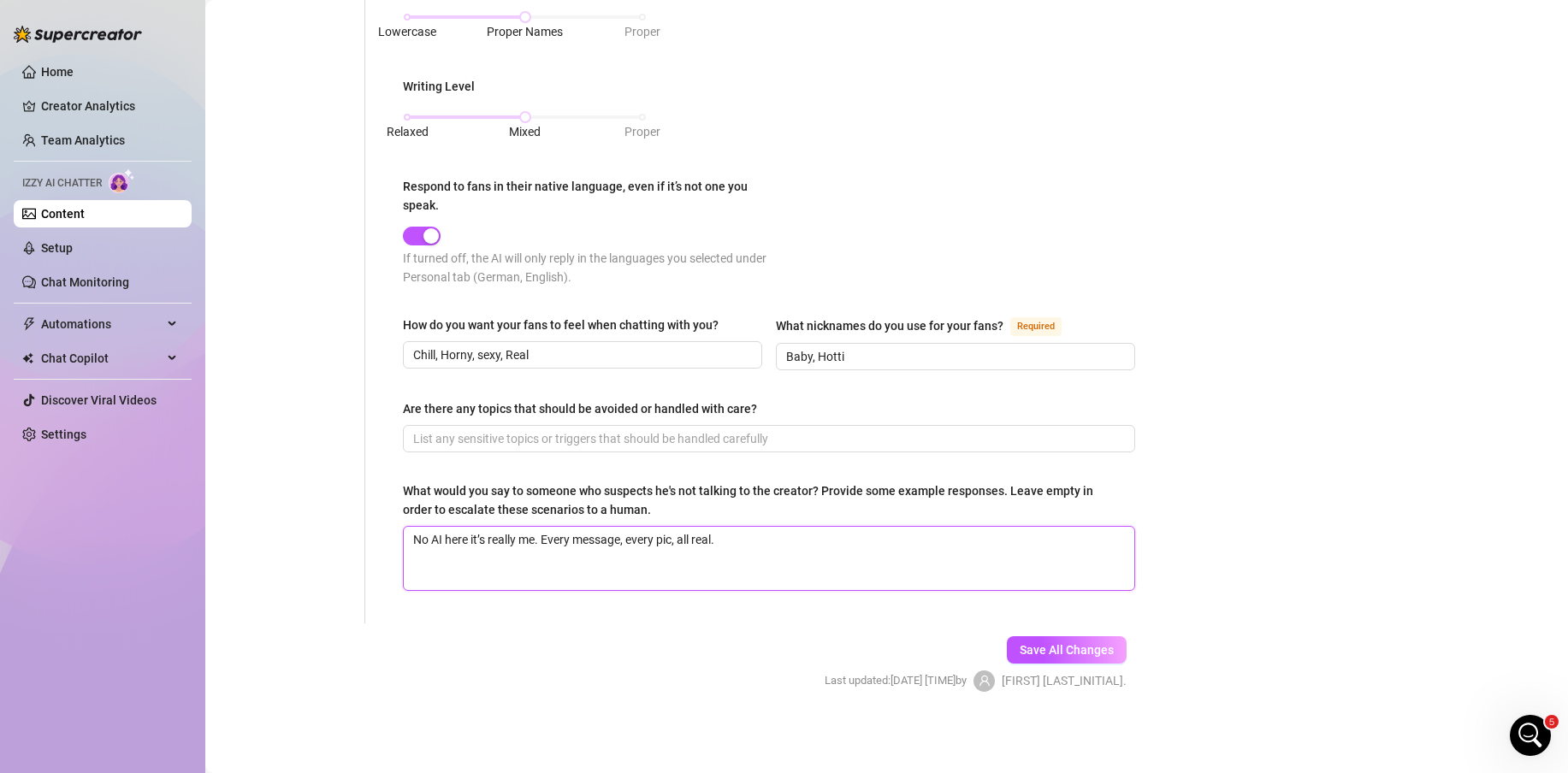 drag, startPoint x: 896, startPoint y: 540, endPoint x: 419, endPoint y: 542, distance: 477.00419 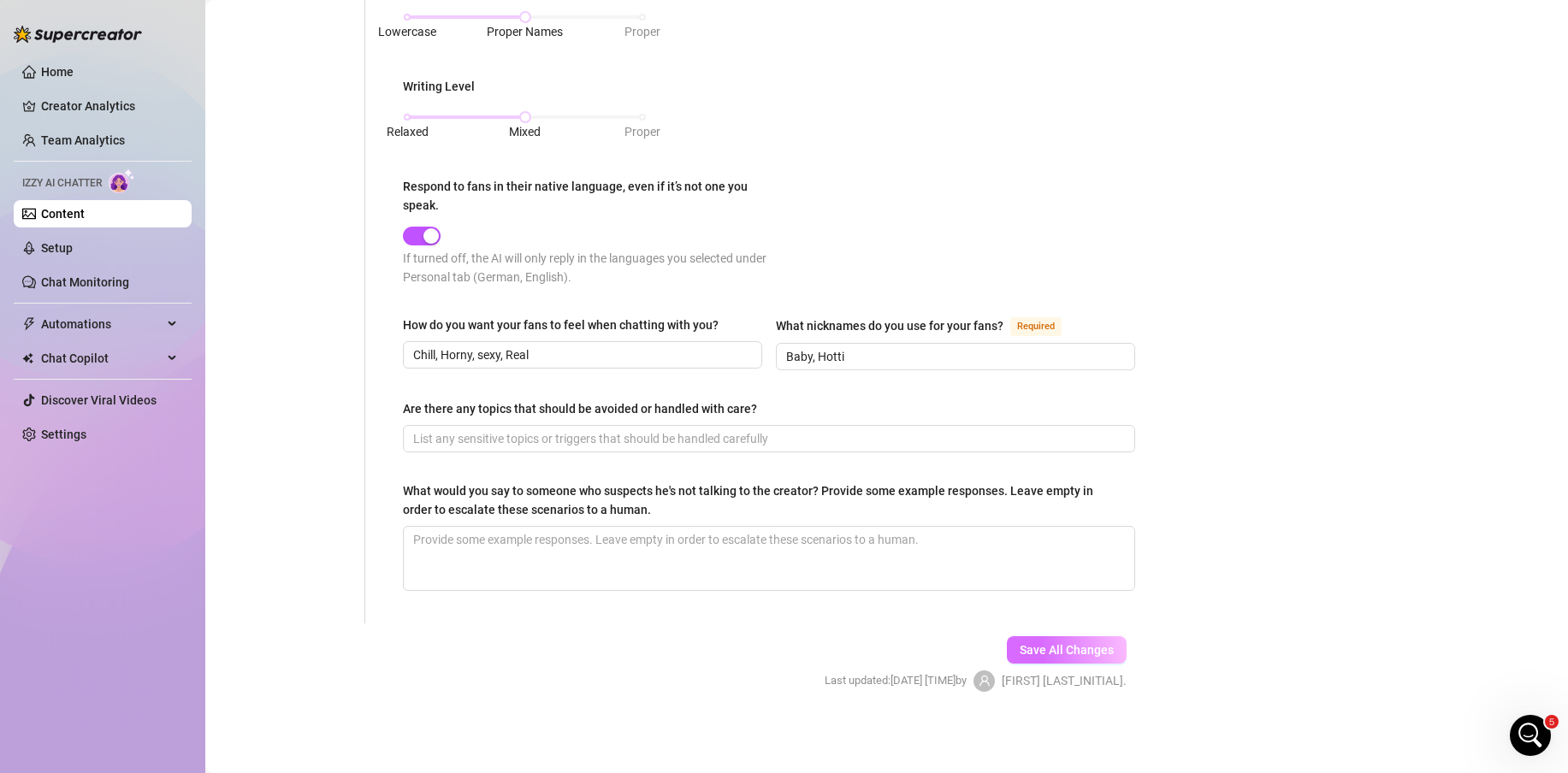 click on "Save All Changes" at bounding box center (1067, 650) 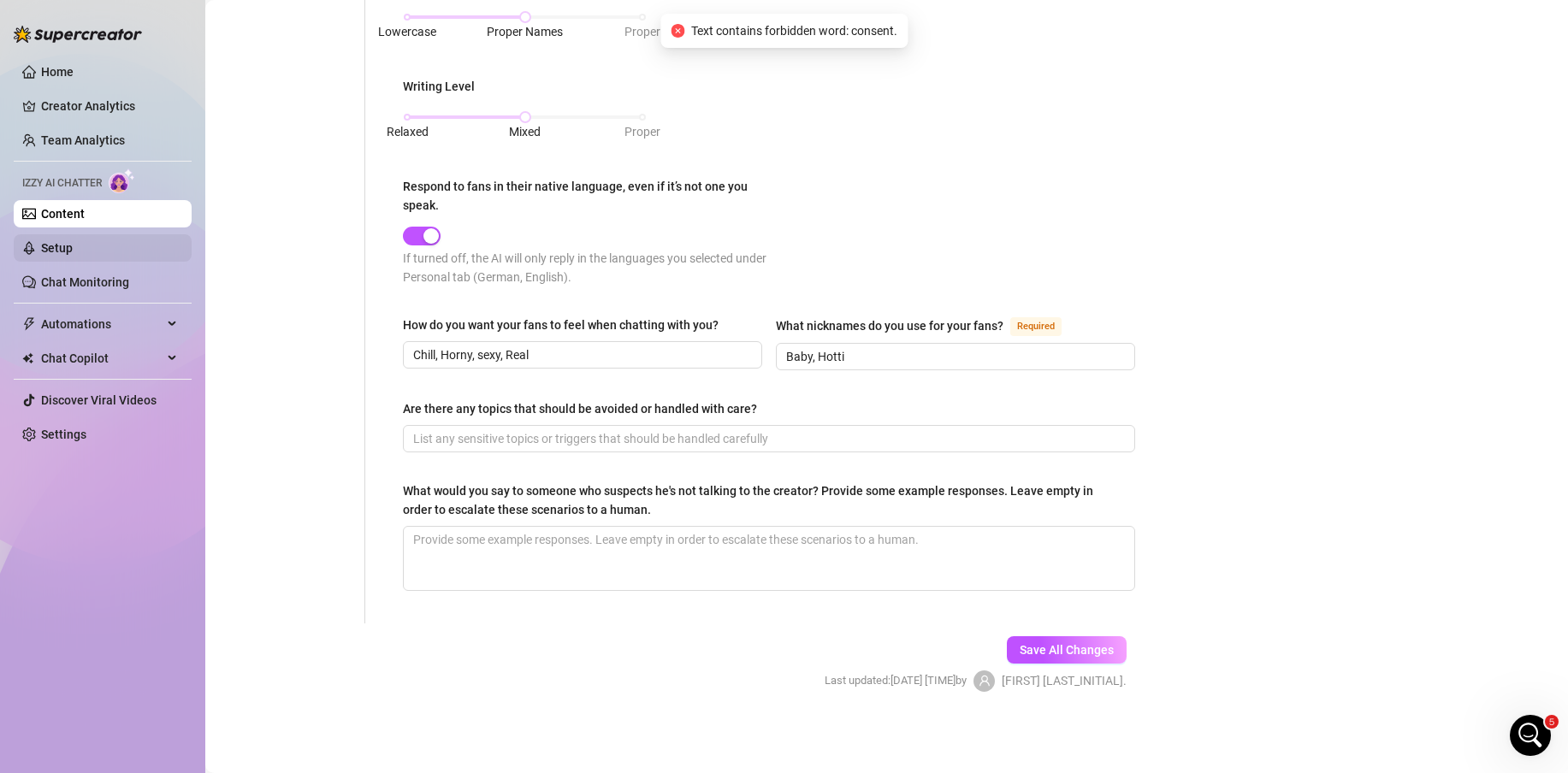 click on "Setup" at bounding box center (56, 248) 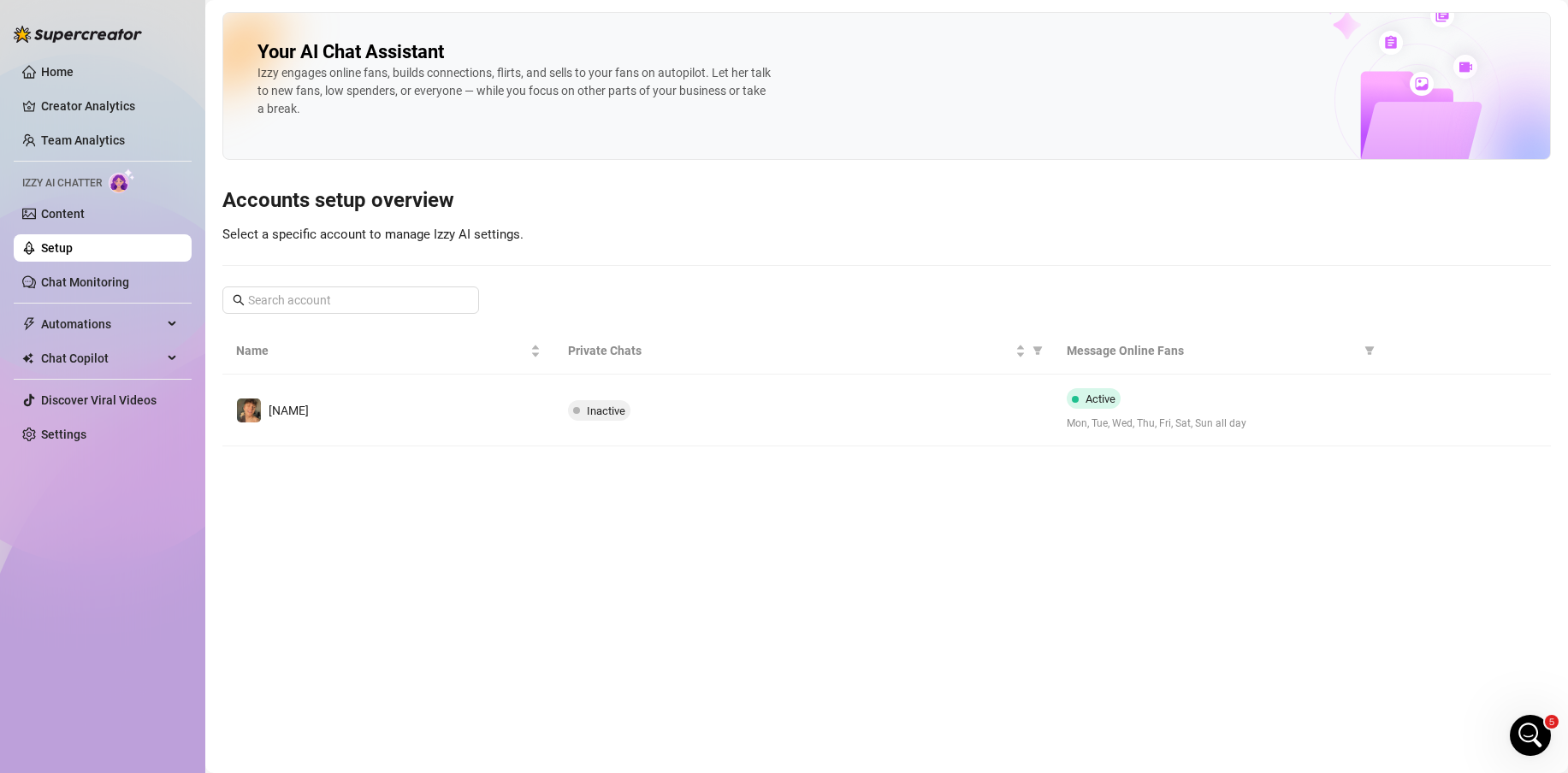 drag, startPoint x: 966, startPoint y: 417, endPoint x: 1096, endPoint y: 424, distance: 130.18833 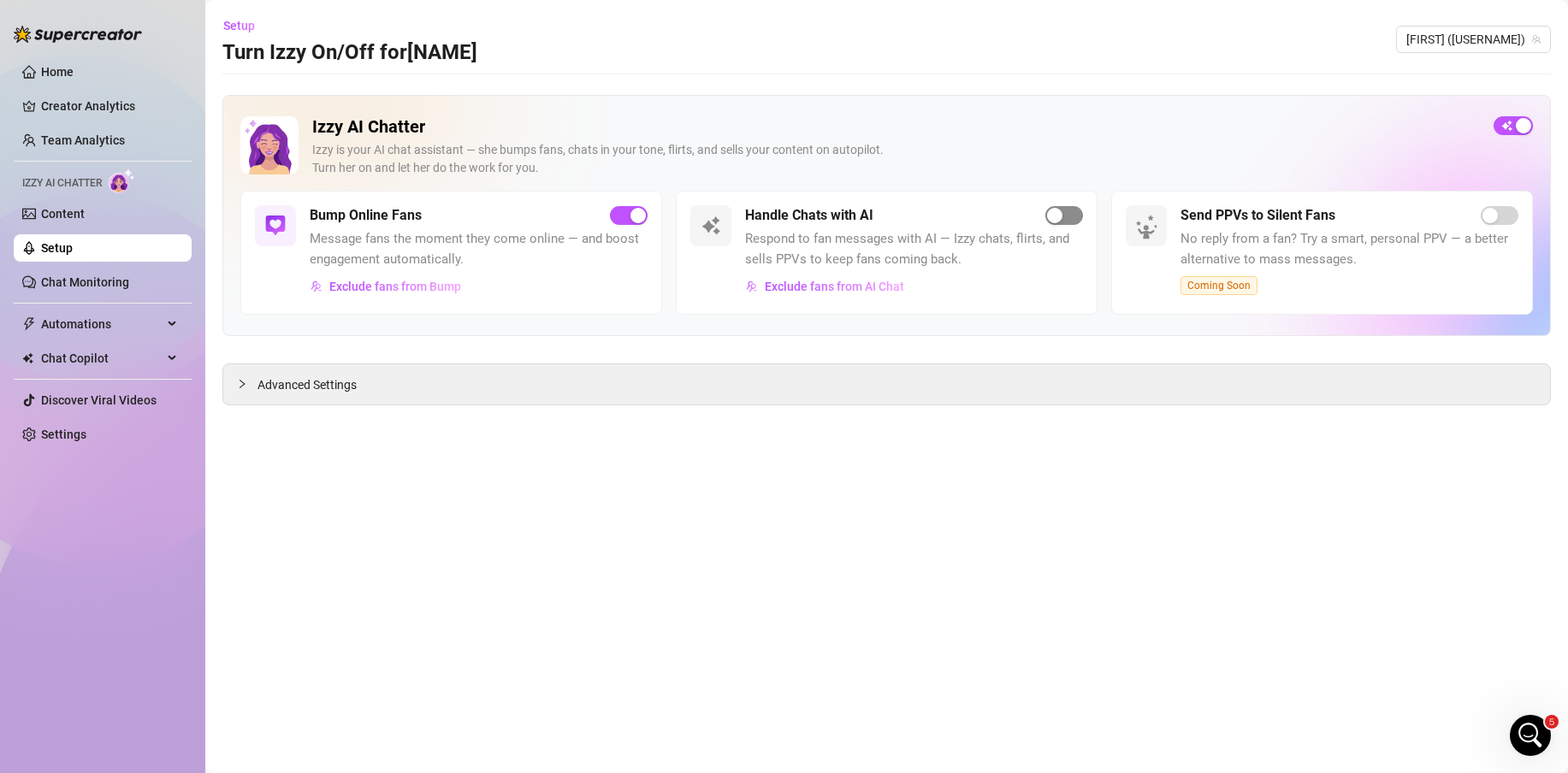 click at bounding box center [1064, 215] 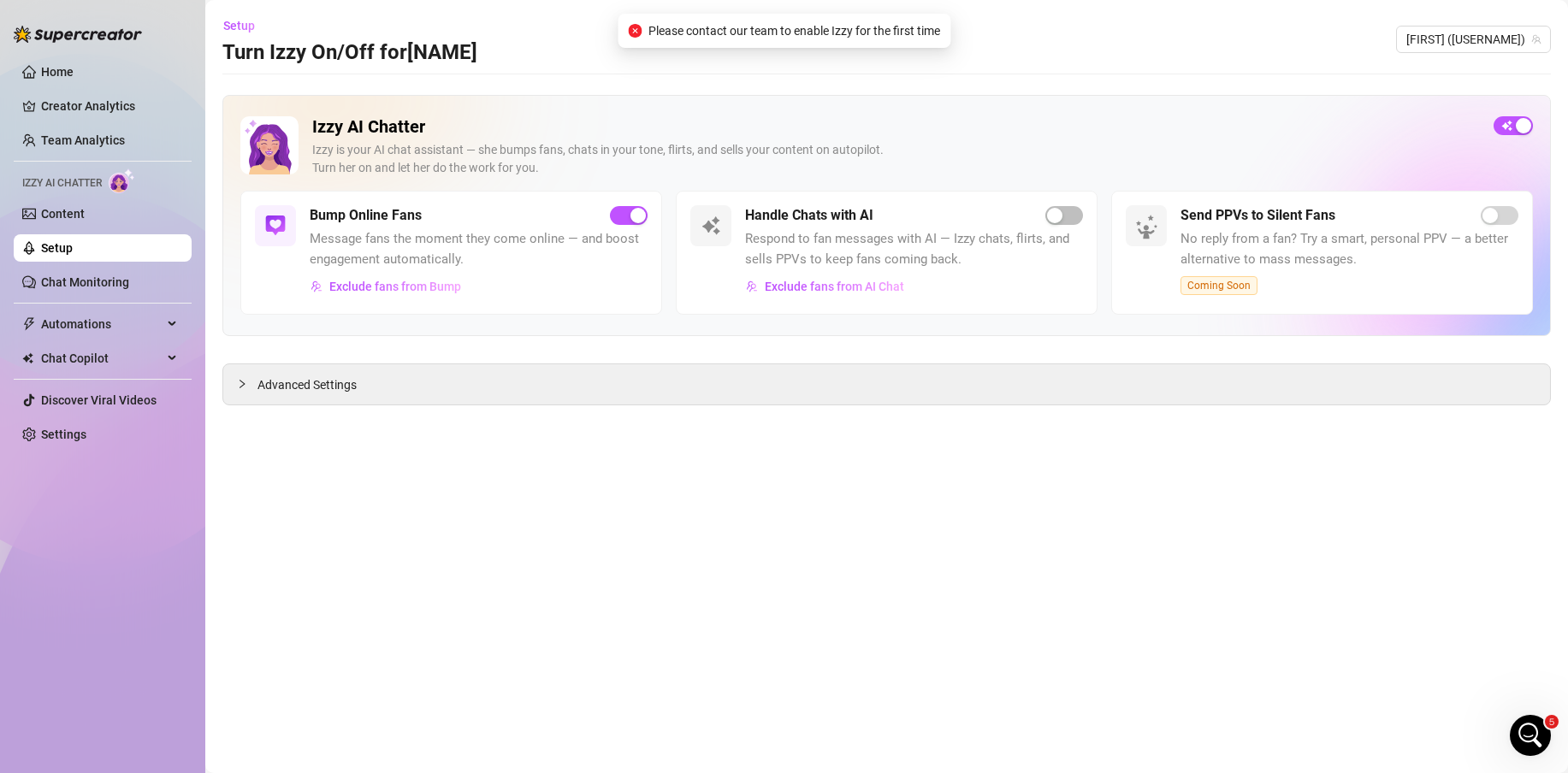 click 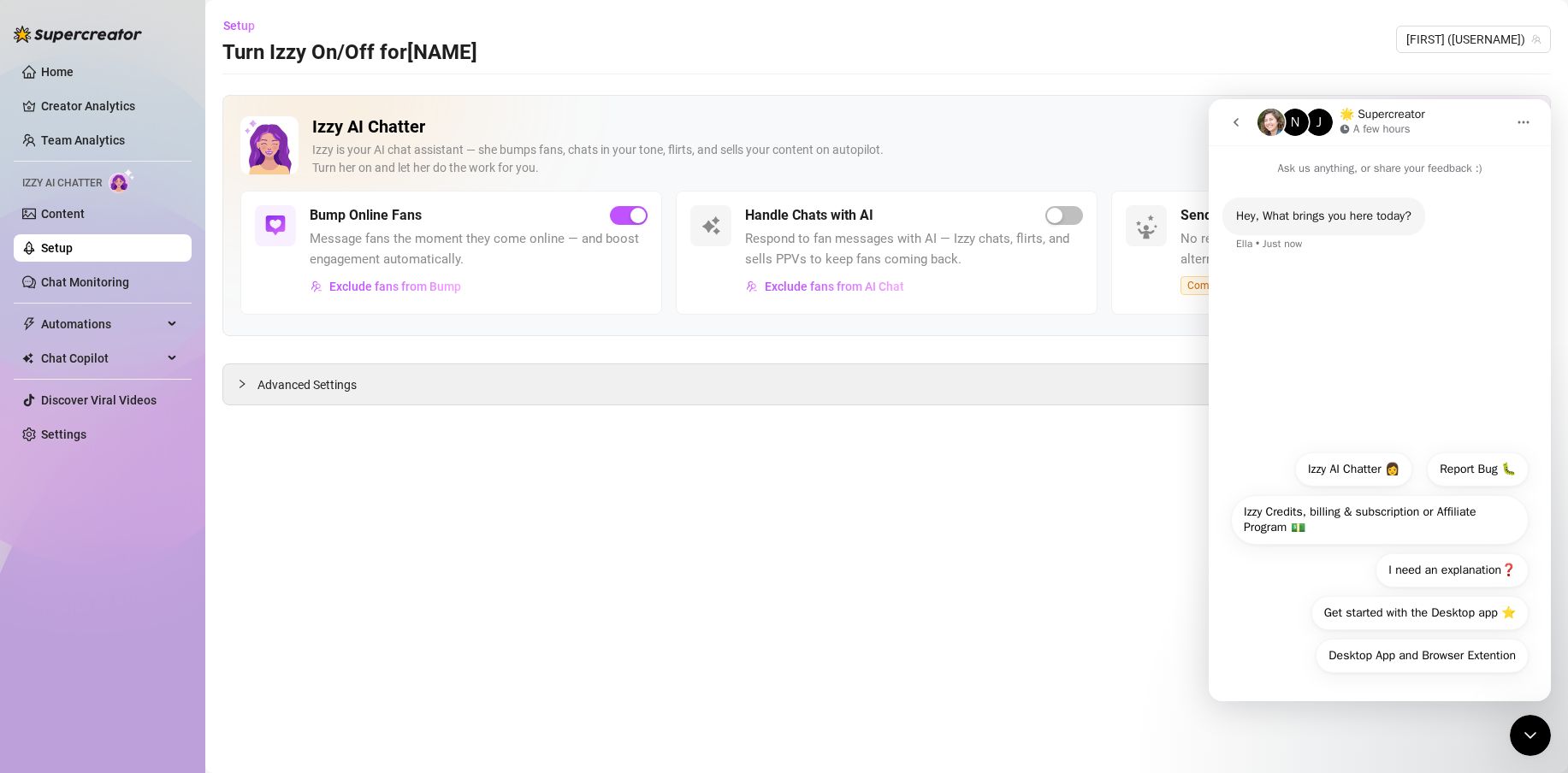 click 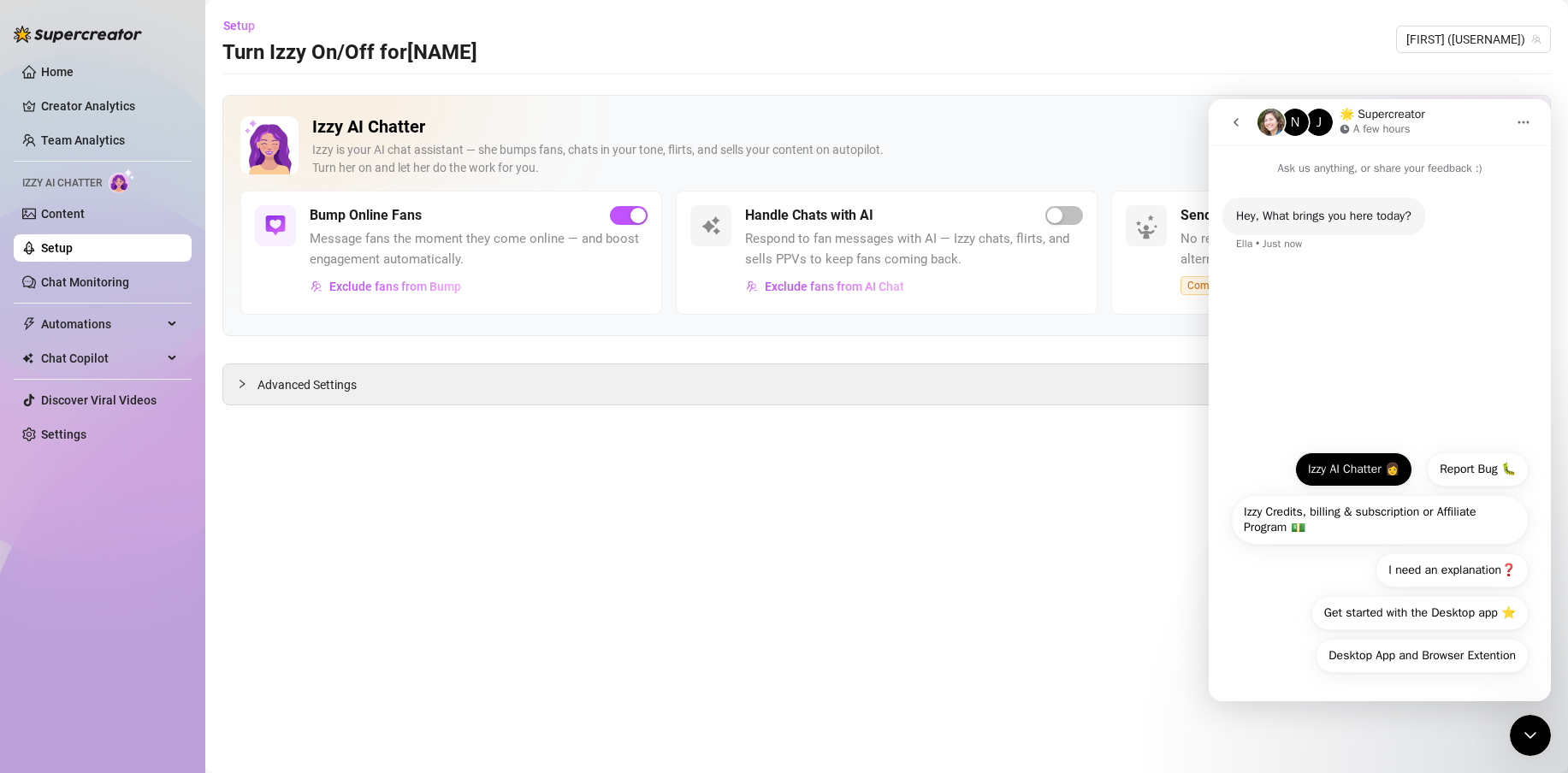 click on "Izzy AI Chatter 👩" at bounding box center [1353, 469] 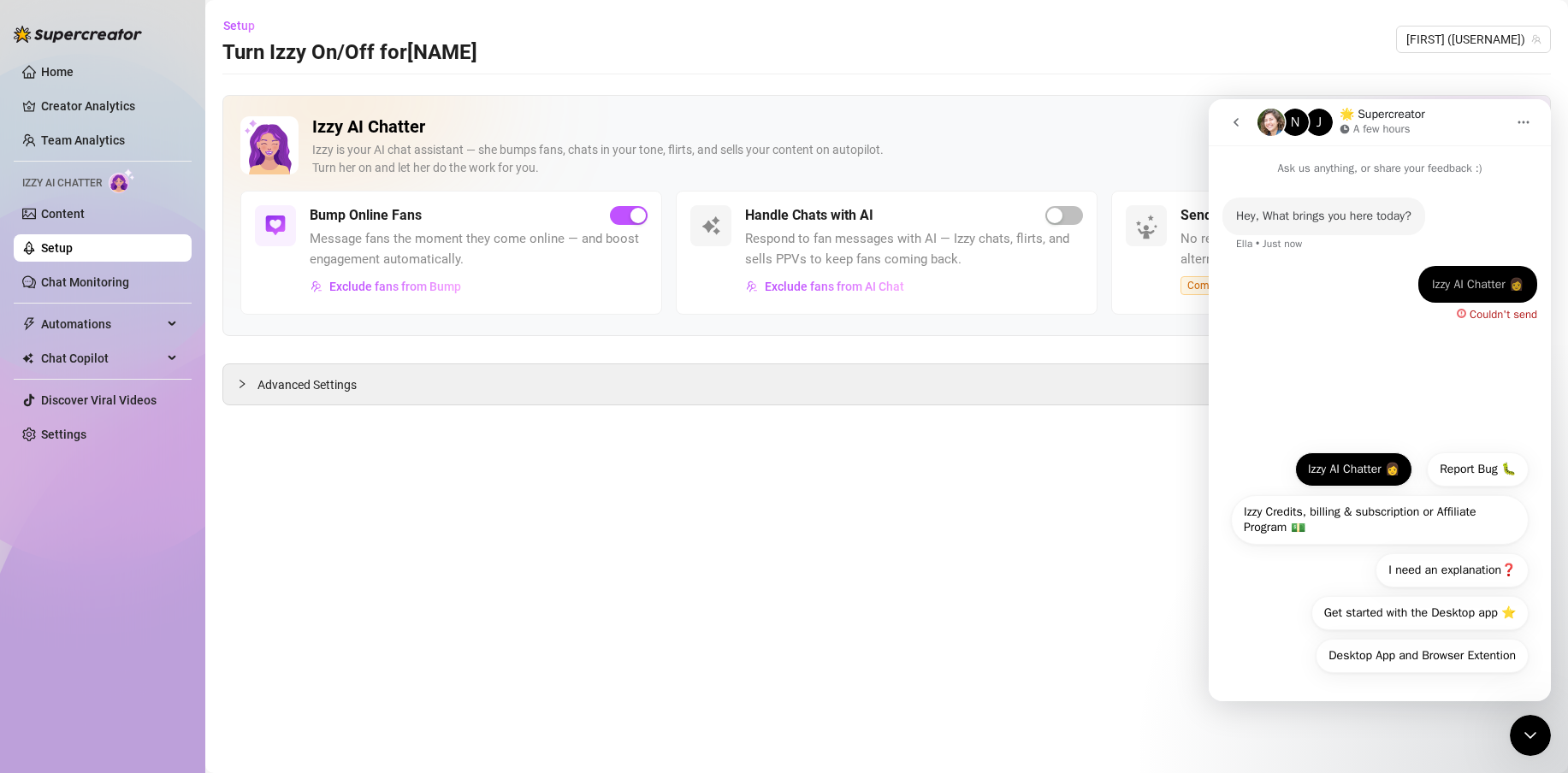 click on "Izzy AI Chatter 👩" at bounding box center [1353, 469] 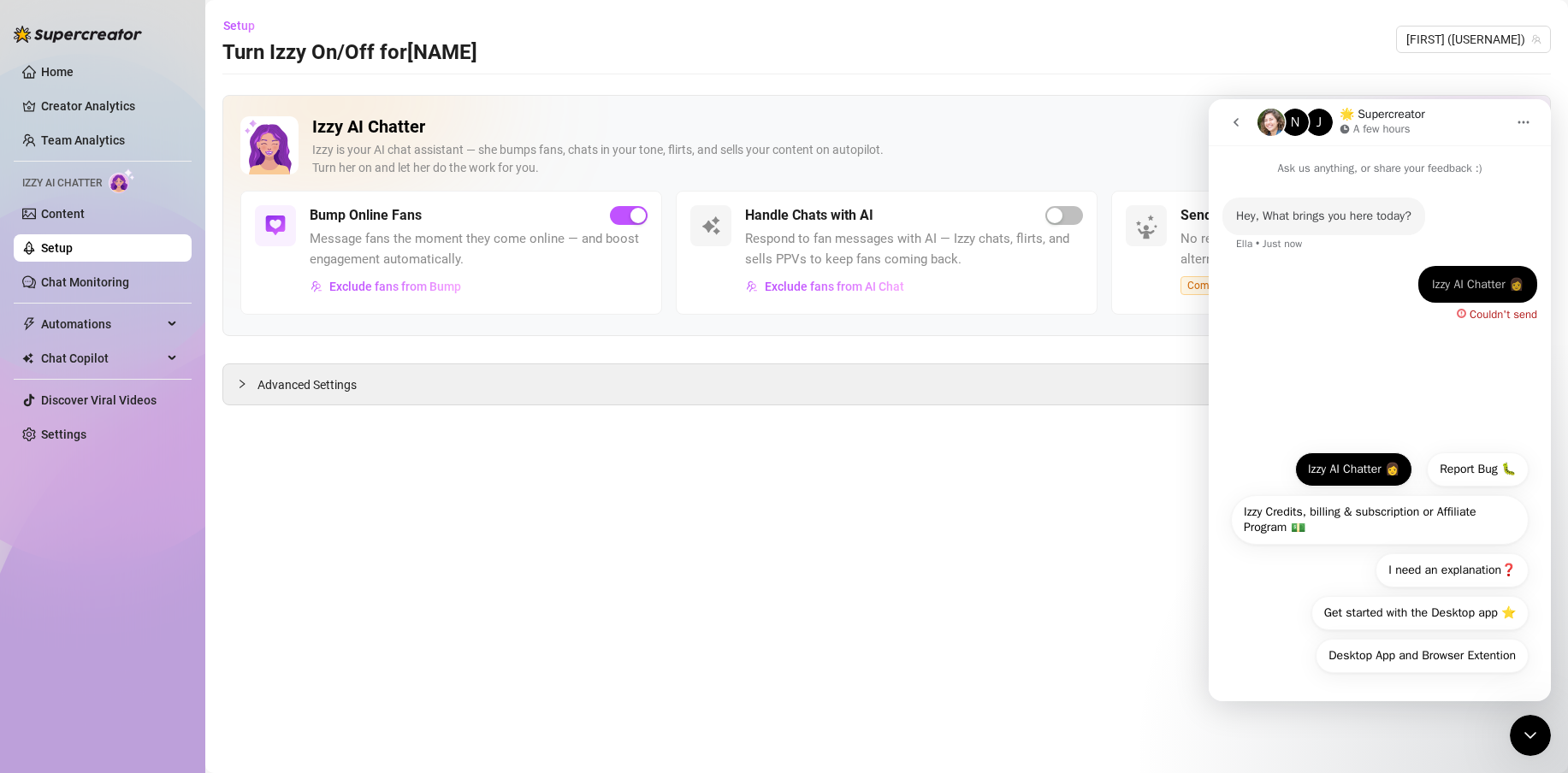 click on "Izzy AI Chatter 👩" at bounding box center (1353, 469) 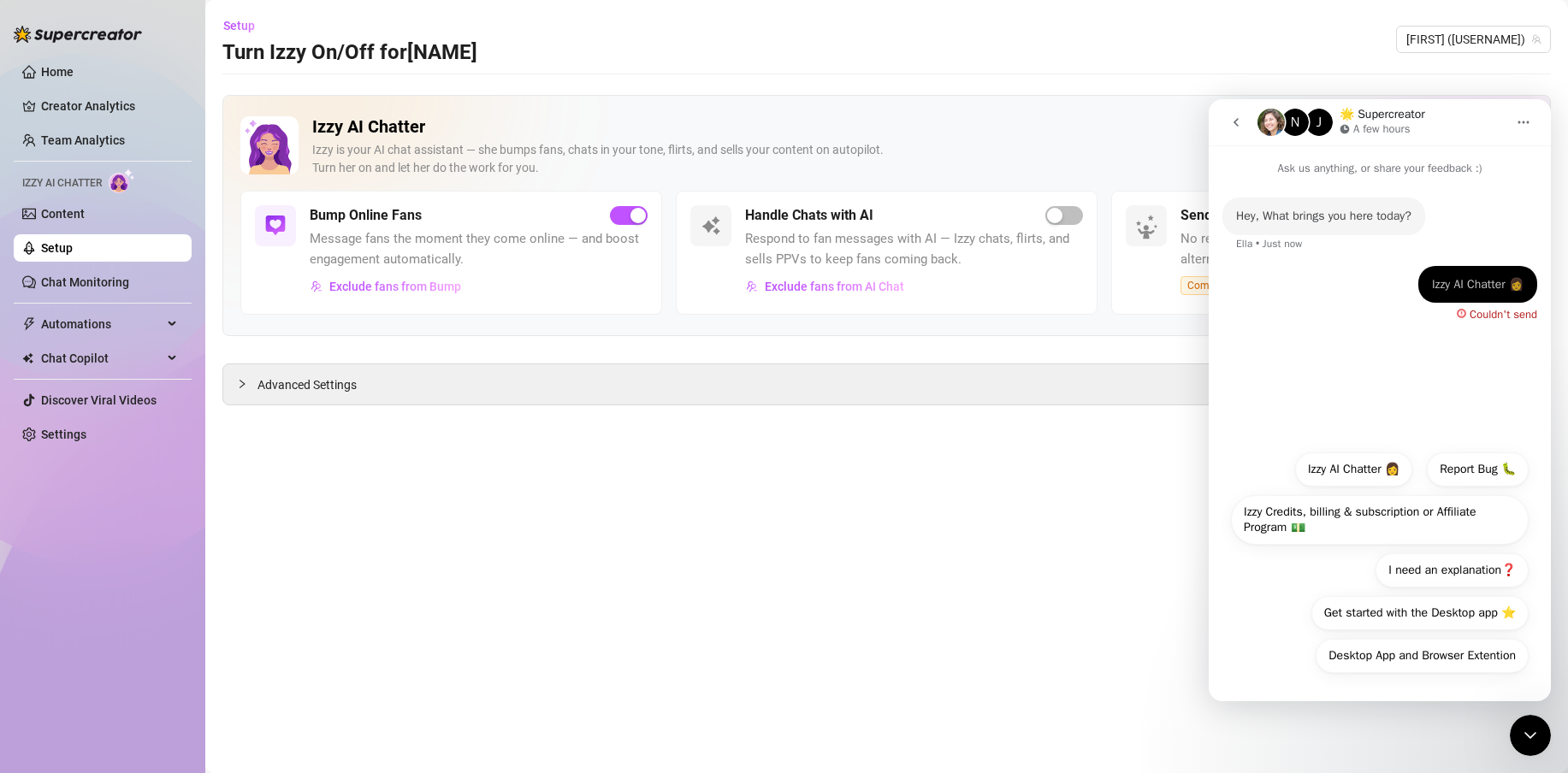 click on "Izzy AI Chatter 👩" at bounding box center (1353, 469) 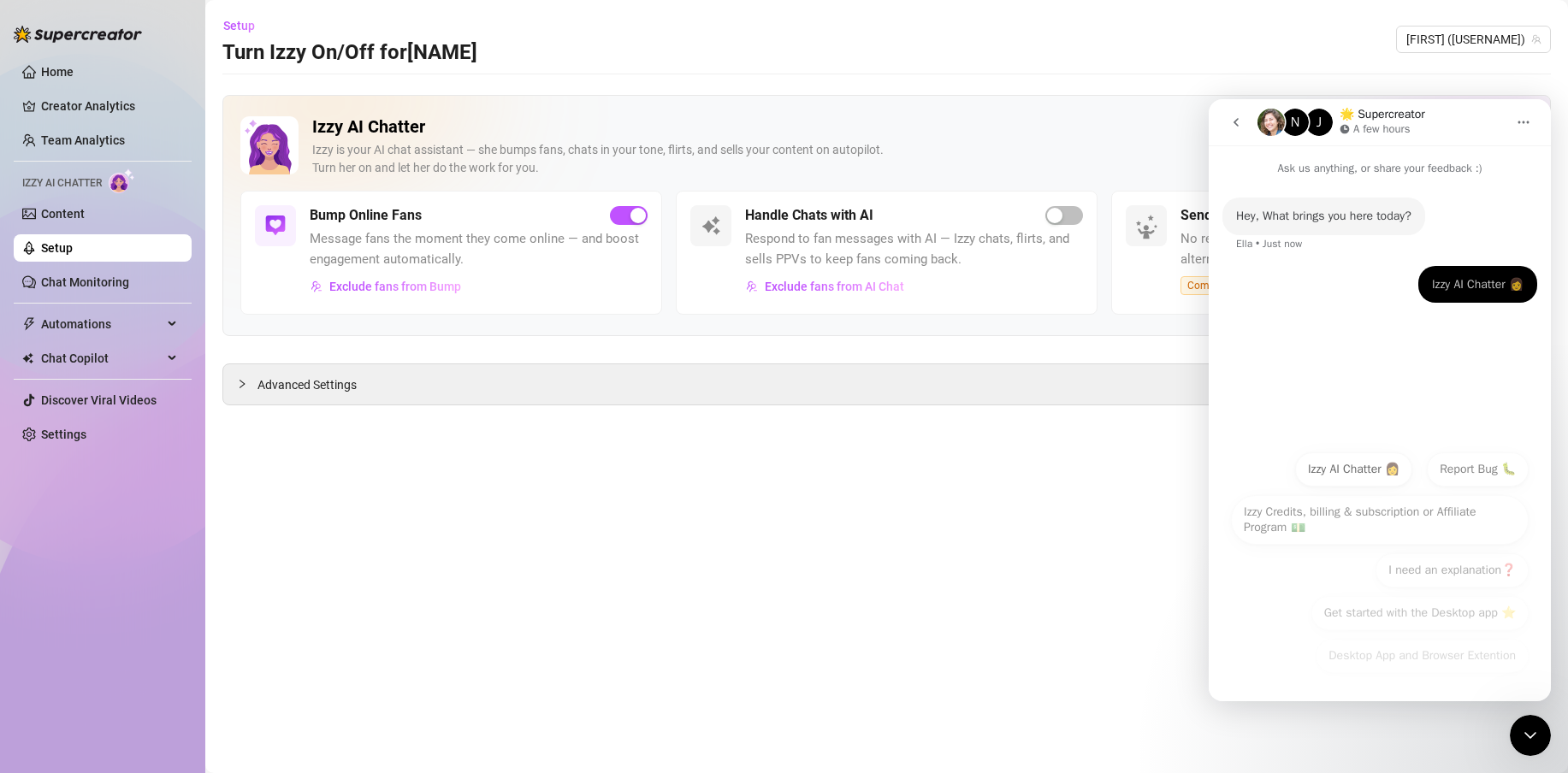 click on "Izzy AI Chatter 👩" at bounding box center [1353, 469] 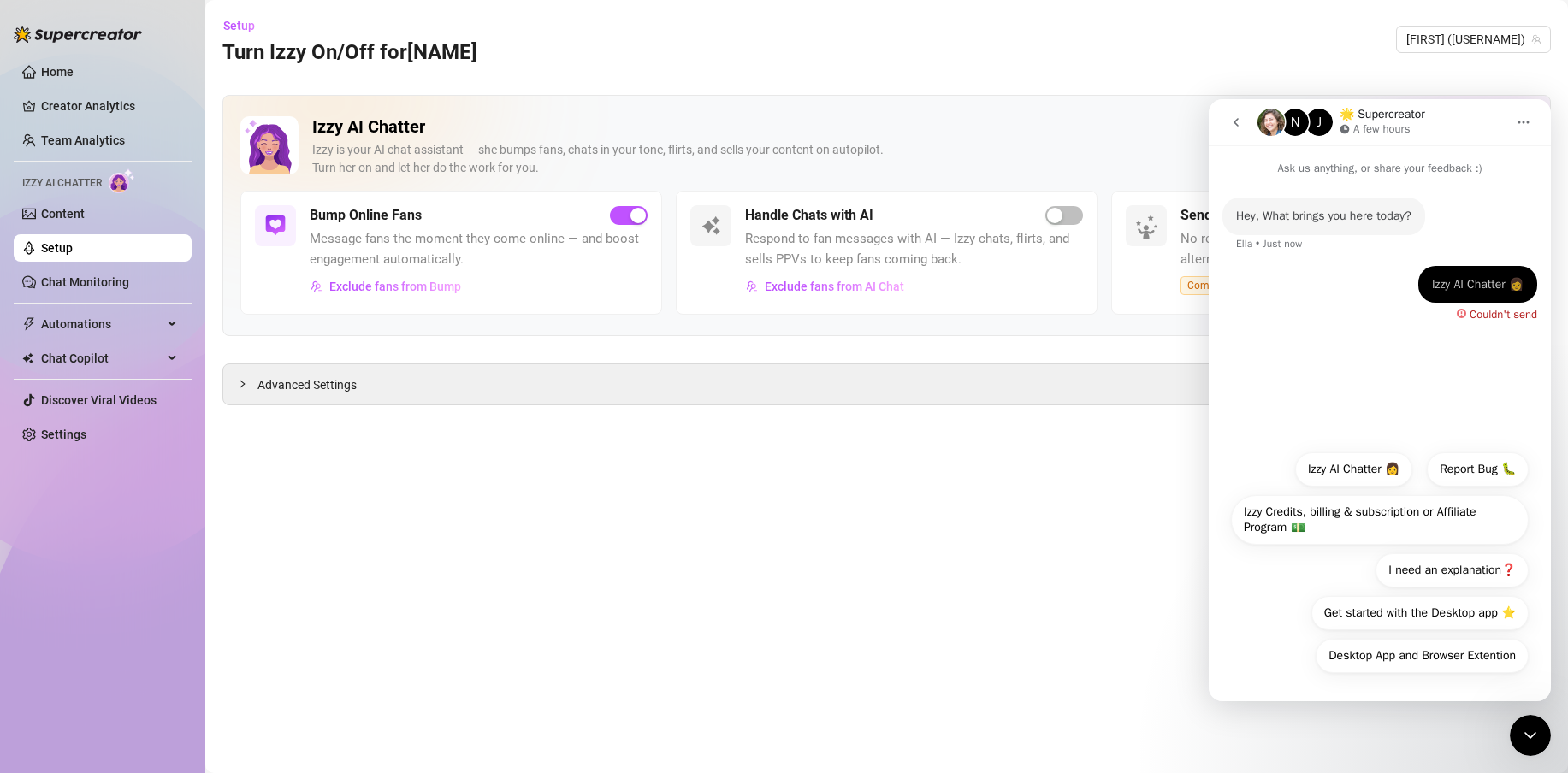 click at bounding box center (1524, 122) 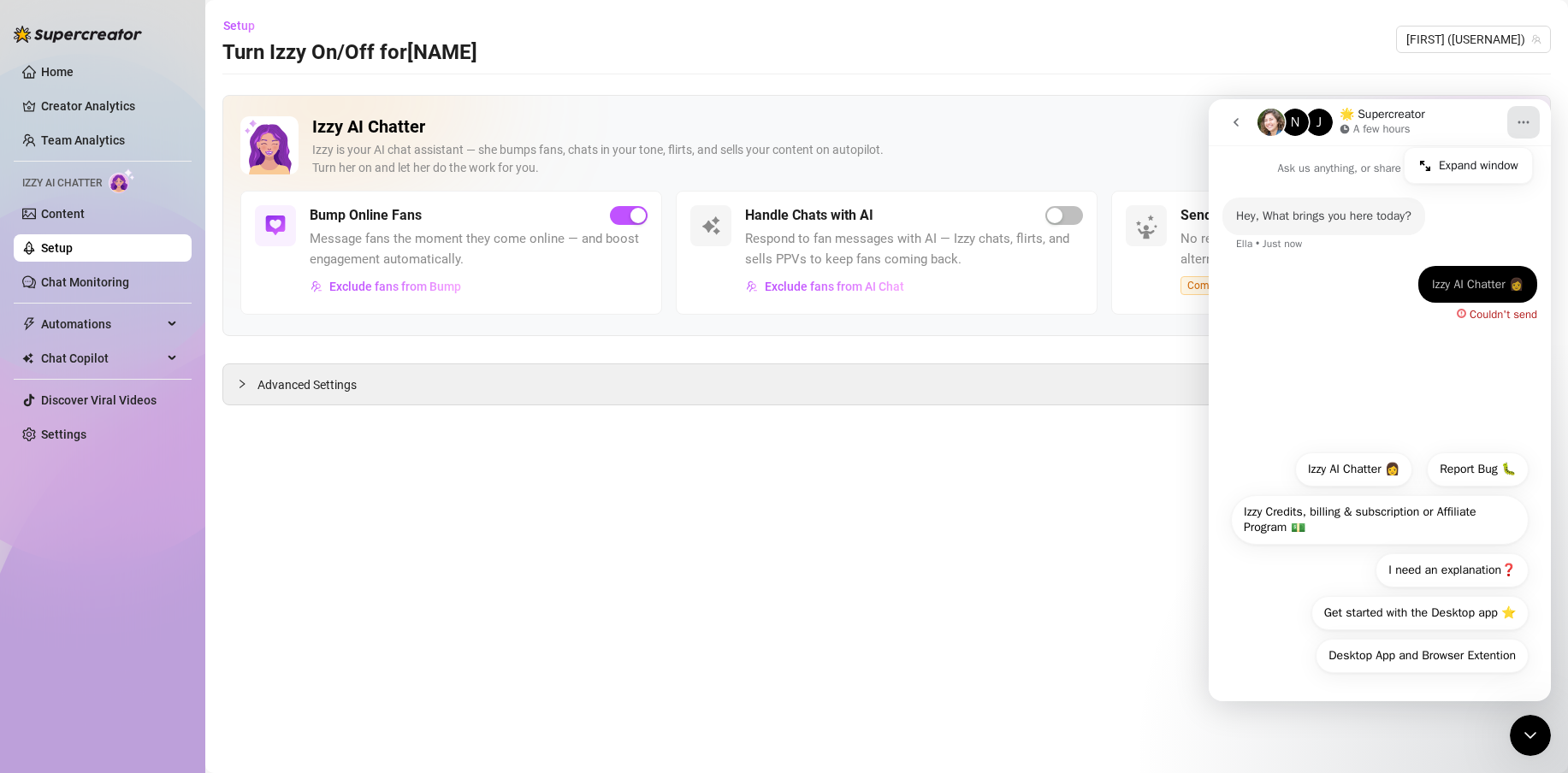 click at bounding box center (1236, 122) 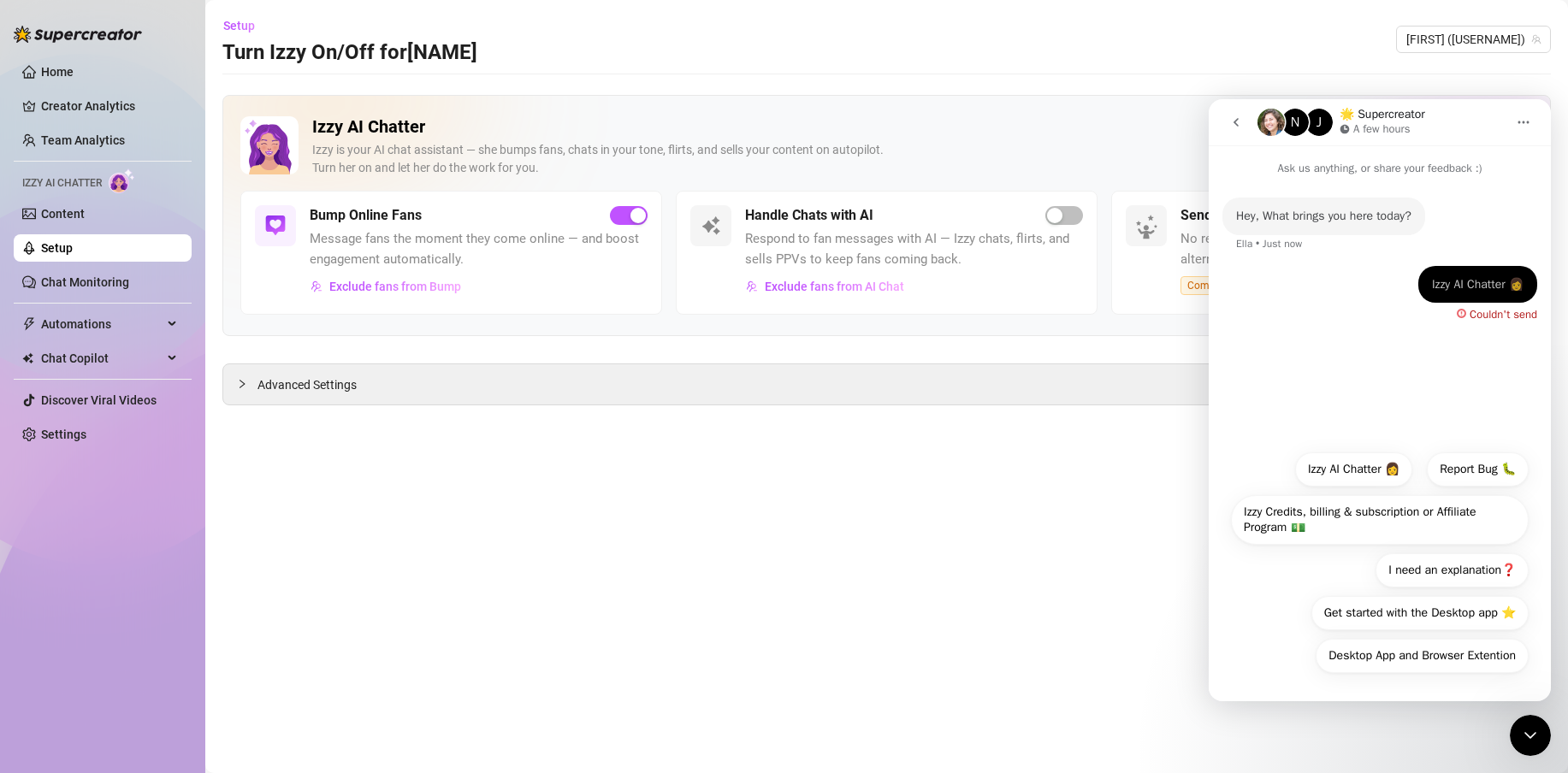 click 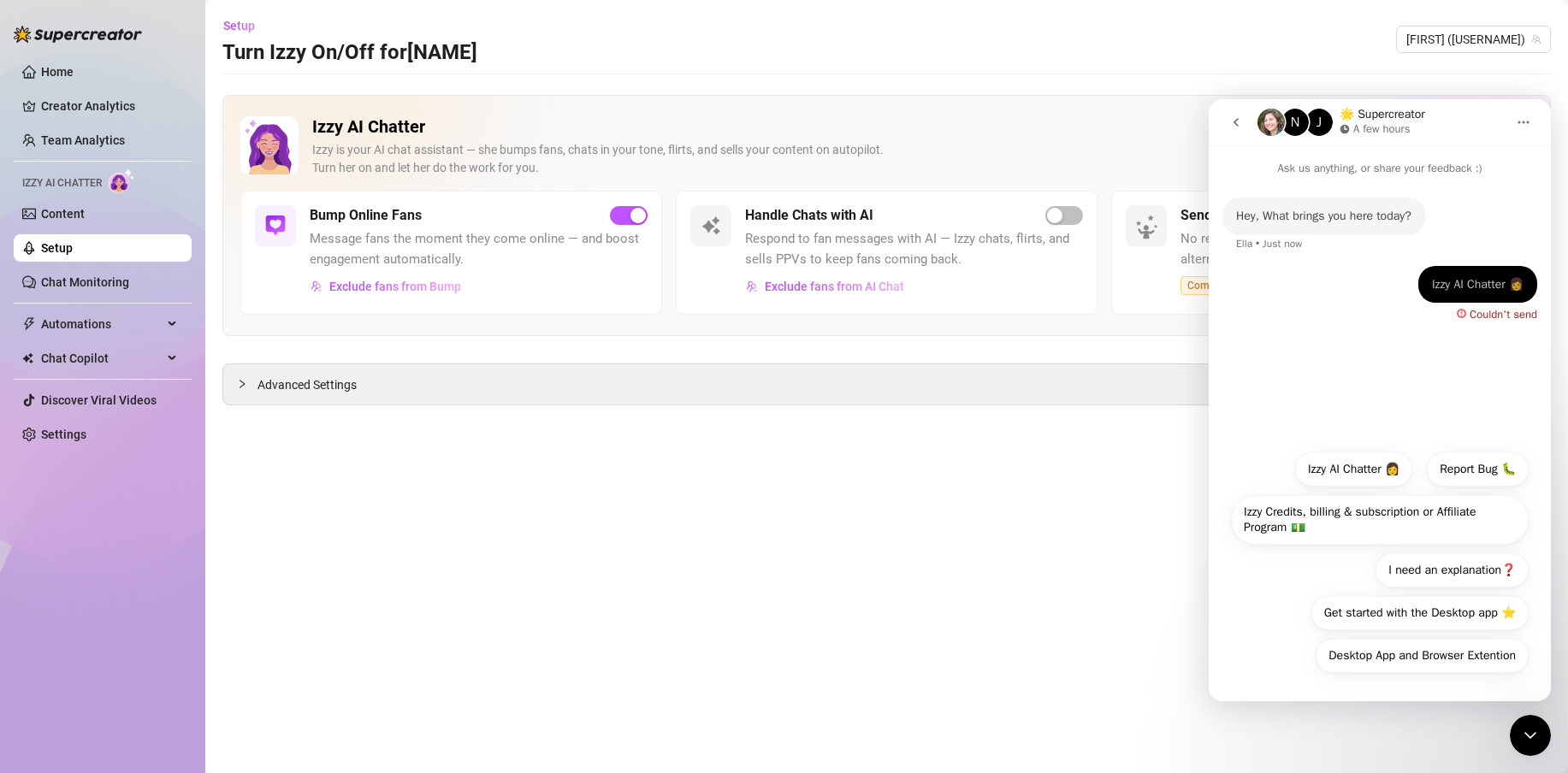 click on "Setup Turn Izzy On/Off for [NAME] [NAME] ([NAME]) Izzy AI Chatter Izzy is your AI chat assistant — she bumps fans, chats in your tone, flirts, and sells your content on autopilot. Turn her on and let her do the work for you. Bump Online Fans Message fans the moment they come online — and boost engagement automatically. Exclude fans from Bump Handle Chats with AI Respond to fan messages with AI — Izzy chats, flirts, and sells PPVs to keep fans coming back. Exclude fans from AI Chat Send PPVs to Silent Fans No reply from a fan? Try a smart, personal PPV — a better alternative to mass messages. Coming Soon Advanced Settings" at bounding box center [886, 386] 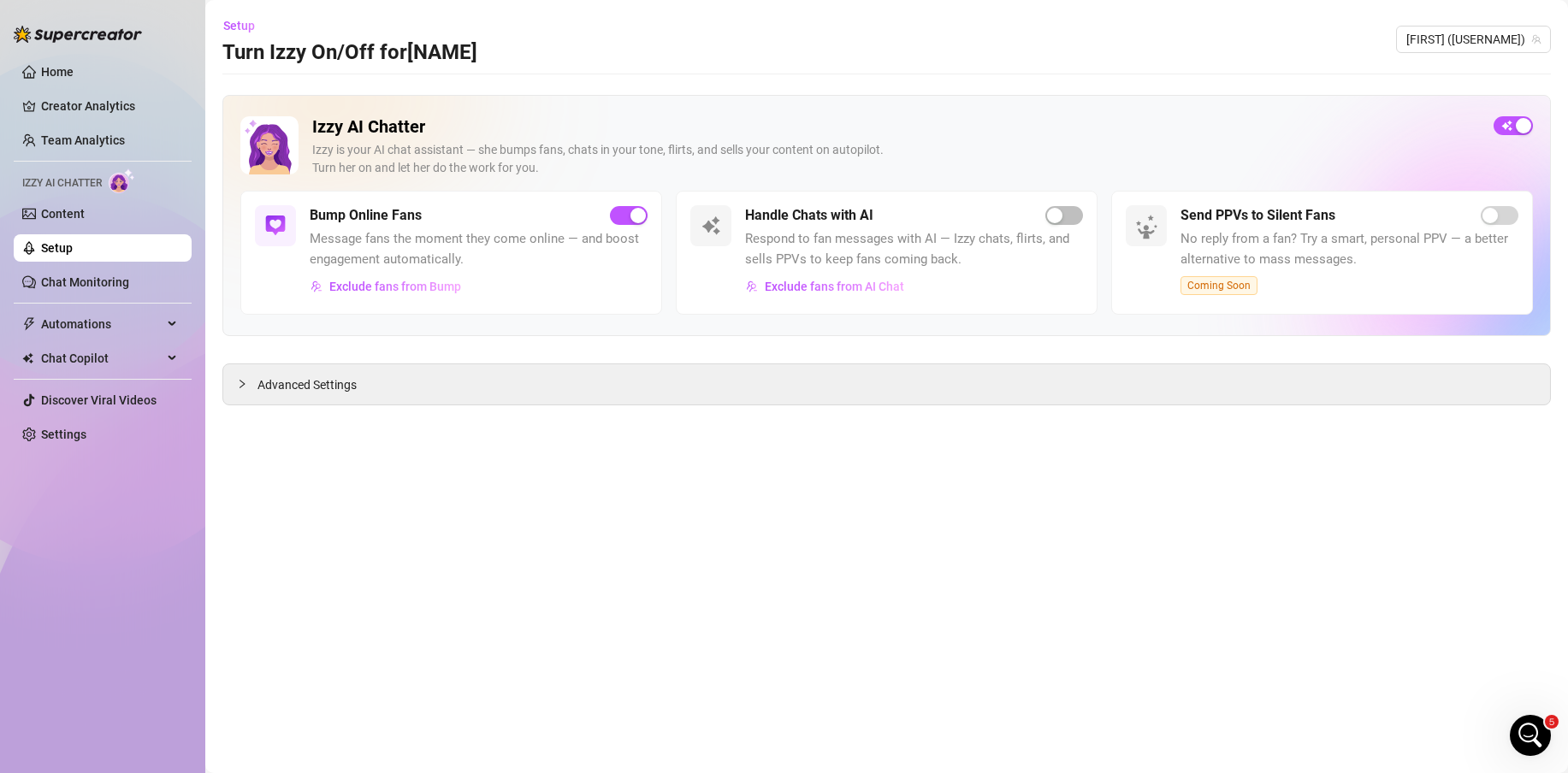 click 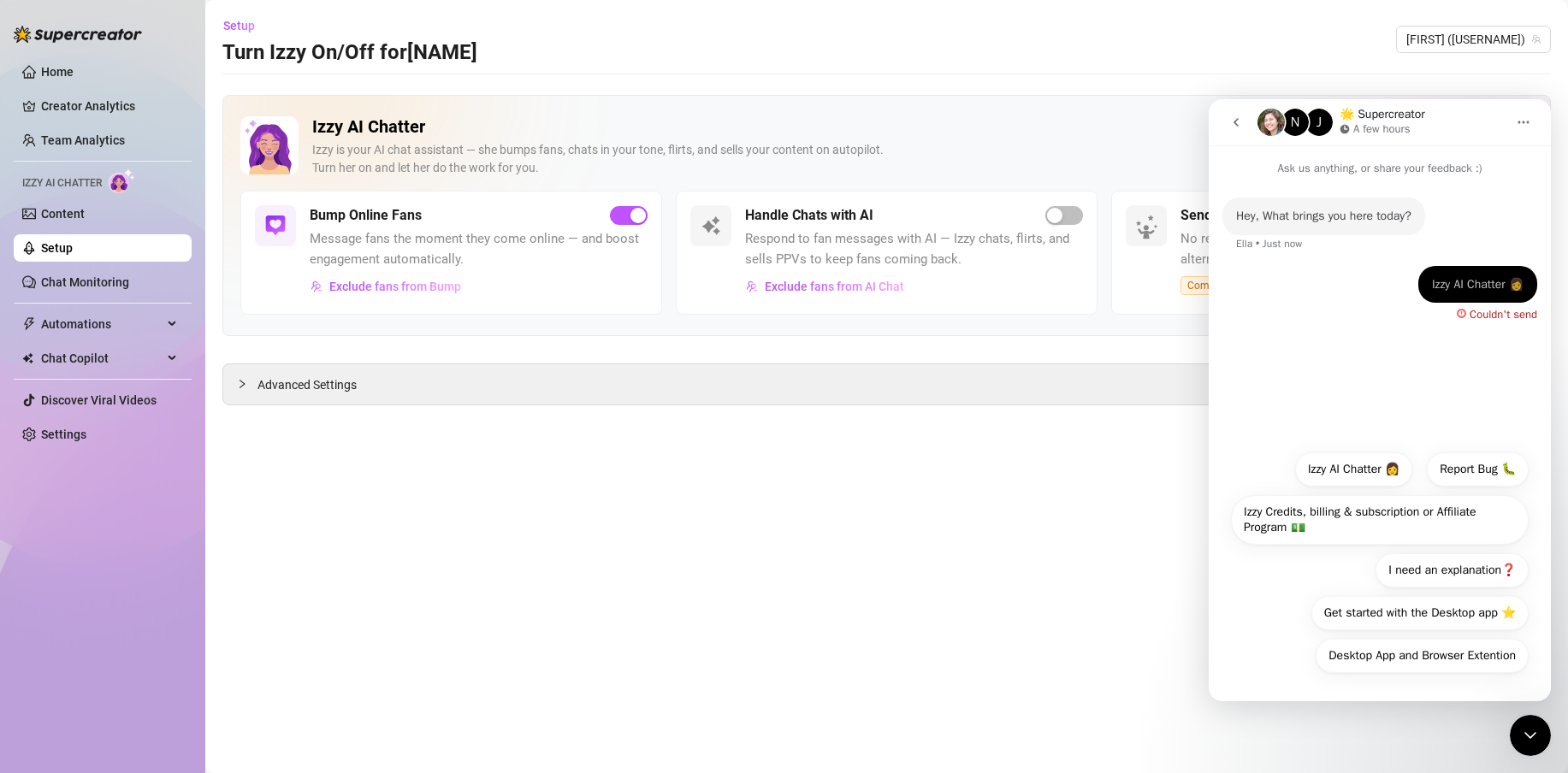 click on "Izzy Credits, billing & subscription or Affiliate Program 💵" at bounding box center (1380, 520) 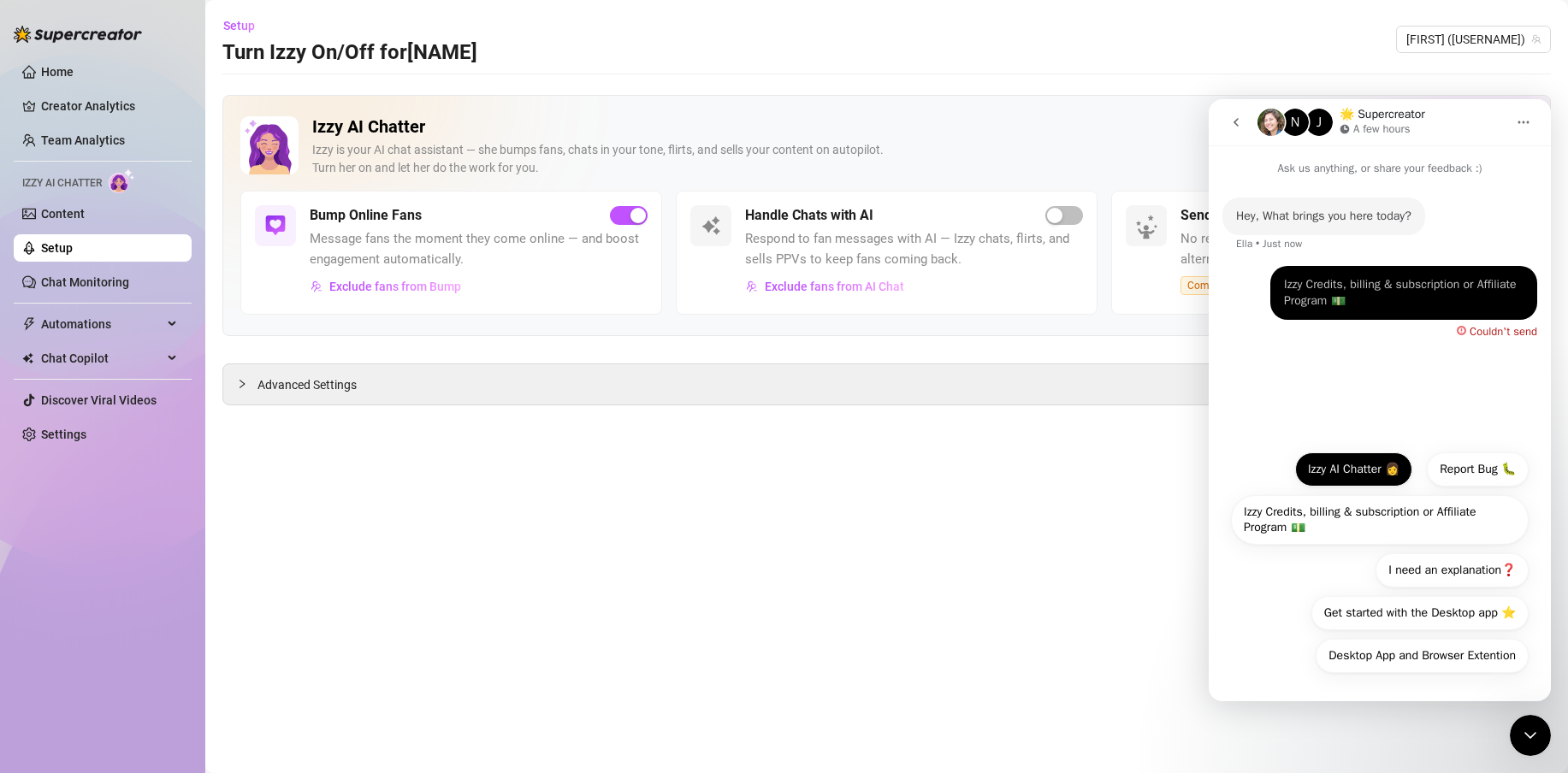 click on "Izzy AI Chatter 👩" at bounding box center (1353, 469) 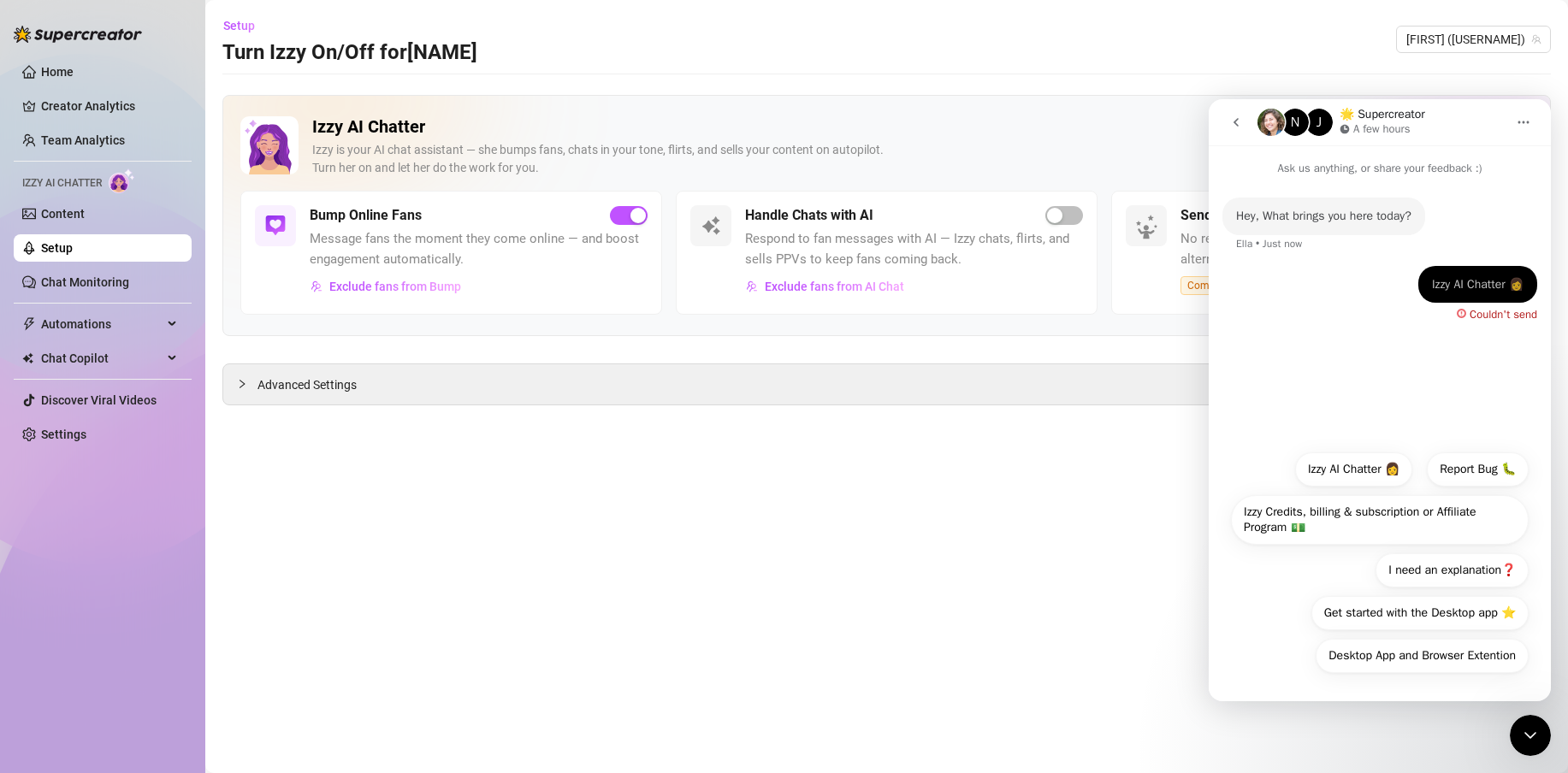 click 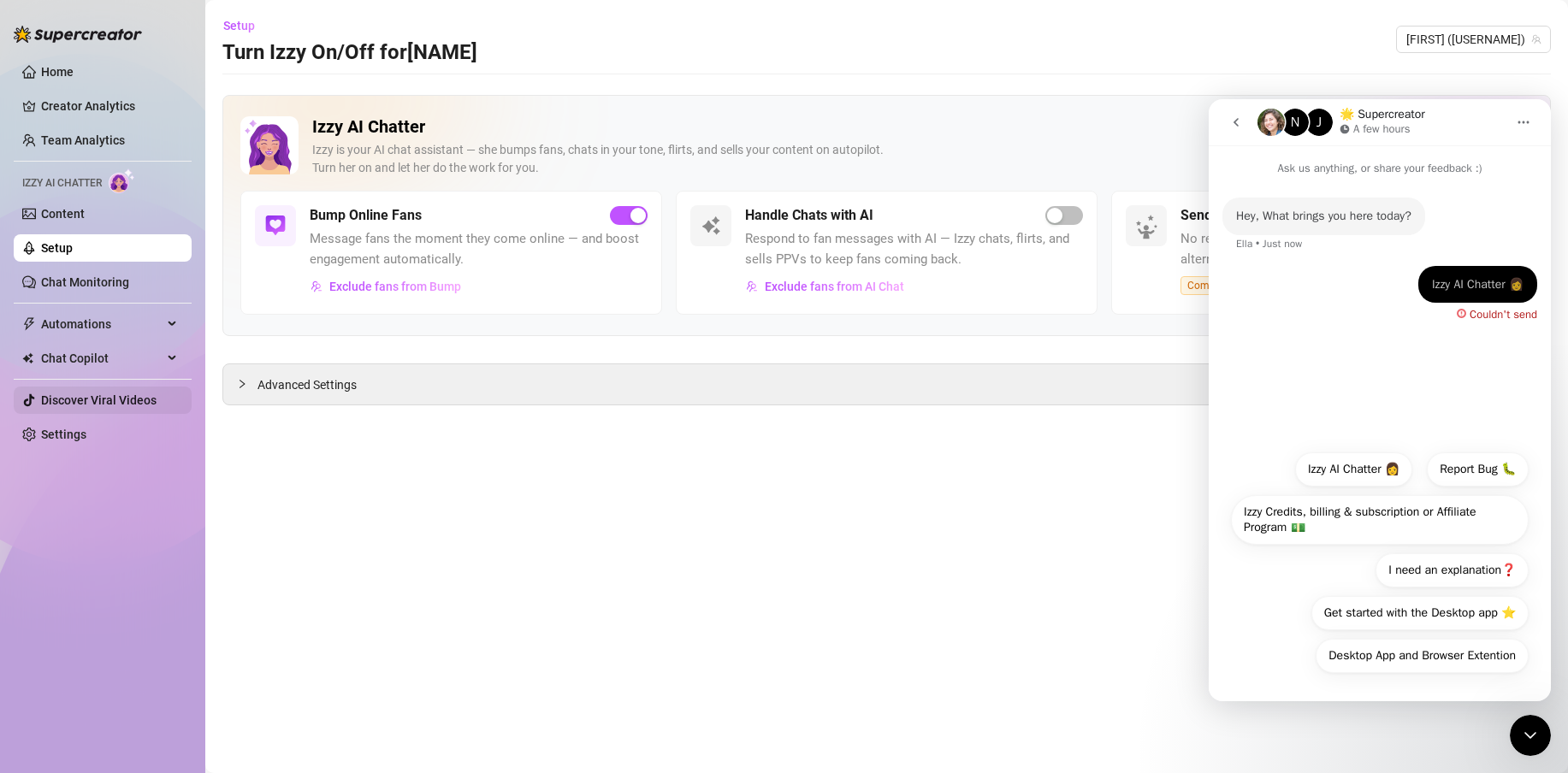 click on "Discover Viral Videos" at bounding box center [98, 400] 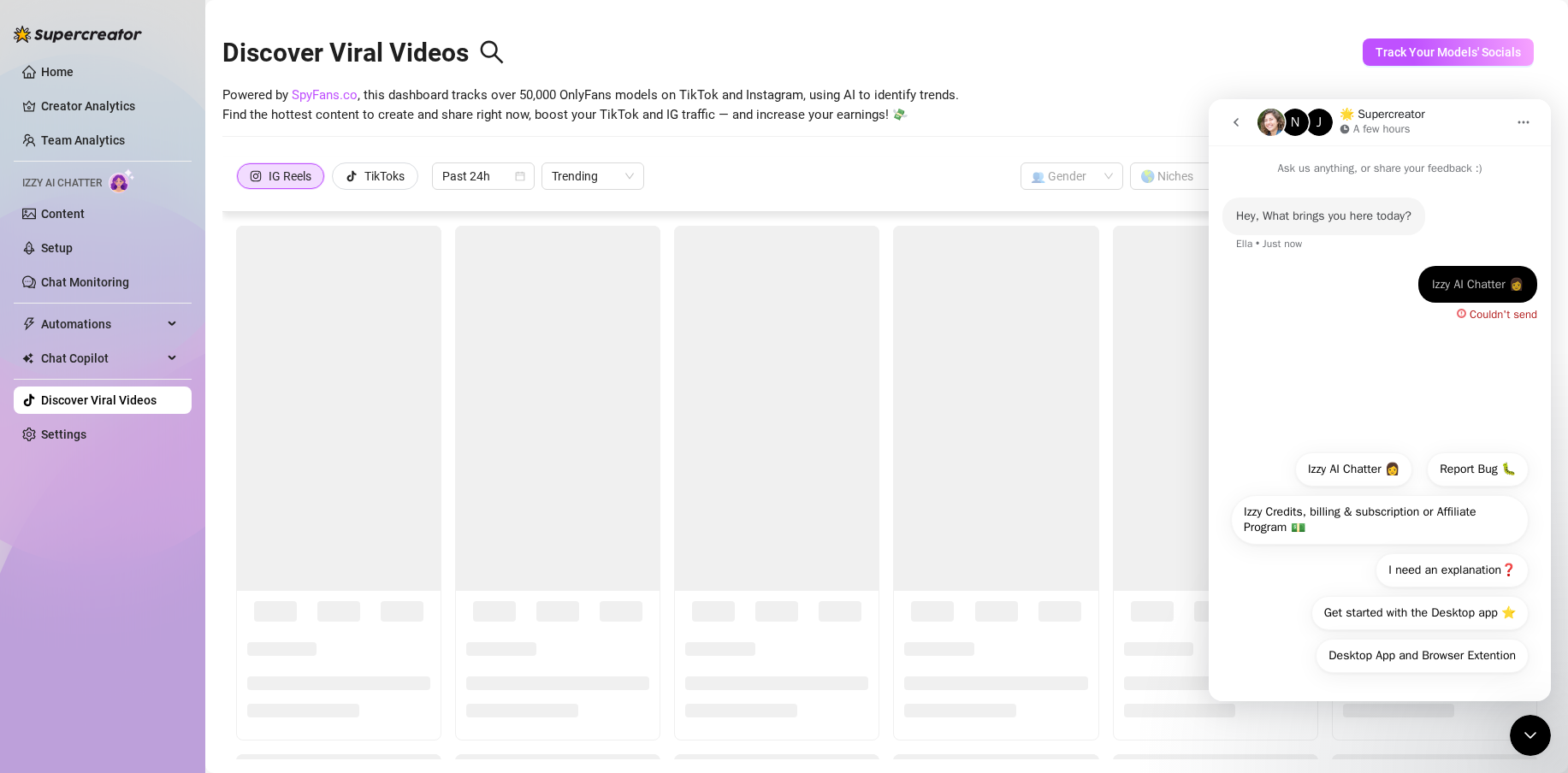 drag, startPoint x: 1231, startPoint y: 121, endPoint x: 2770, endPoint y: 837, distance: 1697.403 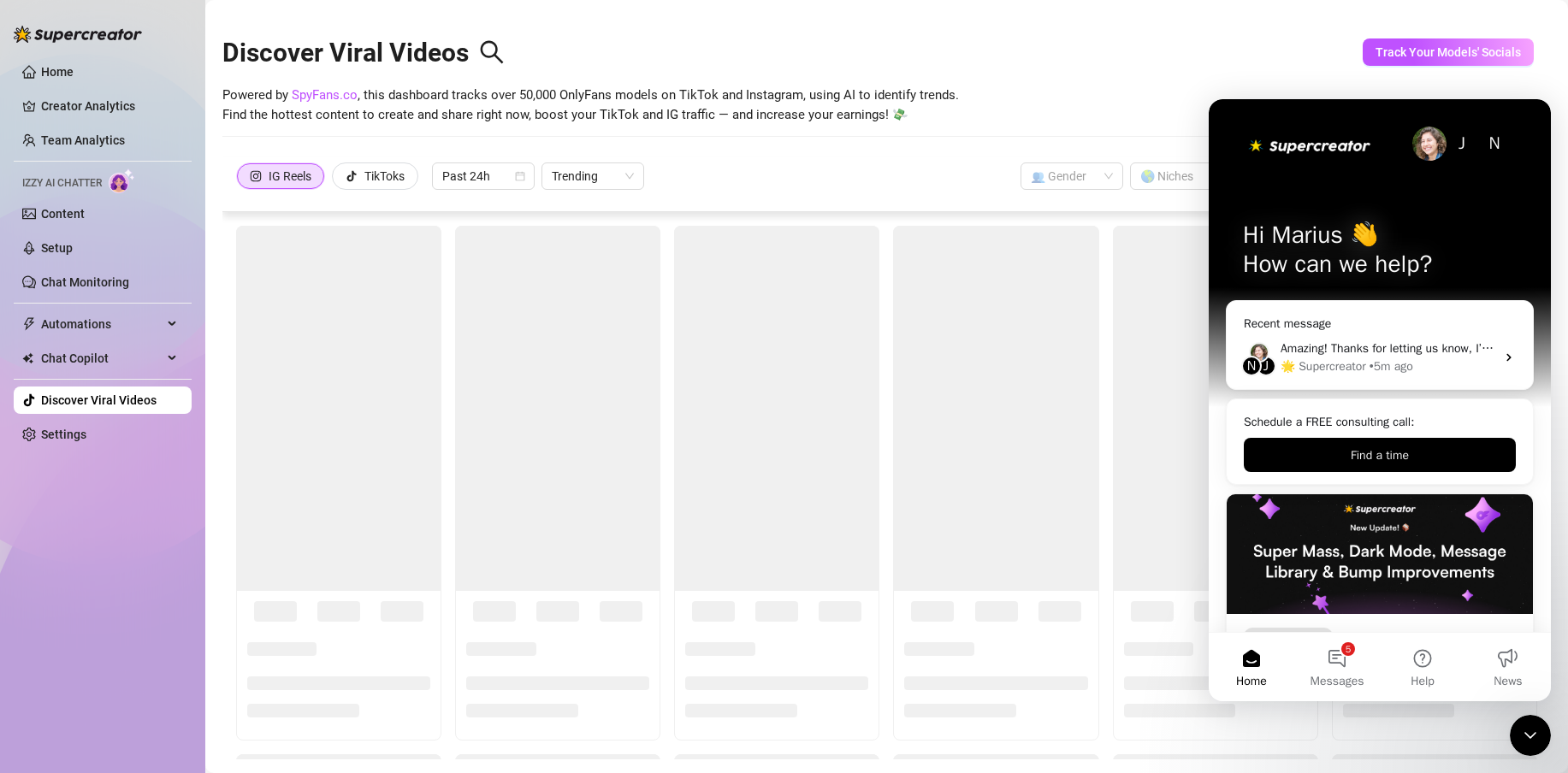 click at bounding box center (1530, 735) 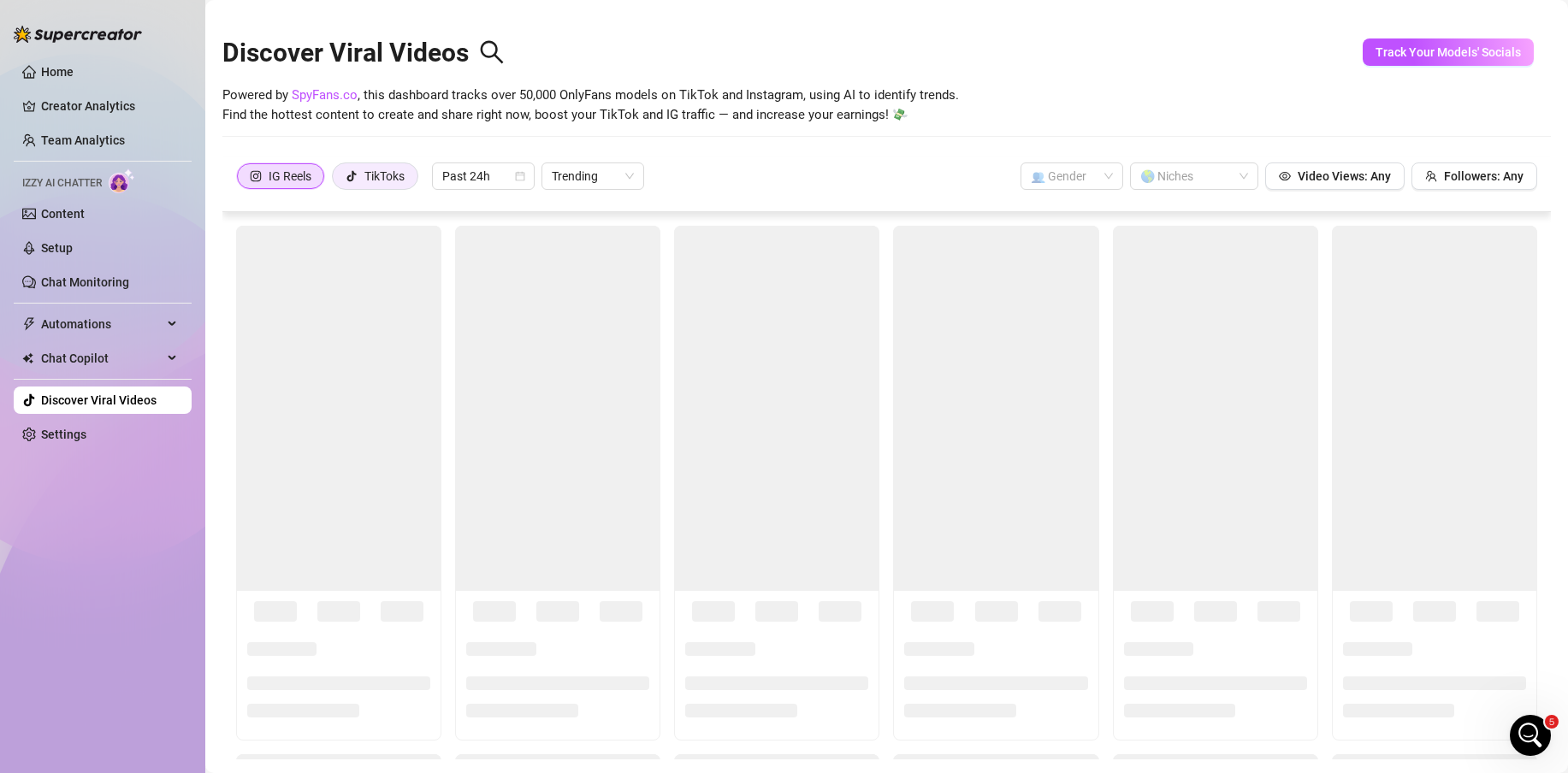 click on "TikToks" at bounding box center (384, 176) 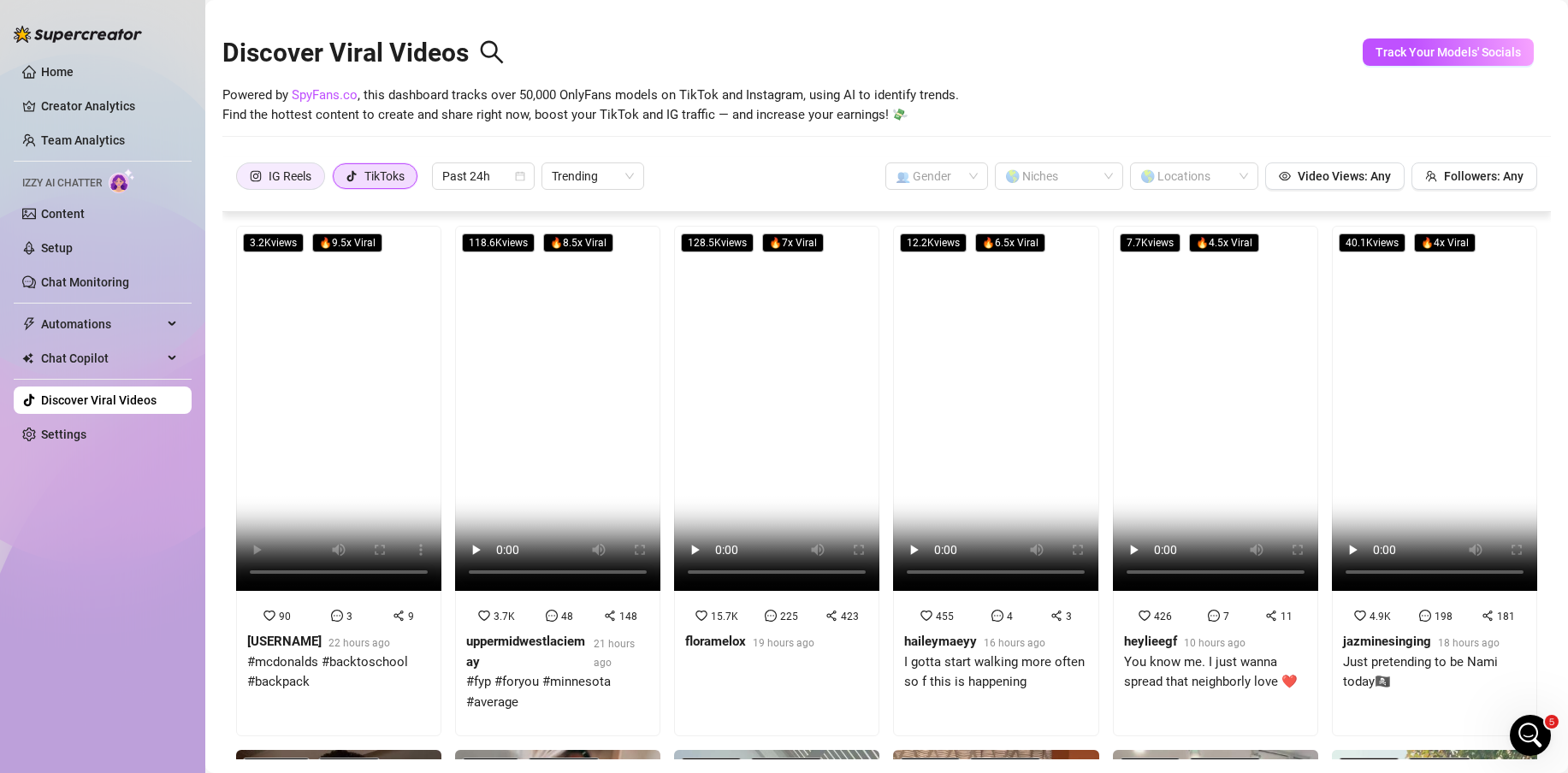 click on "IG Reels" at bounding box center (290, 176) 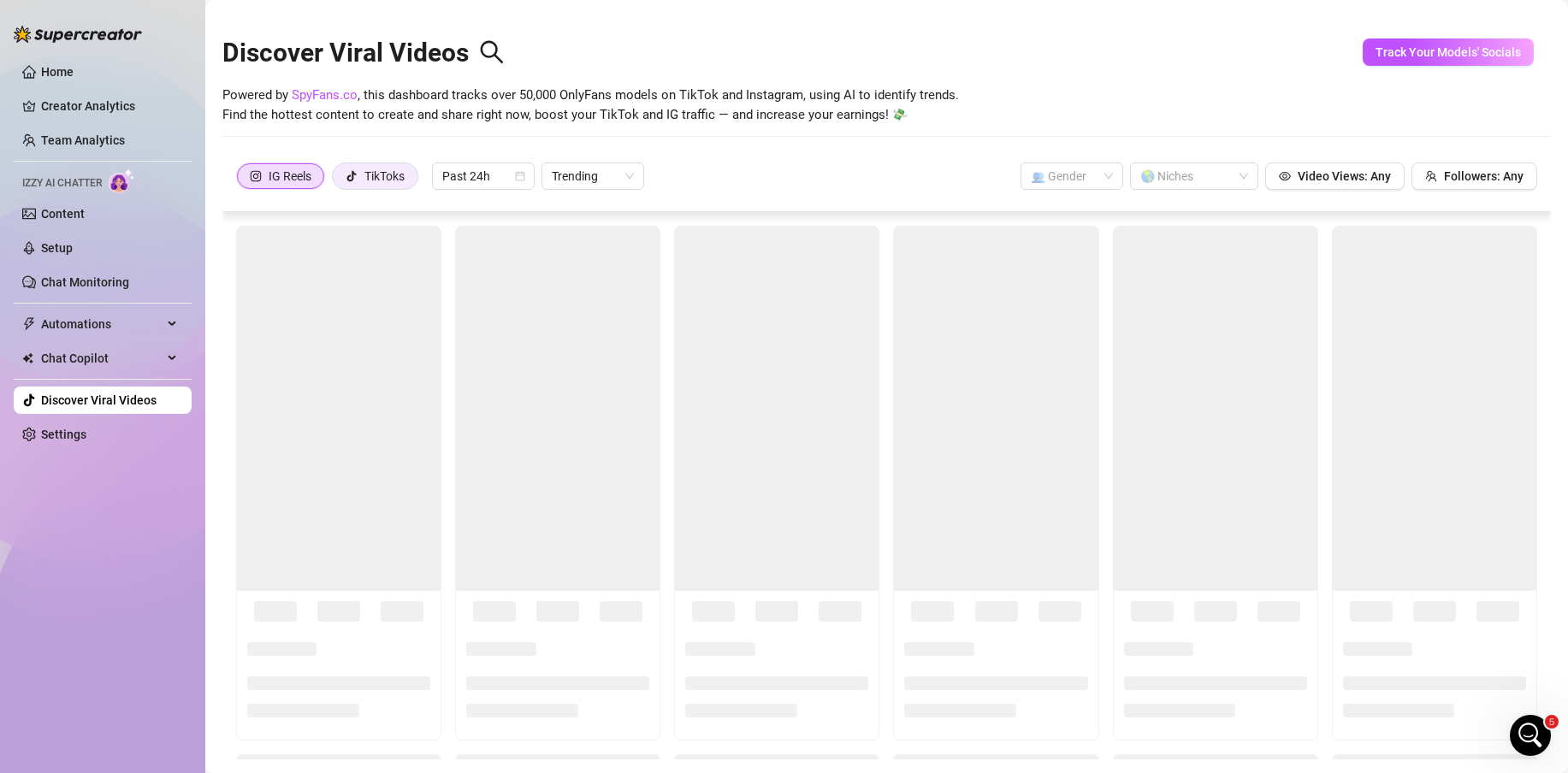 click 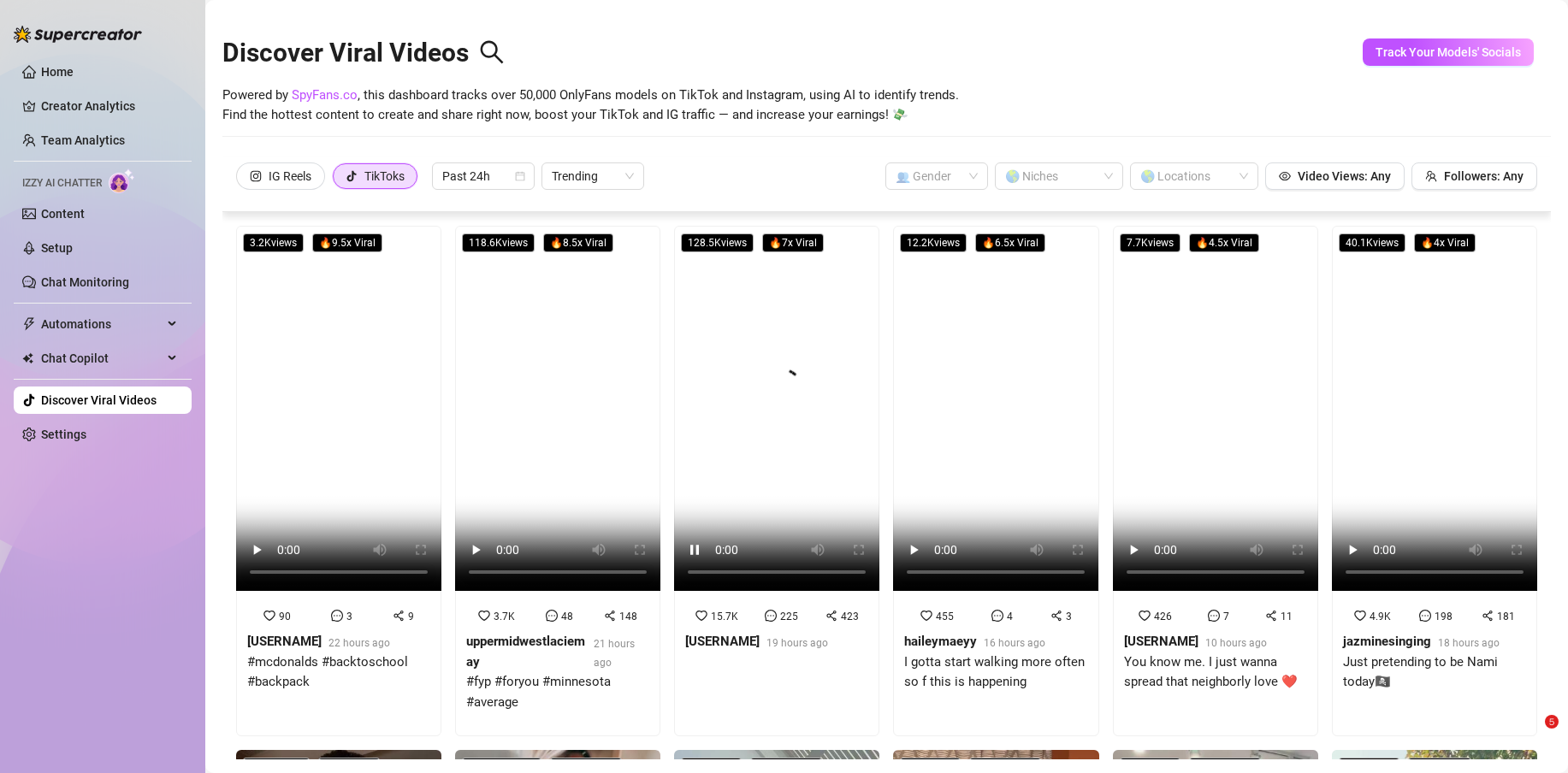 scroll, scrollTop: 0, scrollLeft: 0, axis: both 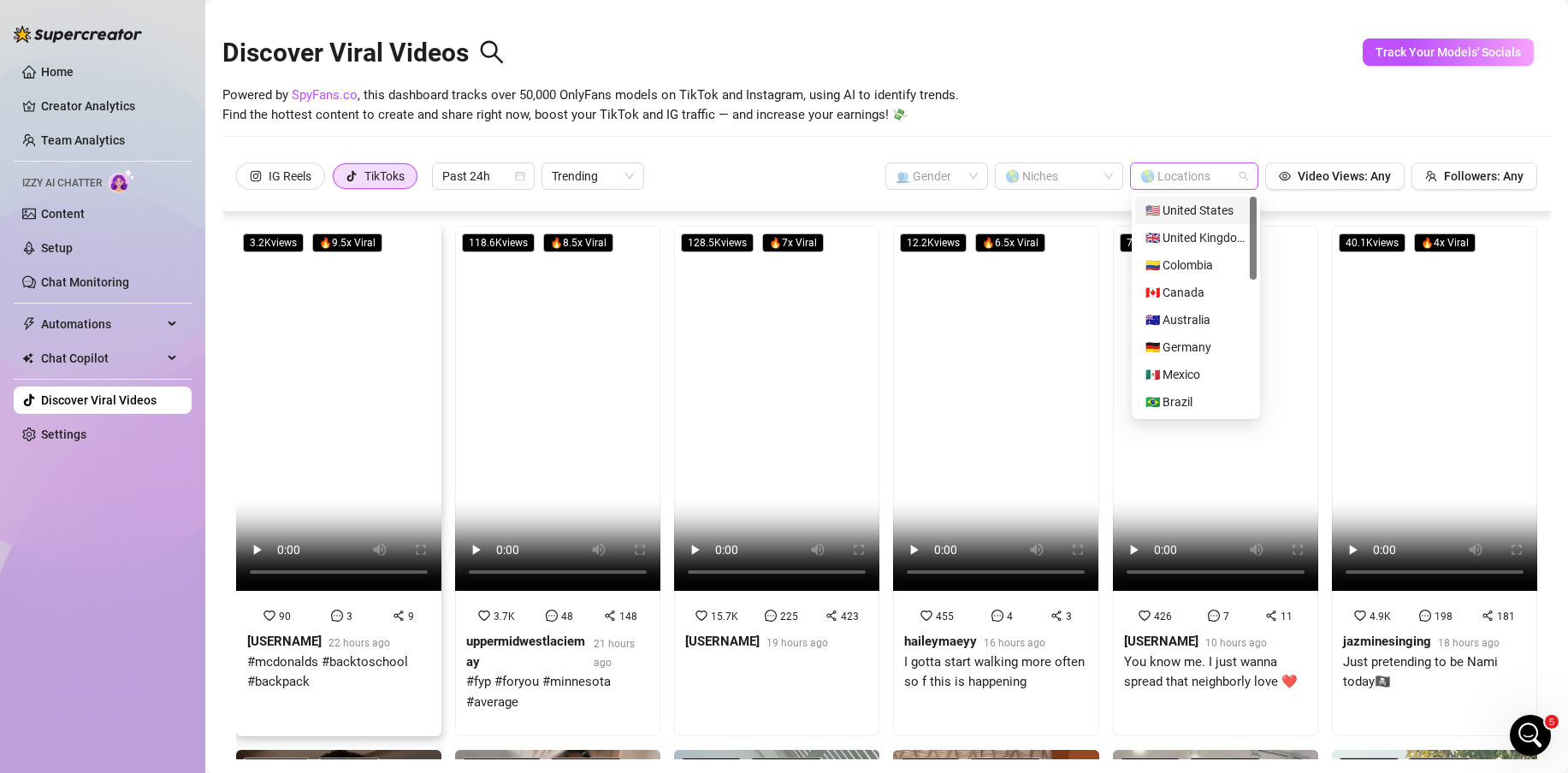 click at bounding box center (1185, 176) 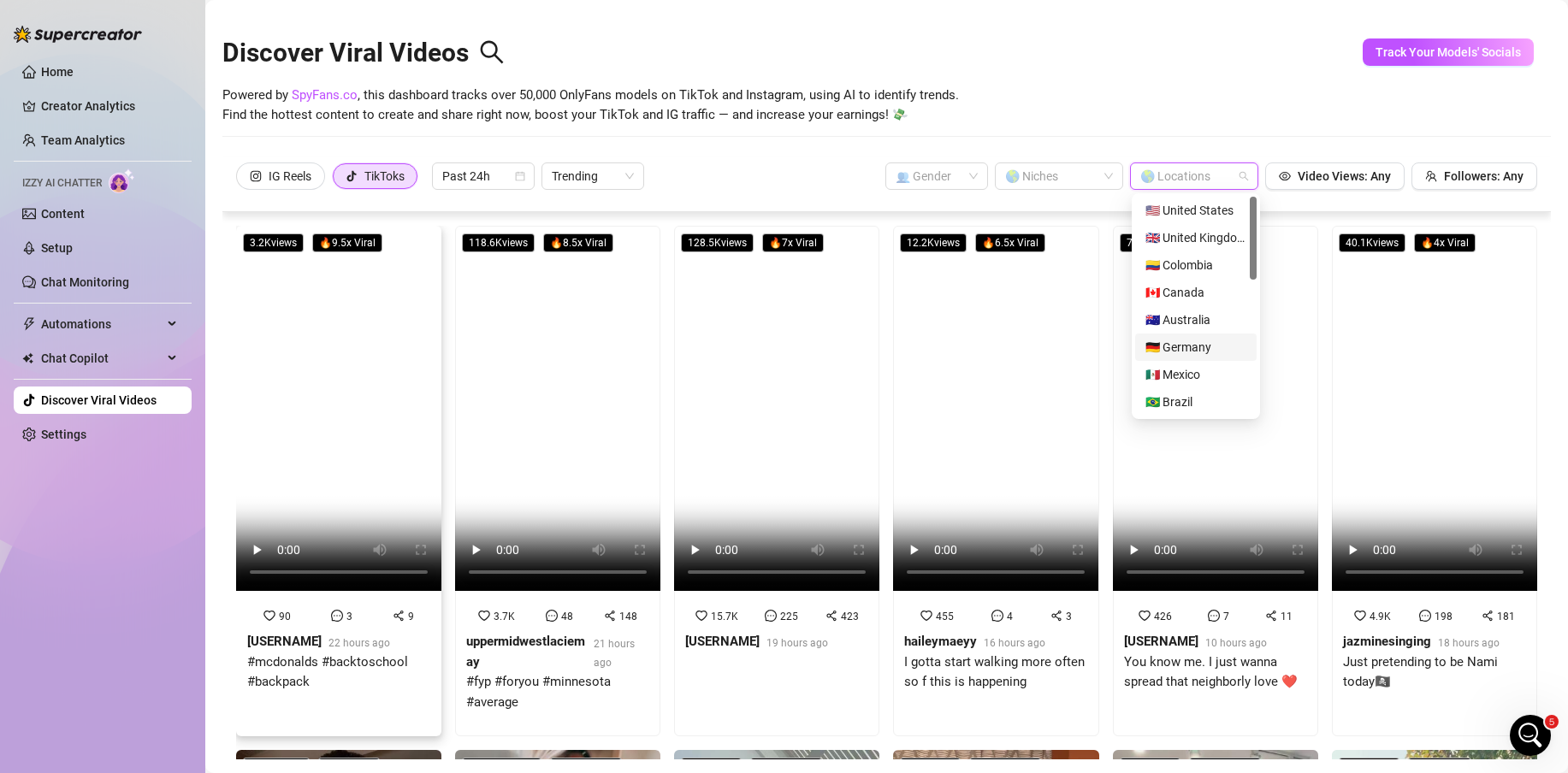 click on "🇩🇪 Germany" at bounding box center [1196, 347] 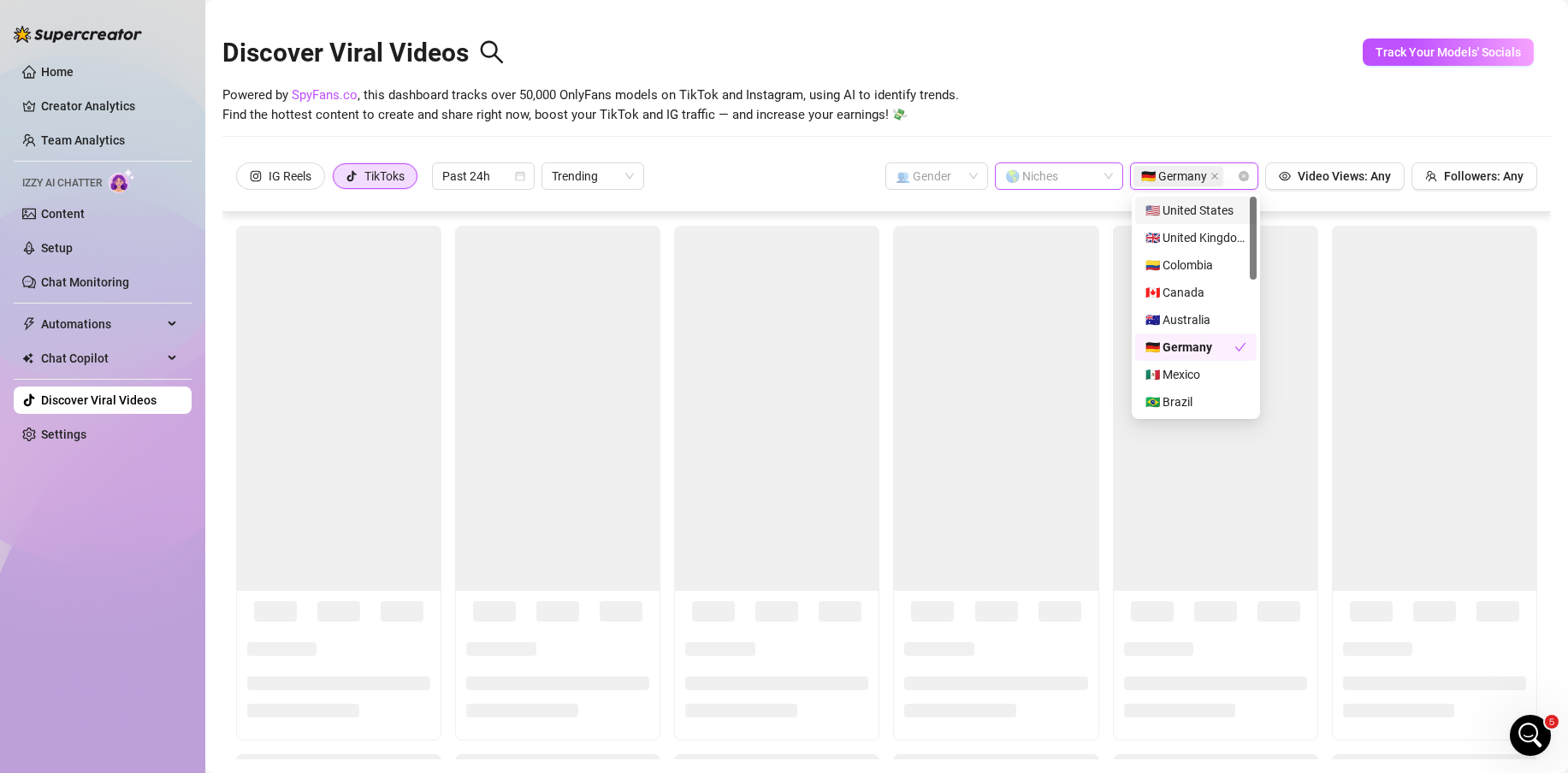 click at bounding box center (1050, 176) 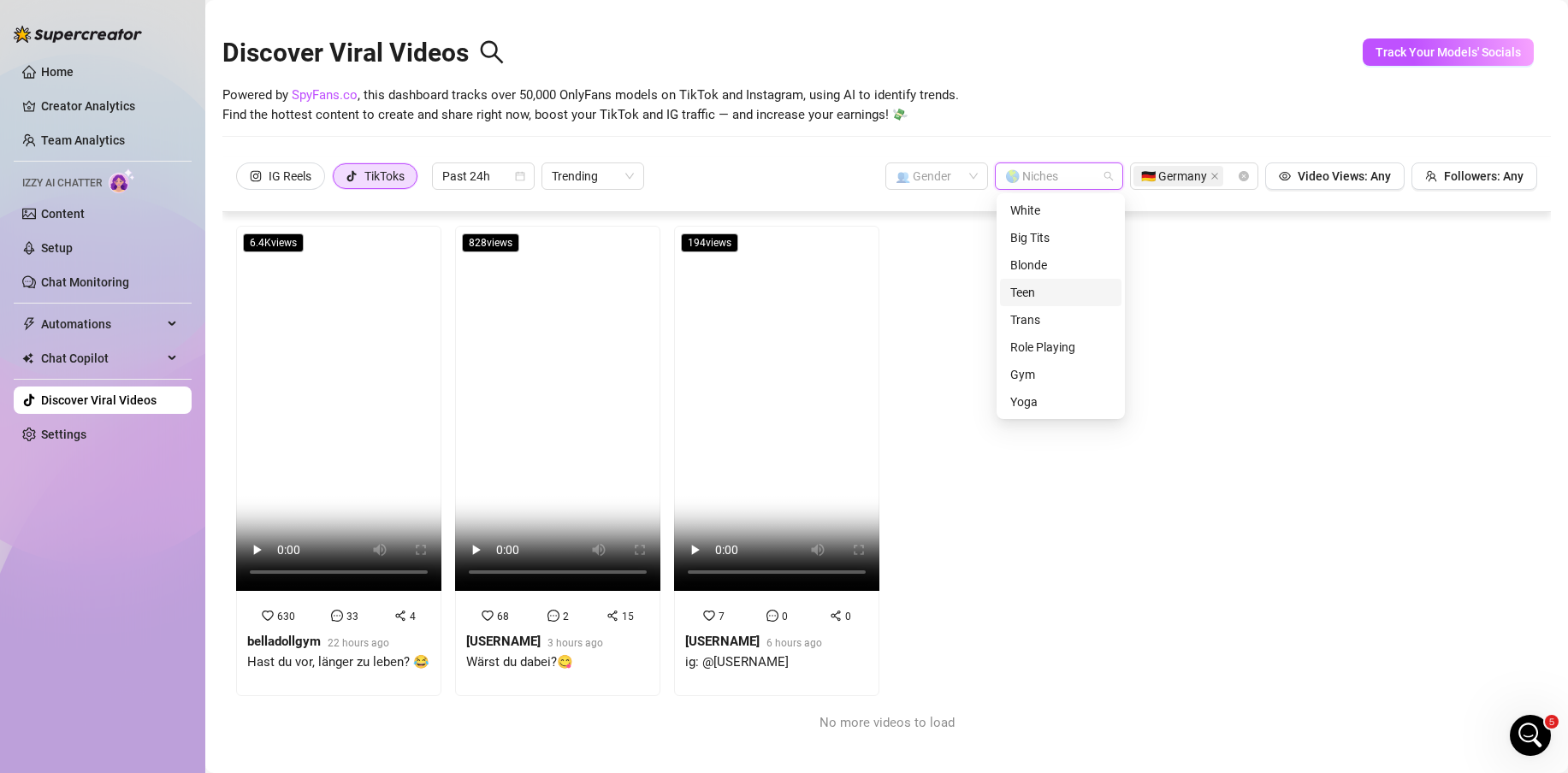 click on "Teen" at bounding box center (1061, 292) 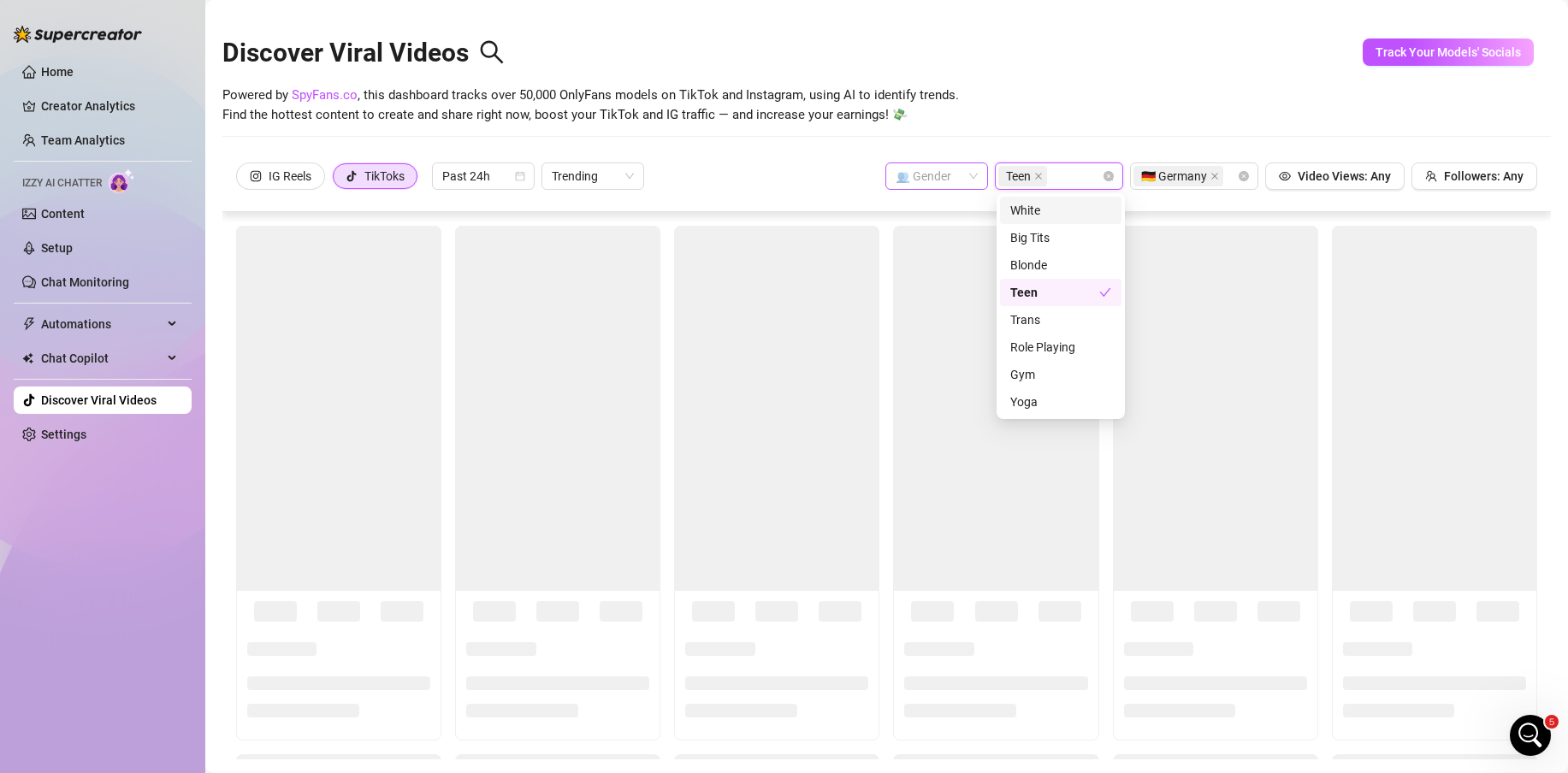 click at bounding box center [937, 176] 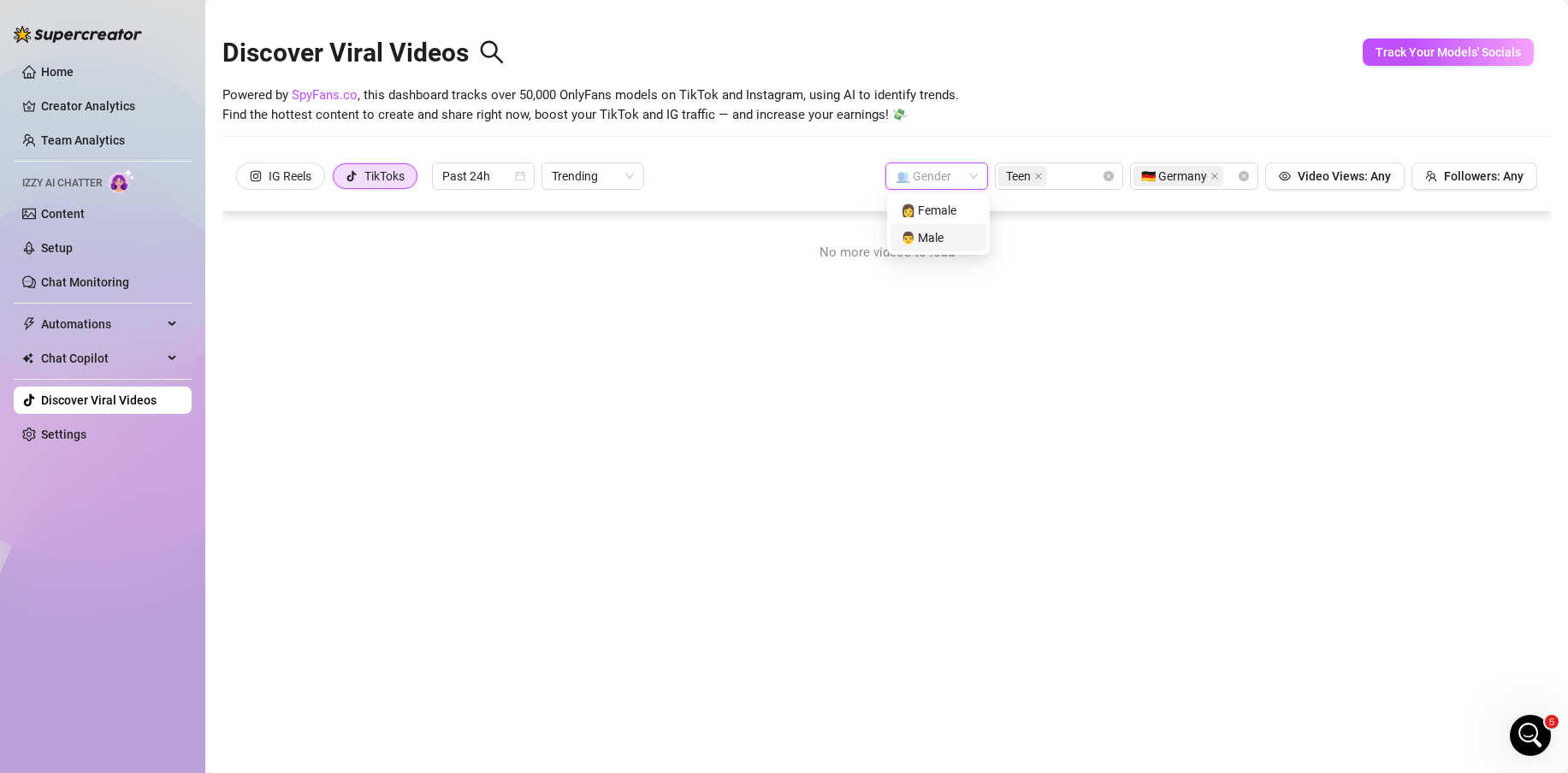 click on "👨 Male" at bounding box center [938, 238] 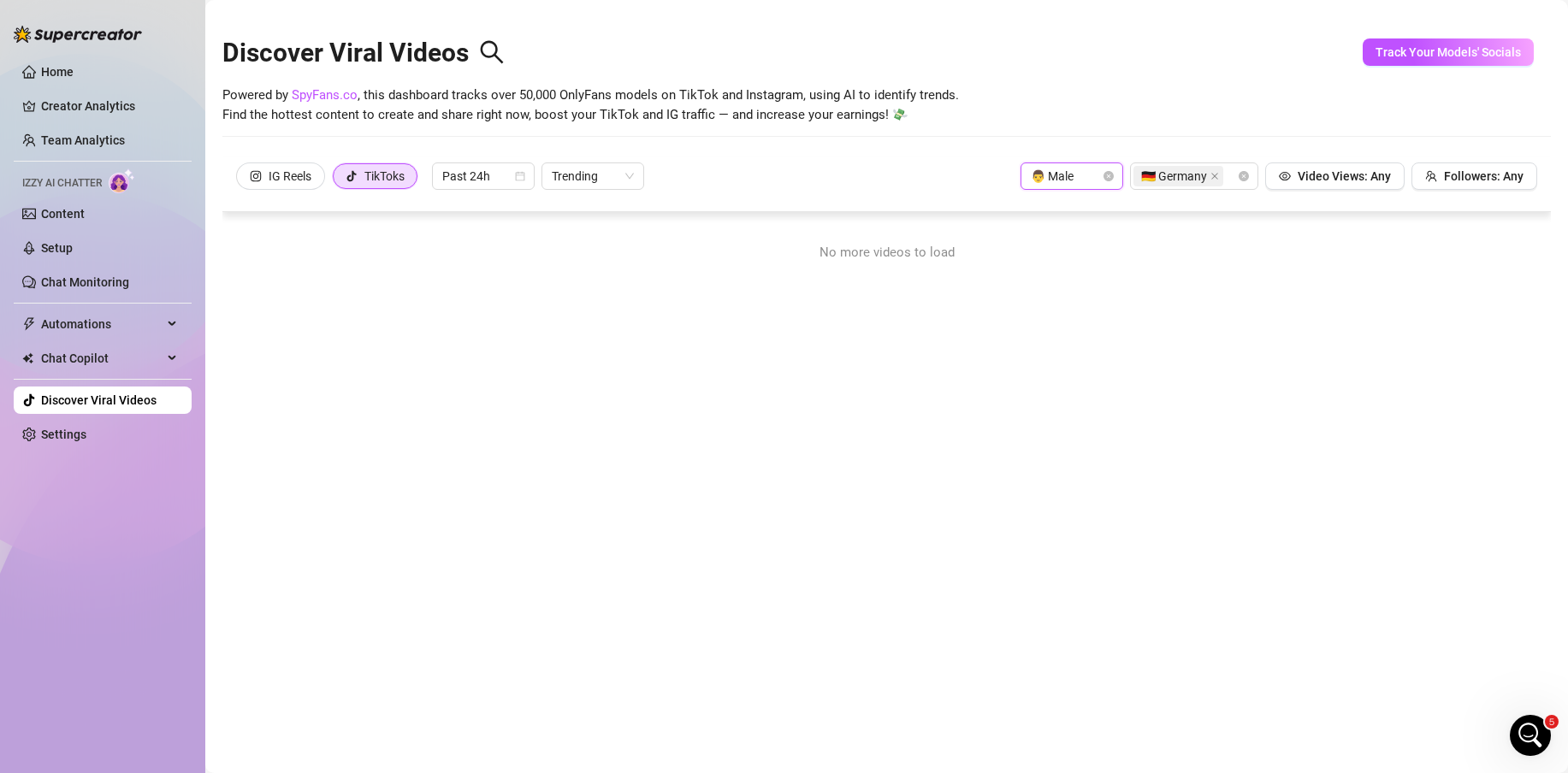 click on "👨 Male" at bounding box center [1072, 176] 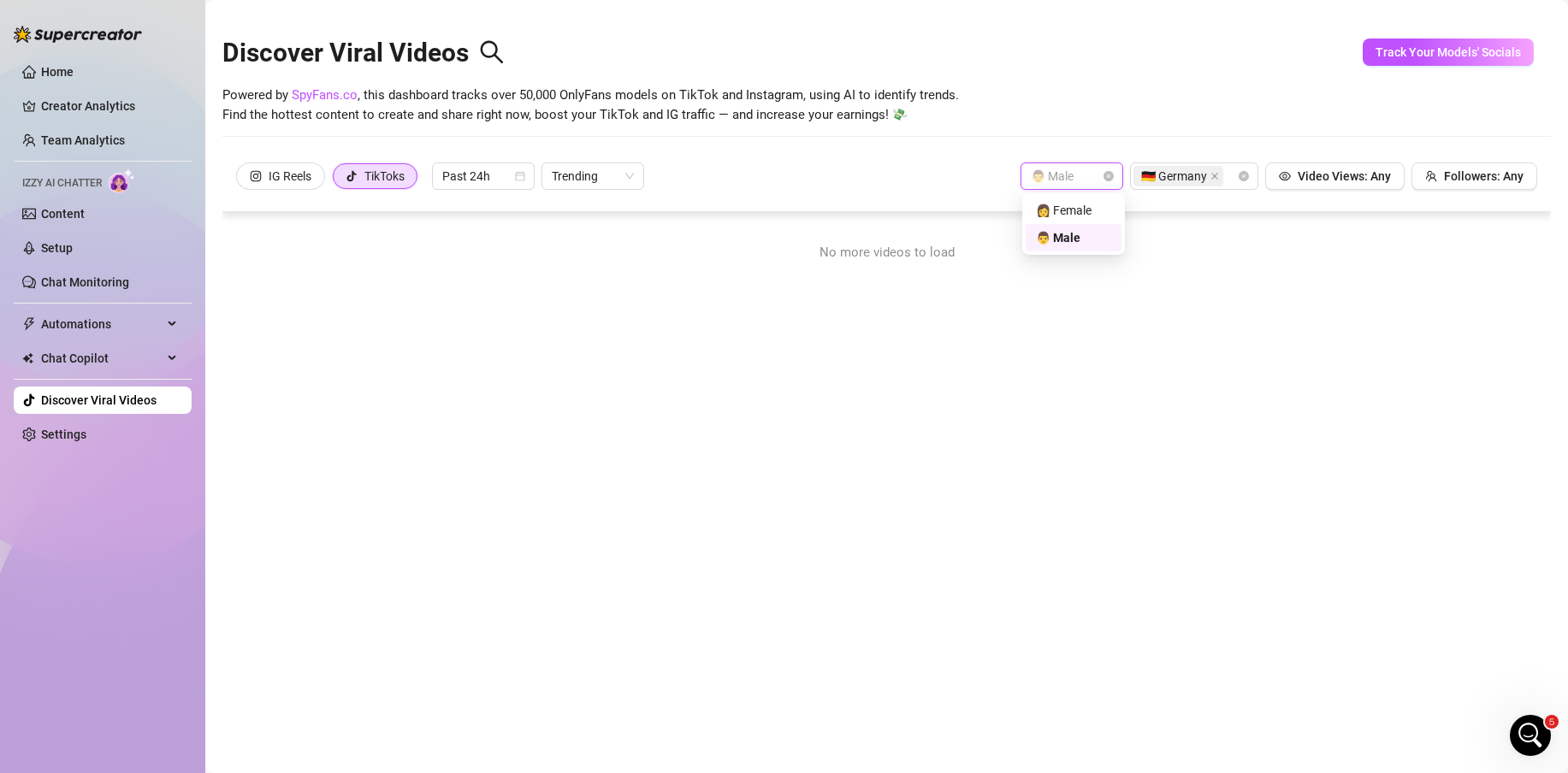 click on "👨 Male" at bounding box center (1074, 238) 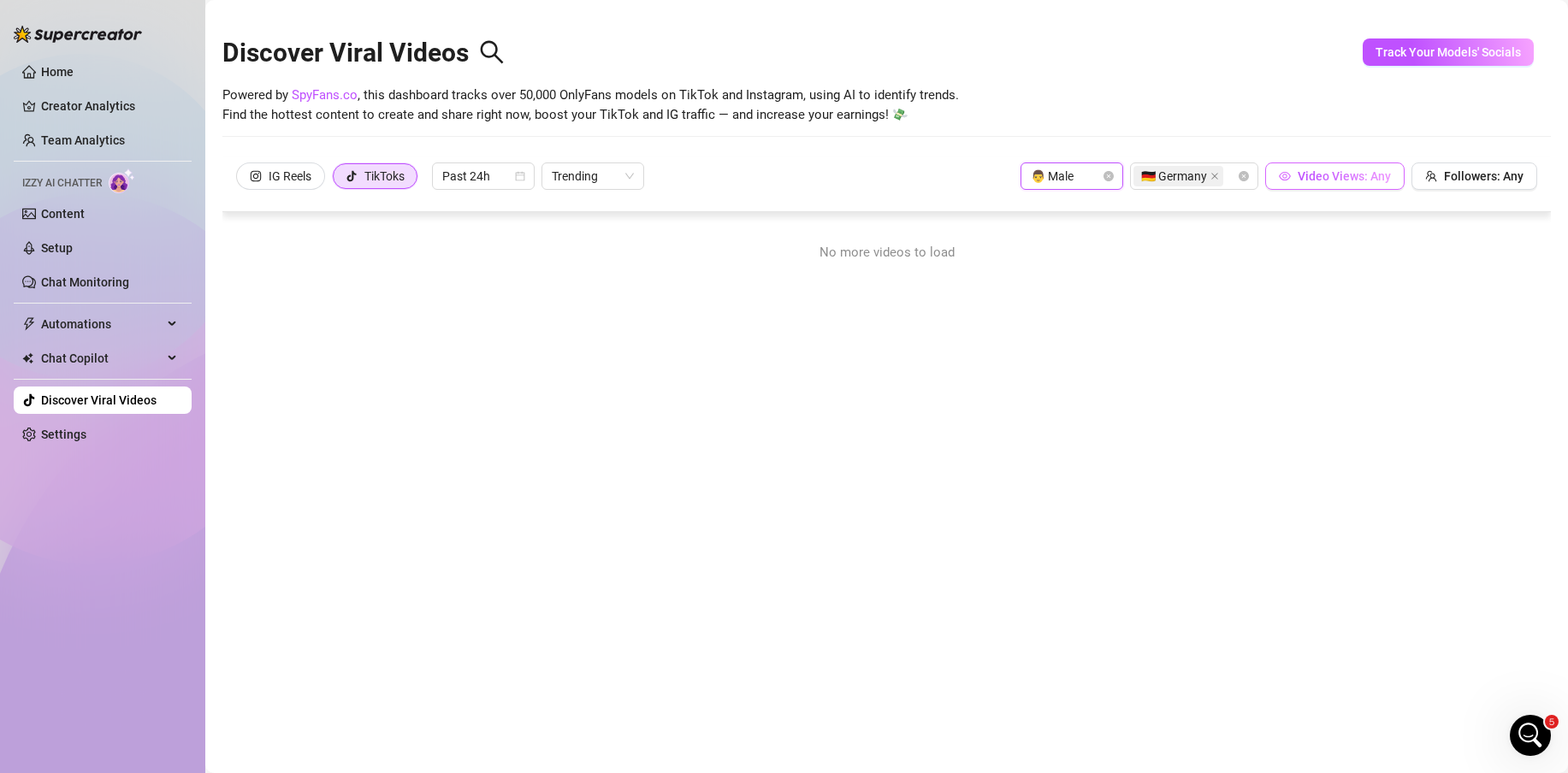 click on "Video Views: Any" at bounding box center [1344, 176] 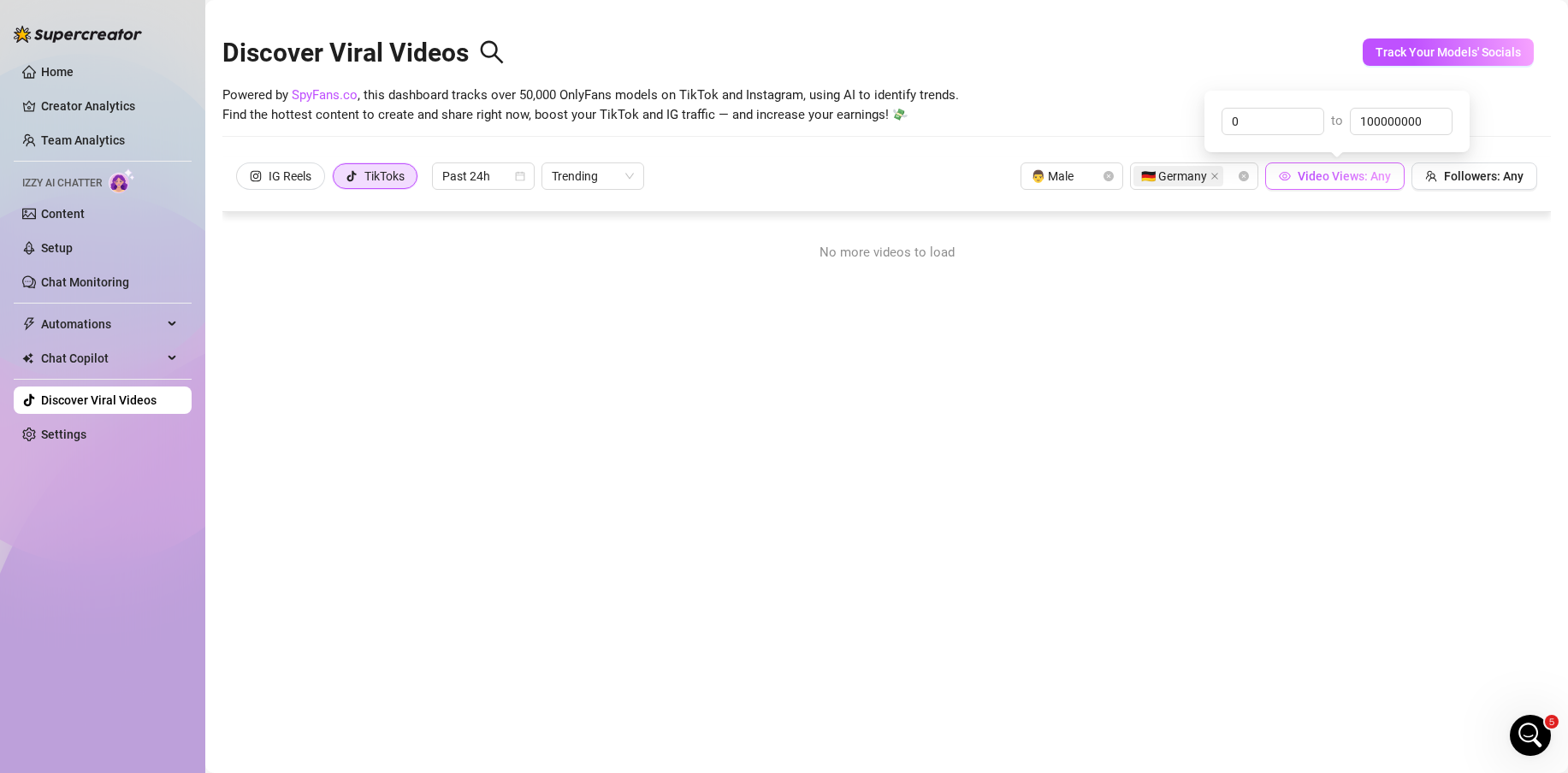 click on "Video Views: Any" at bounding box center [1344, 176] 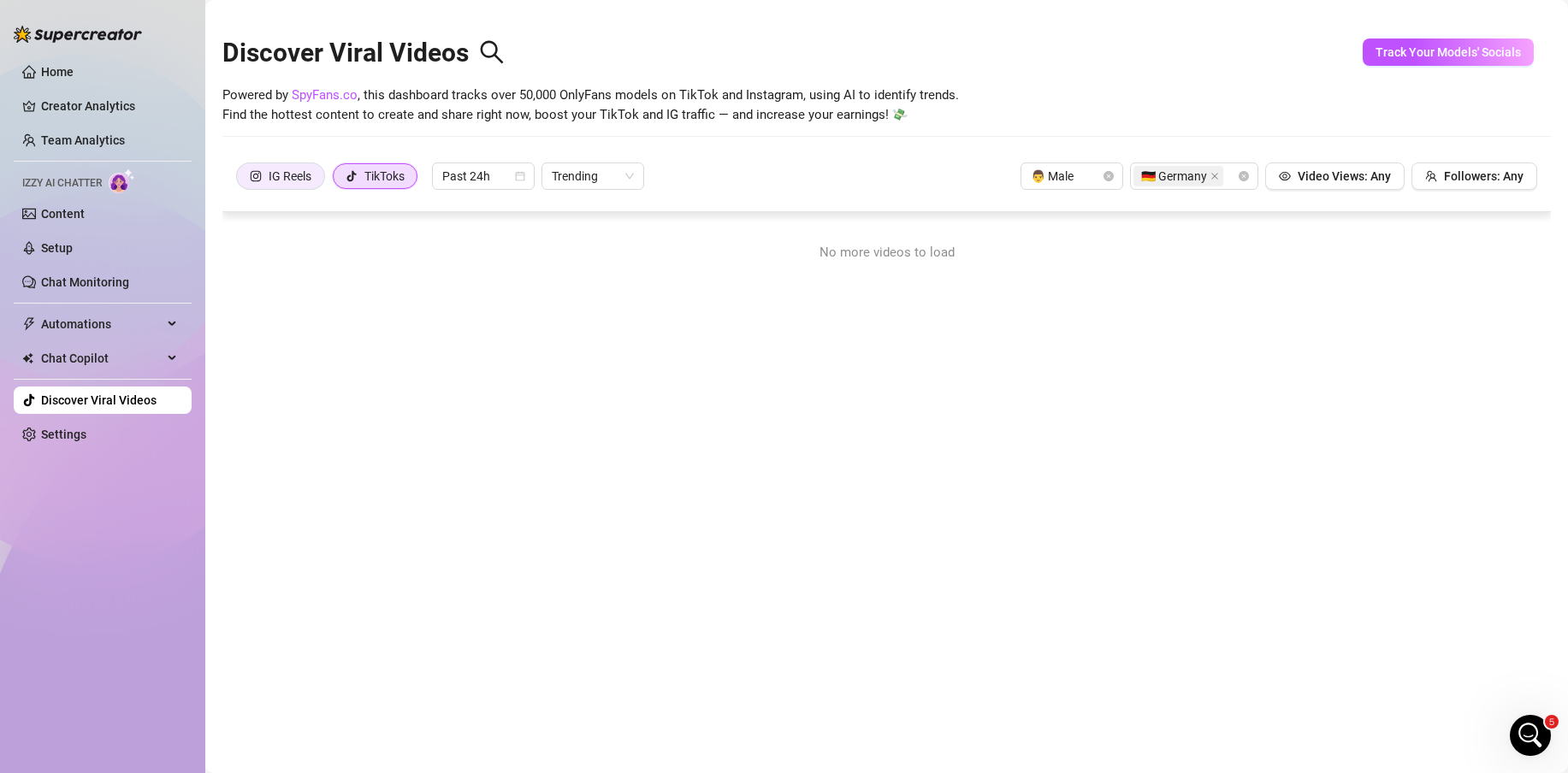 click on "IG Reels" at bounding box center (290, 176) 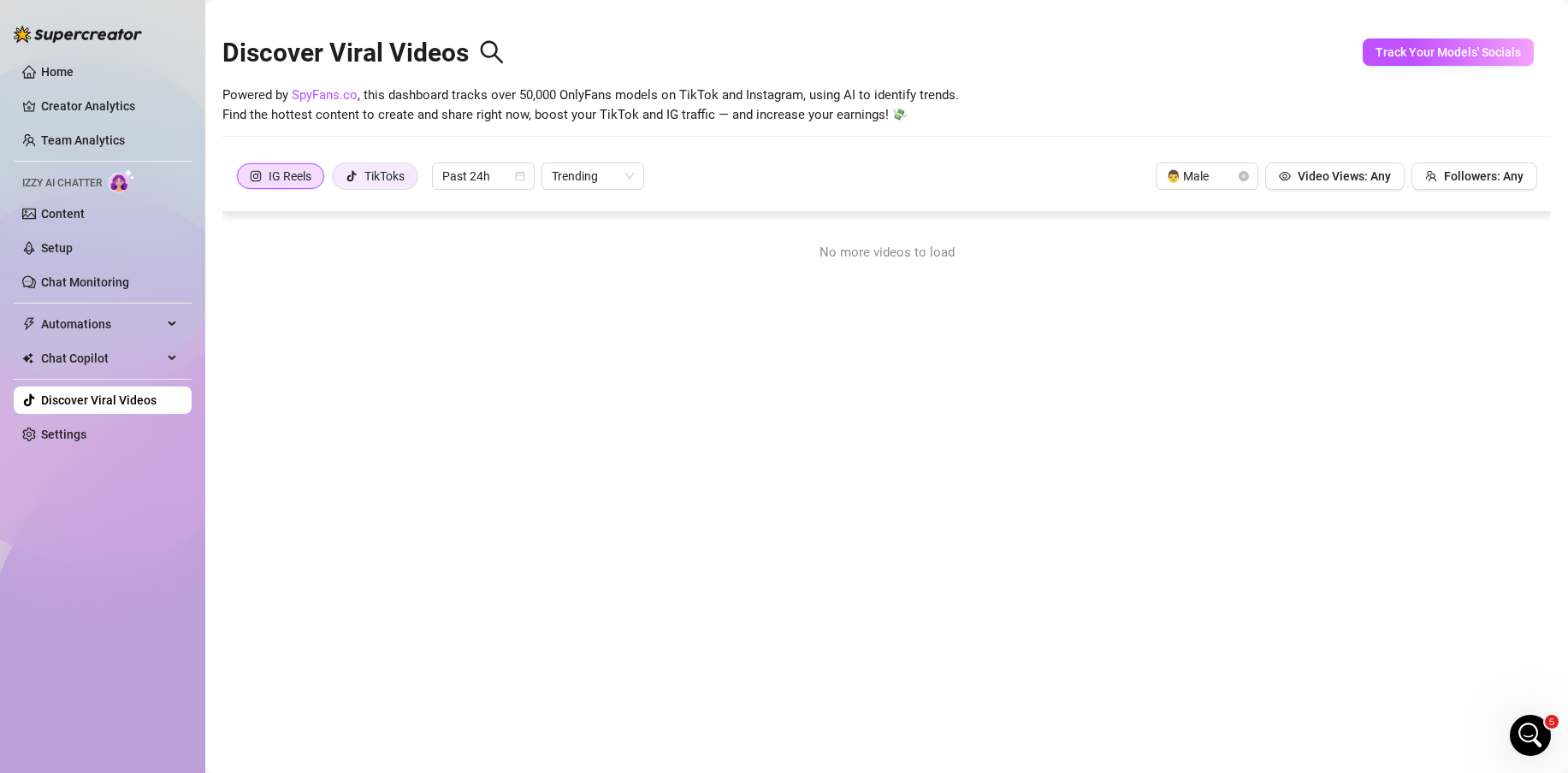 click on "TikToks" at bounding box center (375, 176) 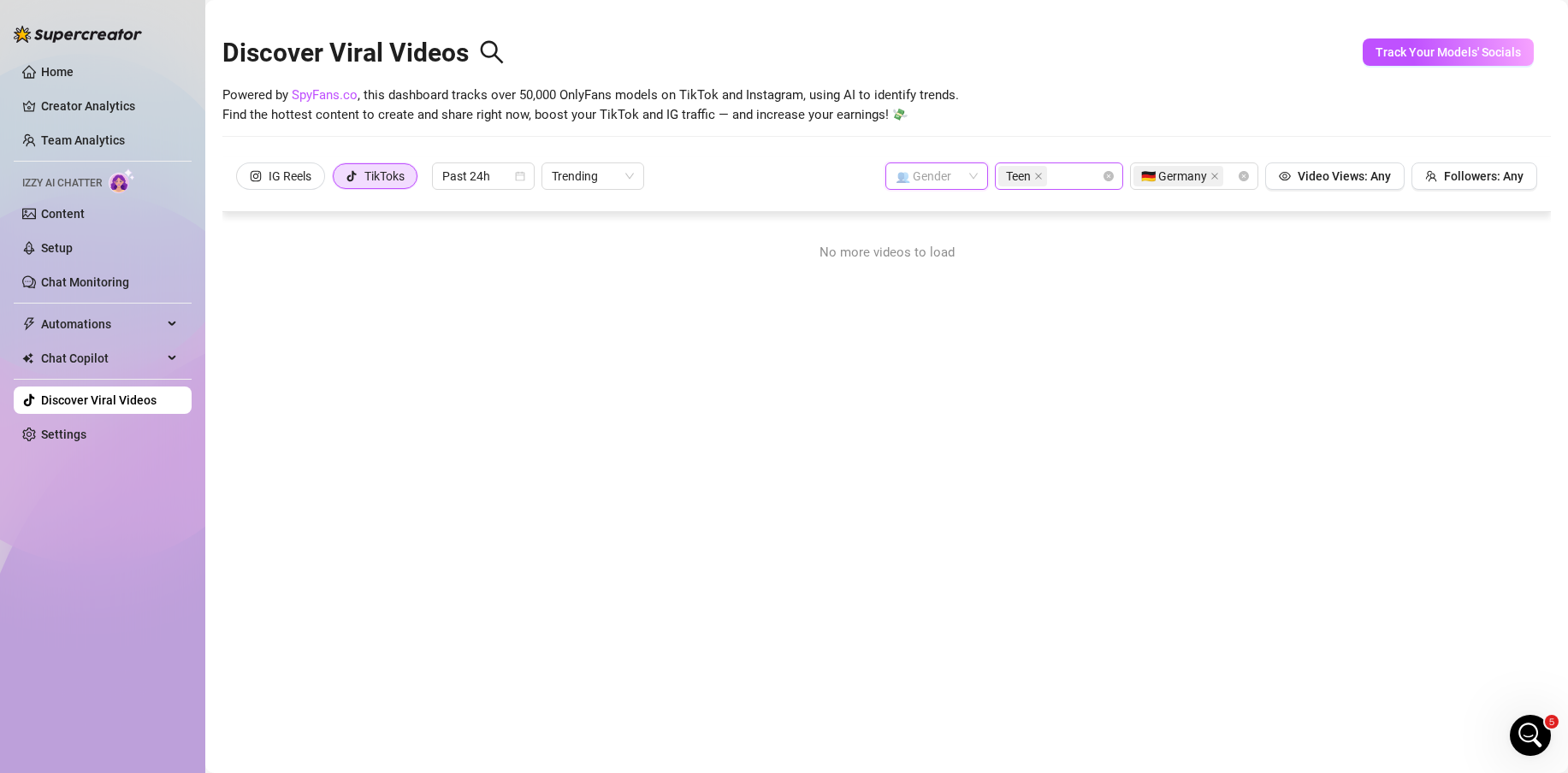 click on "Teen" at bounding box center [1022, 176] 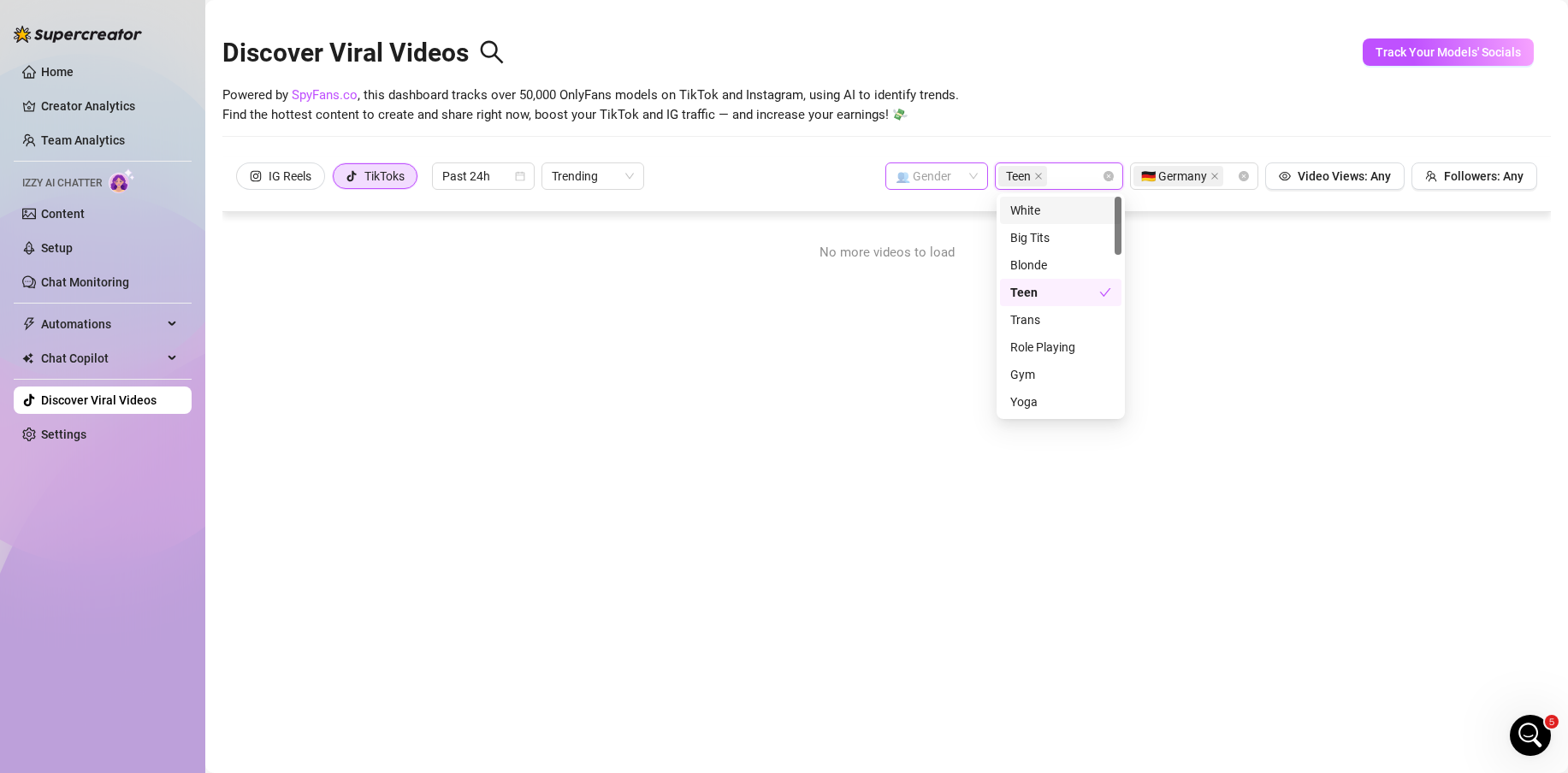 click 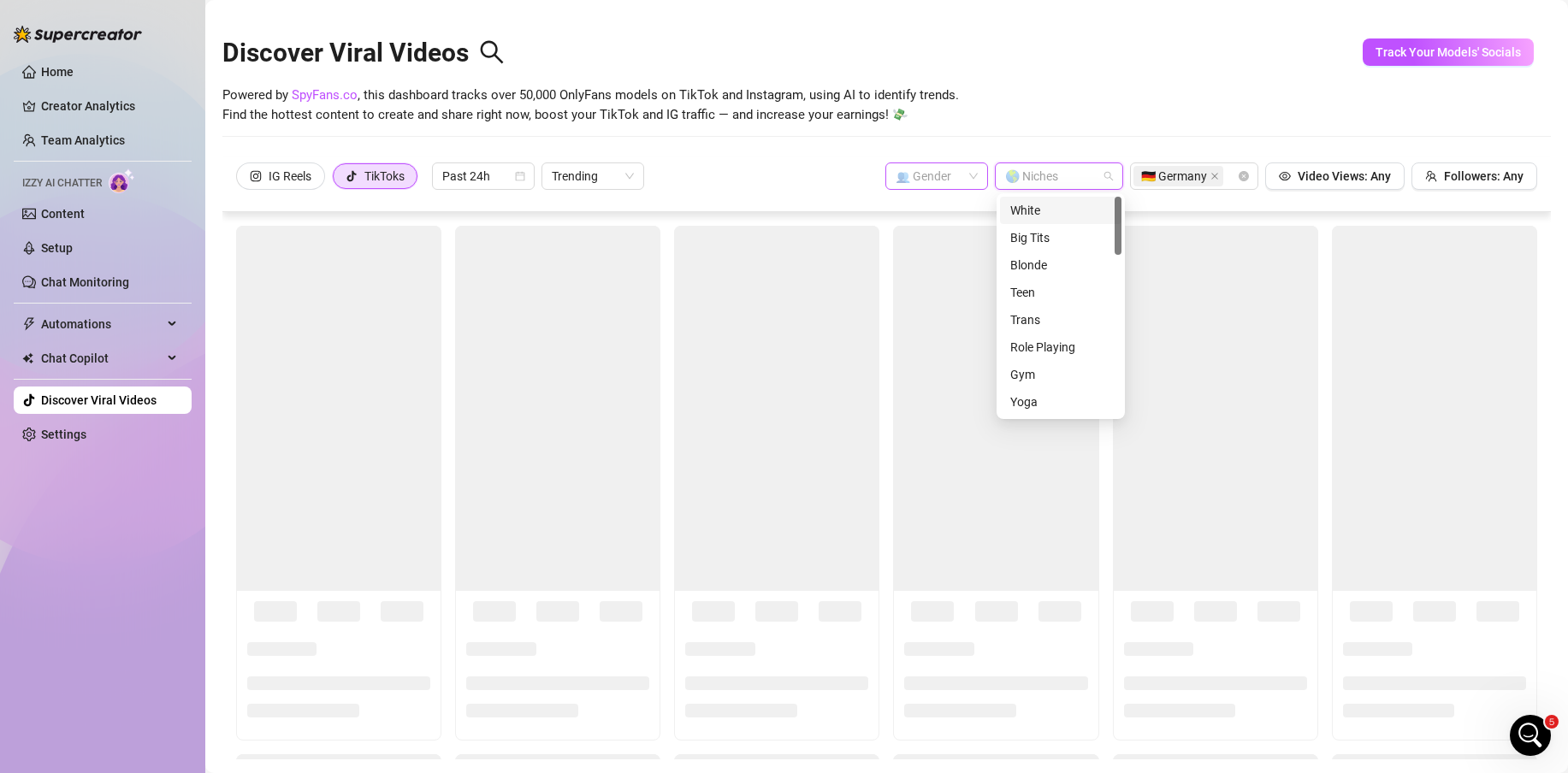 click at bounding box center [929, 176] 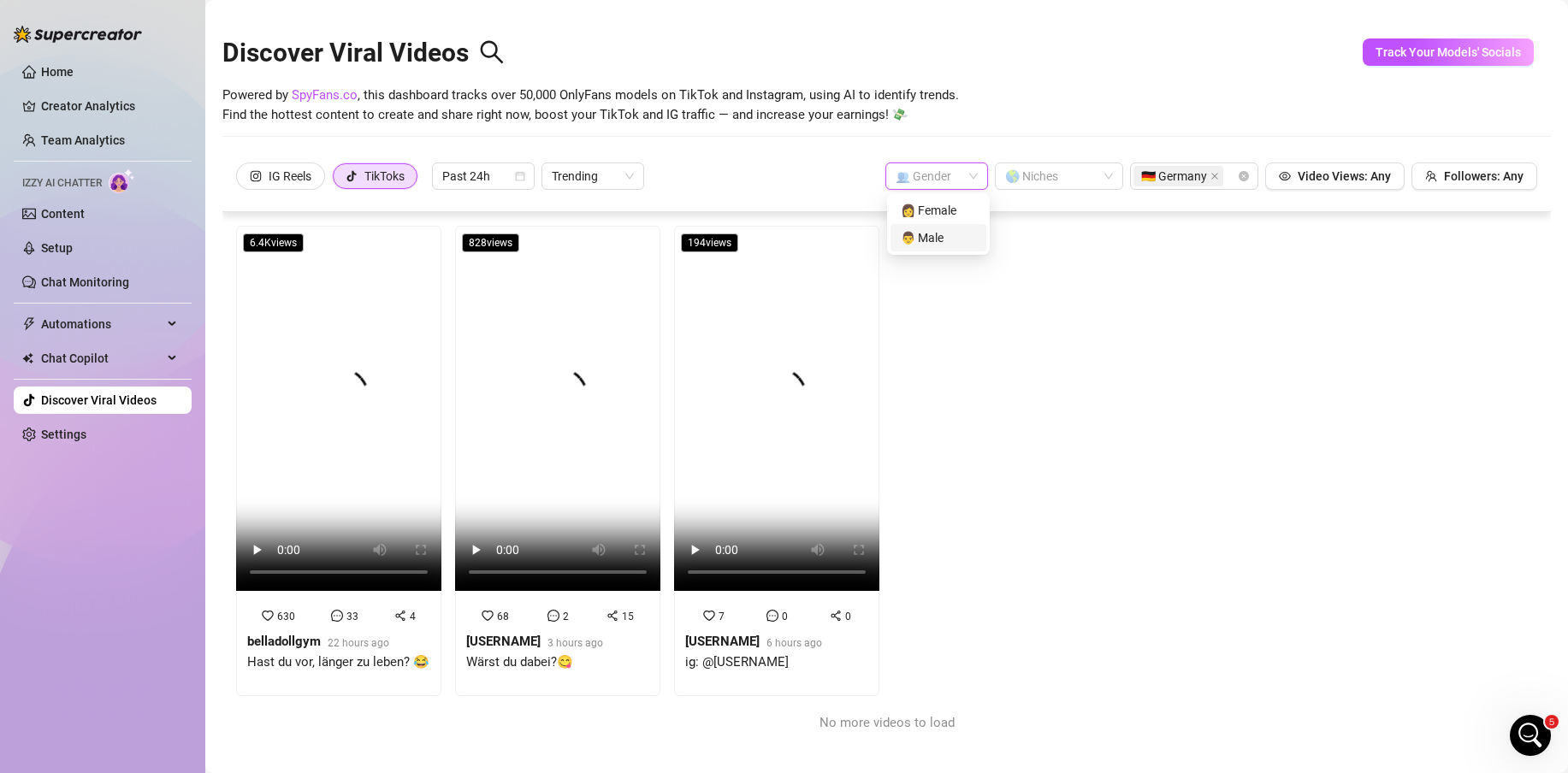 click on "👨 Male" at bounding box center (938, 238) 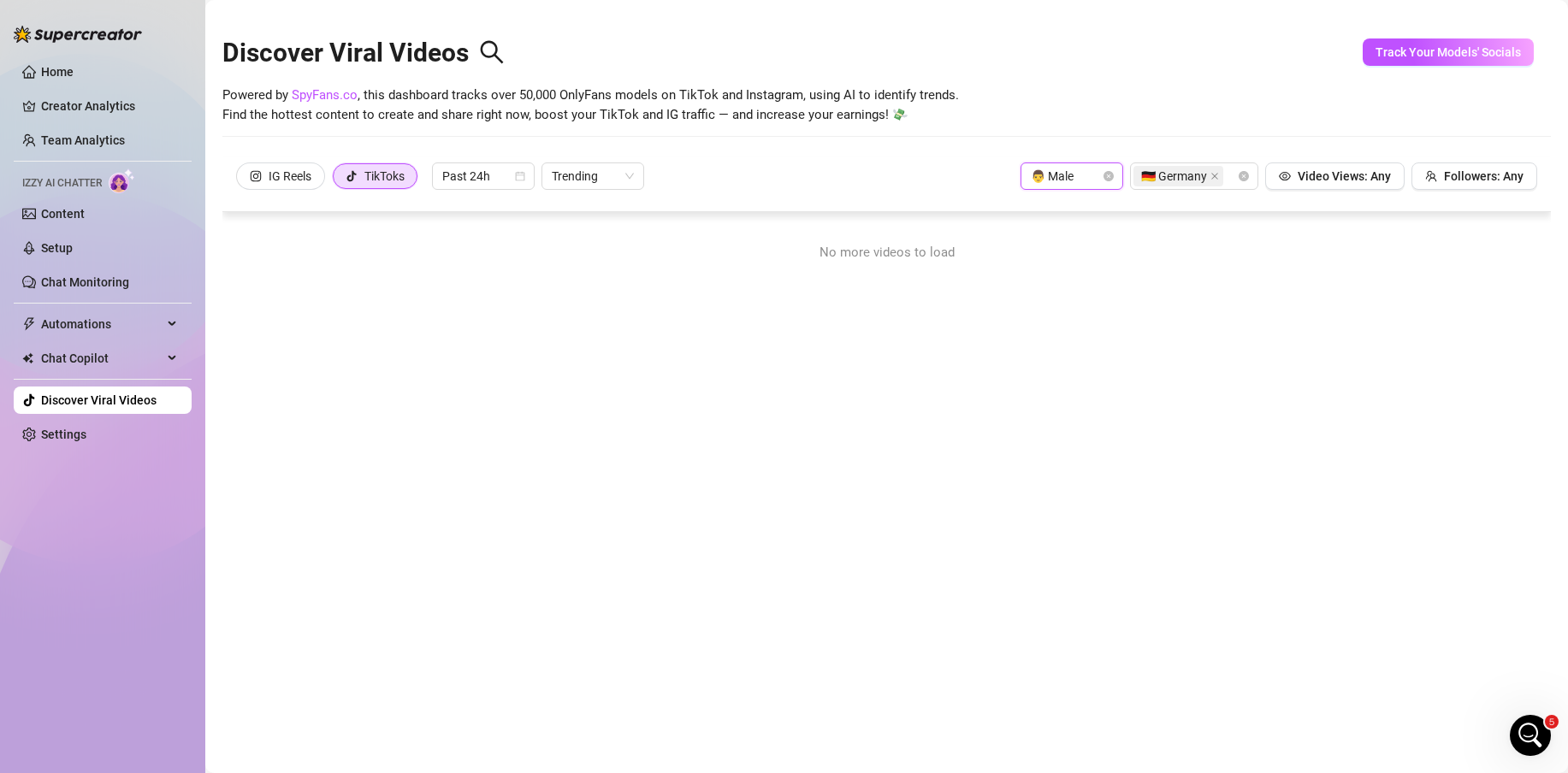 click on "Discover Viral Videos   Powered by   SpyFans.co , this dashboard tracks over 50,000 OnlyFans models on TikTok and Instagram, using AI to identify trends.  Find the hottest content to create and share right now, boost your TikTok and IG traffic — and increase your earnings! 💸 Track Your Models' Socials IG Reels TikToks Past 24h Trending 👨 Male 👨 Male 🇩🇪 Germany   Video Views: Any Followers: Any No more videos to load" at bounding box center [886, 405] 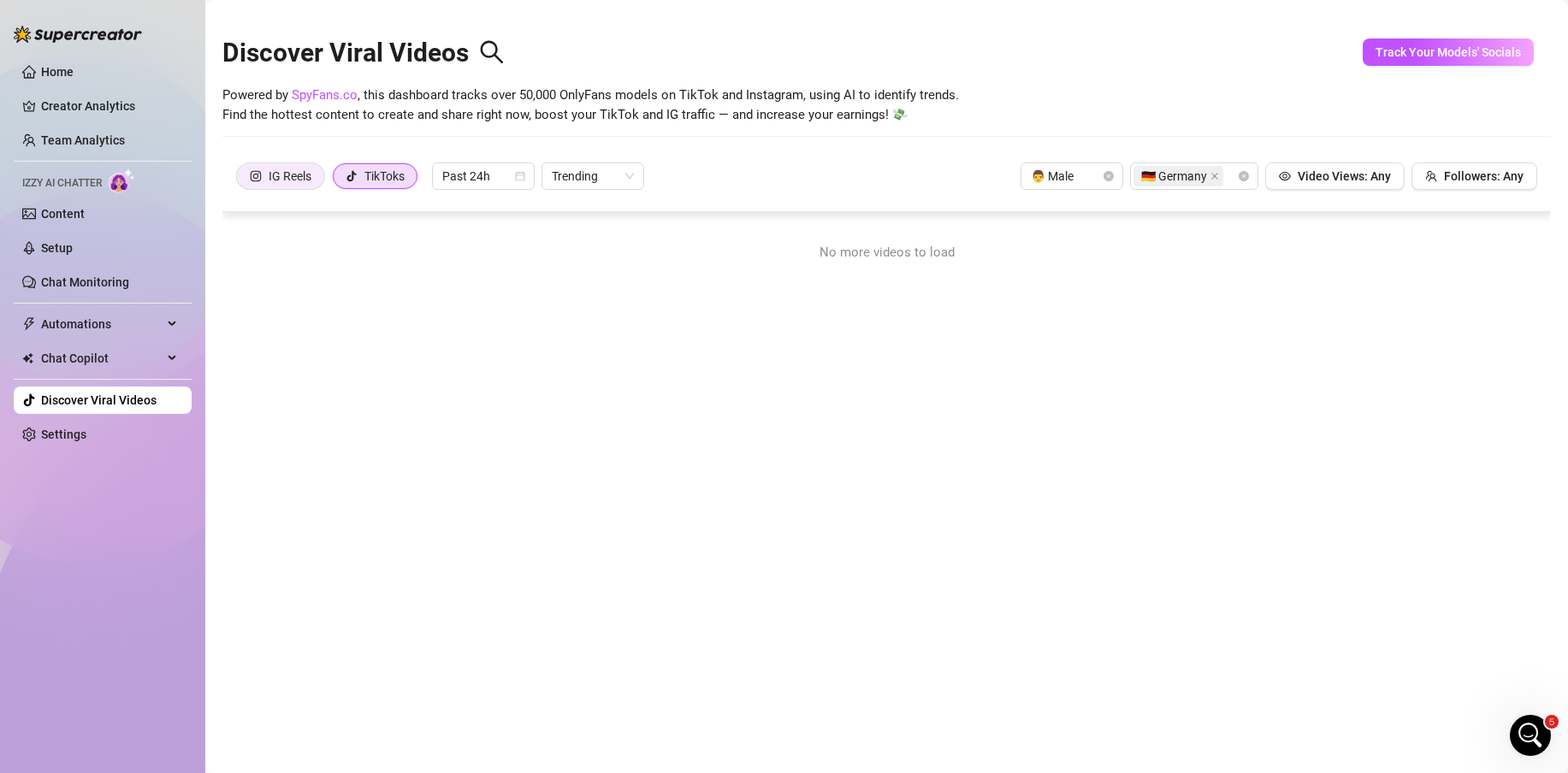 click on "IG Reels" at bounding box center (281, 176) 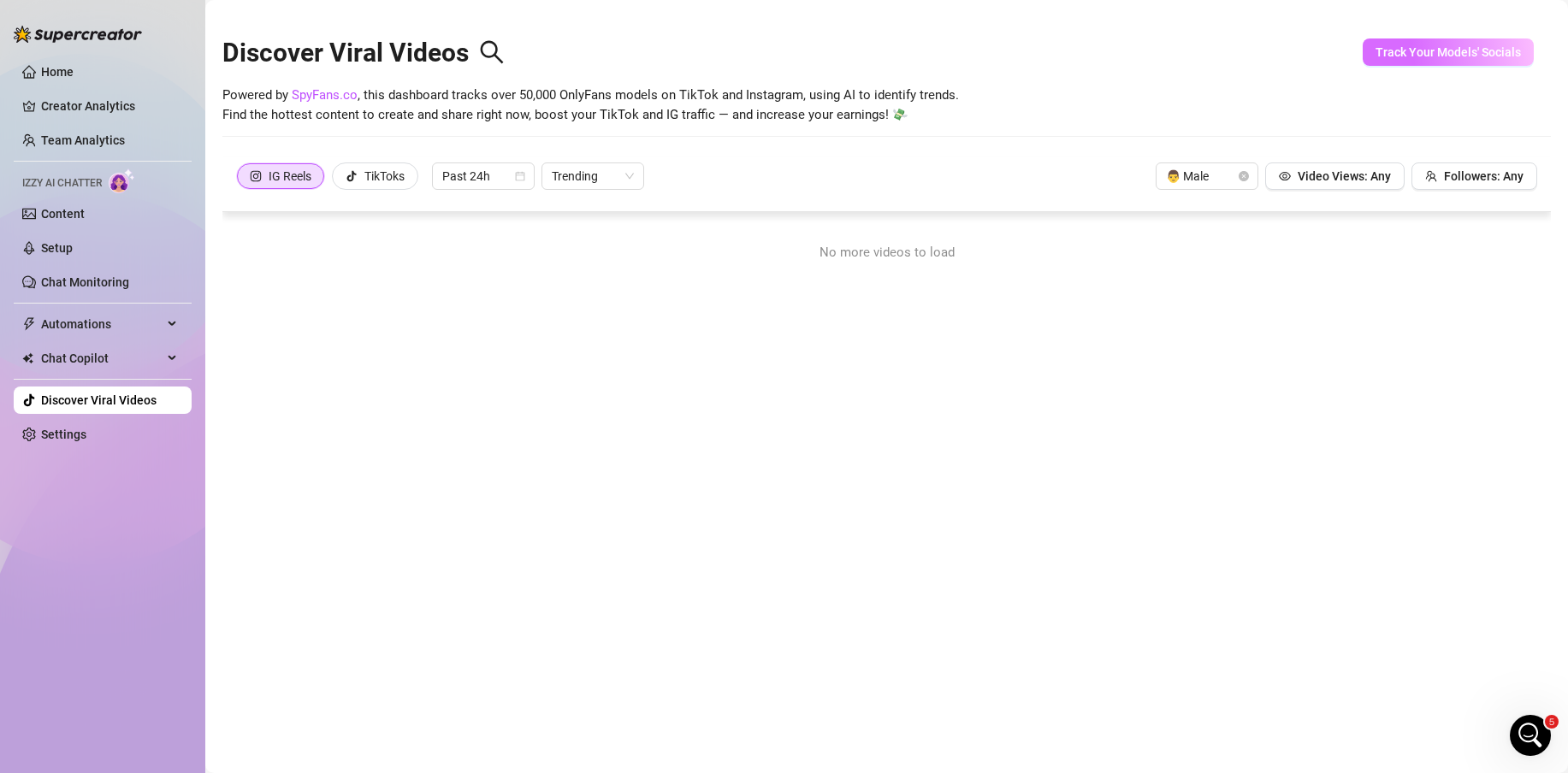 click on "Track Your Models' Socials" at bounding box center (1448, 52) 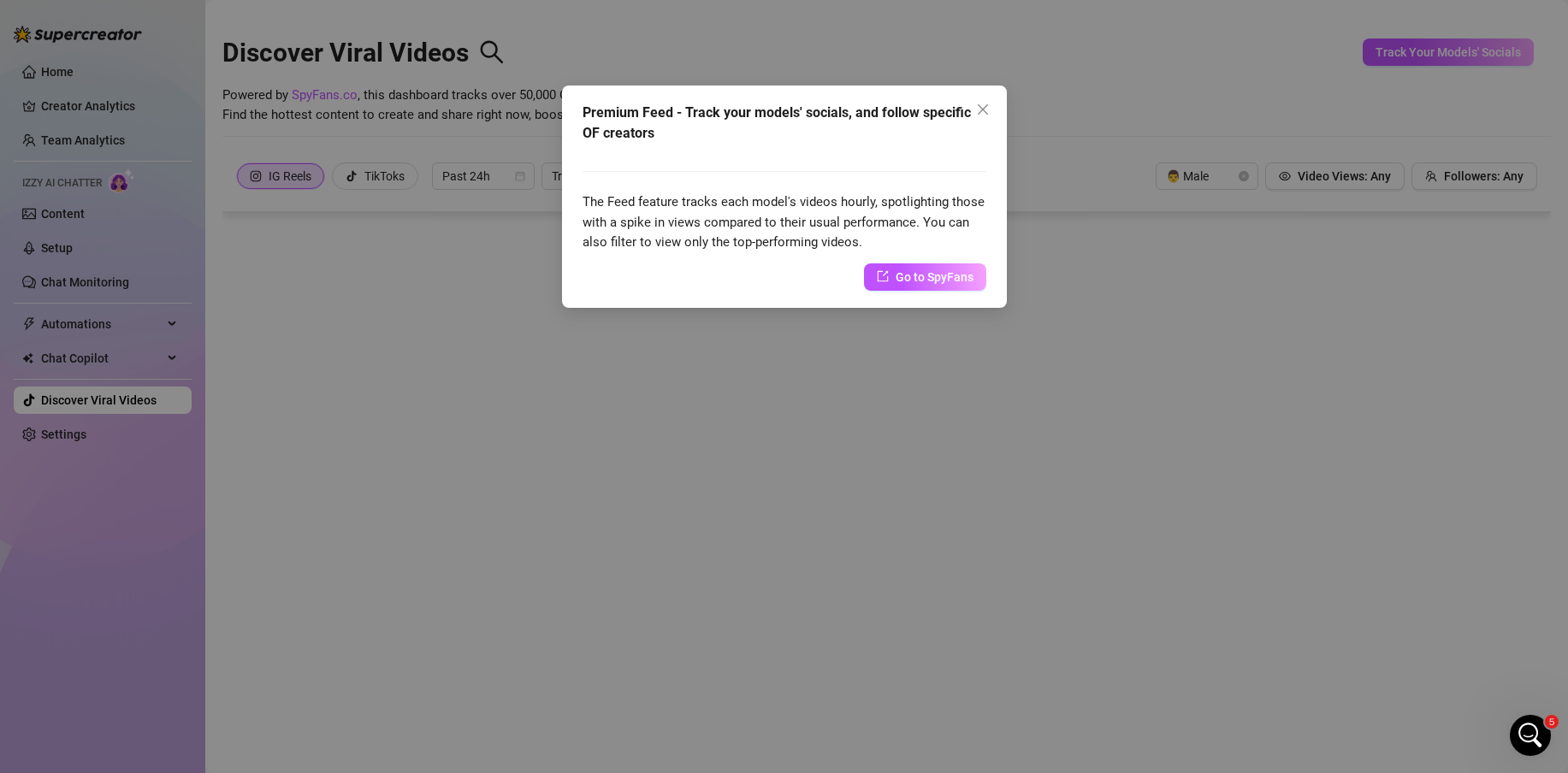drag, startPoint x: 980, startPoint y: 106, endPoint x: 965, endPoint y: 108, distance: 15.132746 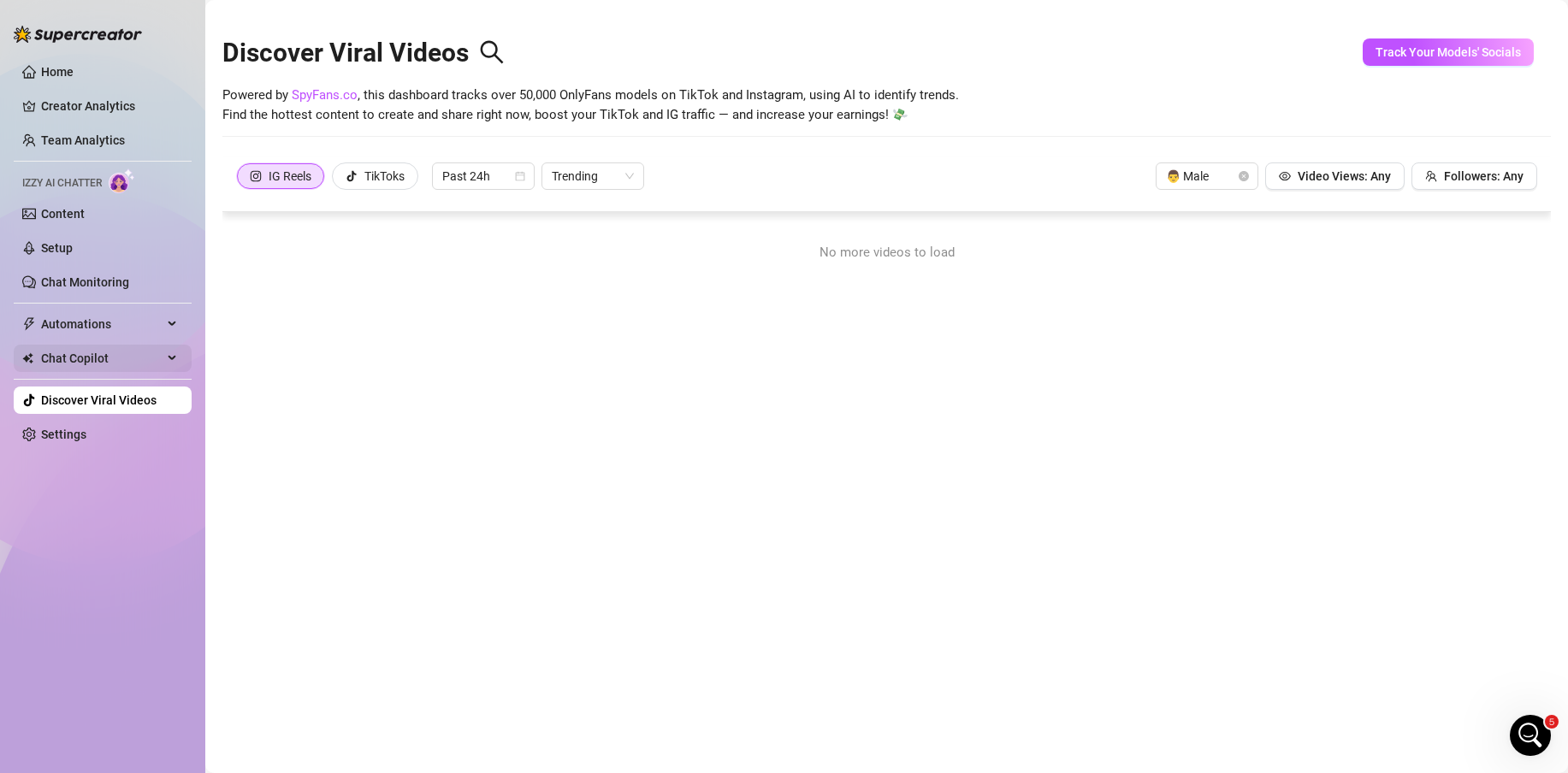 click on "Chat Copilot" at bounding box center (102, 358) 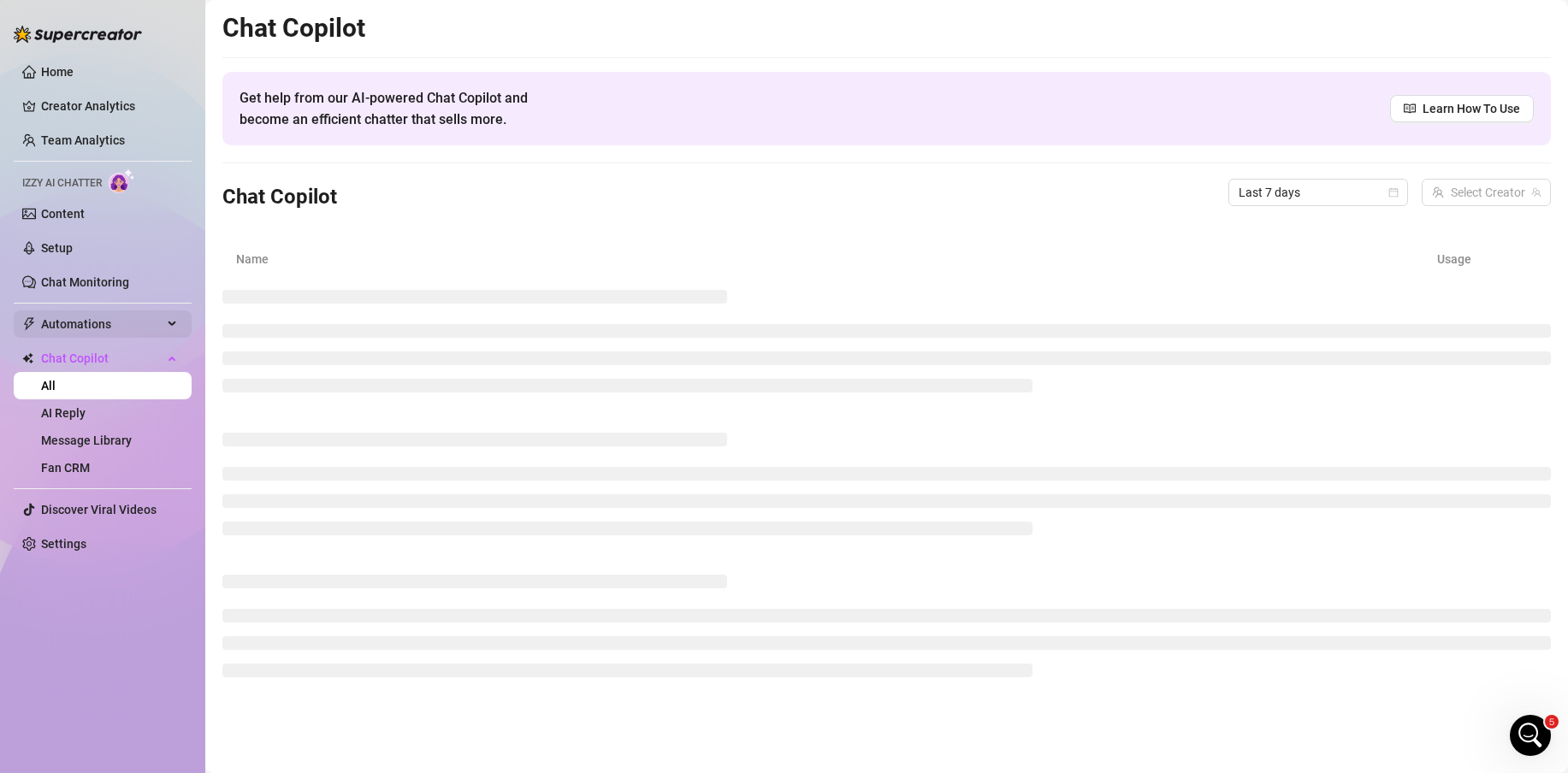 click on "Automations" at bounding box center [102, 324] 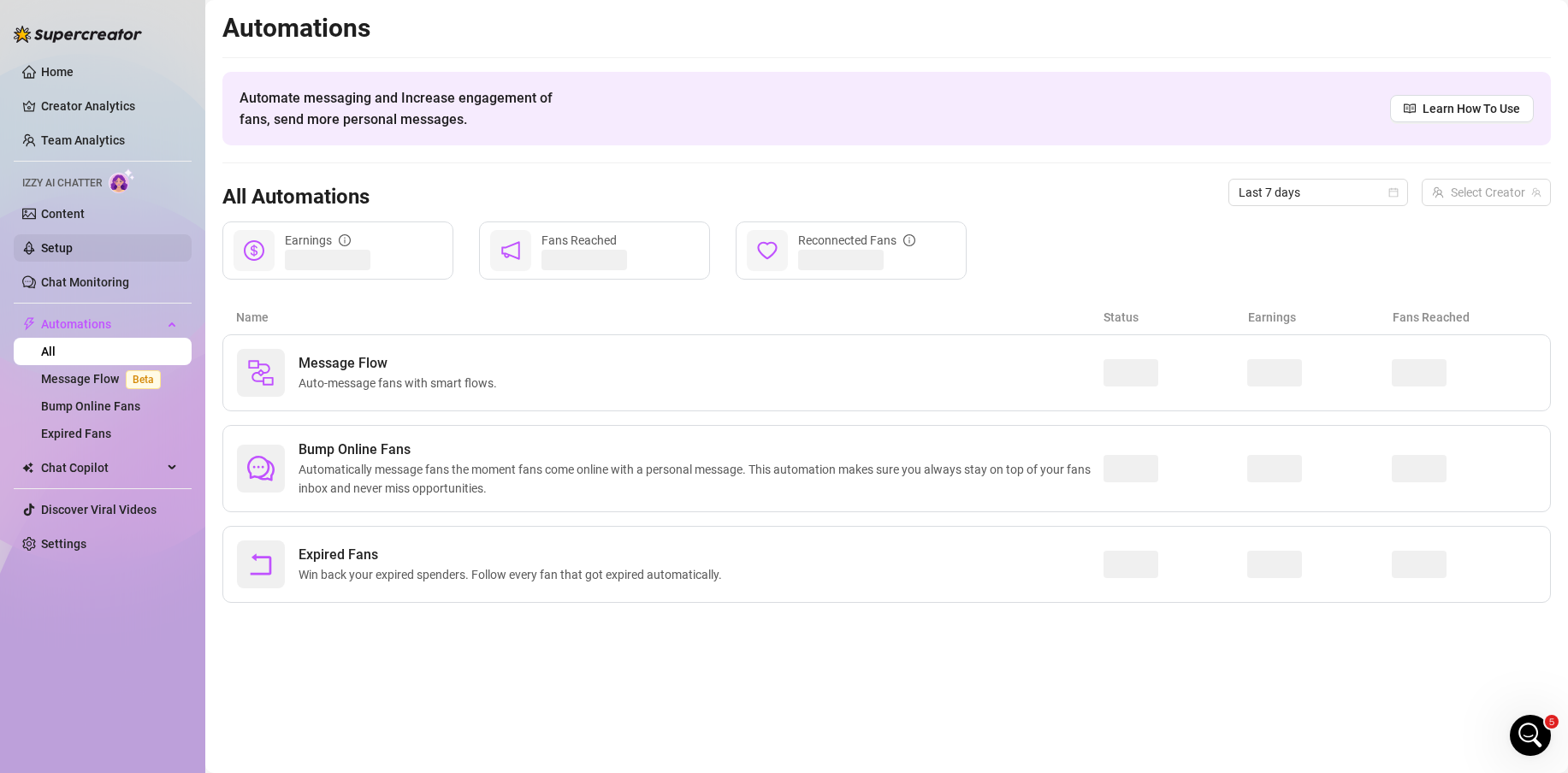 click on "Setup" at bounding box center [56, 248] 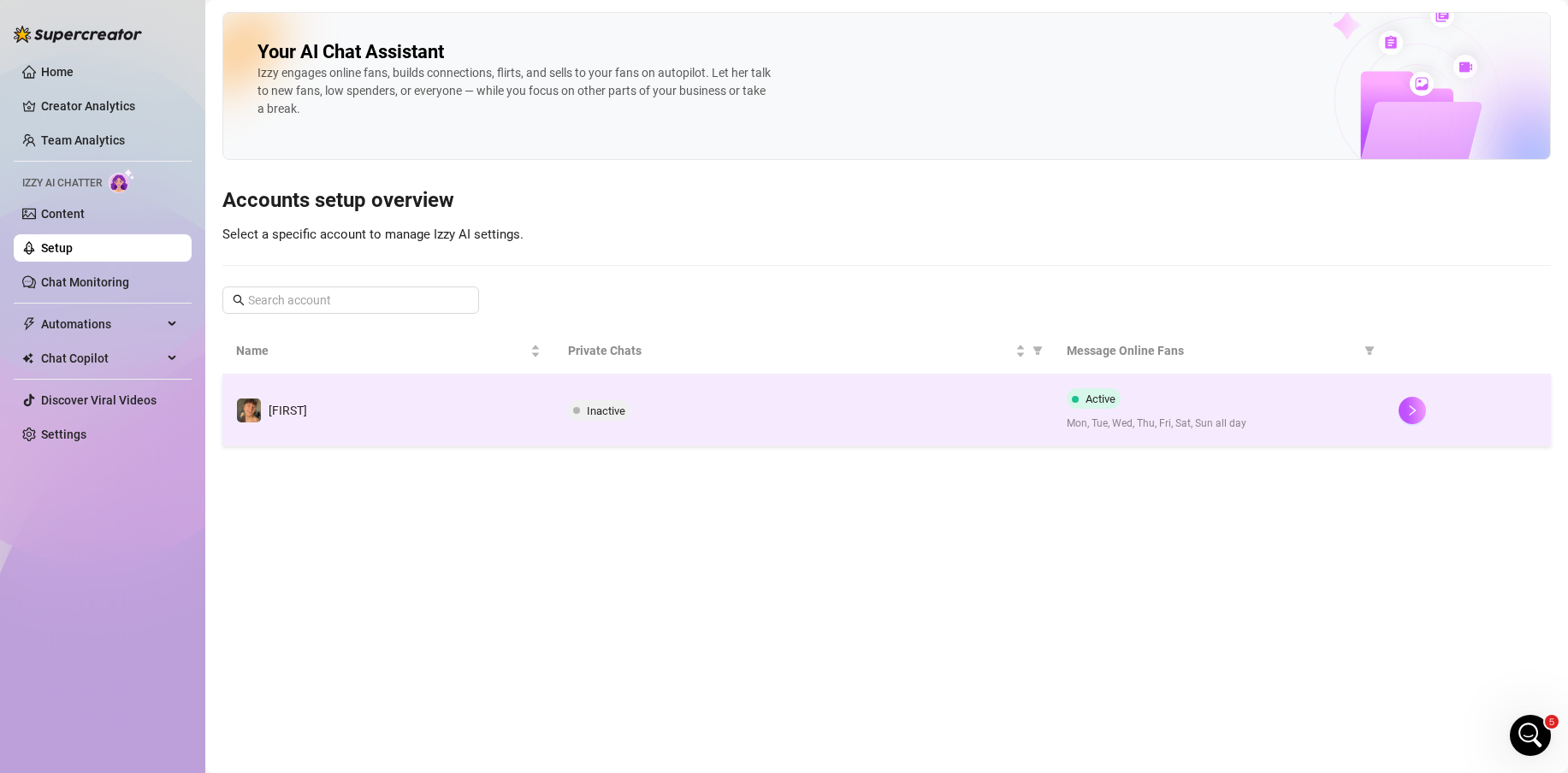 click on "Inactive" at bounding box center [803, 410] 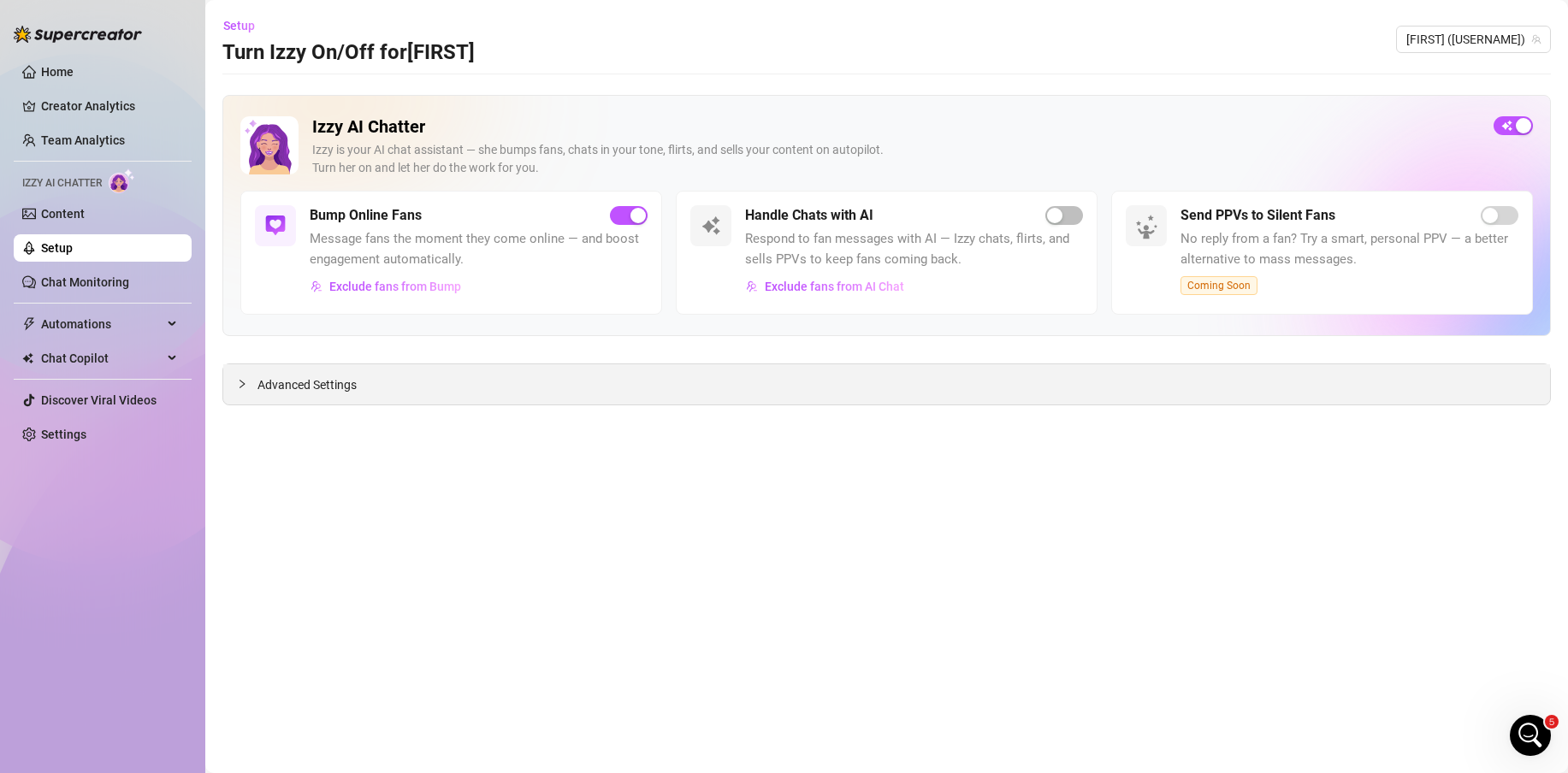 click on "Advanced Settings" at bounding box center [886, 384] 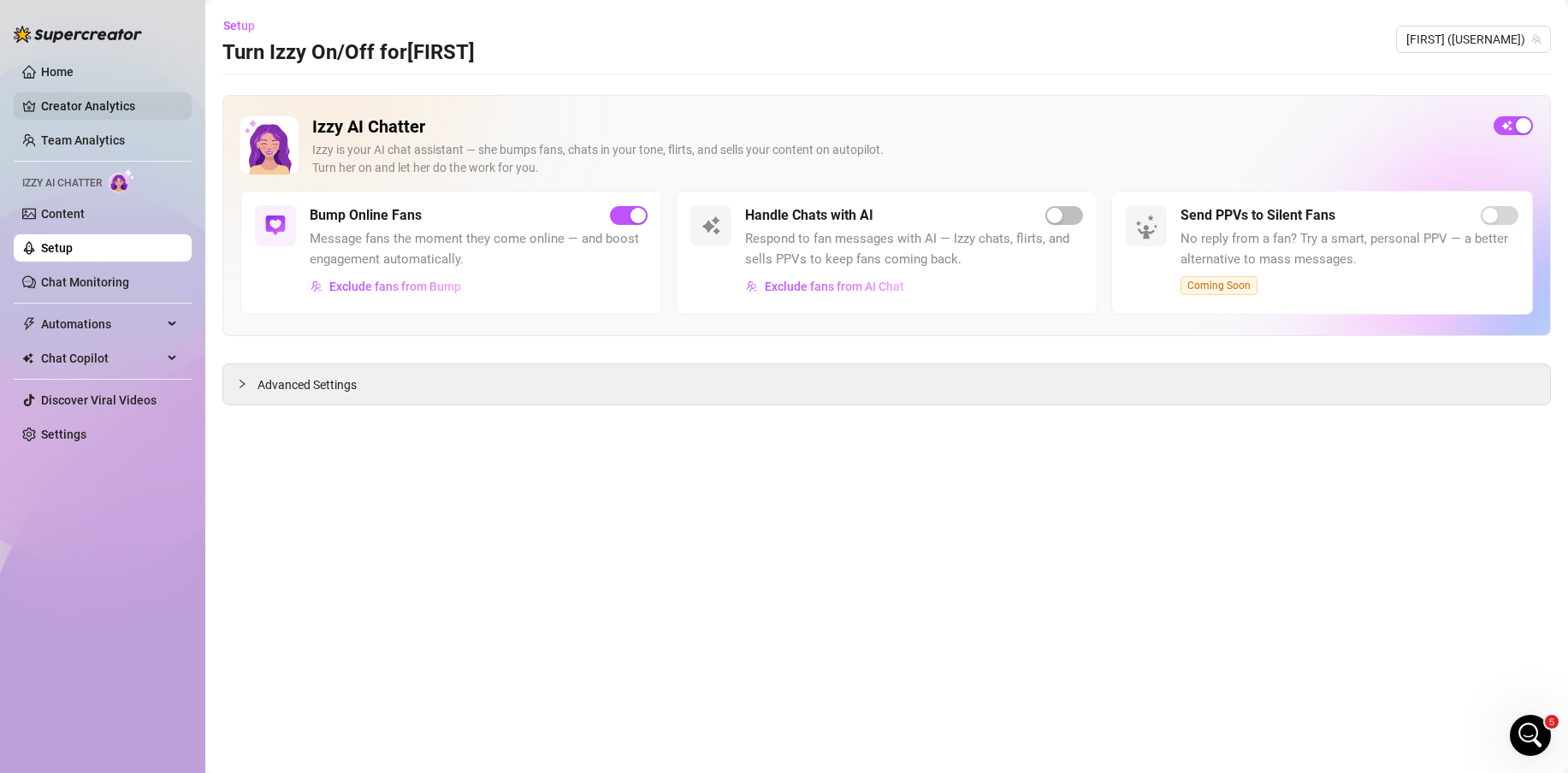 click on "Creator Analytics" at bounding box center [109, 106] 